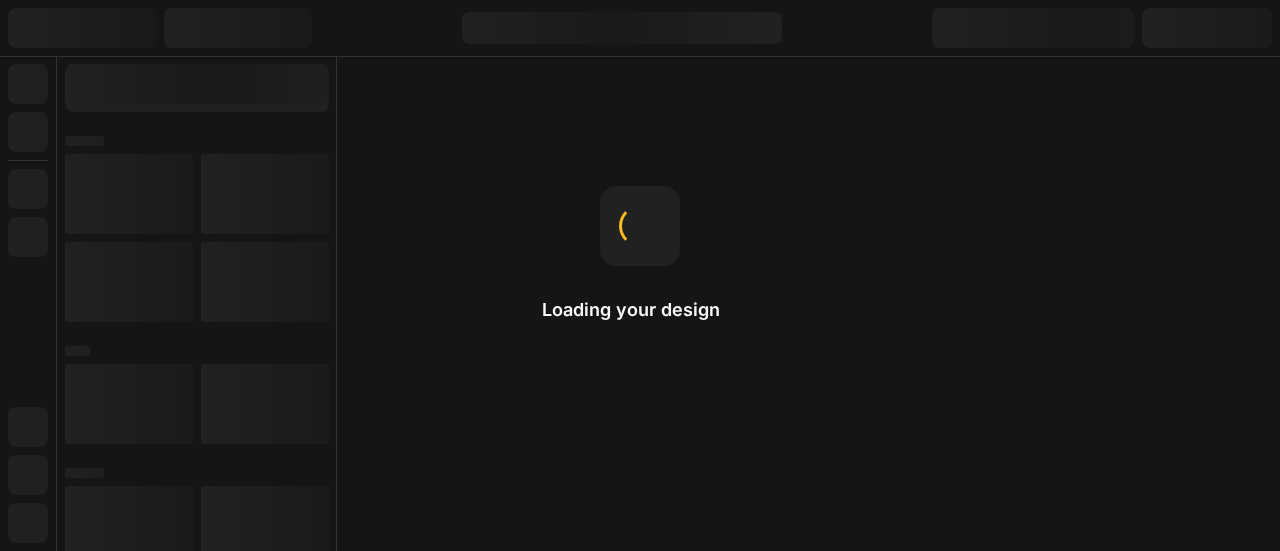 scroll, scrollTop: 0, scrollLeft: 0, axis: both 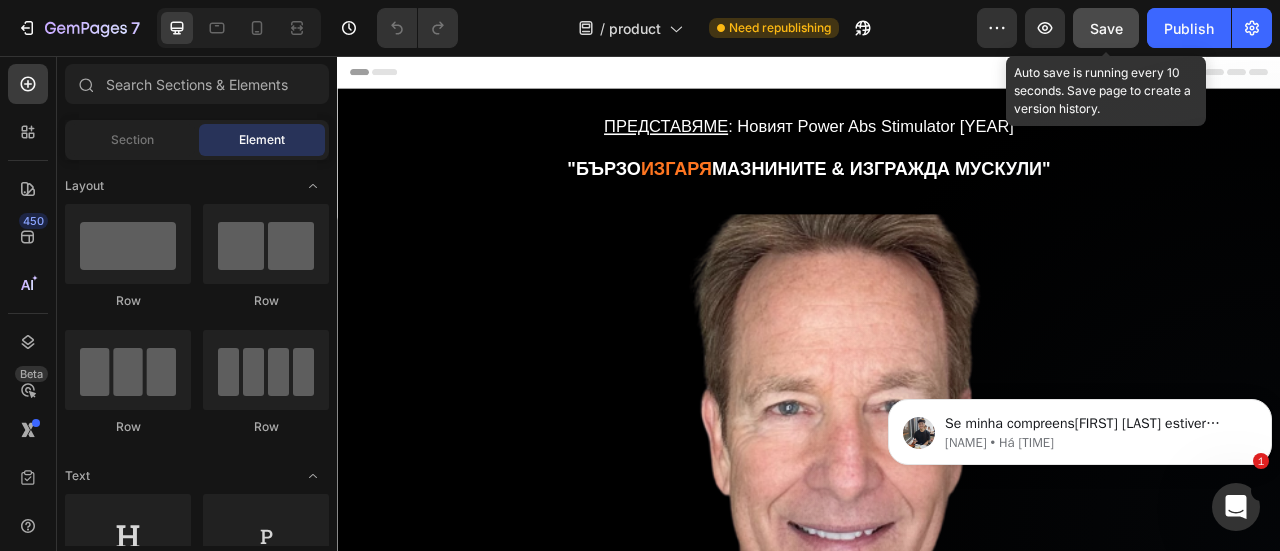 click on "Save" at bounding box center [1106, 28] 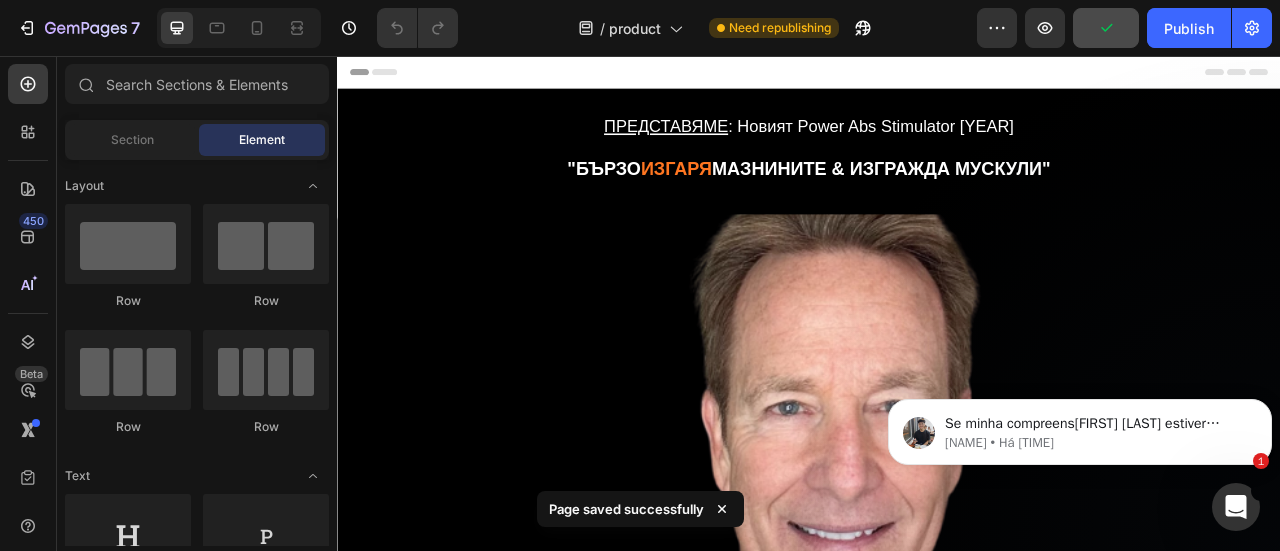 click 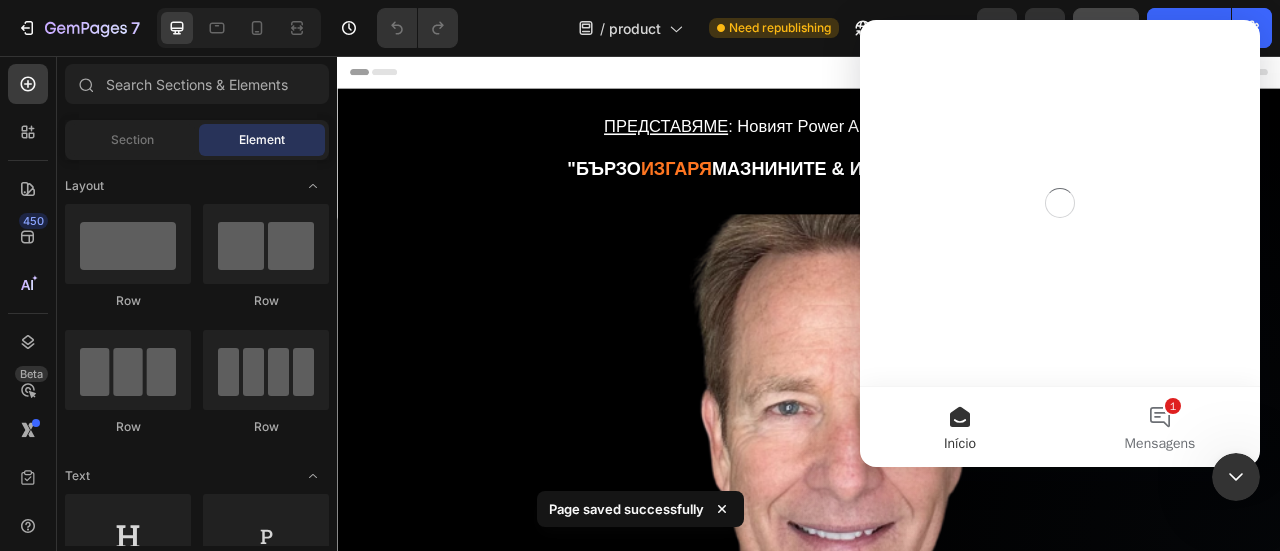 scroll, scrollTop: 0, scrollLeft: 0, axis: both 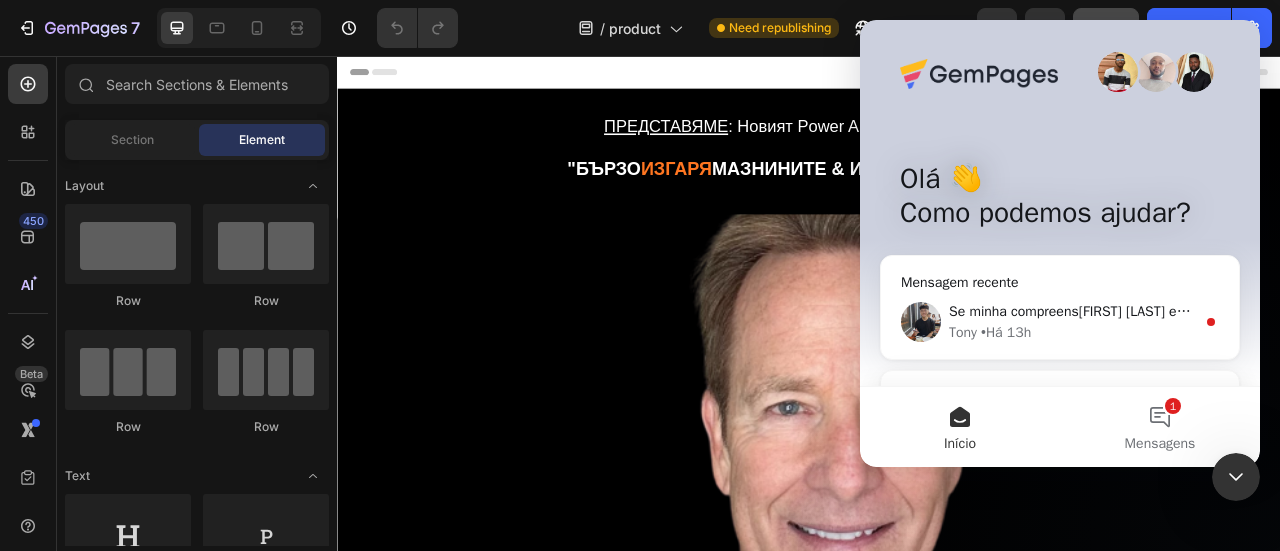 click 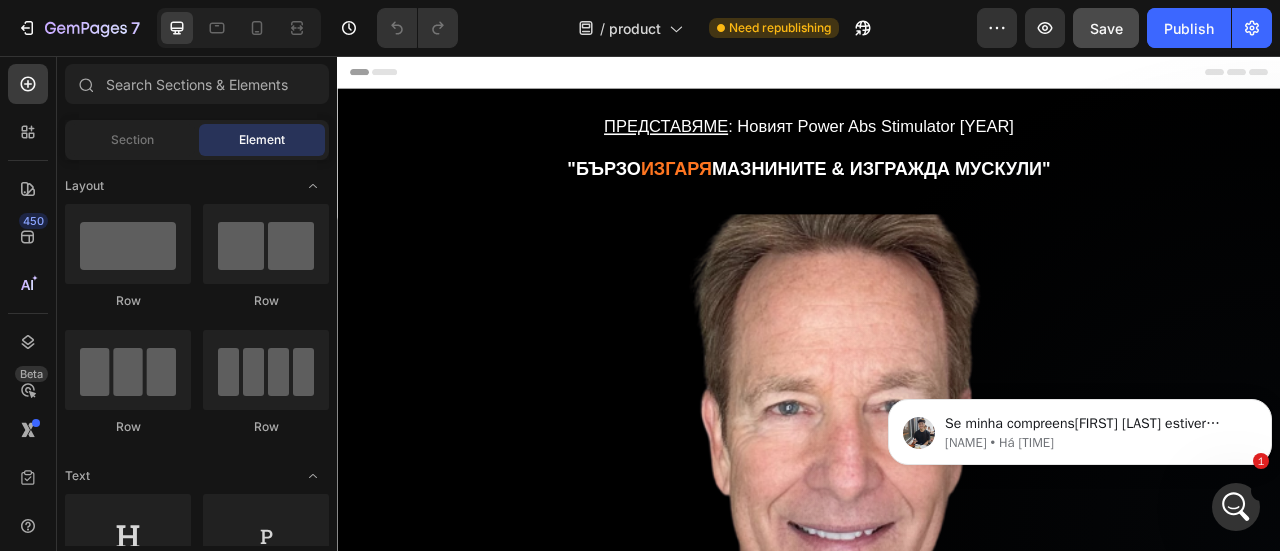 scroll, scrollTop: 0, scrollLeft: 0, axis: both 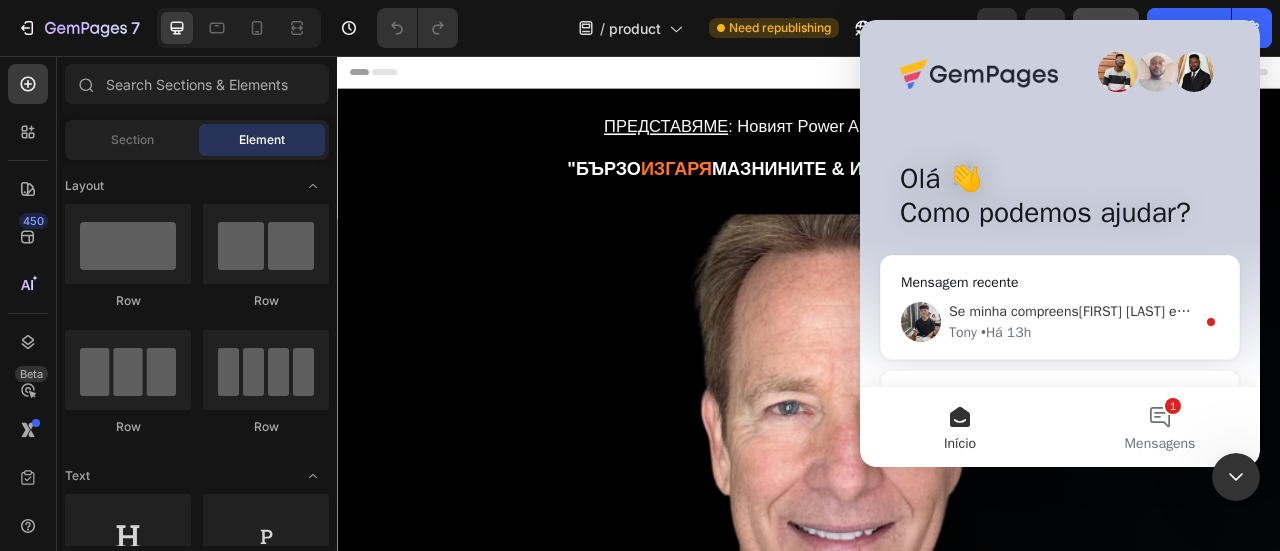 click on "[NAME] •  Há [TIME]" at bounding box center (1072, 332) 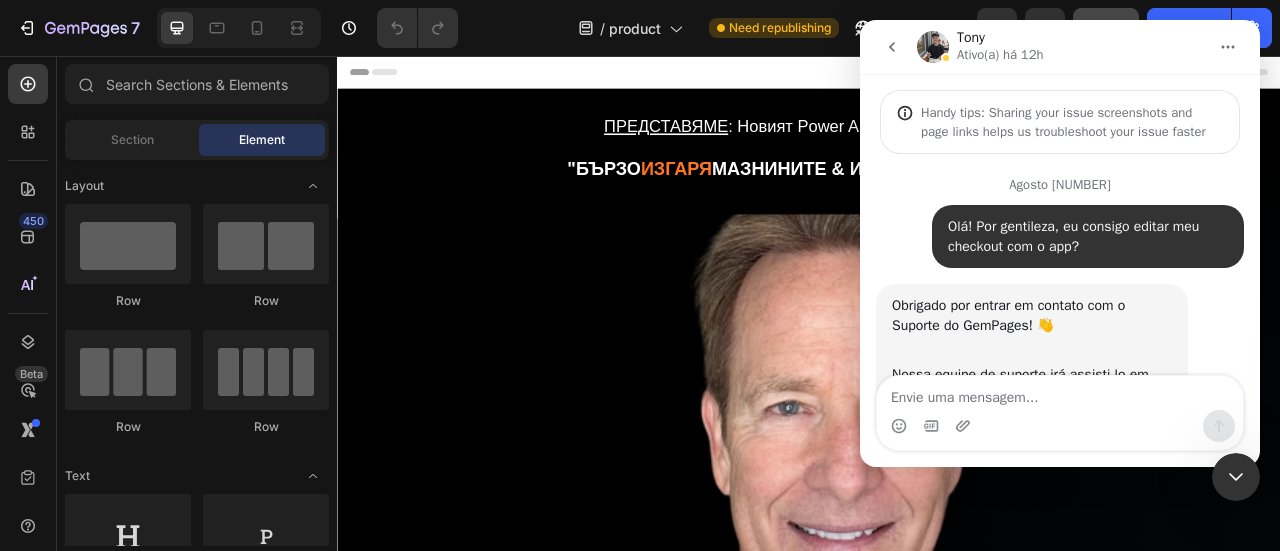 scroll, scrollTop: 2, scrollLeft: 0, axis: vertical 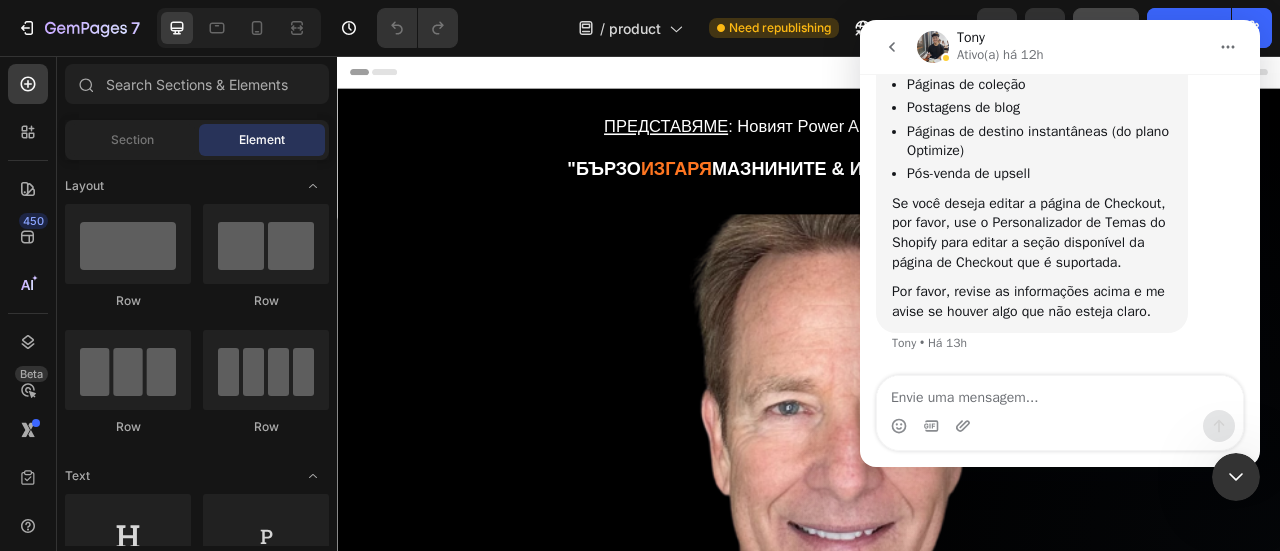 click at bounding box center (1060, 393) 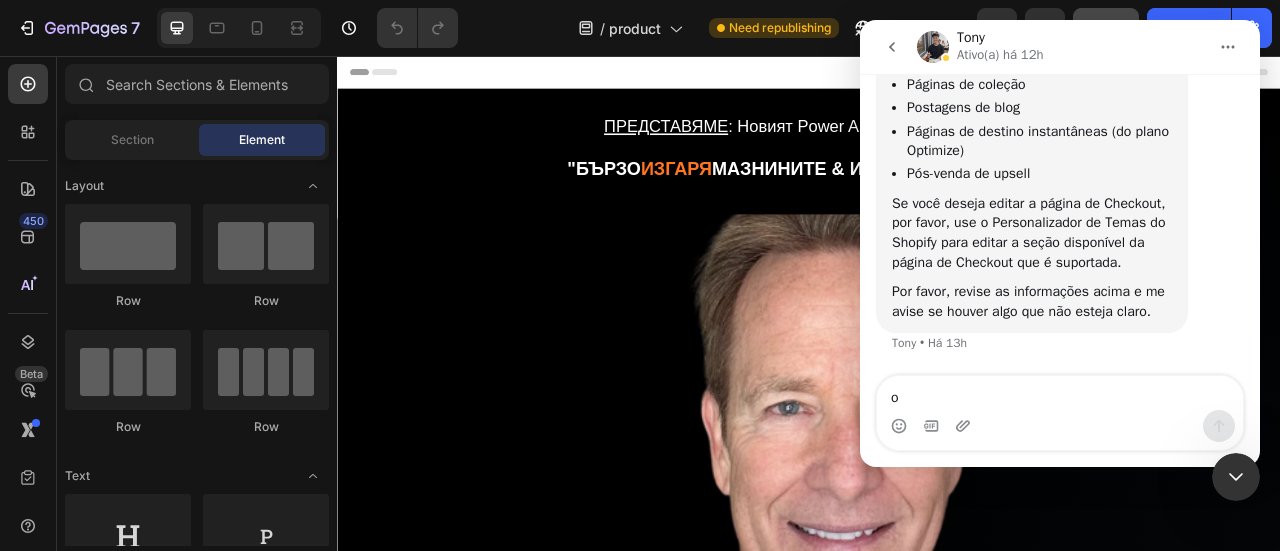 type on "ok" 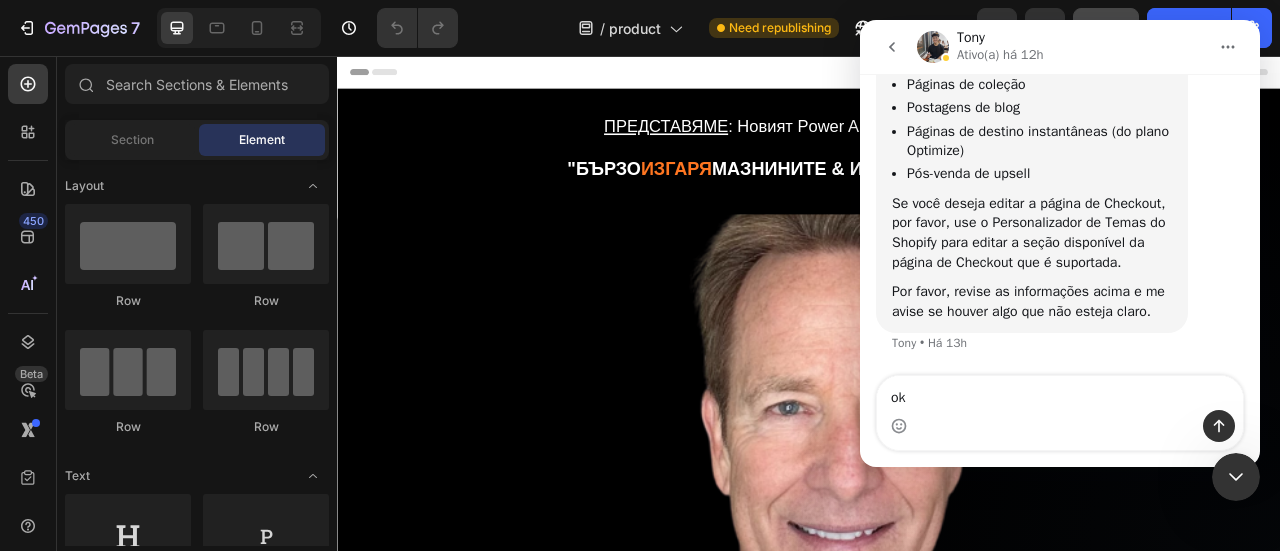 type 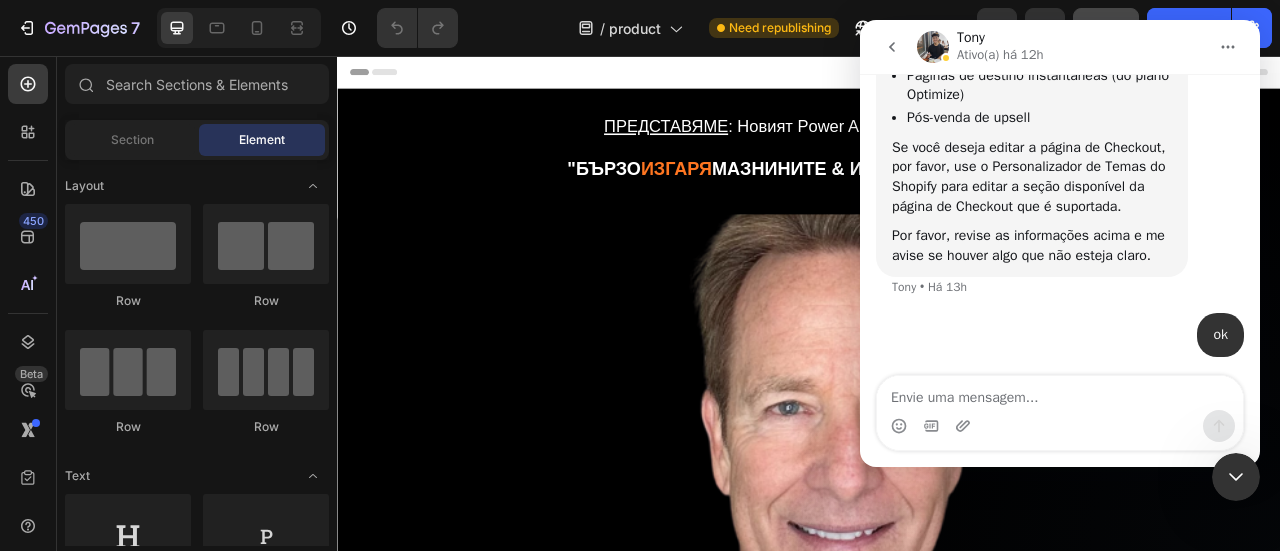 scroll, scrollTop: 2087, scrollLeft: 0, axis: vertical 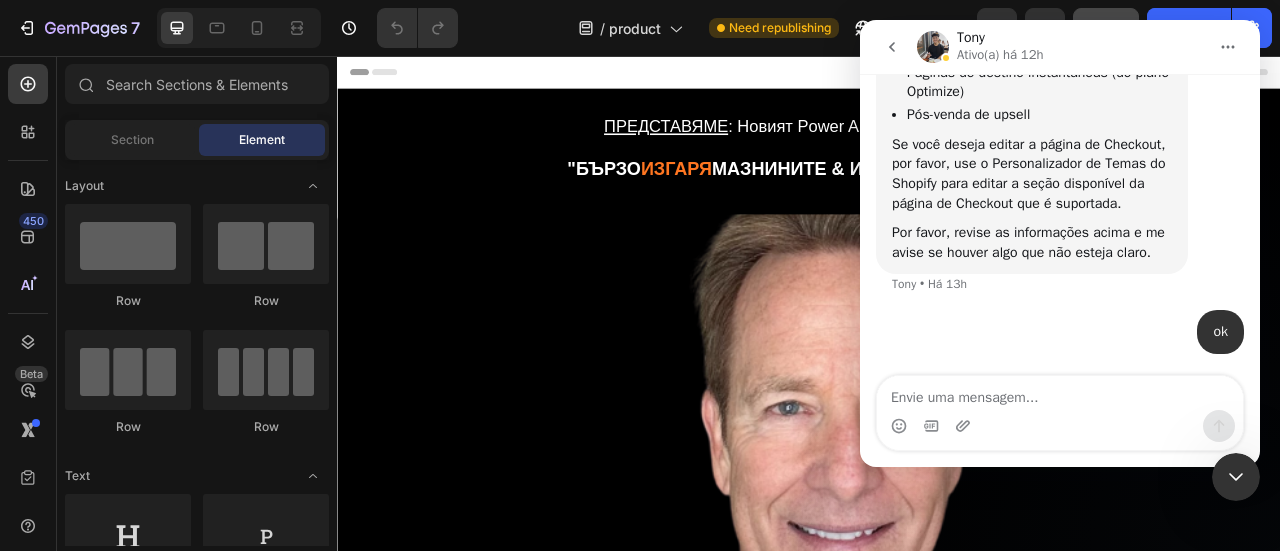 click 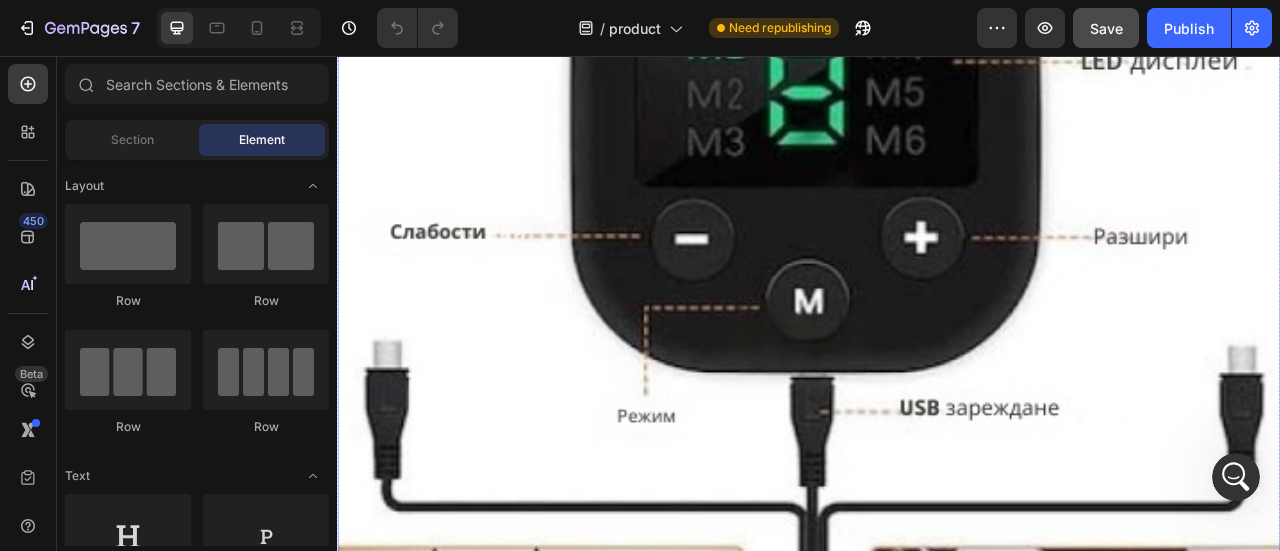 scroll, scrollTop: 3200, scrollLeft: 0, axis: vertical 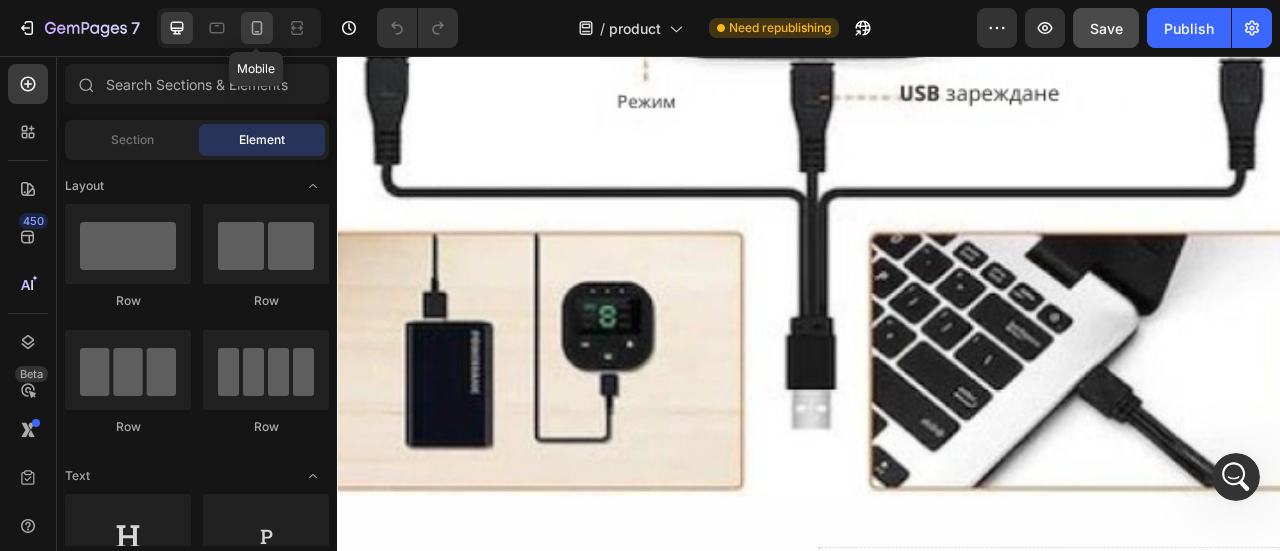 click 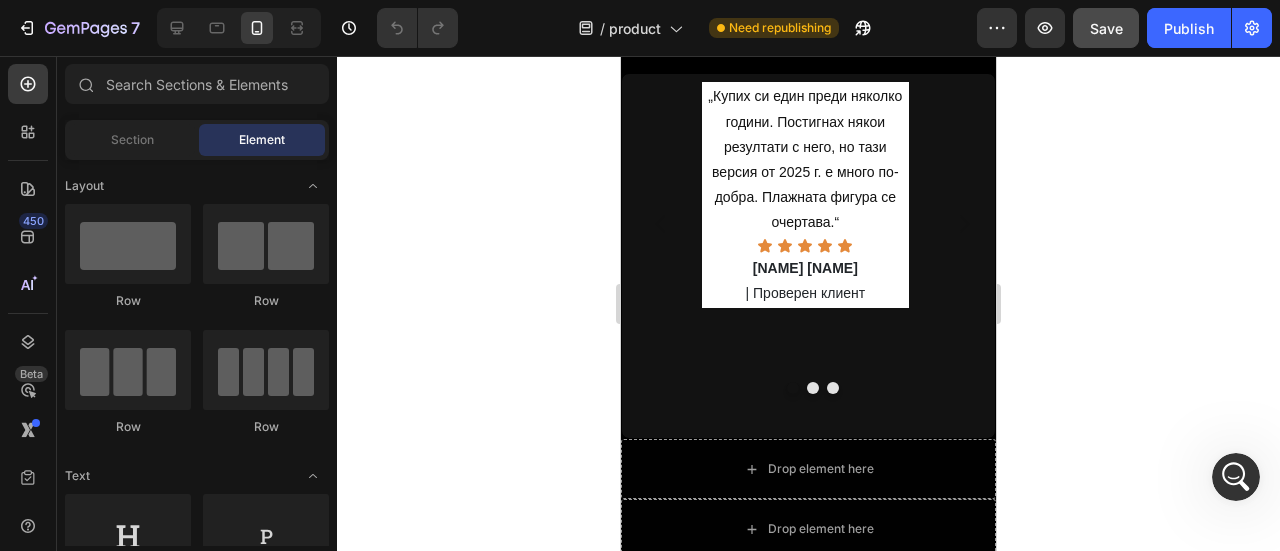 scroll, scrollTop: 11404, scrollLeft: 0, axis: vertical 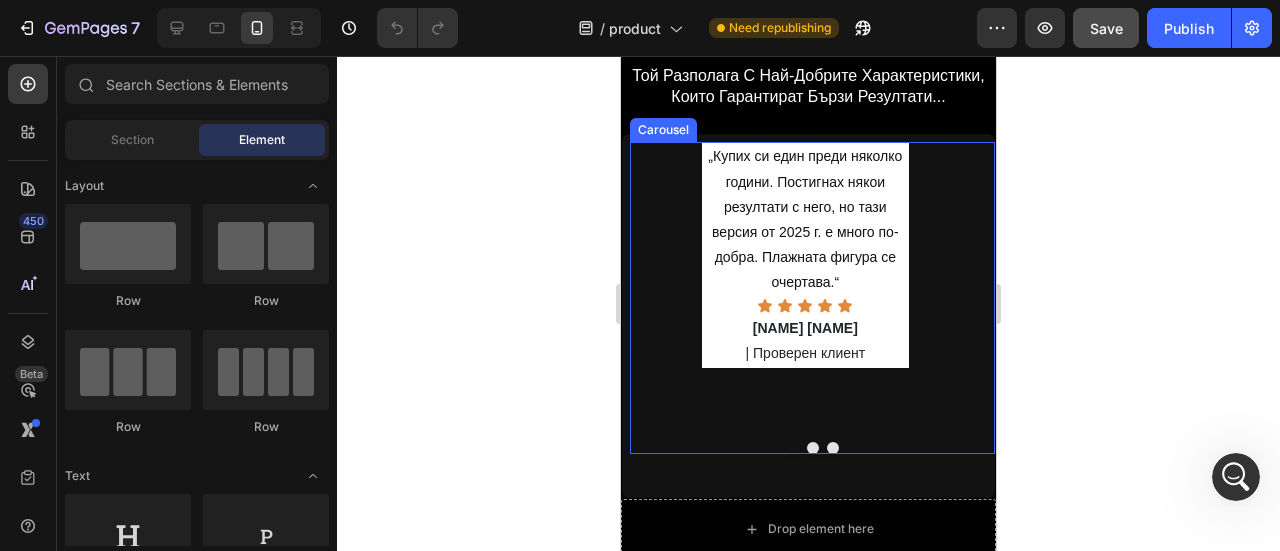 click on "„Купих си един преди няколко години. Постигнах някои резултати с него, но тази версия от [YEAR] г. е много по-добра. Плажната фигура се очертава.“ Text Block Icon Icon Icon Icon
Icon Icon List [NAME] [NAME]  | Проверен клиент Text Block „Истината е, че почувствах ефекта веднага щом го сложих на корема, ръцете и краката си. Веднага почувствах, че работи върху мускулите ми. В началото беше малко странно усещане, но много ми харесва. Благодаря ви.“ Text Block Icon Icon Icon Icon
Icon Icon List [NAME] [NAME]  | Проверен клиент Text Block Text Block Icon Icon Icon Icon
Icon Icon List [NAME] [NAME]" at bounding box center (812, 284) 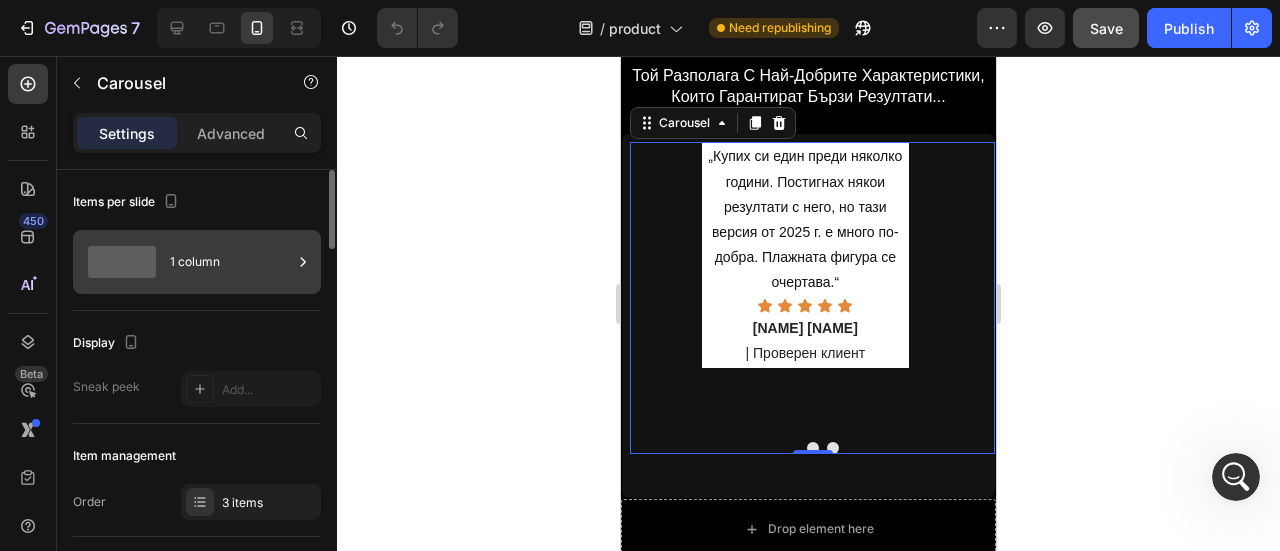 click 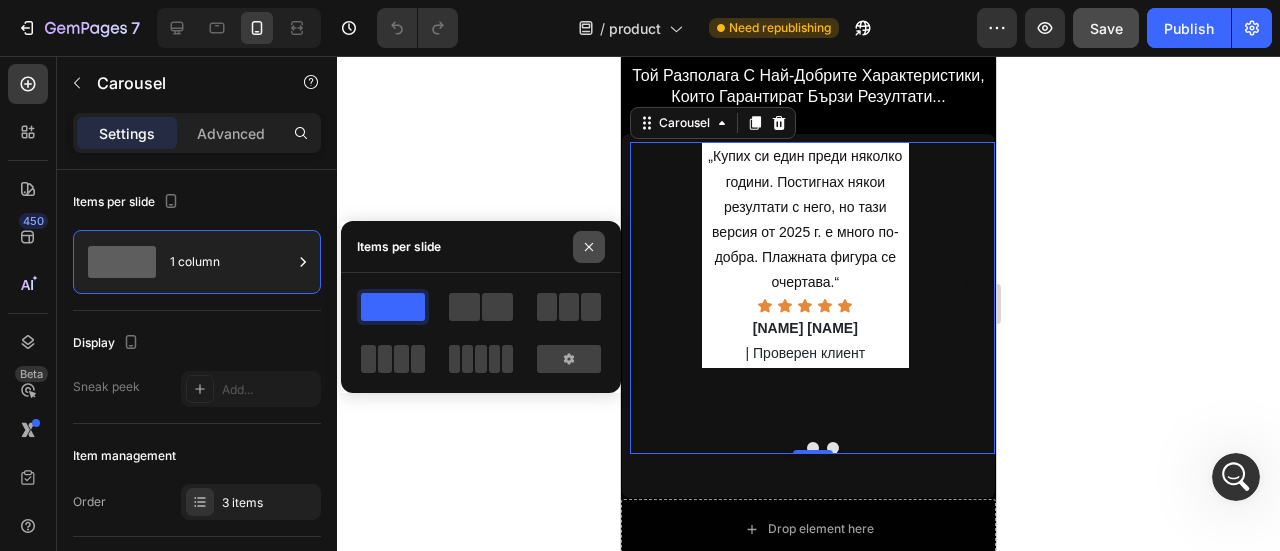 click 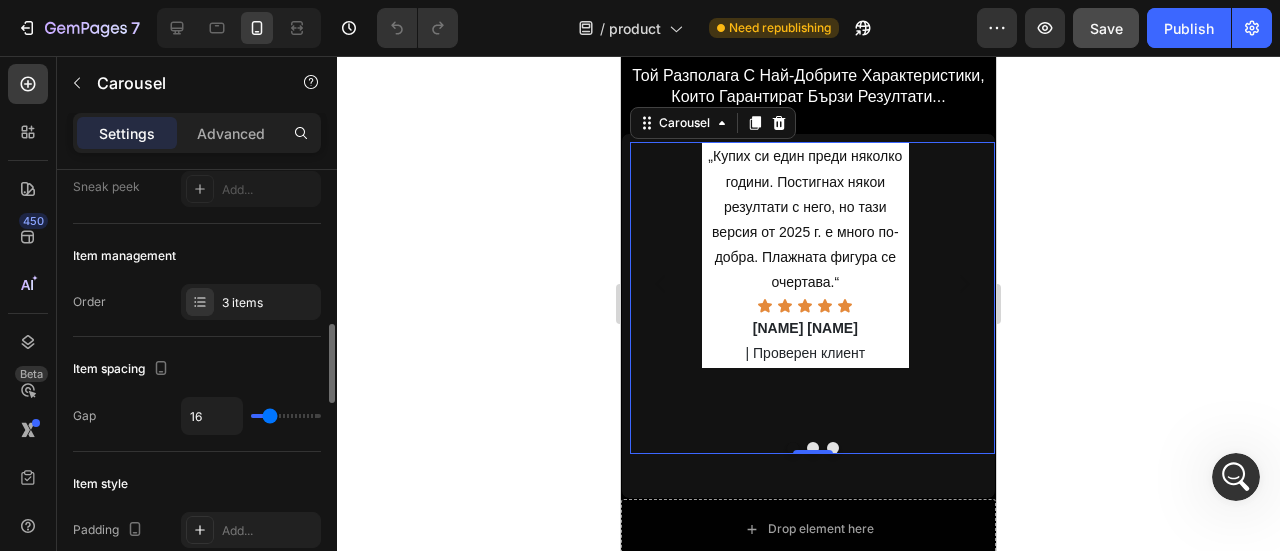 scroll, scrollTop: 300, scrollLeft: 0, axis: vertical 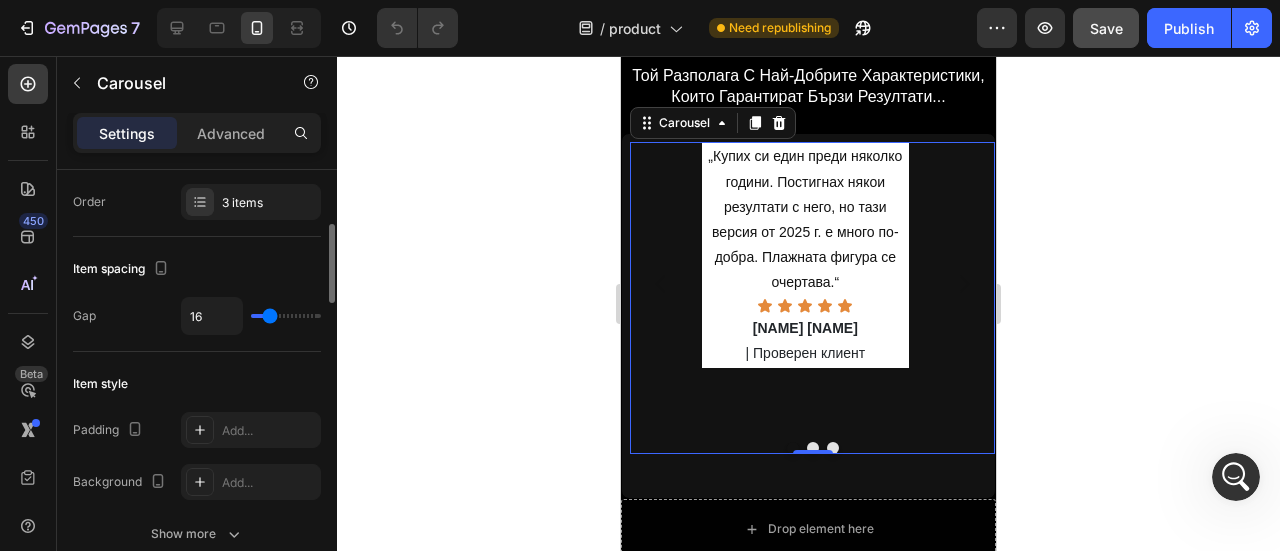 type on "4" 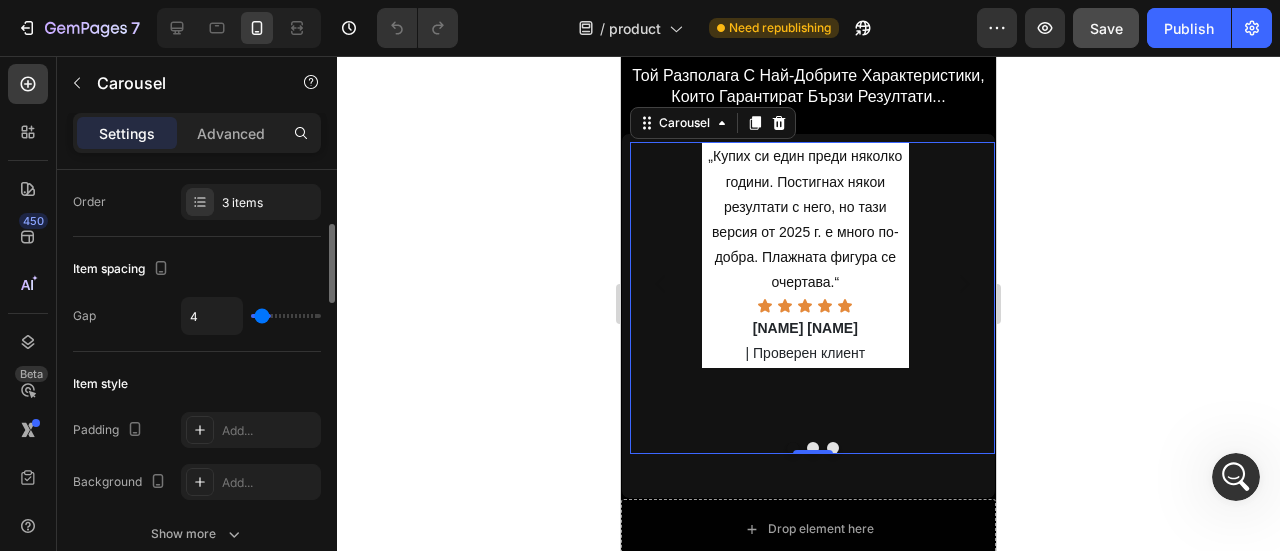 type on "0" 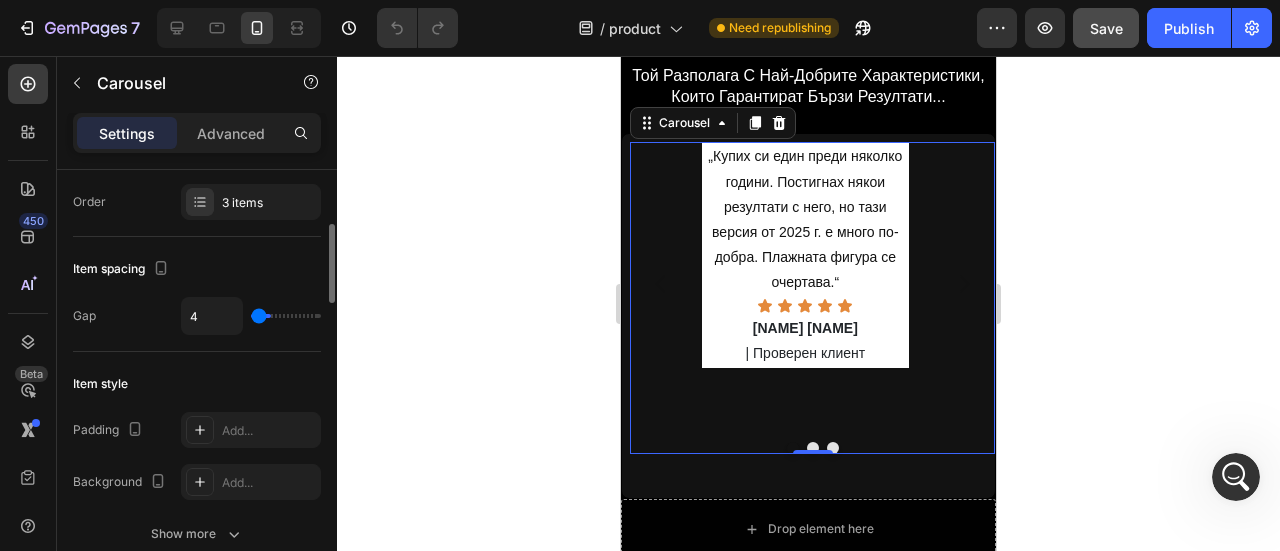 click at bounding box center [286, 316] 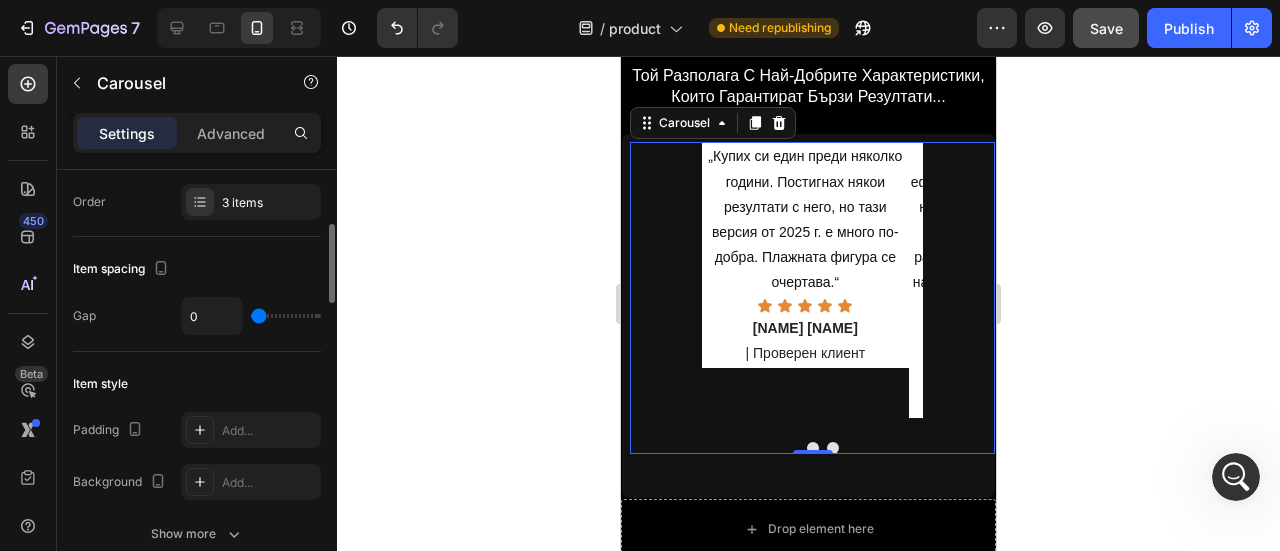 type on "71" 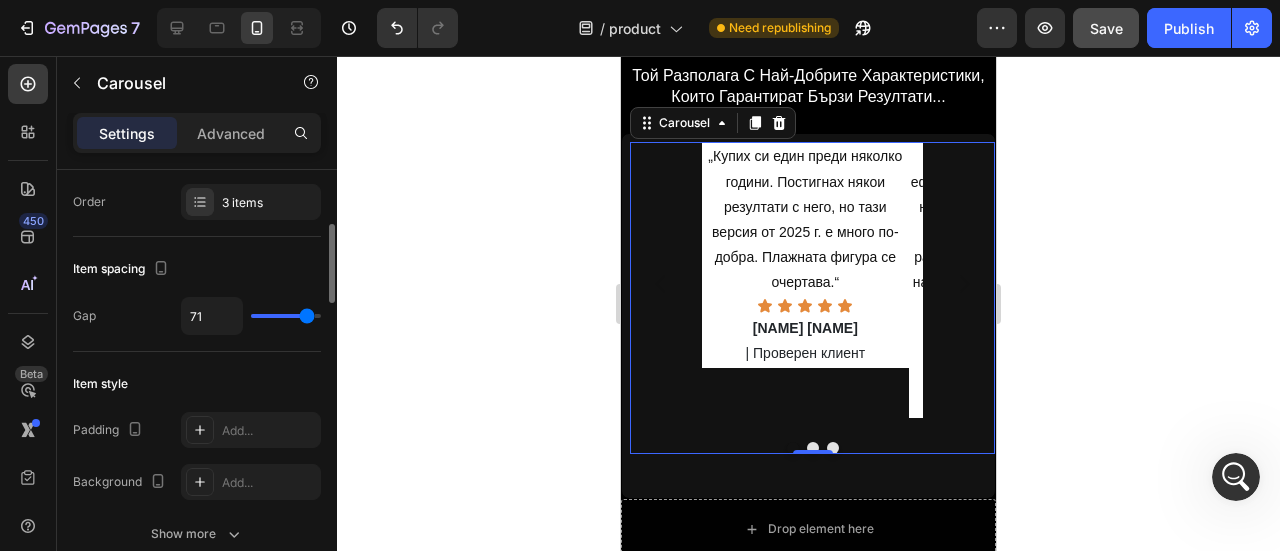 drag, startPoint x: 262, startPoint y: 321, endPoint x: 306, endPoint y: 315, distance: 44.407207 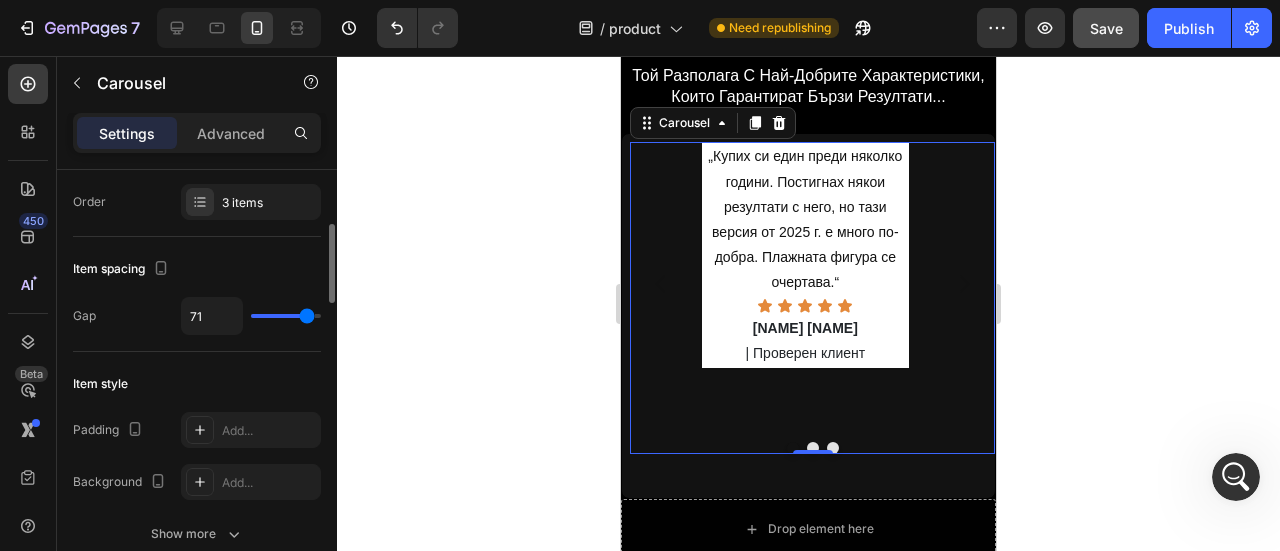 type on "25" 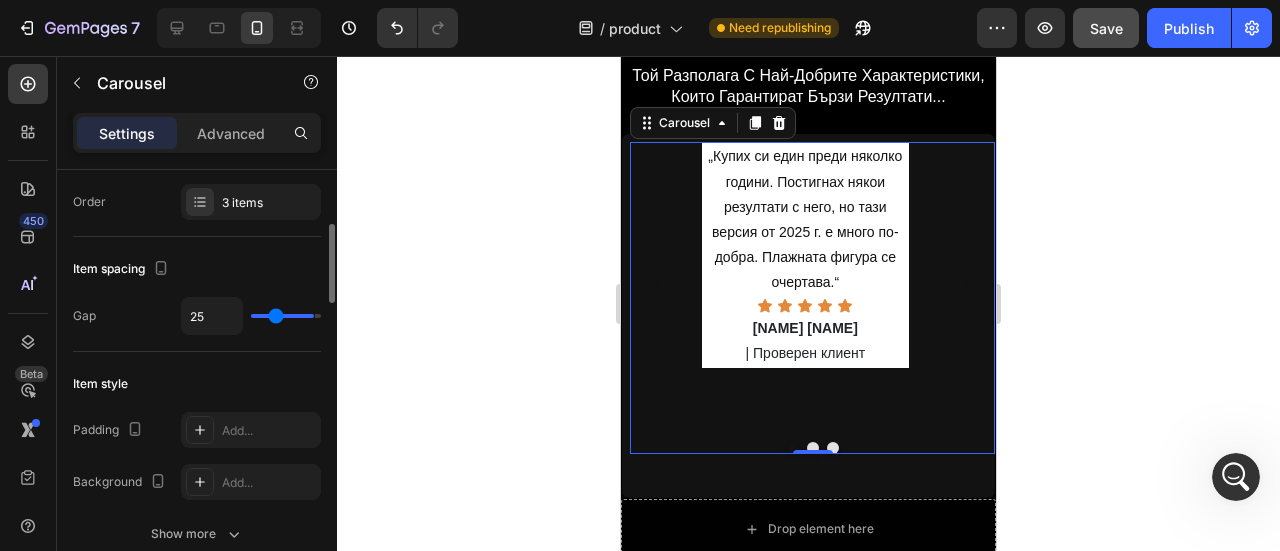 type on "7" 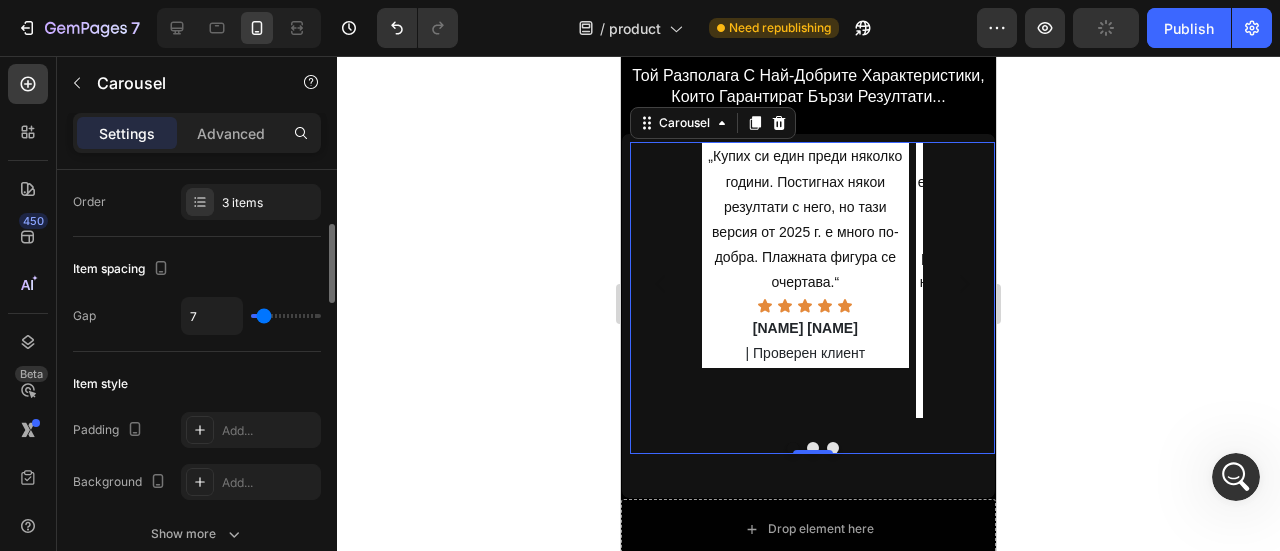 type on "2" 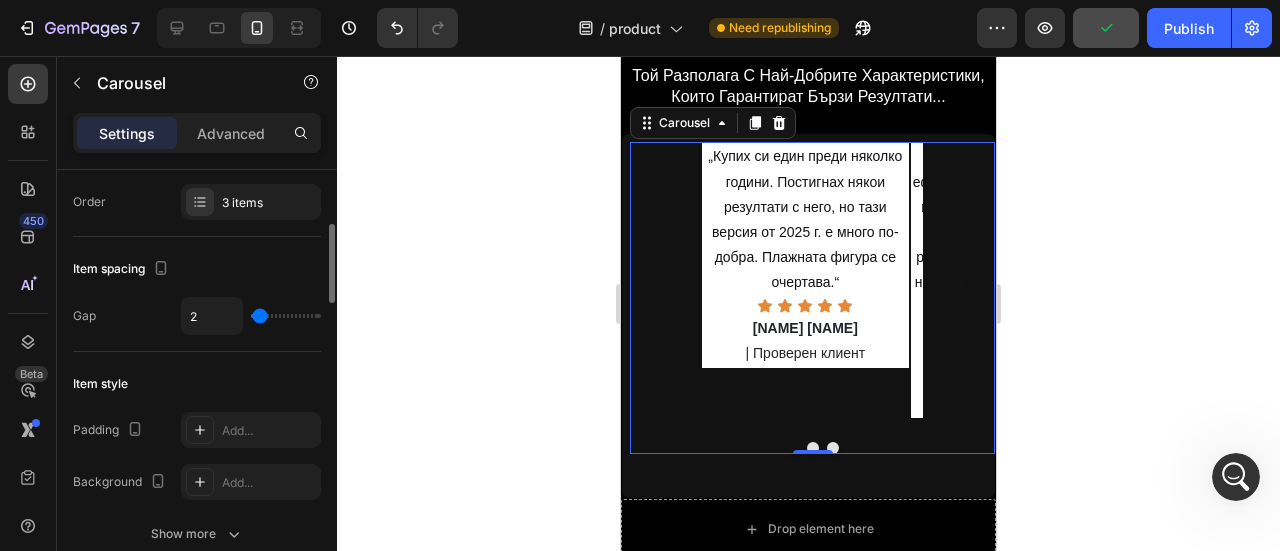 type on "13" 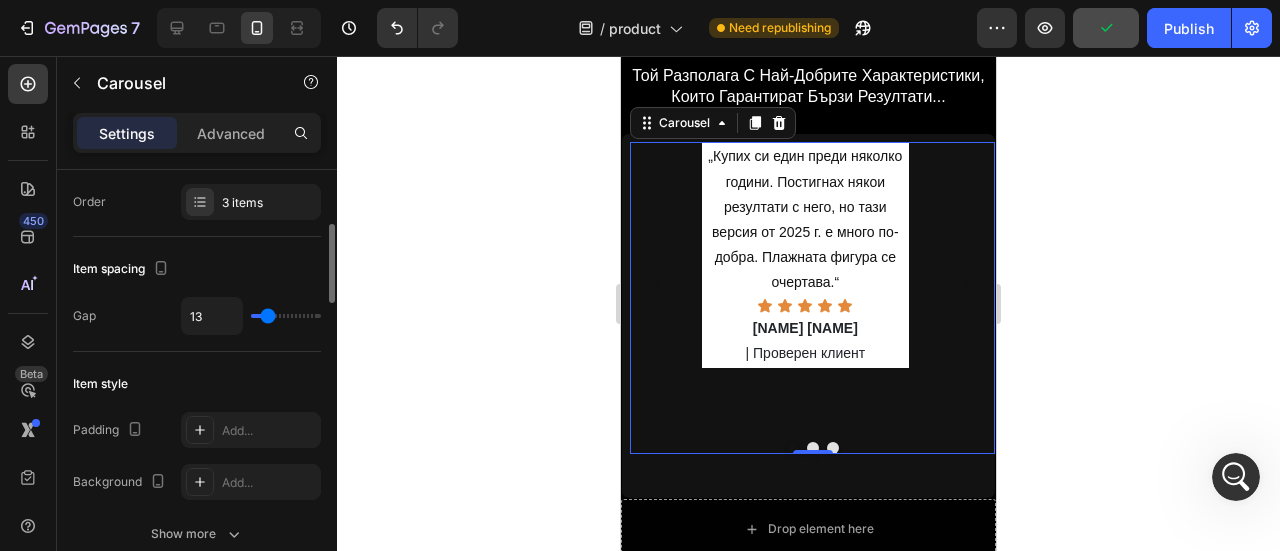 type on "17" 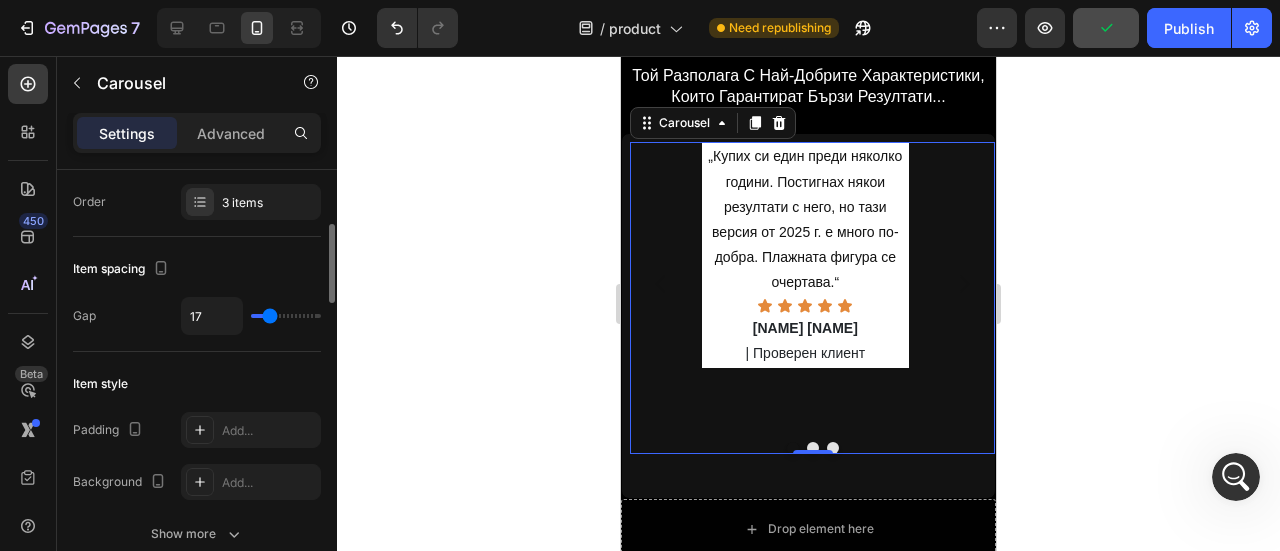 type on "12" 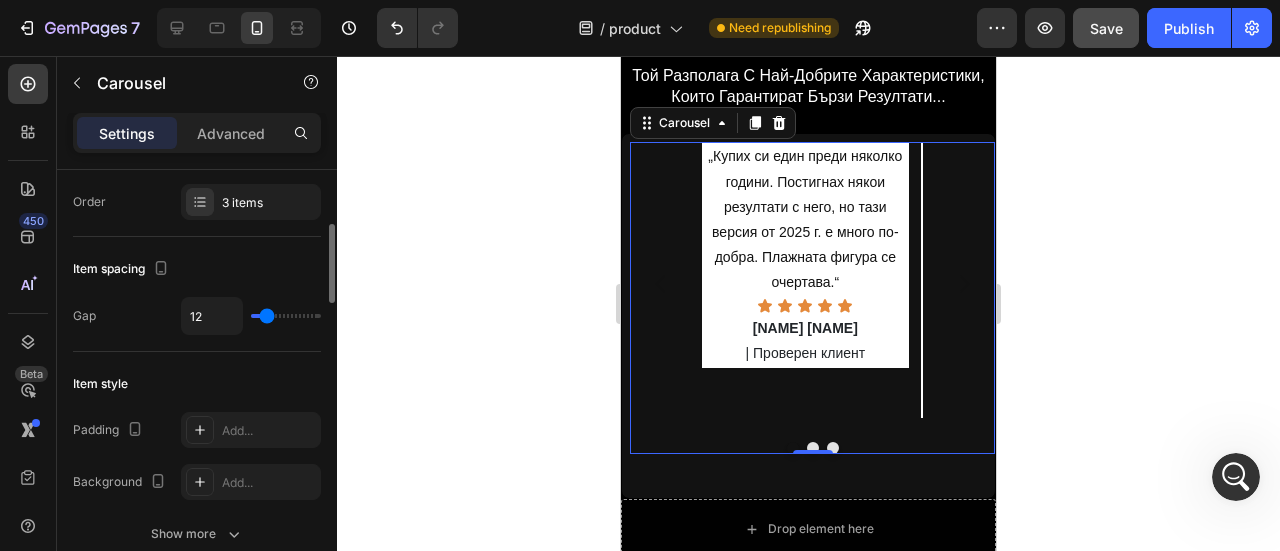 type on "11" 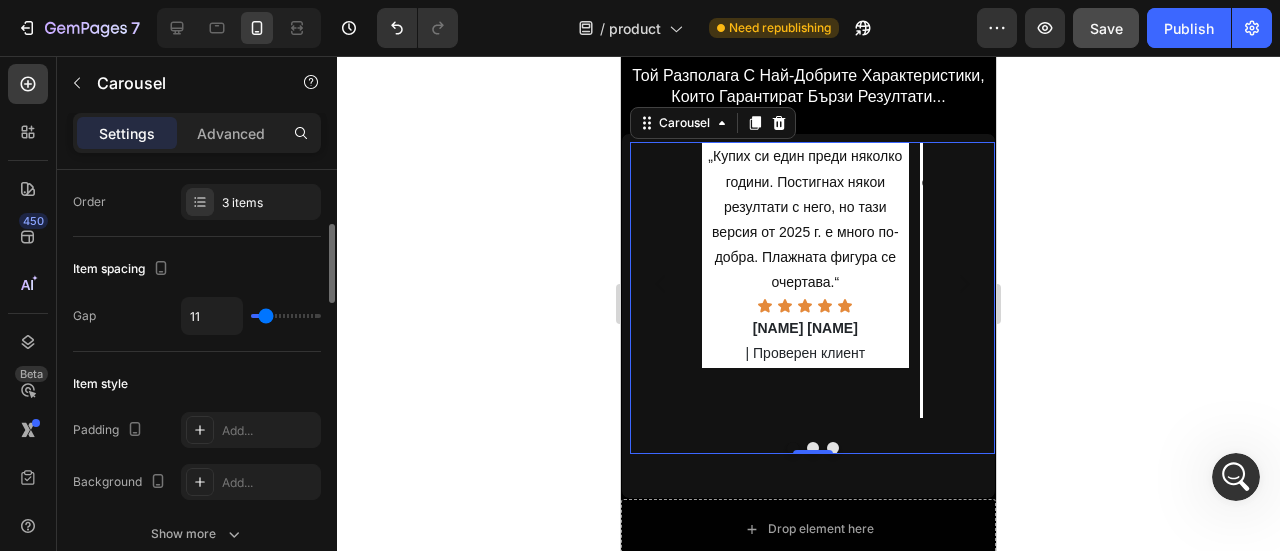 drag, startPoint x: 276, startPoint y: 319, endPoint x: 266, endPoint y: 323, distance: 10.770329 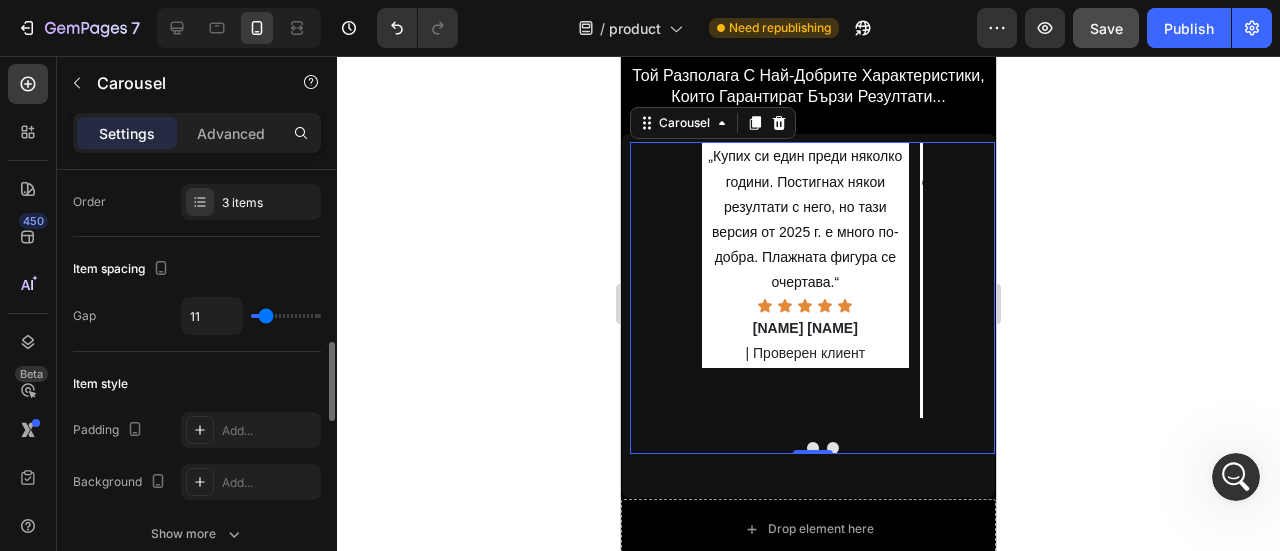 scroll, scrollTop: 400, scrollLeft: 0, axis: vertical 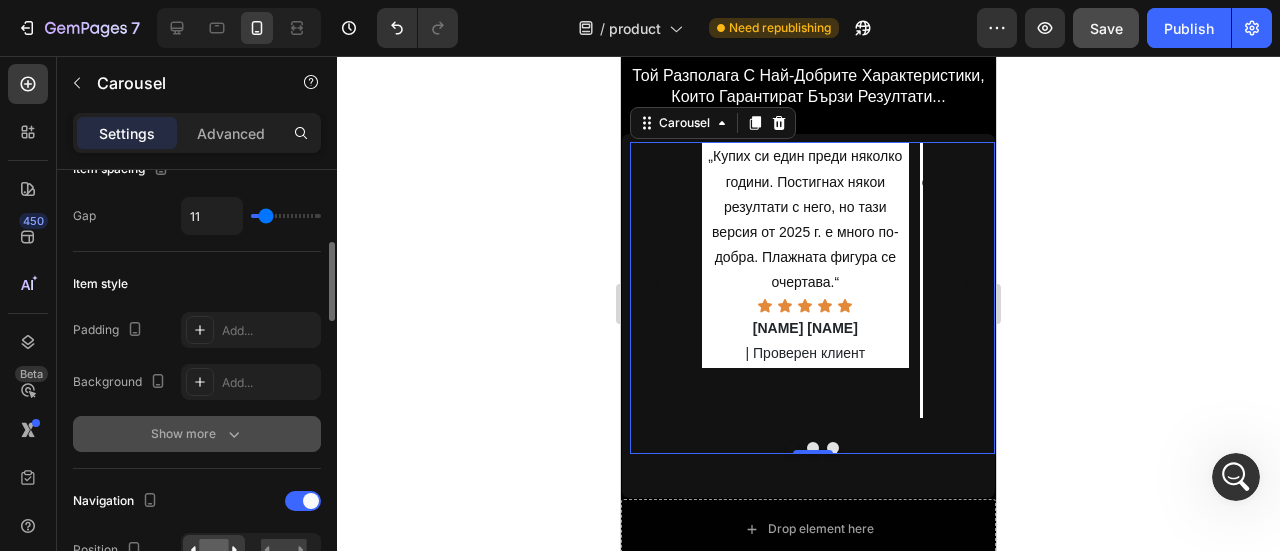 click 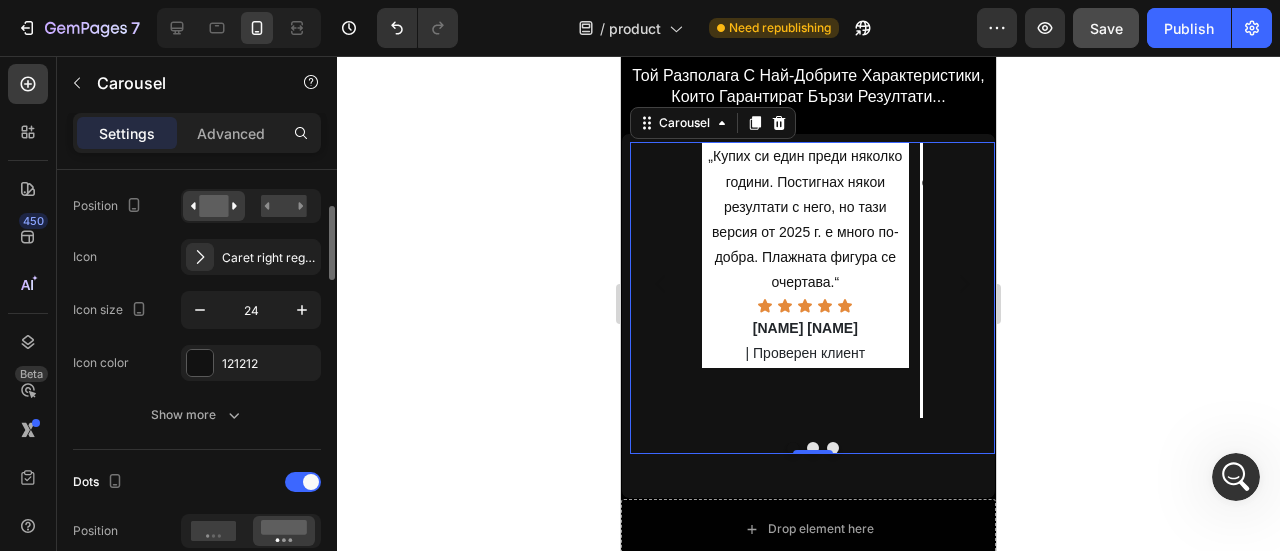scroll, scrollTop: 800, scrollLeft: 0, axis: vertical 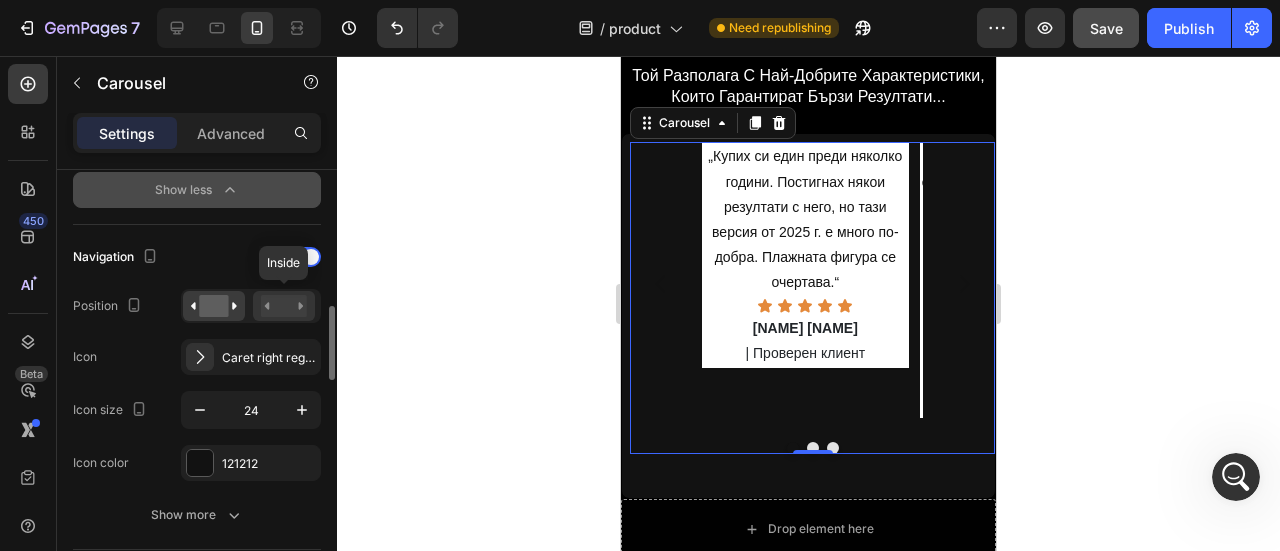 click 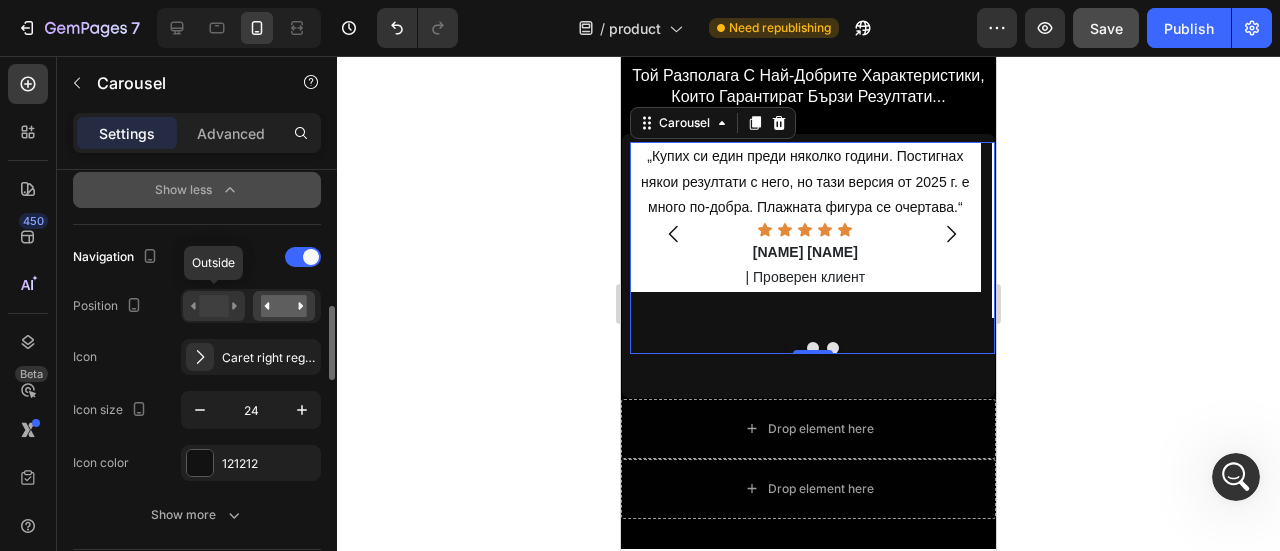 click 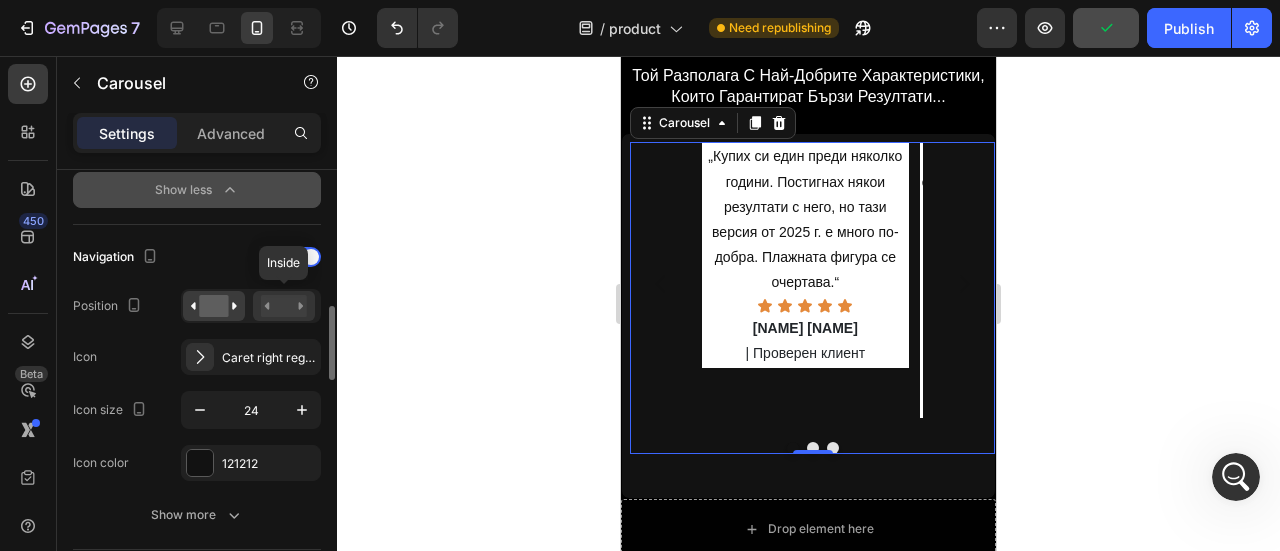 click 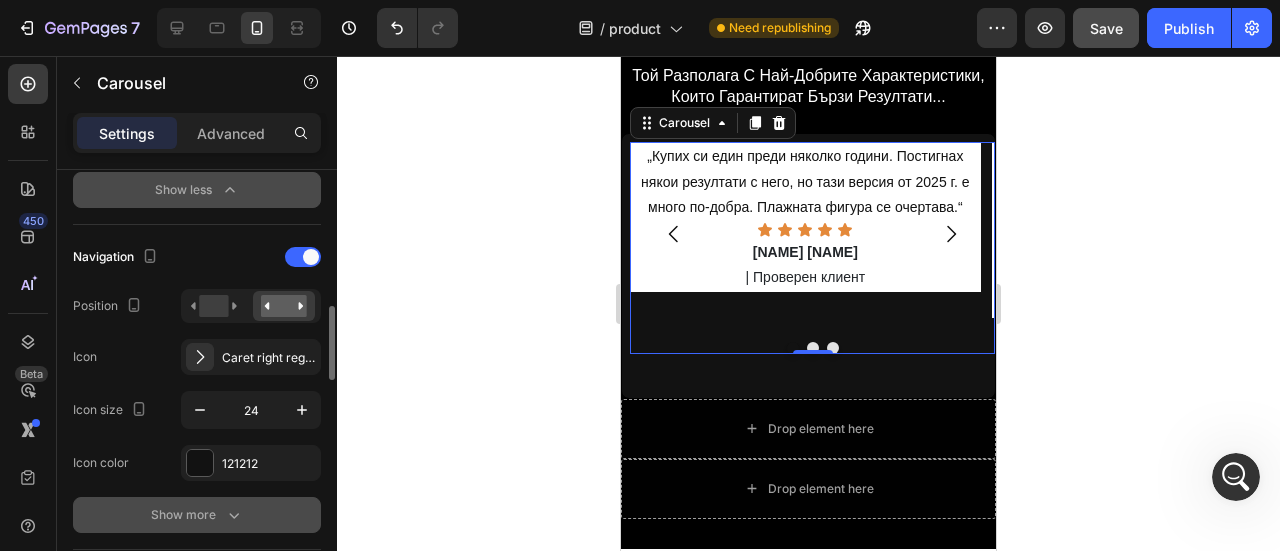 click 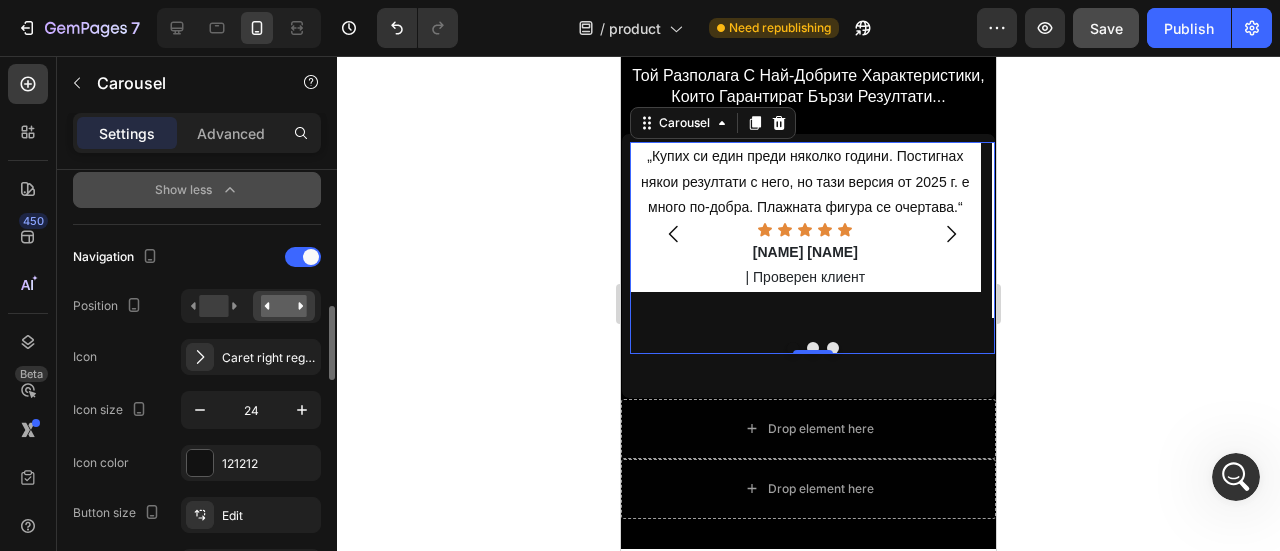 scroll, scrollTop: 1000, scrollLeft: 0, axis: vertical 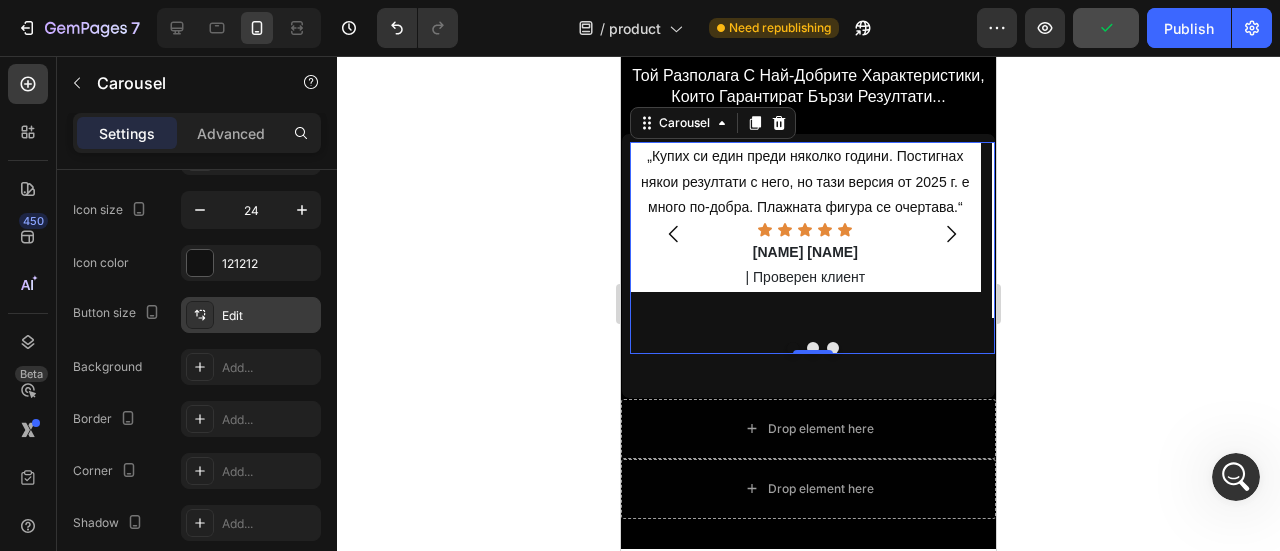 click on "Edit" at bounding box center (269, 316) 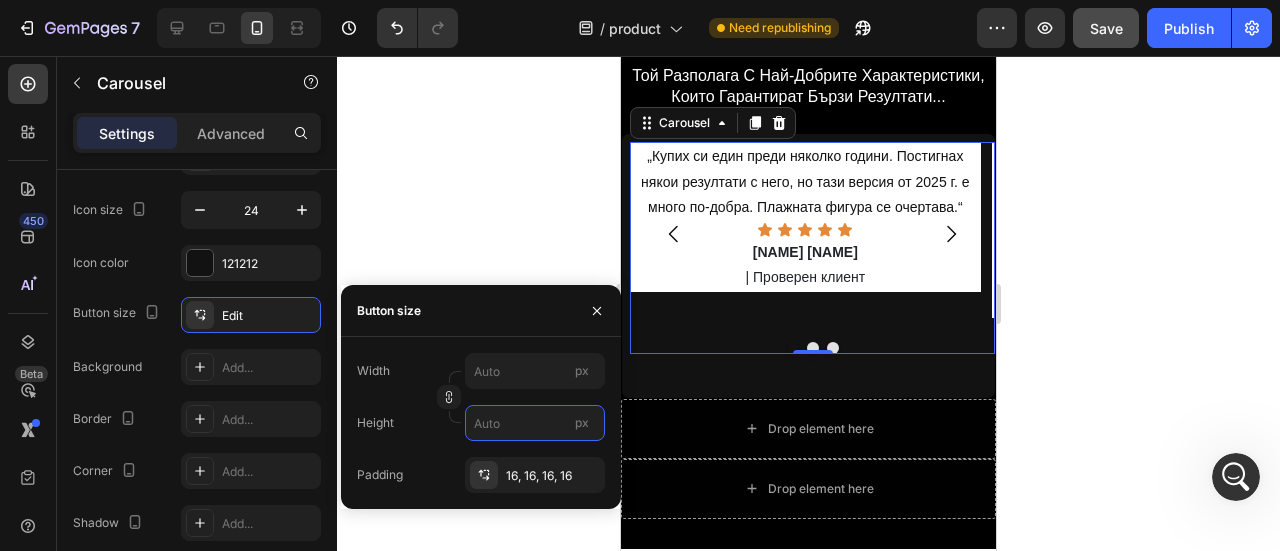 click on "px" at bounding box center [535, 423] 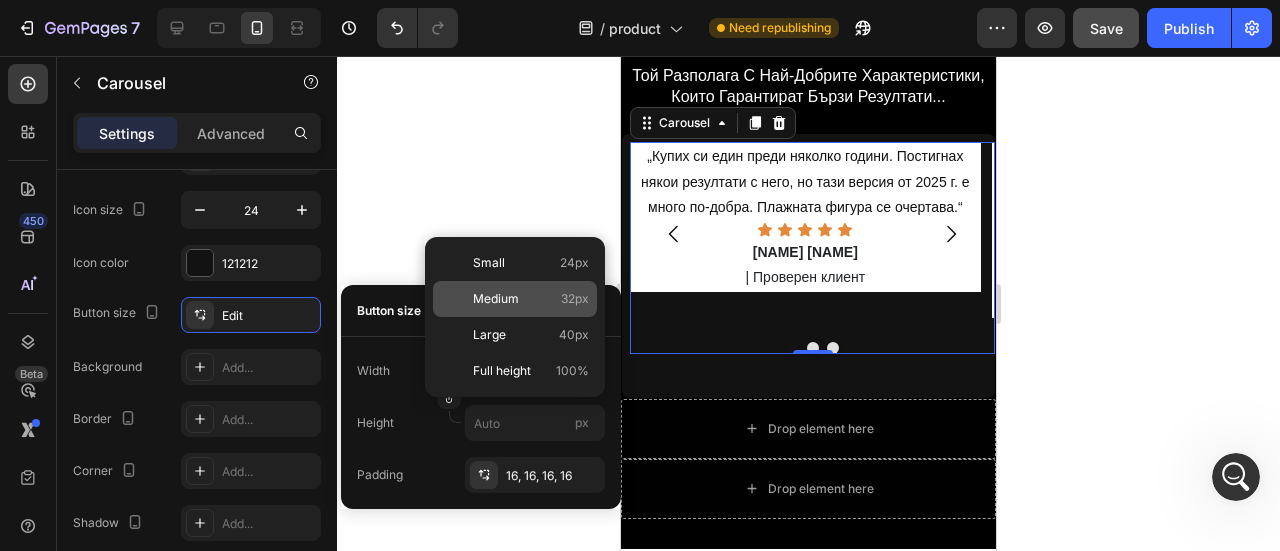 click on "Medium 32px" 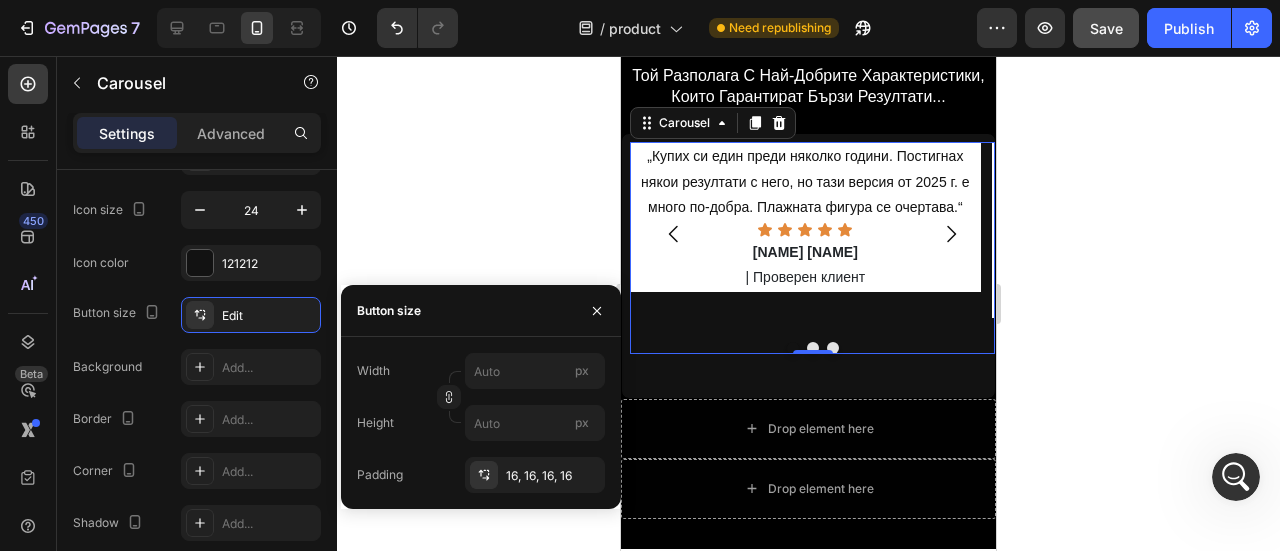 type on "32" 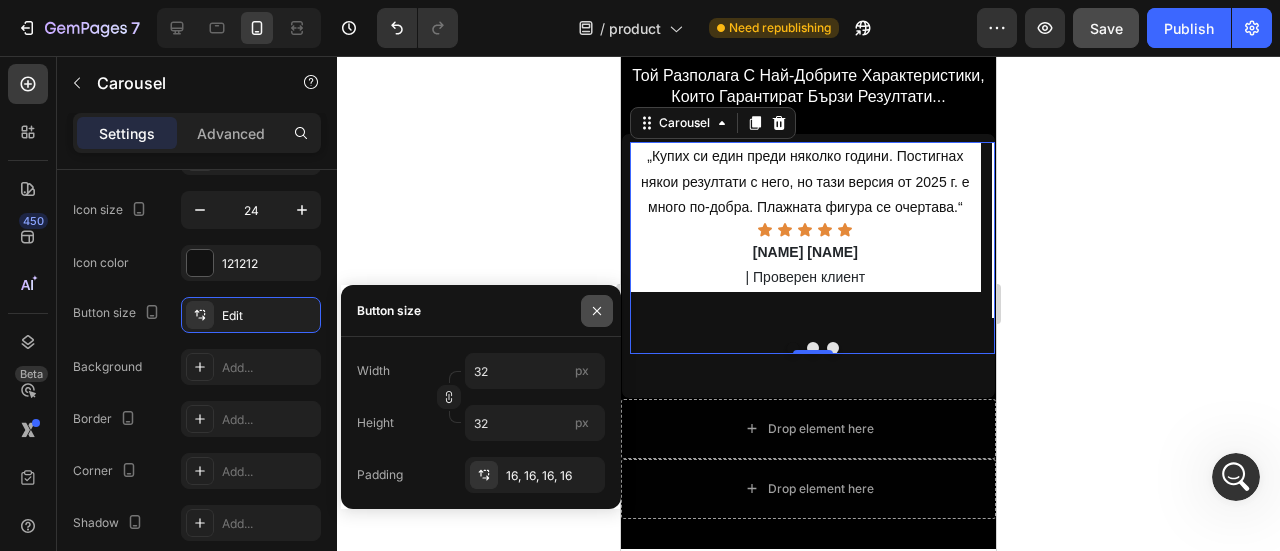 click 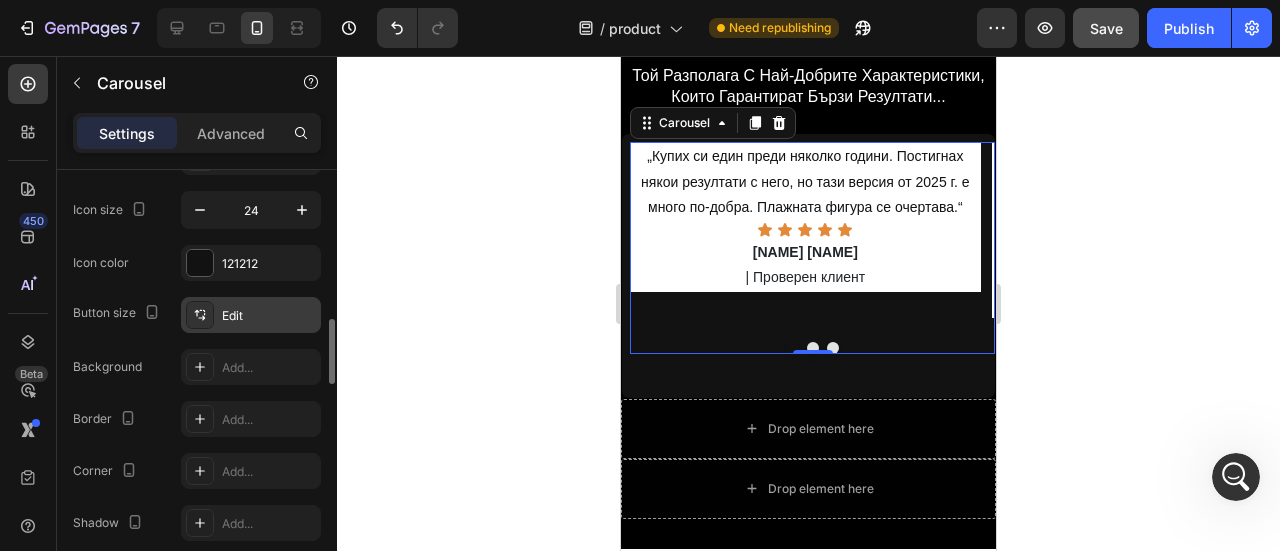 click on "Edit" at bounding box center (251, 315) 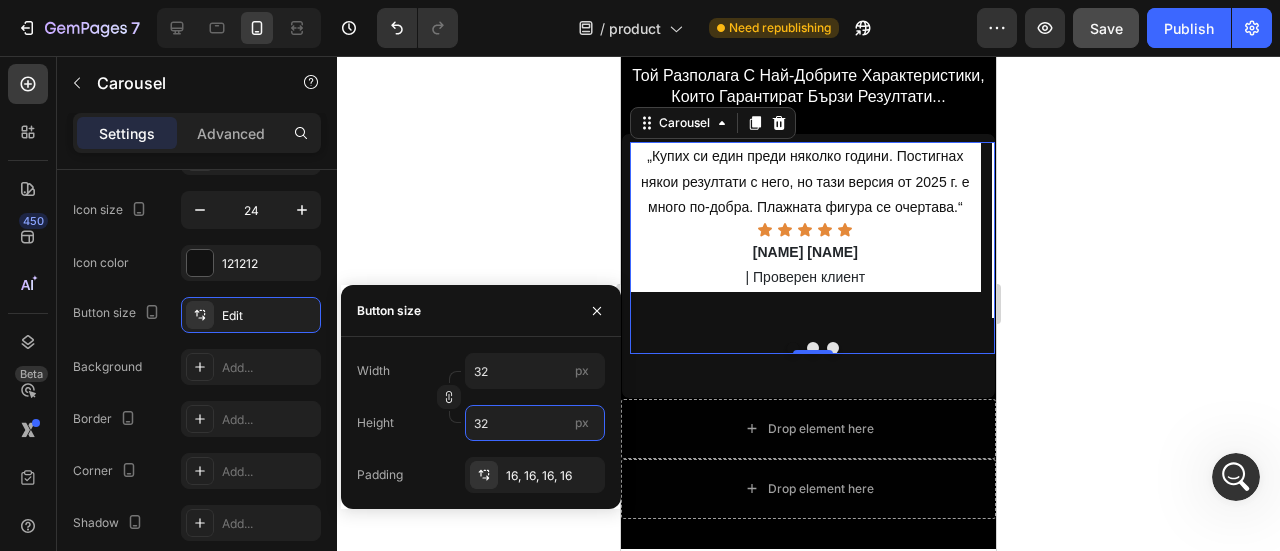 type on "0" 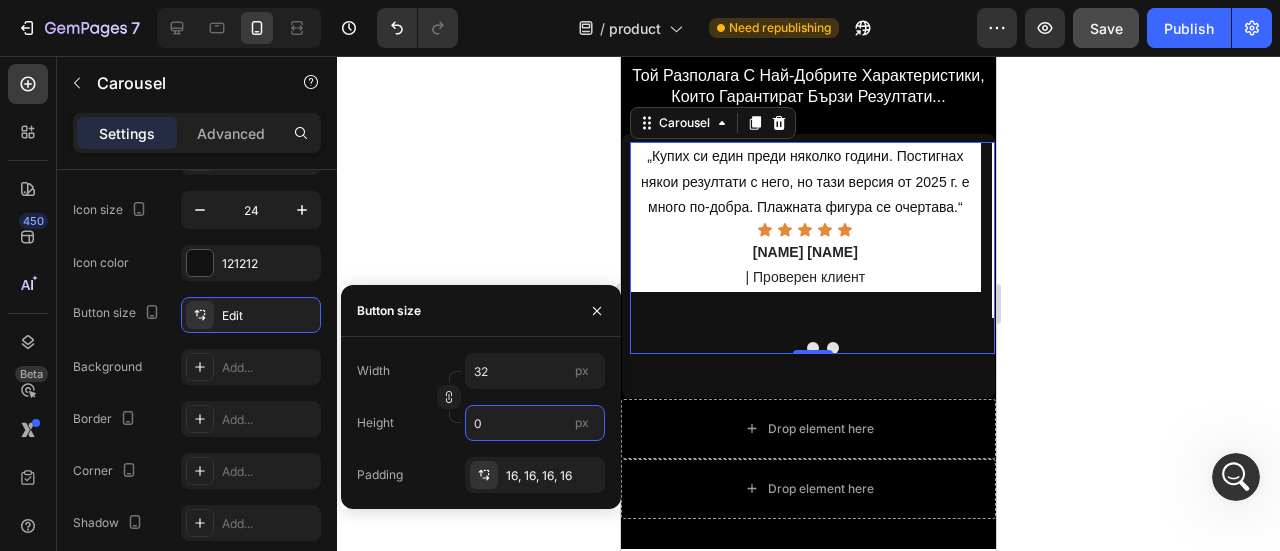 type on "0" 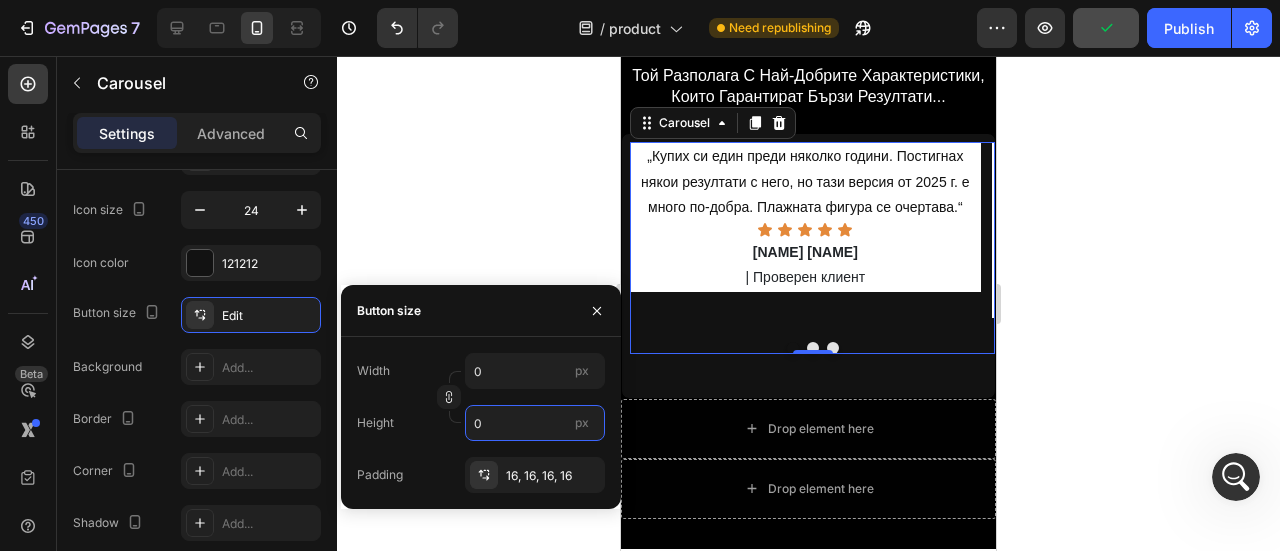drag, startPoint x: 456, startPoint y: 421, endPoint x: 440, endPoint y: 419, distance: 16.124516 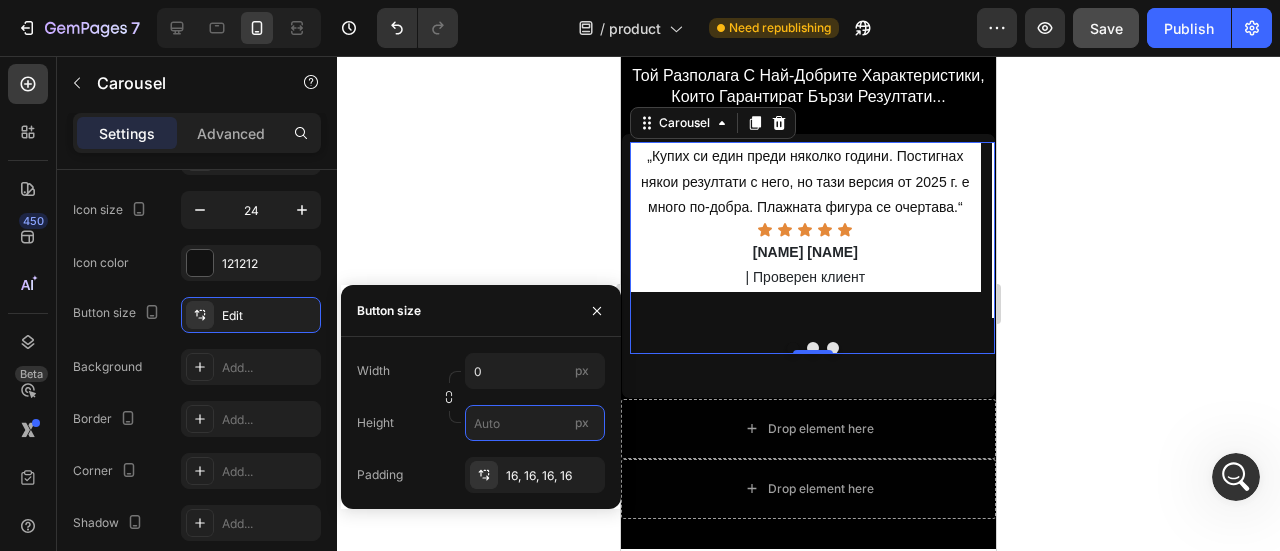 type 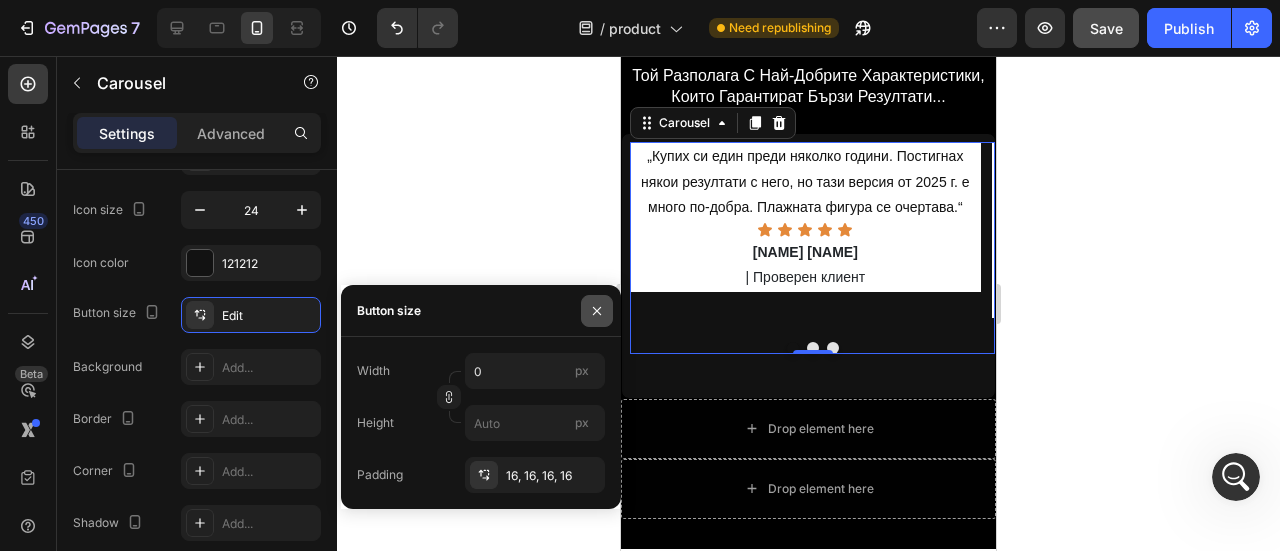 click 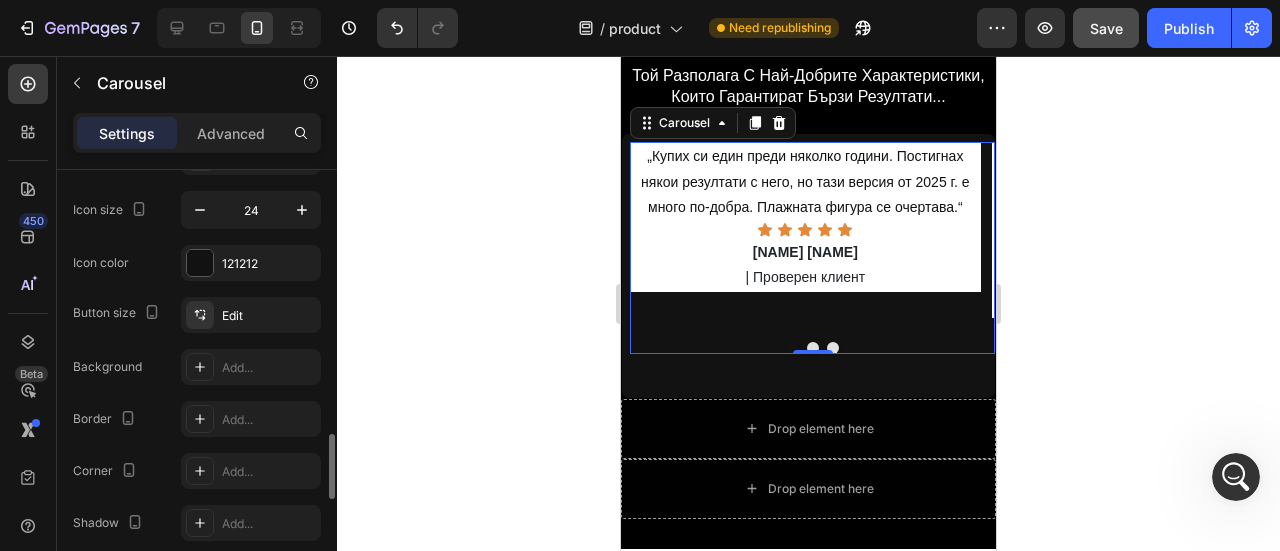 scroll, scrollTop: 1100, scrollLeft: 0, axis: vertical 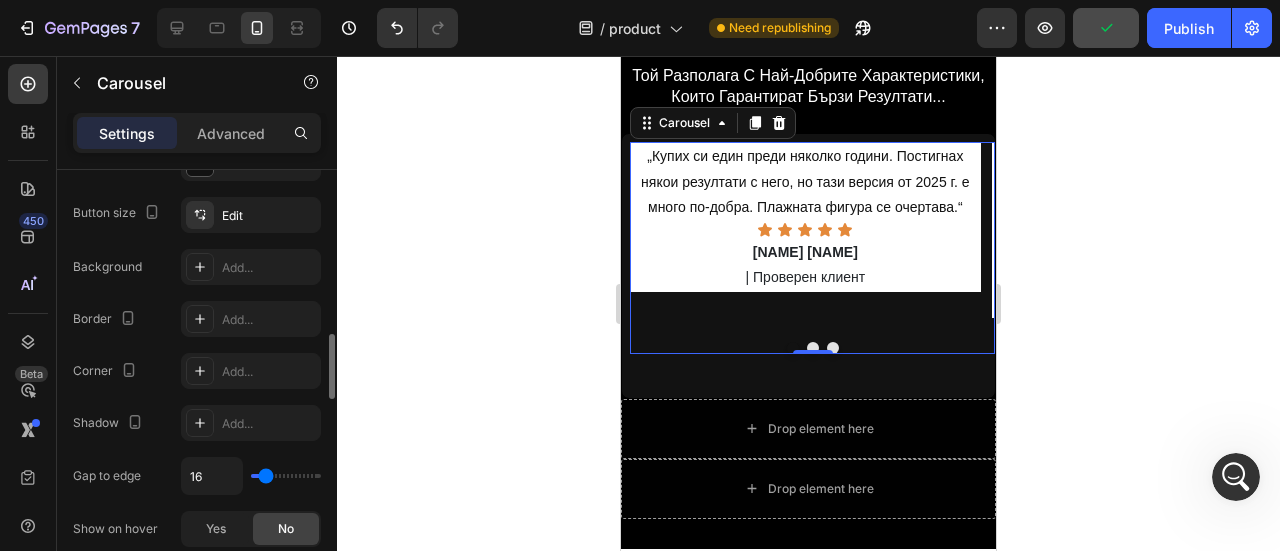 type on "11" 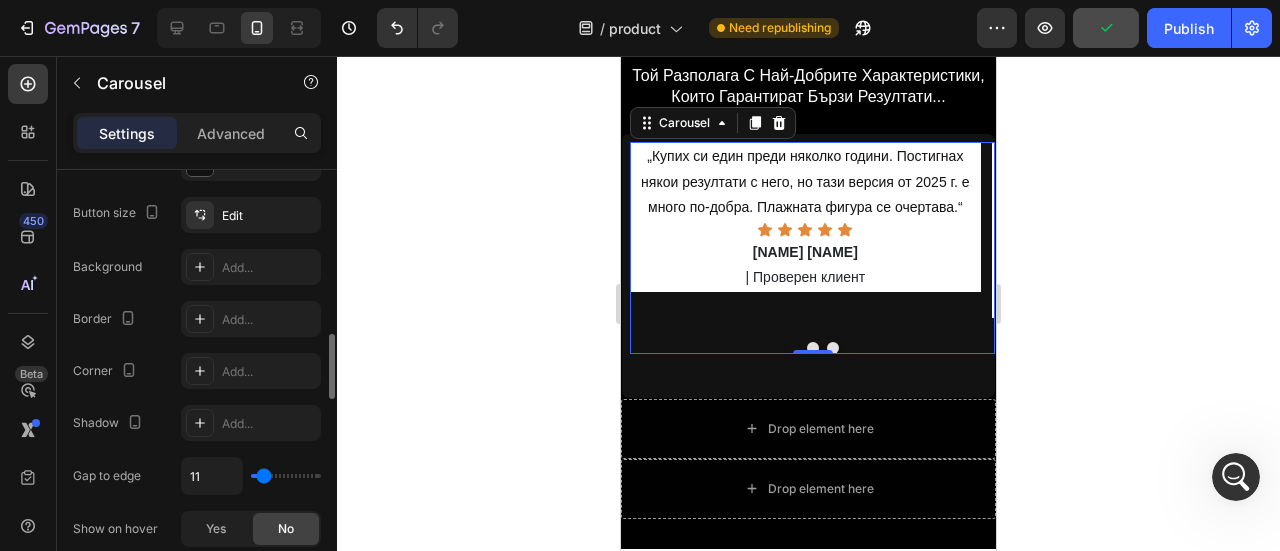 type on "1" 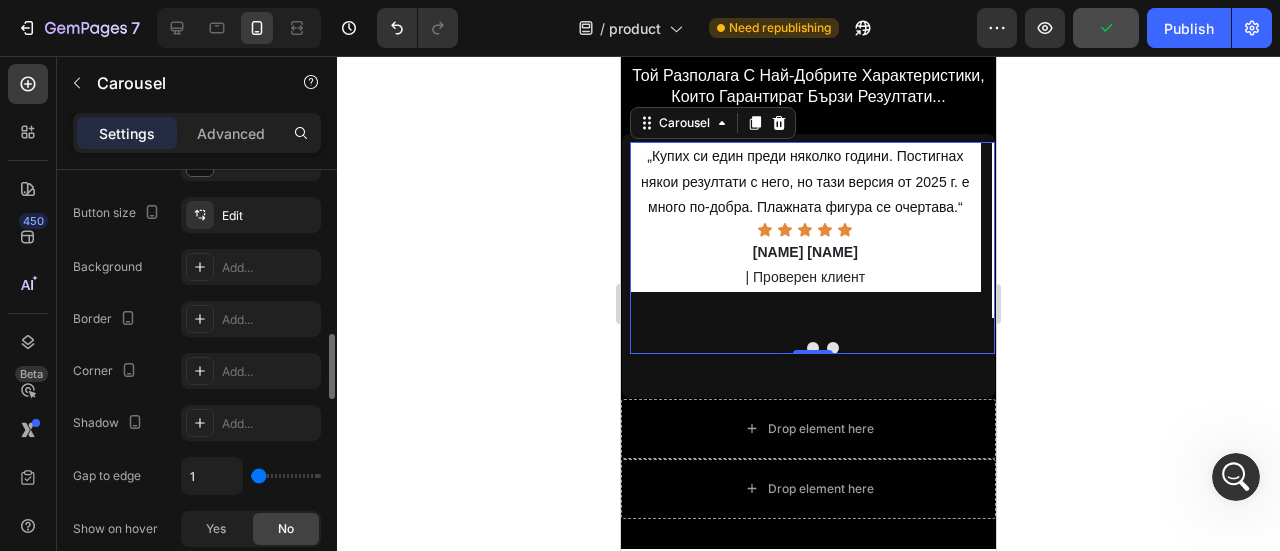 type on "1" 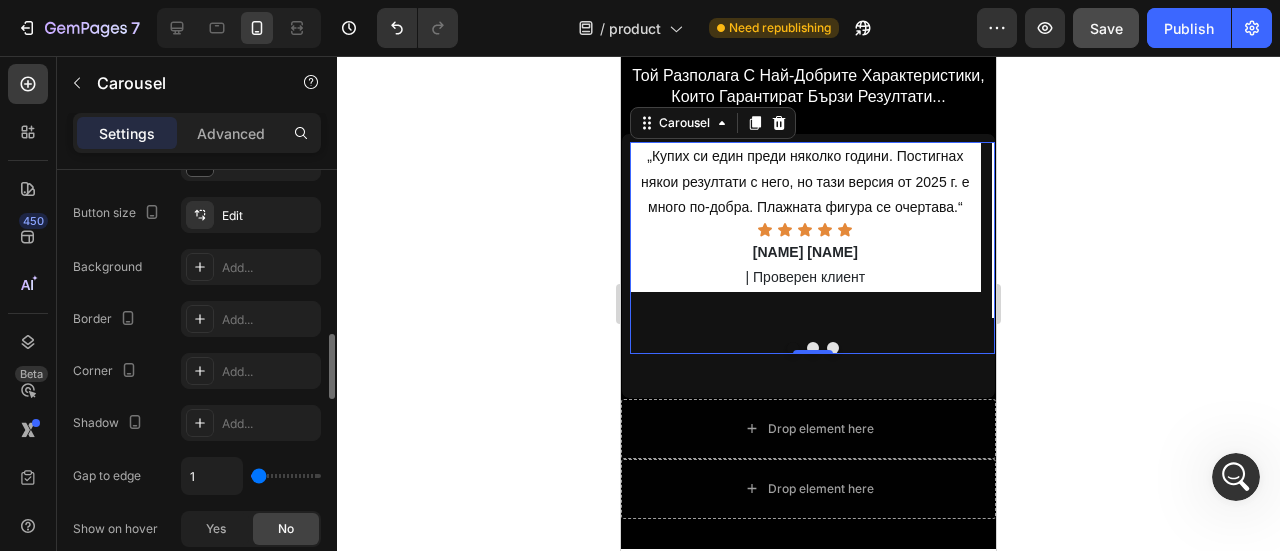 type on "14" 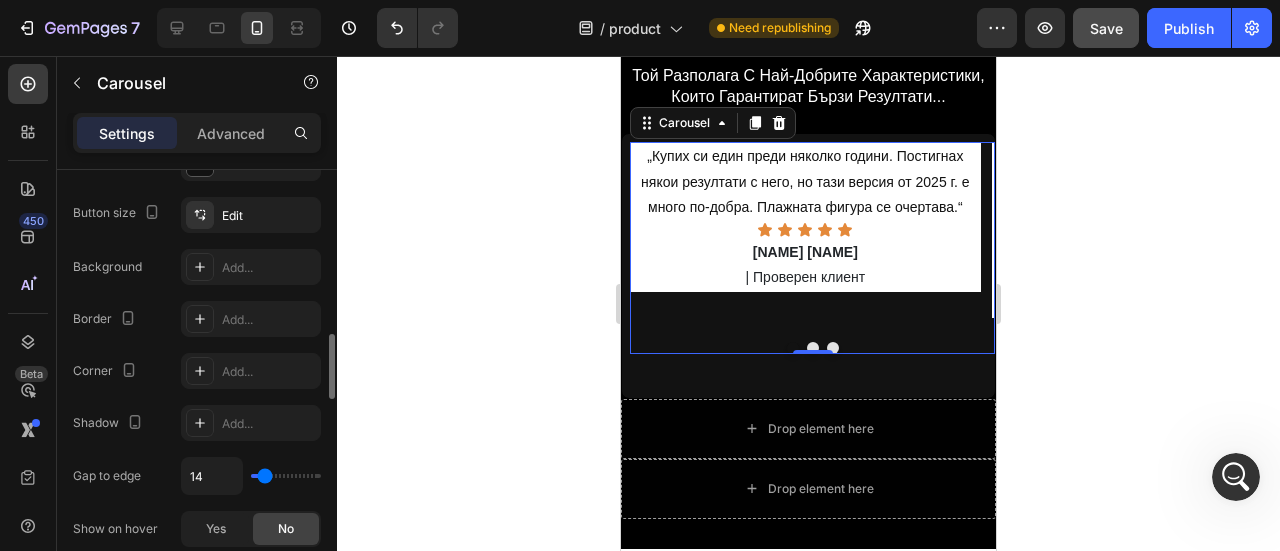 type on "19" 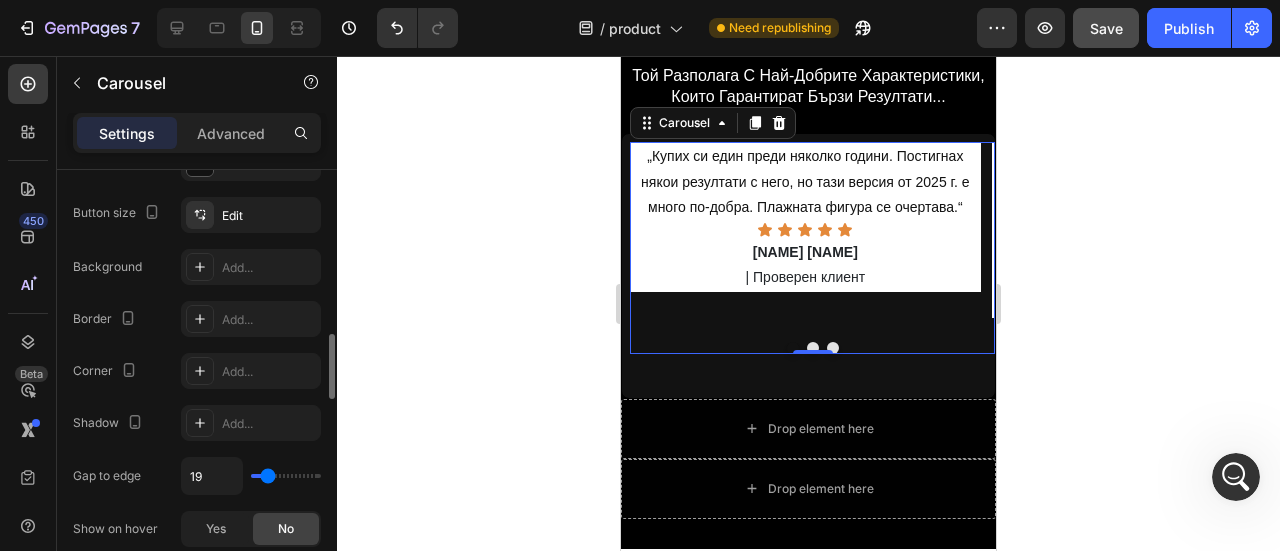type on "19" 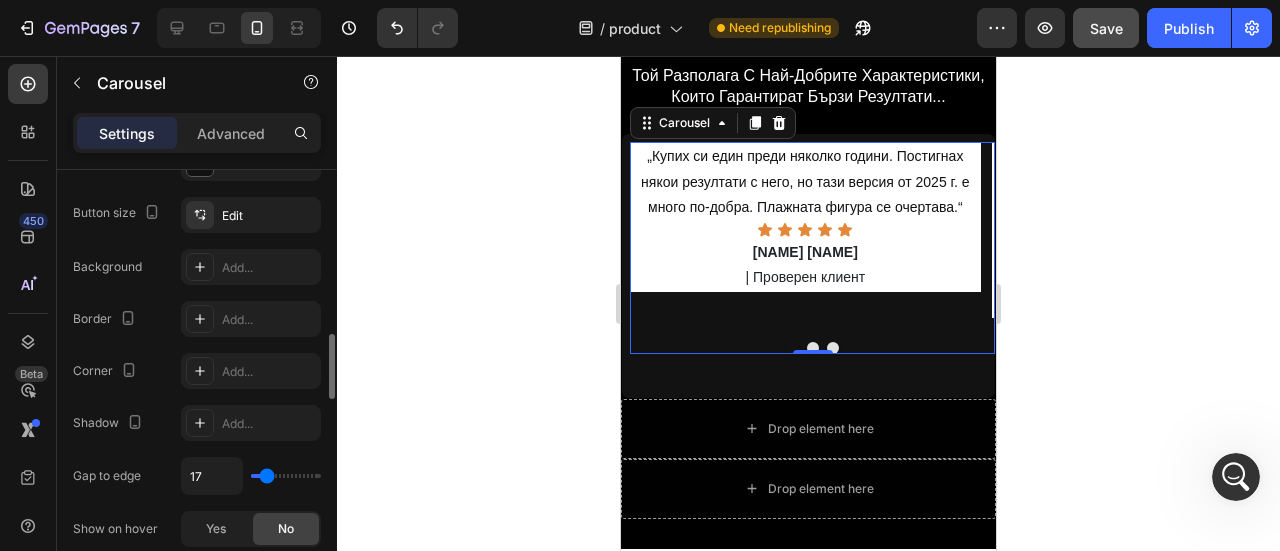 type on "17" 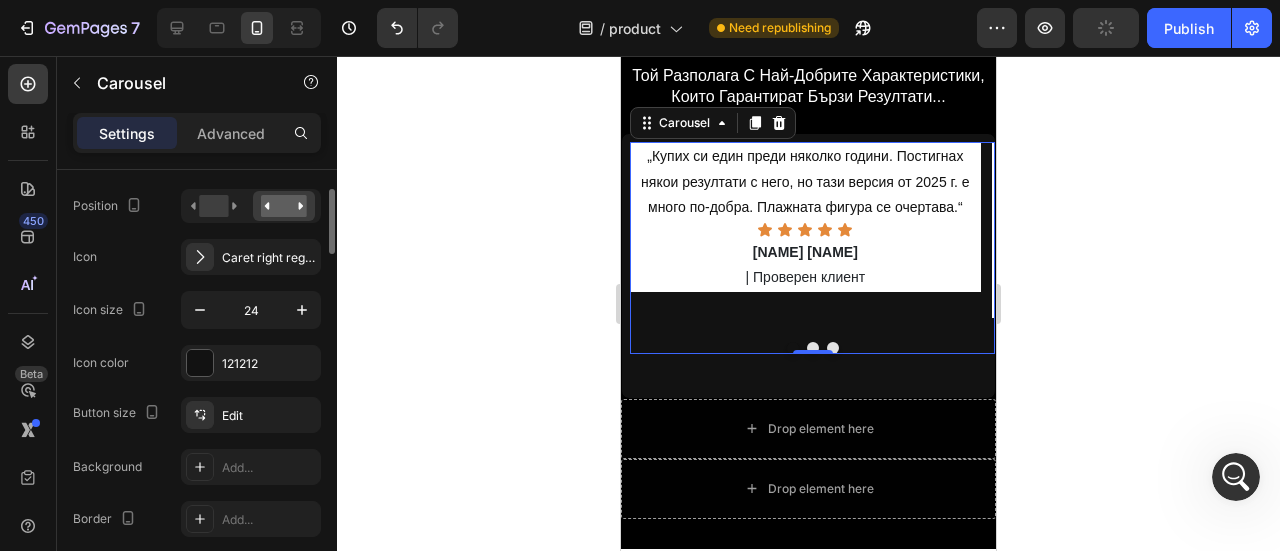 scroll, scrollTop: 800, scrollLeft: 0, axis: vertical 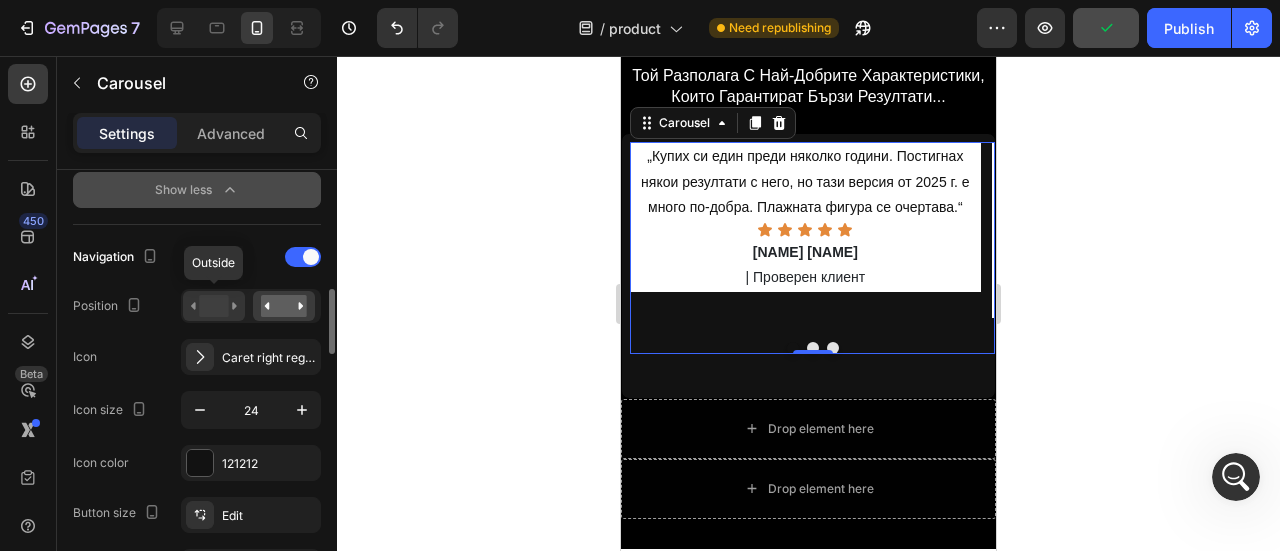 click 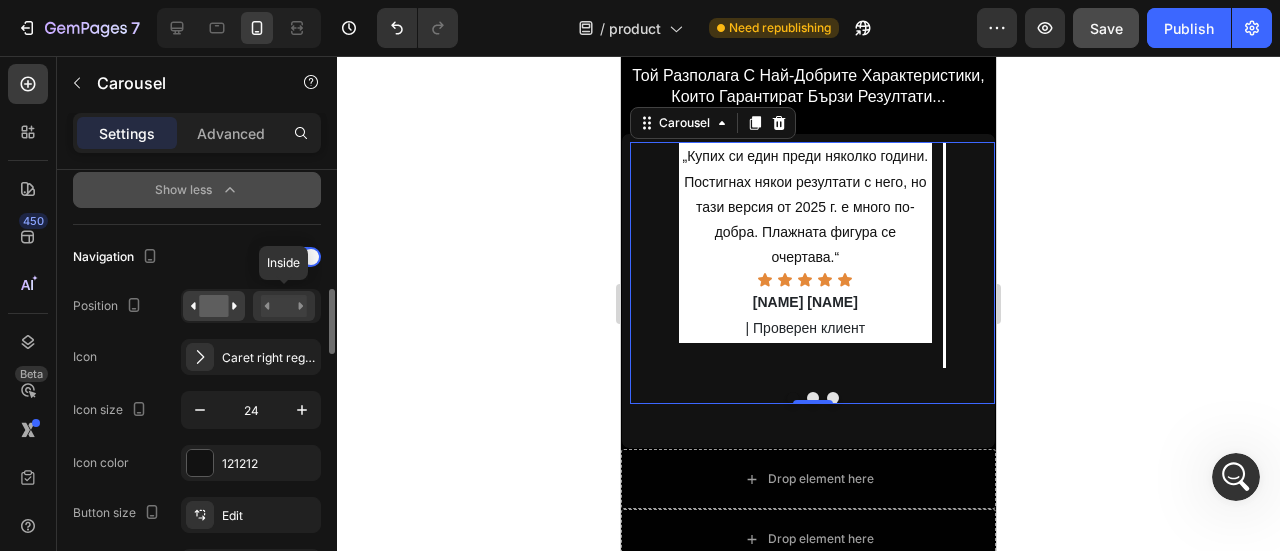 click 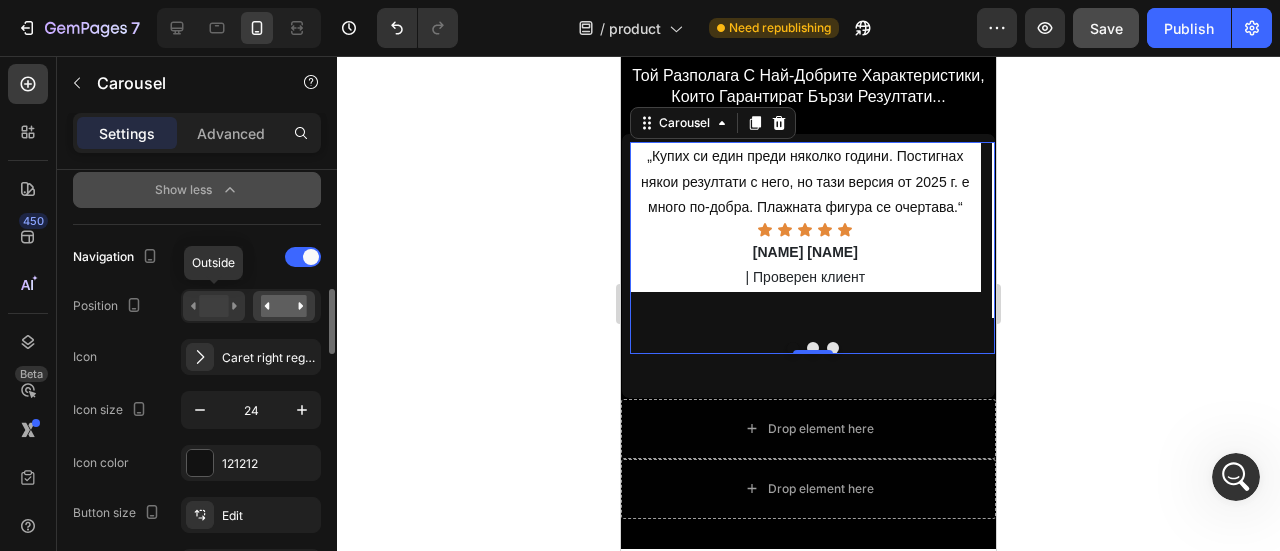 click 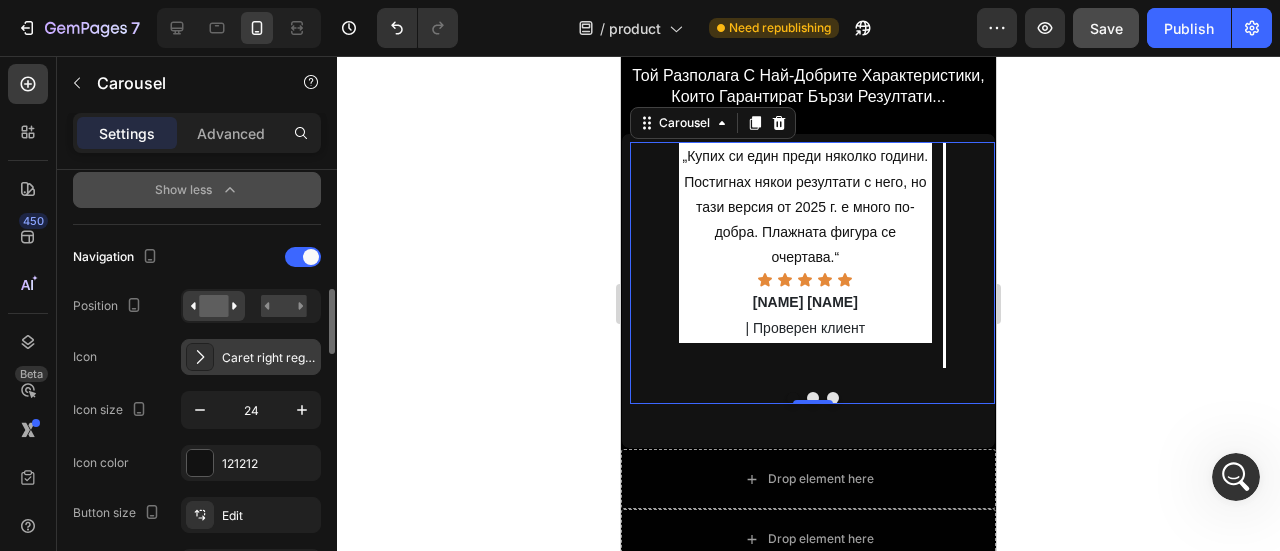 click on "Caret right regular" at bounding box center (269, 358) 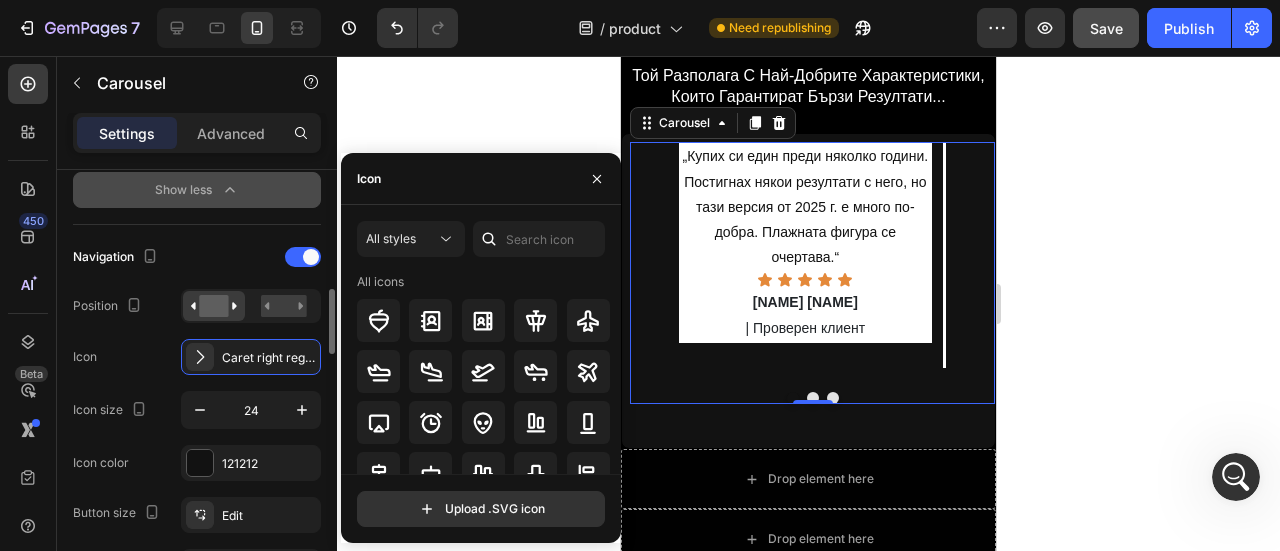 click on "Icon
Caret right regular" at bounding box center [197, 357] 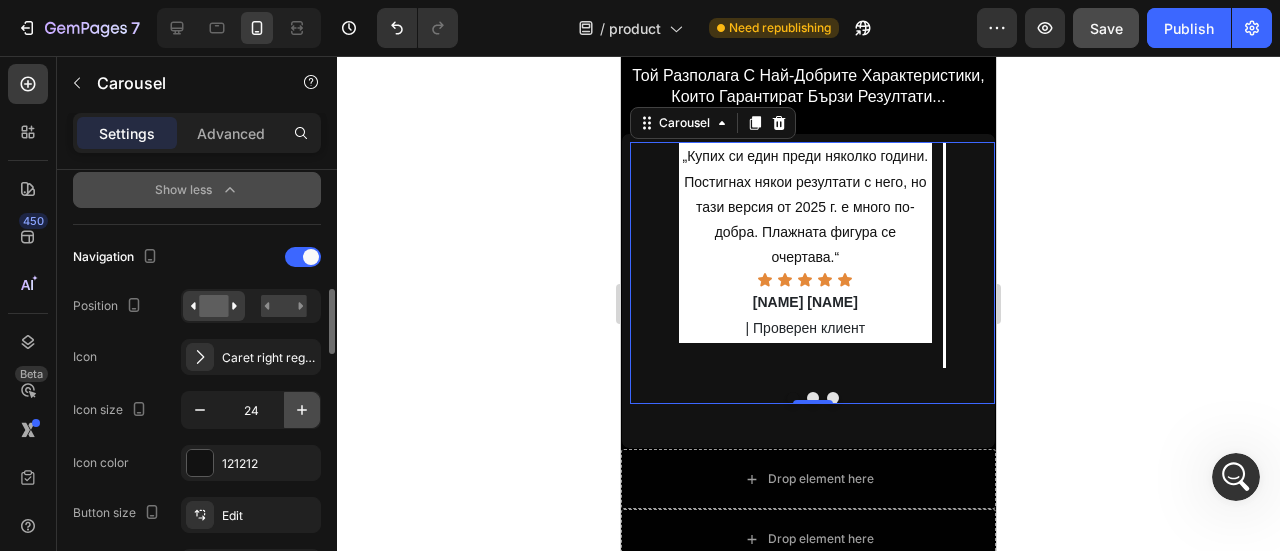 click 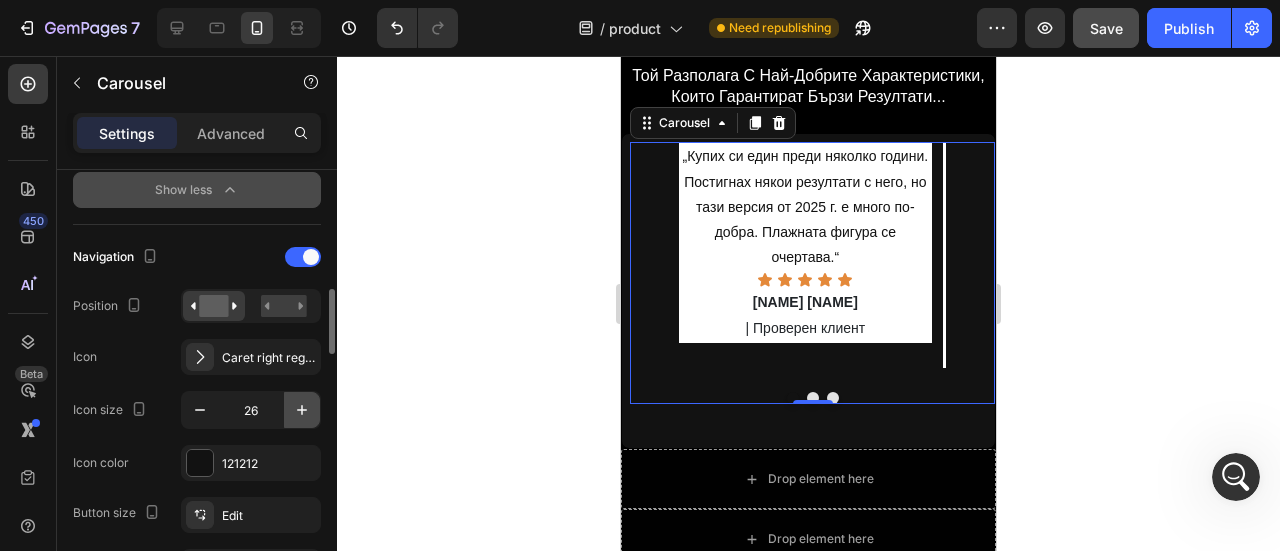 click 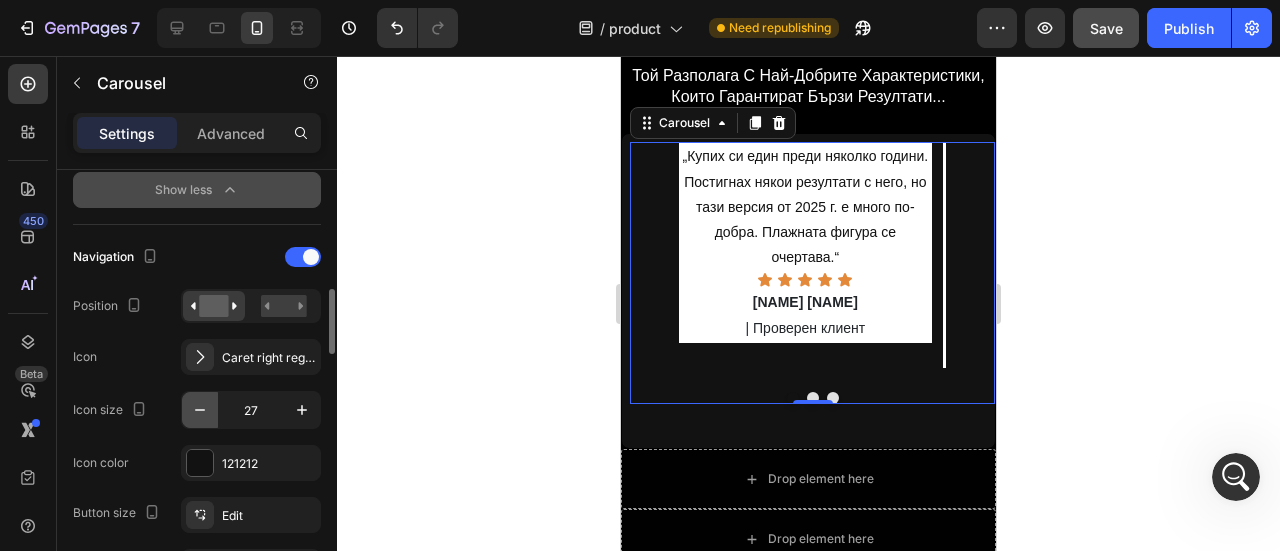click 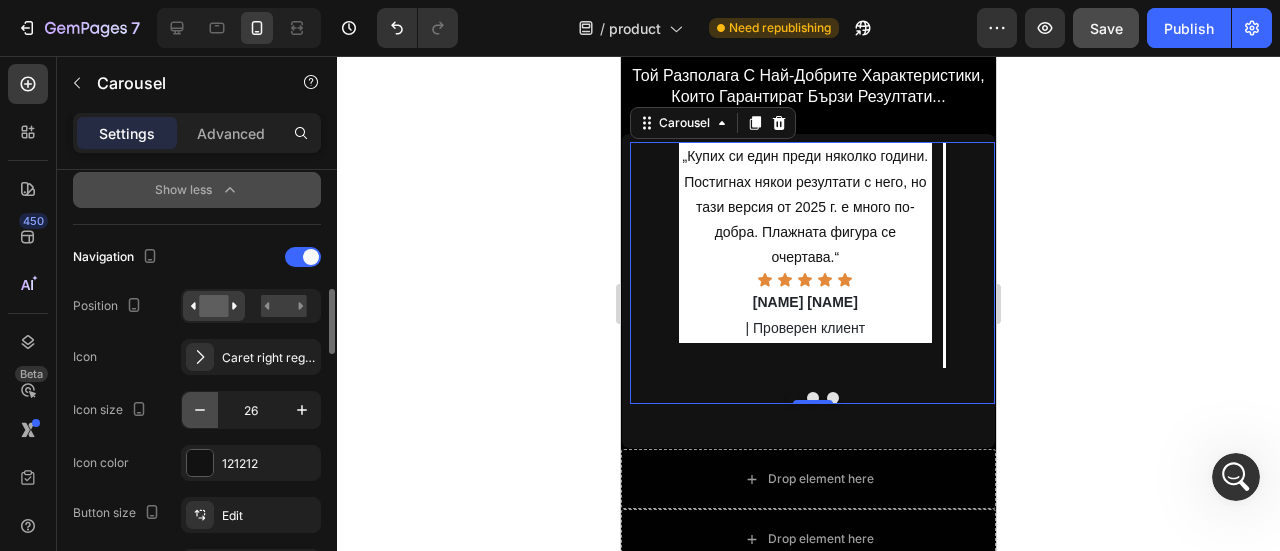 type on "25" 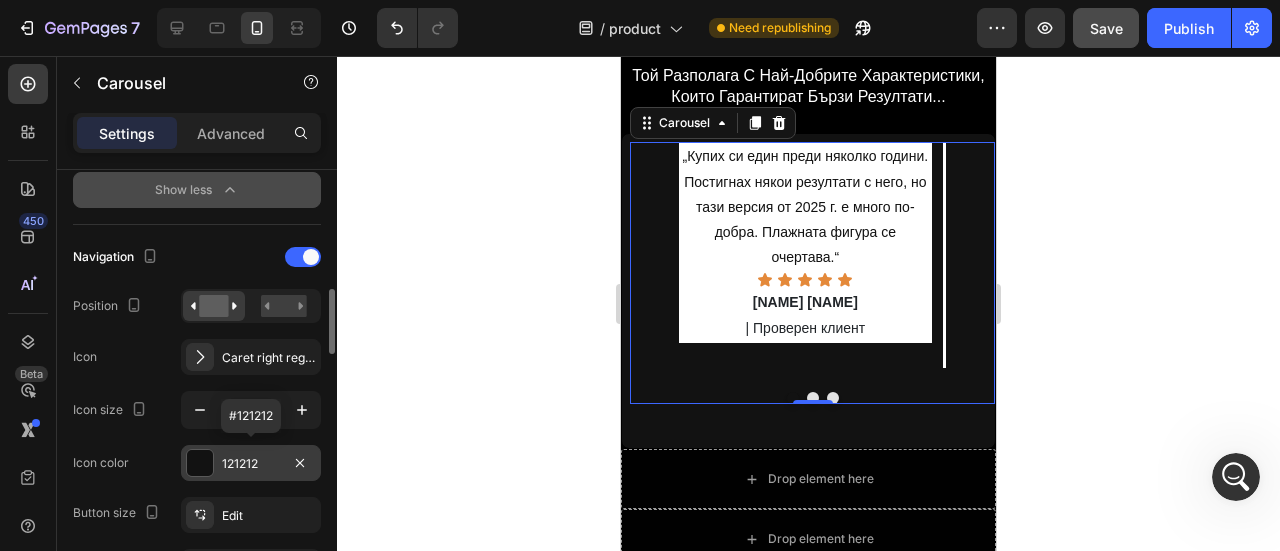 click at bounding box center (200, 463) 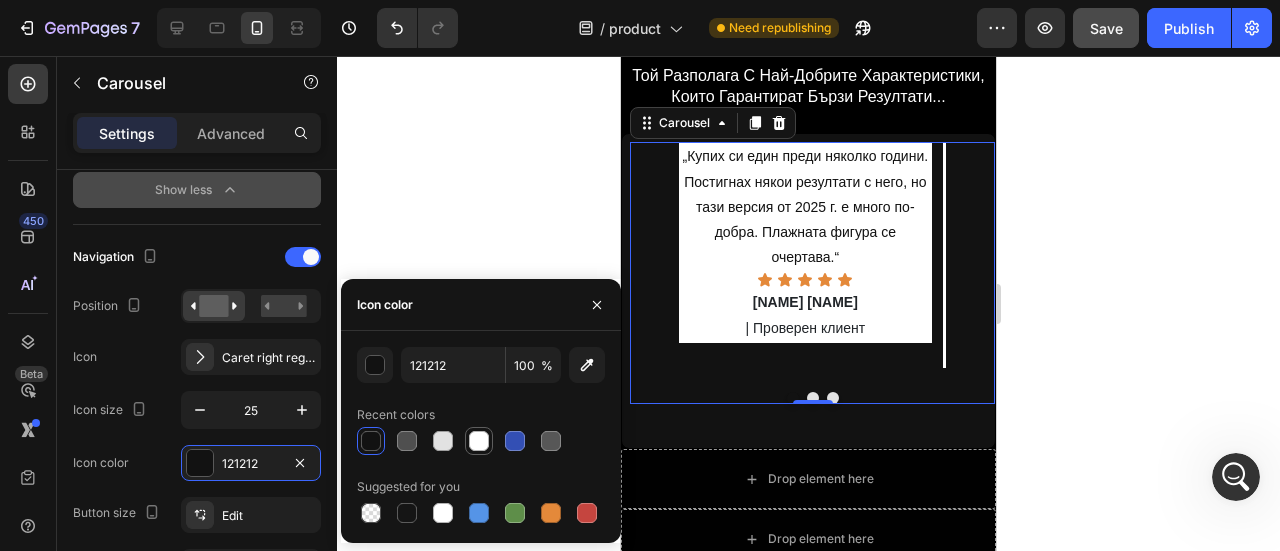 click at bounding box center [479, 441] 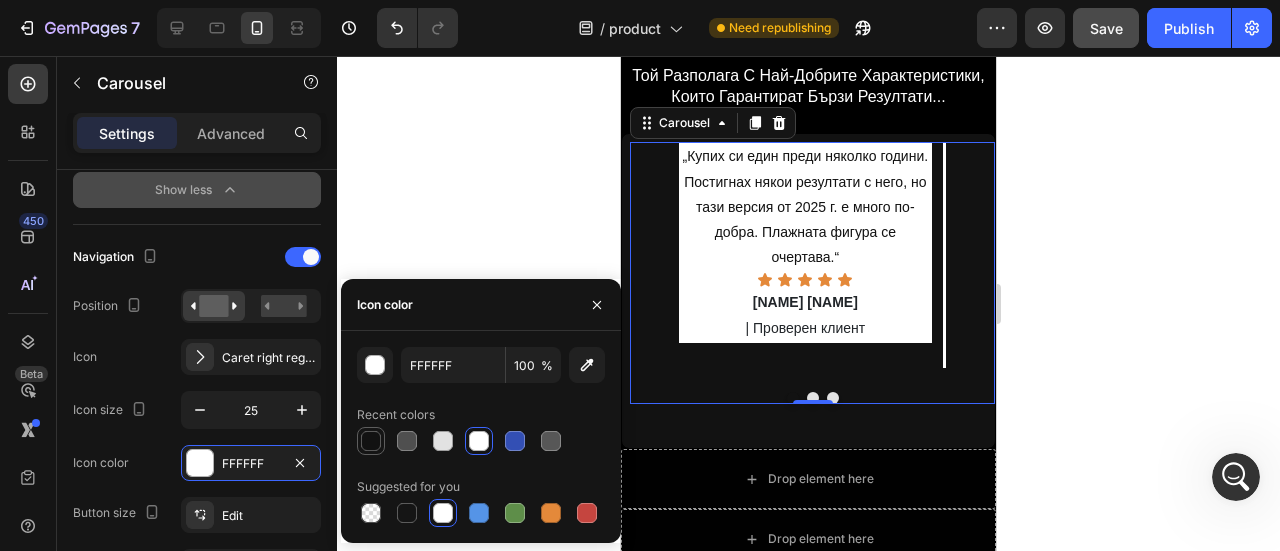 click at bounding box center [371, 441] 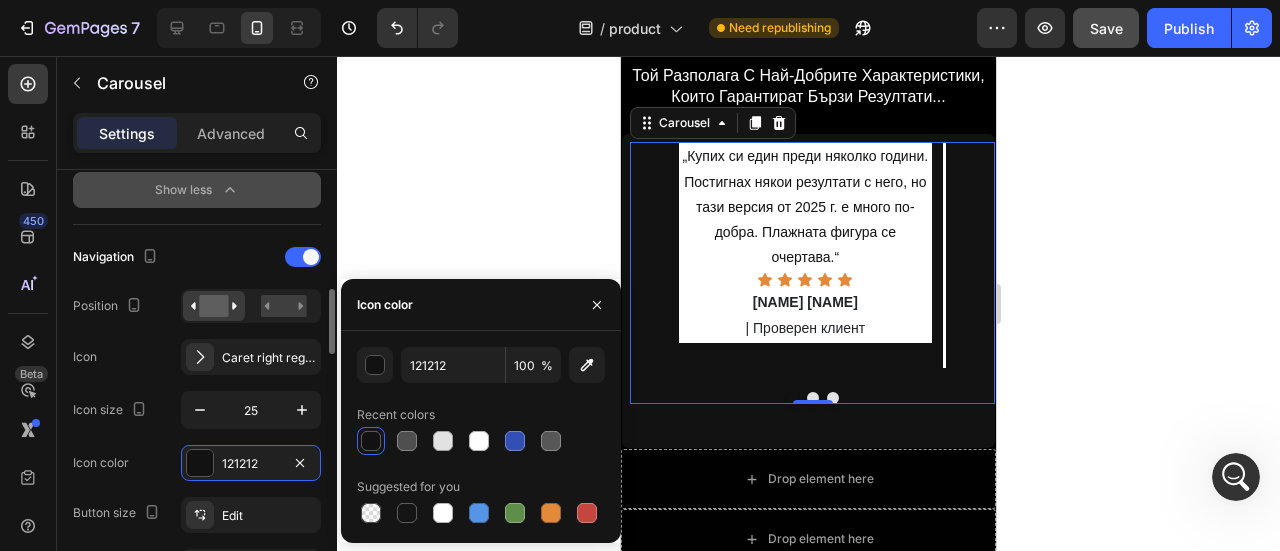 click on "Navigation Position Icon
Caret right regular Icon size [NUMBER] Icon color [COLOR]" at bounding box center [197, 361] 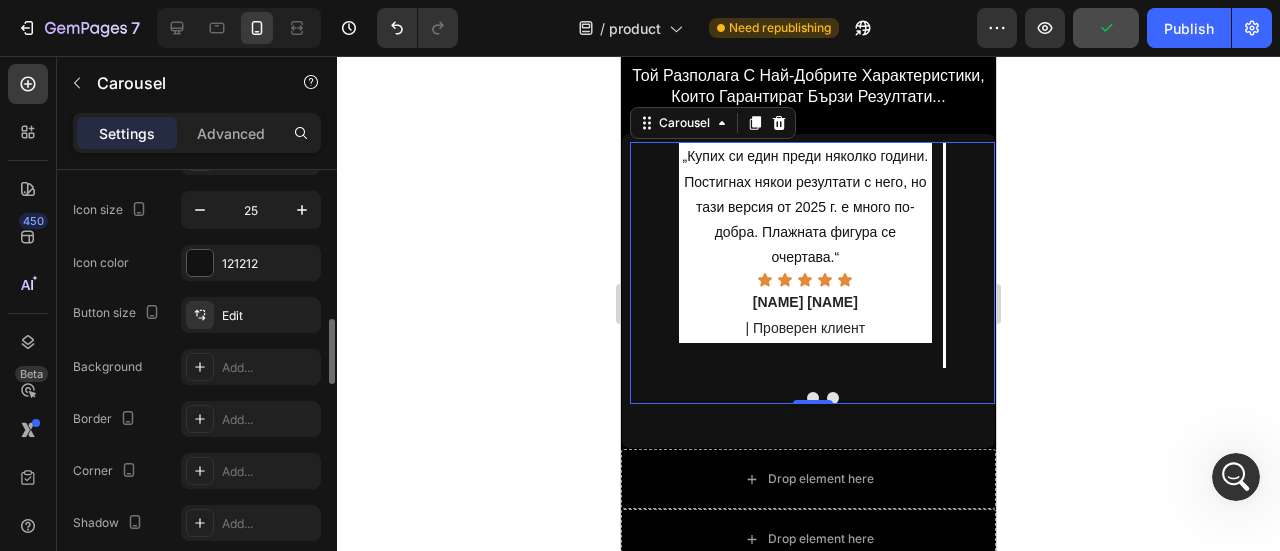scroll, scrollTop: 1200, scrollLeft: 0, axis: vertical 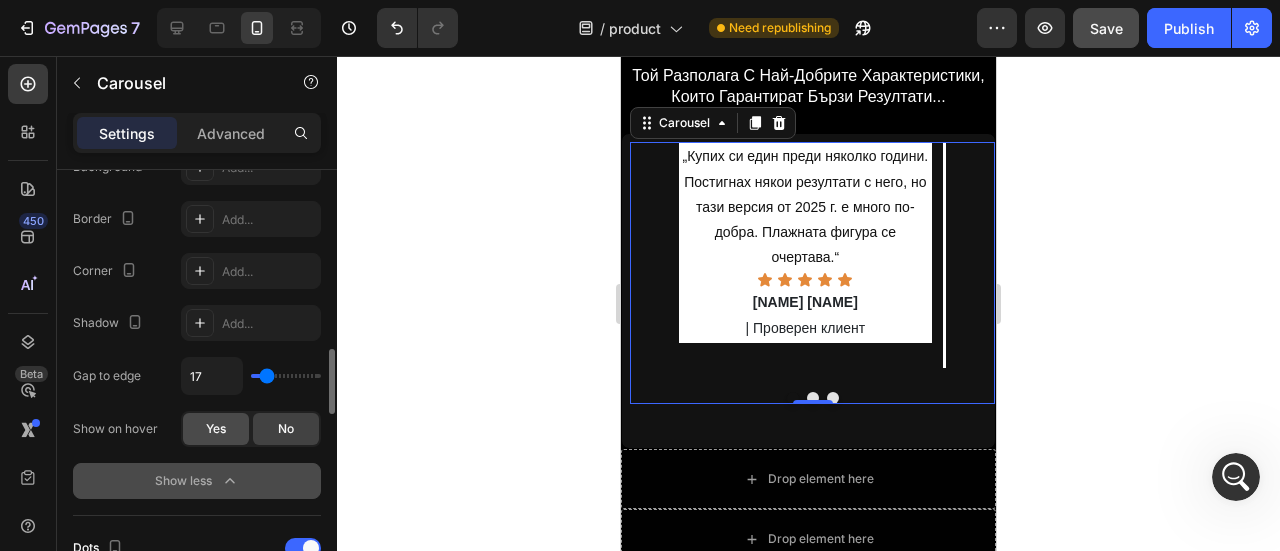 click on "Yes" 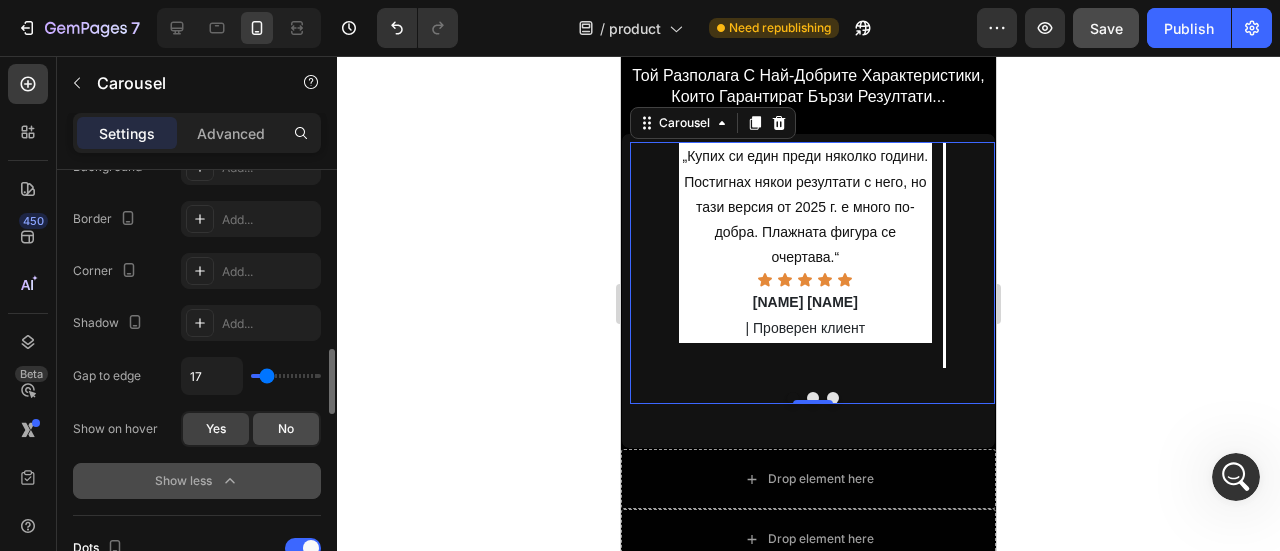 click on "No" 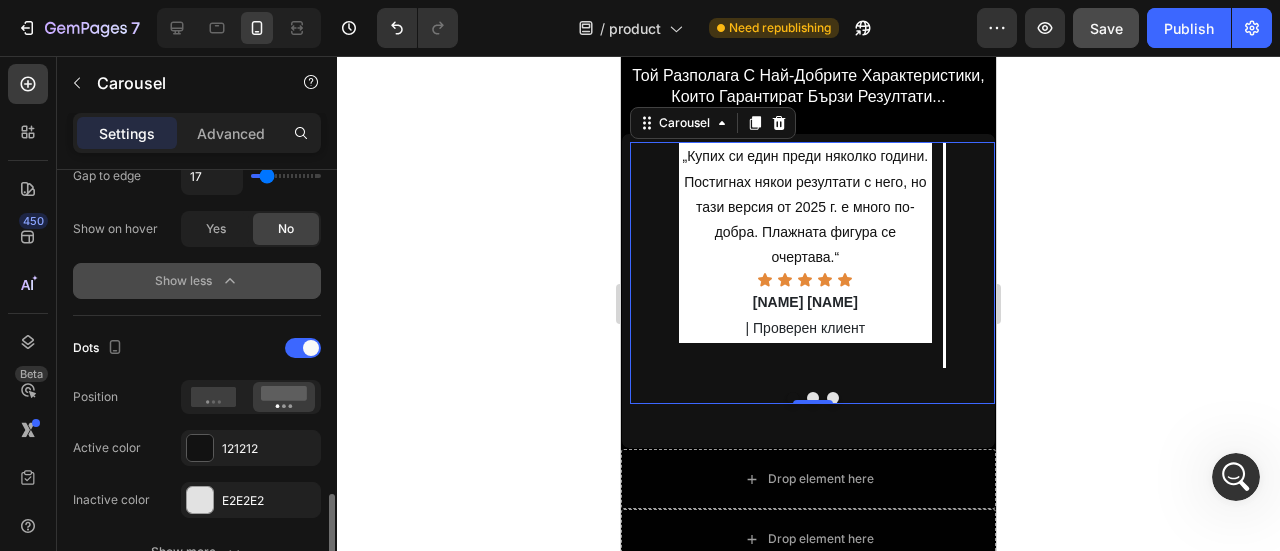 scroll, scrollTop: 1500, scrollLeft: 0, axis: vertical 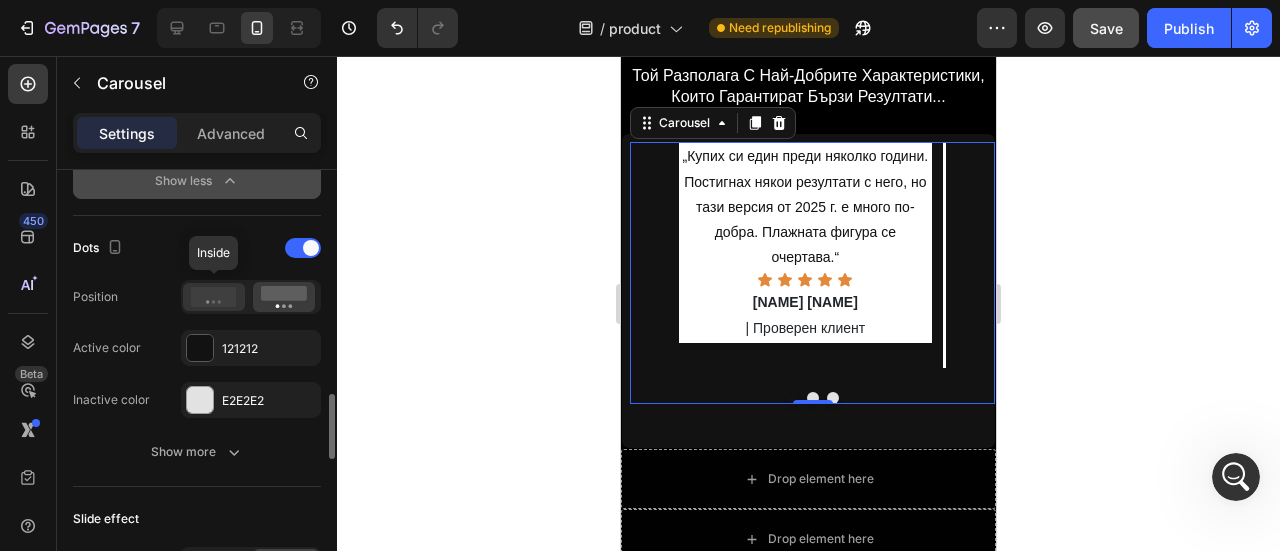 click 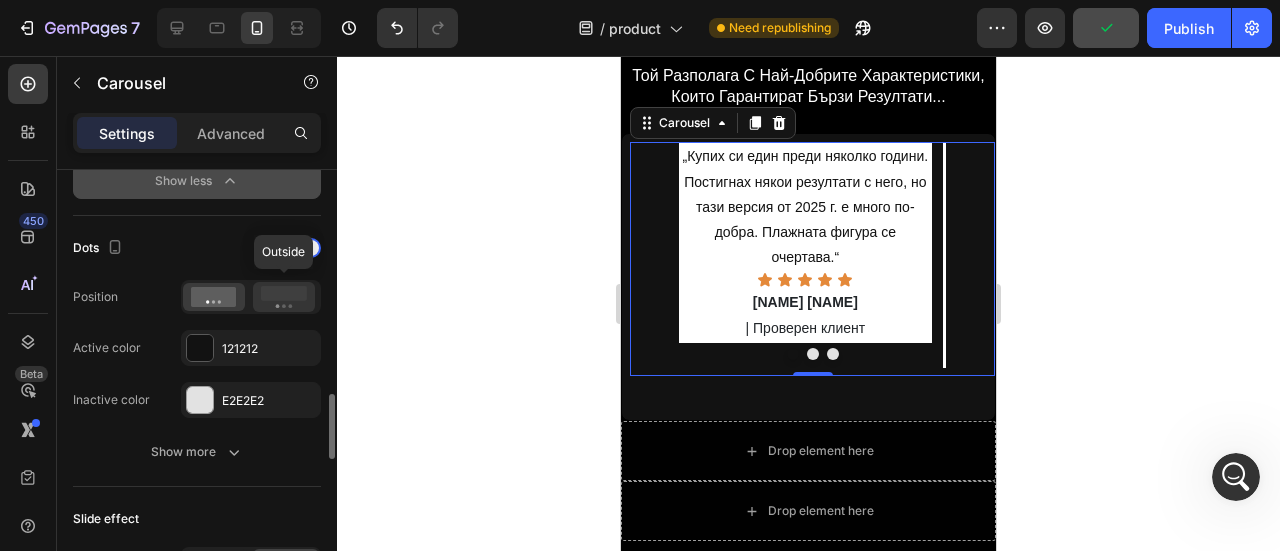 click 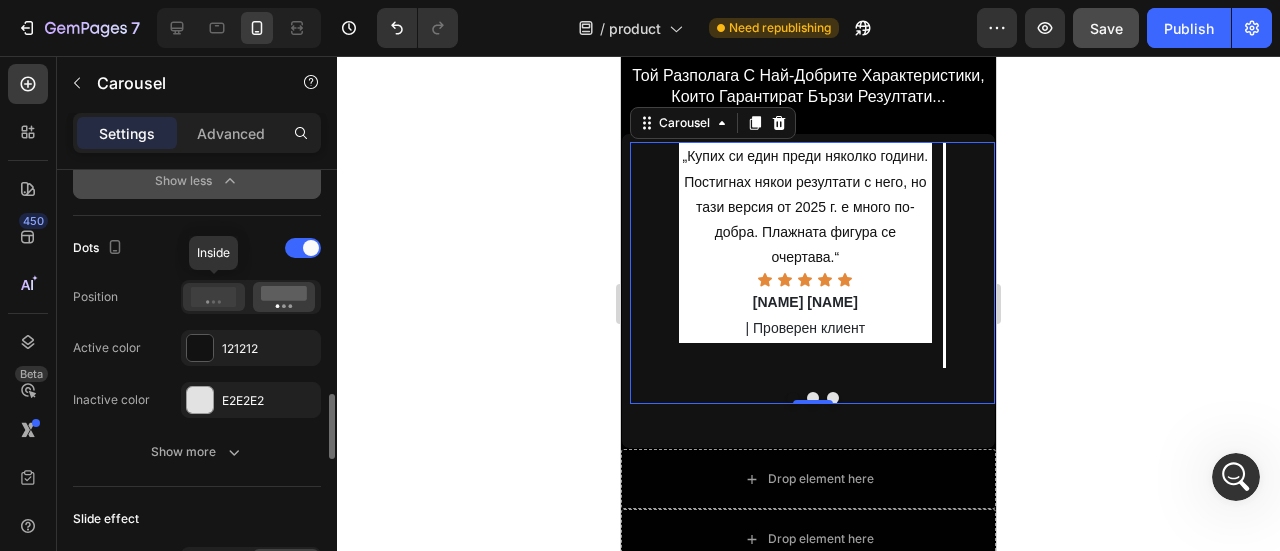 click 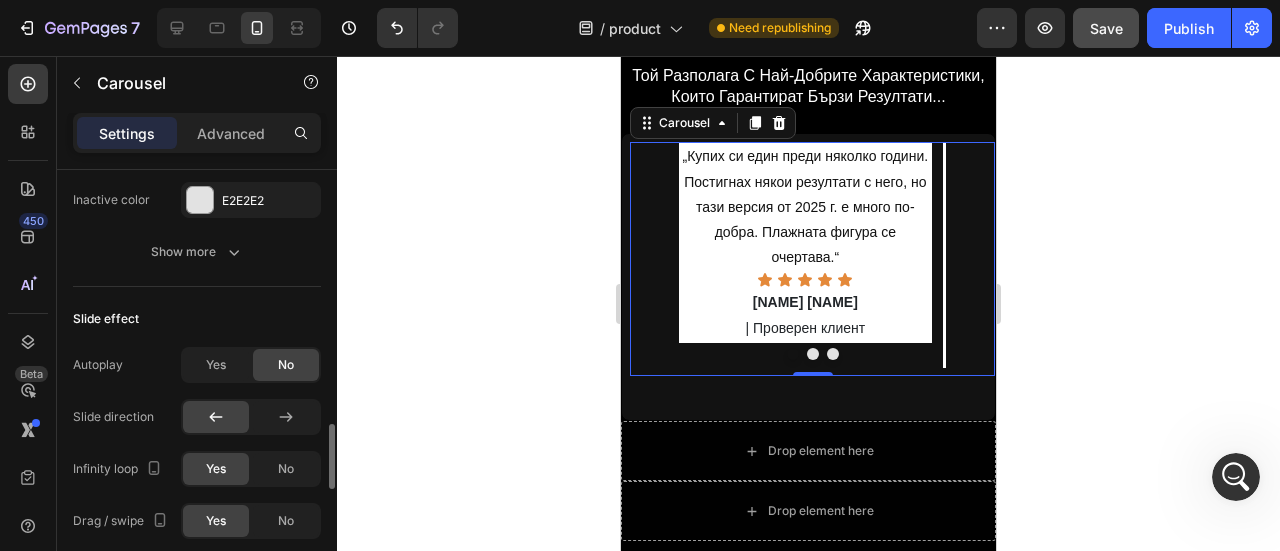 scroll, scrollTop: 1500, scrollLeft: 0, axis: vertical 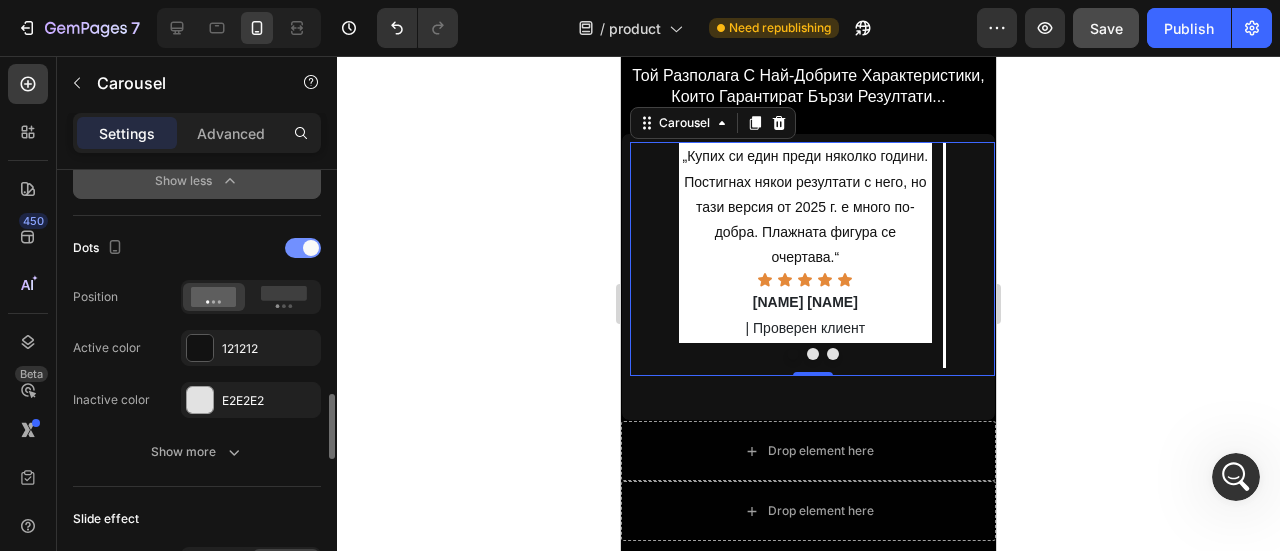 click at bounding box center [311, 248] 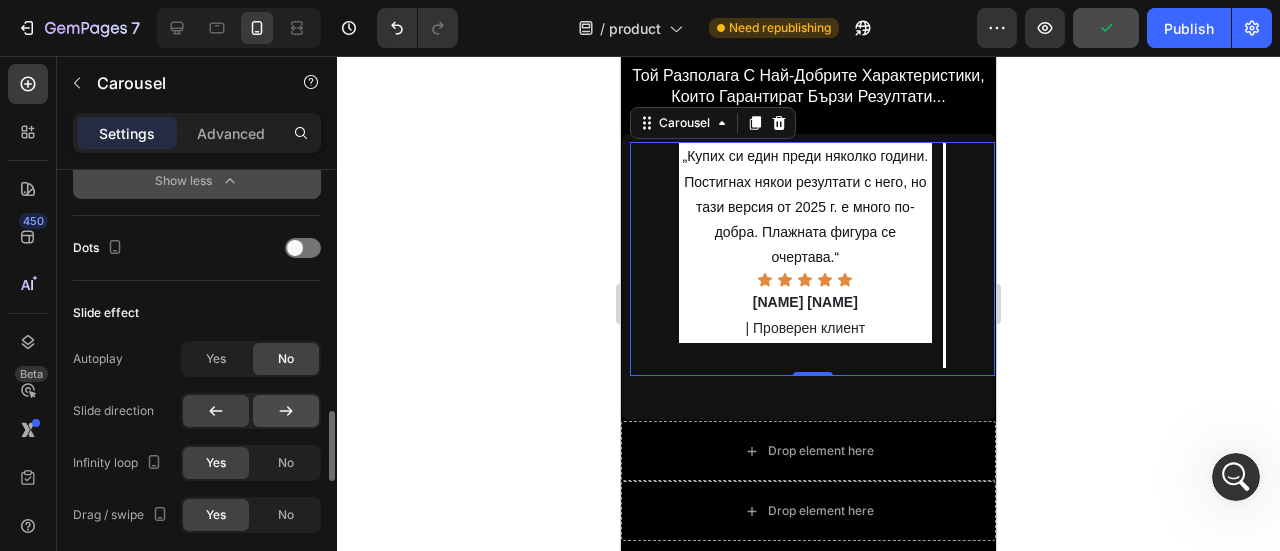 click 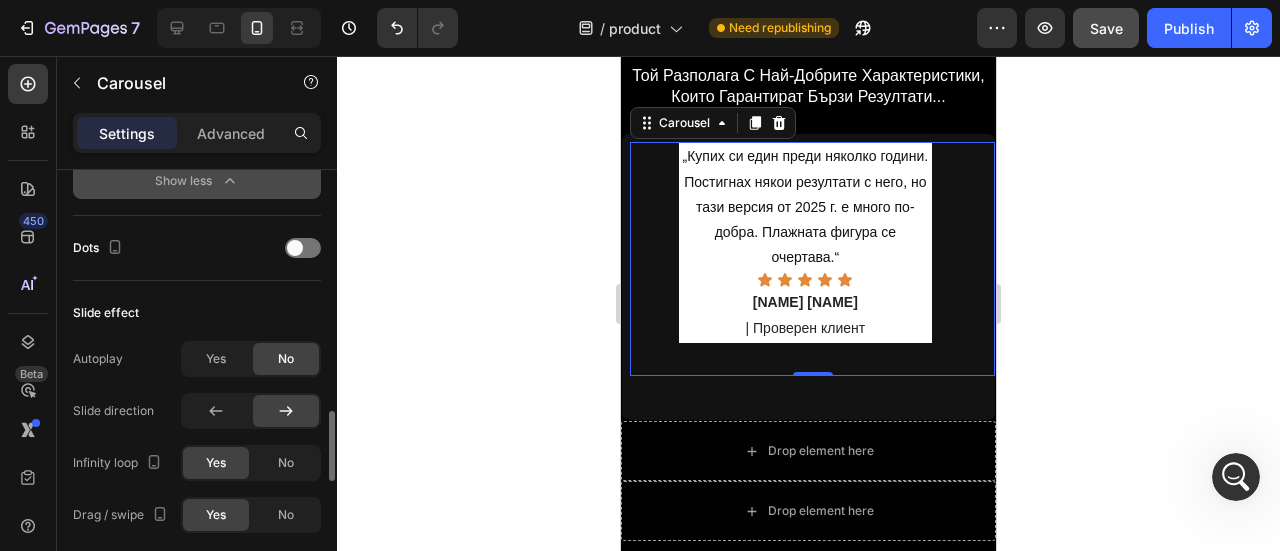 scroll, scrollTop: 1600, scrollLeft: 0, axis: vertical 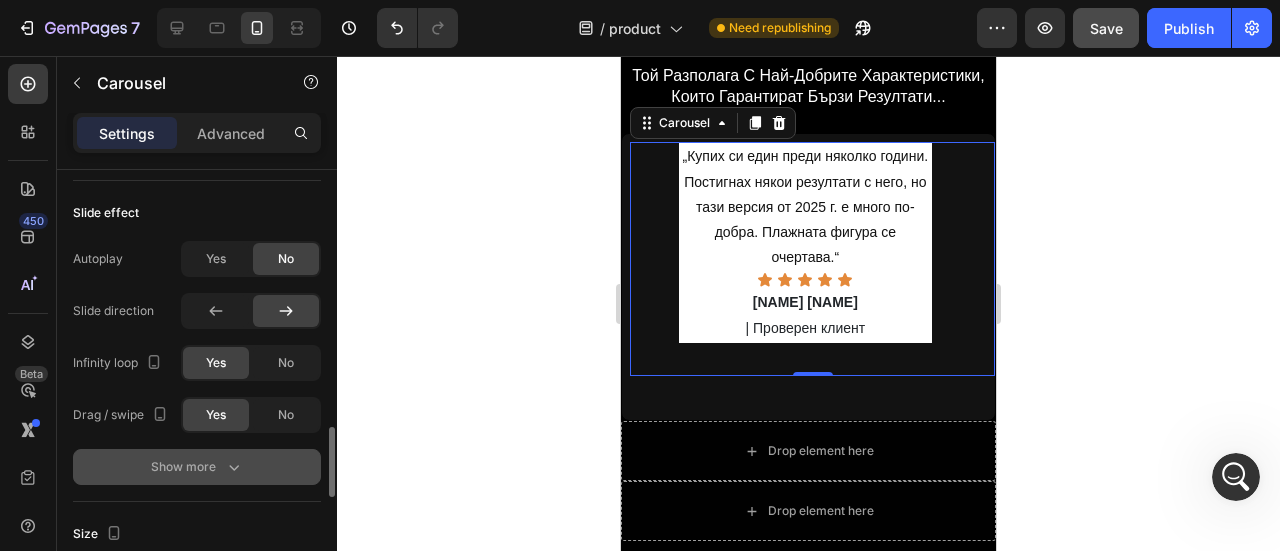 click on "Show more" at bounding box center (197, 467) 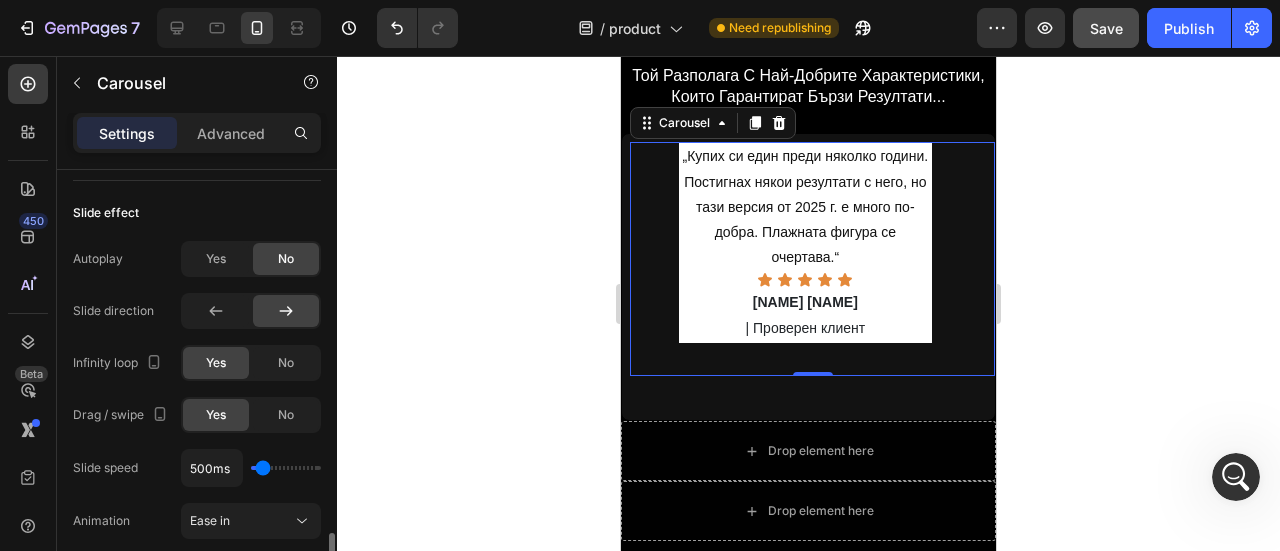 scroll, scrollTop: 1700, scrollLeft: 0, axis: vertical 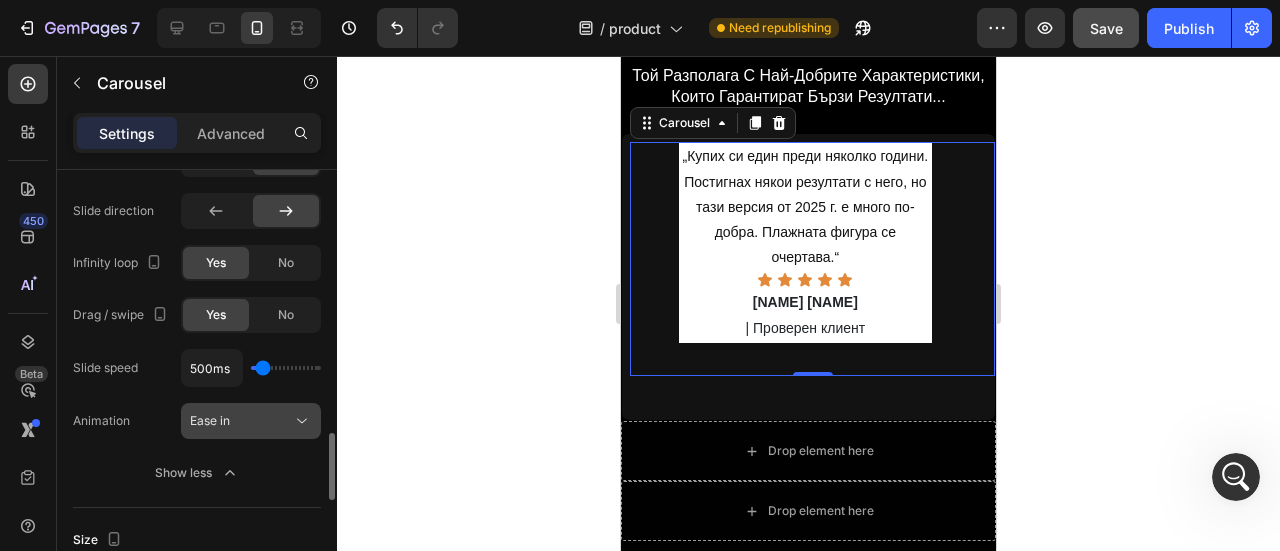 click on "Ease in" at bounding box center (210, 421) 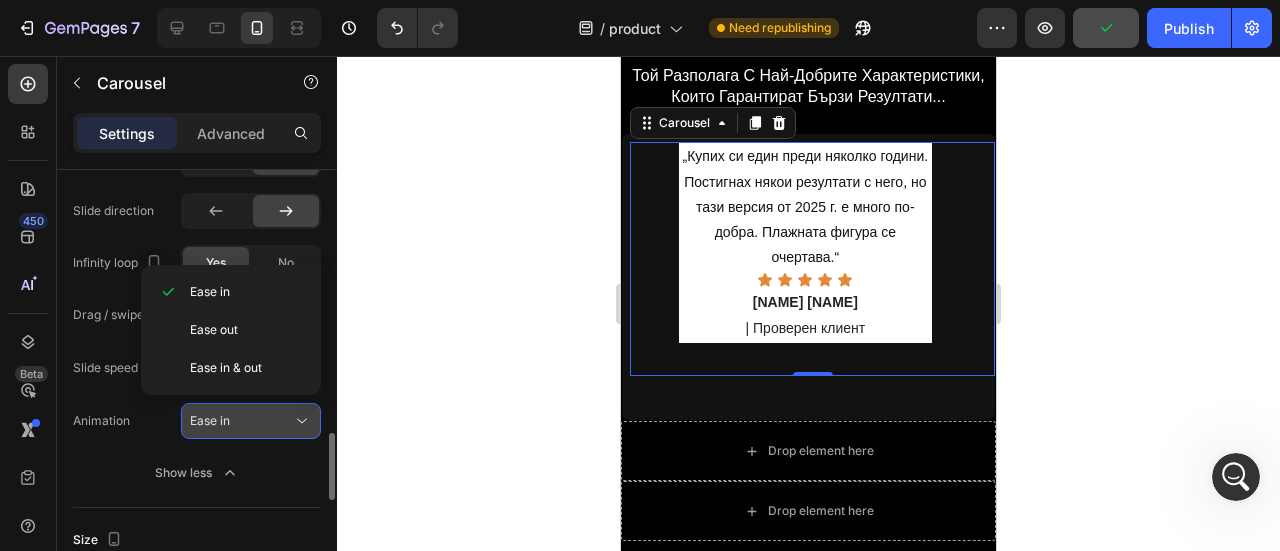 click on "Ease in" at bounding box center [210, 421] 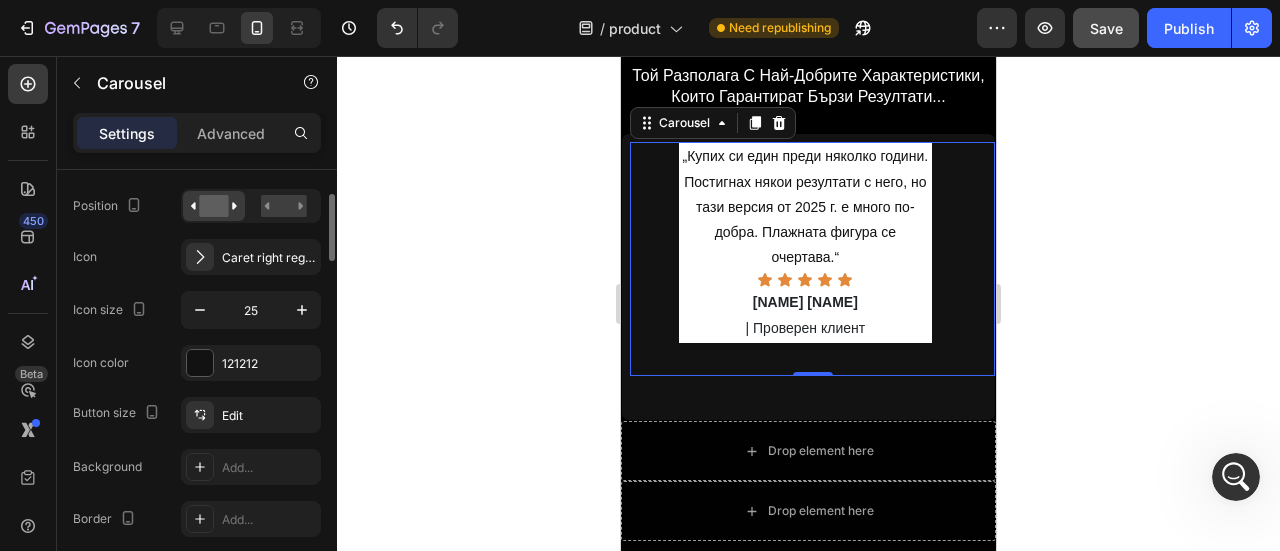 scroll, scrollTop: 800, scrollLeft: 0, axis: vertical 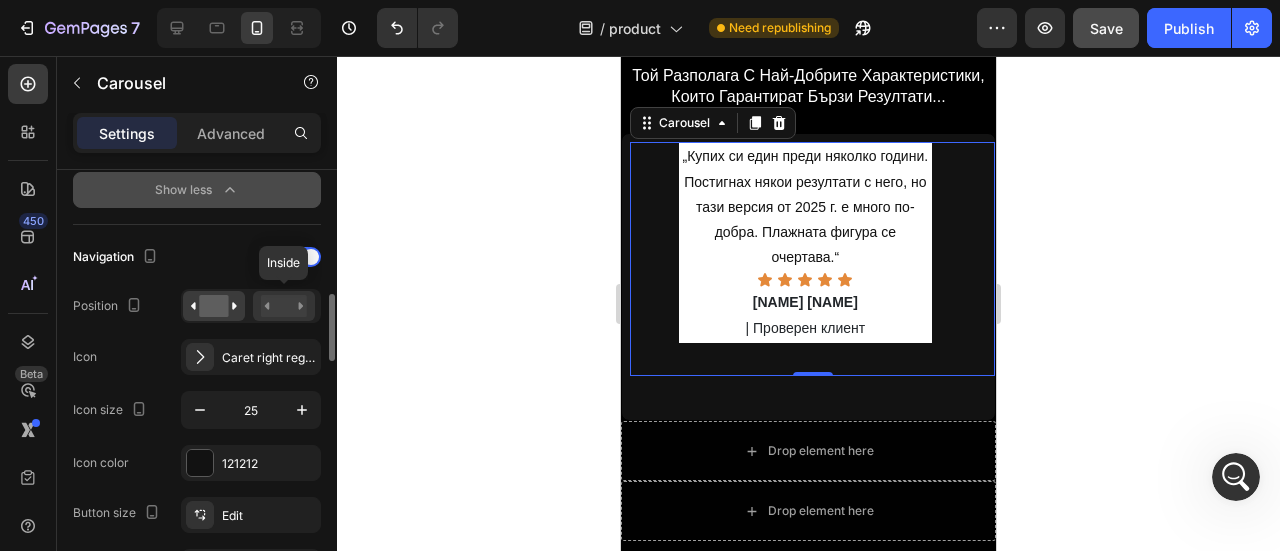 click 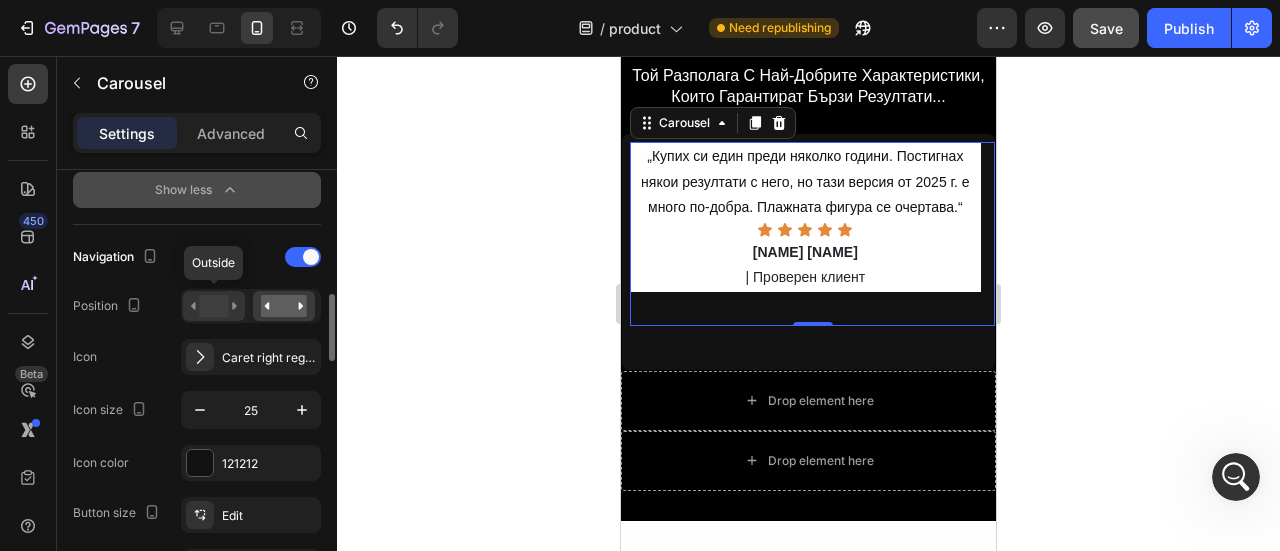 click 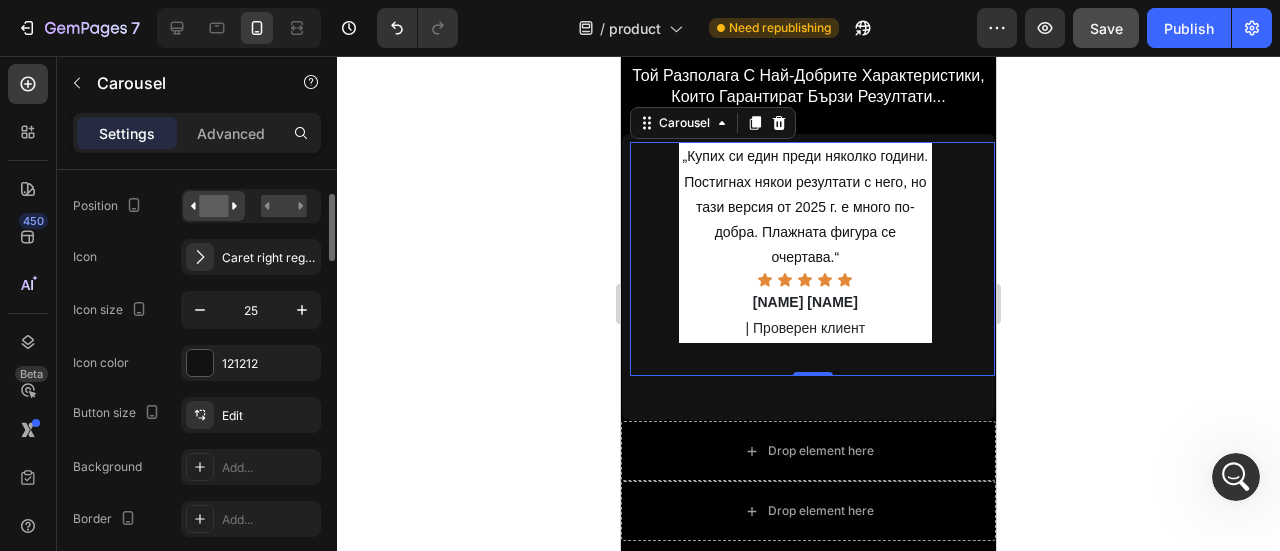 scroll, scrollTop: 800, scrollLeft: 0, axis: vertical 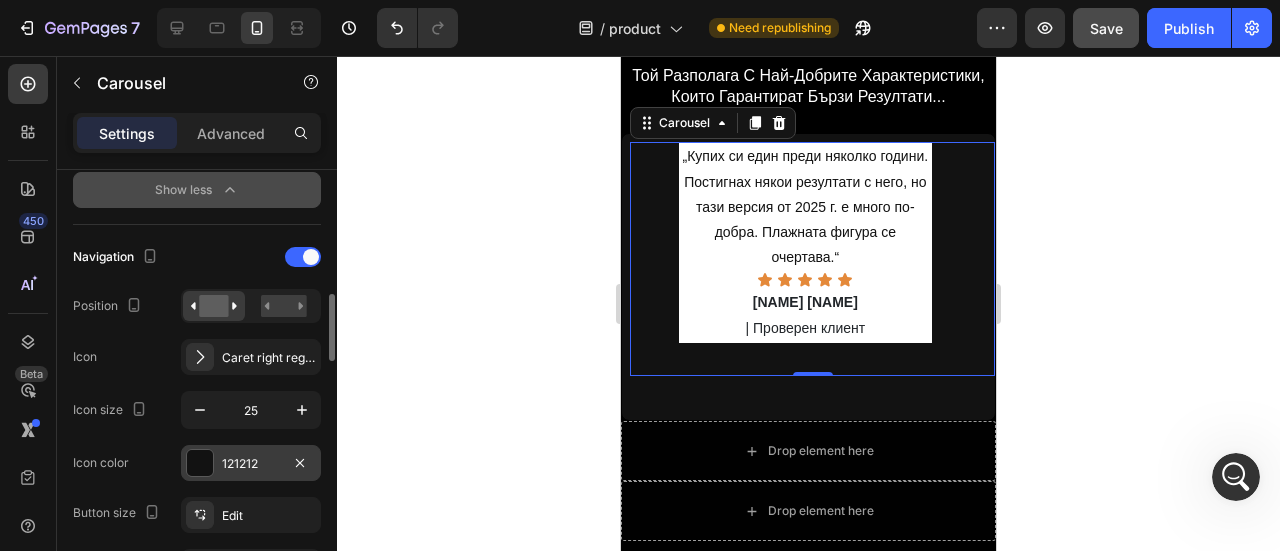 click at bounding box center (200, 463) 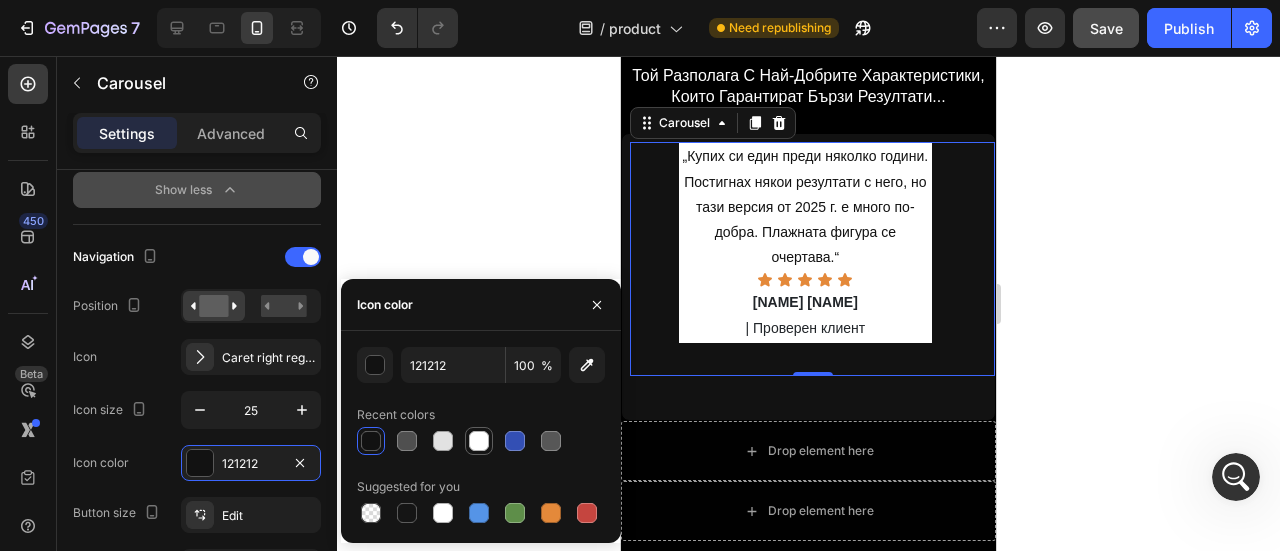 click at bounding box center (479, 441) 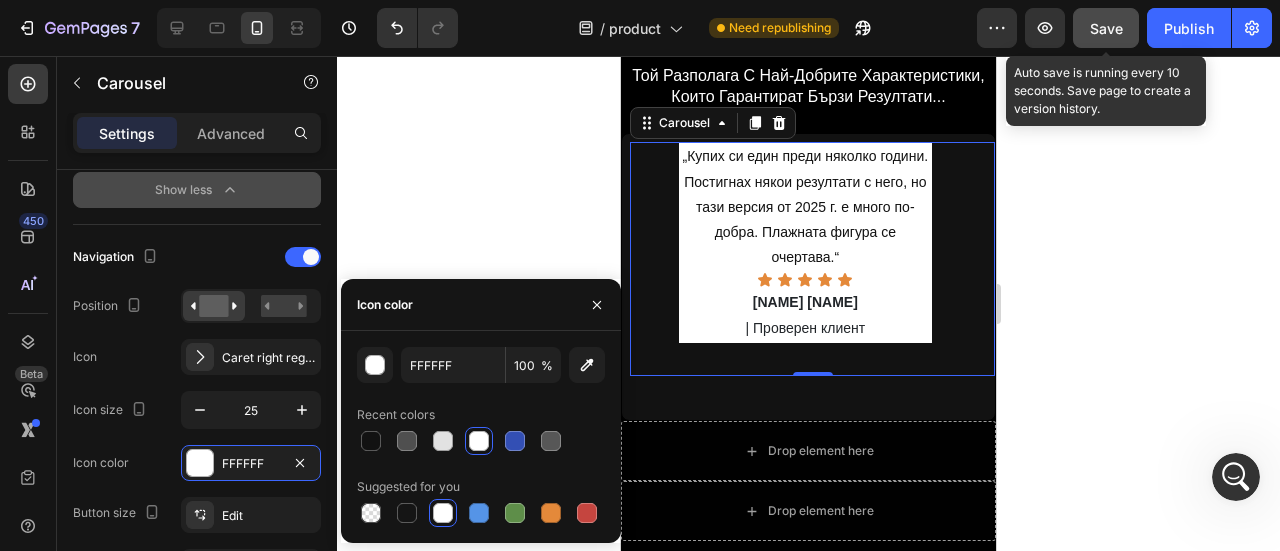 click on "Save" at bounding box center (1106, 28) 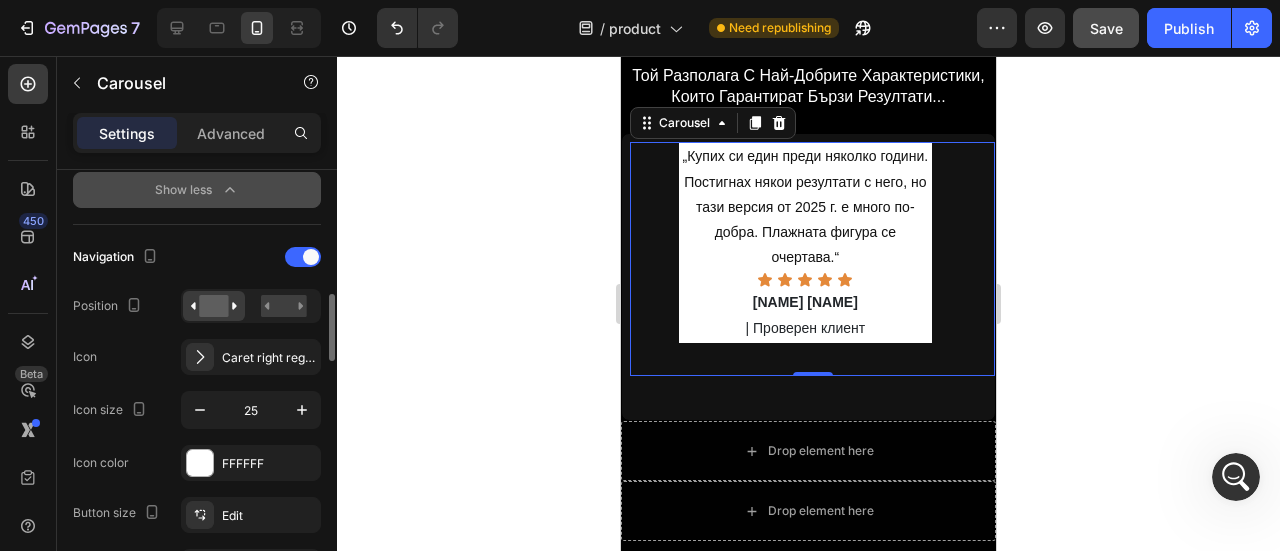 click on "Navigation Position Icon
Caret right regular Icon size [NUMBER] Icon color FFFFFF Button size Edit Background Add... Border Add... Corner Add... Shadow Add... Gap to edge [NUMBER] Show on hover Yes No Show less" at bounding box center [197, 570] 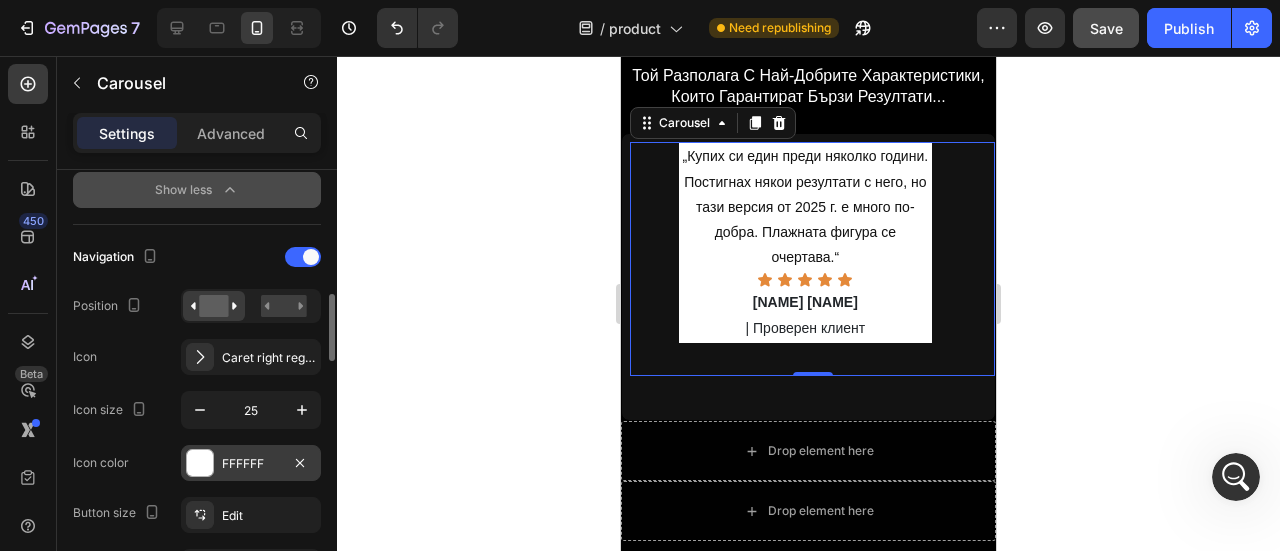 click on "FFFFFF" at bounding box center (251, 463) 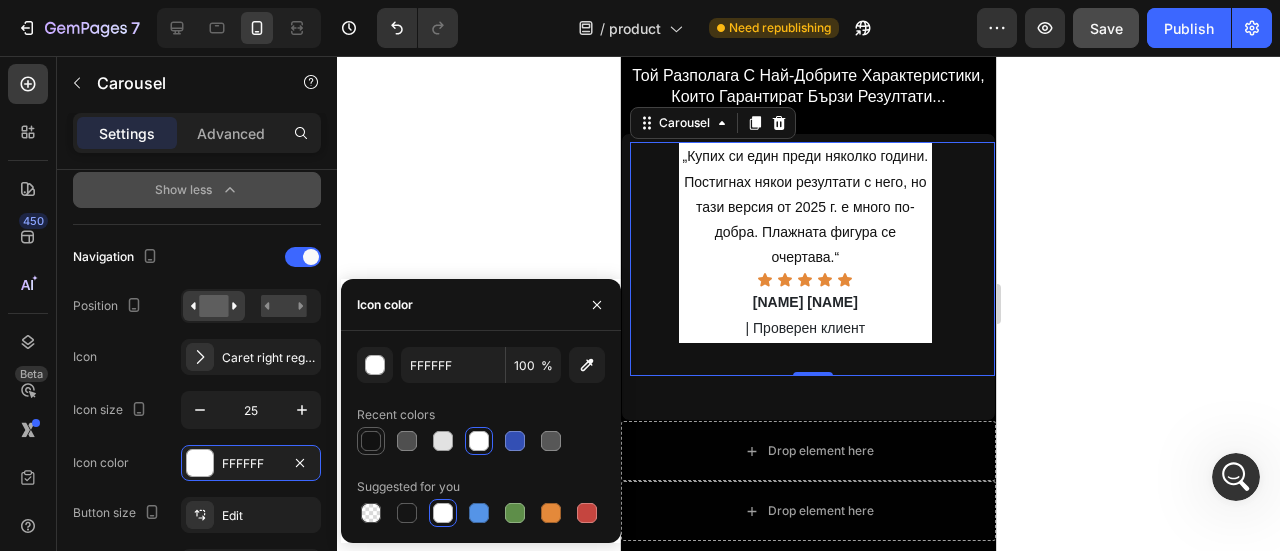 click at bounding box center [371, 441] 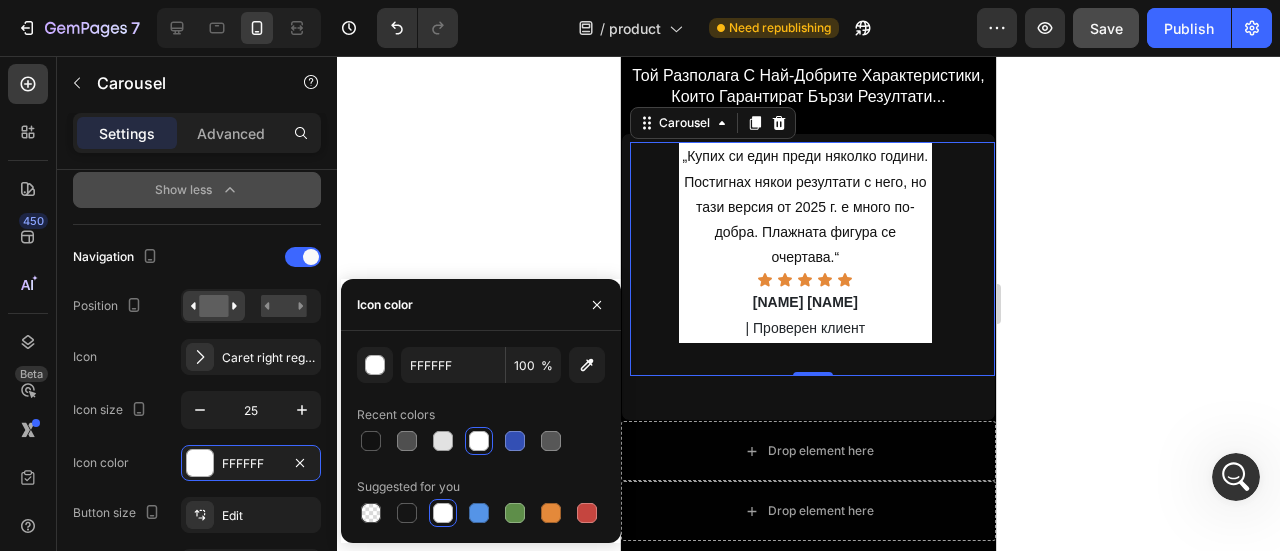 type on "121212" 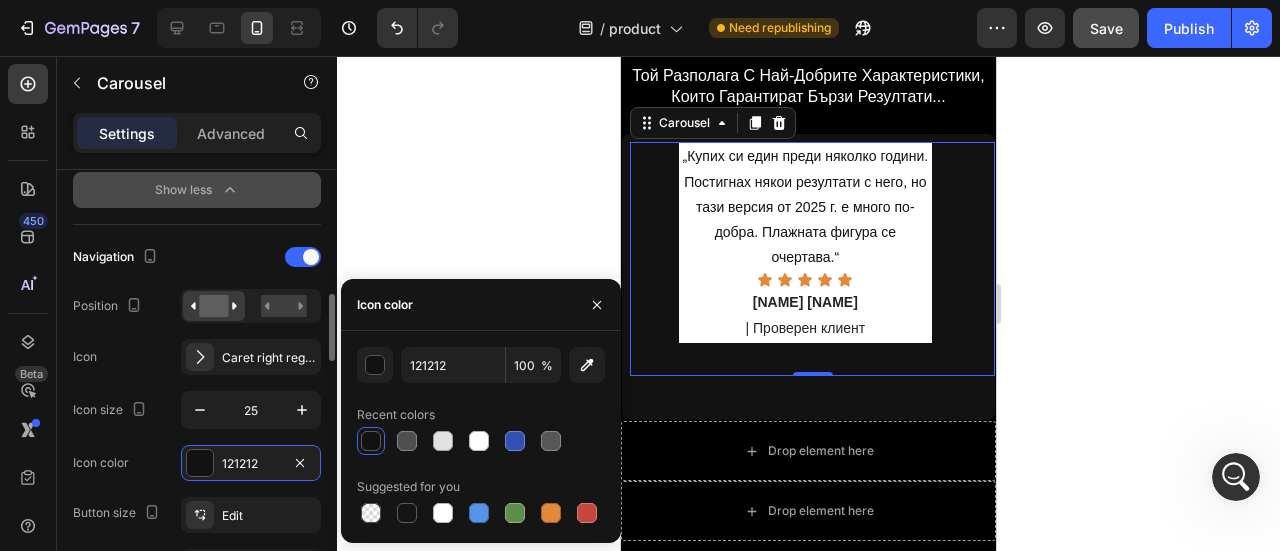 click on "Icon
Caret right regular" at bounding box center (197, 357) 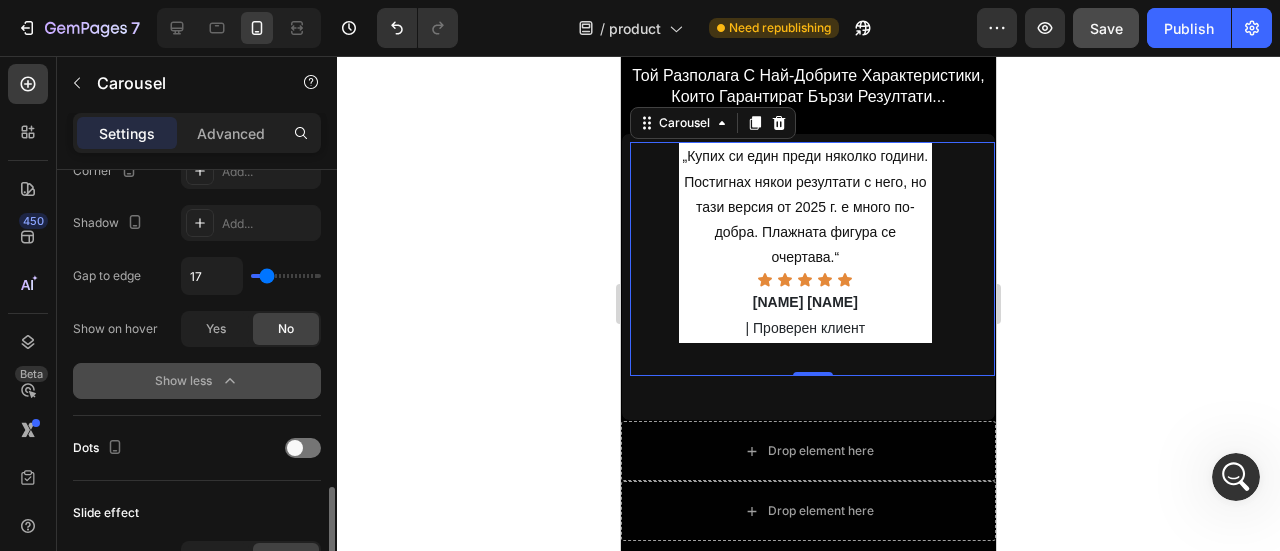 scroll, scrollTop: 1400, scrollLeft: 0, axis: vertical 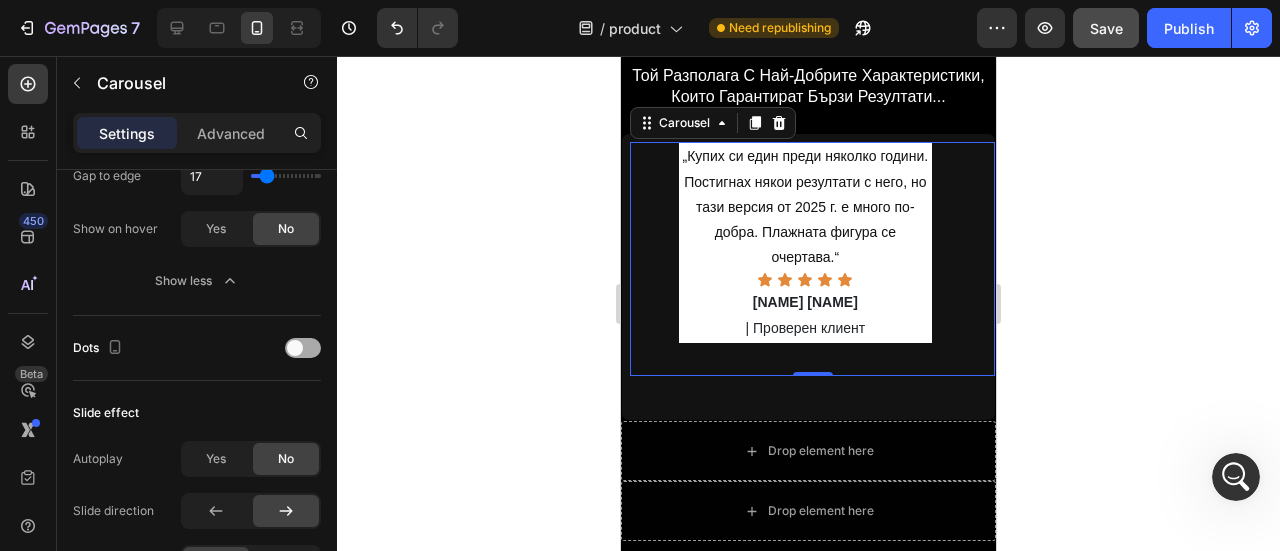 click at bounding box center (295, 348) 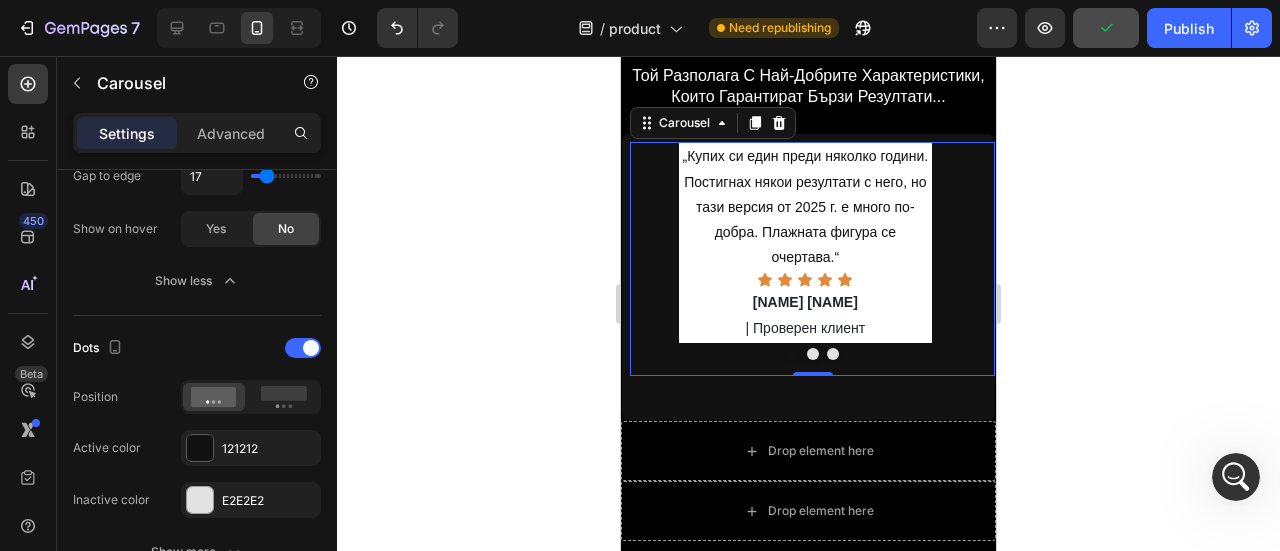 scroll, scrollTop: 1500, scrollLeft: 0, axis: vertical 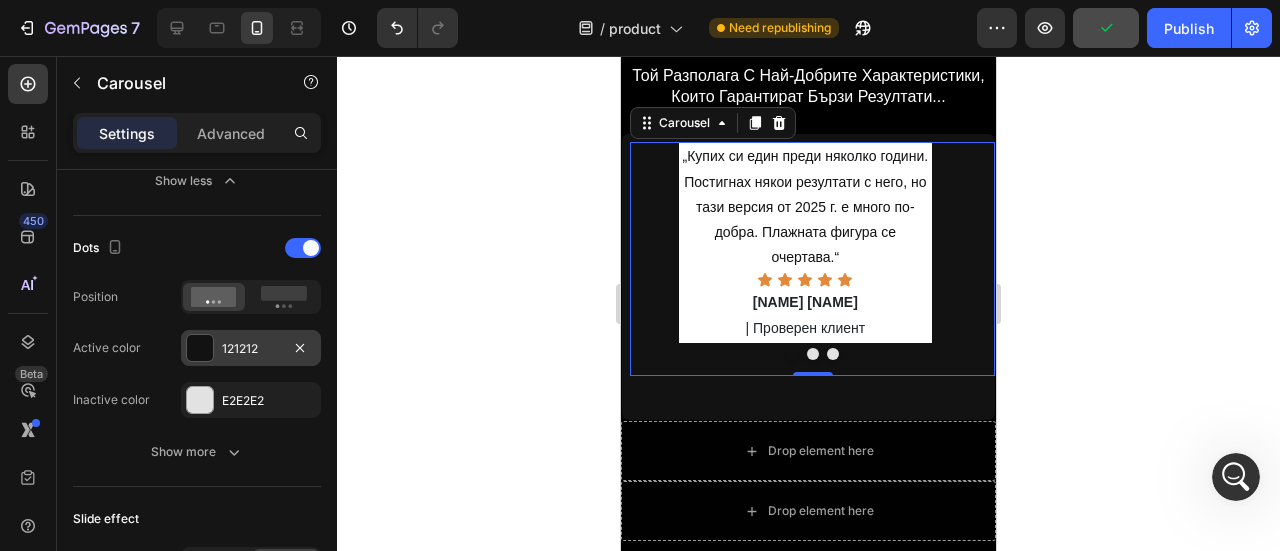 click at bounding box center [200, 348] 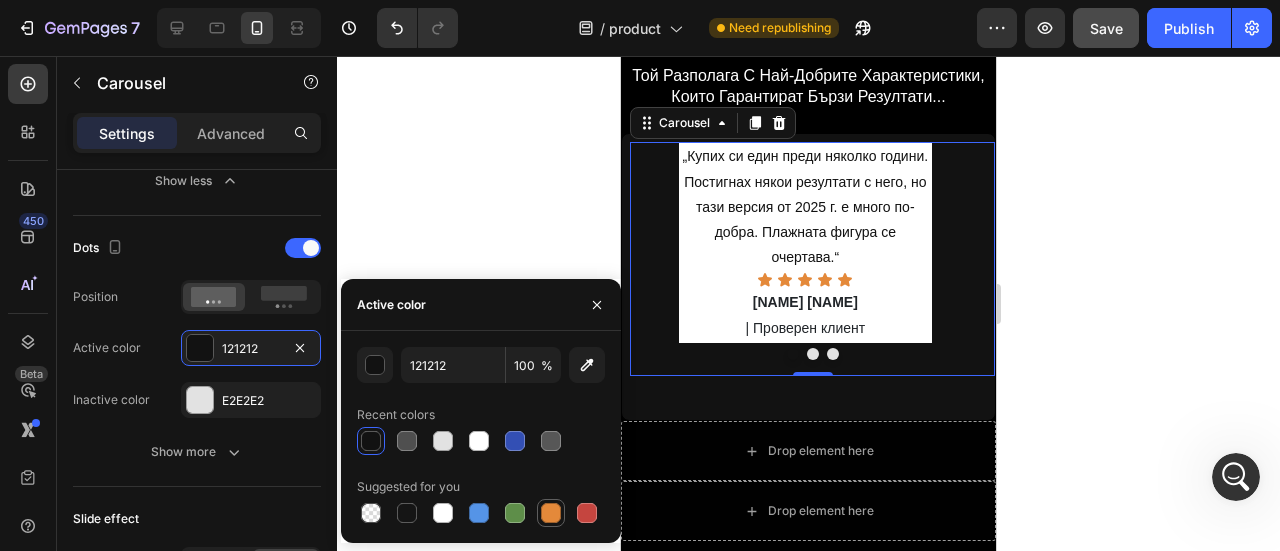 click at bounding box center [551, 513] 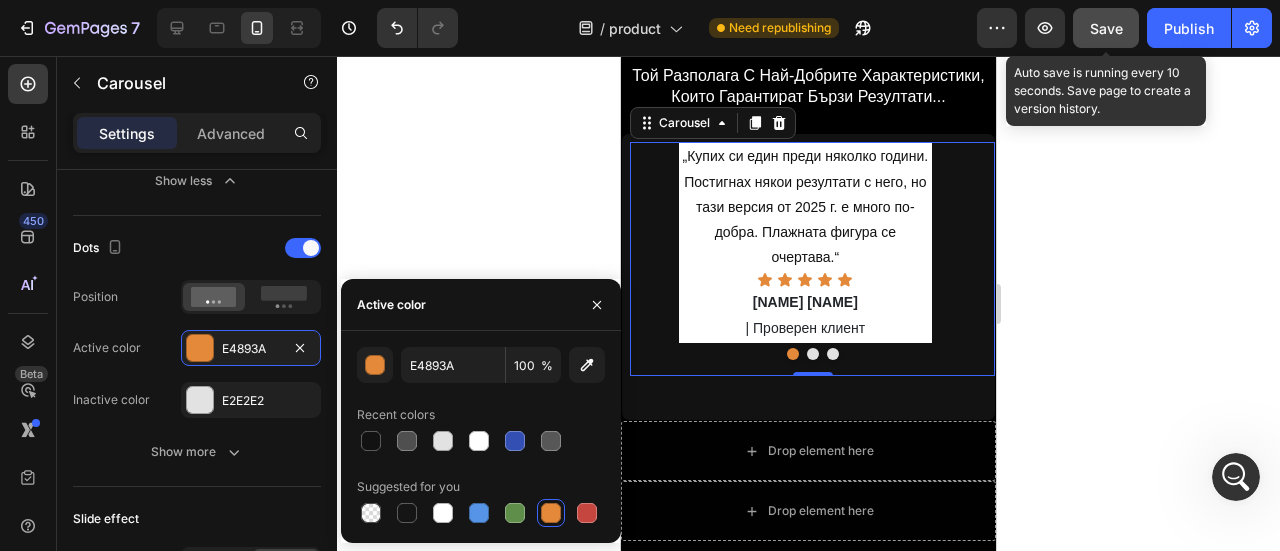 click on "Save" at bounding box center (1106, 28) 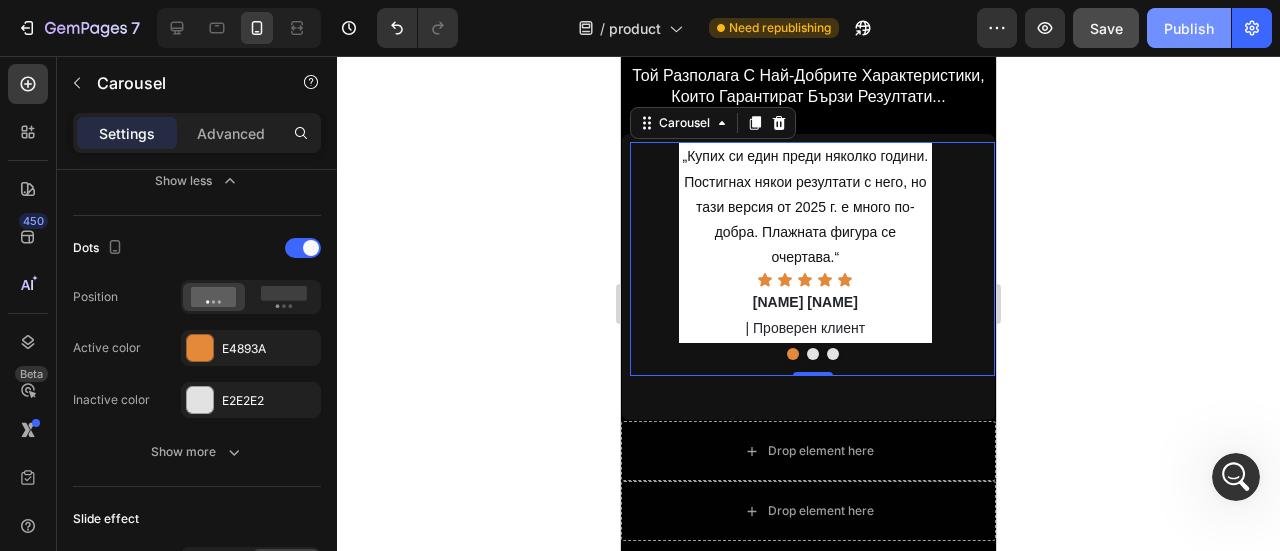 click on "Publish" at bounding box center (1189, 28) 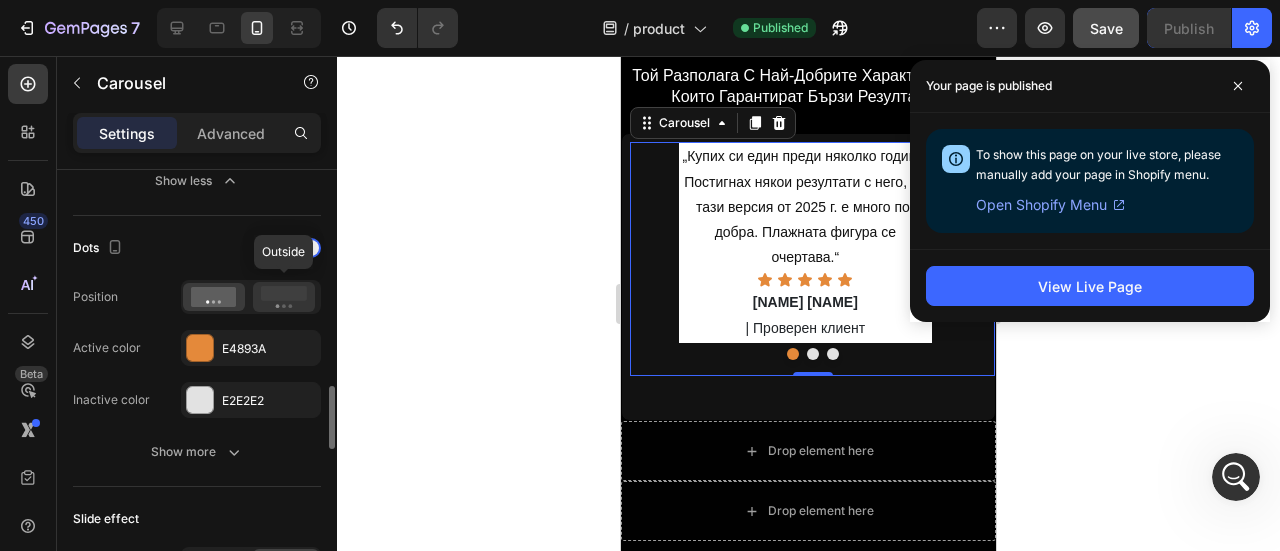 click 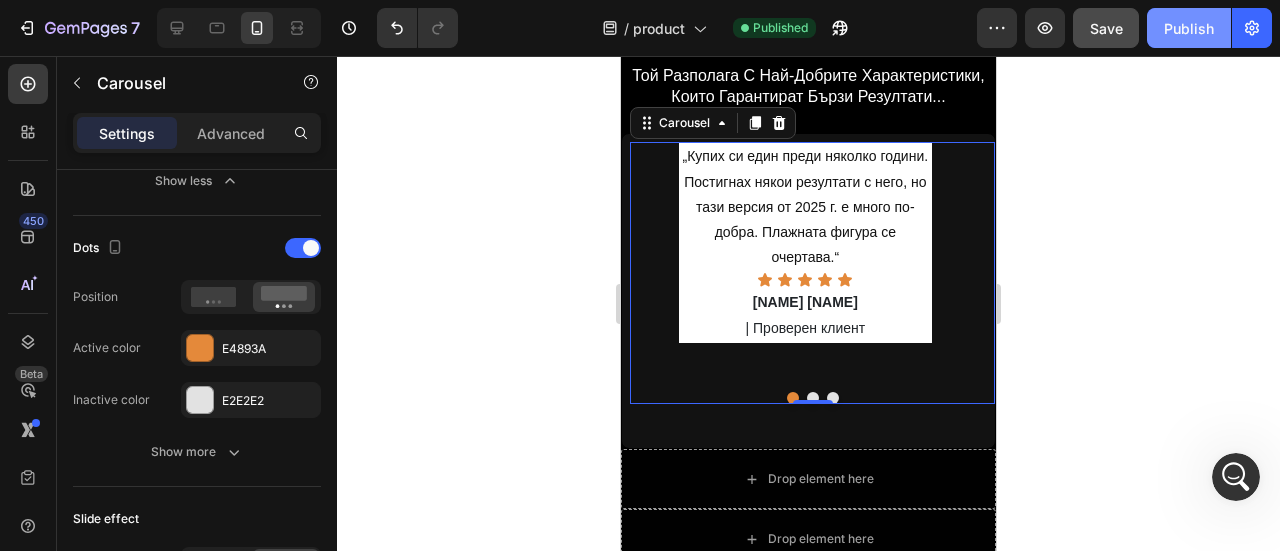 click on "Publish" at bounding box center (1189, 28) 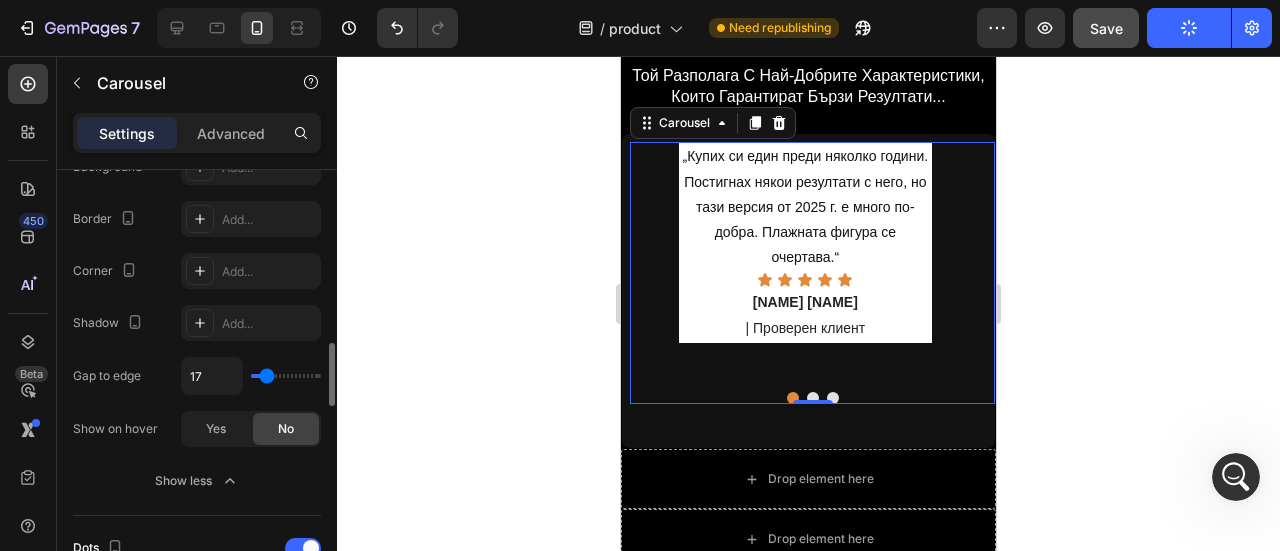 scroll, scrollTop: 1000, scrollLeft: 0, axis: vertical 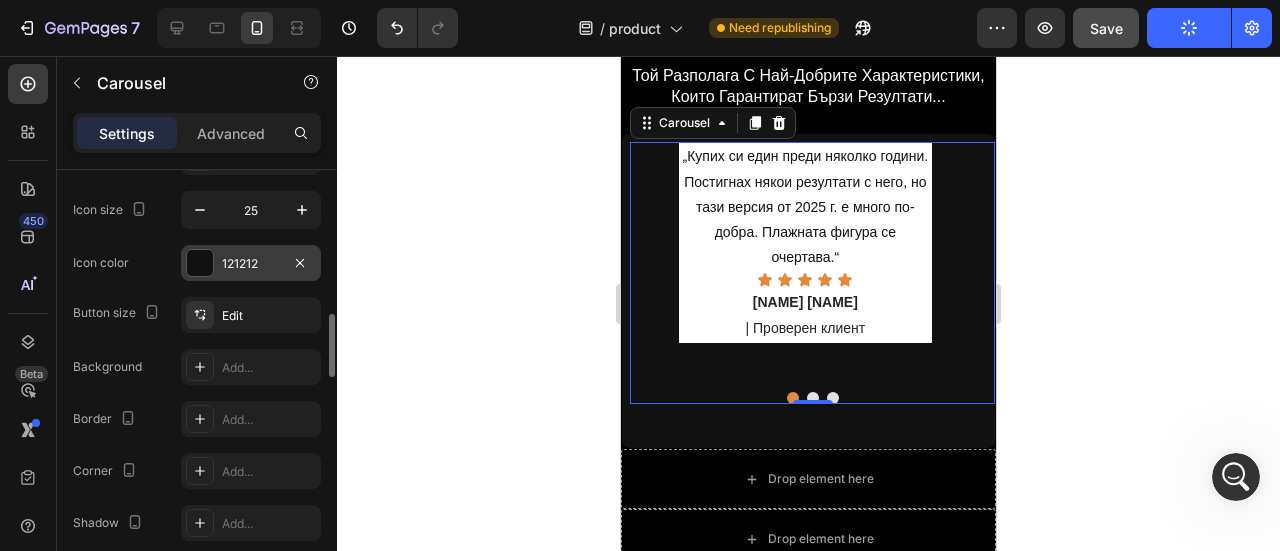 click at bounding box center [200, 263] 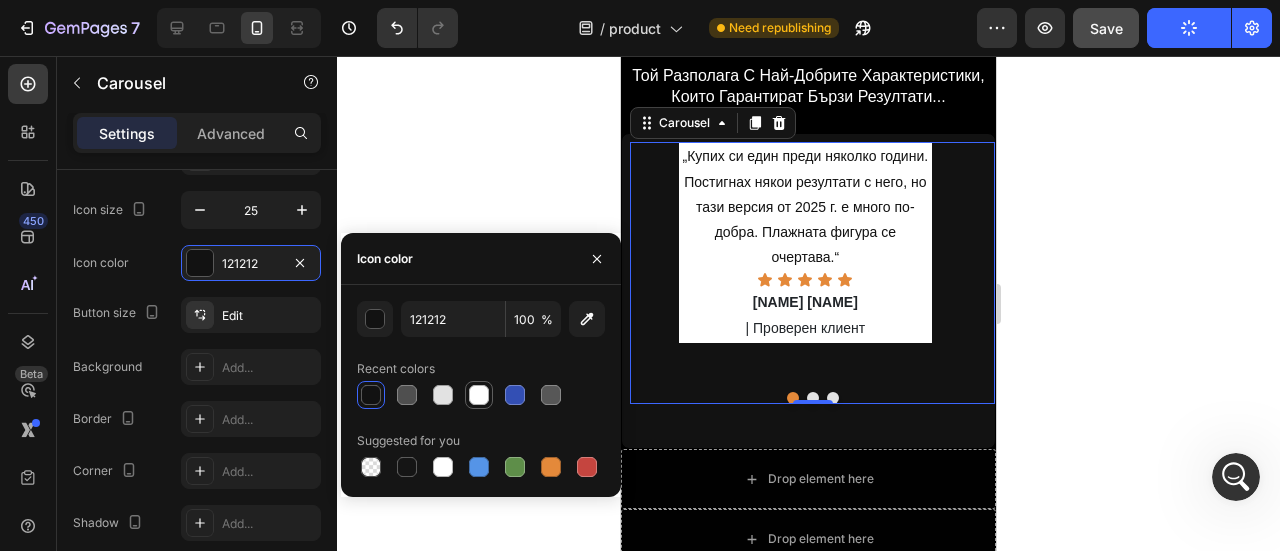 click at bounding box center [479, 395] 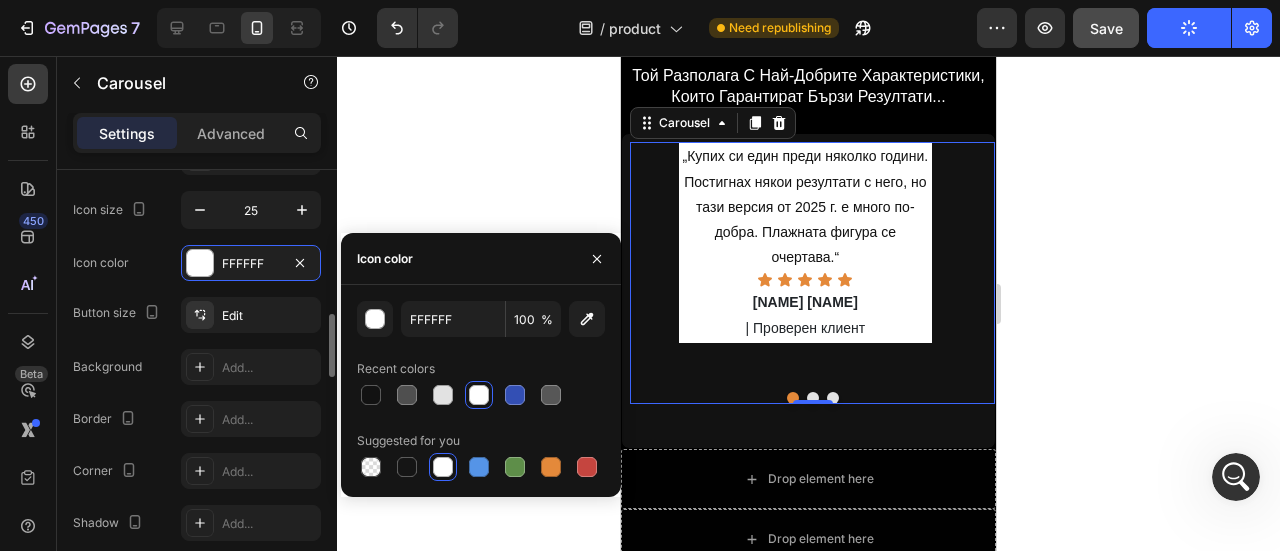 click on "Icon color FFFFFF" at bounding box center [197, 263] 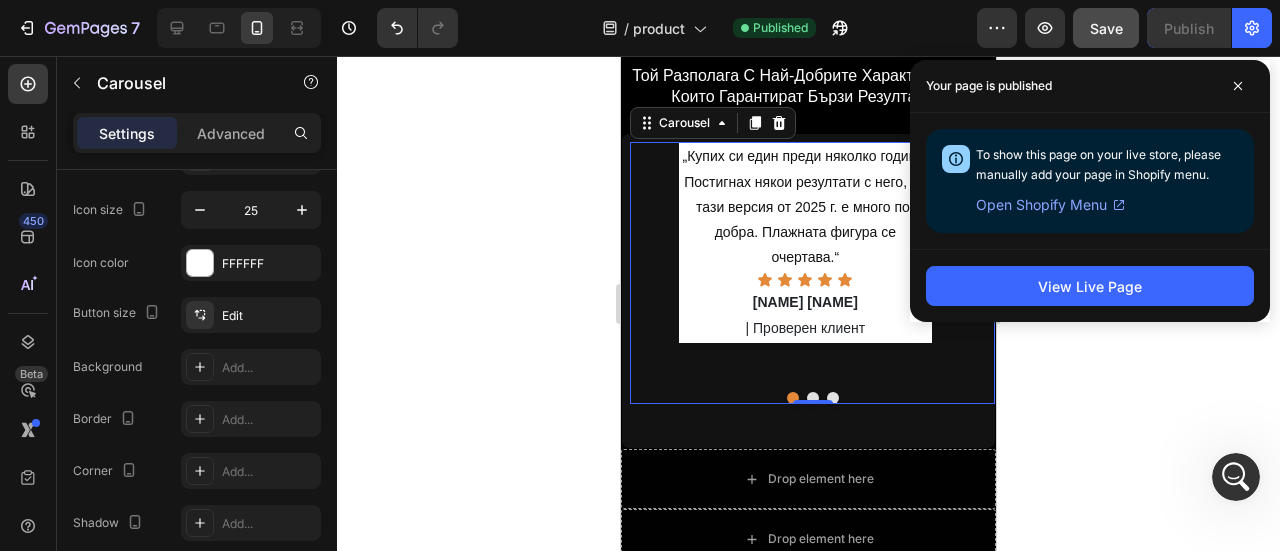 drag, startPoint x: 1240, startPoint y: 91, endPoint x: 1093, endPoint y: 58, distance: 150.65855 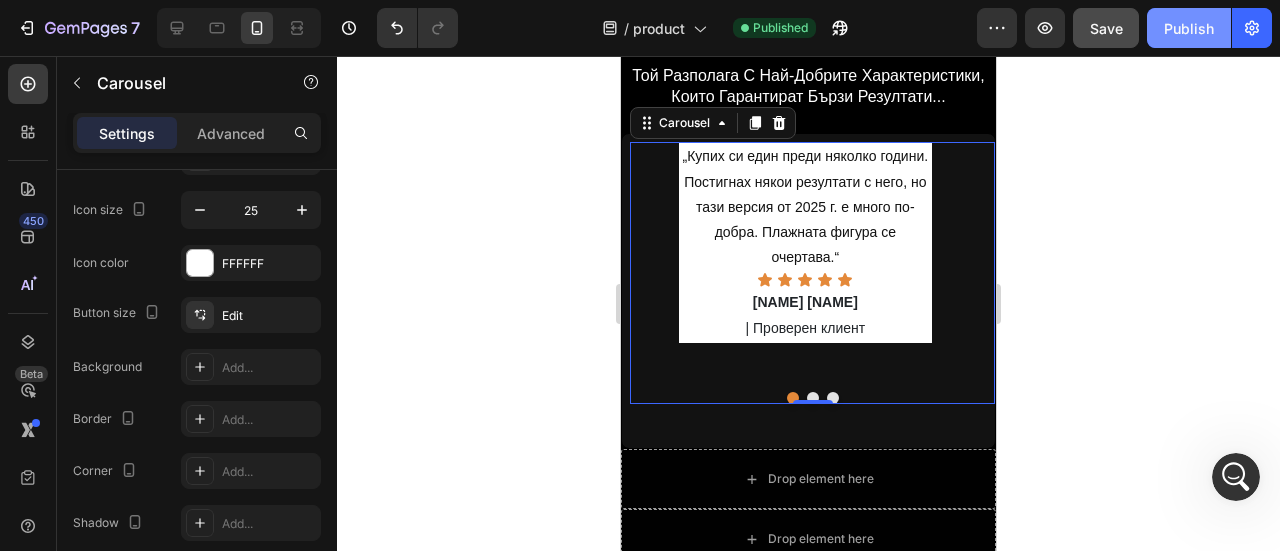 click on "Publish" at bounding box center [1189, 28] 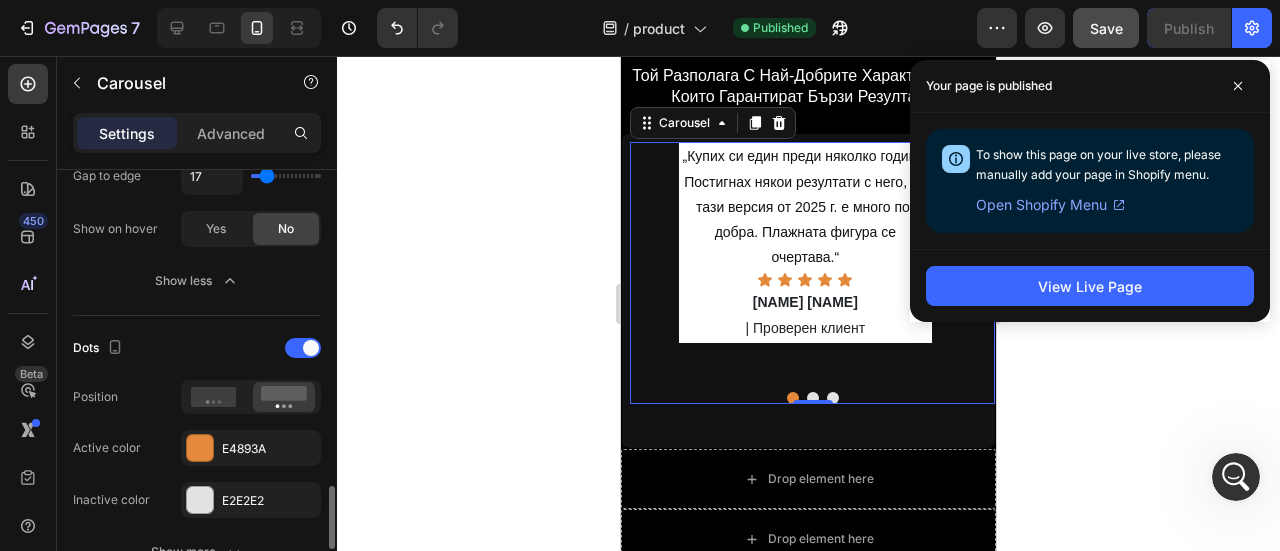 scroll, scrollTop: 1600, scrollLeft: 0, axis: vertical 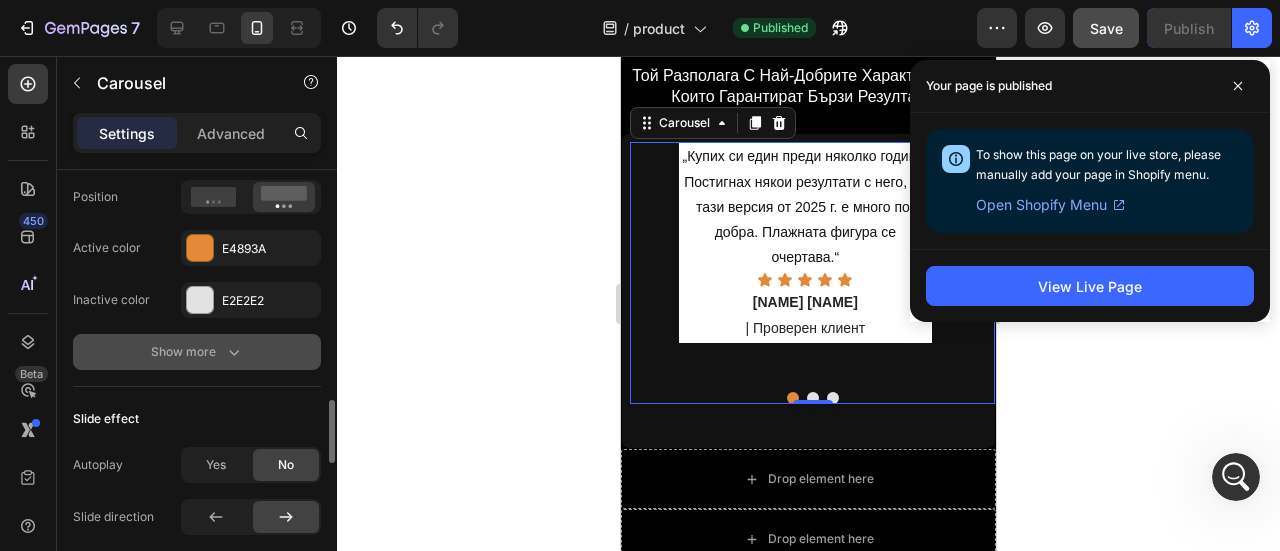 click on "Show more" at bounding box center [197, 352] 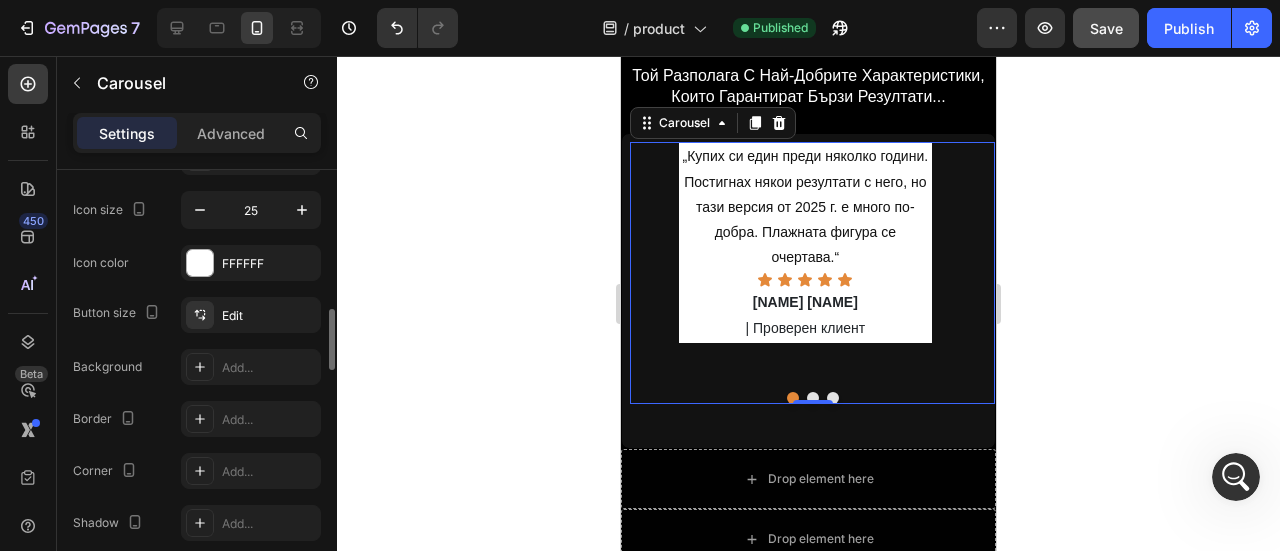 scroll, scrollTop: 900, scrollLeft: 0, axis: vertical 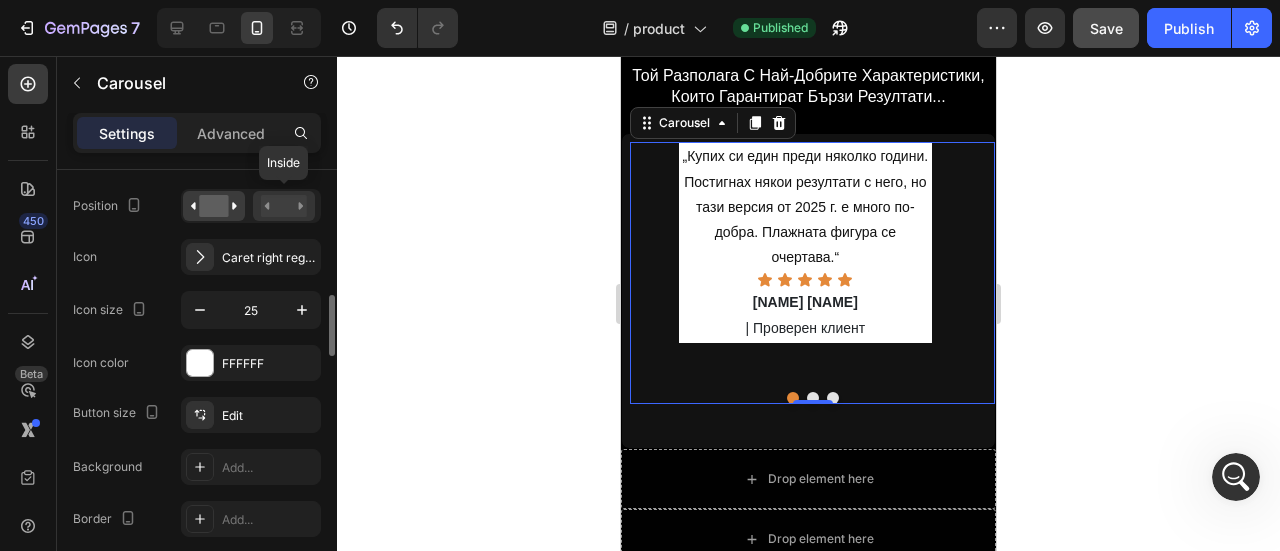 click 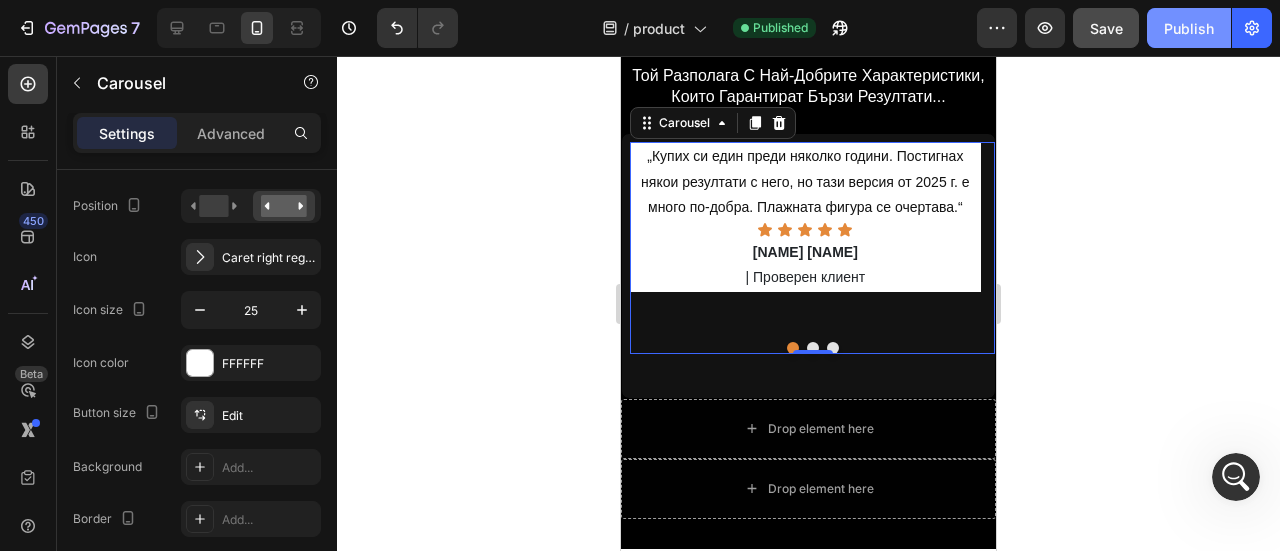 click on "Publish" at bounding box center [1189, 28] 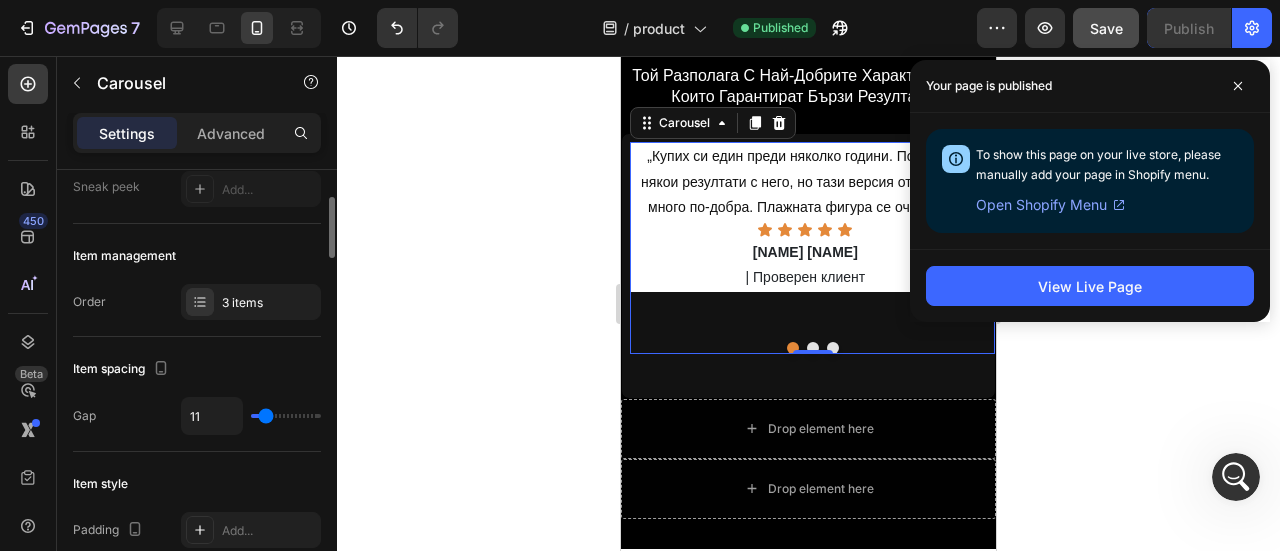scroll, scrollTop: 300, scrollLeft: 0, axis: vertical 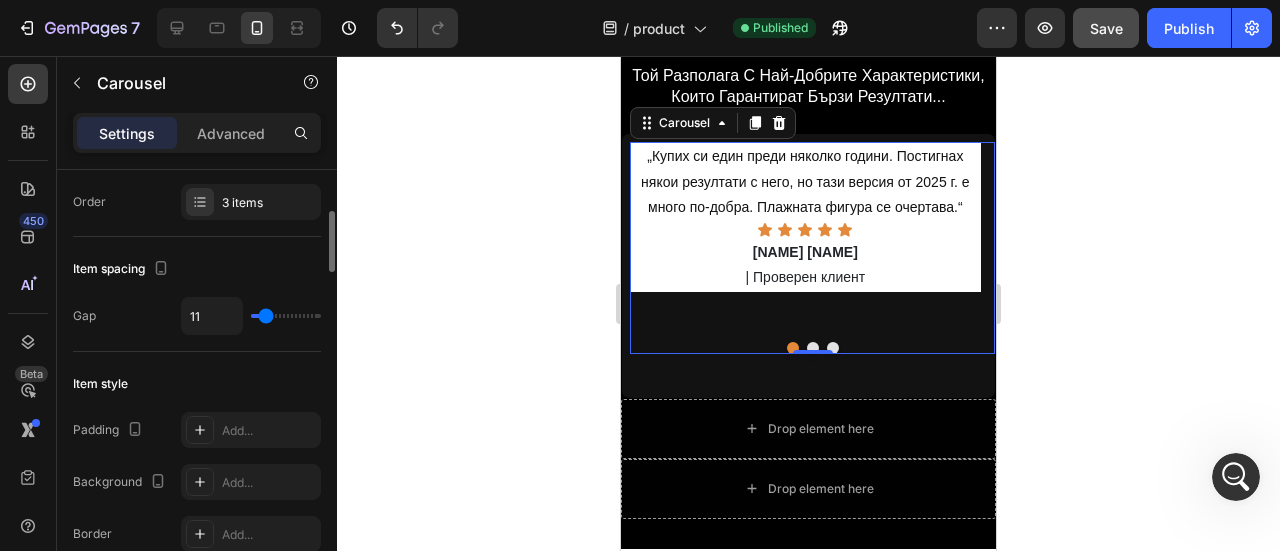 type on "7" 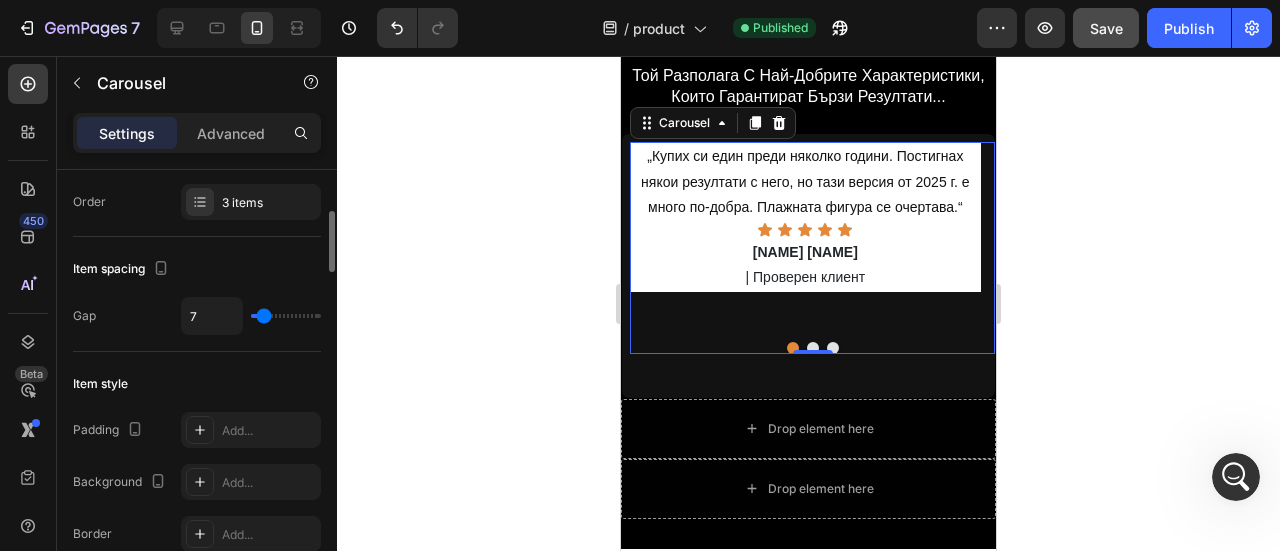 type on "13" 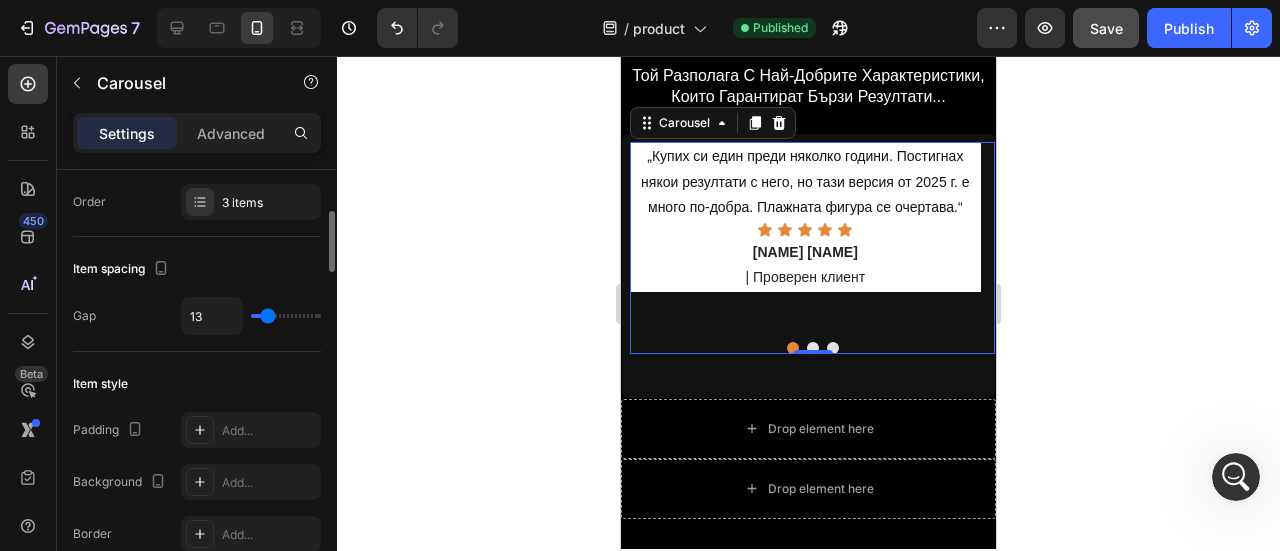 drag, startPoint x: 264, startPoint y: 312, endPoint x: 177, endPoint y: 100, distance: 229.15715 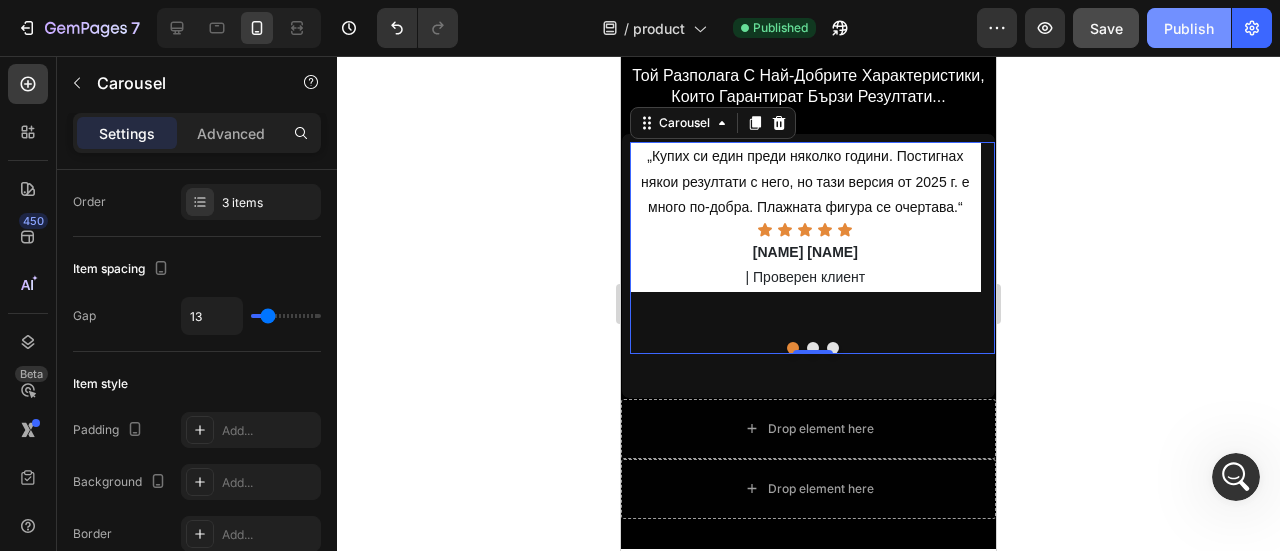 click on "Publish" at bounding box center [1189, 28] 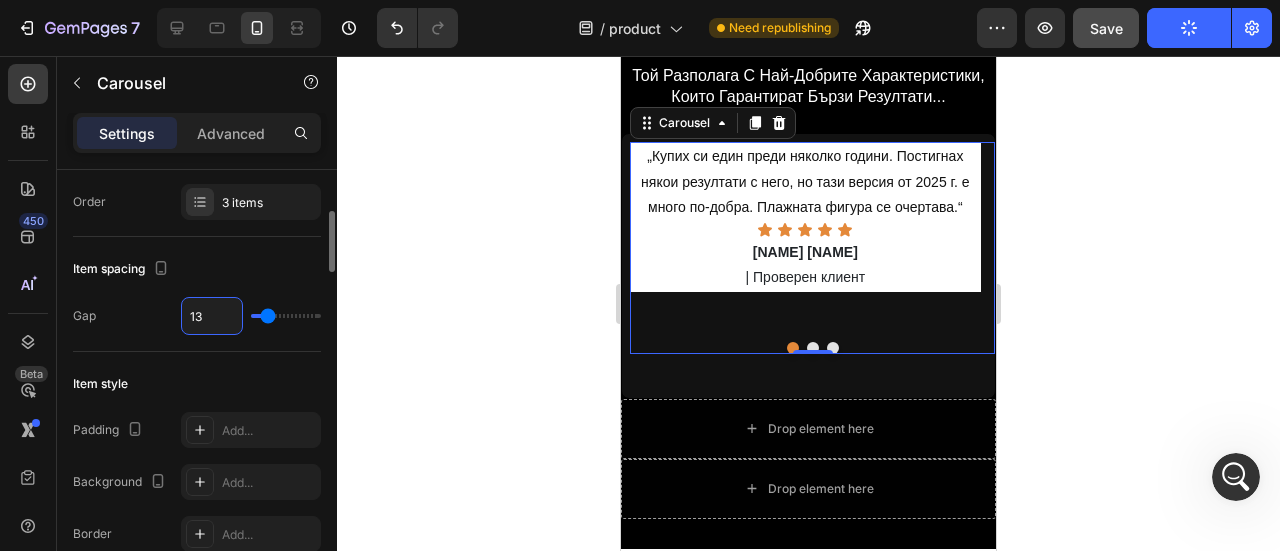 drag, startPoint x: 212, startPoint y: 304, endPoint x: 121, endPoint y: 342, distance: 98.61542 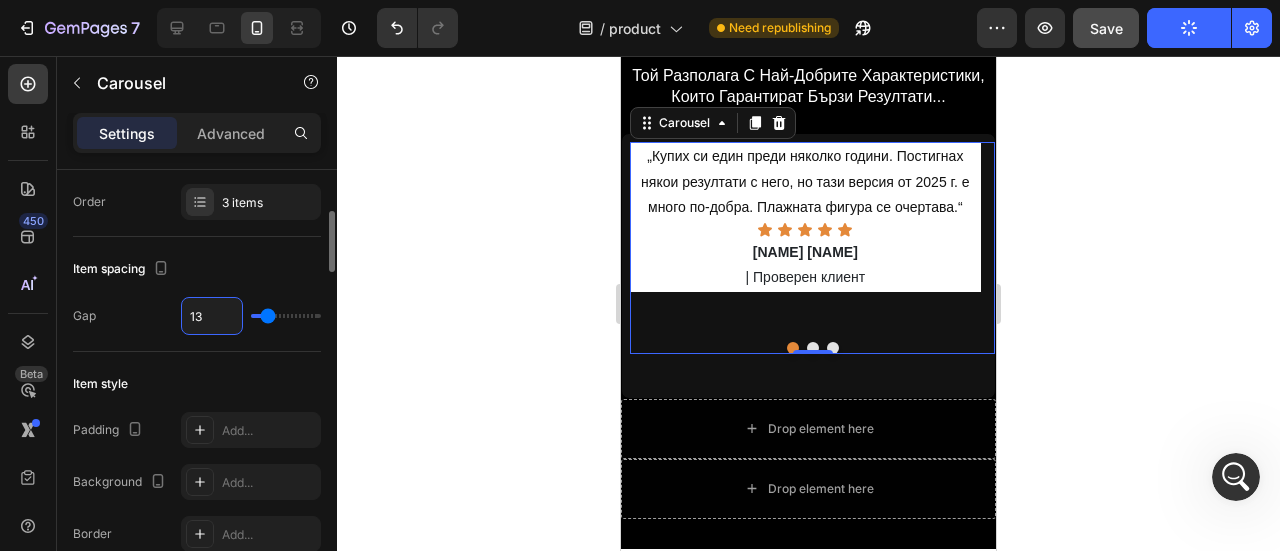 type 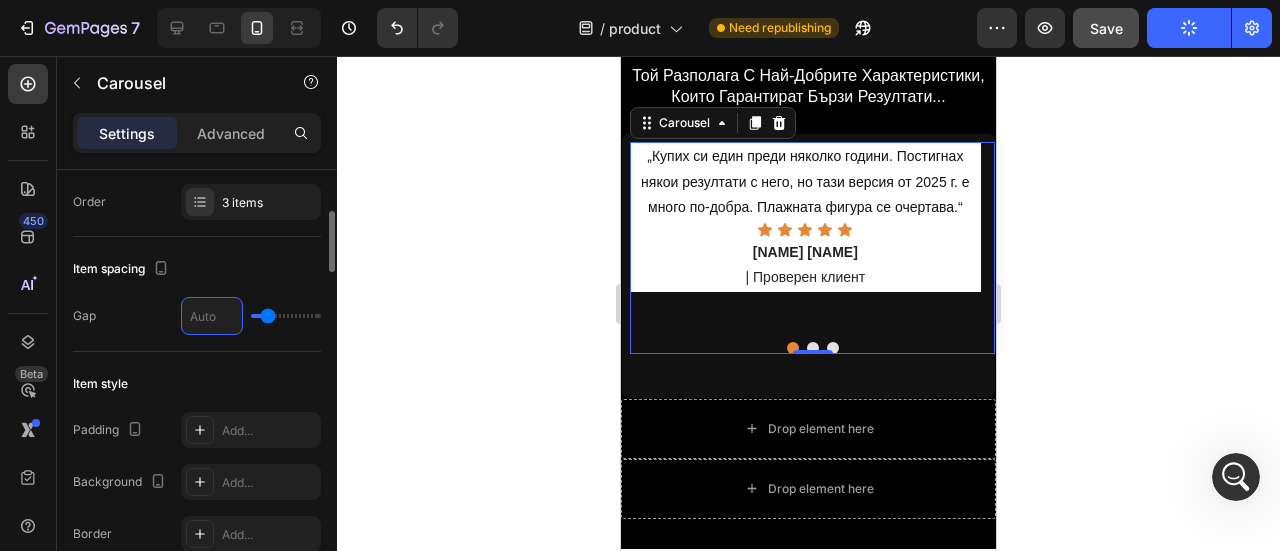 type on "0" 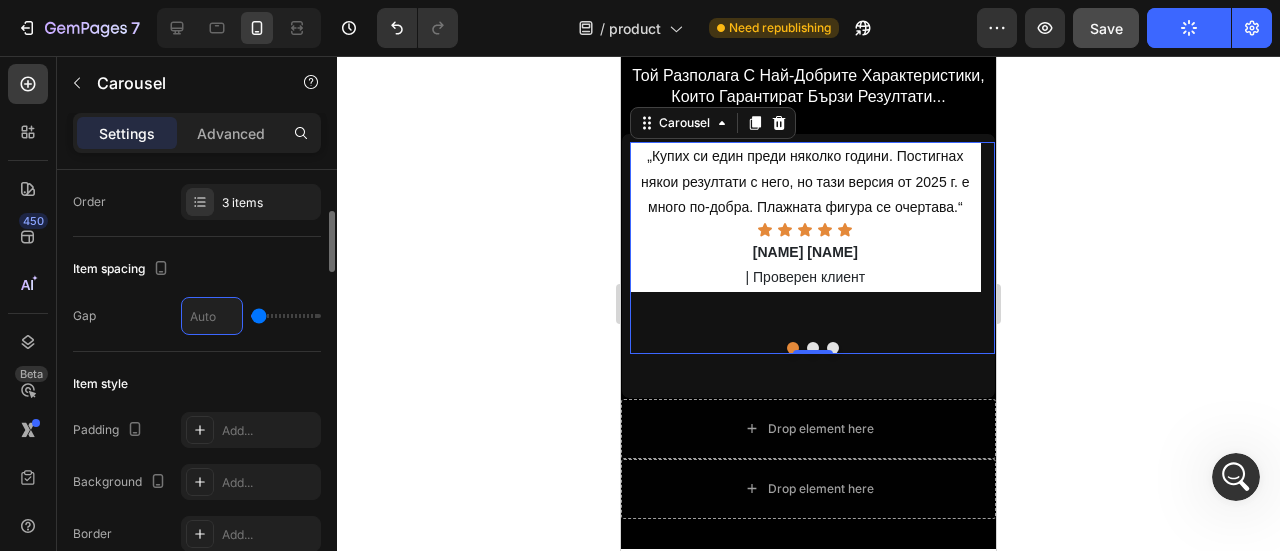 click on "Item spacing Gap" 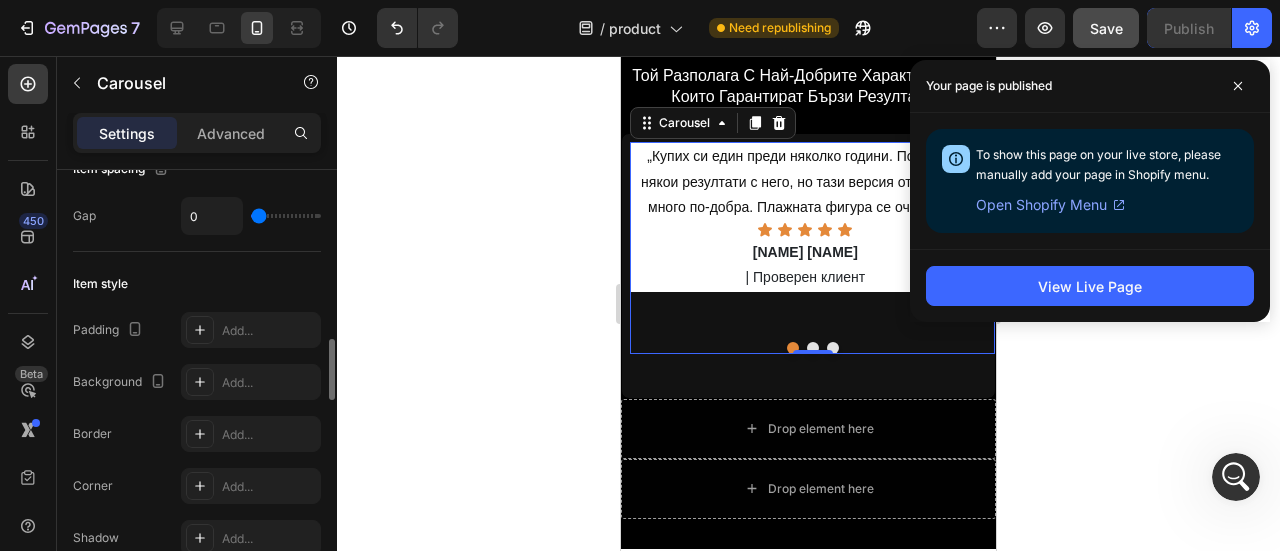scroll, scrollTop: 500, scrollLeft: 0, axis: vertical 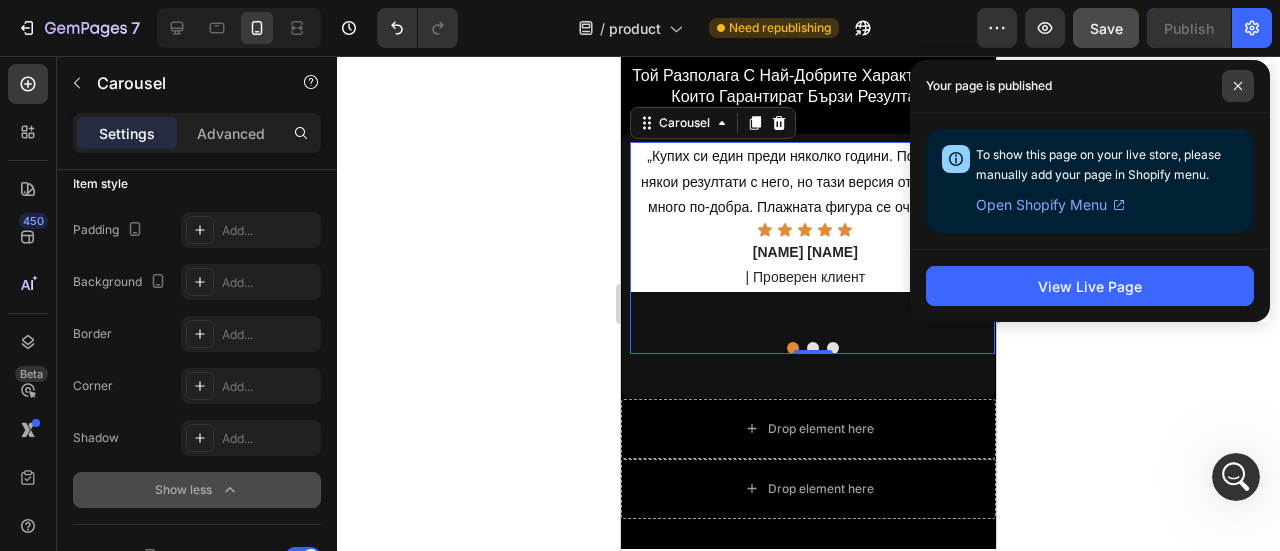 click at bounding box center [1238, 86] 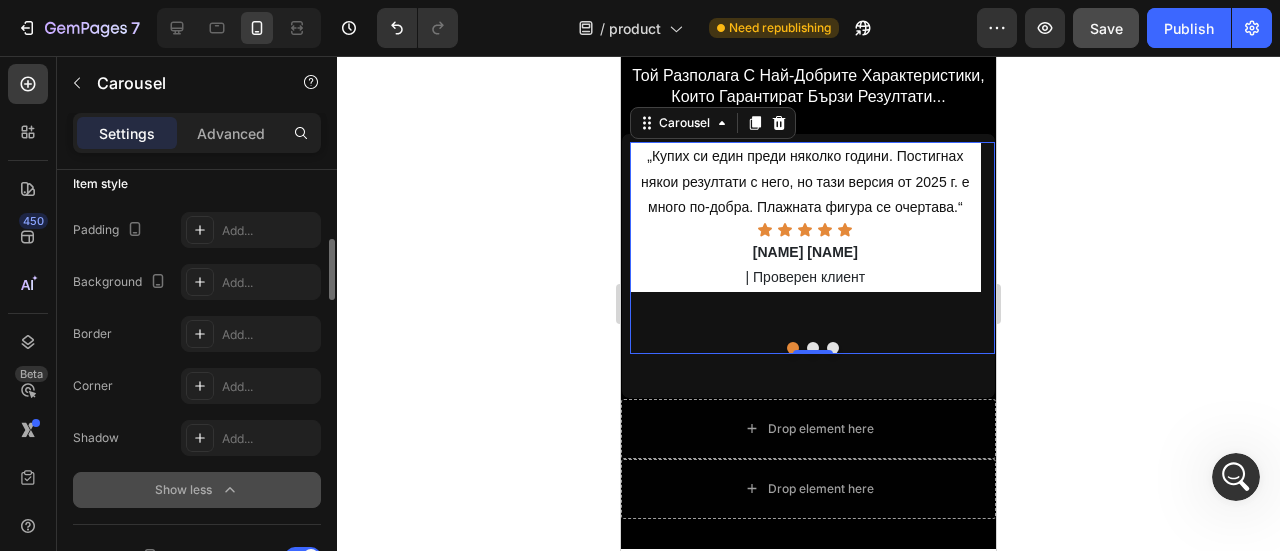 scroll, scrollTop: 300, scrollLeft: 0, axis: vertical 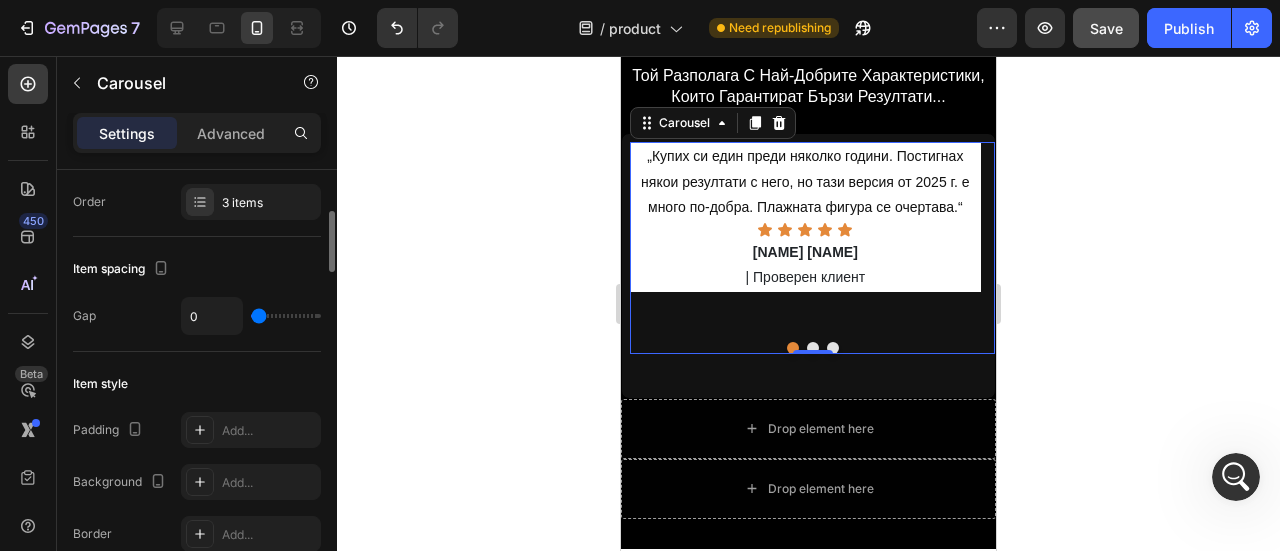 type on "12" 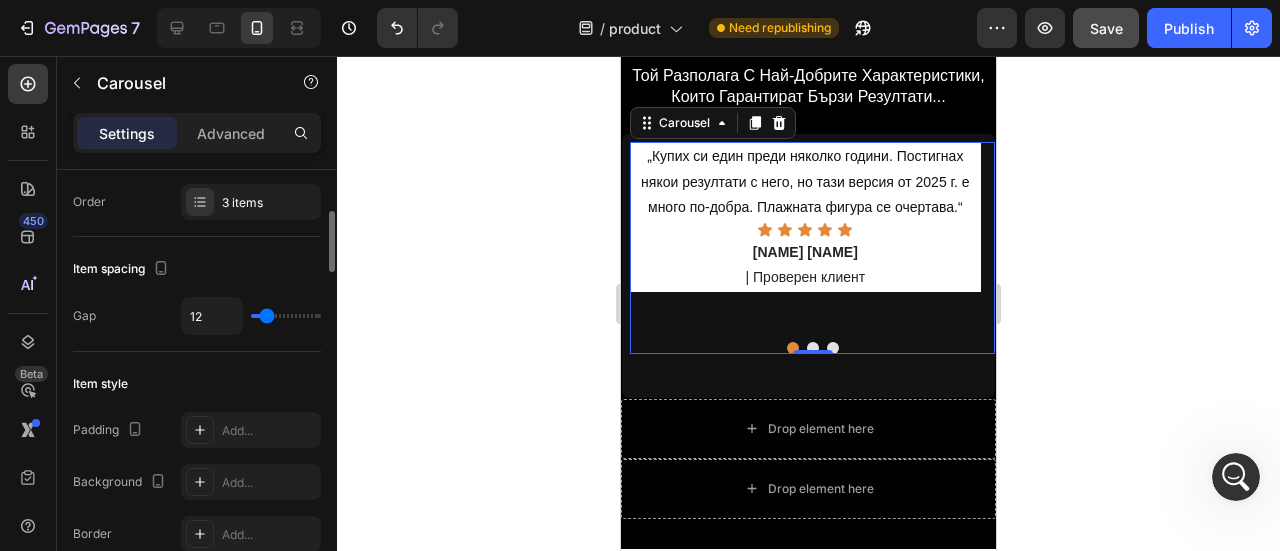 type on "18" 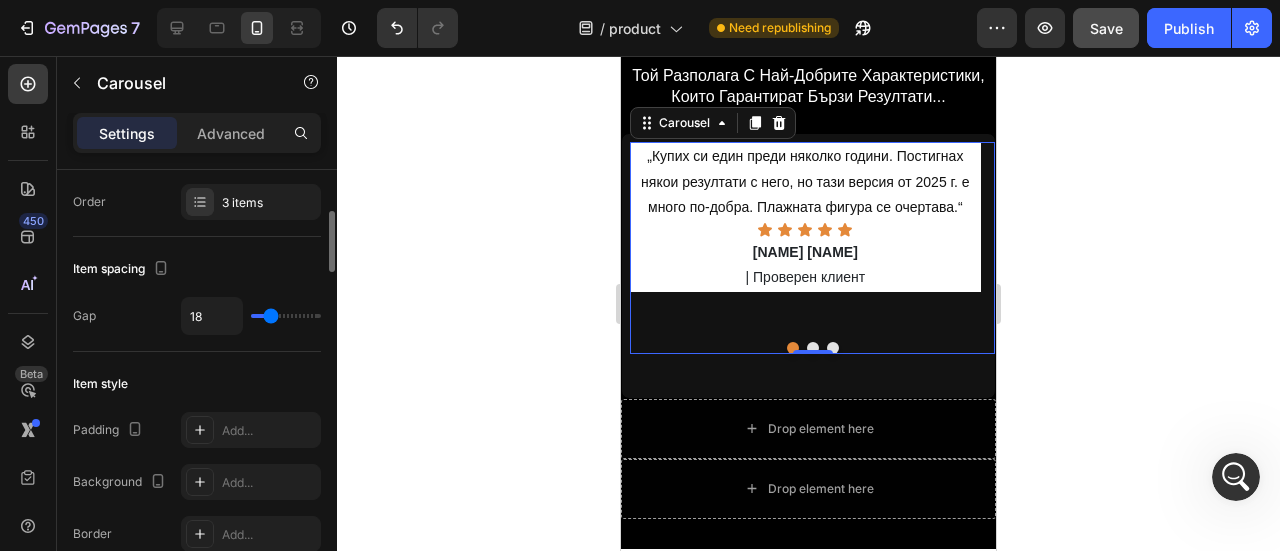 type on "14" 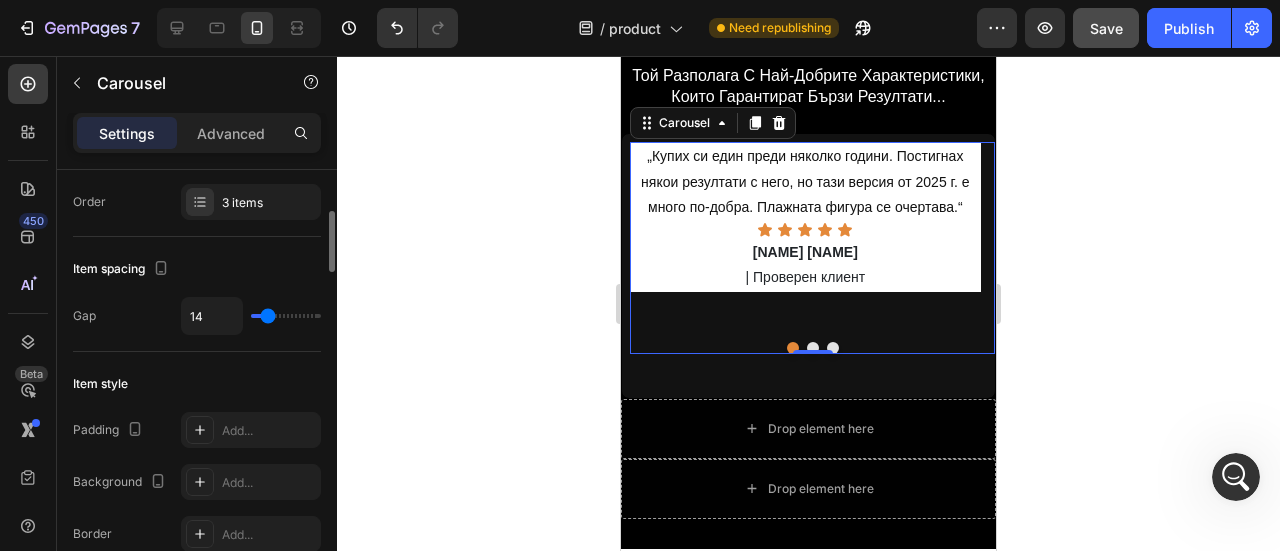 type on "14" 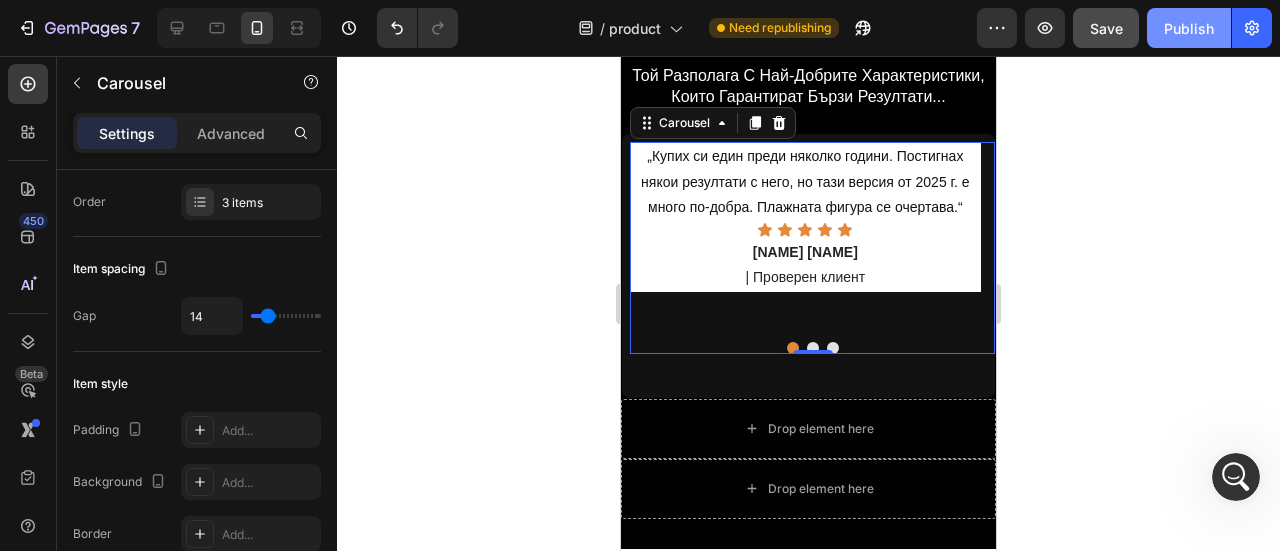 click on "Publish" at bounding box center [1189, 28] 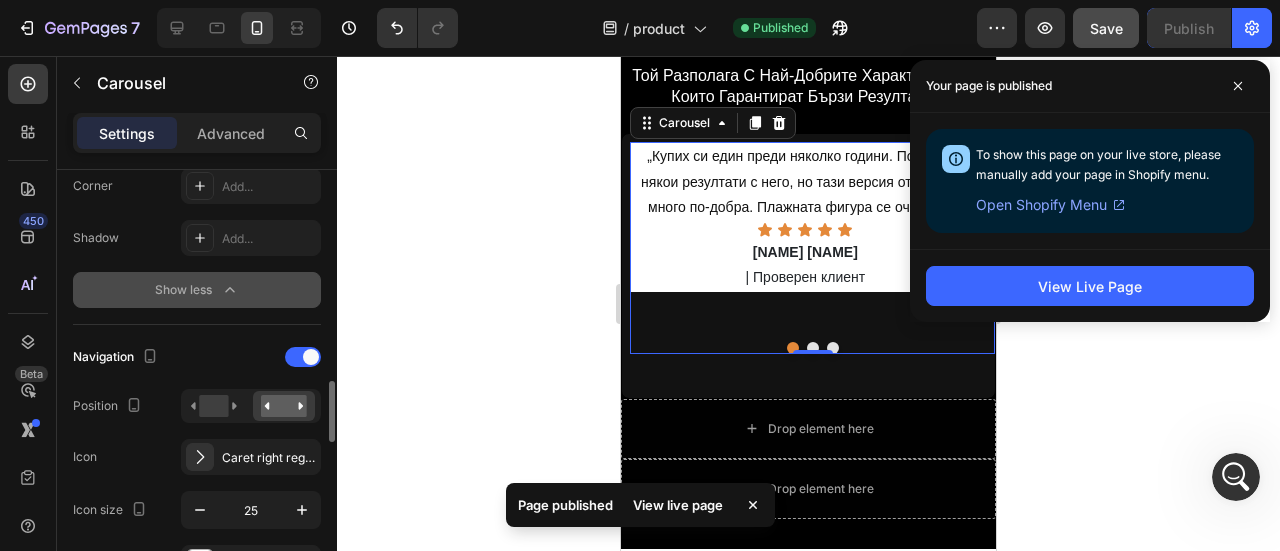 scroll, scrollTop: 800, scrollLeft: 0, axis: vertical 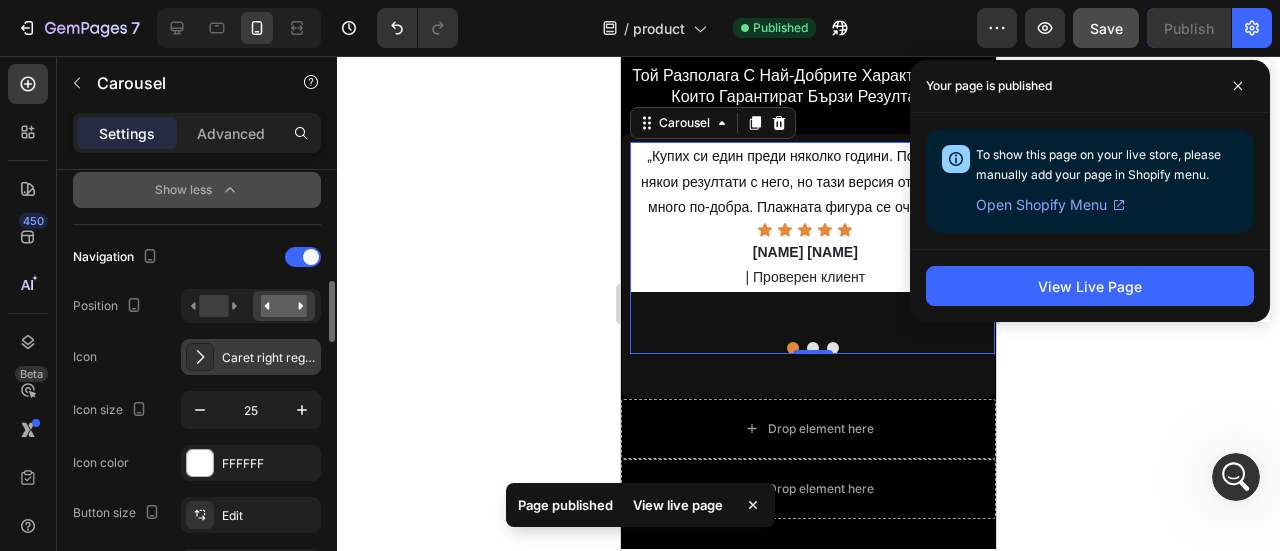 click on "Caret right regular" at bounding box center (269, 358) 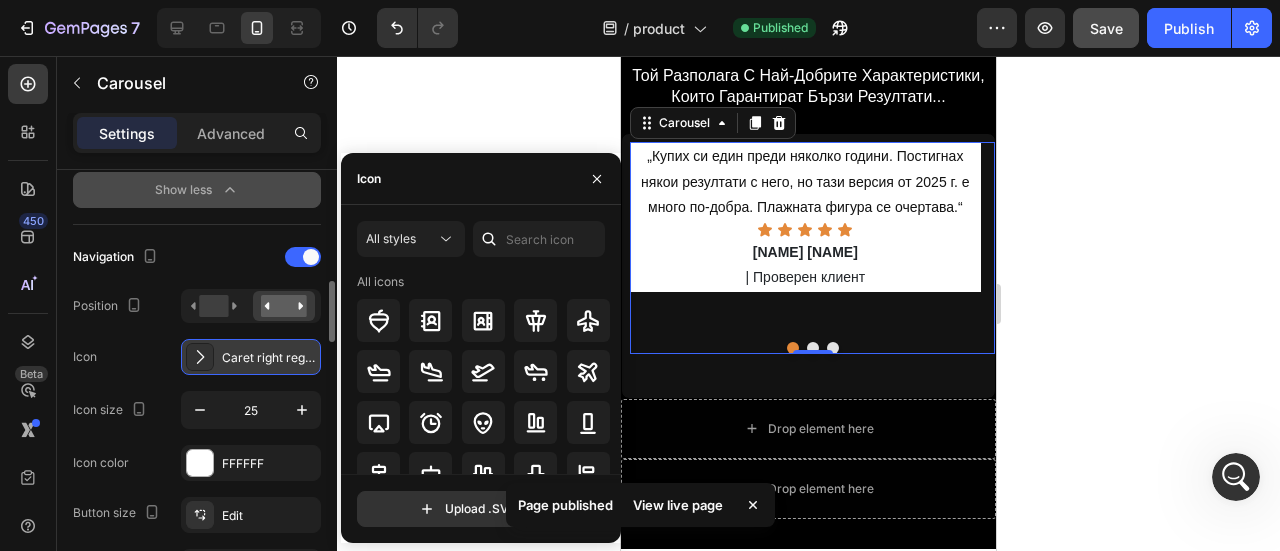 click on "Caret right regular" at bounding box center (269, 358) 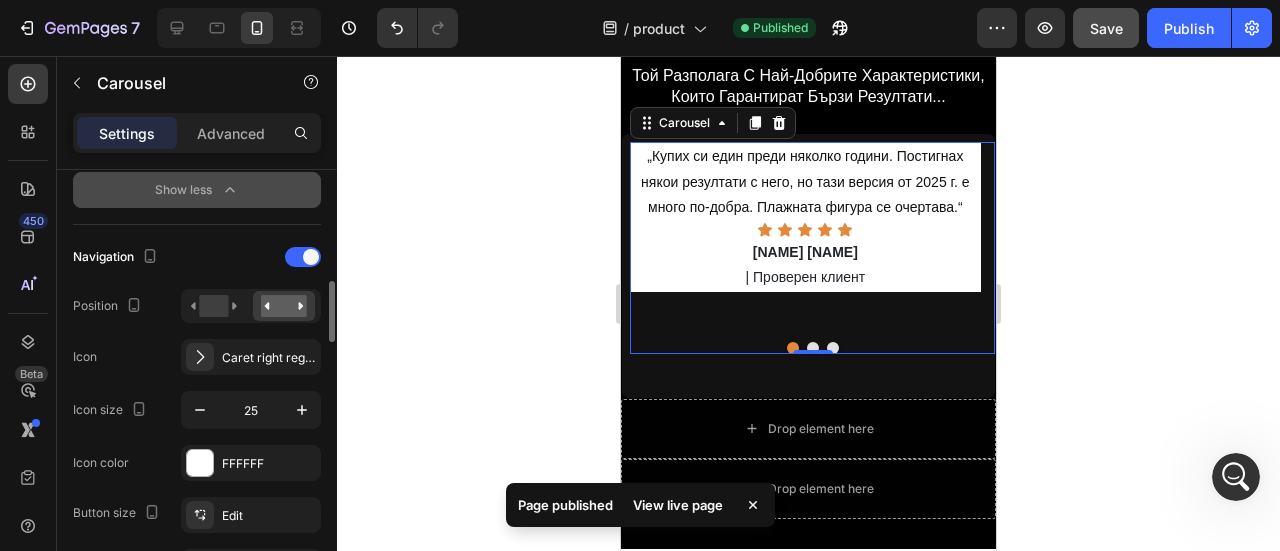 scroll, scrollTop: 900, scrollLeft: 0, axis: vertical 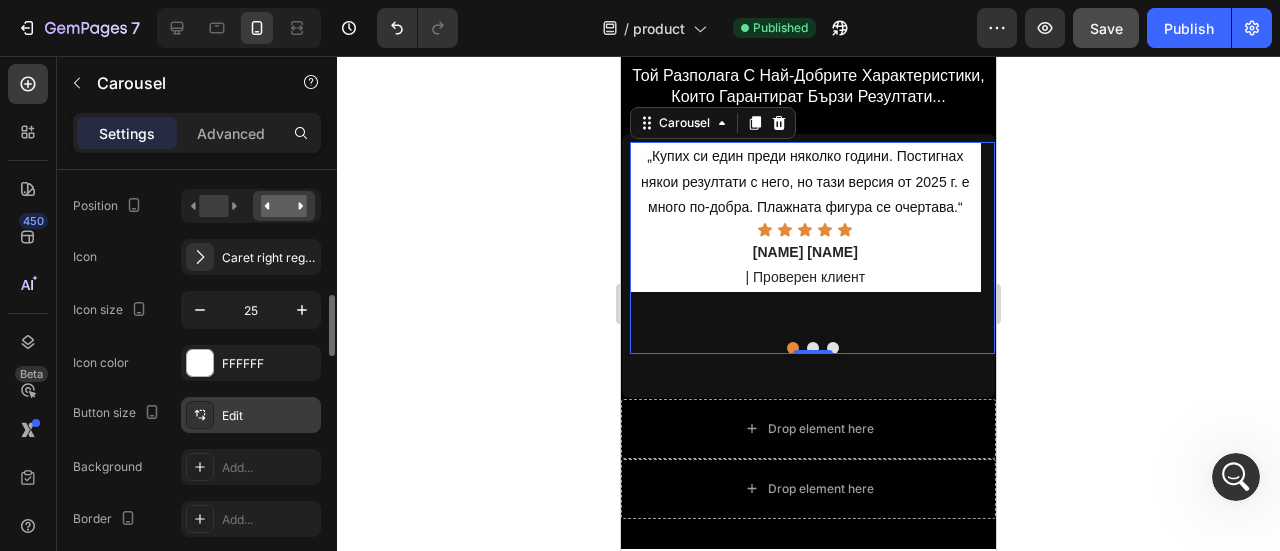 click on "Edit" at bounding box center [269, 416] 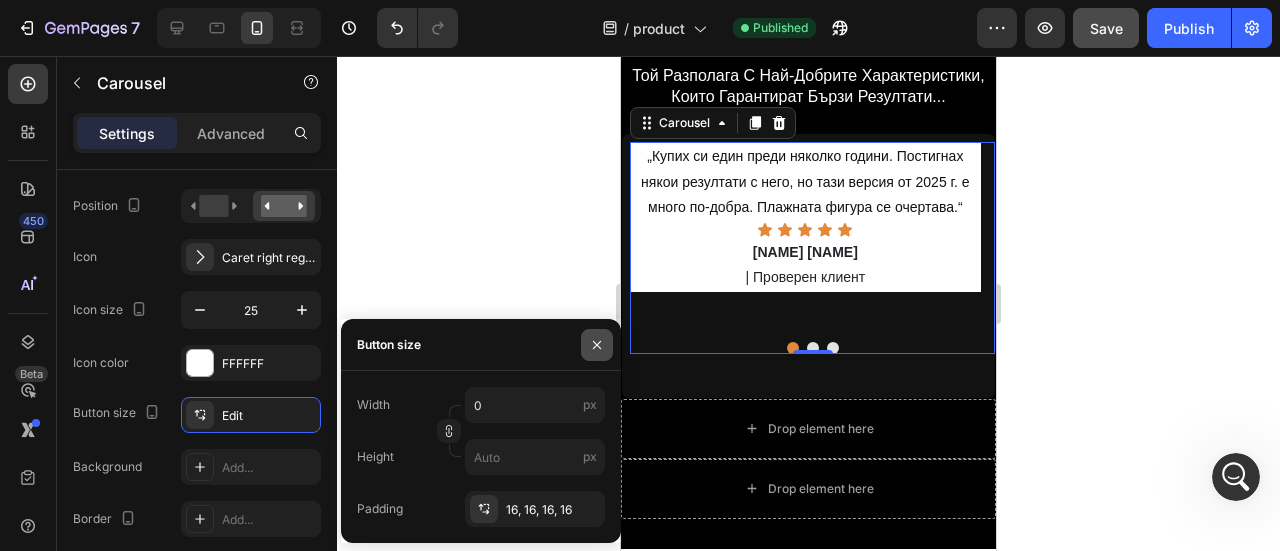 click at bounding box center (597, 345) 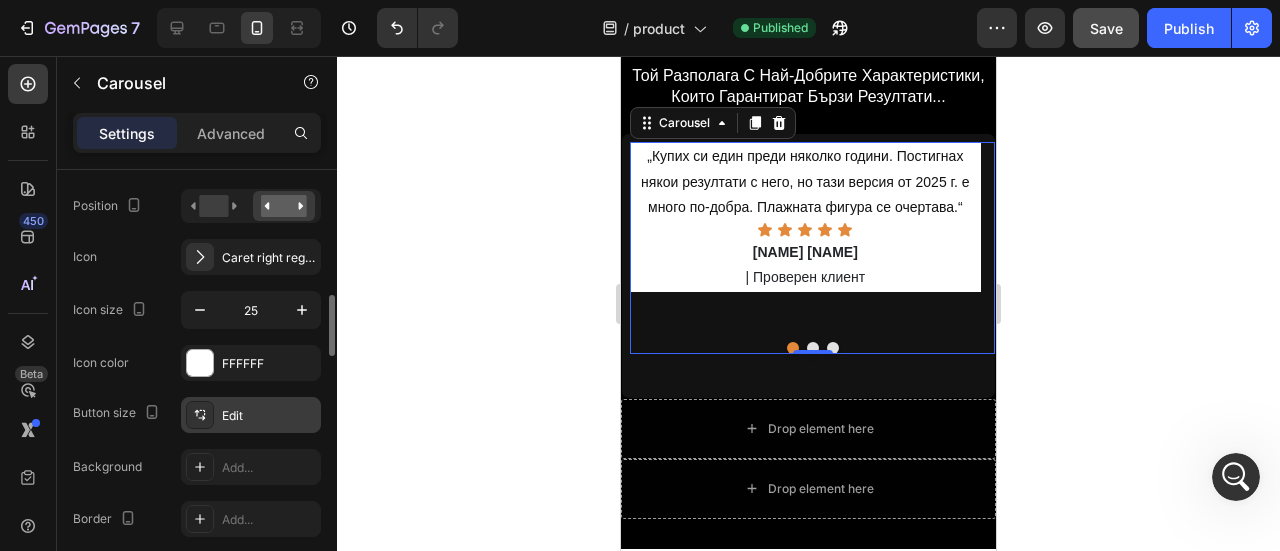 click on "Edit" at bounding box center [269, 416] 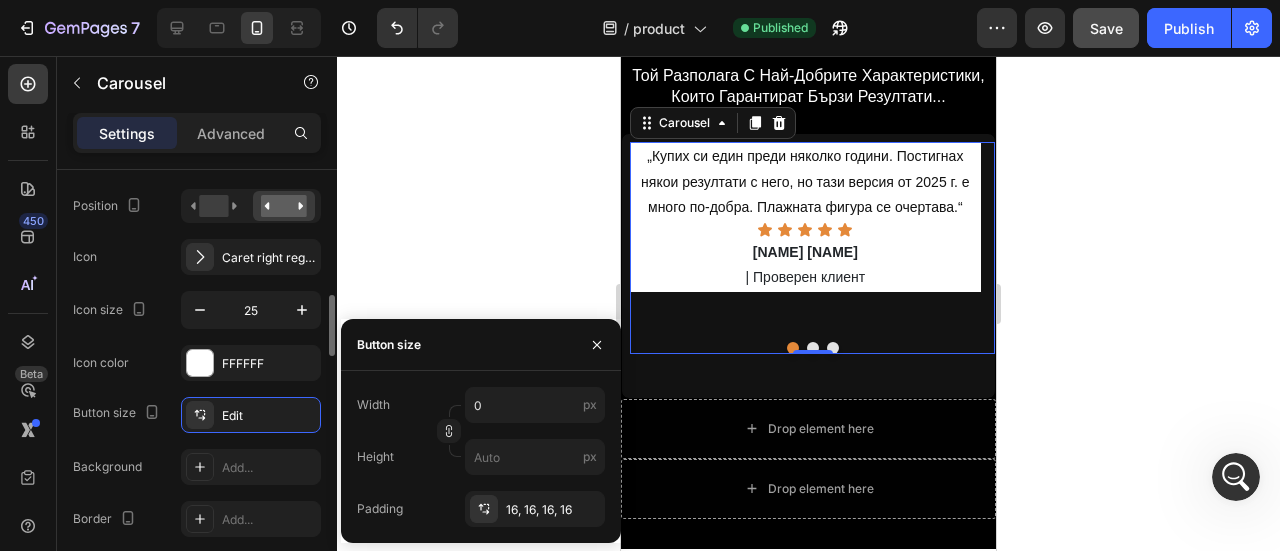 click on "Navigation Position Icon
Caret right regular Icon size [NUMBER] Icon color FFFFFF Button size Edit Background Add... Border Add... Corner Add... Shadow Add... Gap to edge [NUMBER] Show on hover Yes No Show less" at bounding box center (197, 470) 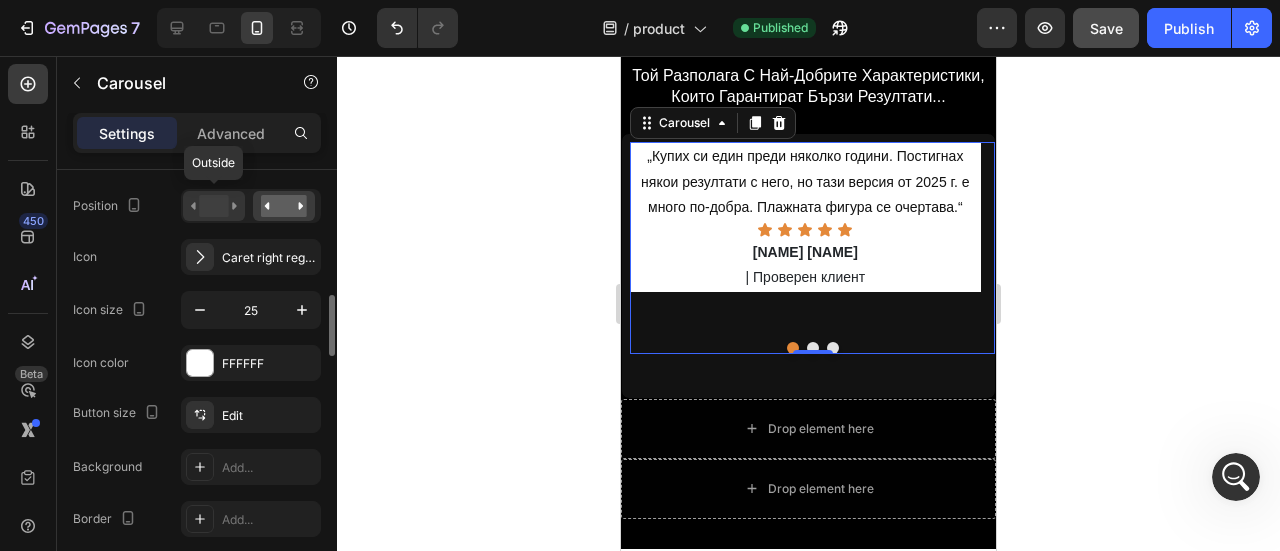 click 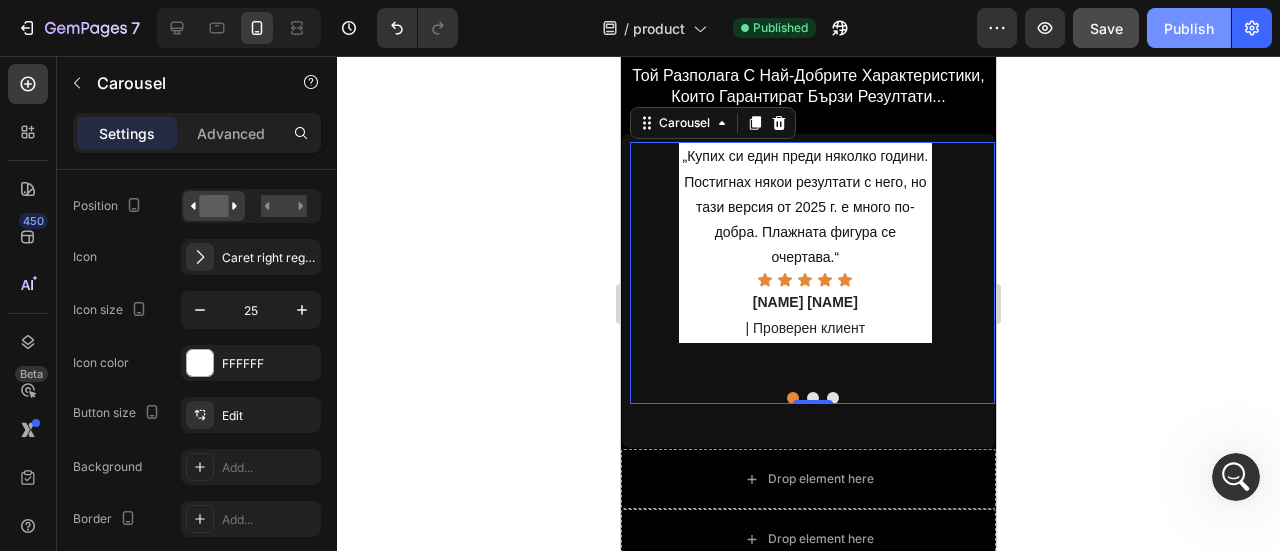 click on "Publish" 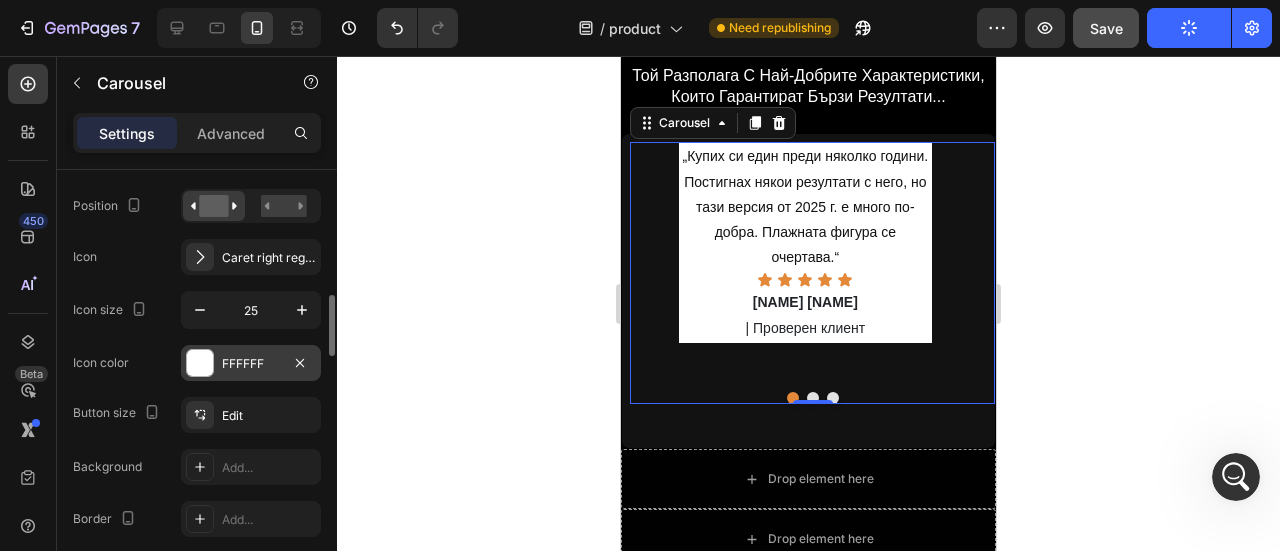 click at bounding box center [200, 363] 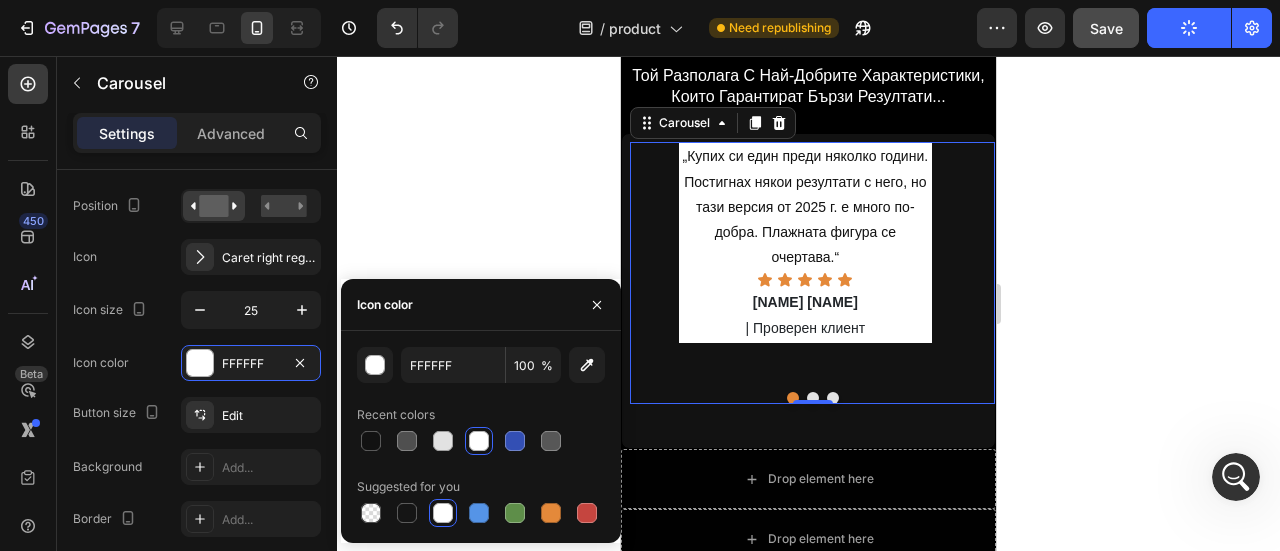 drag, startPoint x: 374, startPoint y: 437, endPoint x: 373, endPoint y: 398, distance: 39.012817 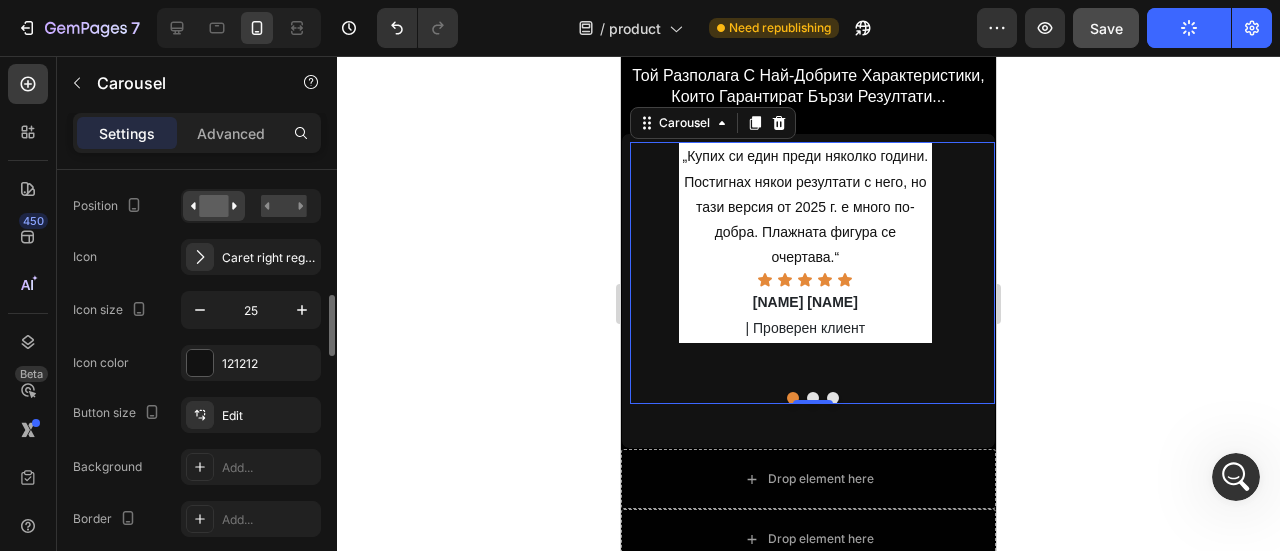 click on "Icon color 121212" at bounding box center (197, 363) 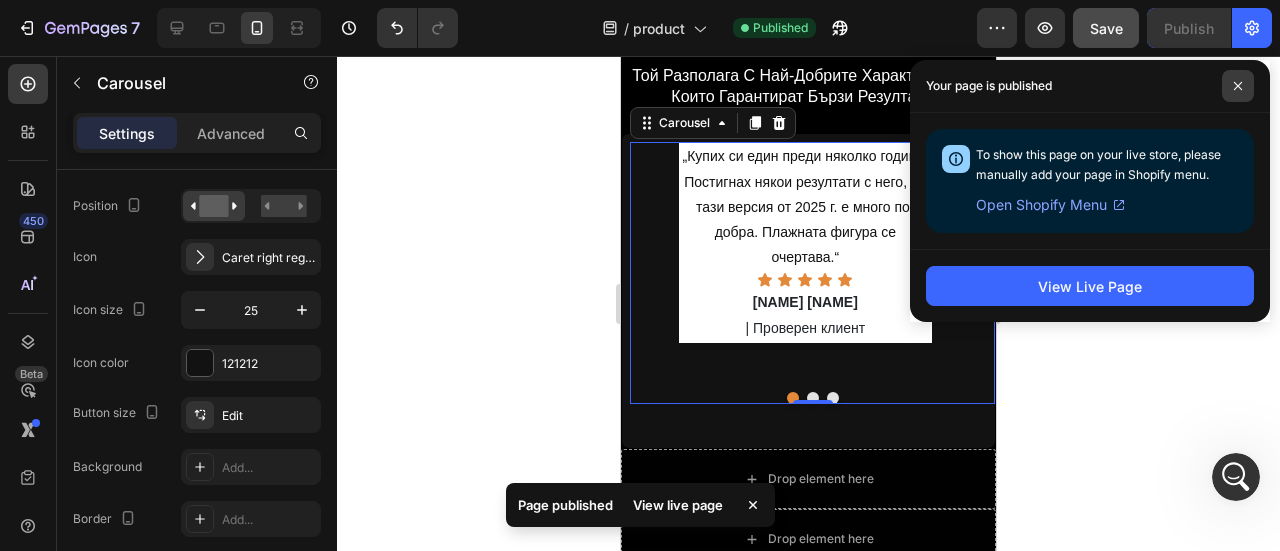click at bounding box center [1238, 86] 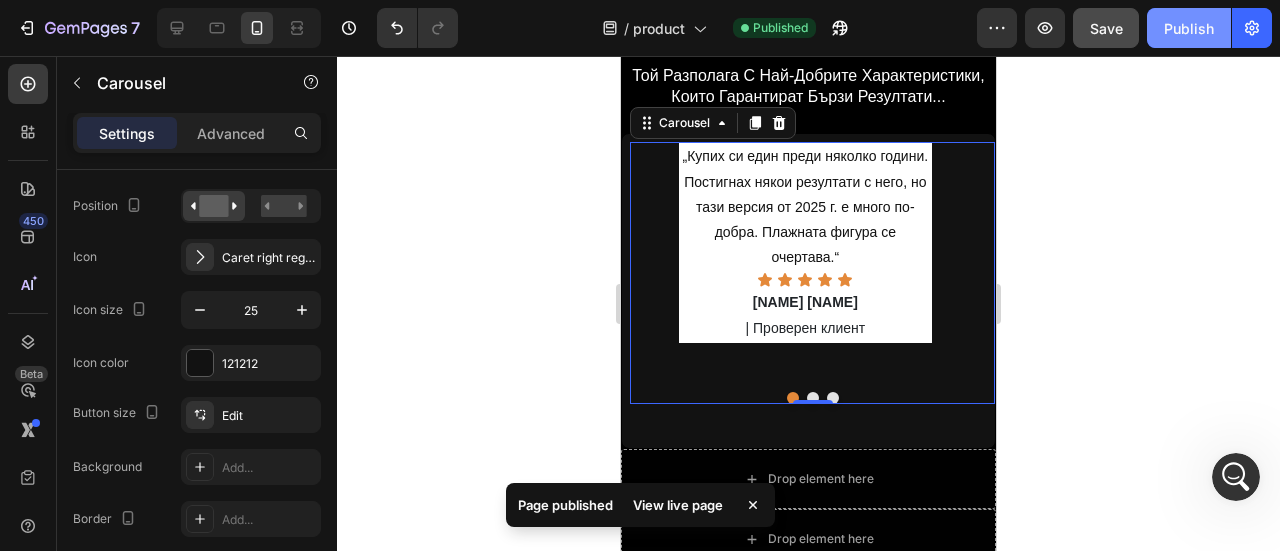 click on "Publish" 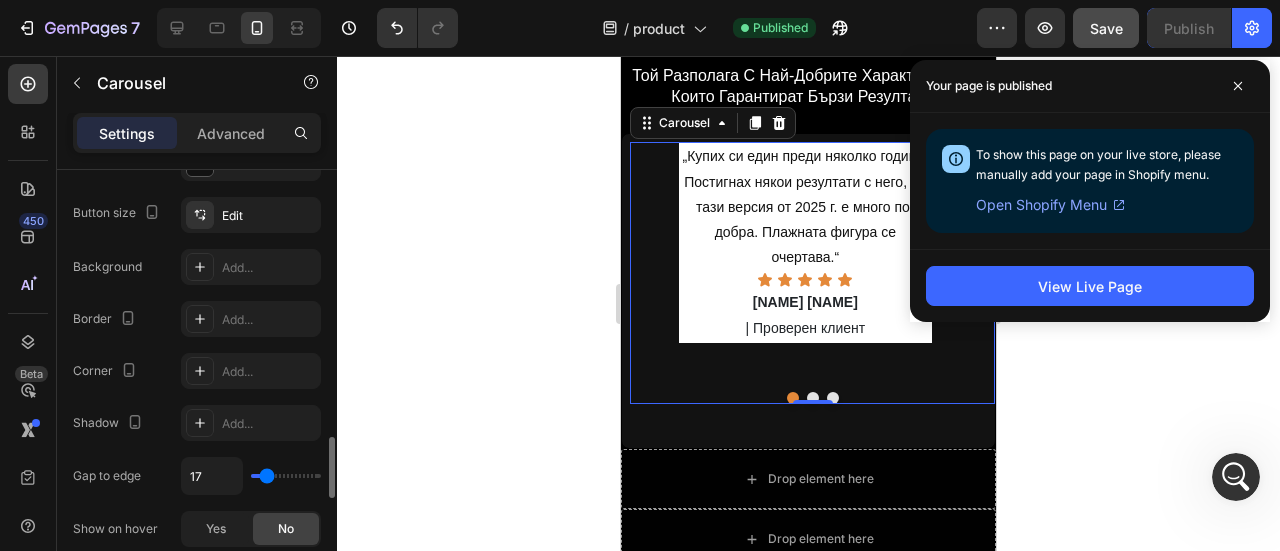 scroll, scrollTop: 1200, scrollLeft: 0, axis: vertical 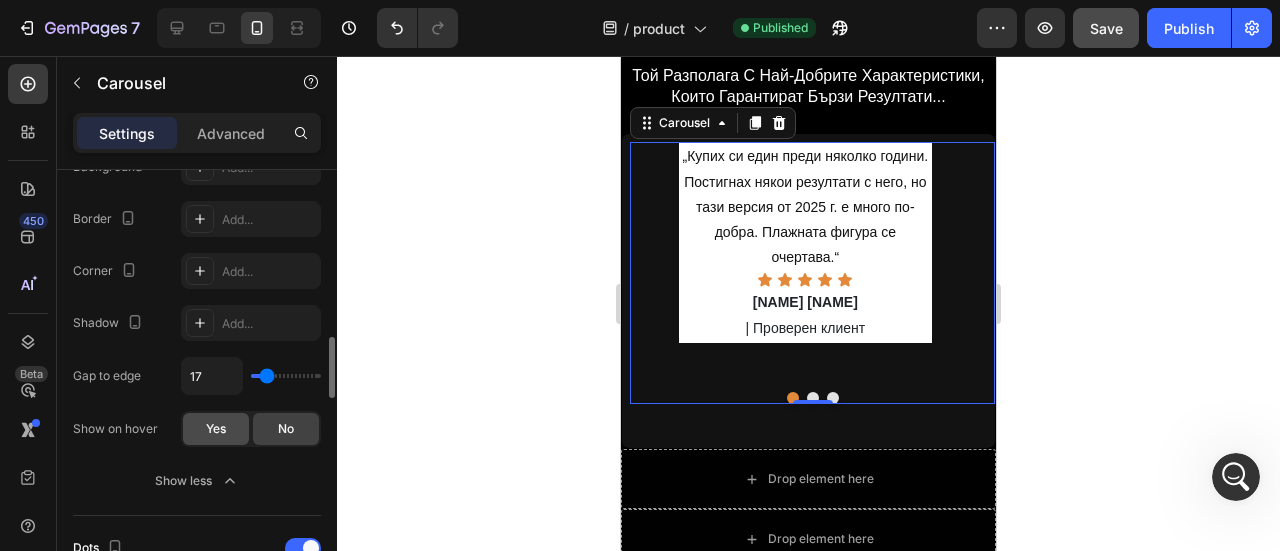 click on "Yes" 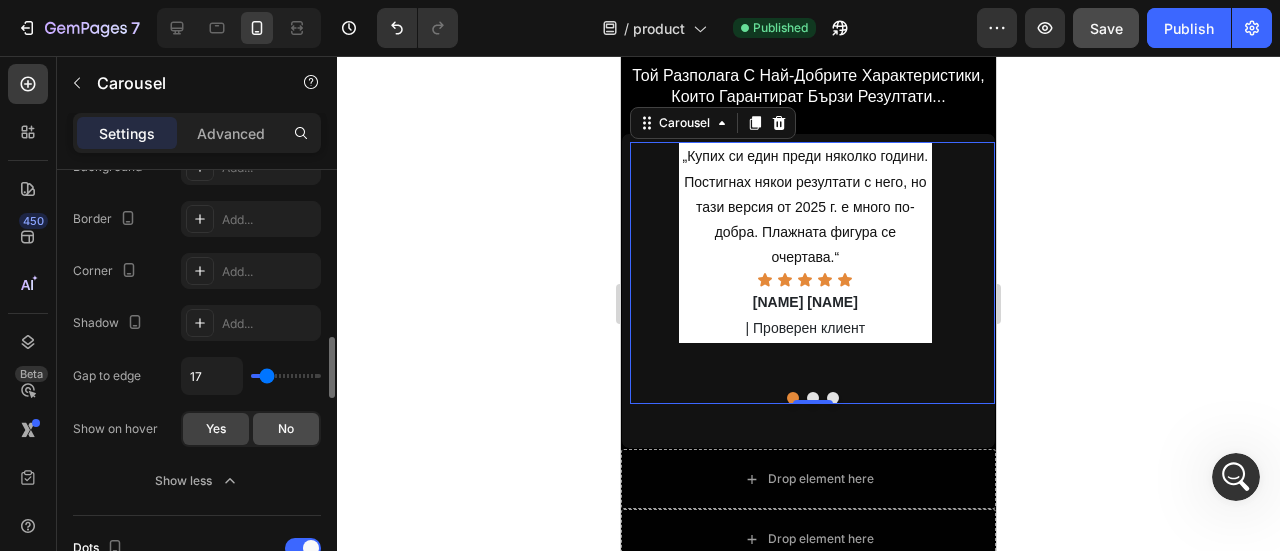 click on "No" 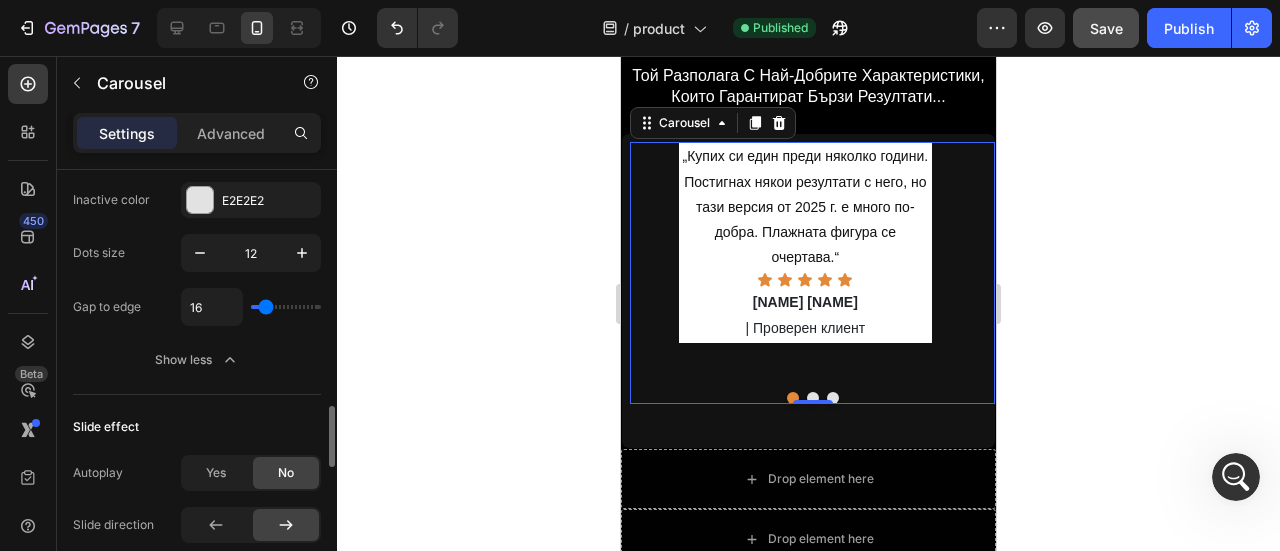 scroll, scrollTop: 1800, scrollLeft: 0, axis: vertical 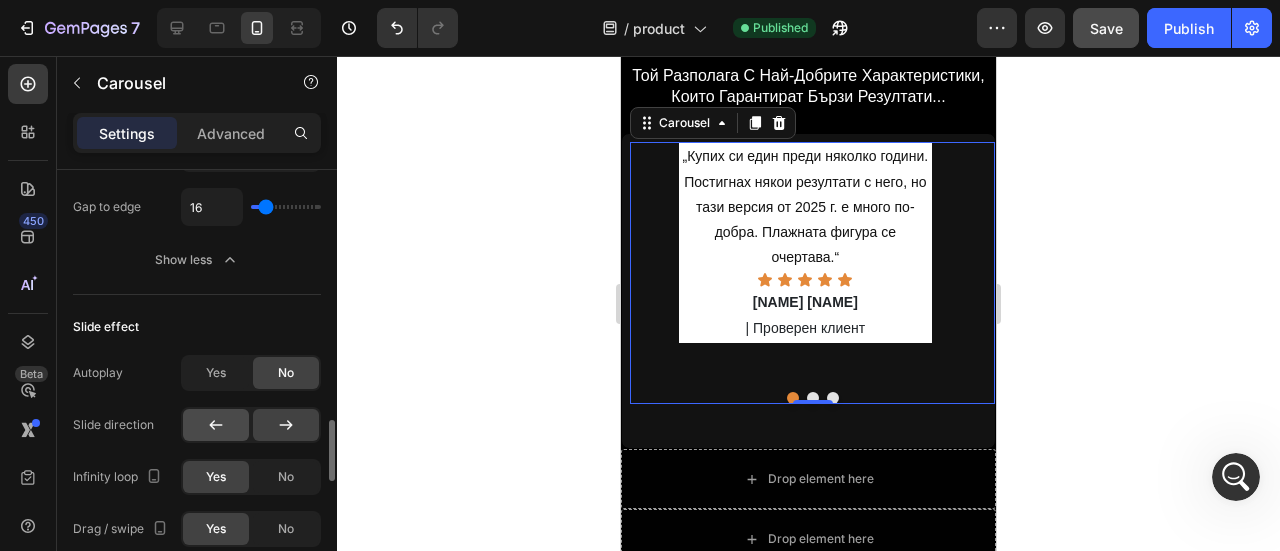 click 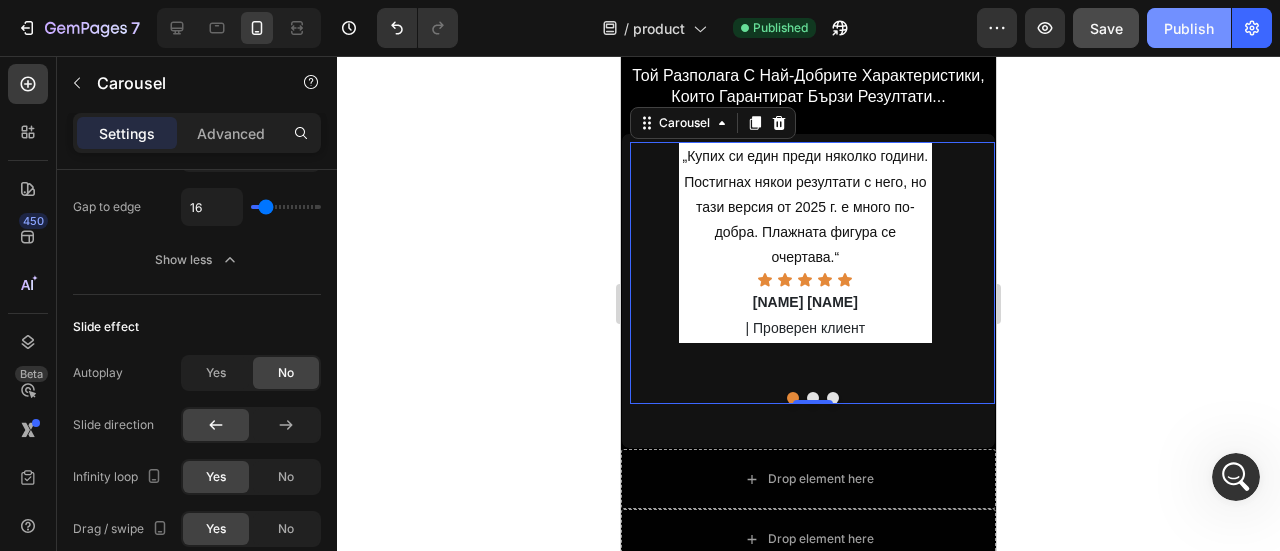 click on "Publish" at bounding box center [1189, 28] 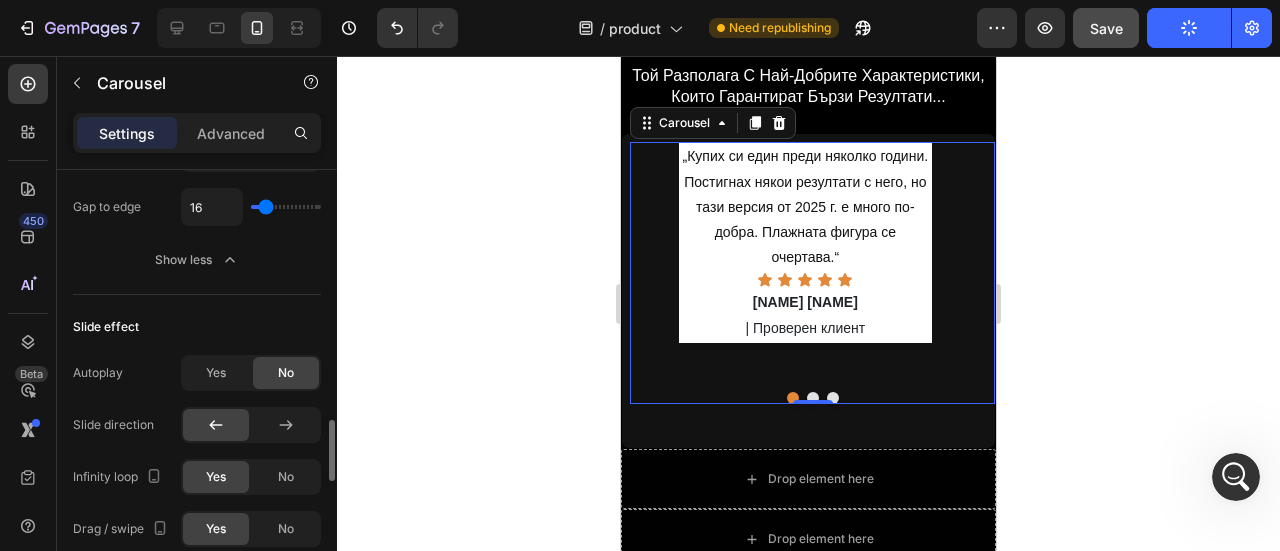 scroll, scrollTop: 1900, scrollLeft: 0, axis: vertical 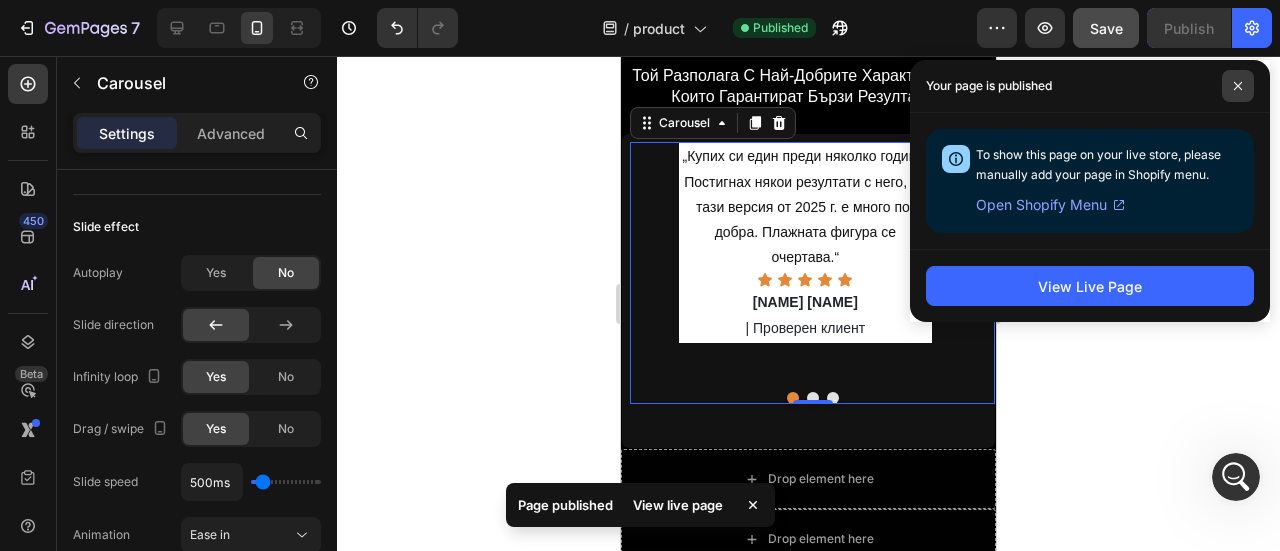 click 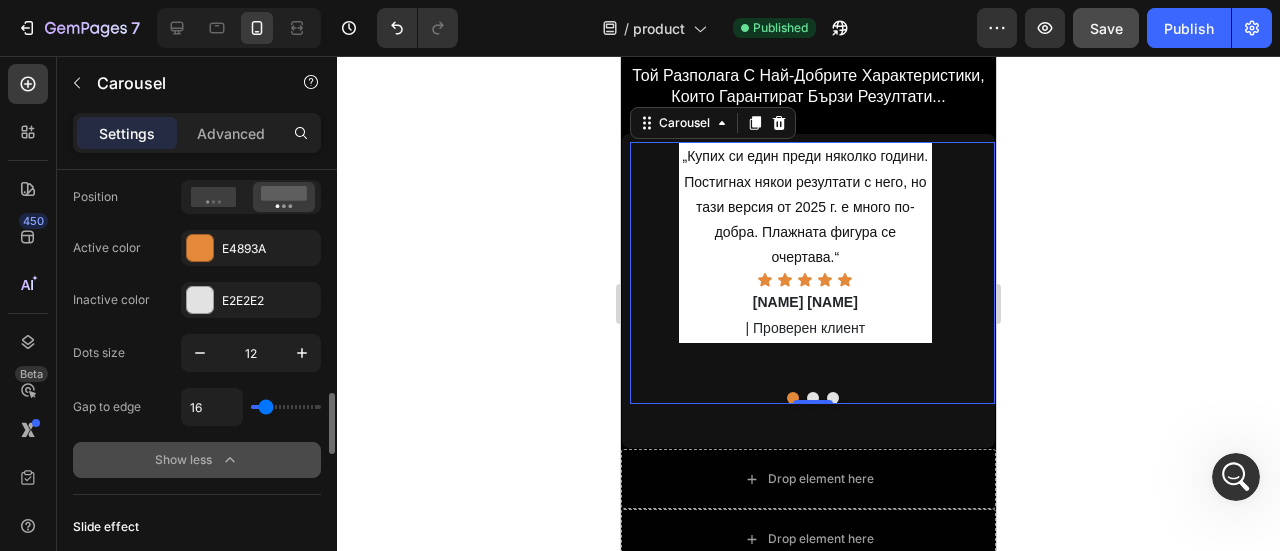 scroll, scrollTop: 1700, scrollLeft: 0, axis: vertical 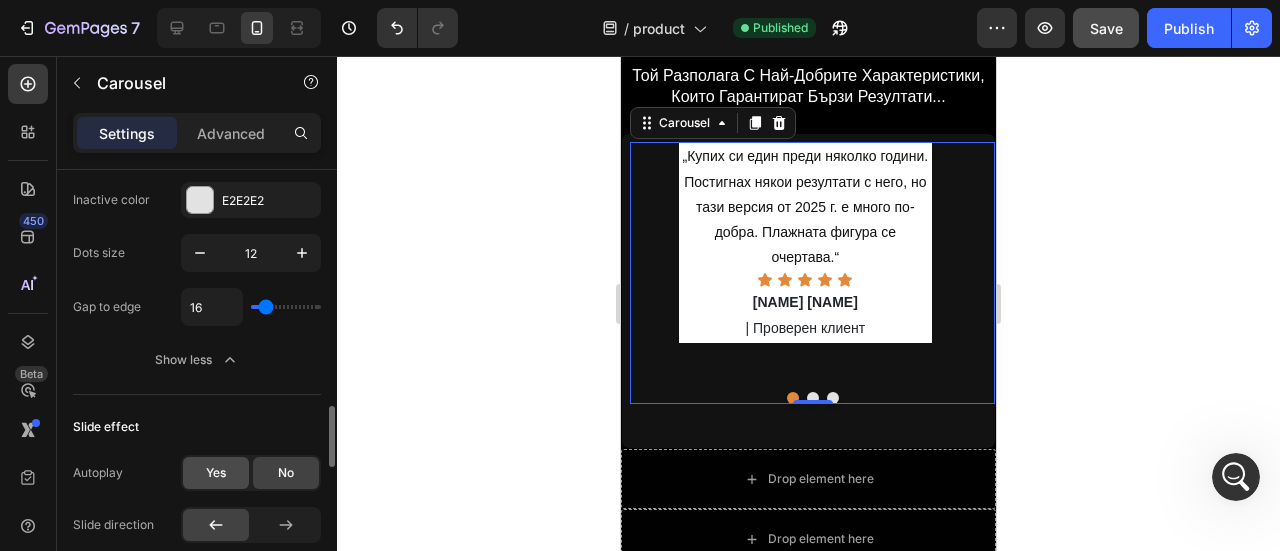 click on "Yes" 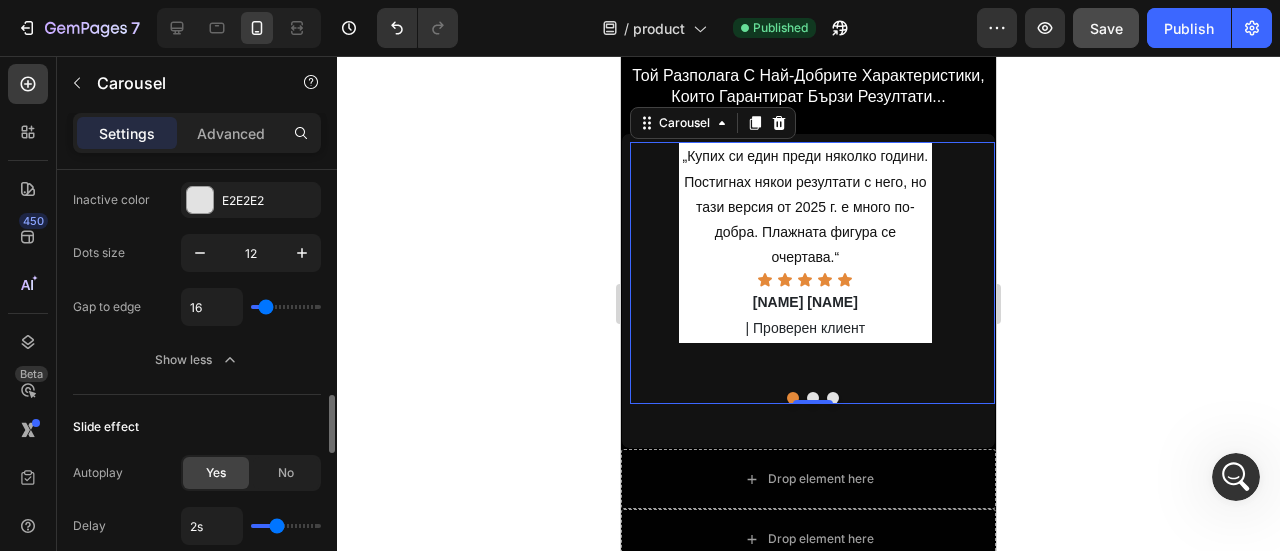 scroll, scrollTop: 1800, scrollLeft: 0, axis: vertical 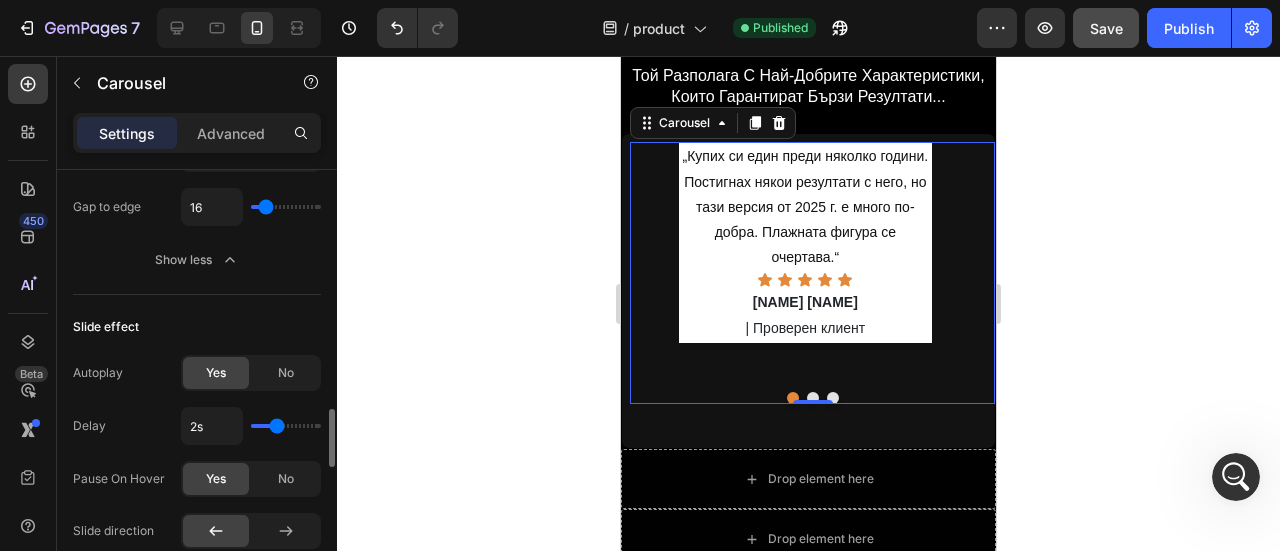 type on "2.4s" 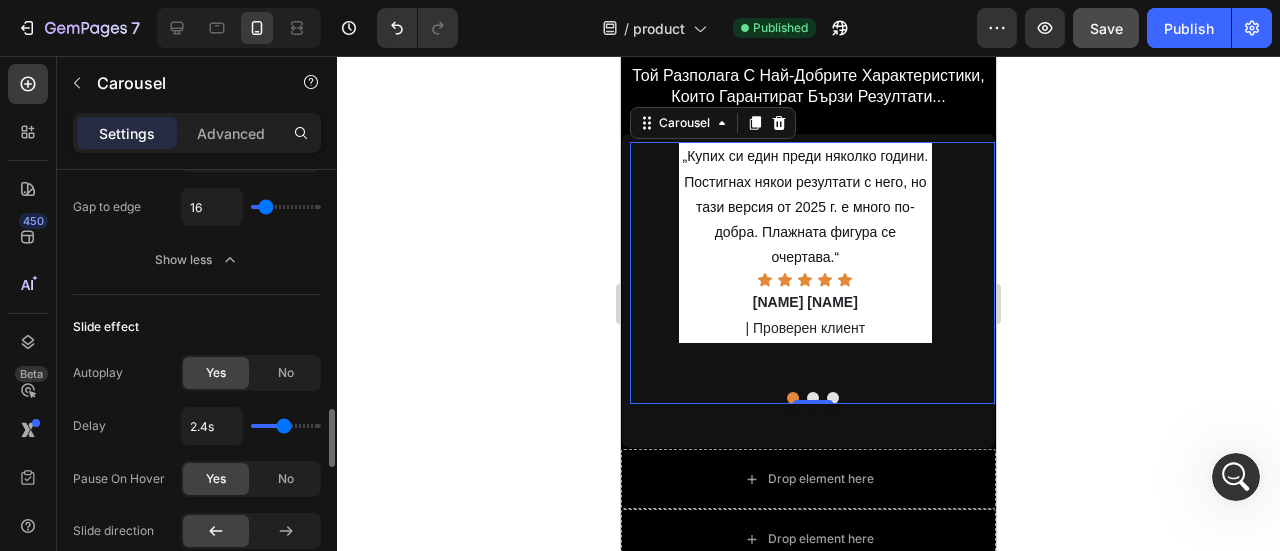 type on "2.5s" 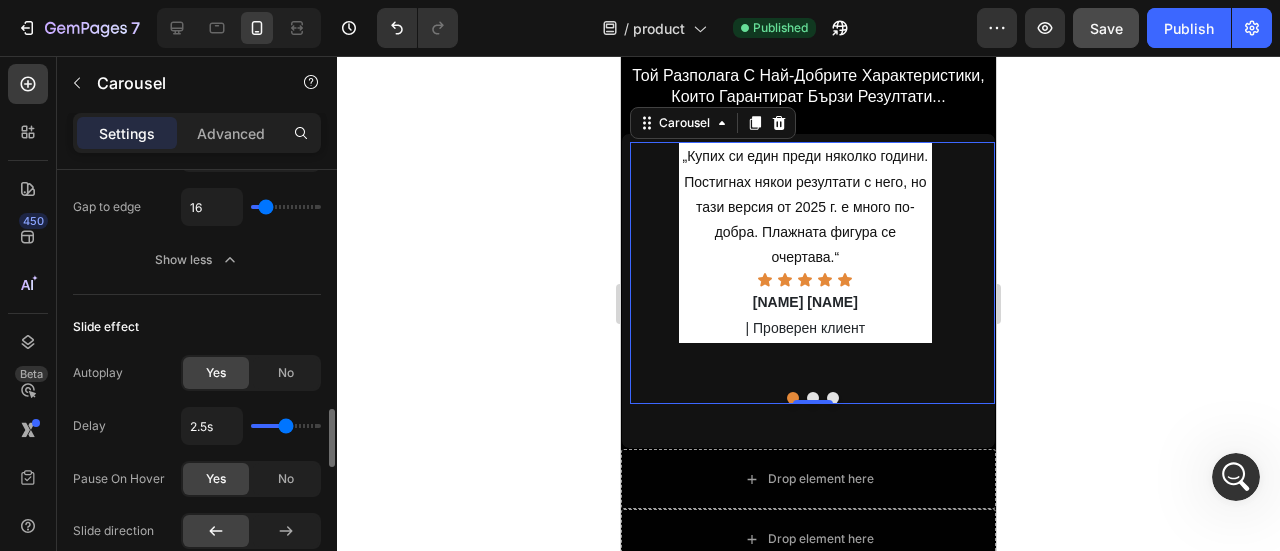 type on "2.6s" 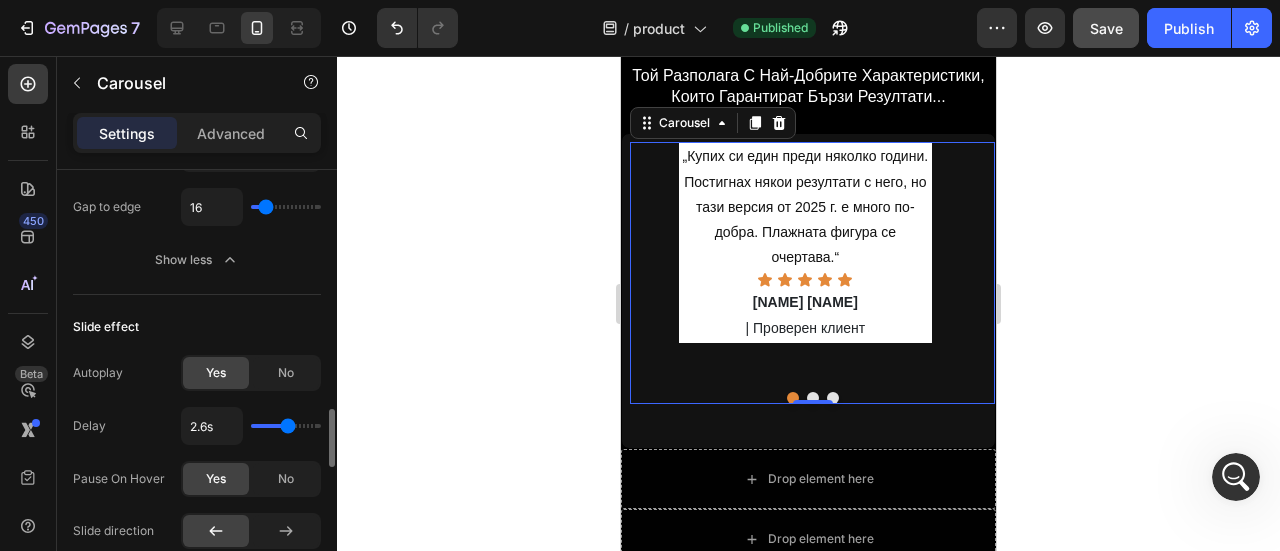 type on "2.8s" 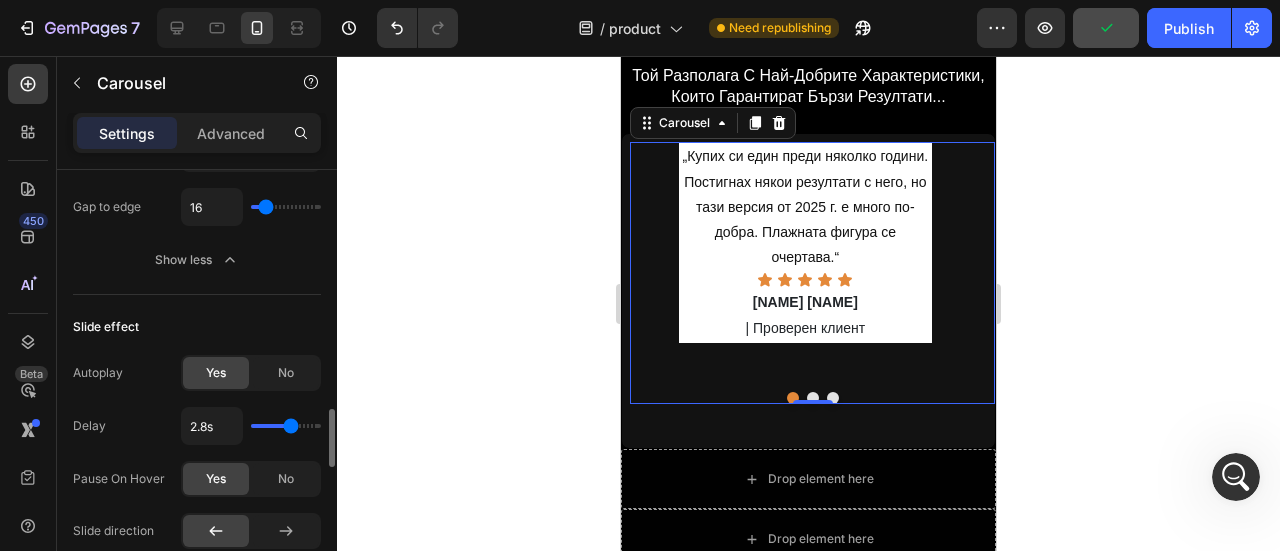 type on "2.9s" 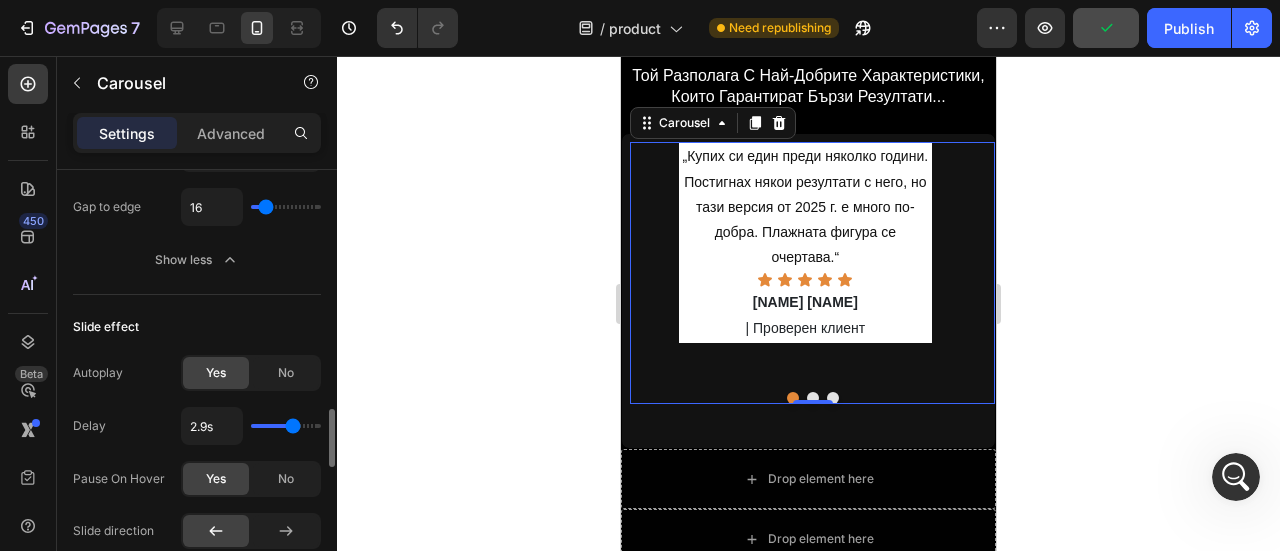 type on "3.2s" 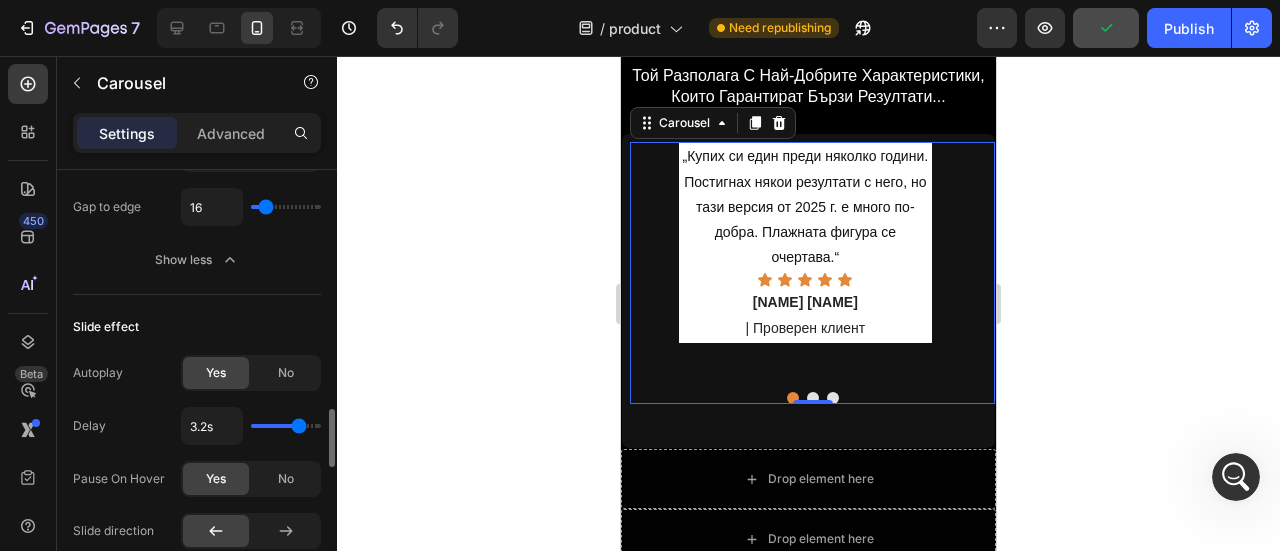 drag, startPoint x: 278, startPoint y: 424, endPoint x: 298, endPoint y: 424, distance: 20 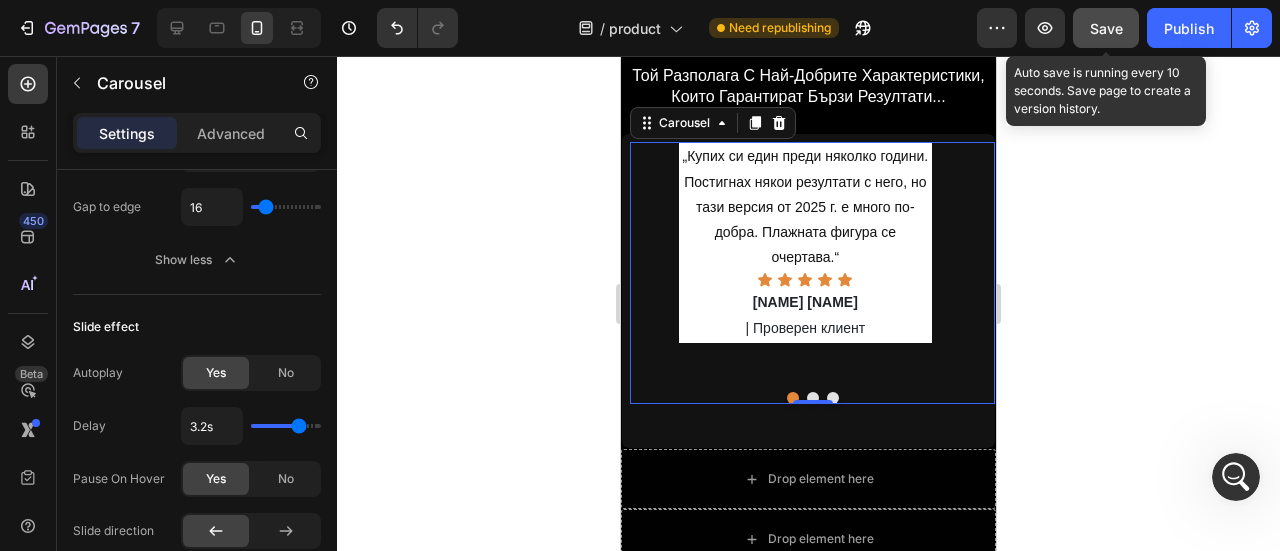 click on "Save" at bounding box center (1106, 28) 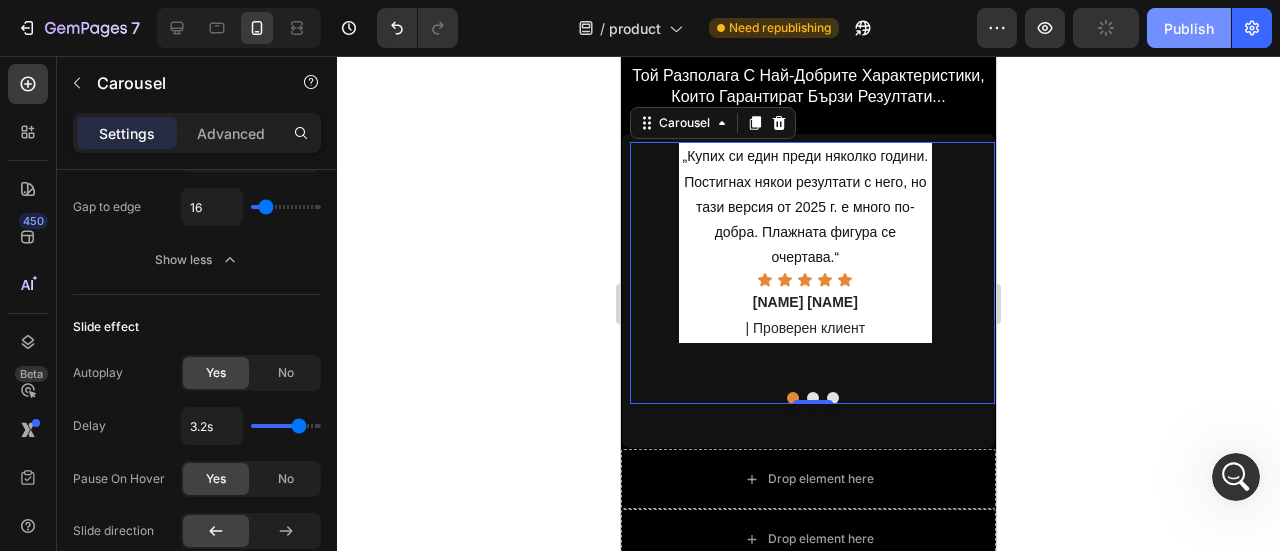 click on "Publish" at bounding box center [1189, 28] 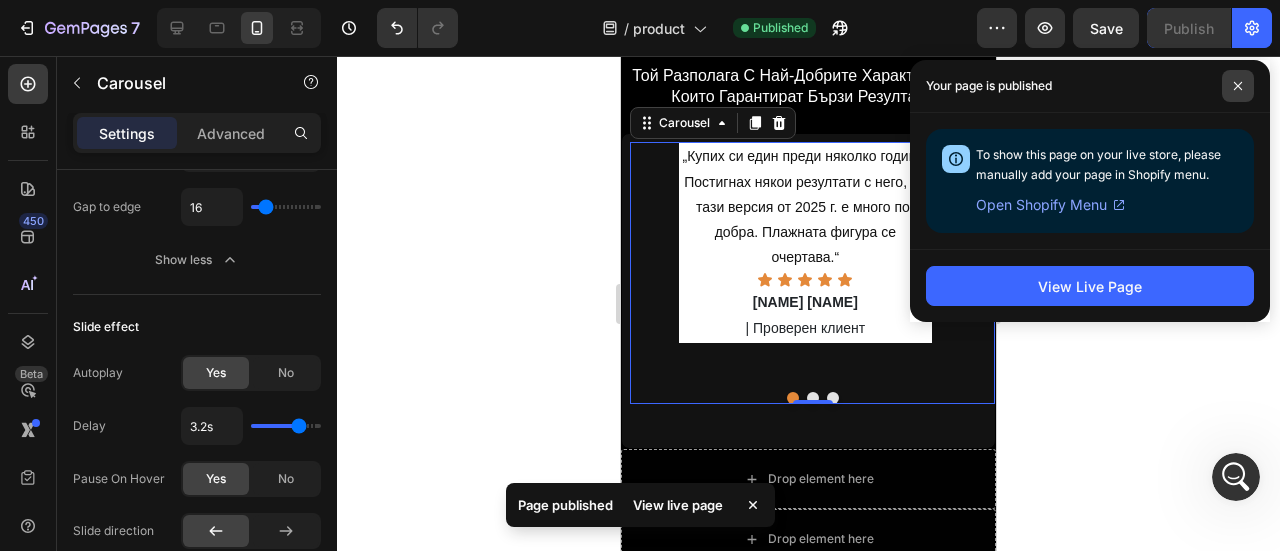 click 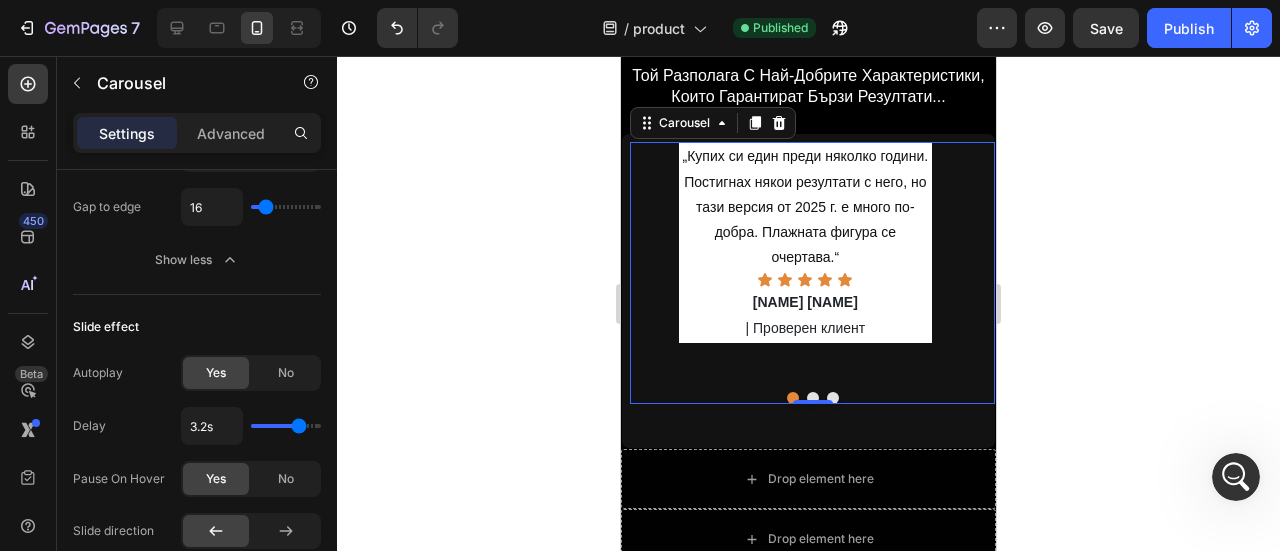 click on "„Купих си един преди няколко години. Постигнах някои резултати с него, но тази версия от [YEAR] г. е много по-добра. Плажната фигура се очертава.“ Text Block Icon Icon Icon Icon
Icon Icon List [NAME] [NAME]  | Проверен клиент Text Block „Истината е, че почувствах ефекта веднага щом го сложих на корема, ръцете и краката си. Веднага почувствах, че работи върху мускулите ми. В началото беше малко странно усещане, но много ми харесва. Благодаря ви.“ Text Block Icon Icon Icon Icon
Icon Icon List [NAME] [NAME]  | Проверен клиент Text Block Text Block Icon Icon Icon Icon
Icon Icon List [NAME] [NAME]" at bounding box center (812, 273) 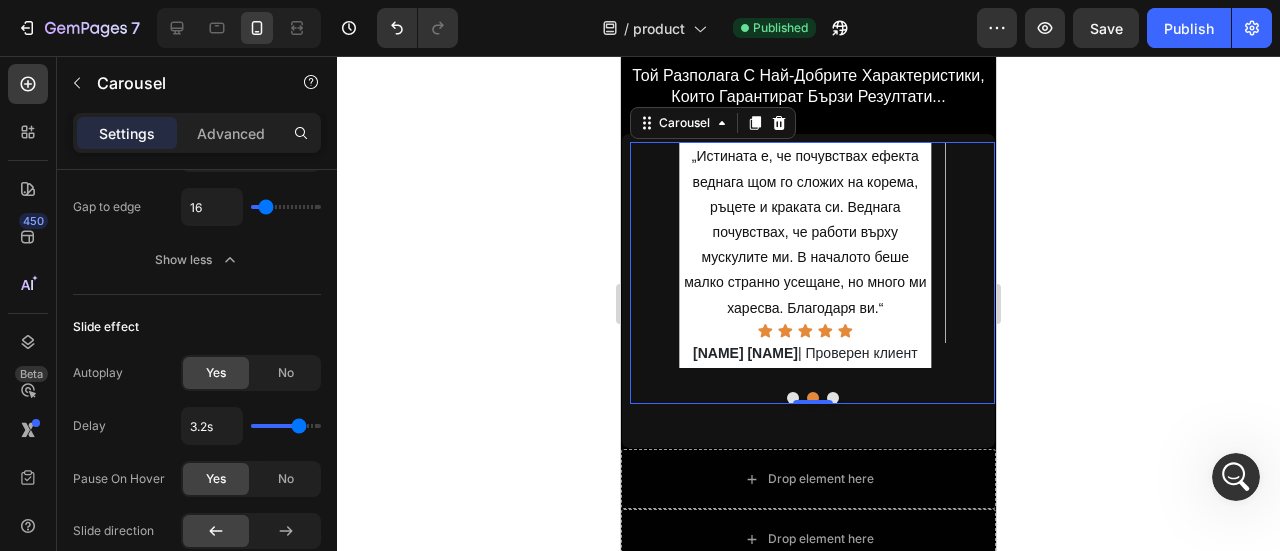 click at bounding box center (833, 398) 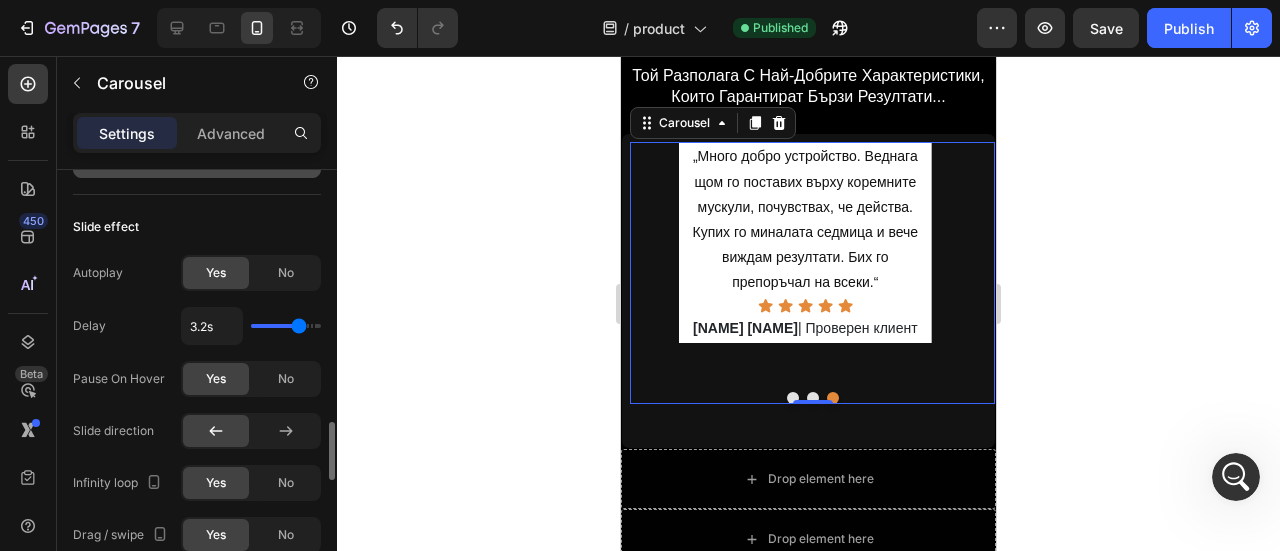 scroll, scrollTop: 1700, scrollLeft: 0, axis: vertical 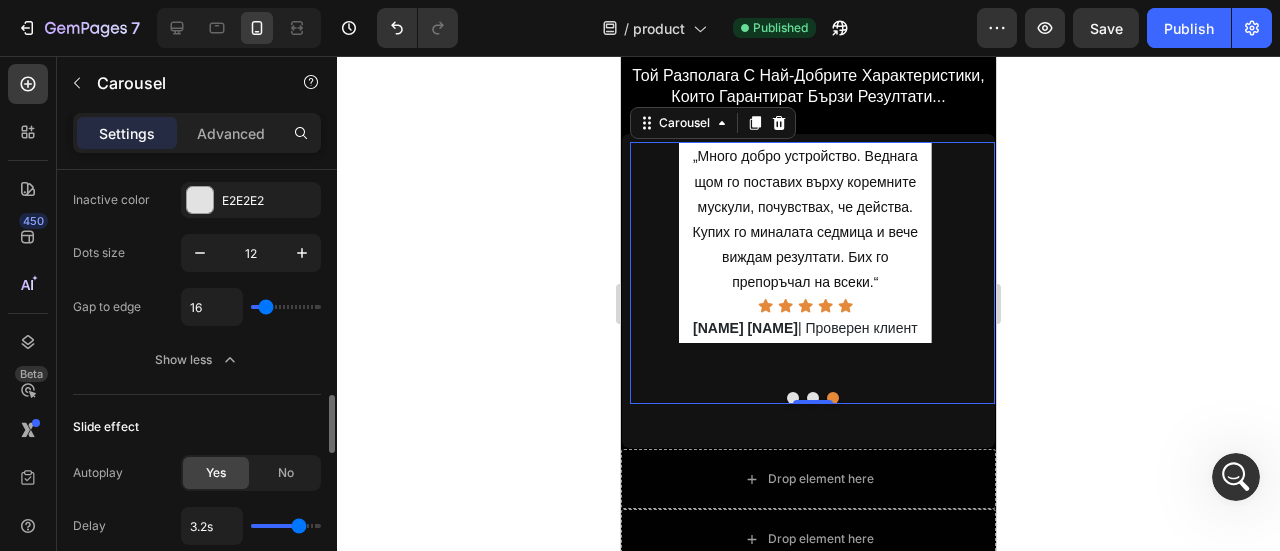 type on "14" 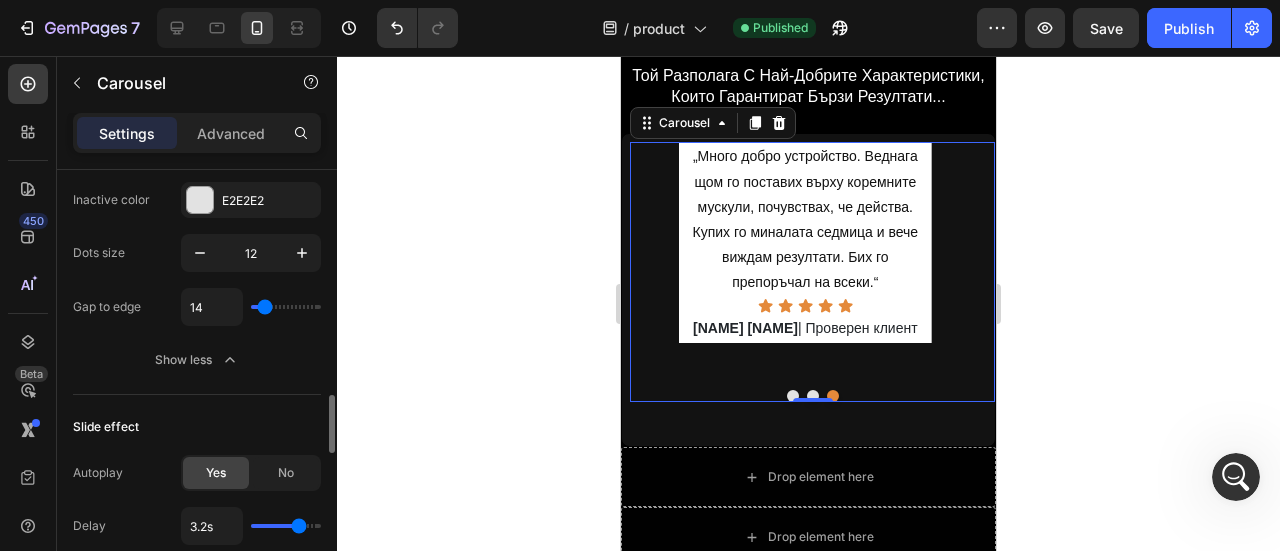 type on "13" 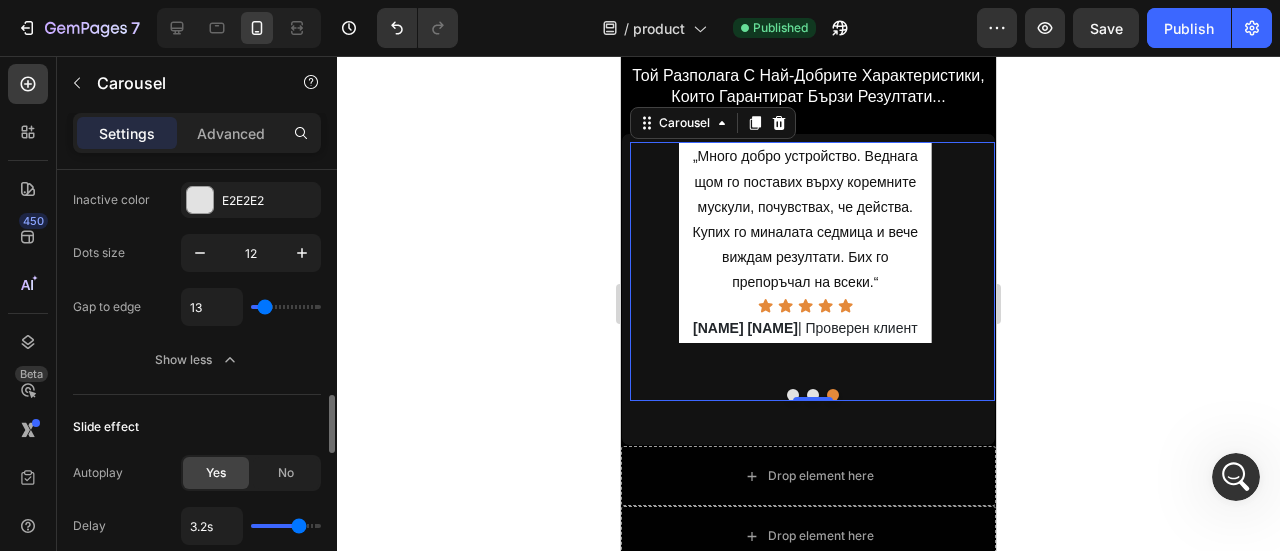 type on "10" 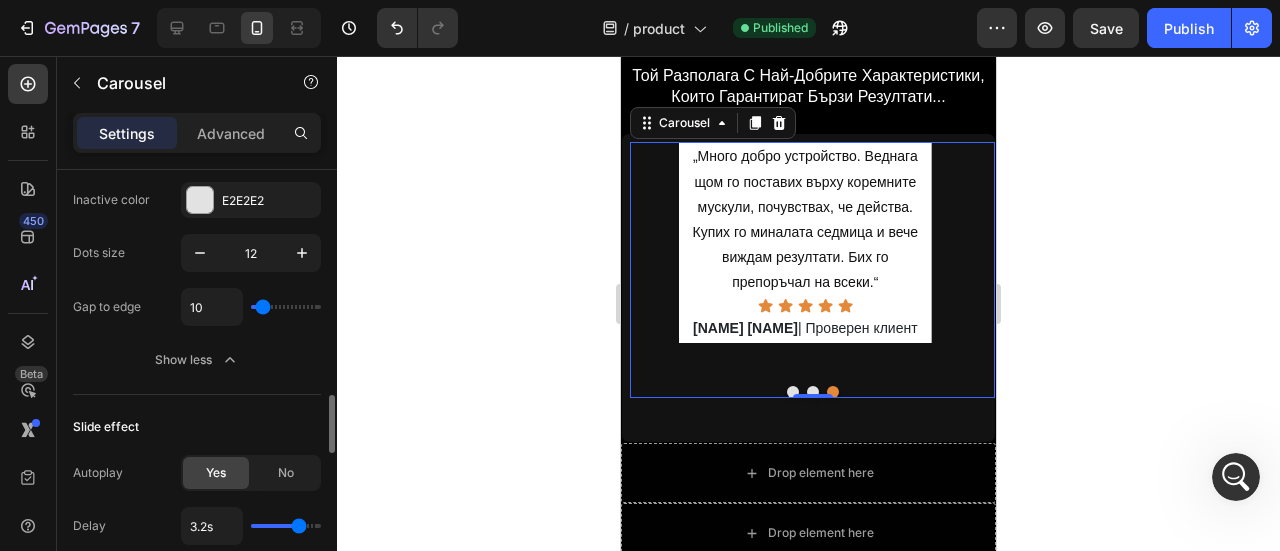 type on "2" 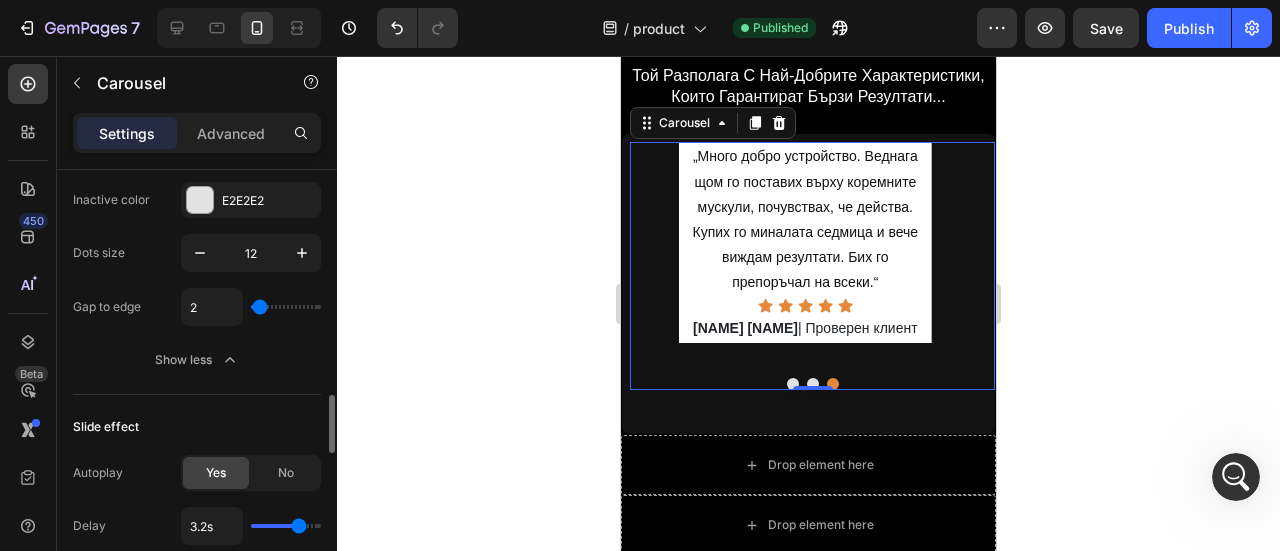type on "11" 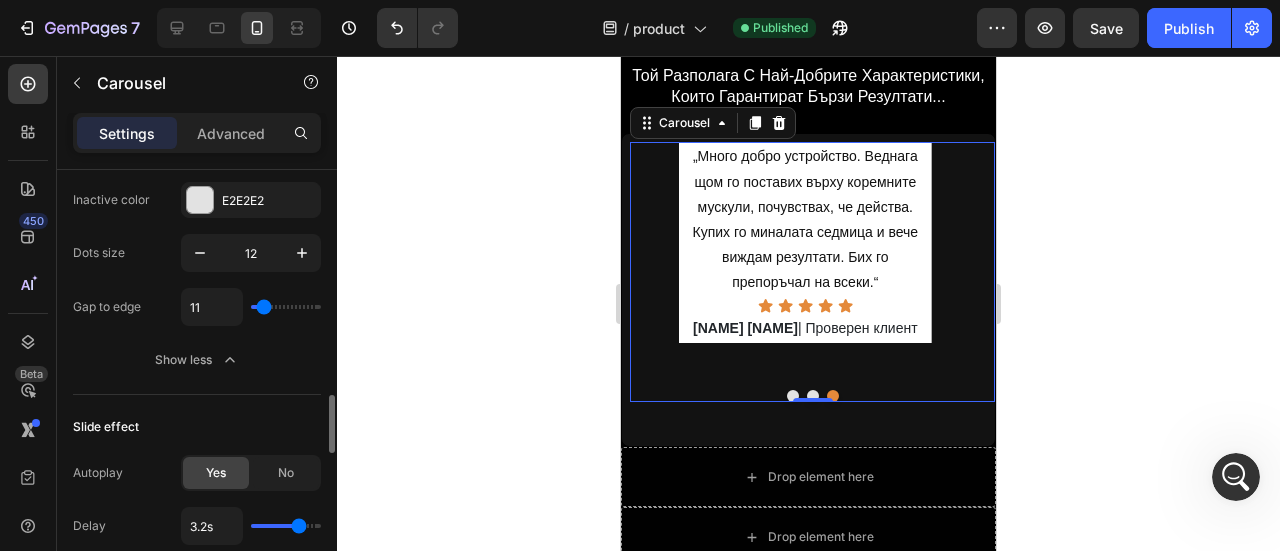 type on "14" 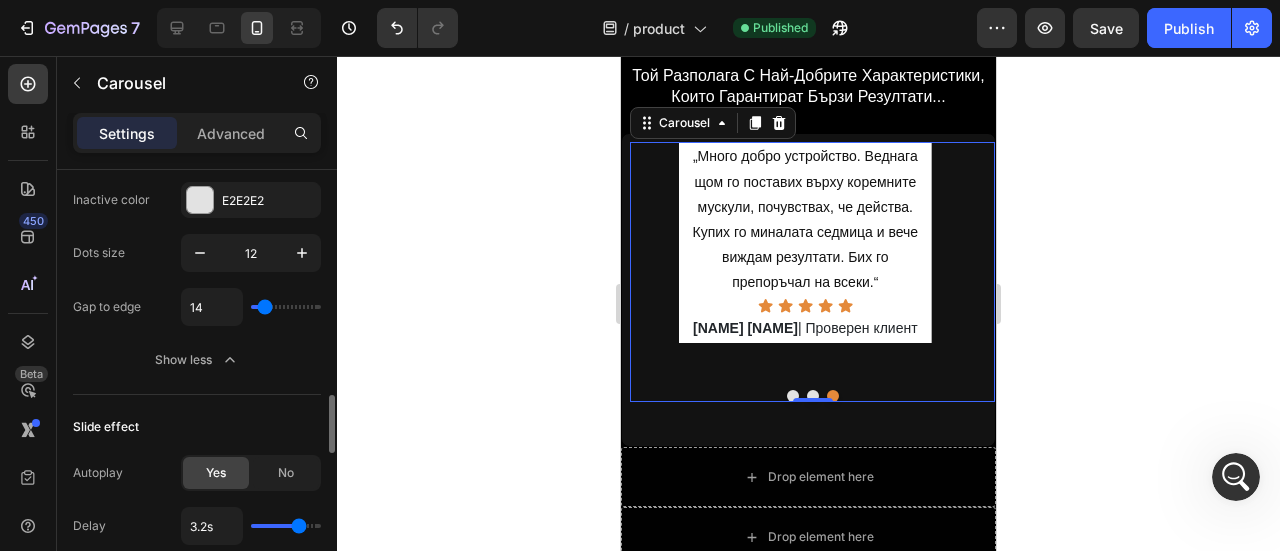 type on "14" 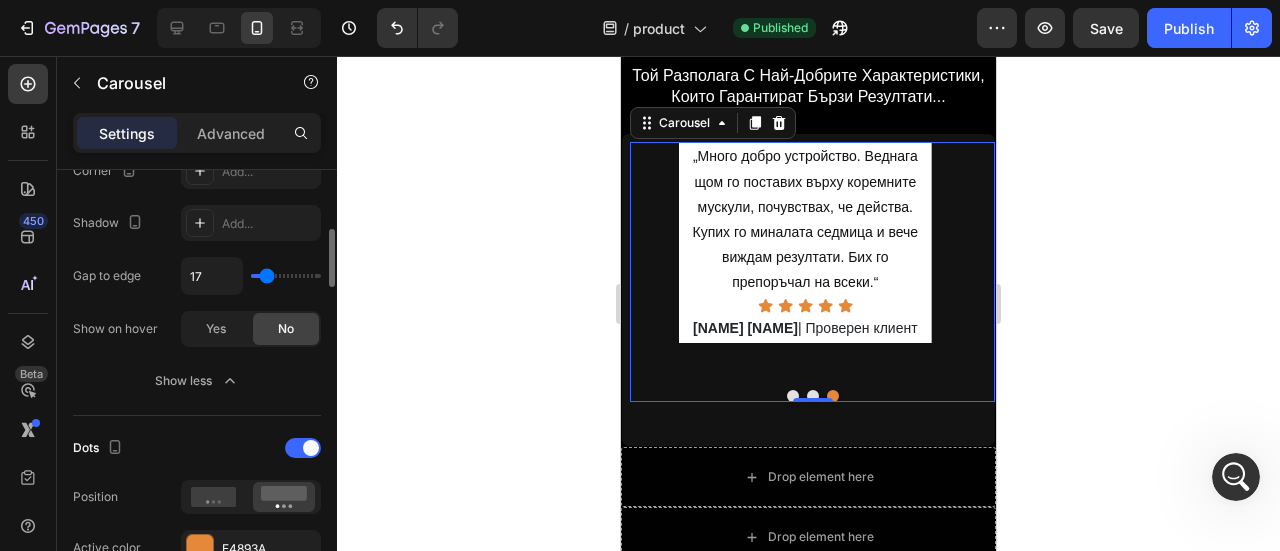 scroll, scrollTop: 1200, scrollLeft: 0, axis: vertical 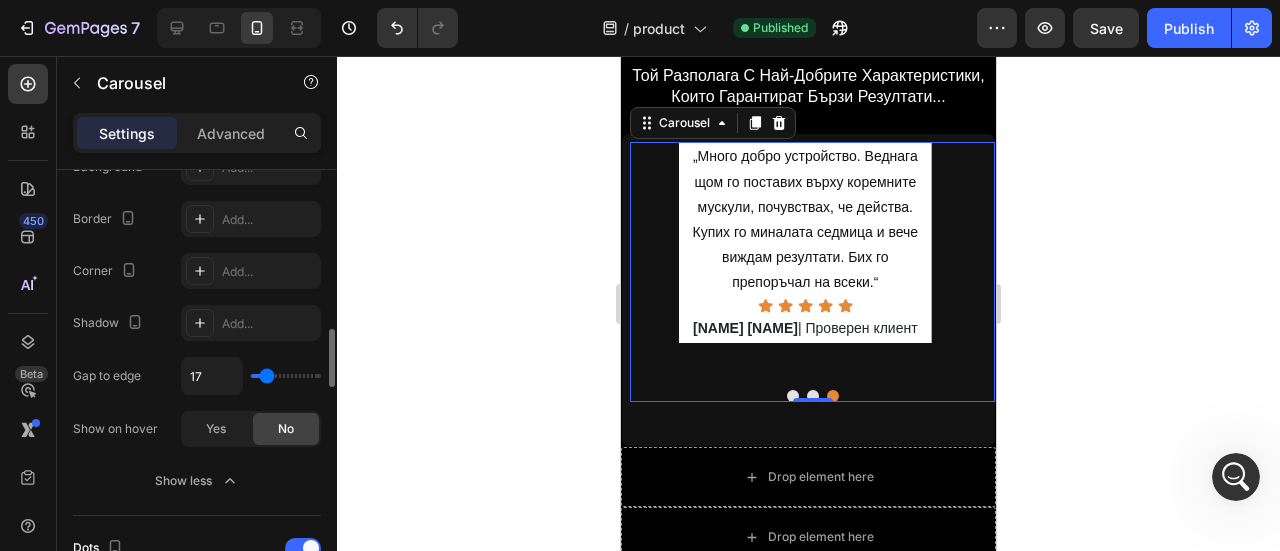 type on "0" 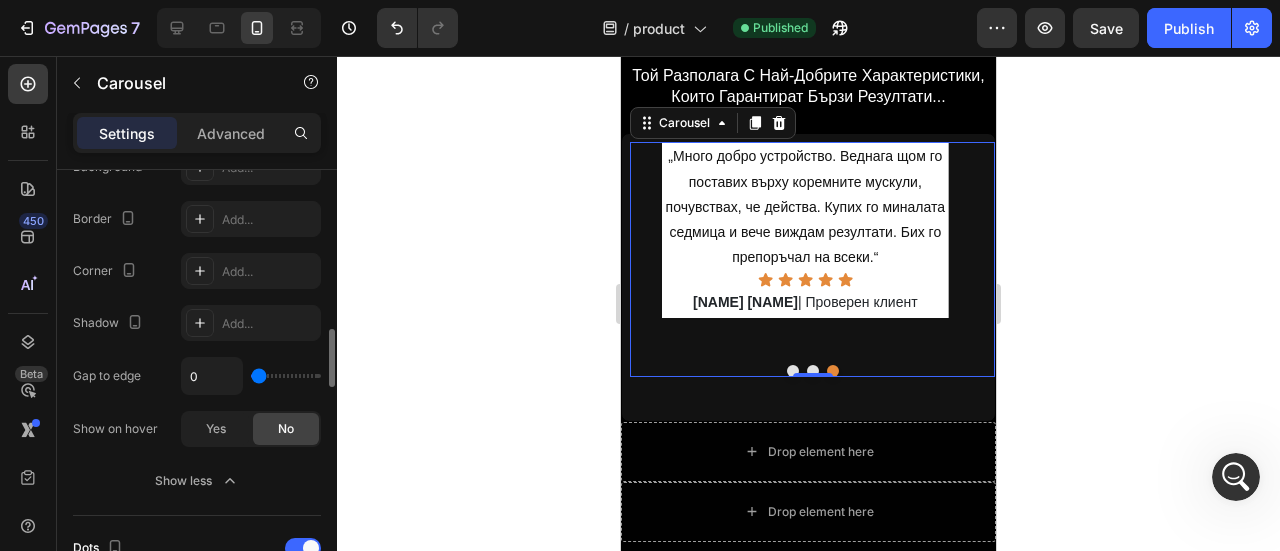 type on "5" 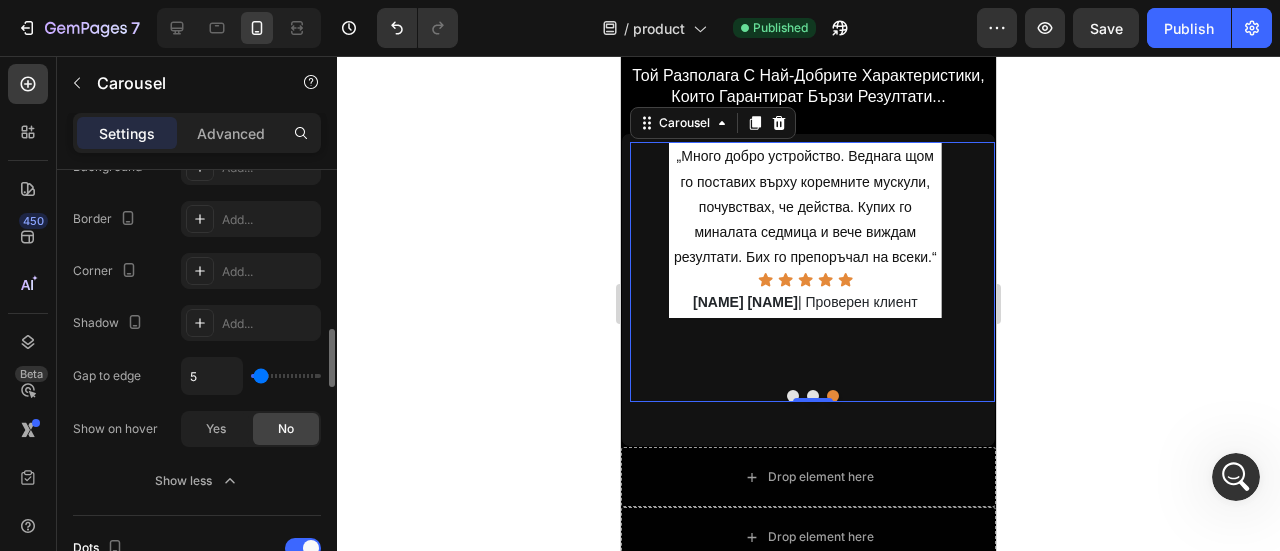 type on "7" 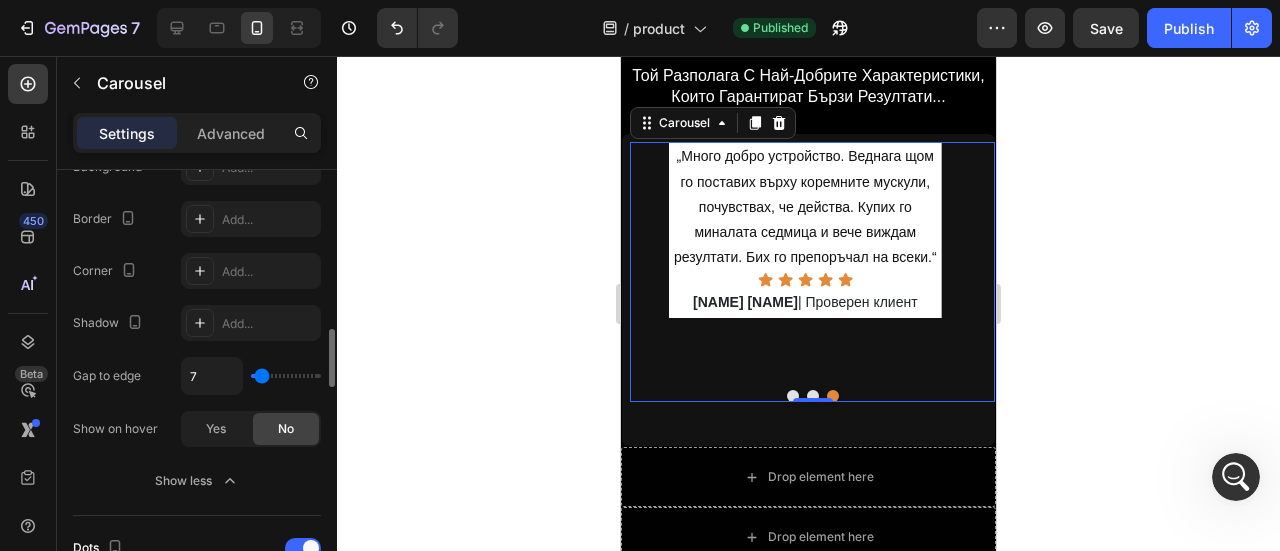 type on "10" 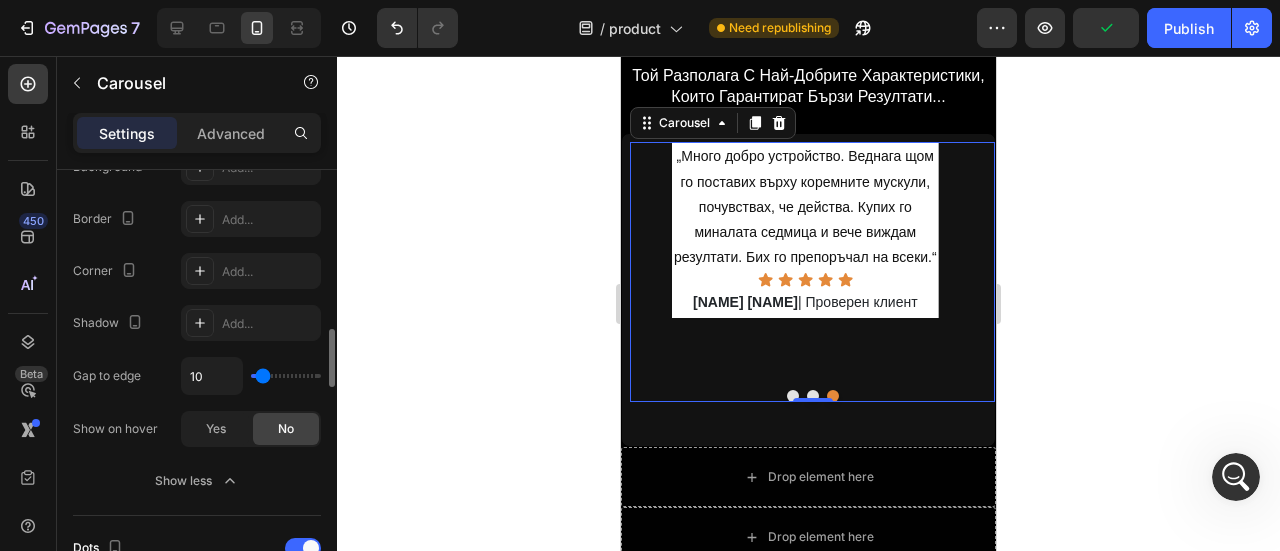 type on "10" 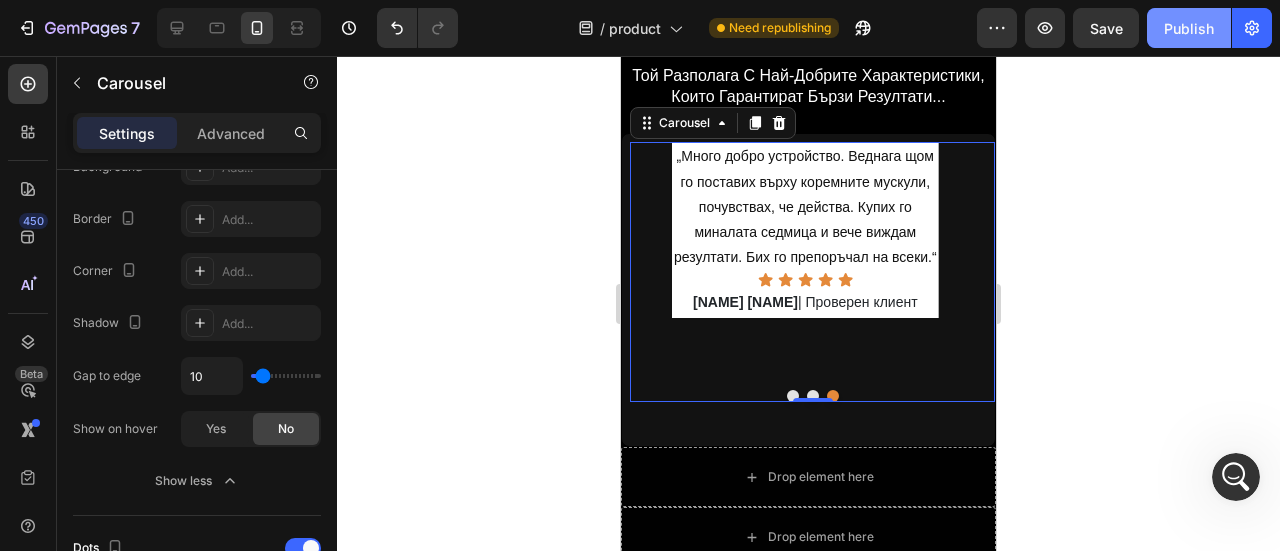 click on "Publish" 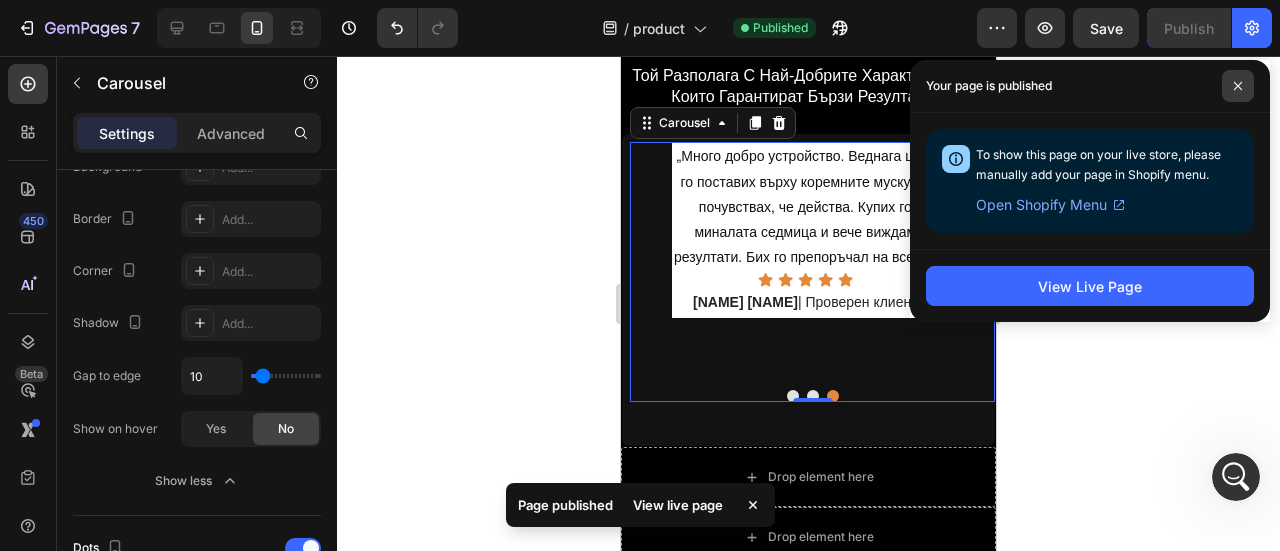 click 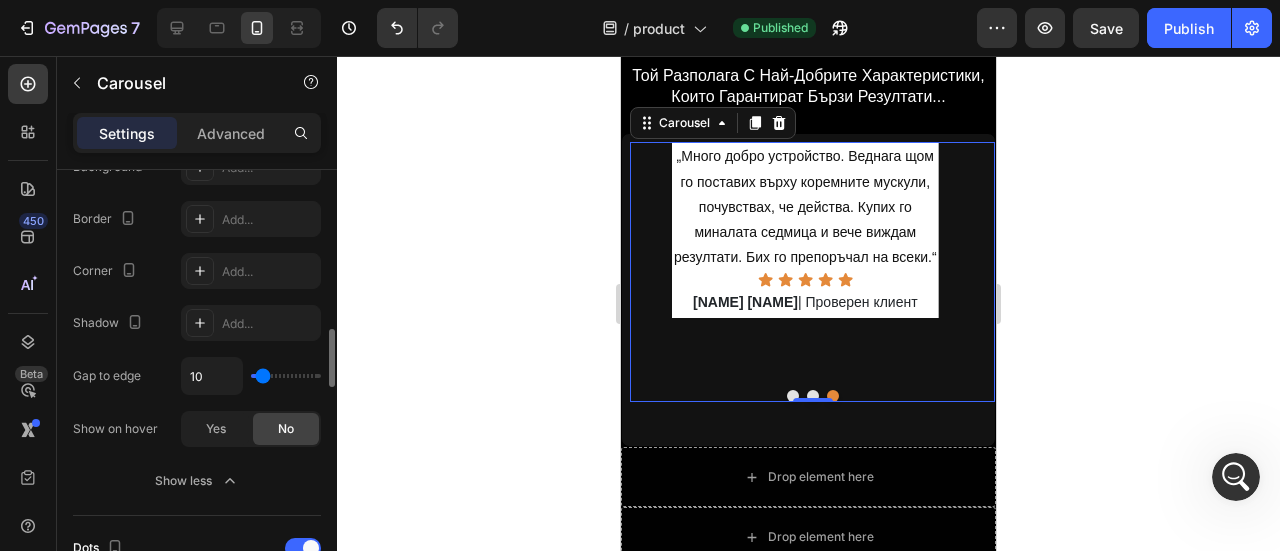 type on "14" 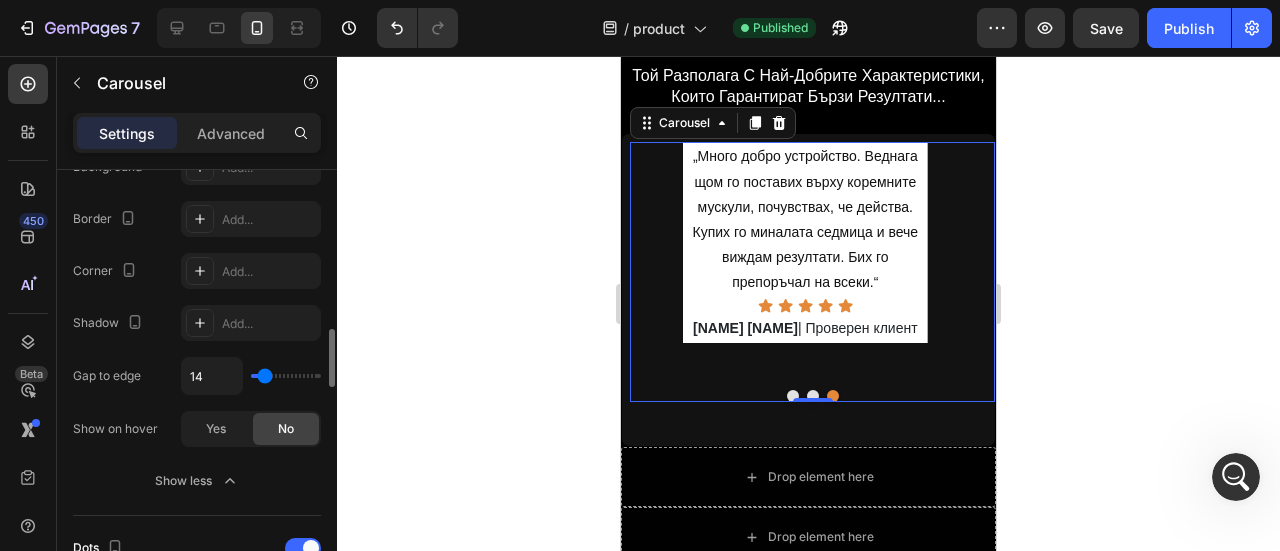 type on "21" 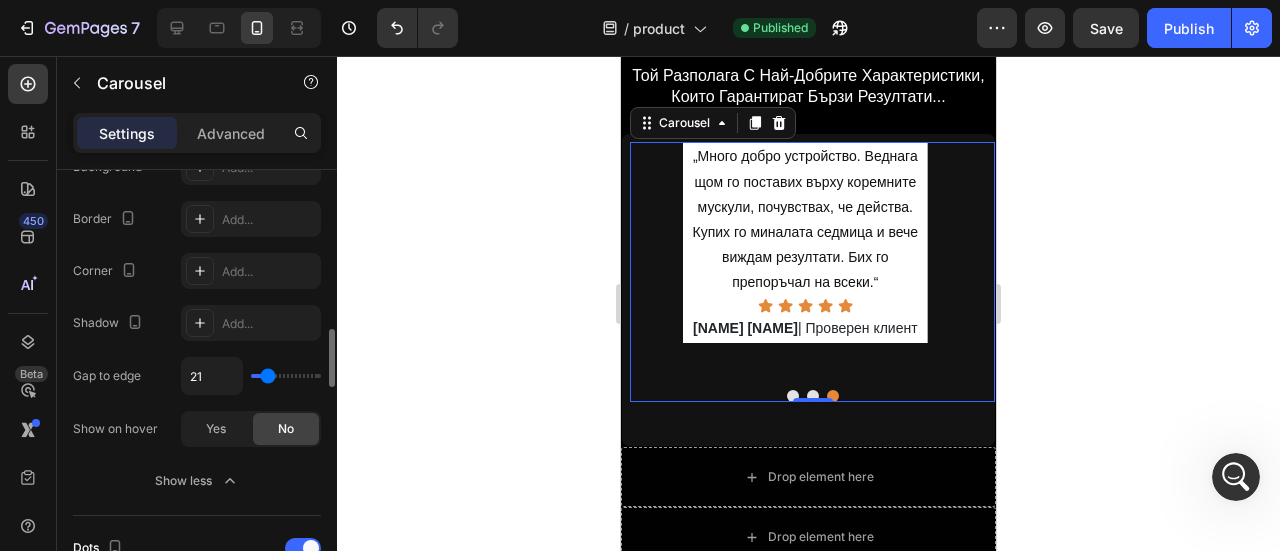 drag, startPoint x: 264, startPoint y: 376, endPoint x: 357, endPoint y: 169, distance: 226.9317 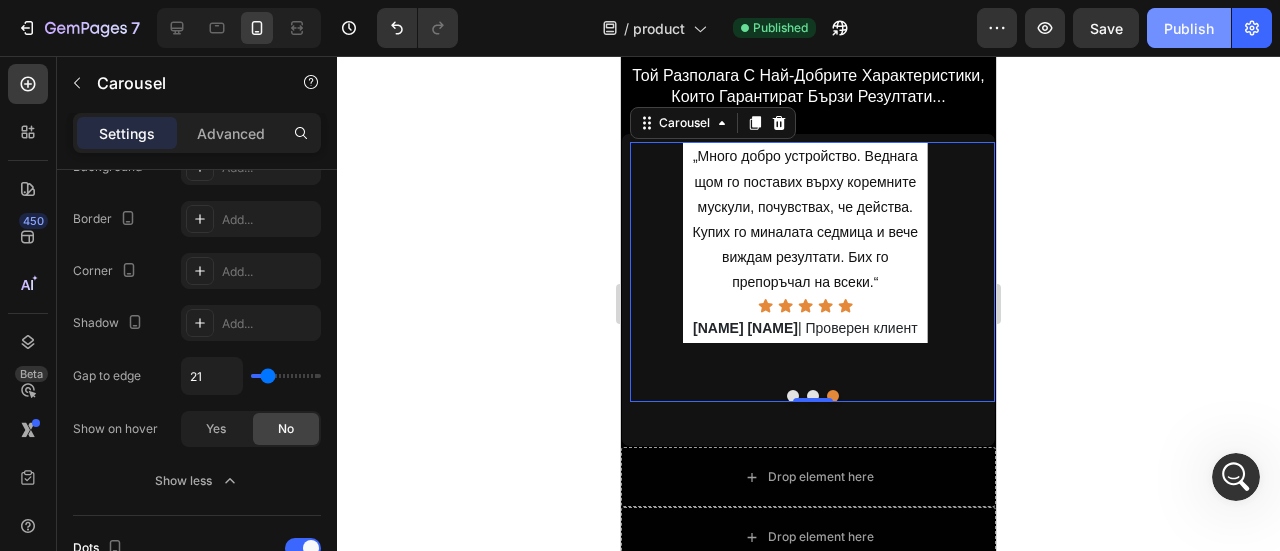 click on "Publish" at bounding box center [1189, 28] 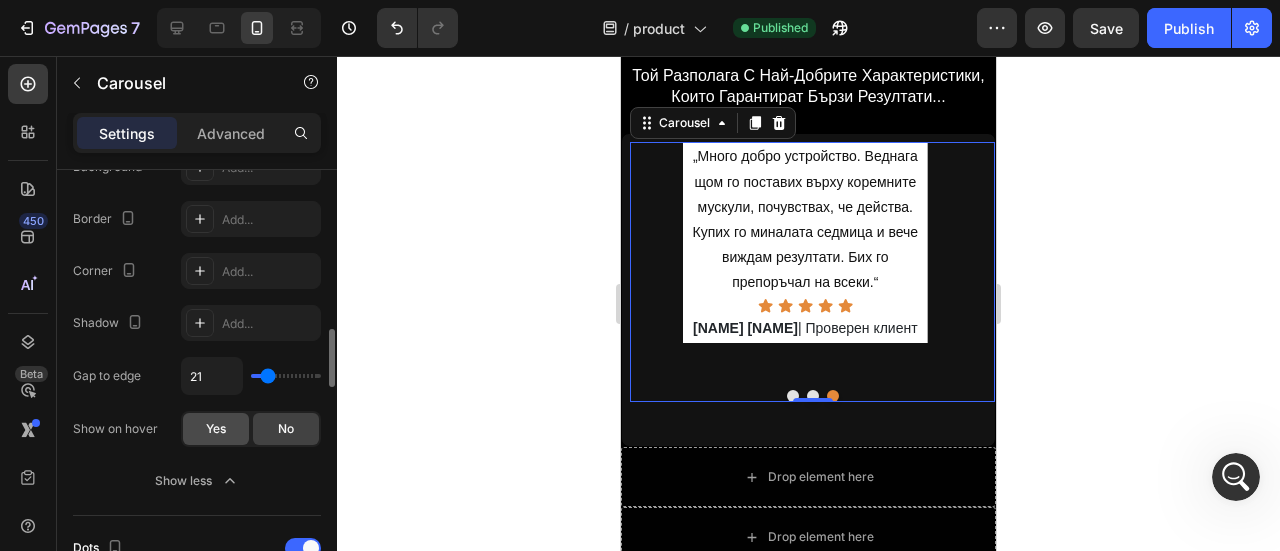 click on "Yes" 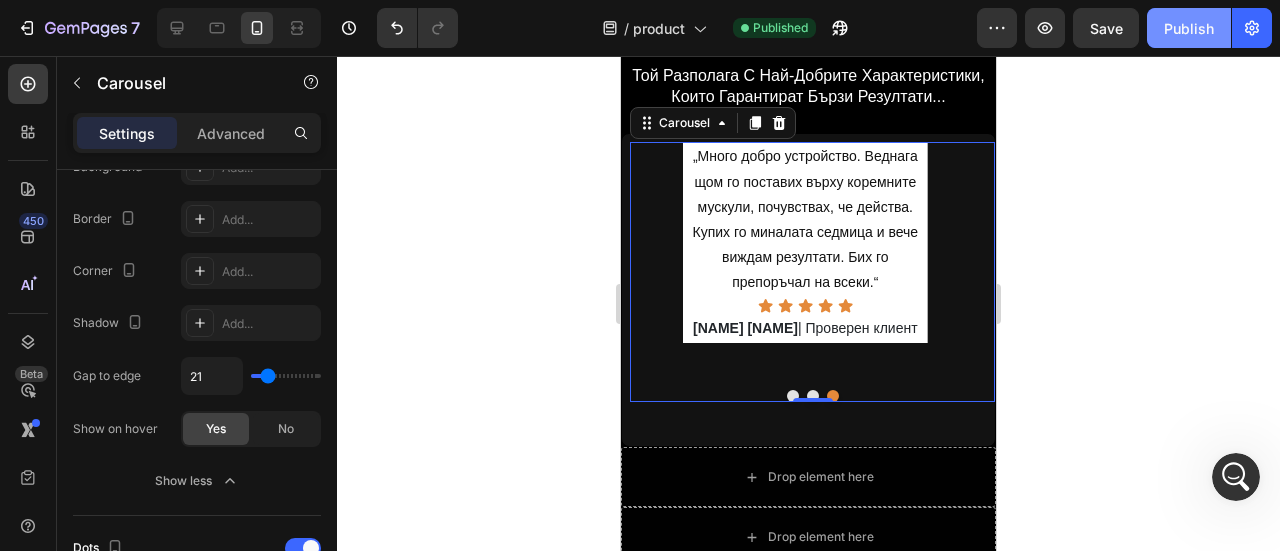 click on "Publish" 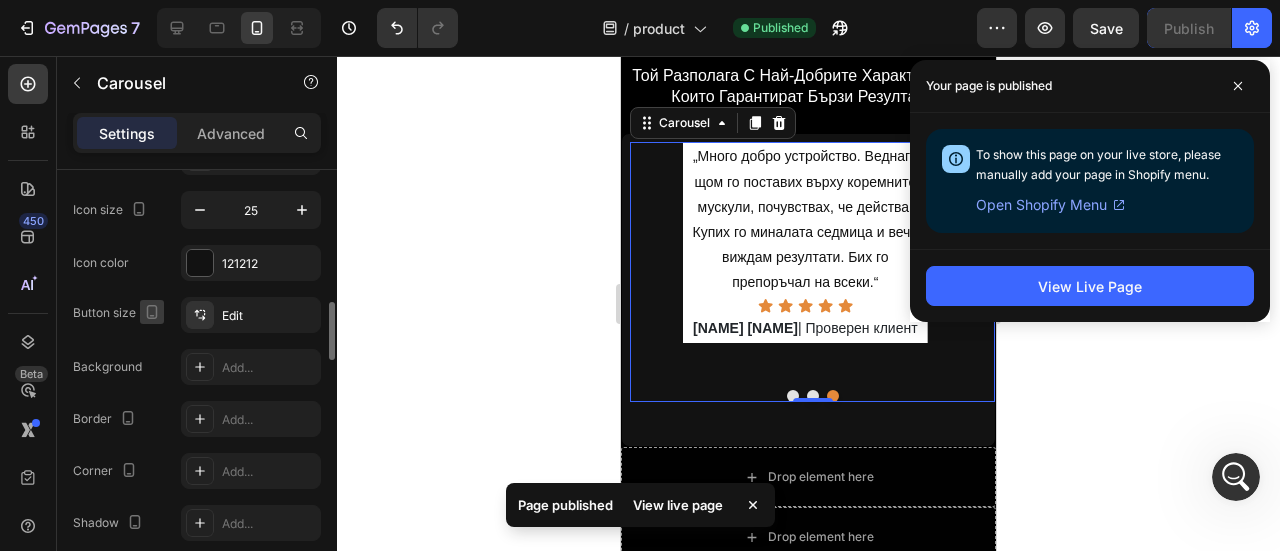 scroll, scrollTop: 900, scrollLeft: 0, axis: vertical 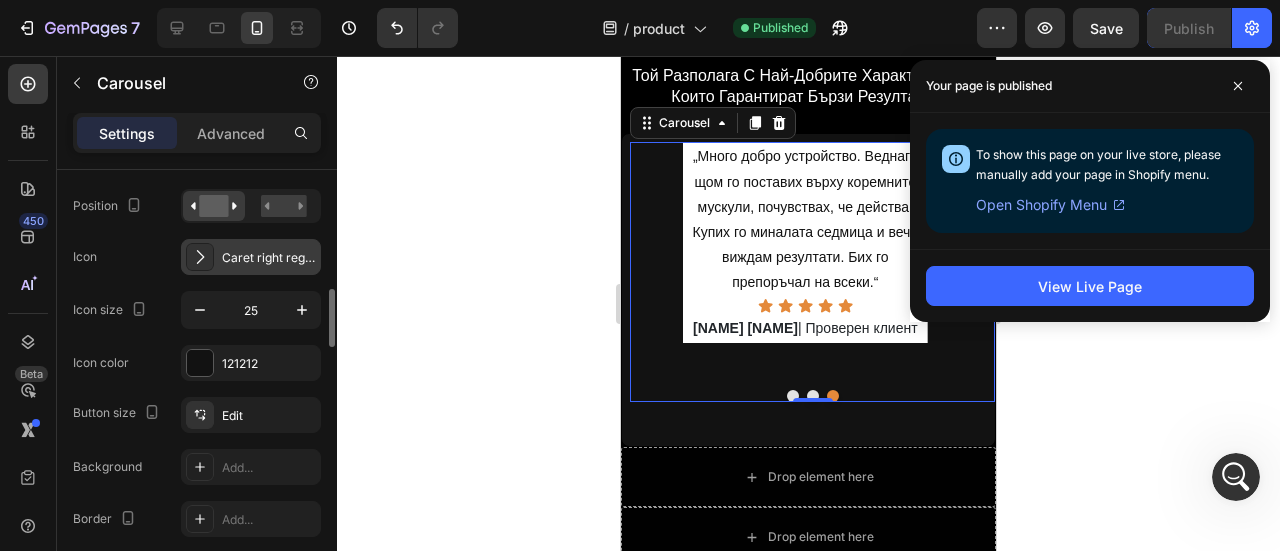 click 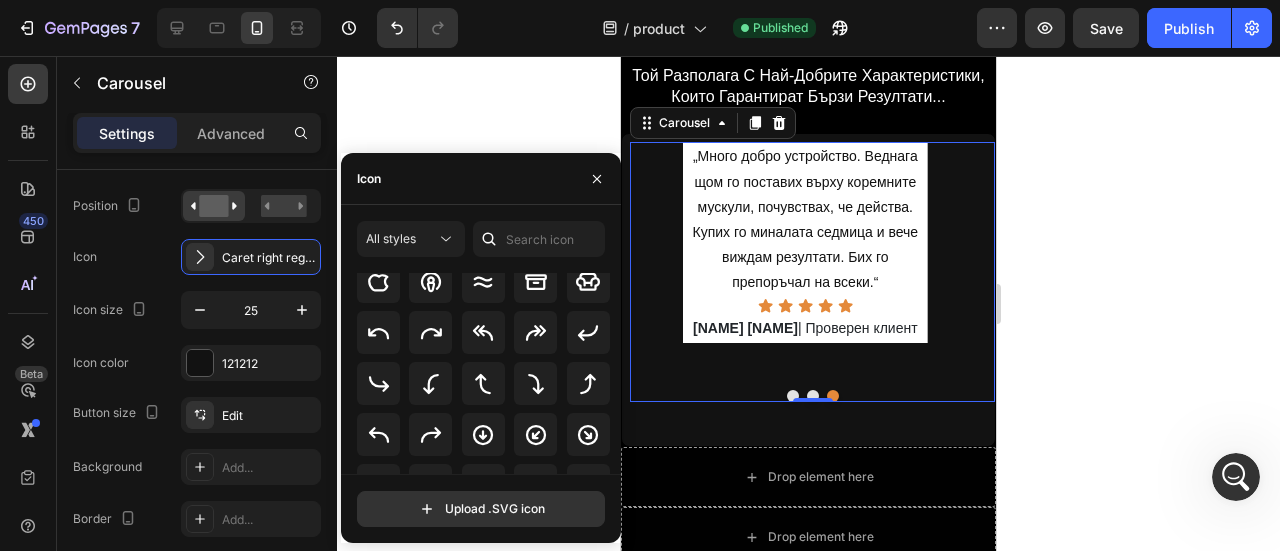 scroll, scrollTop: 402, scrollLeft: 0, axis: vertical 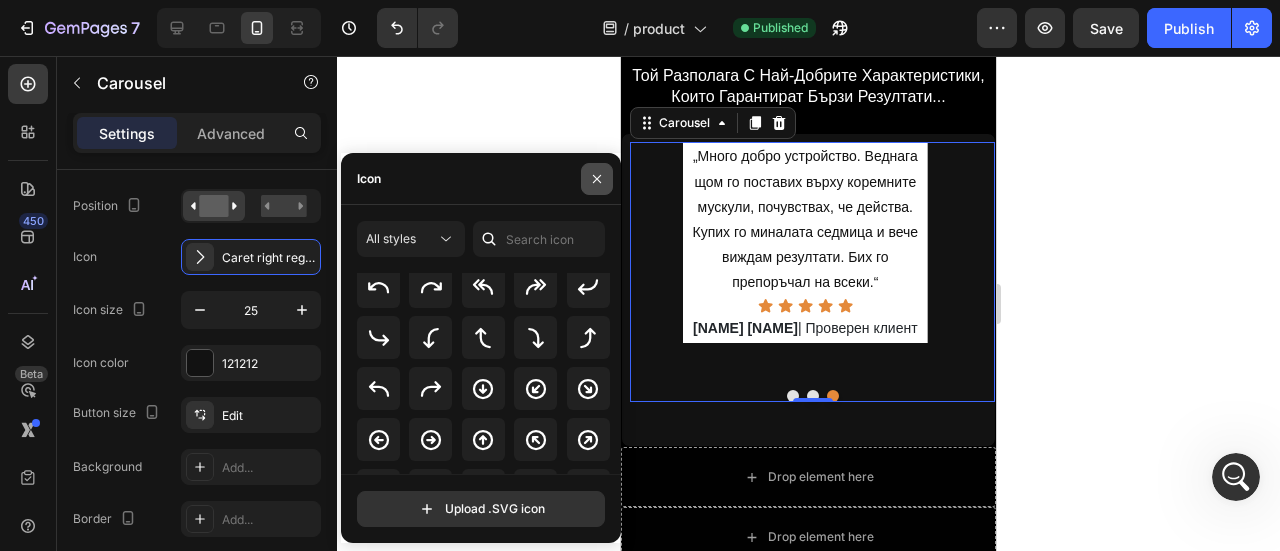 click 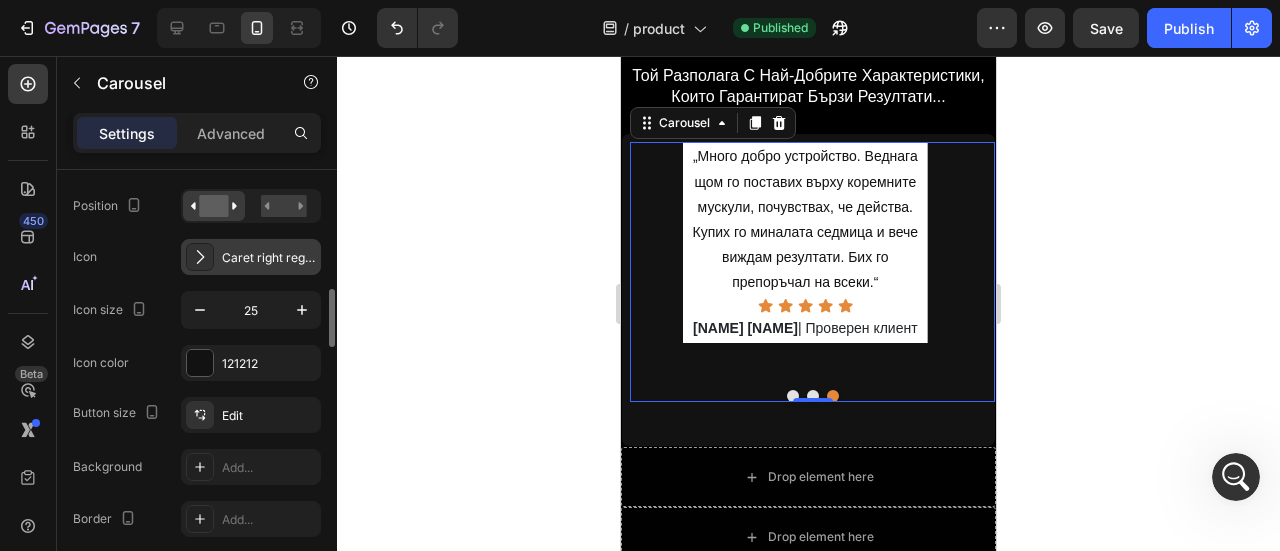 click on "Caret right regular" at bounding box center [251, 257] 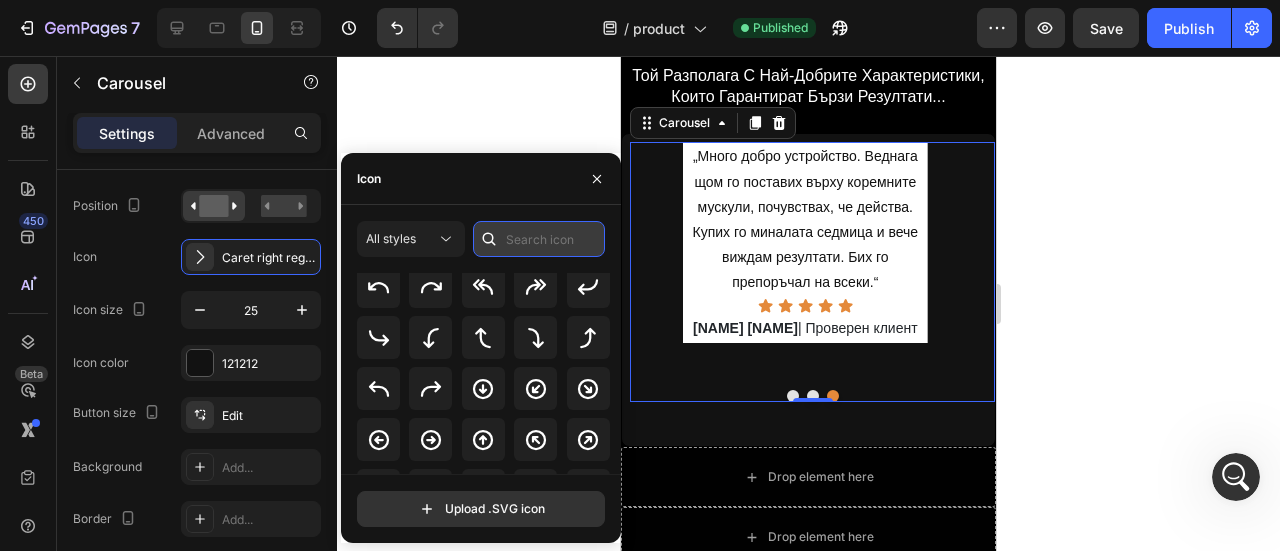 click at bounding box center [539, 239] 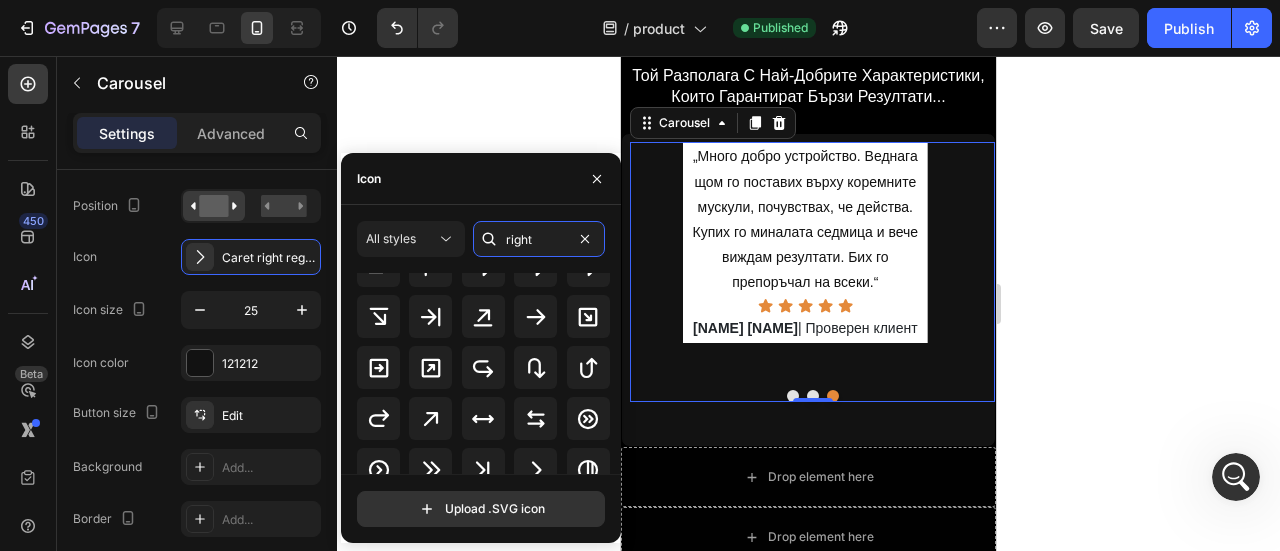 scroll, scrollTop: 300, scrollLeft: 0, axis: vertical 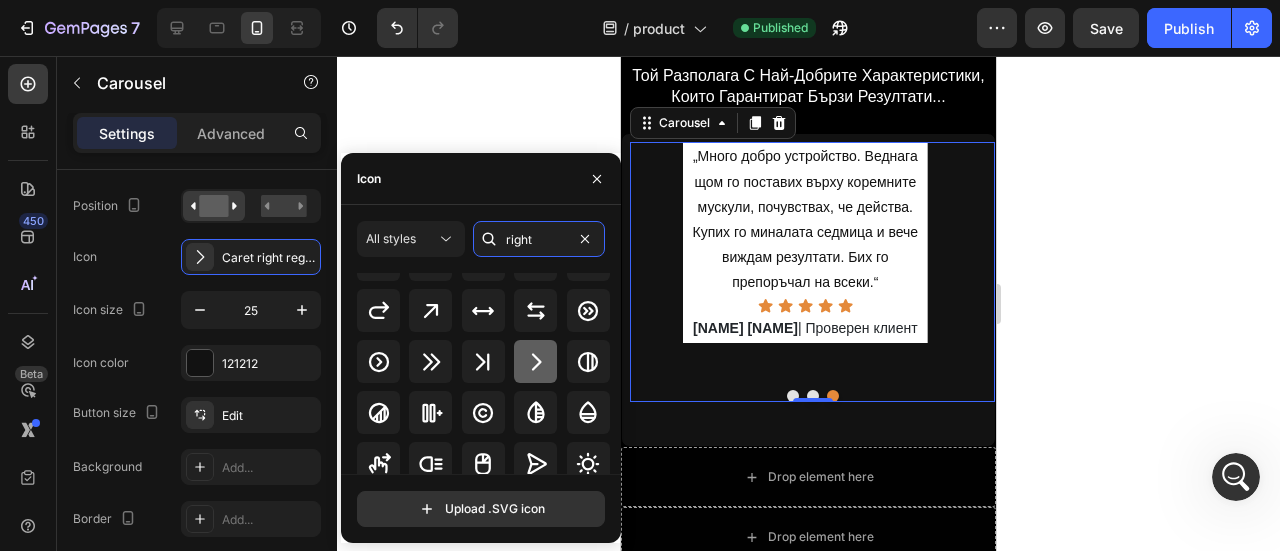 type on "right" 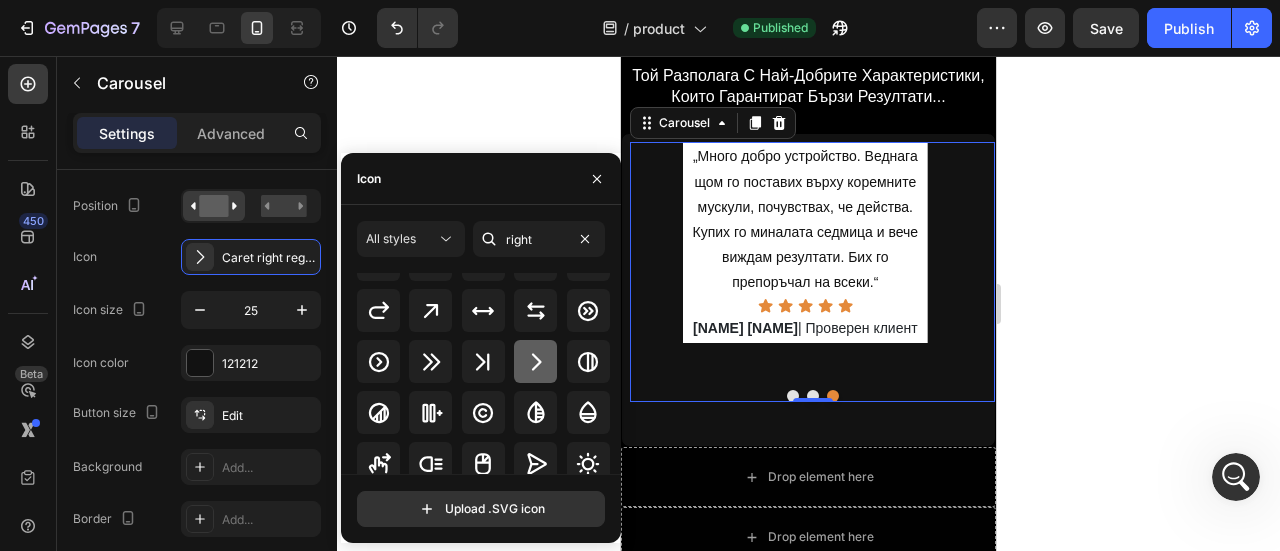 click 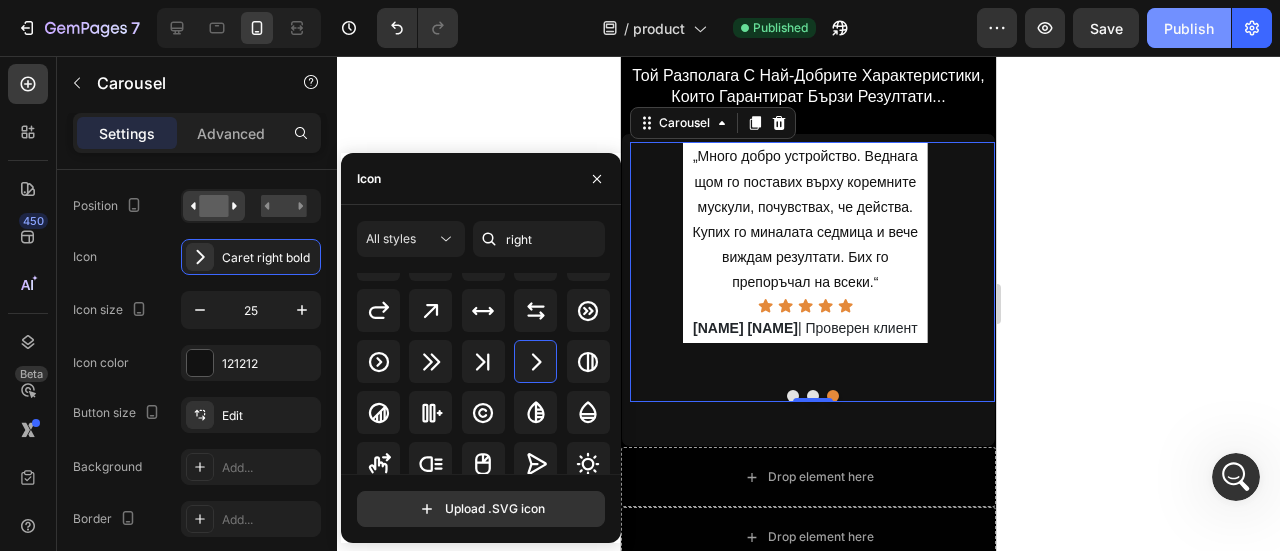 click on "Publish" 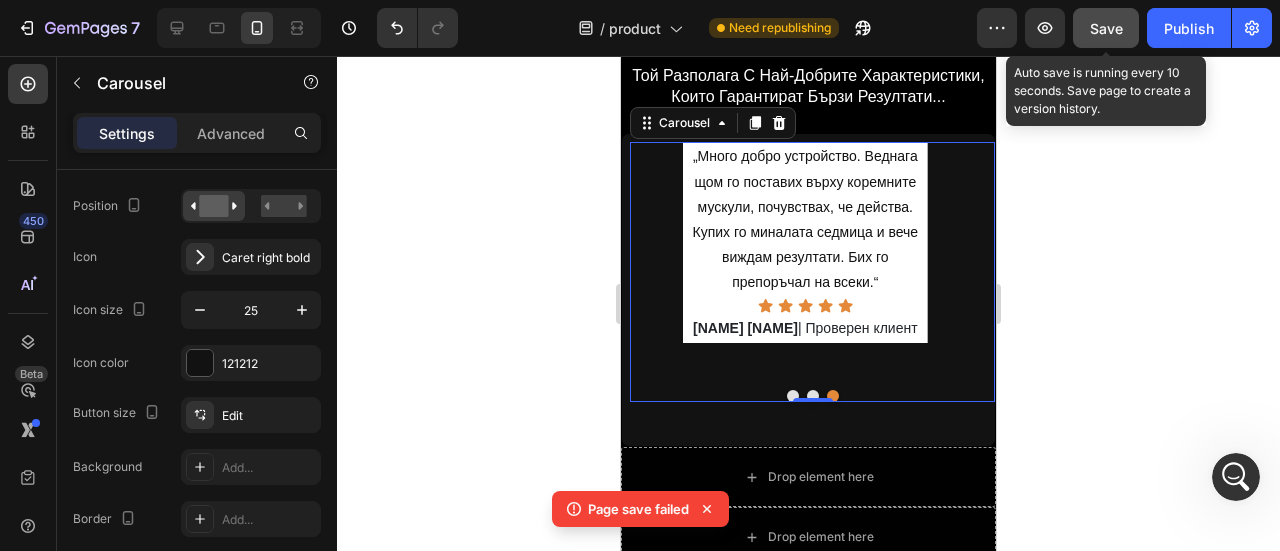 click on "Save" at bounding box center [1106, 28] 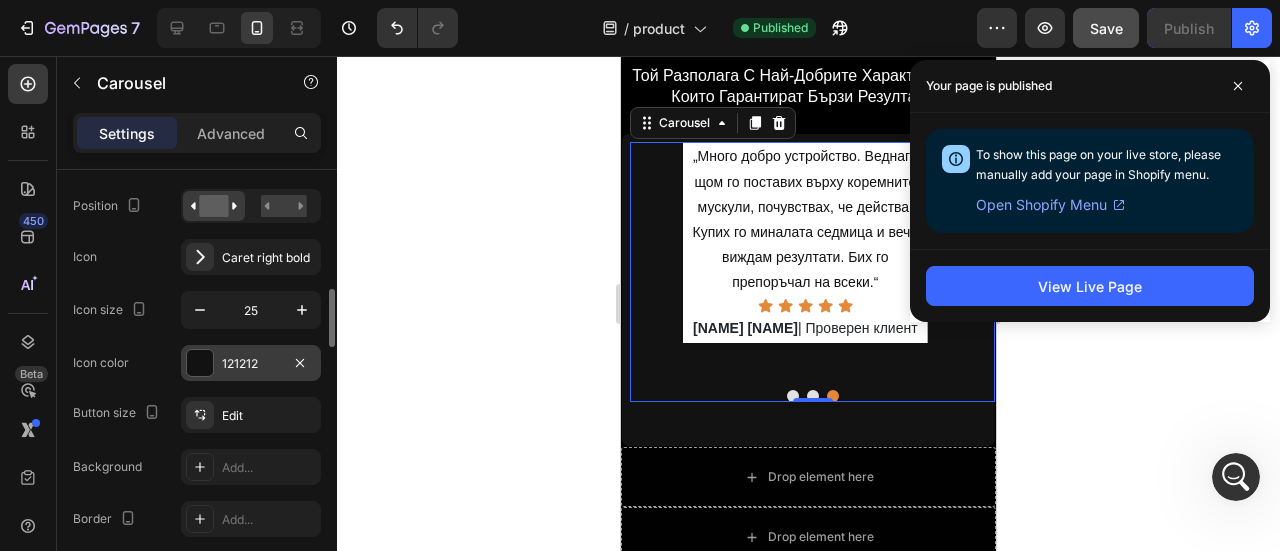 click at bounding box center [200, 363] 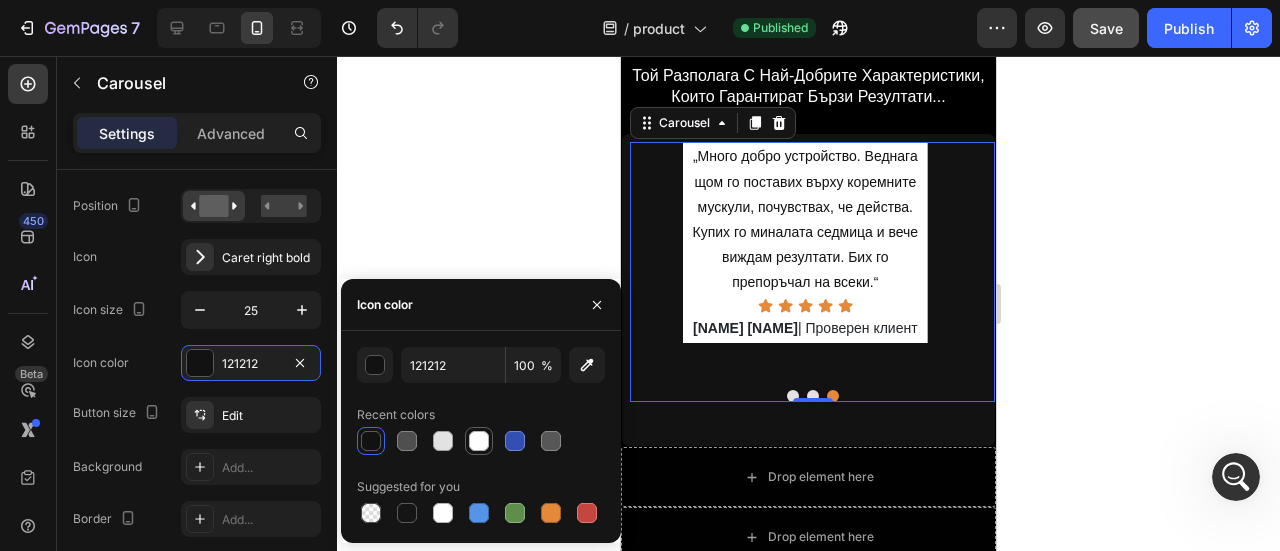 click at bounding box center (479, 441) 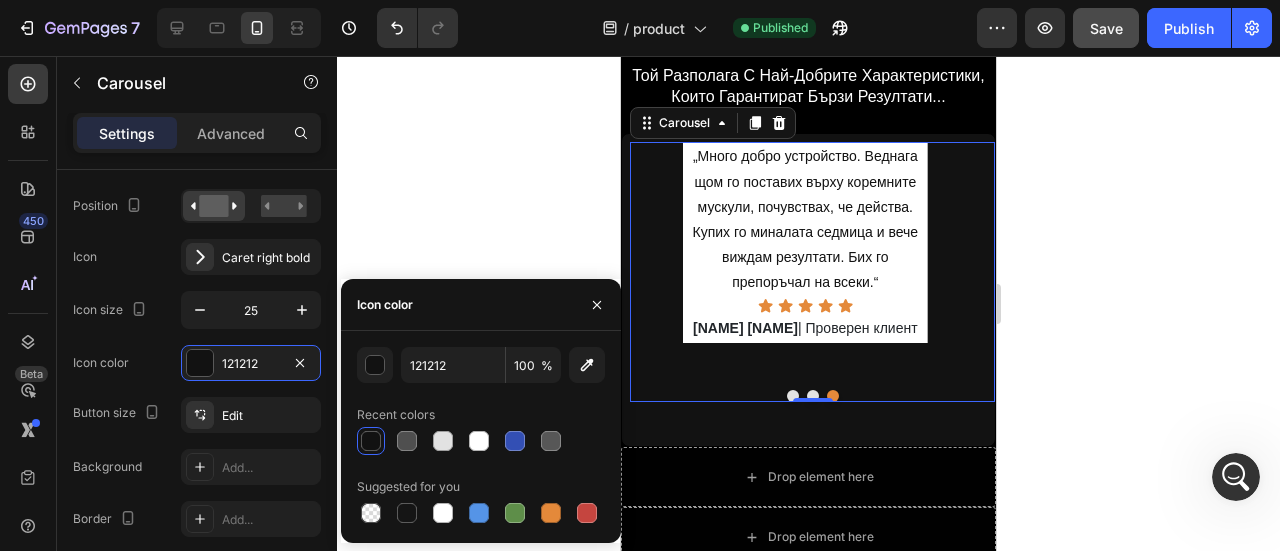 type on "FFFFFF" 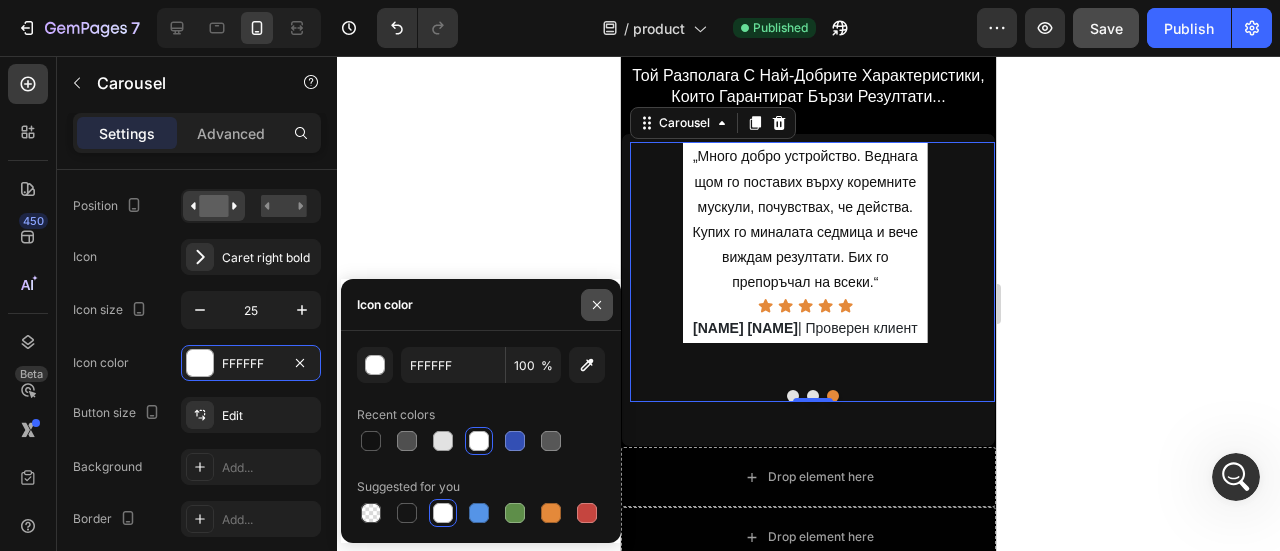click 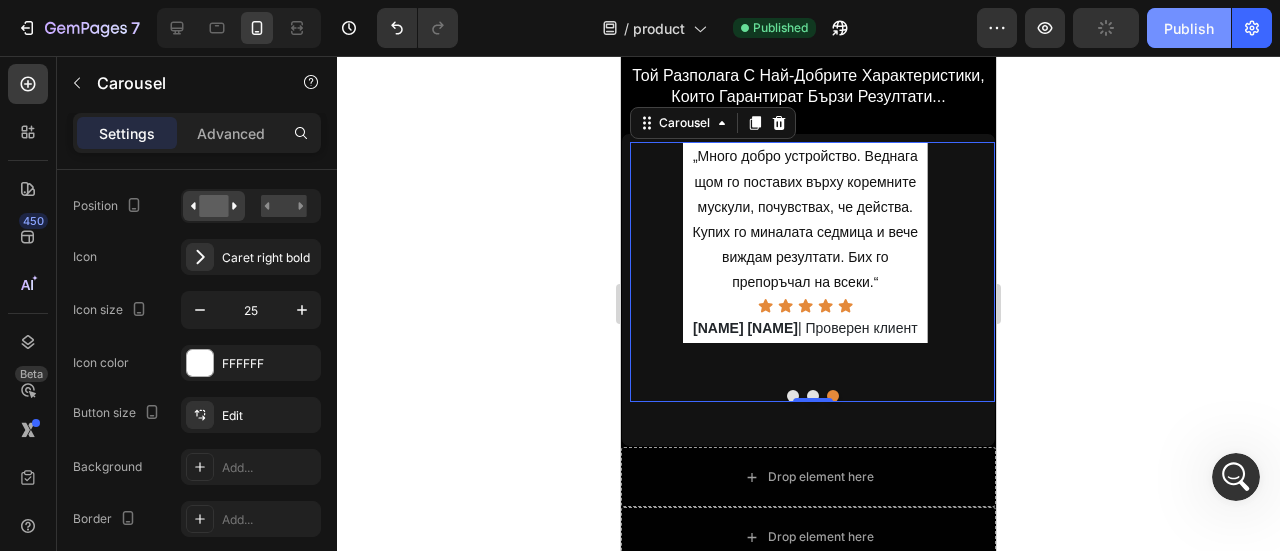 click on "Publish" 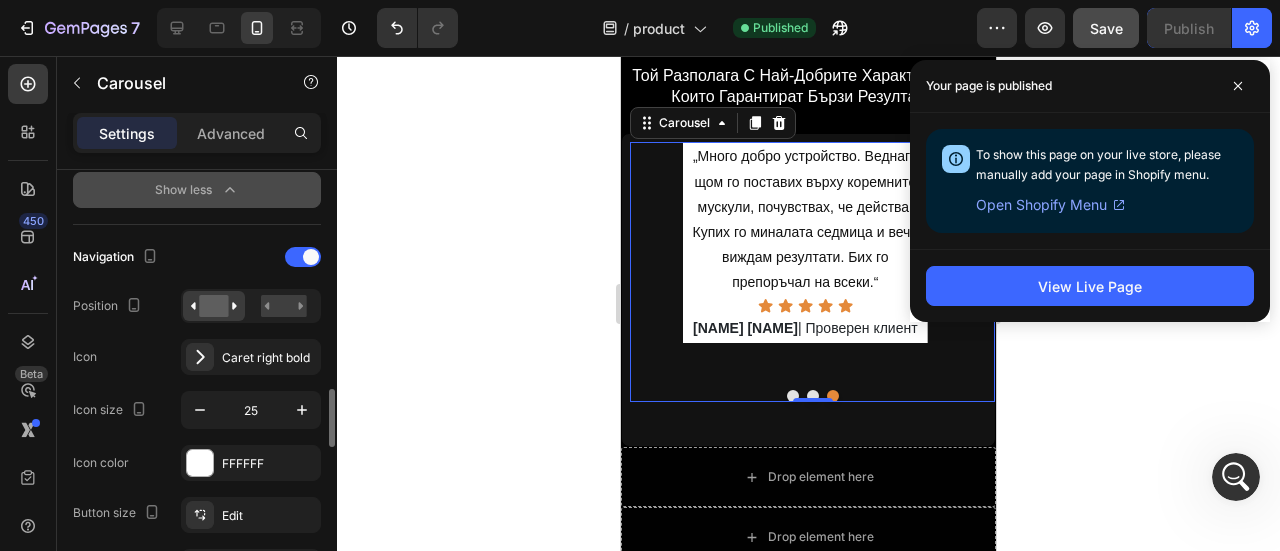scroll, scrollTop: 900, scrollLeft: 0, axis: vertical 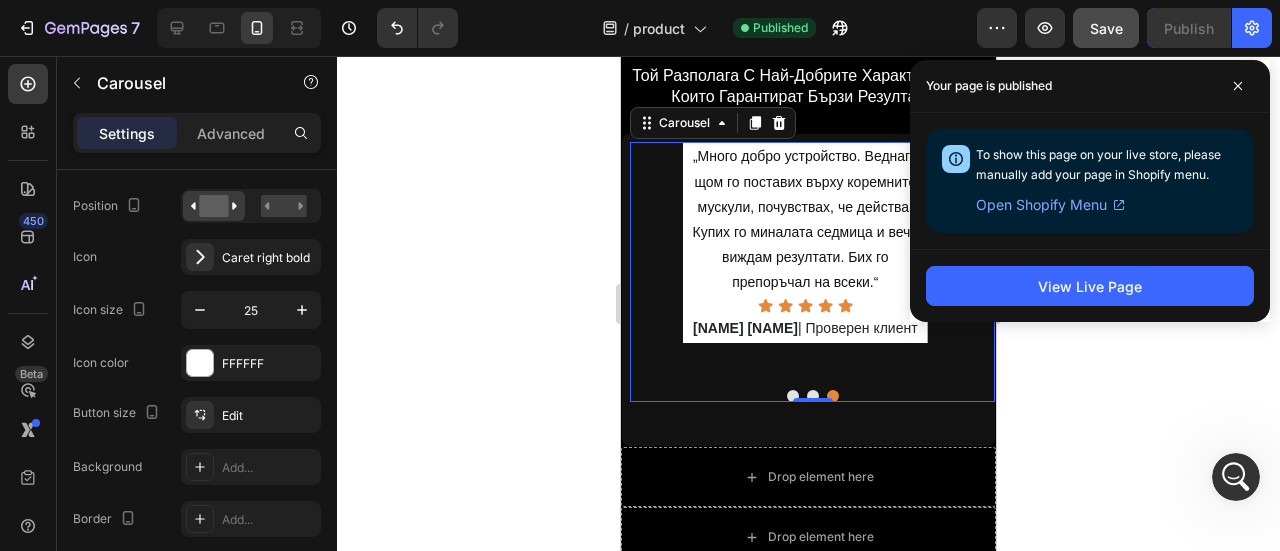 click at bounding box center (649, 259) 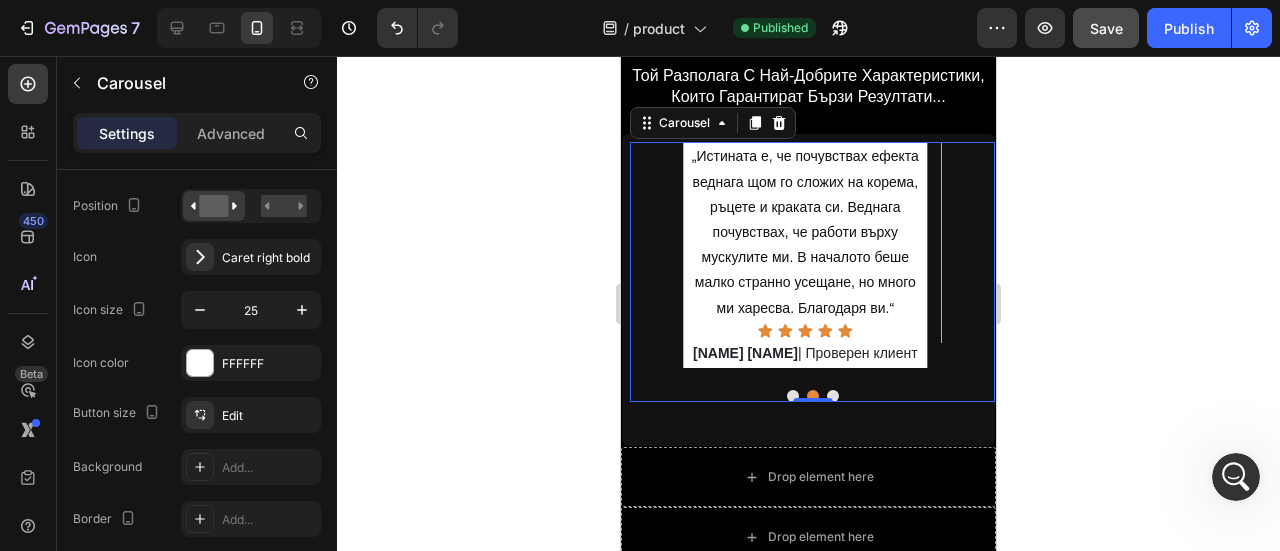click at bounding box center (649, 259) 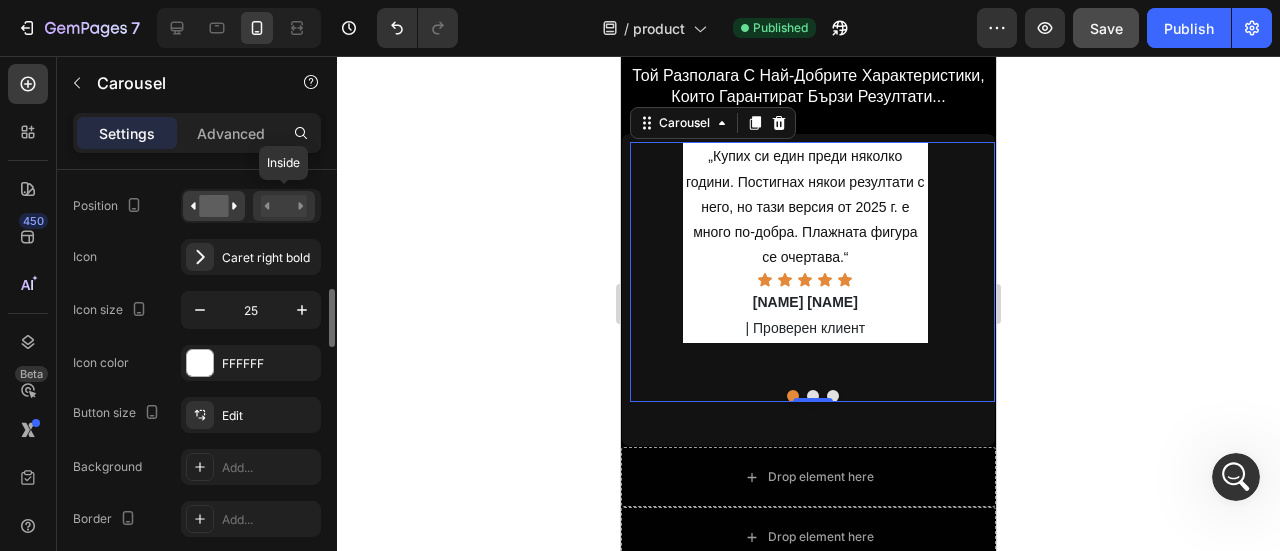 click 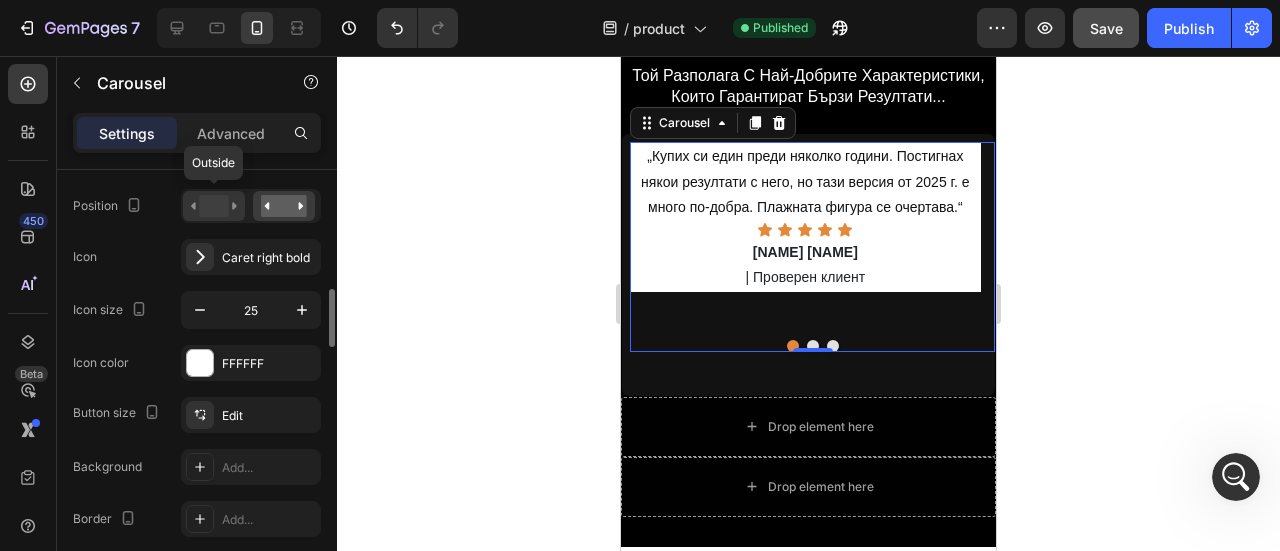 click 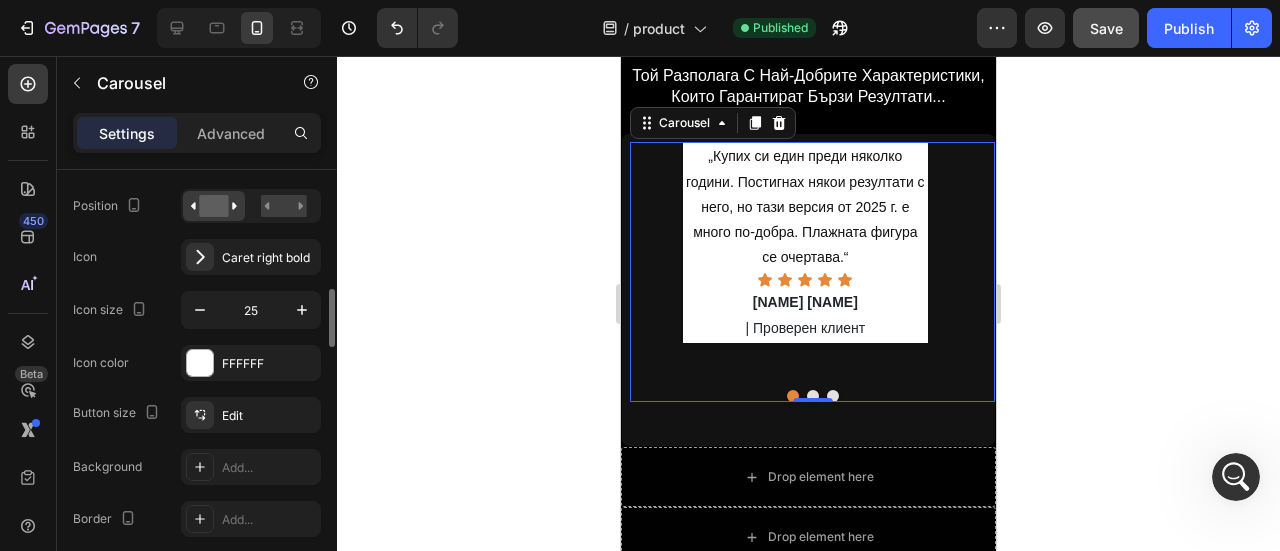 scroll, scrollTop: 1000, scrollLeft: 0, axis: vertical 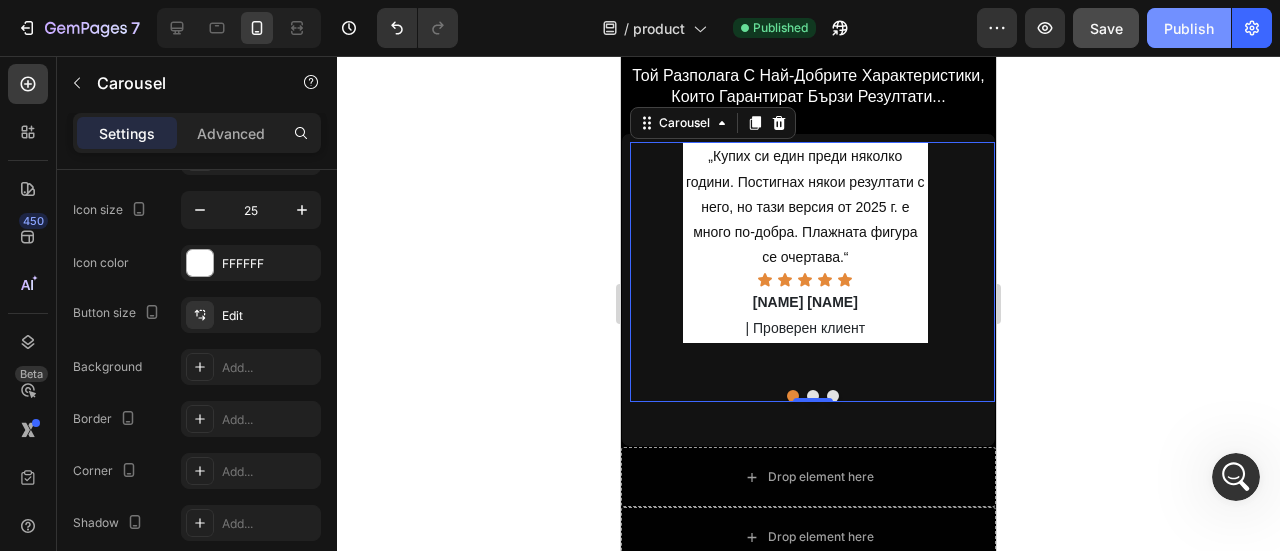 click on "Publish" at bounding box center (1189, 28) 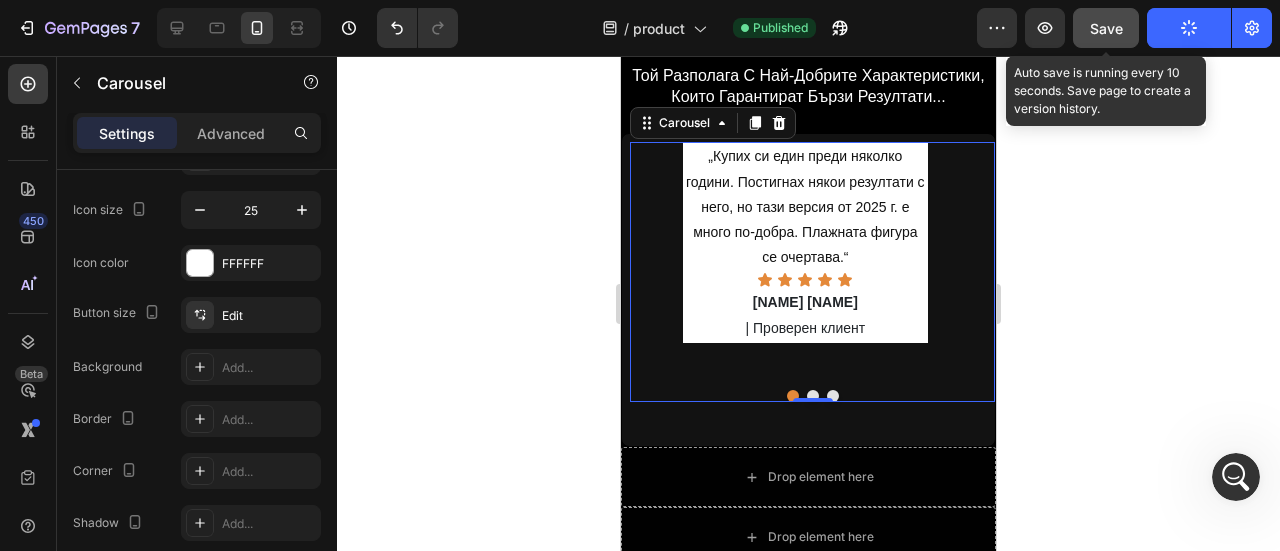 click on "Save" at bounding box center [1106, 28] 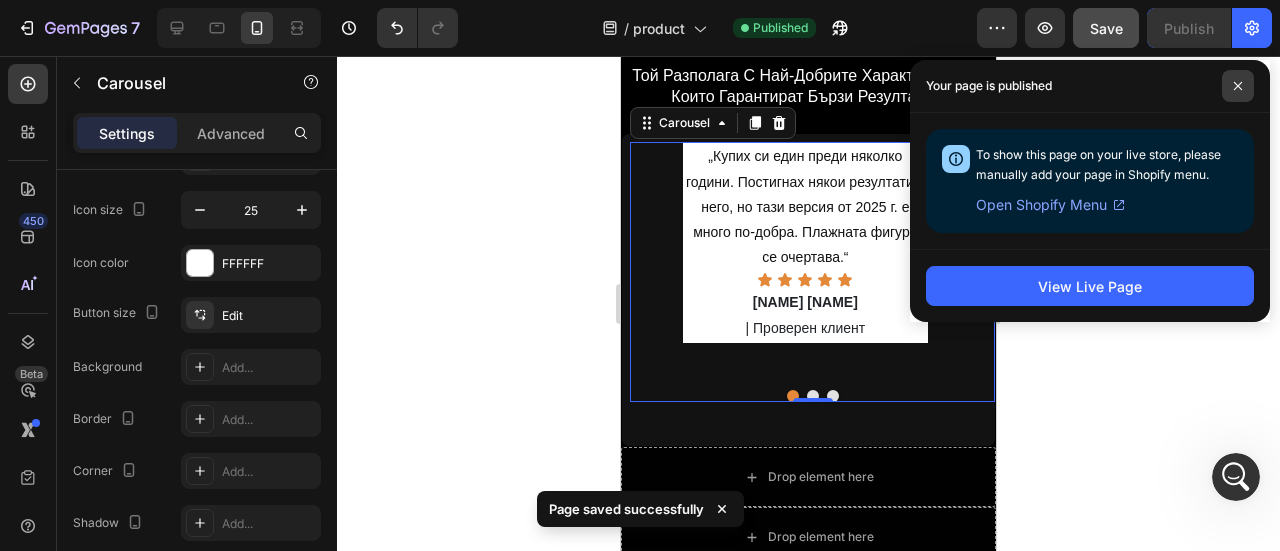 click 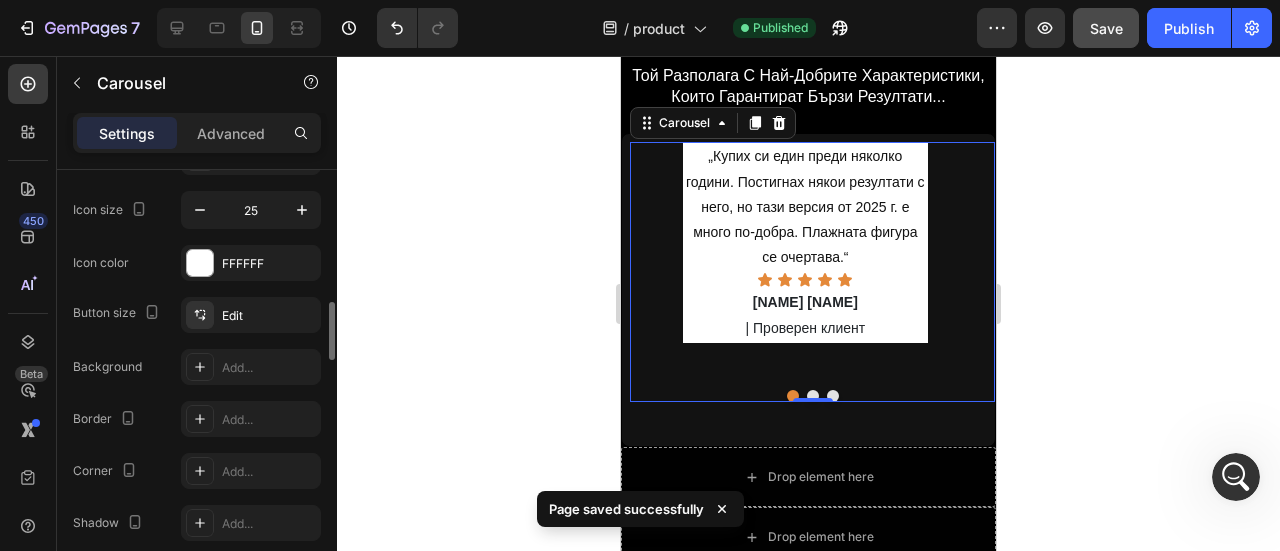 scroll, scrollTop: 1100, scrollLeft: 0, axis: vertical 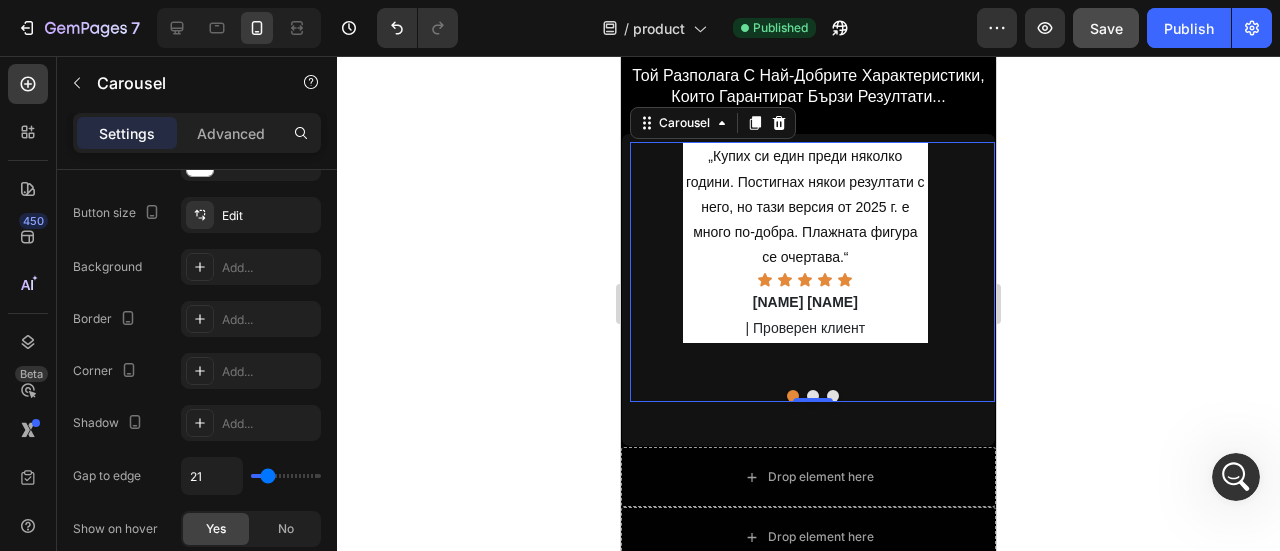 click 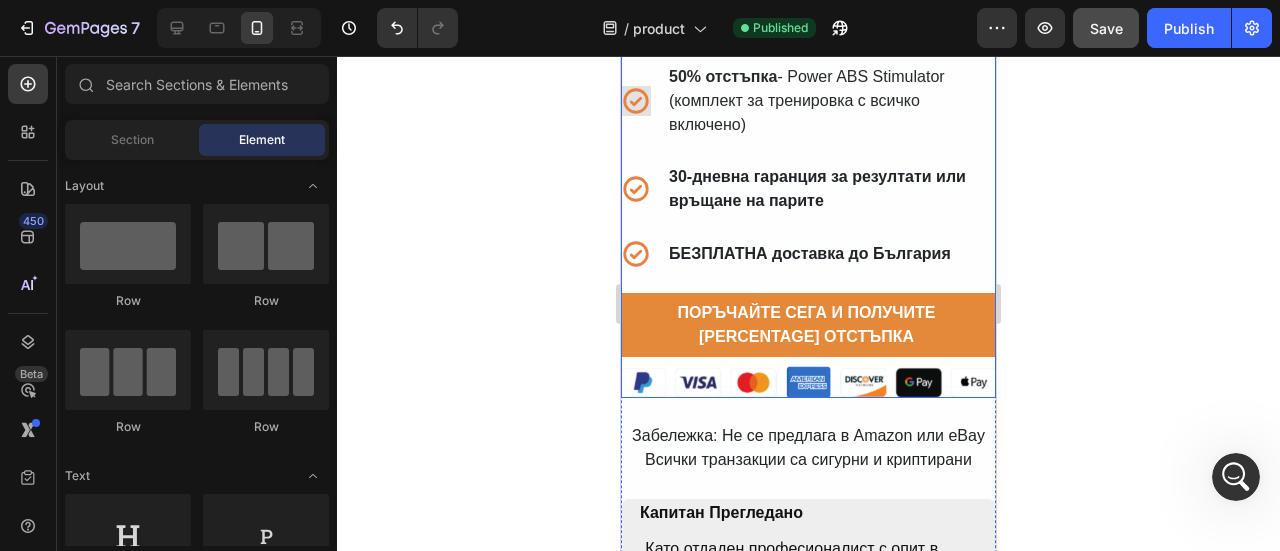 scroll, scrollTop: 12204, scrollLeft: 0, axis: vertical 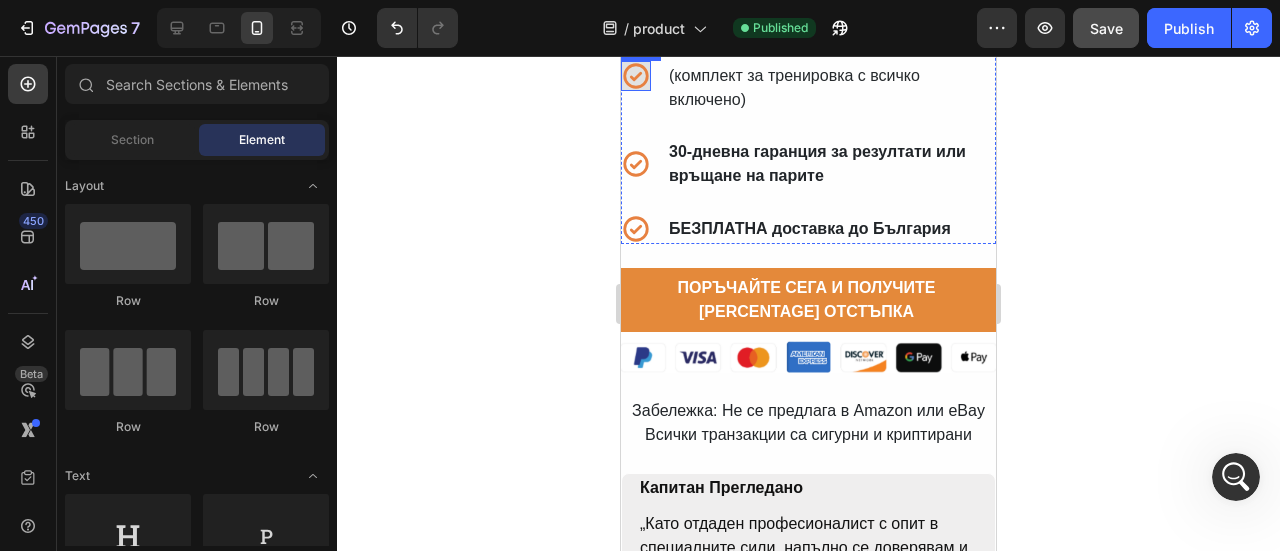 click 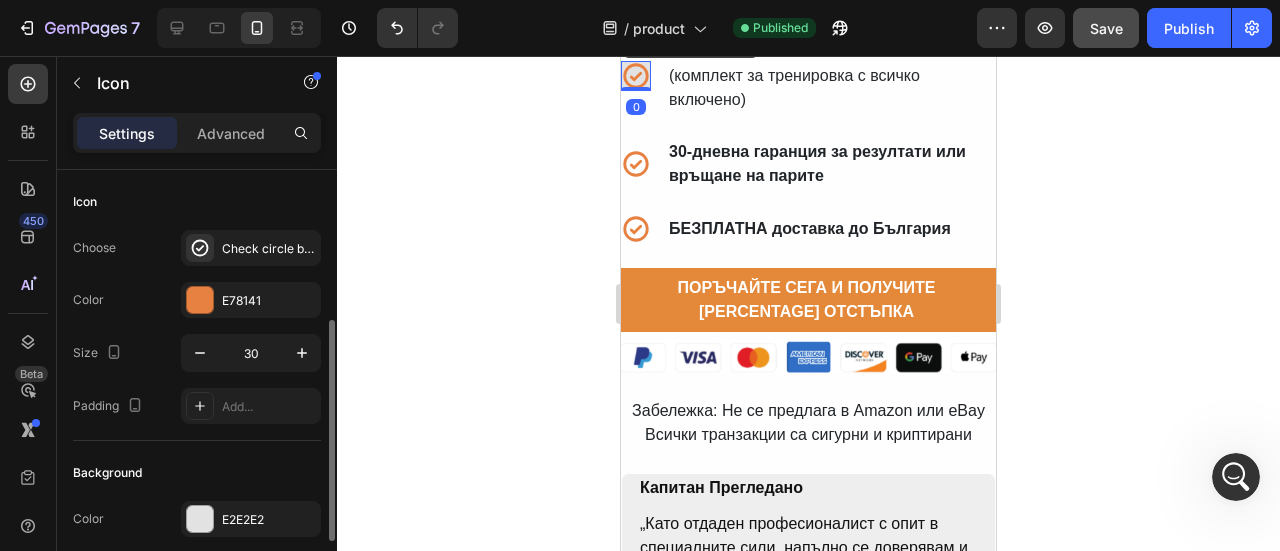 scroll, scrollTop: 100, scrollLeft: 0, axis: vertical 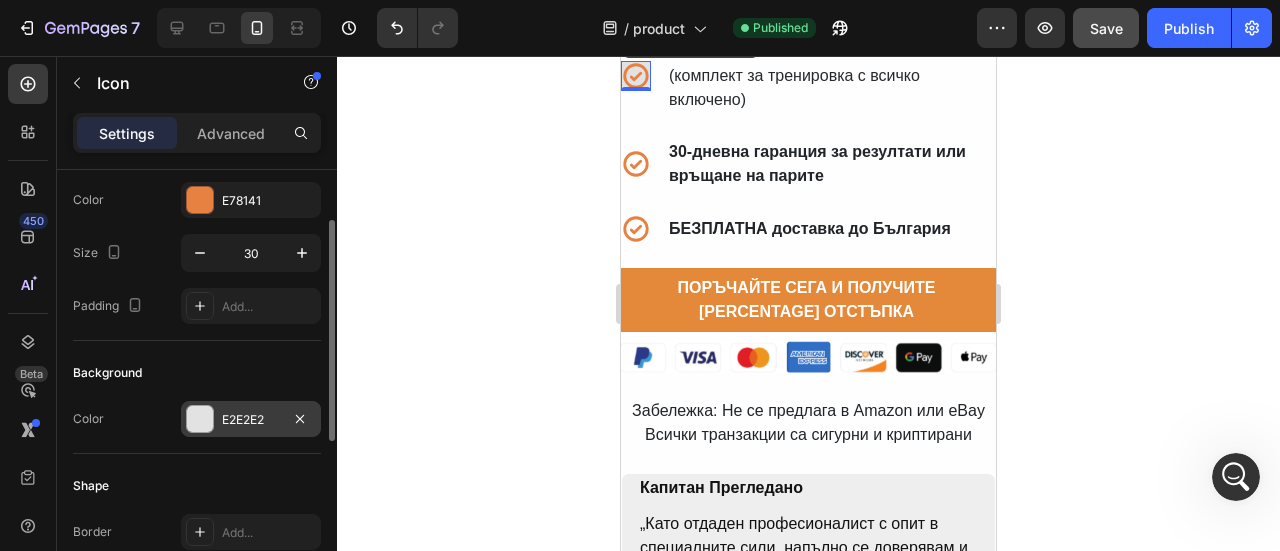 click at bounding box center [200, 419] 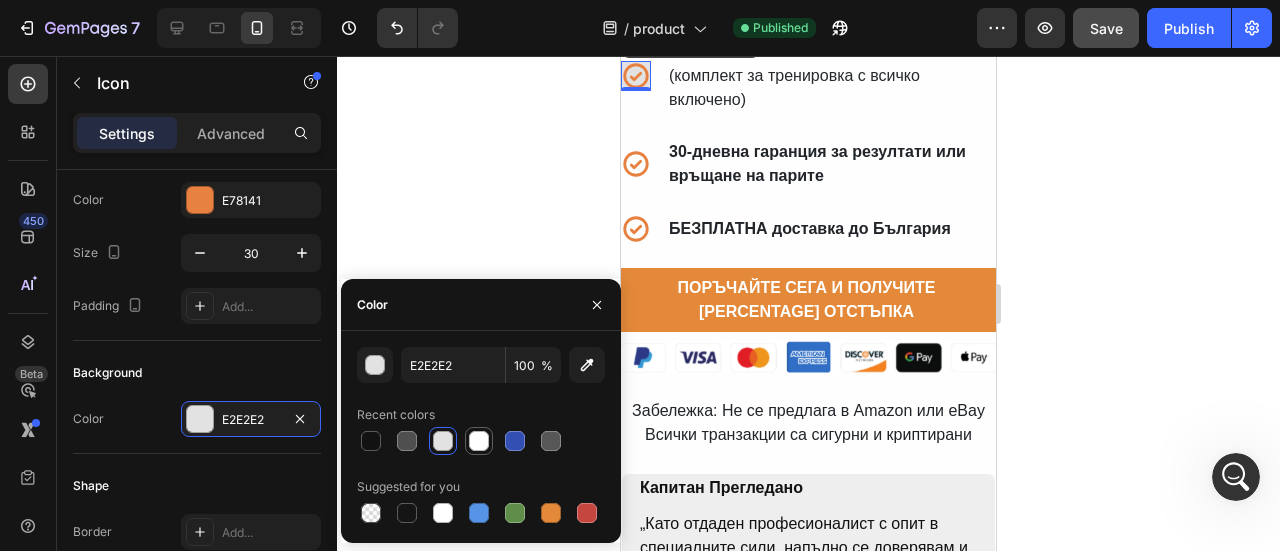 click at bounding box center [479, 441] 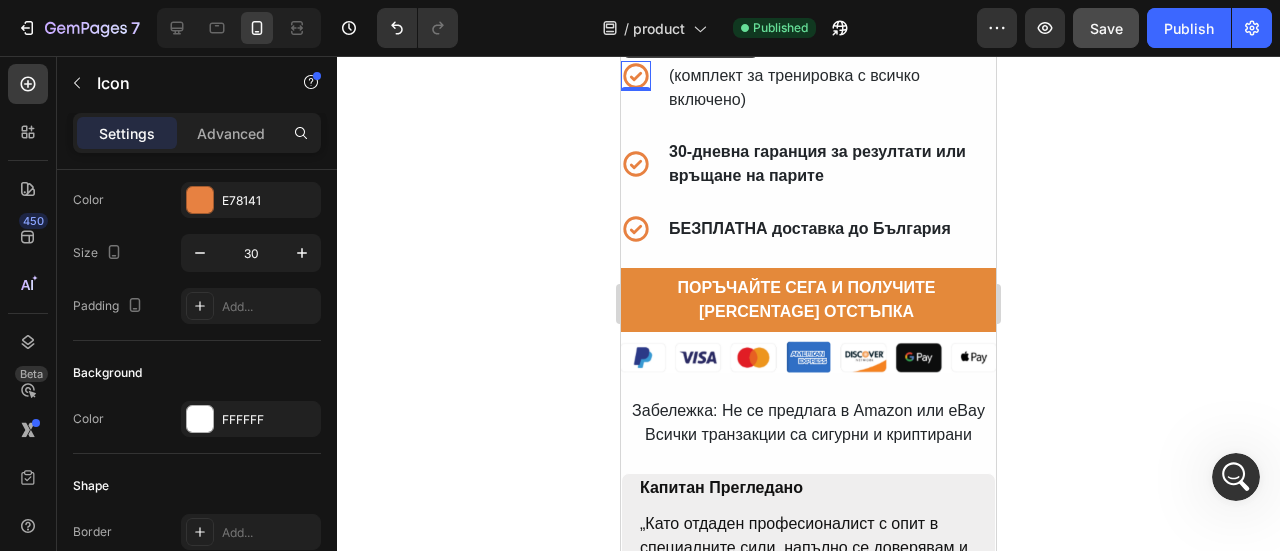 click 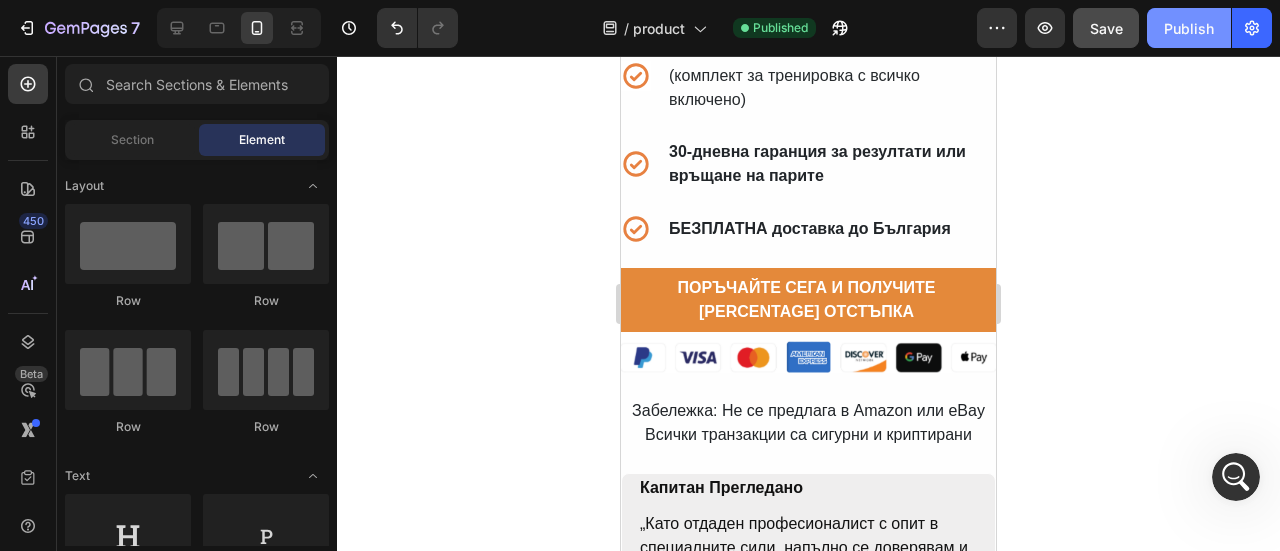 click on "Publish" at bounding box center [1189, 28] 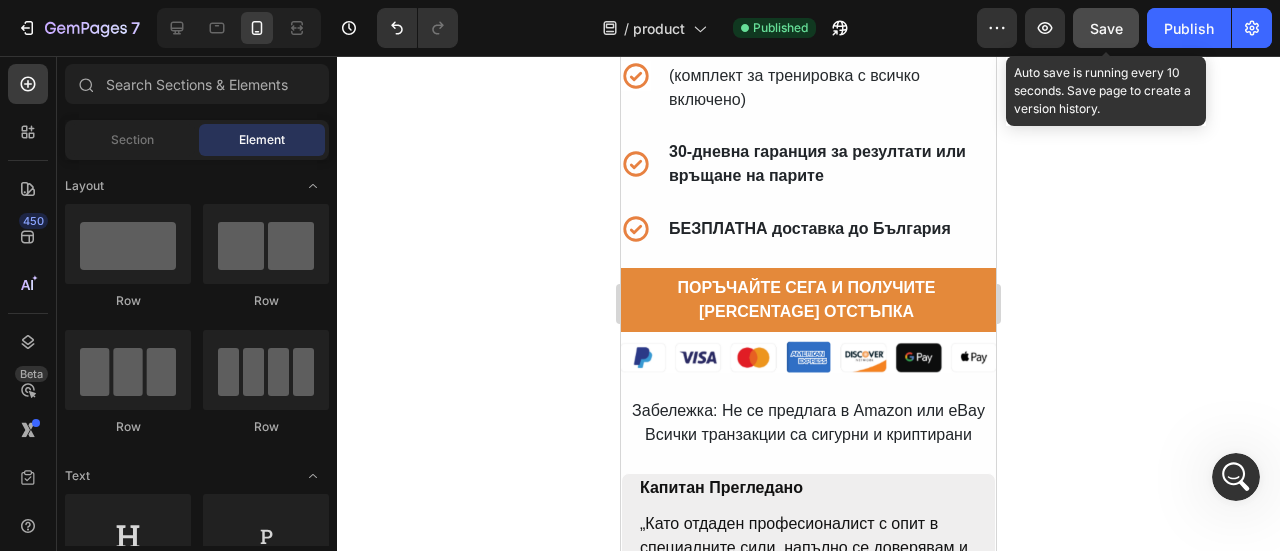 click on "Save" at bounding box center [1106, 28] 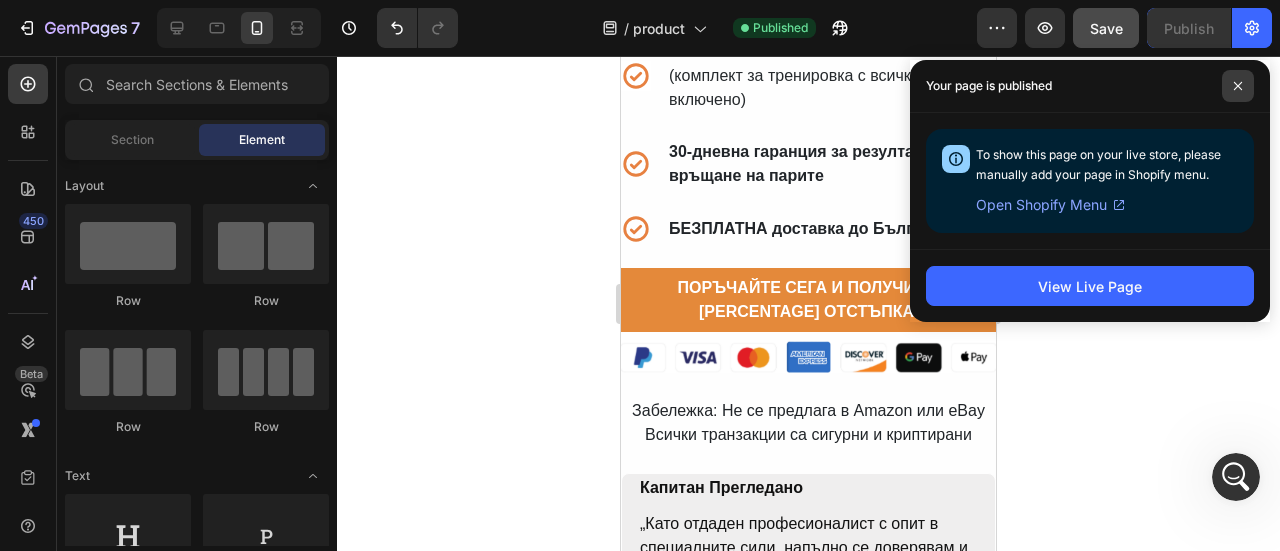 click 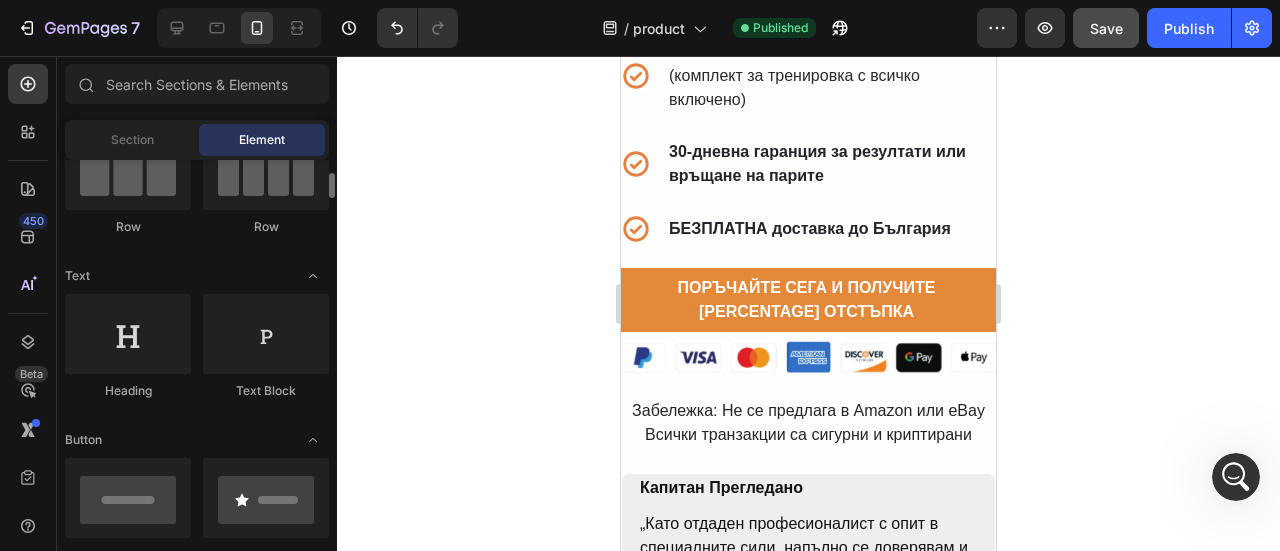 scroll, scrollTop: 300, scrollLeft: 0, axis: vertical 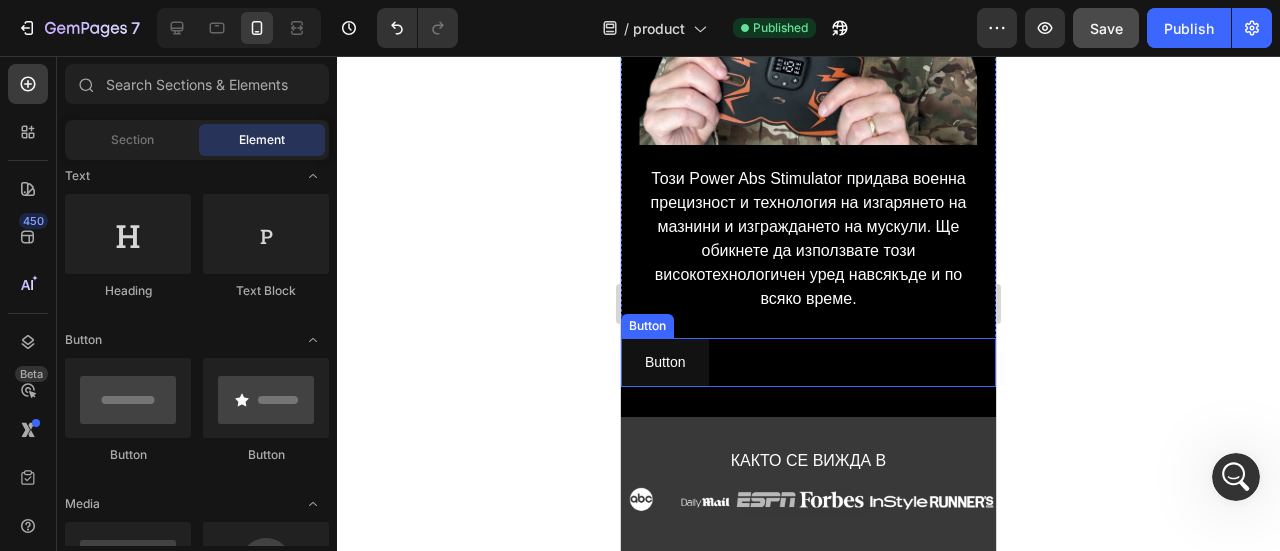 click on "Button Button" at bounding box center (808, 362) 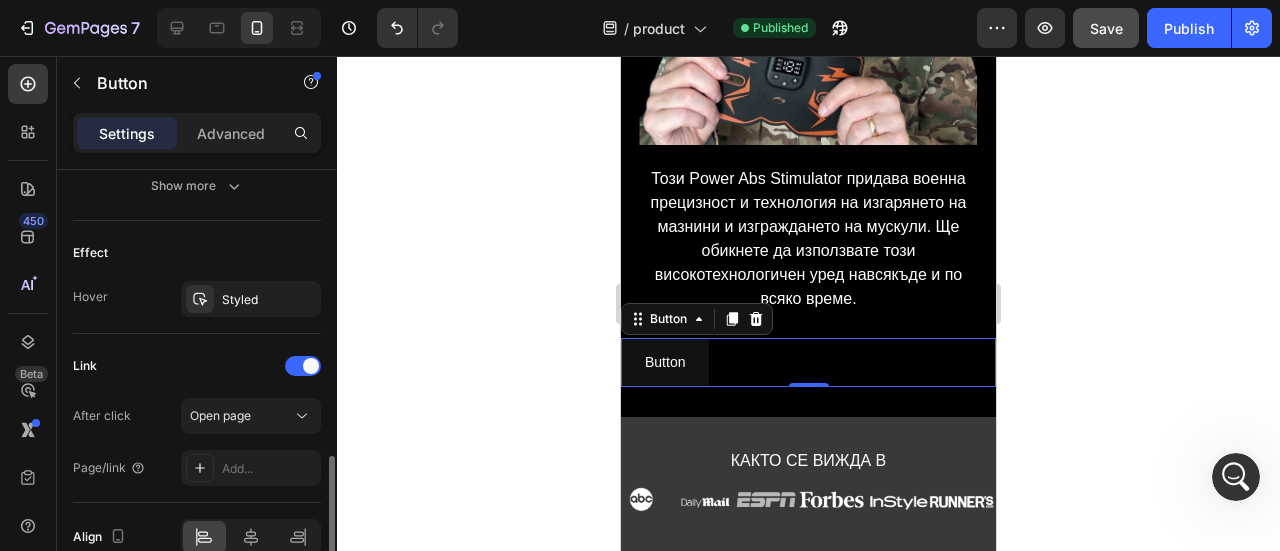 scroll, scrollTop: 1095, scrollLeft: 0, axis: vertical 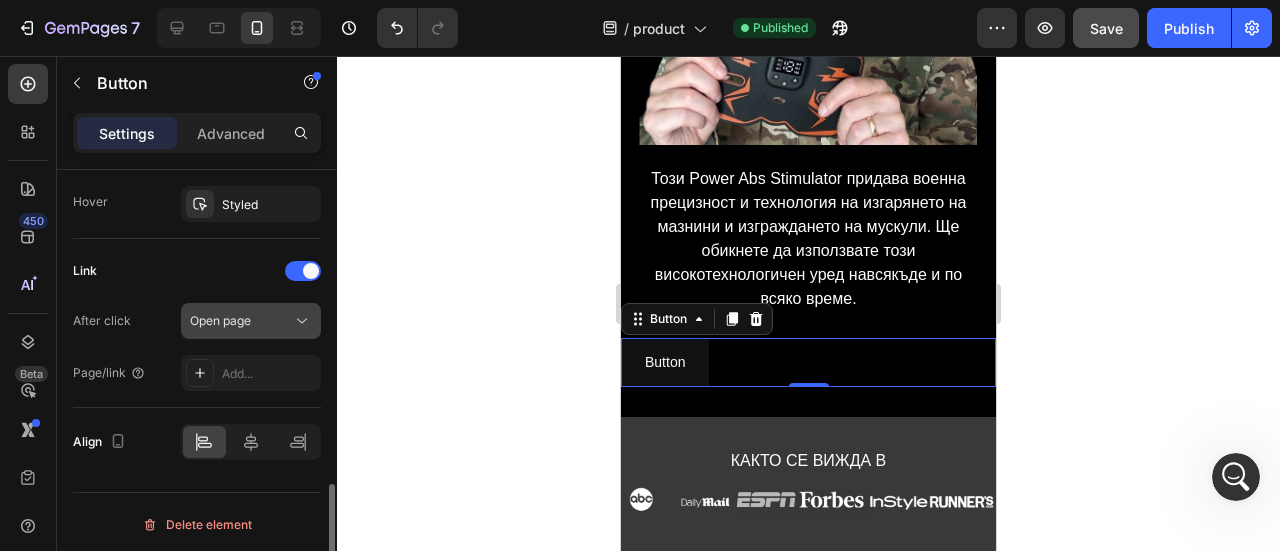 click on "Open page" at bounding box center (220, 320) 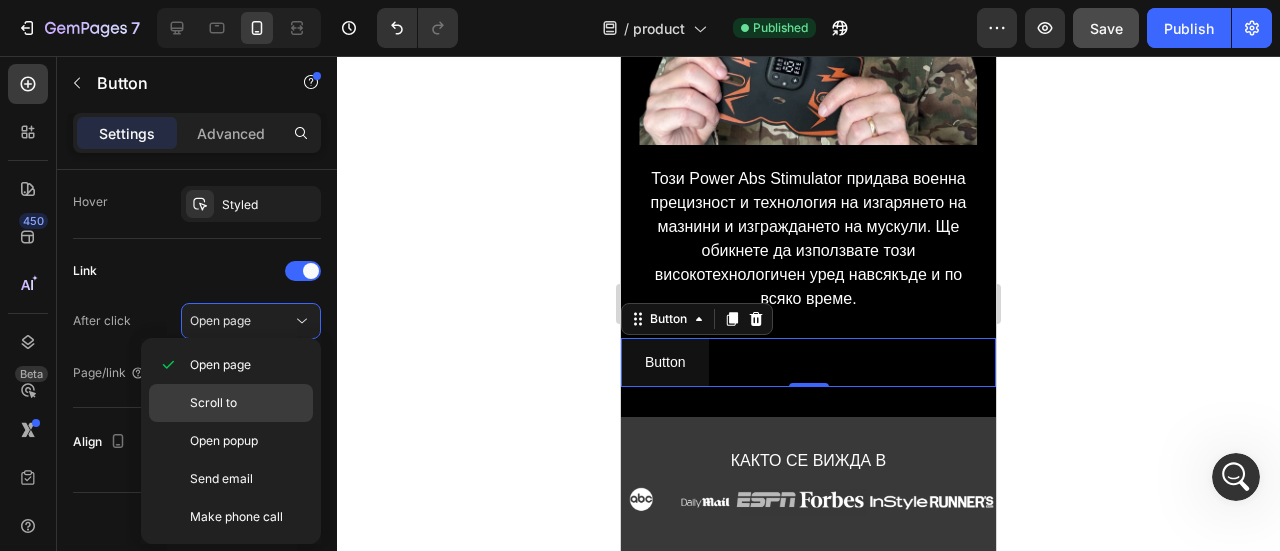 click on "Scroll to" 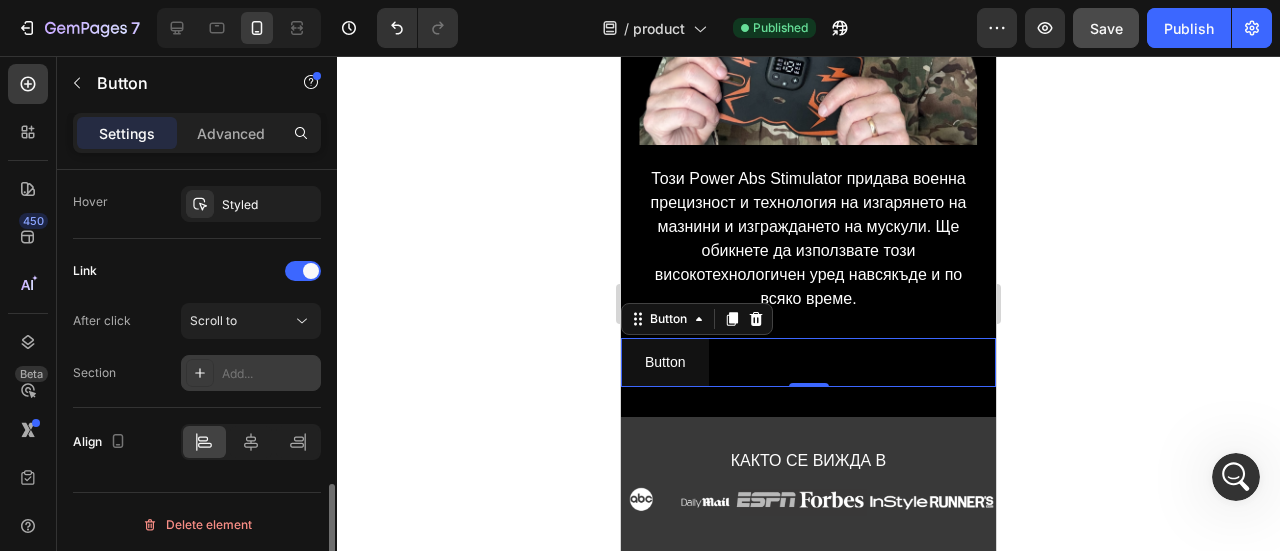 click on "Add..." at bounding box center [269, 374] 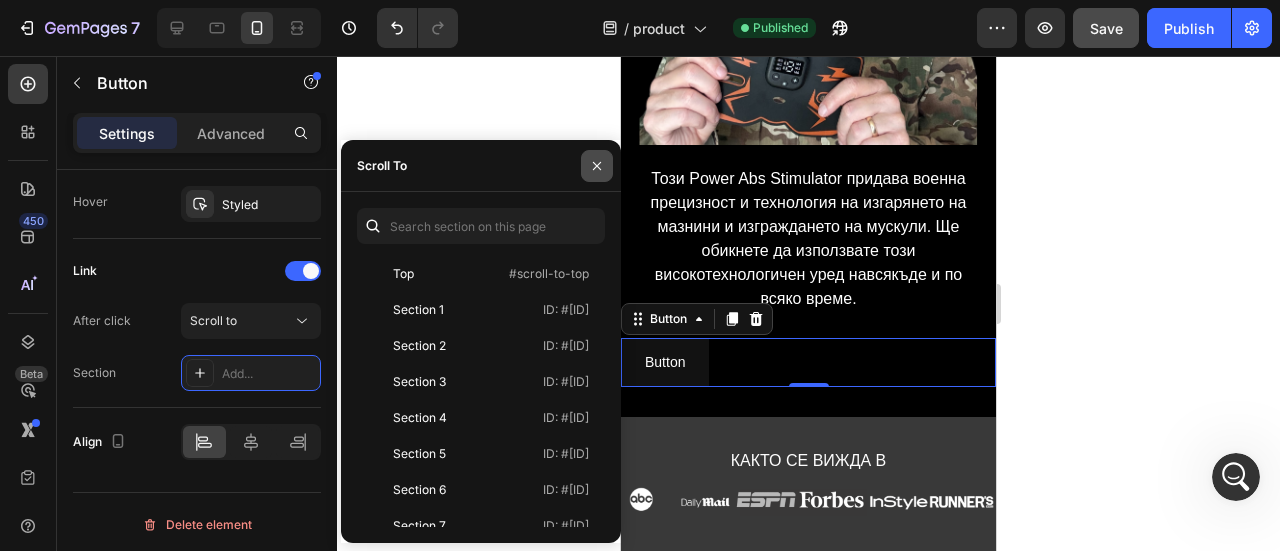 click 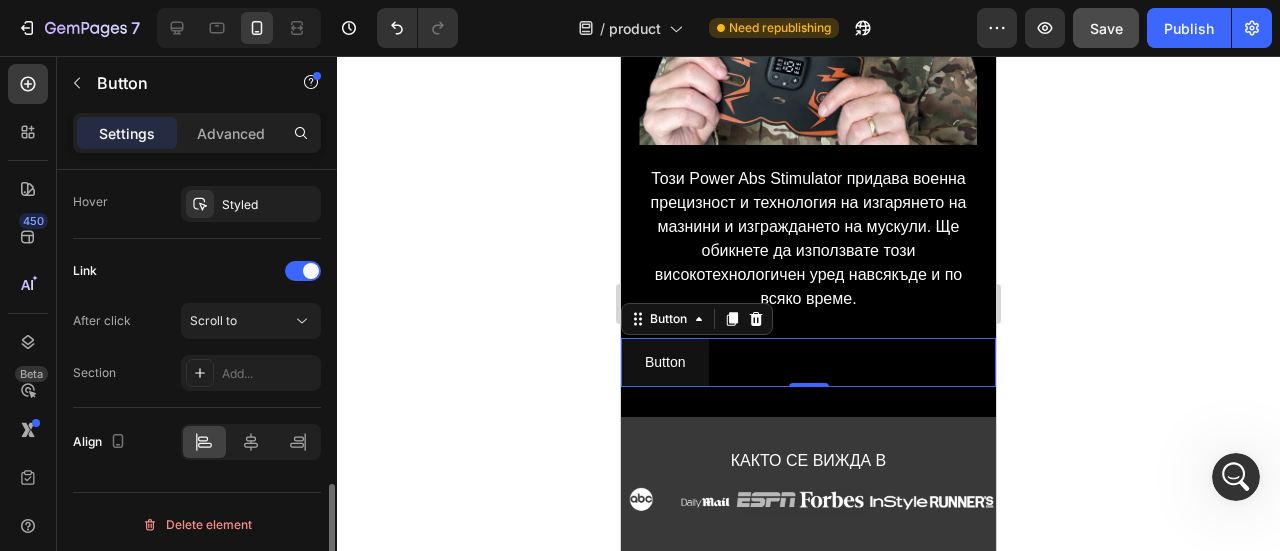 scroll, scrollTop: 995, scrollLeft: 0, axis: vertical 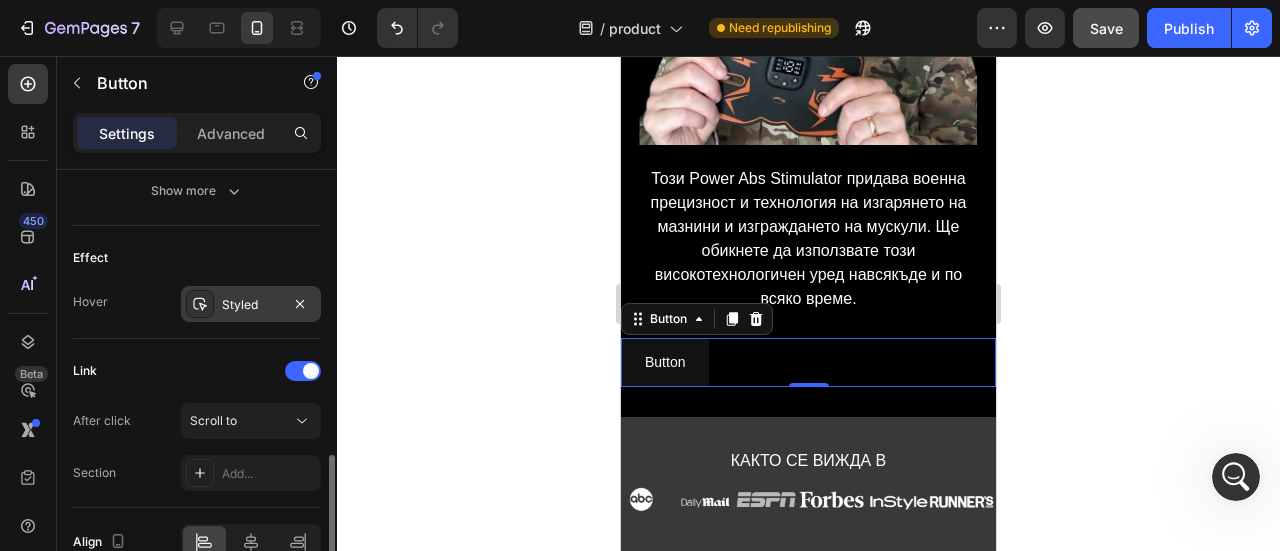 click on "Styled" at bounding box center (251, 305) 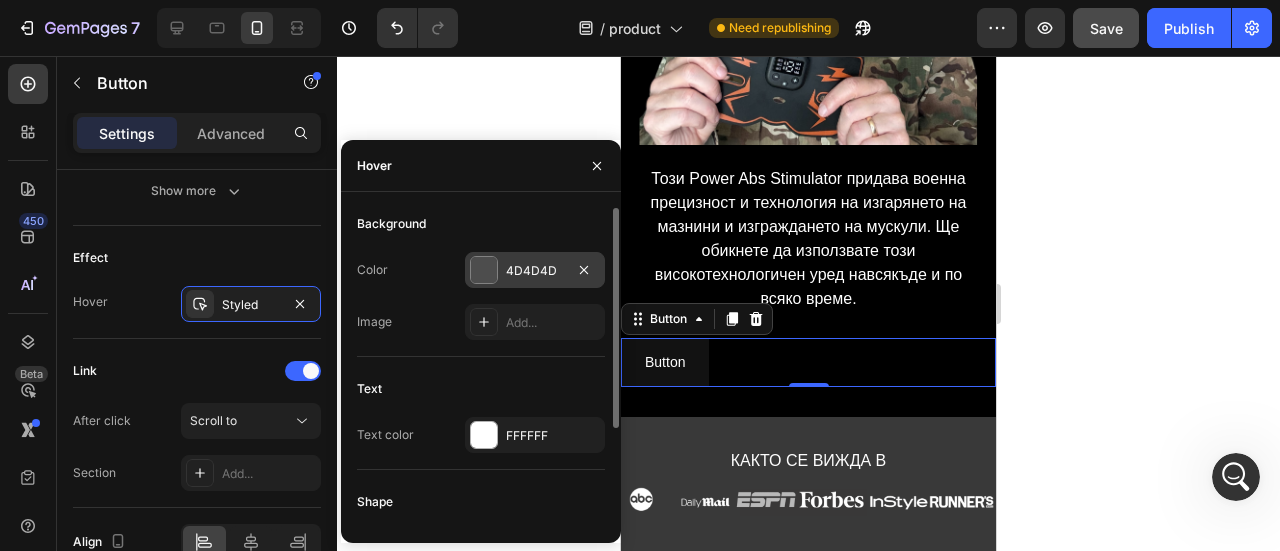 click at bounding box center (484, 270) 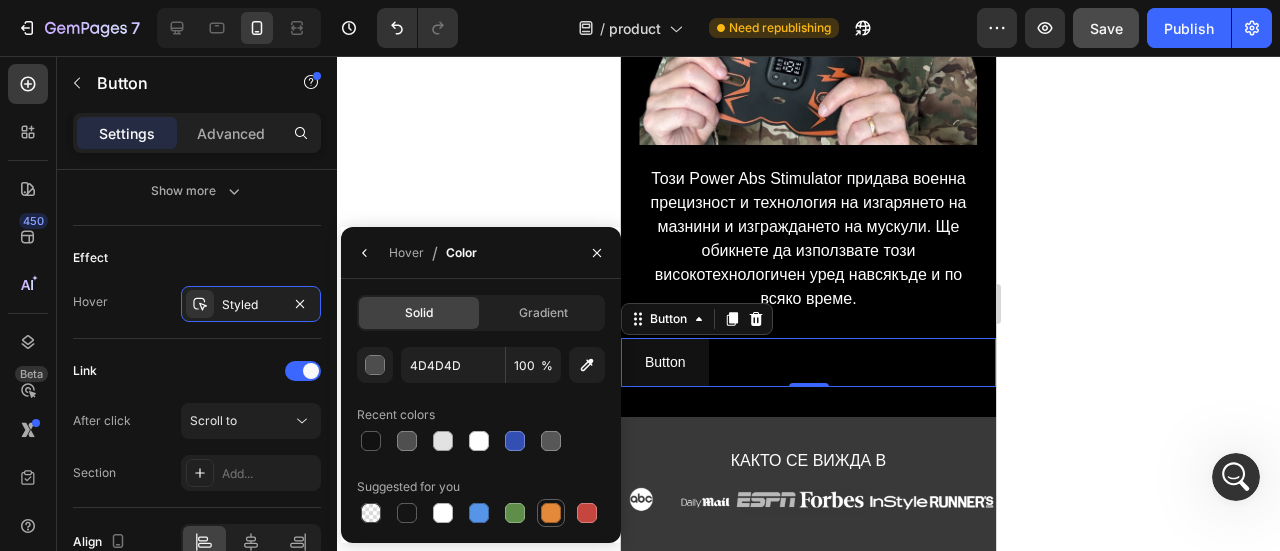 click at bounding box center [551, 513] 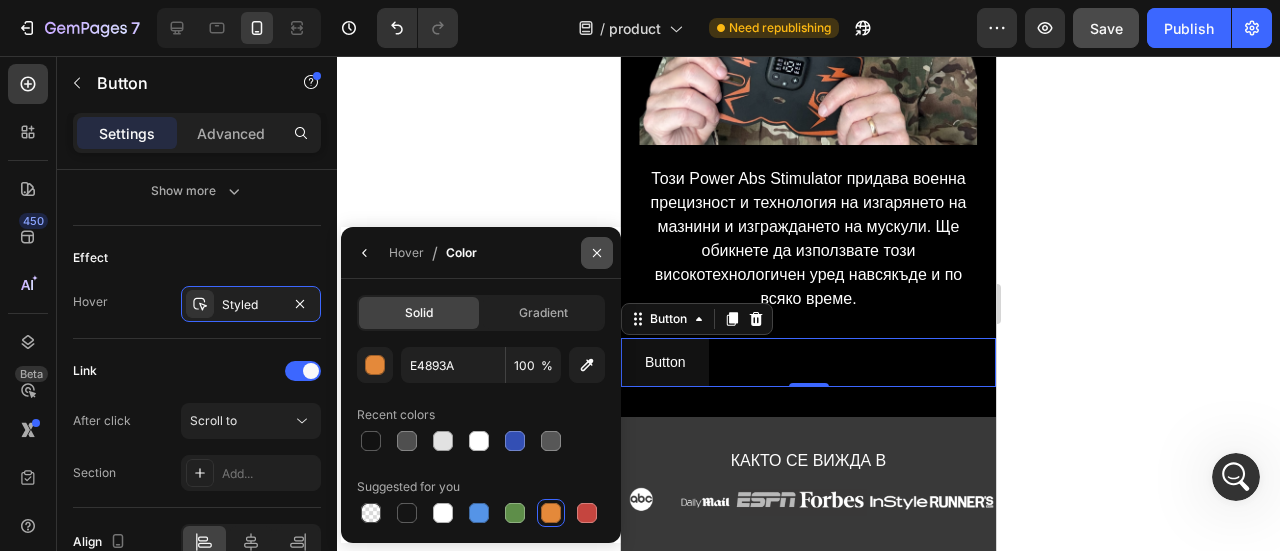 click 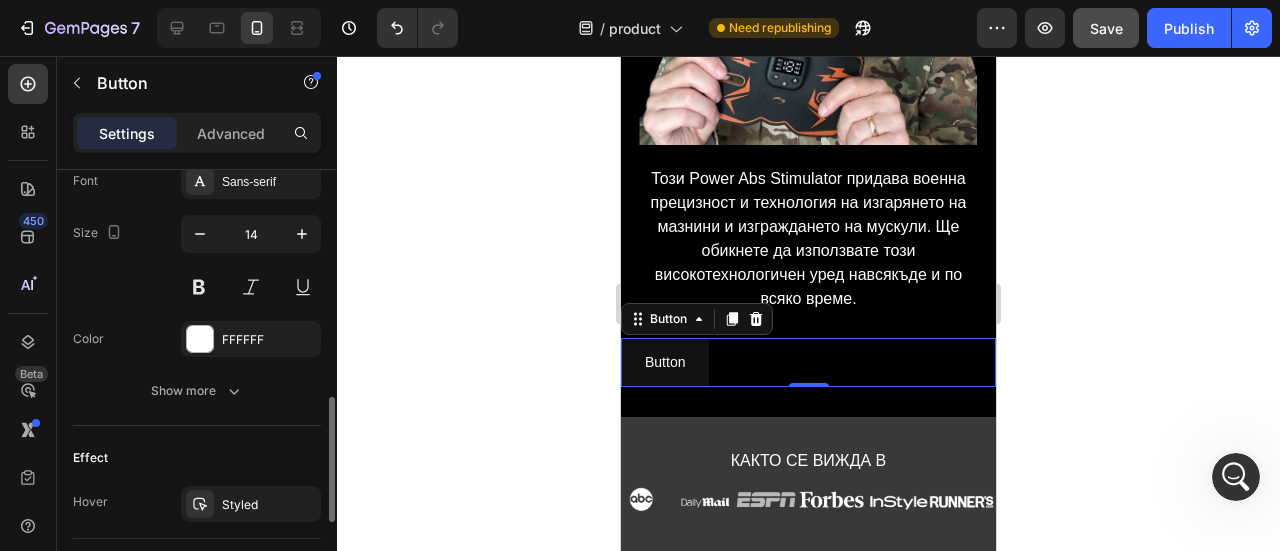 scroll, scrollTop: 695, scrollLeft: 0, axis: vertical 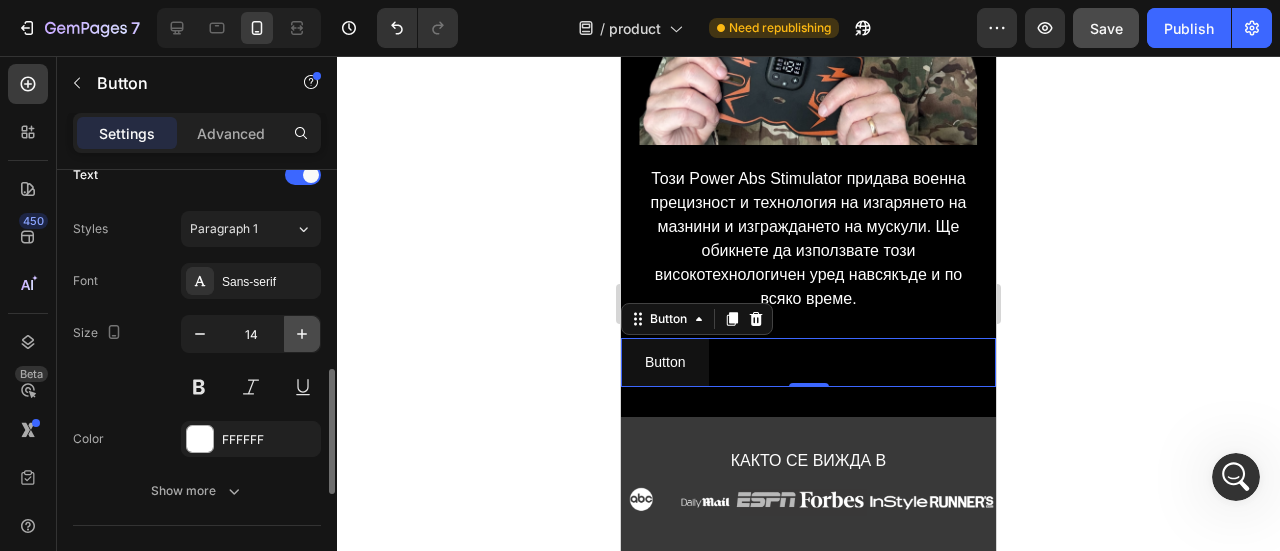 click 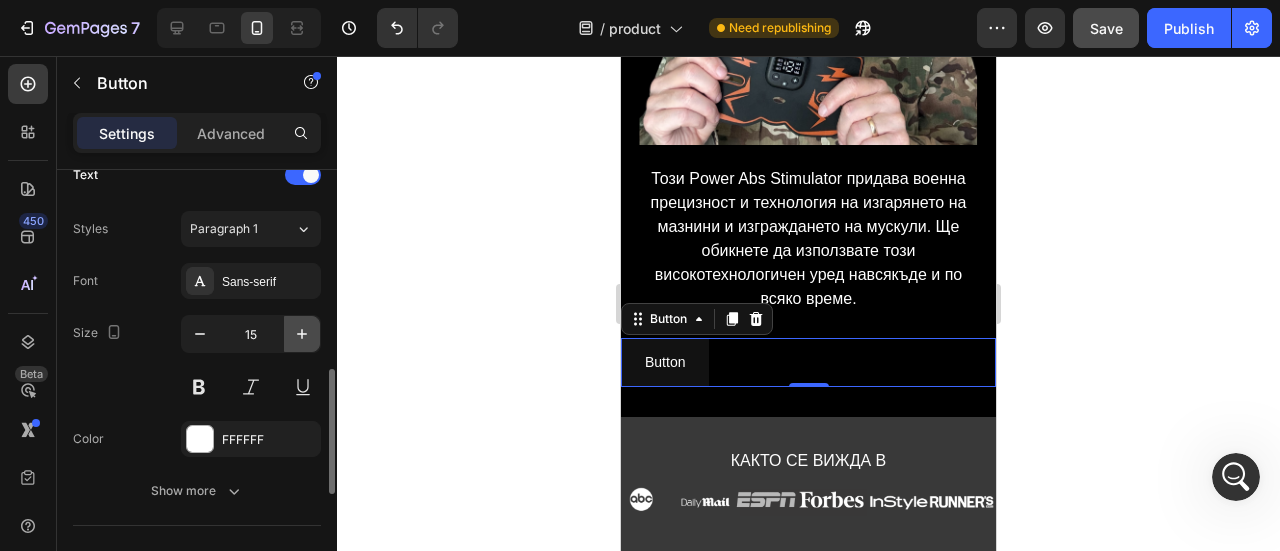 type on "16" 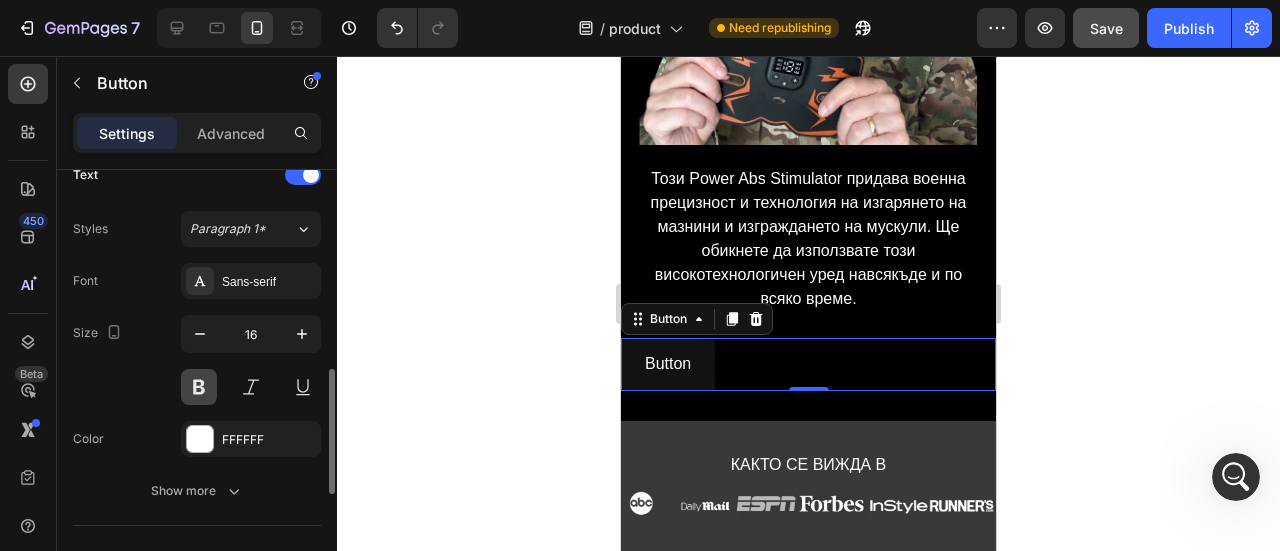 click at bounding box center [199, 387] 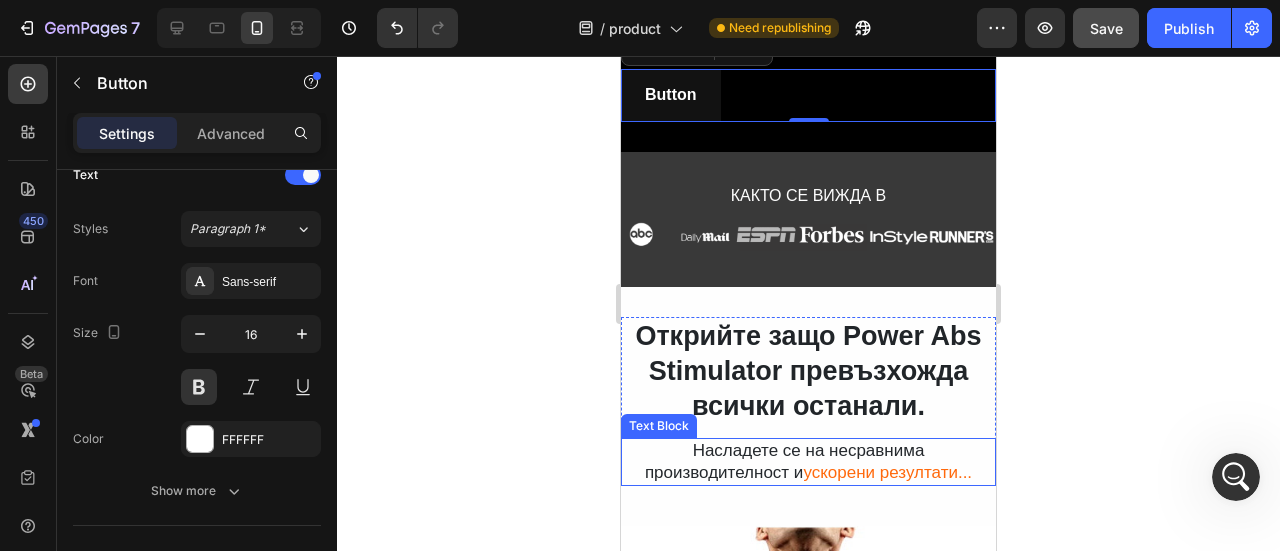 scroll, scrollTop: 800, scrollLeft: 0, axis: vertical 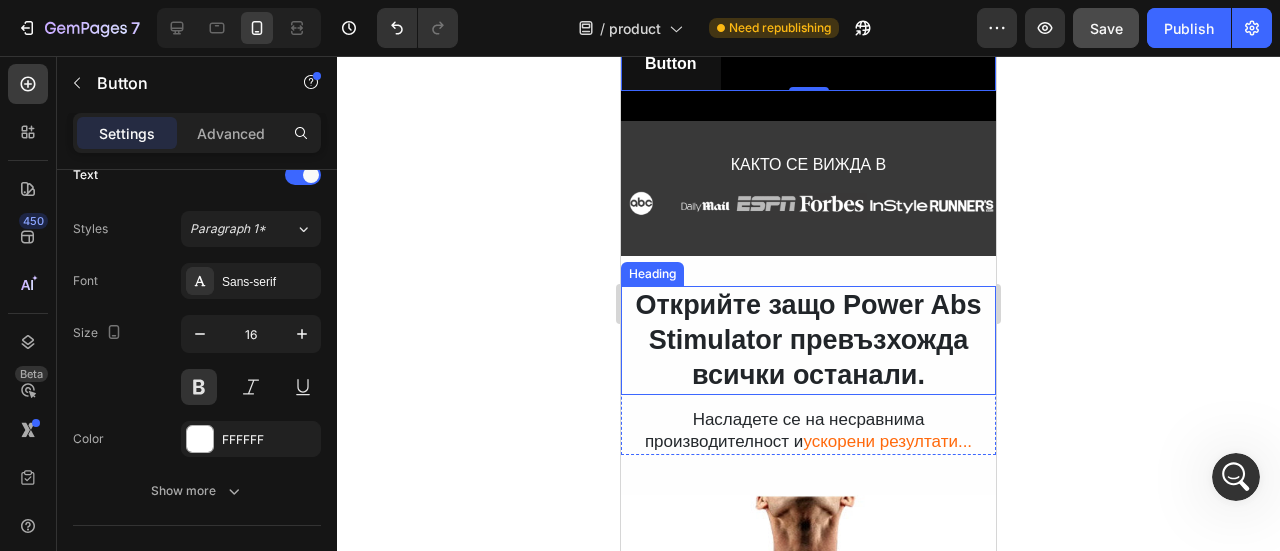 click on "Открийте защо Power Abs Stimulator превъзхожда всички останали." at bounding box center (808, 340) 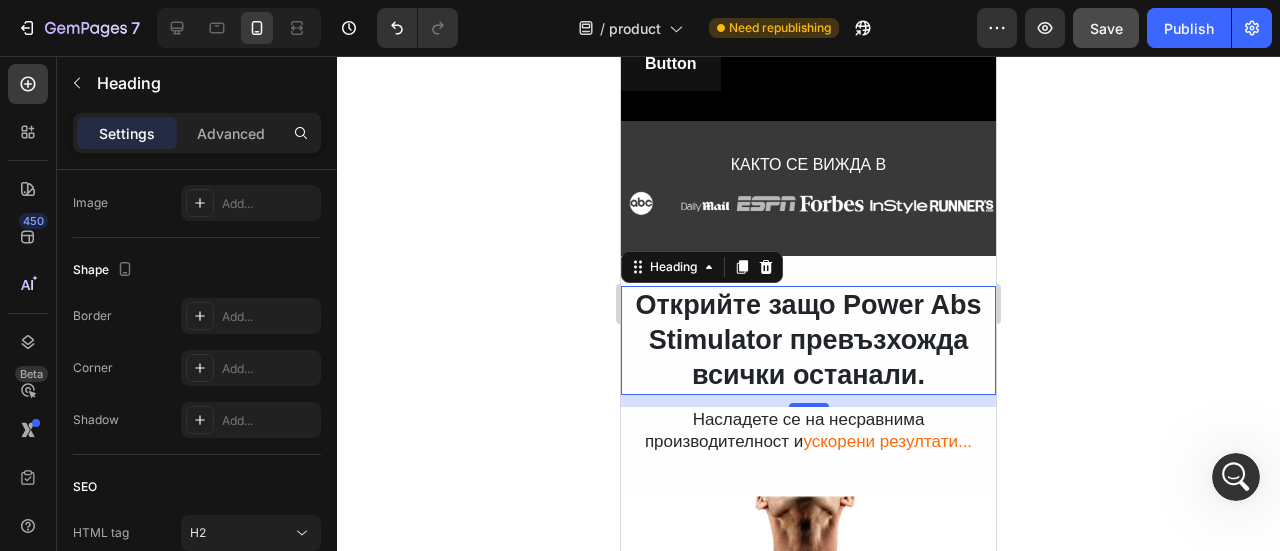 scroll, scrollTop: 0, scrollLeft: 0, axis: both 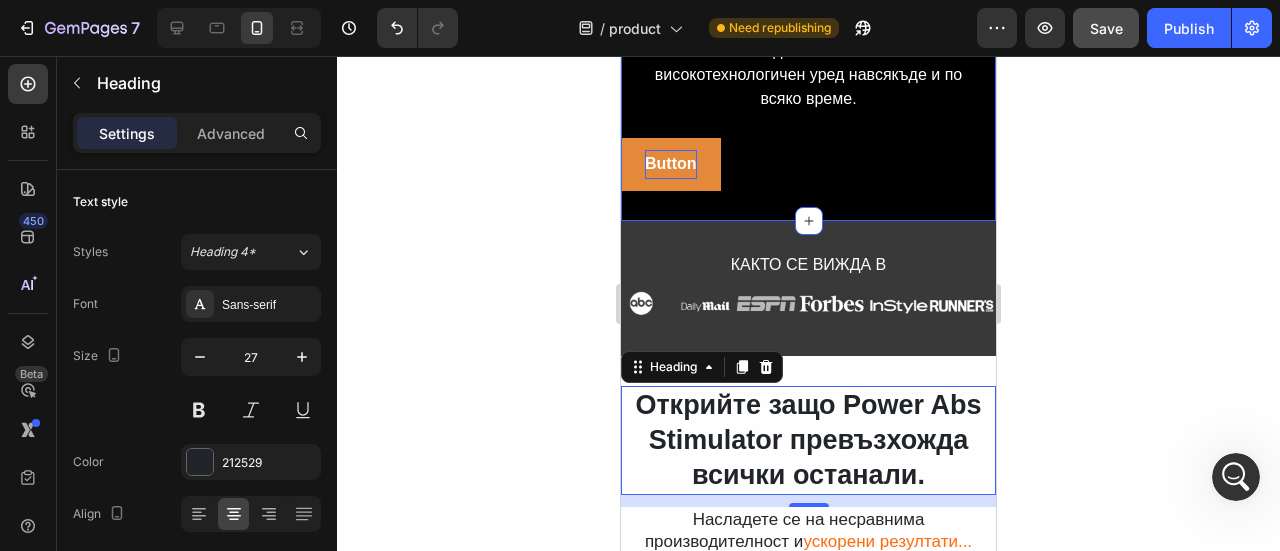 click on "Button" at bounding box center [671, 164] 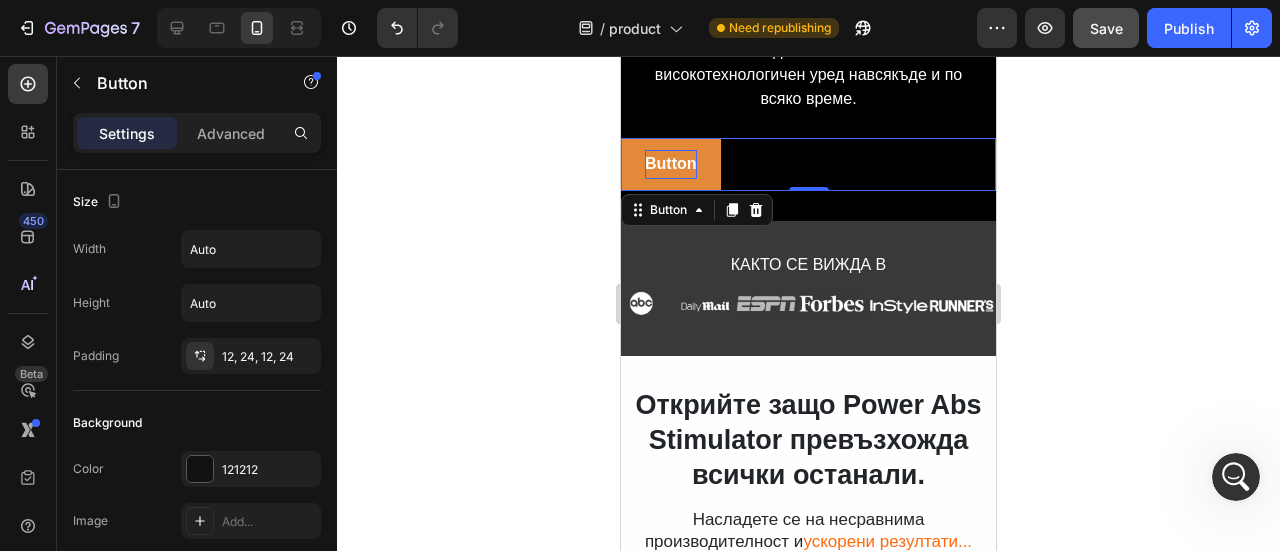 click on "Button" at bounding box center (671, 164) 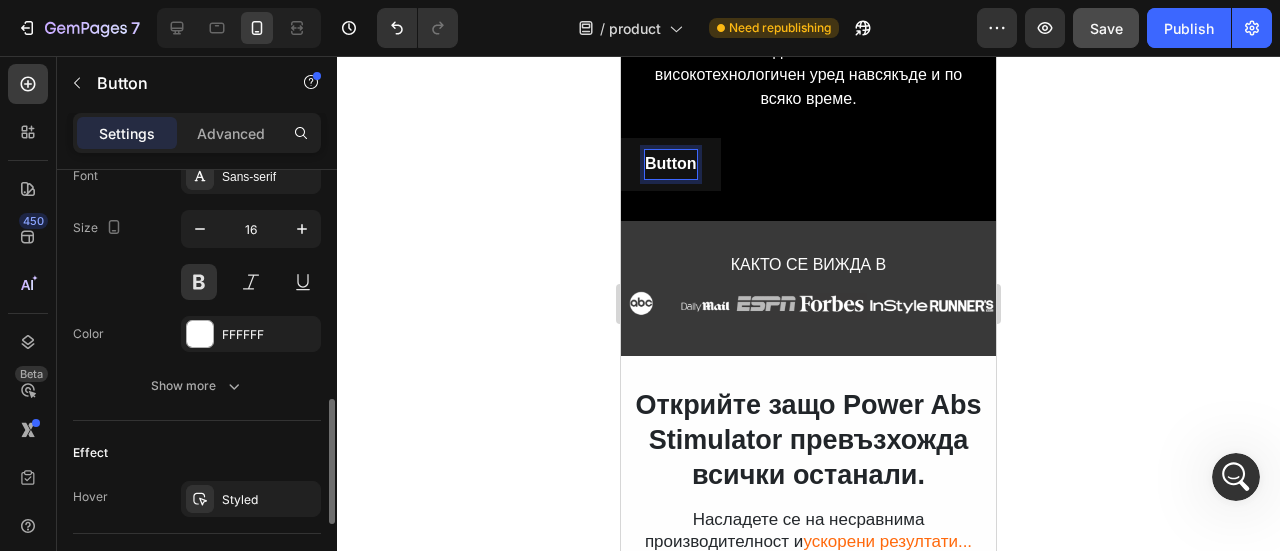 scroll, scrollTop: 1000, scrollLeft: 0, axis: vertical 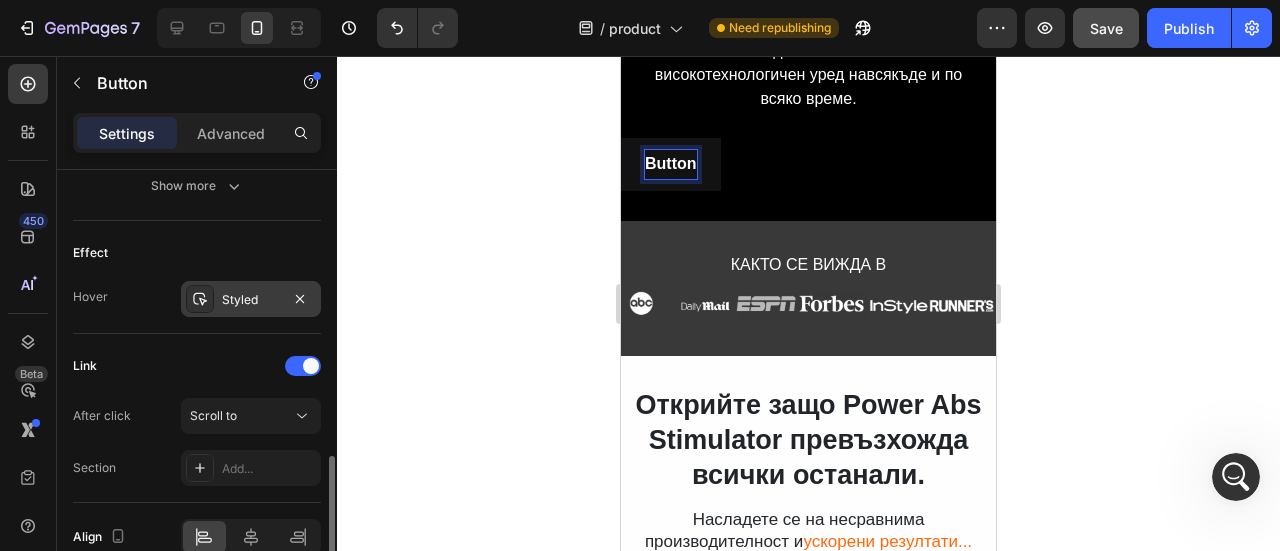 click at bounding box center (200, 299) 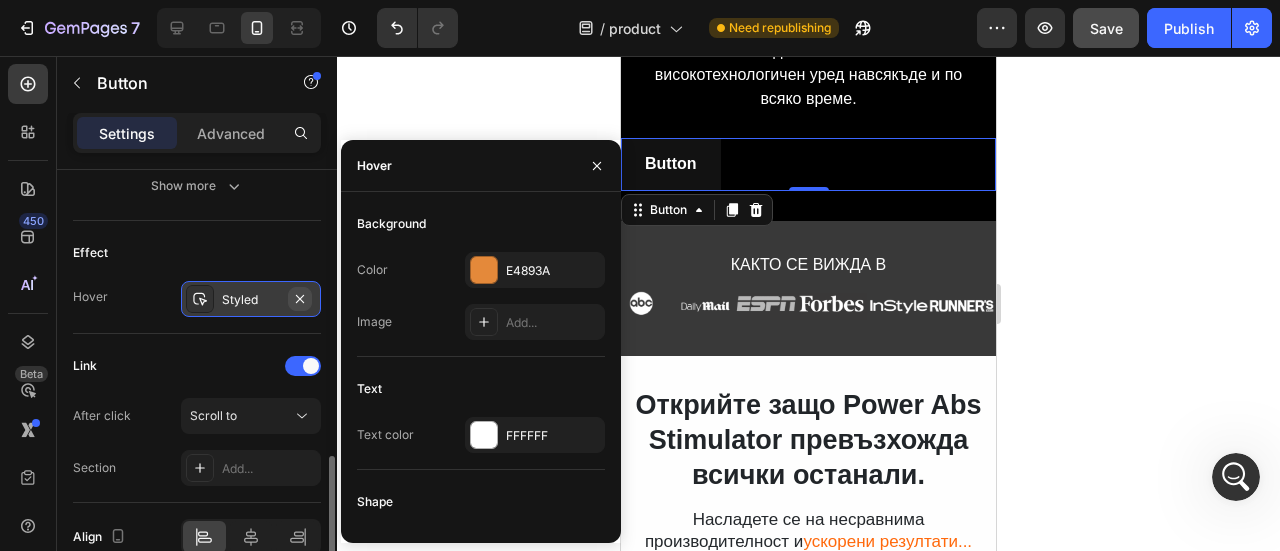 click 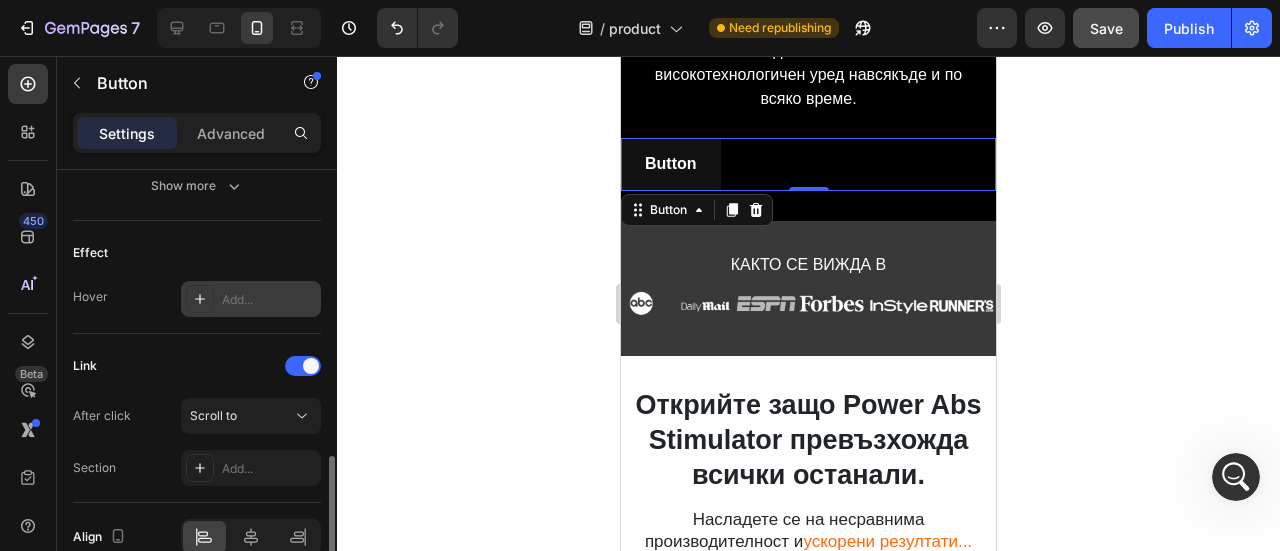 scroll, scrollTop: 1095, scrollLeft: 0, axis: vertical 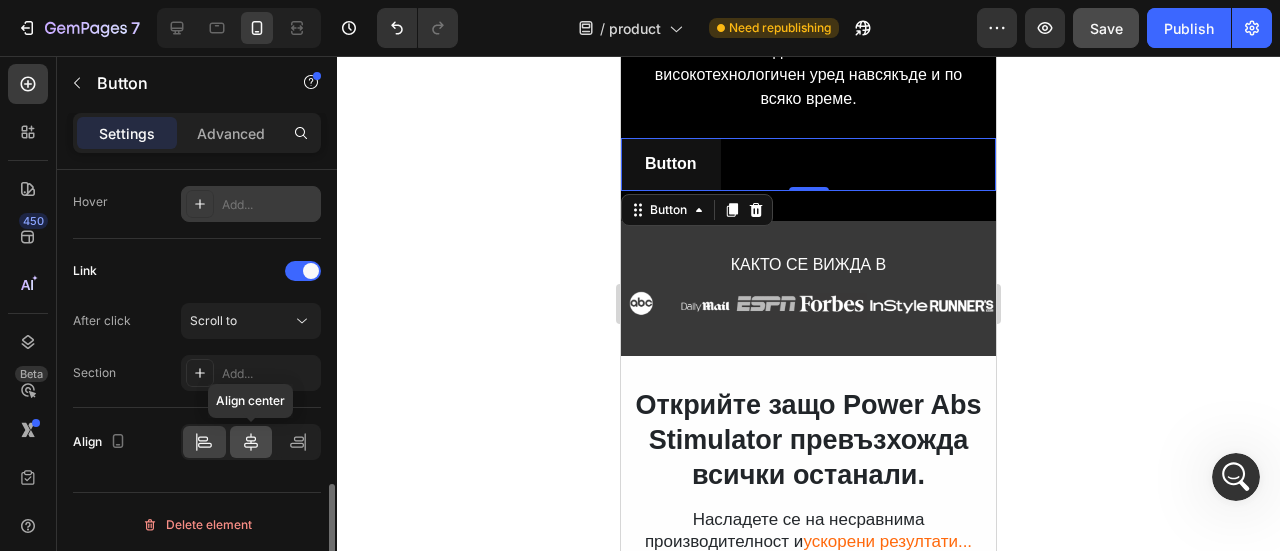 click 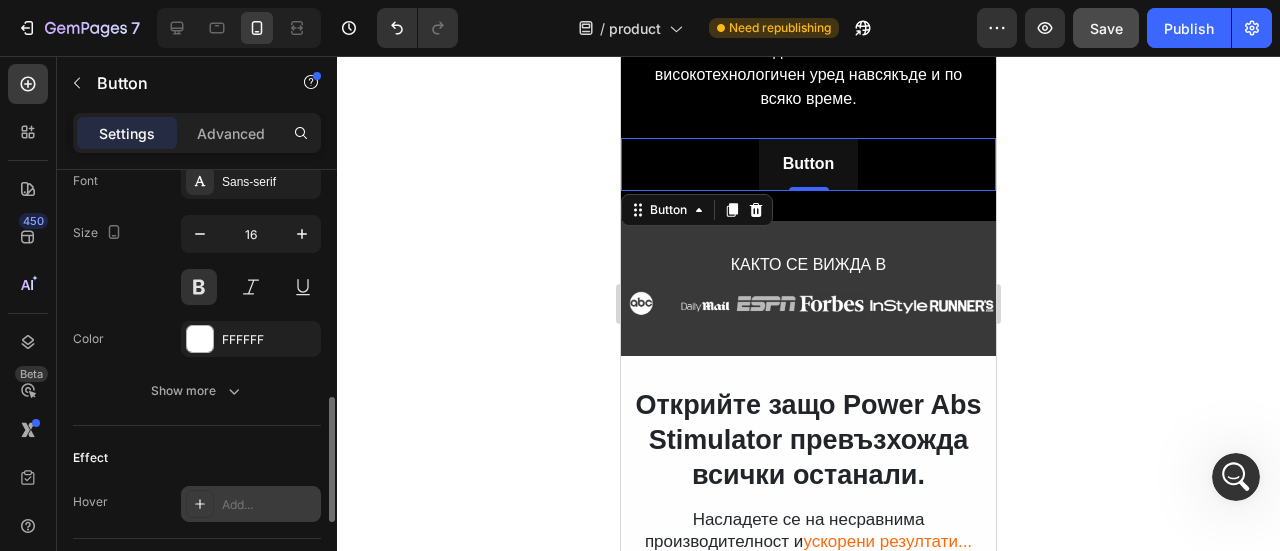 scroll, scrollTop: 595, scrollLeft: 0, axis: vertical 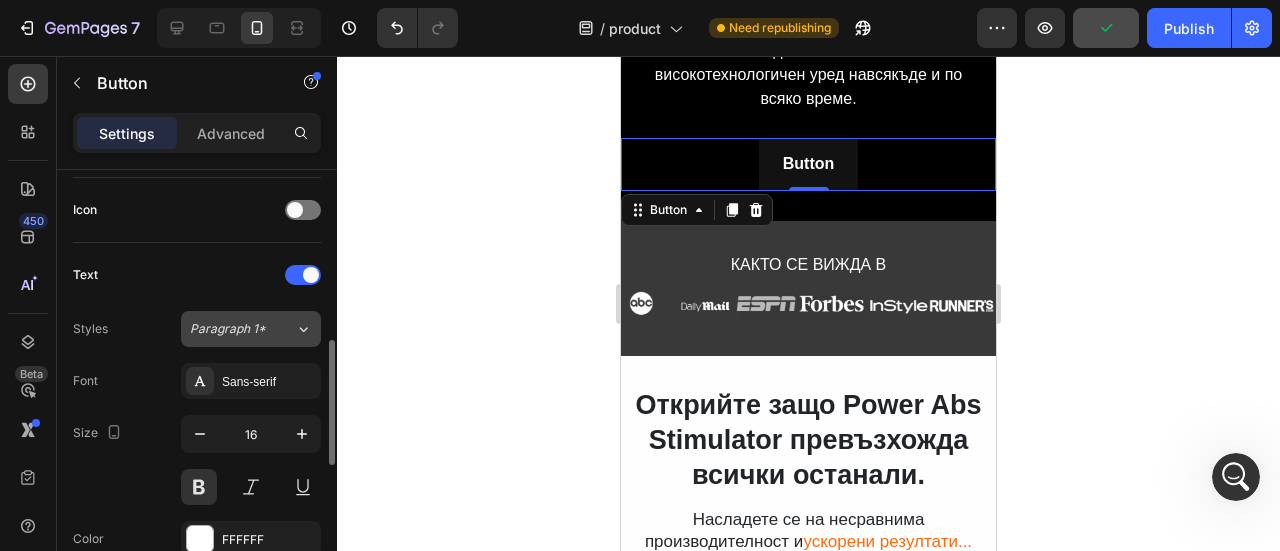 click on "Paragraph 1*" 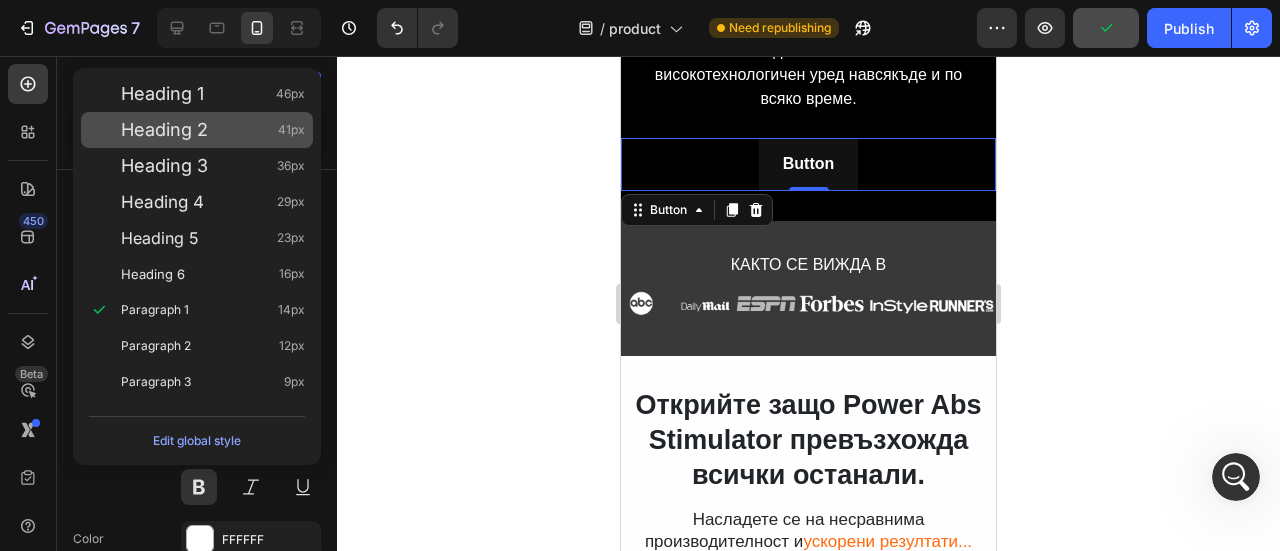 click on "Heading 2 41px" at bounding box center (213, 130) 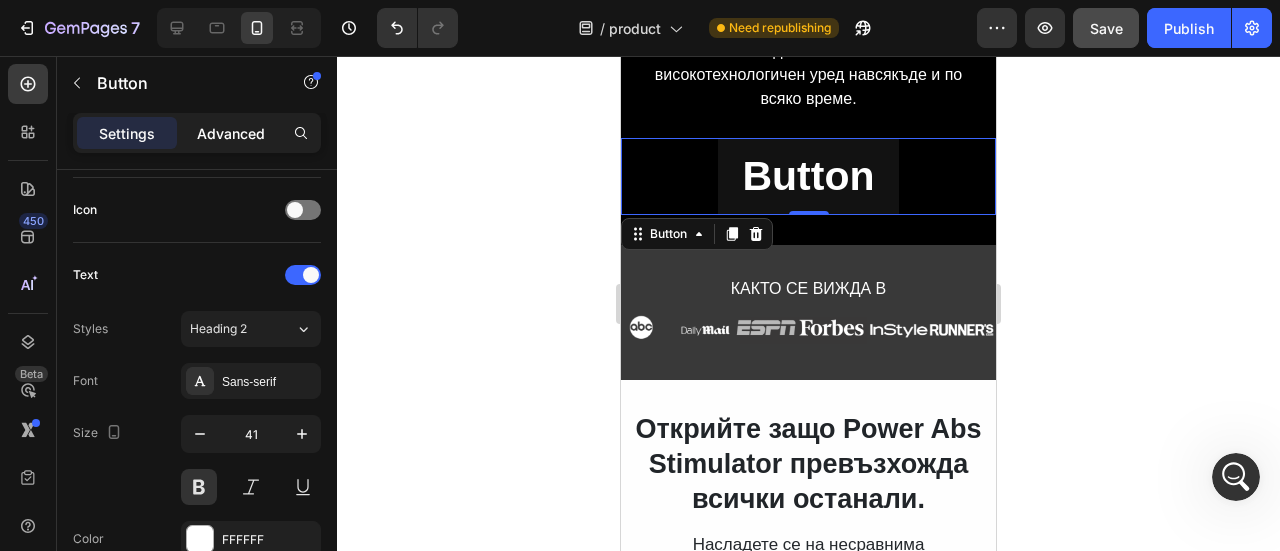 click on "Advanced" at bounding box center [231, 133] 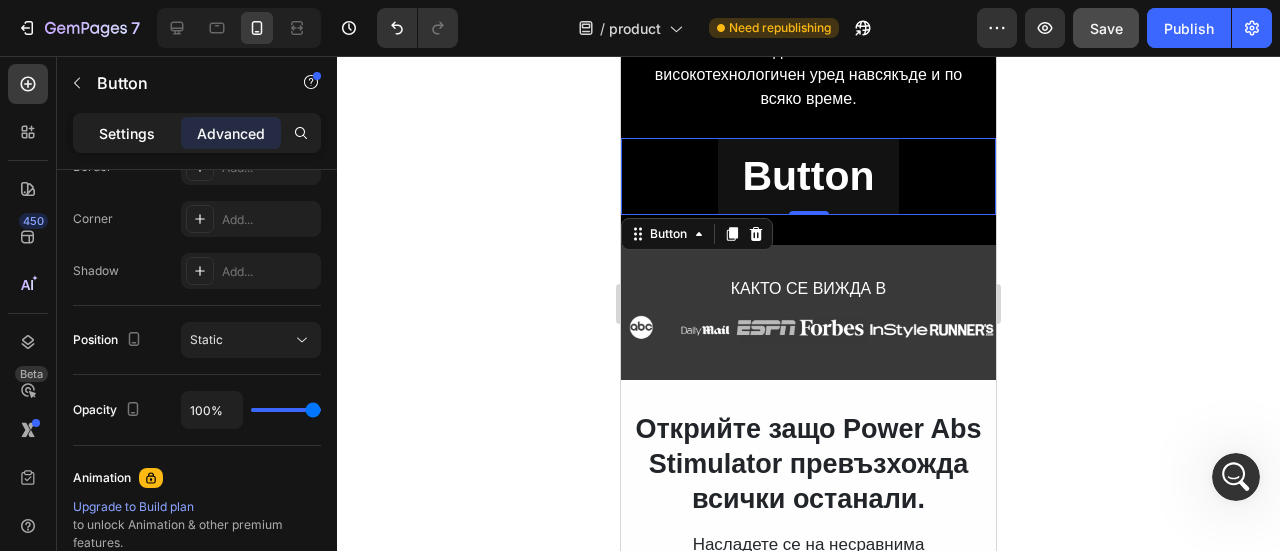 click on "Settings" at bounding box center (127, 133) 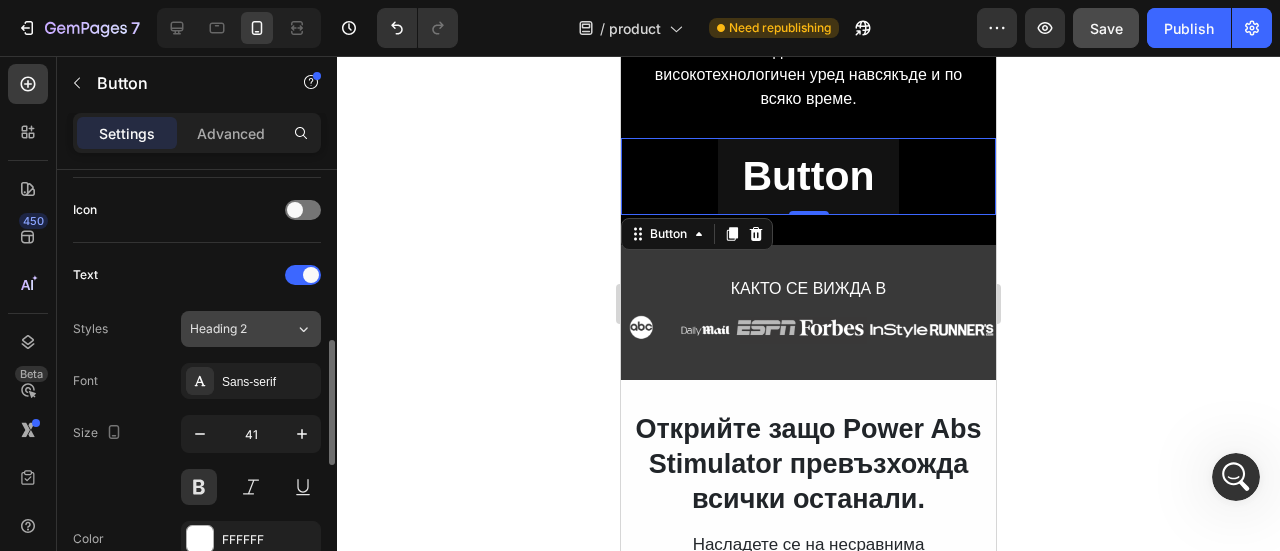 click on "Heading 2" at bounding box center [230, 329] 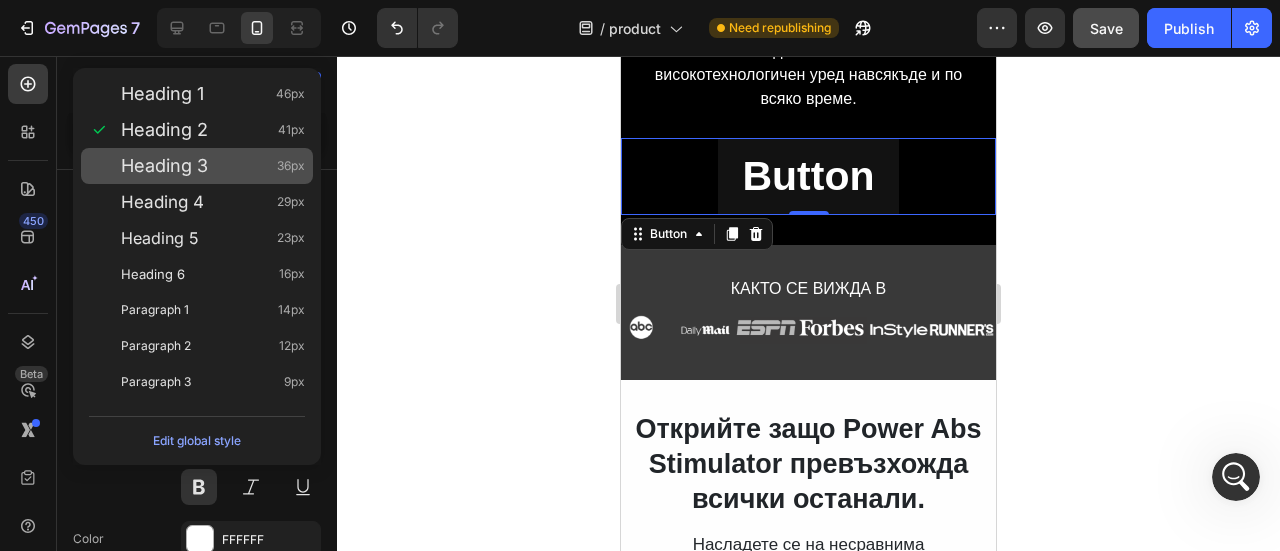 click on "Heading 3 36px" at bounding box center [197, 166] 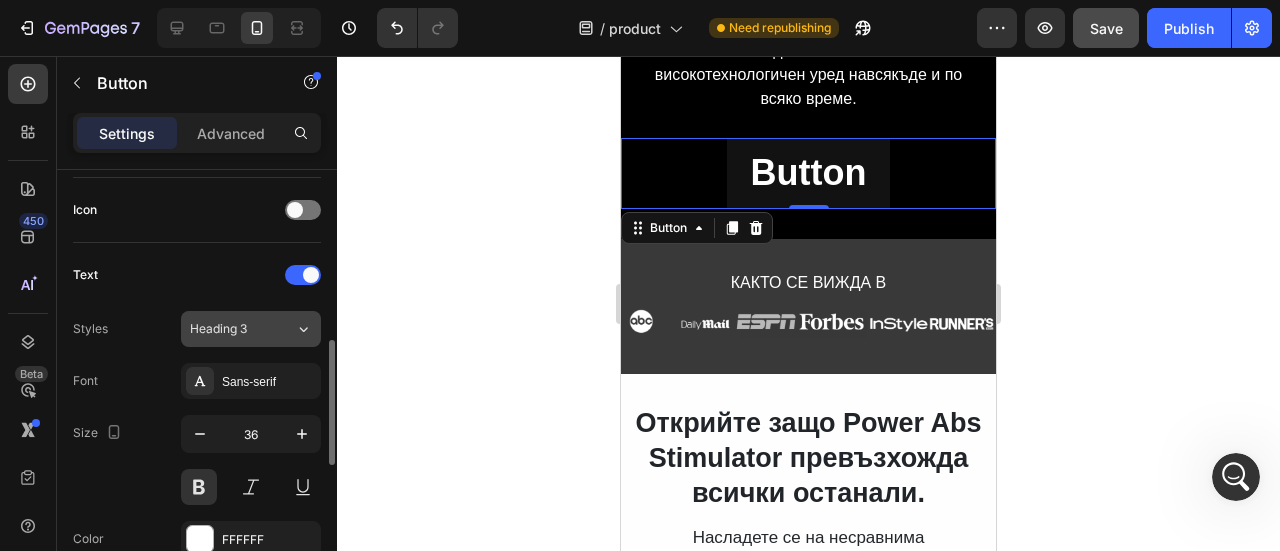 click on "Heading 3" 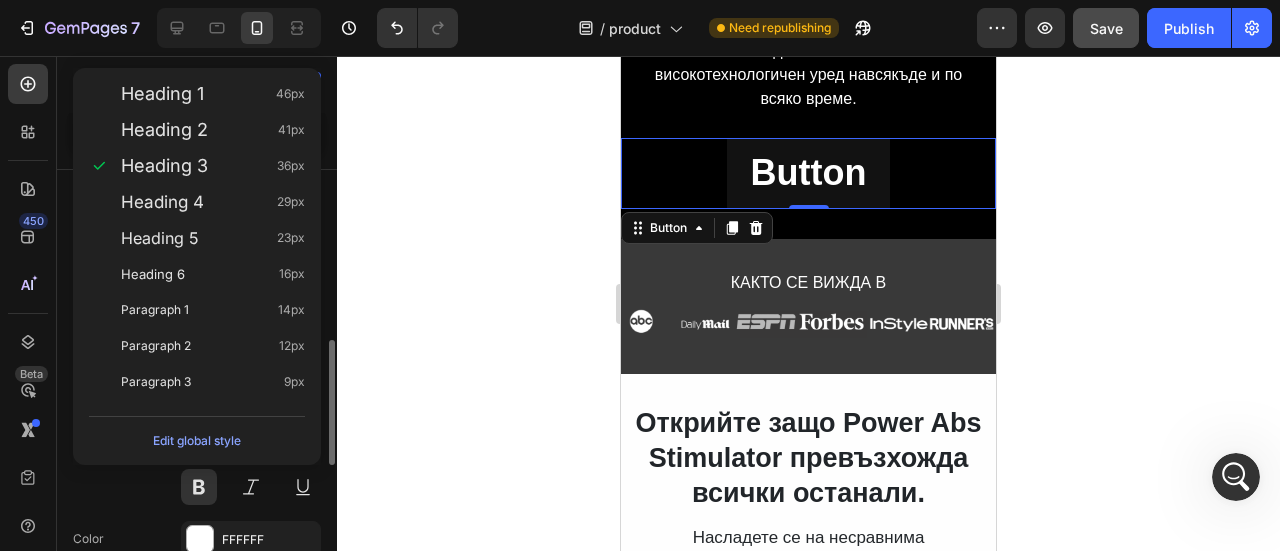 click on "Font Sans-serif Size 36 Color FFFFFF Show more" at bounding box center (197, 486) 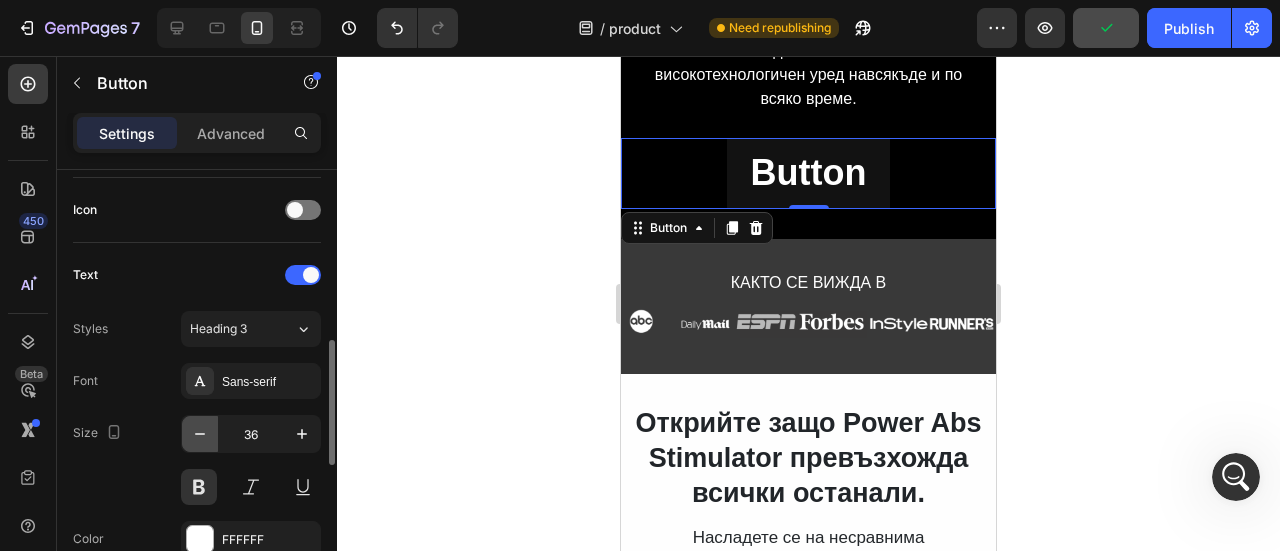 click 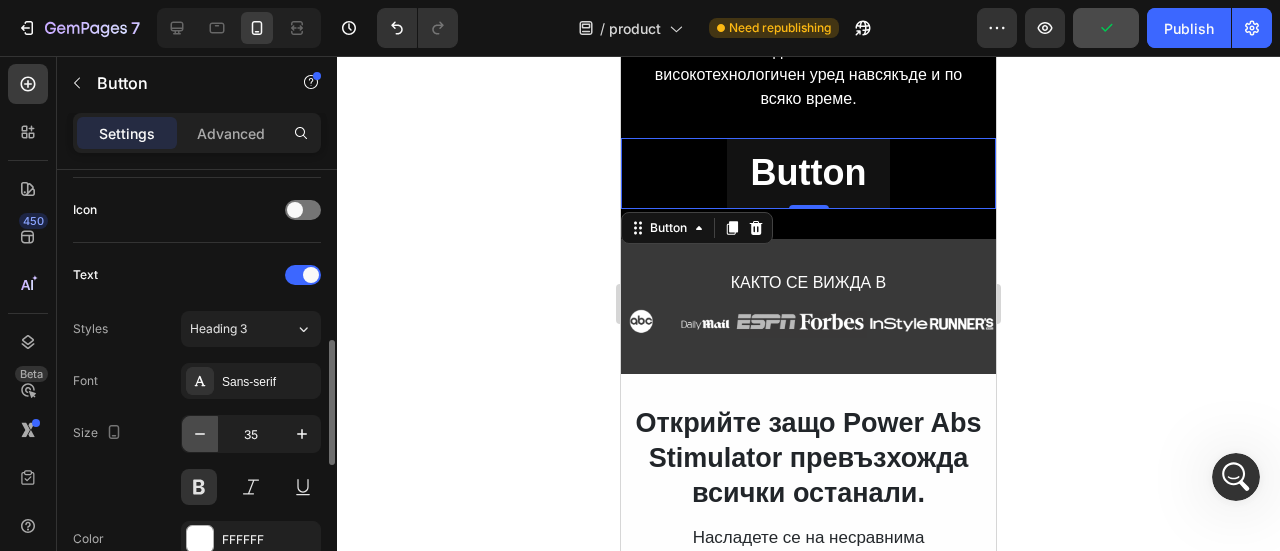 click 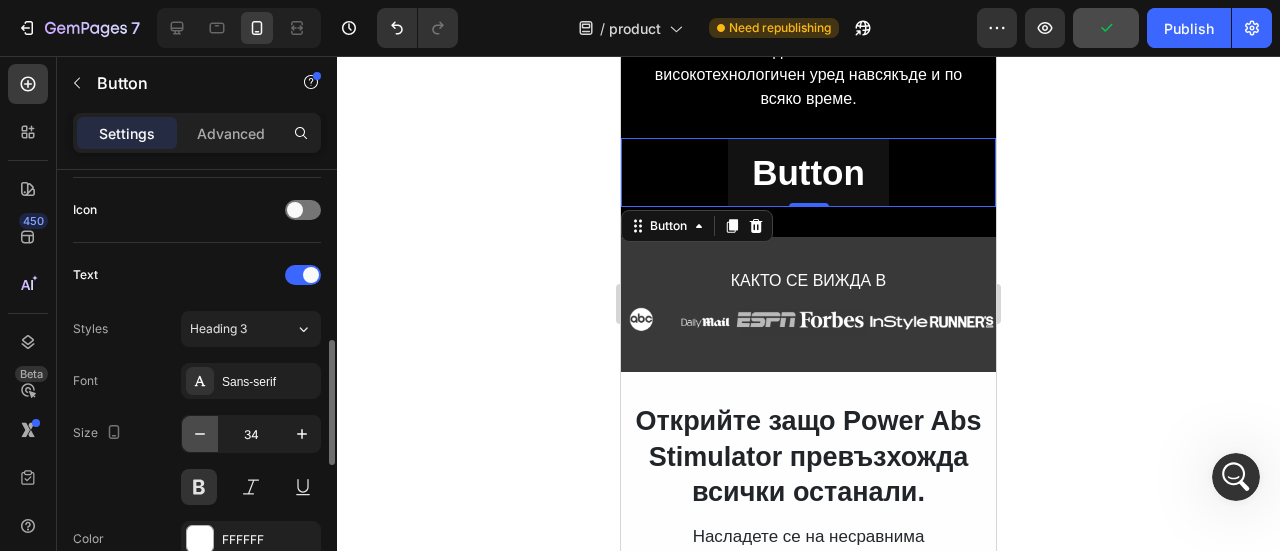 click 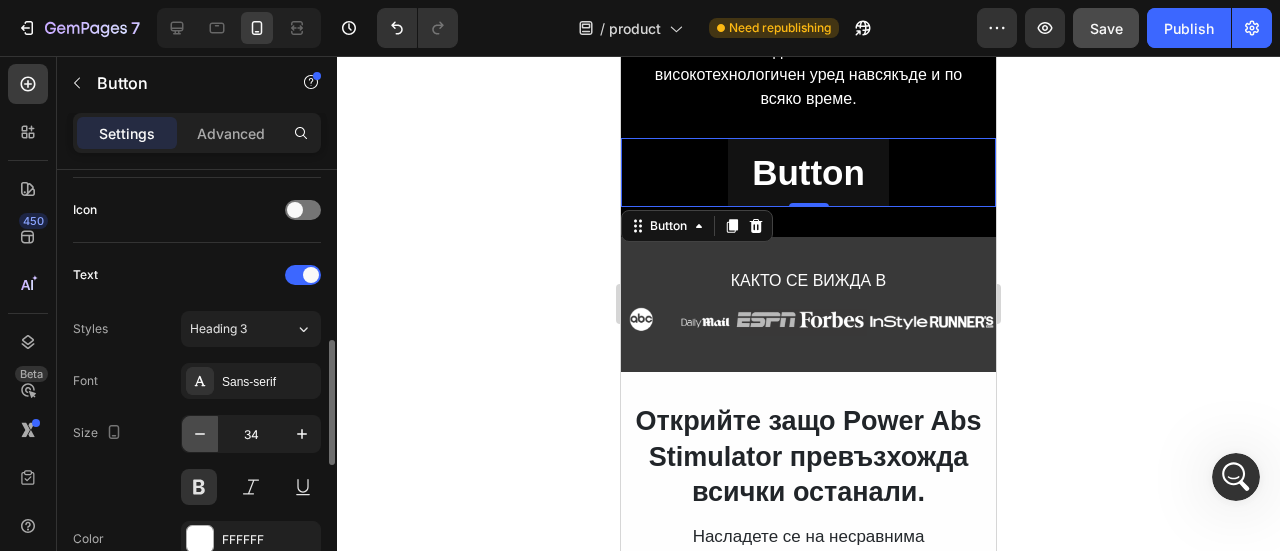 type on "33" 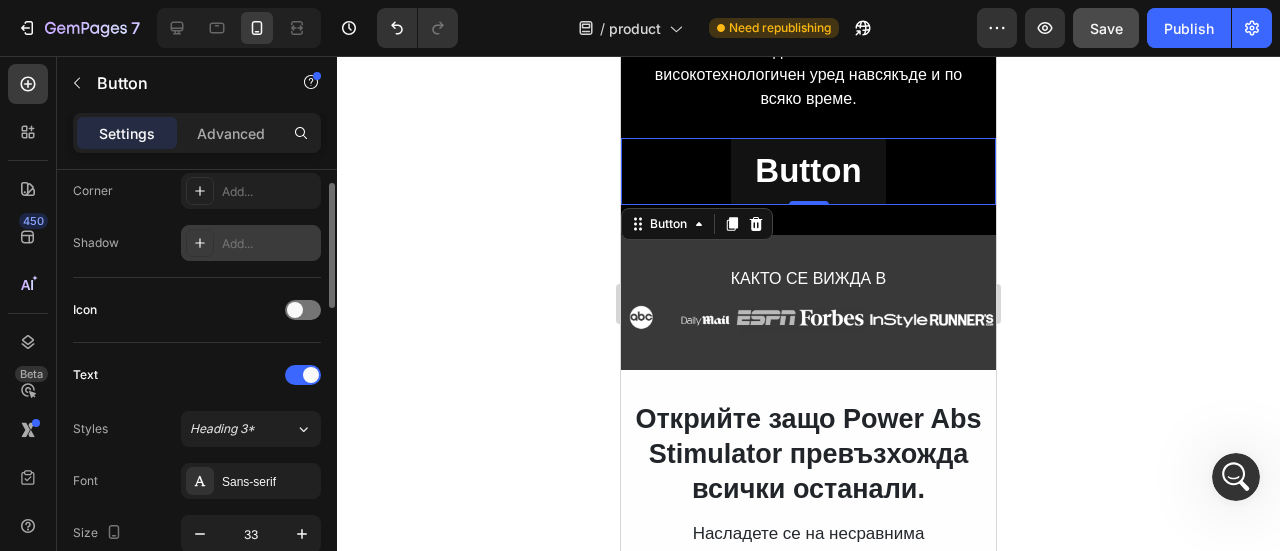 scroll, scrollTop: 395, scrollLeft: 0, axis: vertical 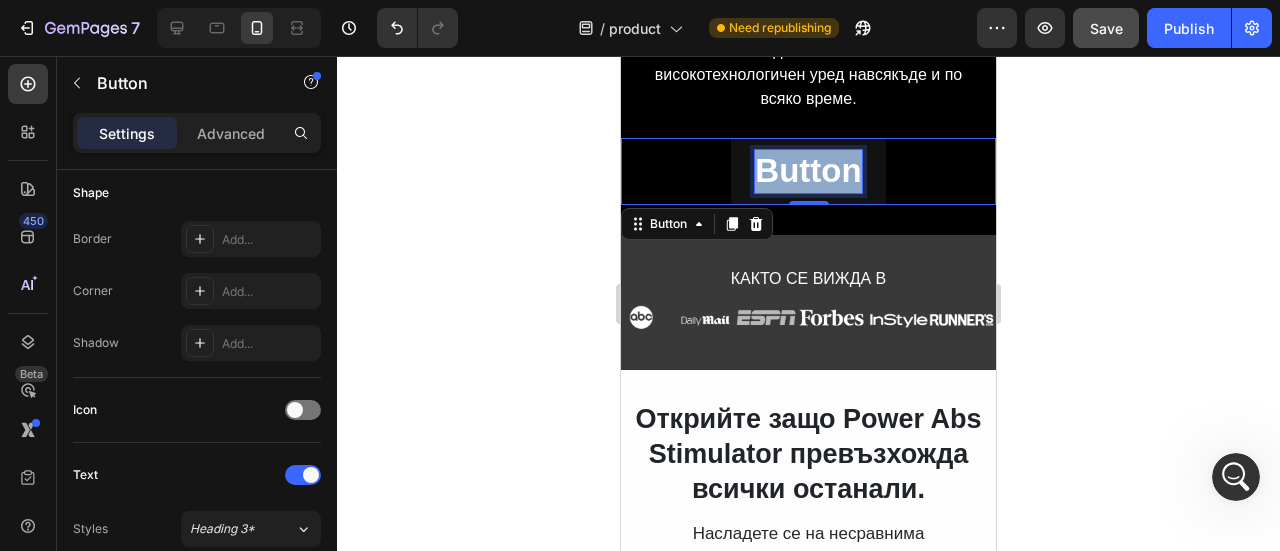 click on "Button" at bounding box center [808, 171] 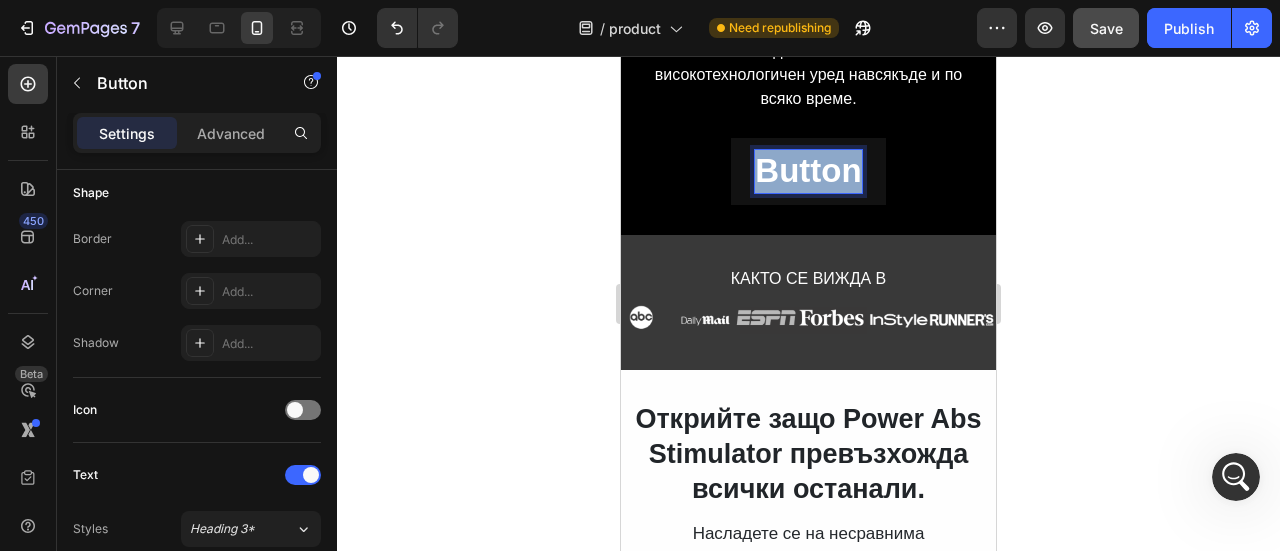 click on "Button" at bounding box center [808, 171] 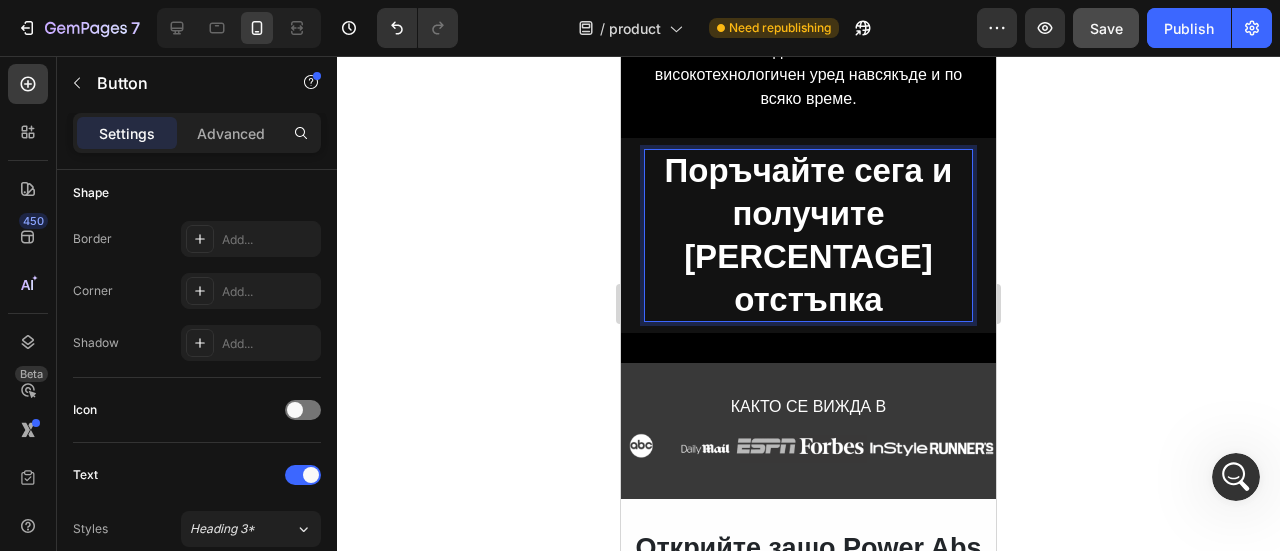 click on "Поръчайте сега и получите [PERCENTAGE] отстъпка" at bounding box center [808, 236] 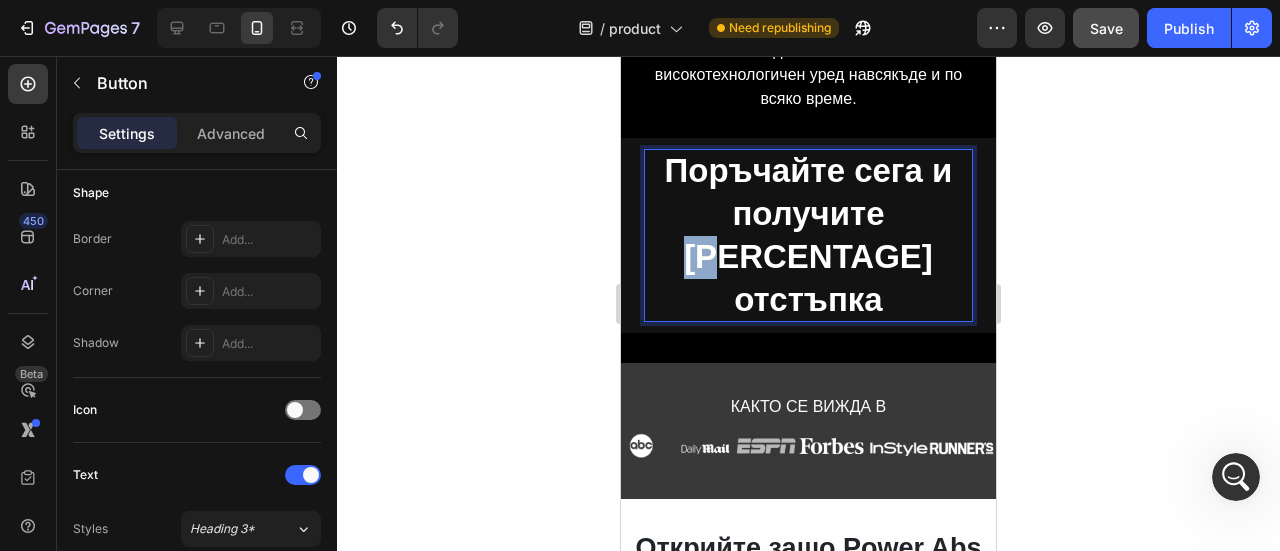 click on "Поръчайте сега и получите [PERCENTAGE] отстъпка" at bounding box center (808, 236) 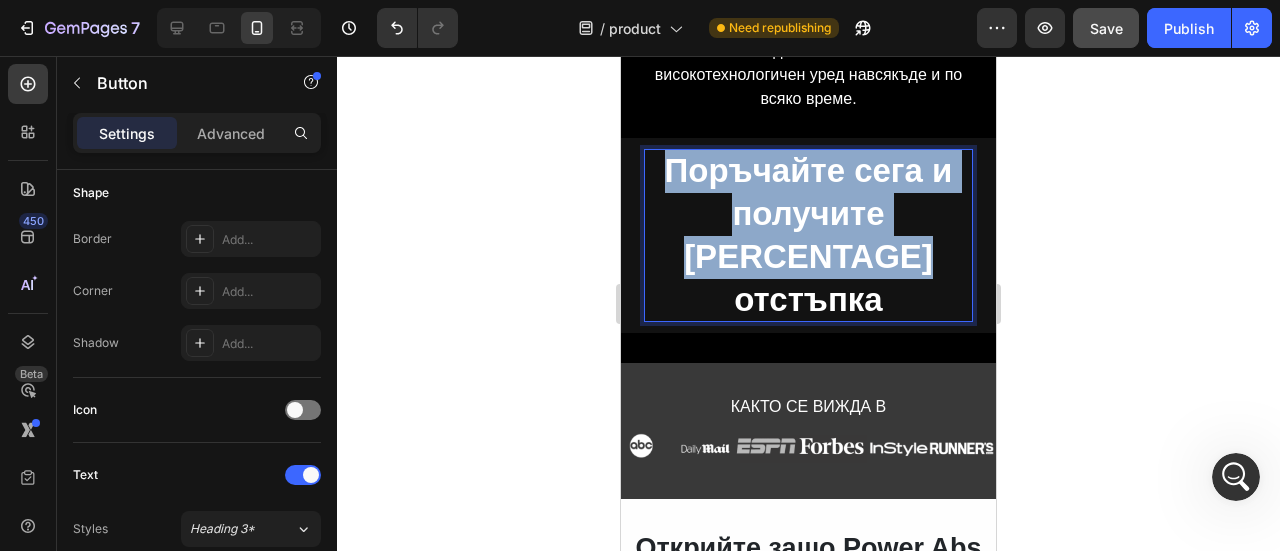 click on "Поръчайте сега и получите [PERCENTAGE] отстъпка" at bounding box center (808, 236) 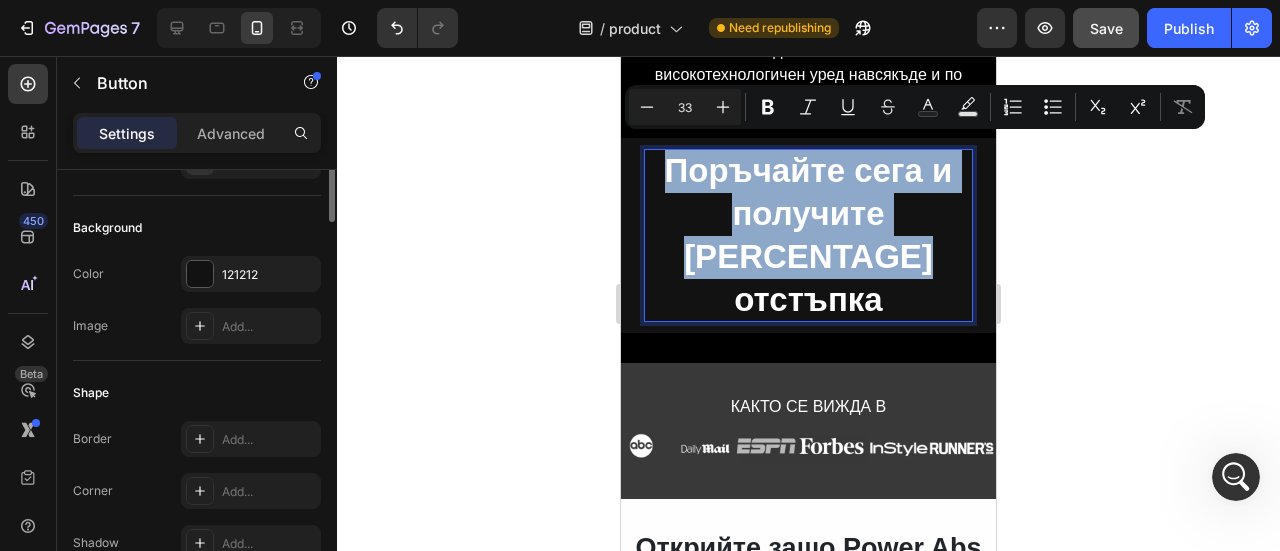scroll, scrollTop: 0, scrollLeft: 0, axis: both 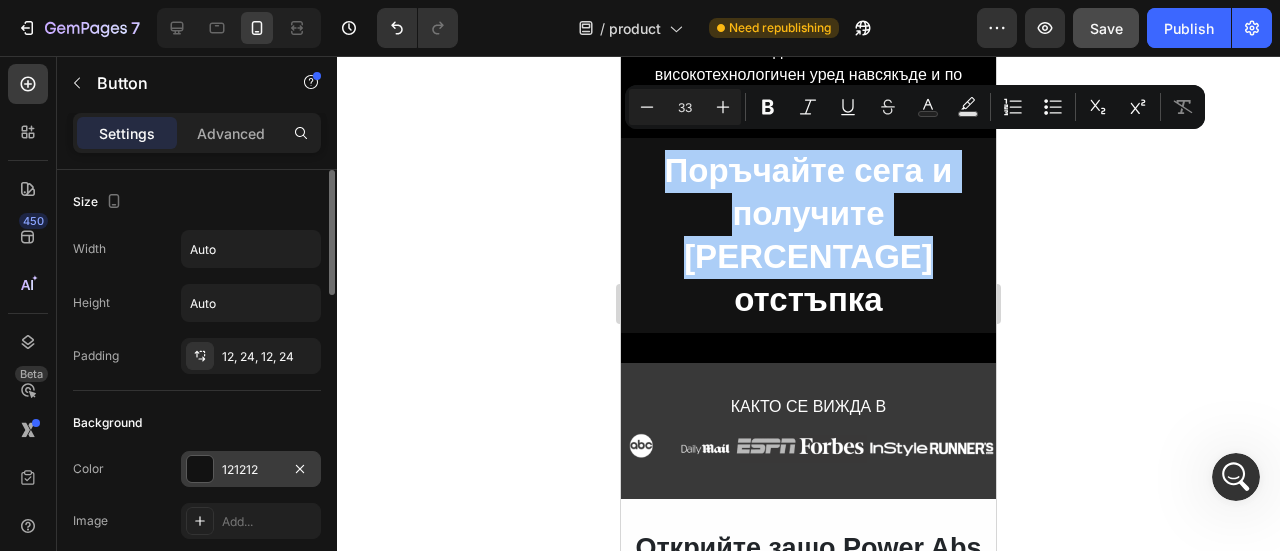 click at bounding box center (200, 469) 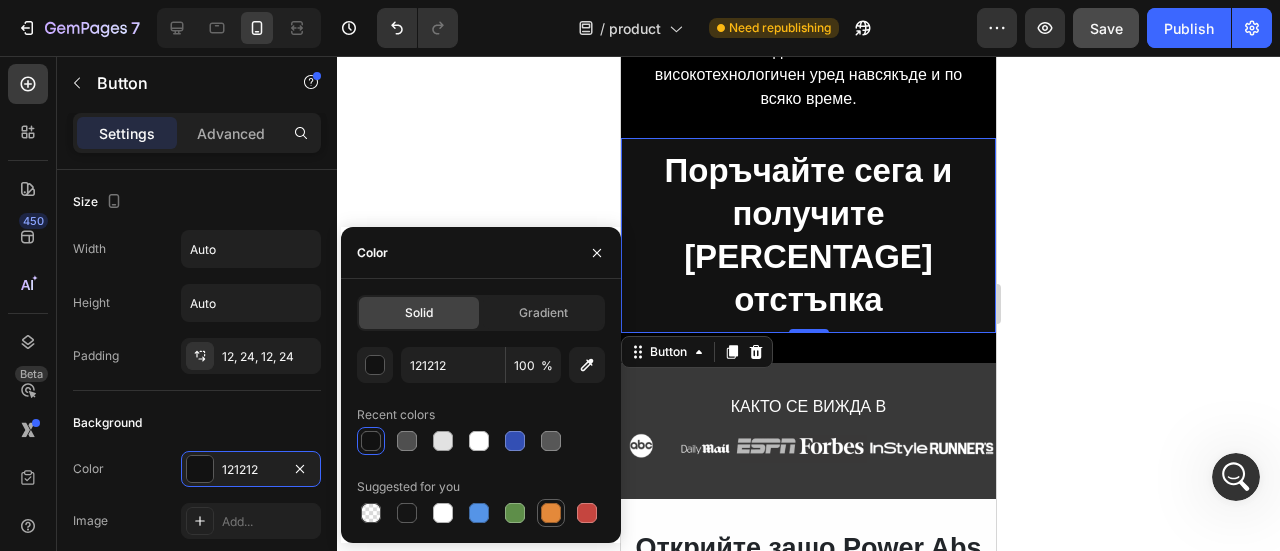 click at bounding box center [551, 513] 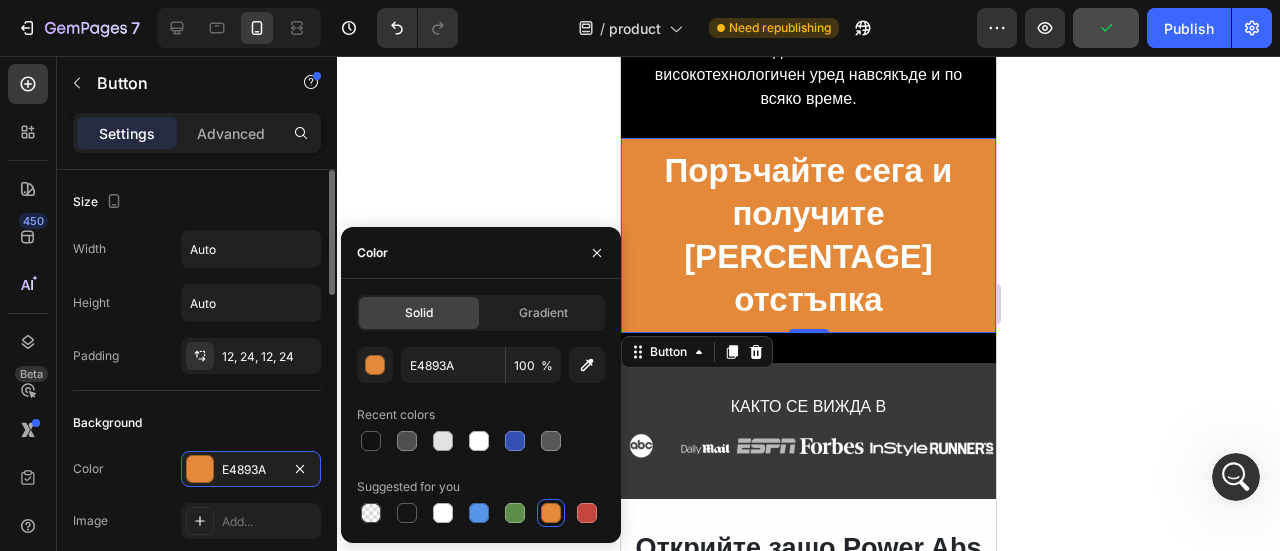 click on "Size" at bounding box center [197, 202] 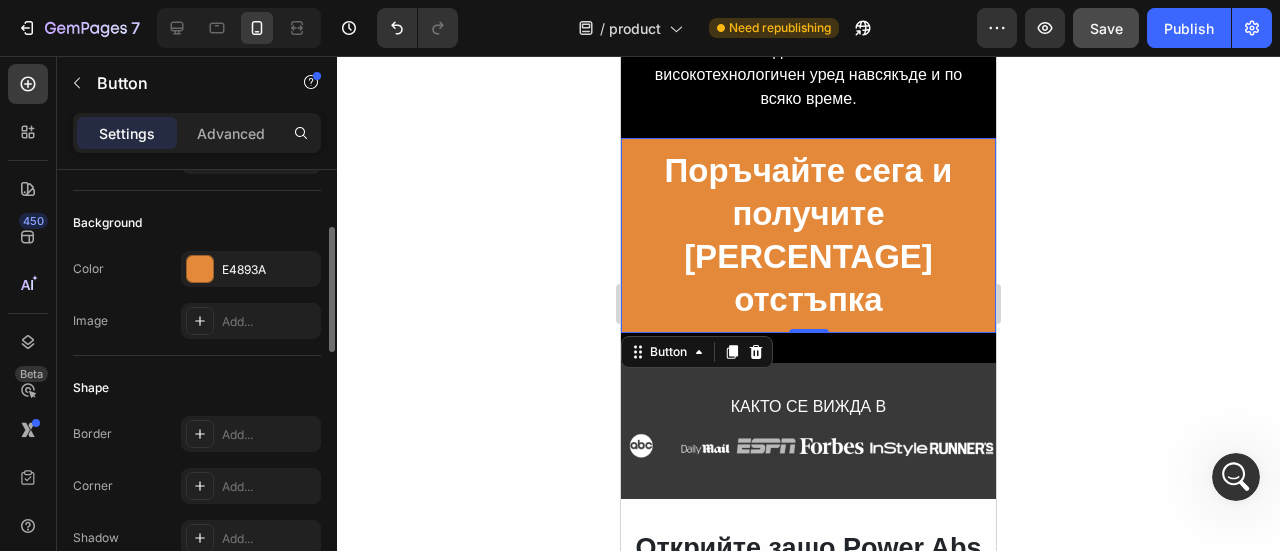scroll, scrollTop: 300, scrollLeft: 0, axis: vertical 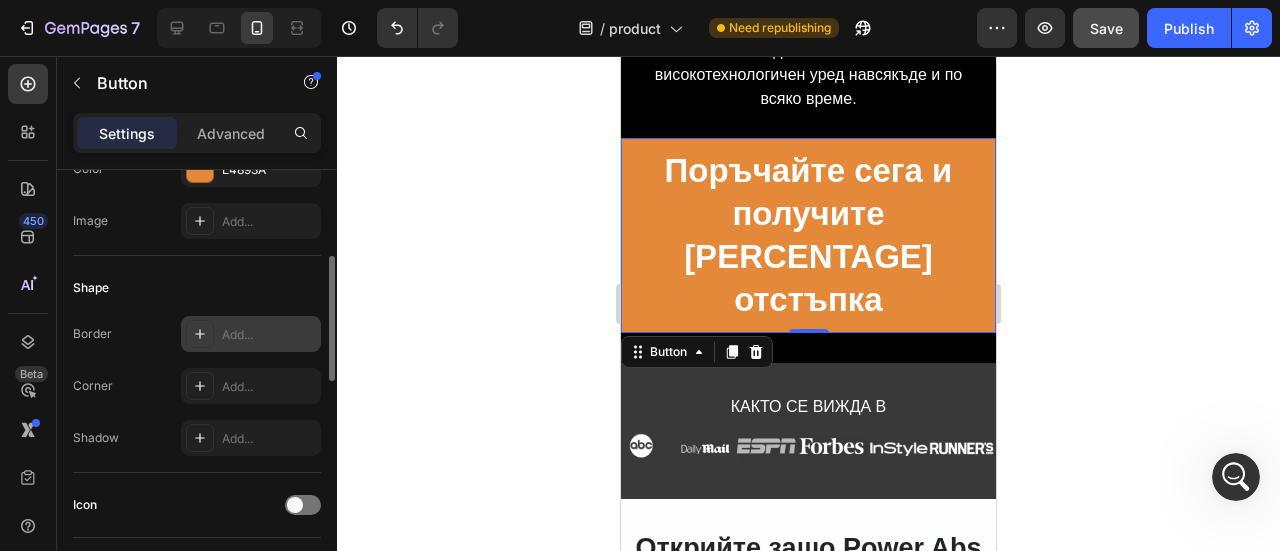 click 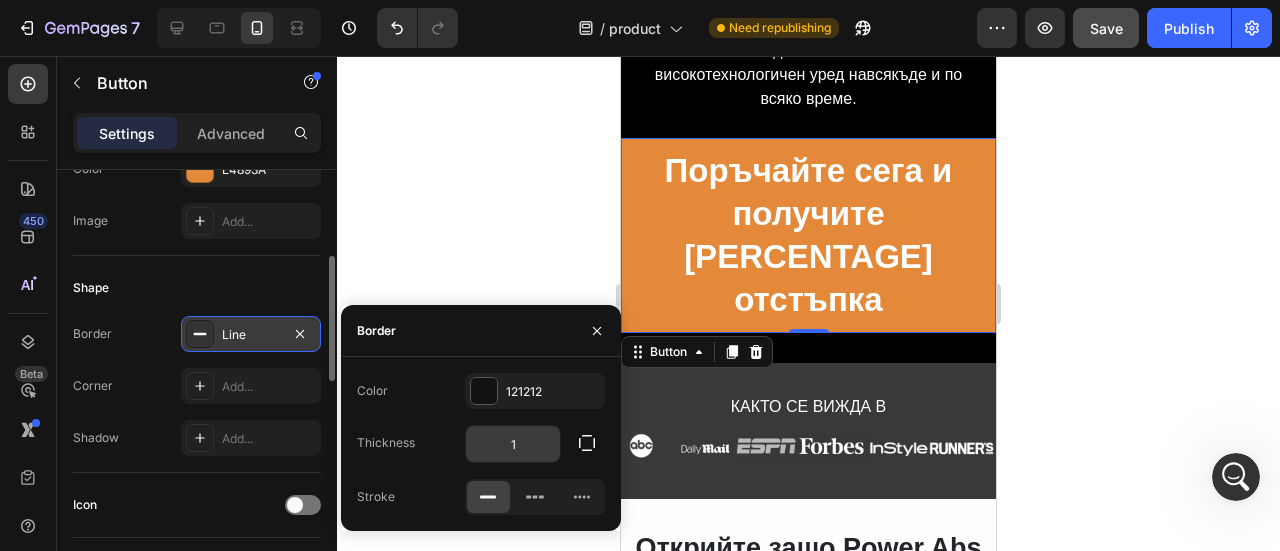 click on "1" at bounding box center [513, 444] 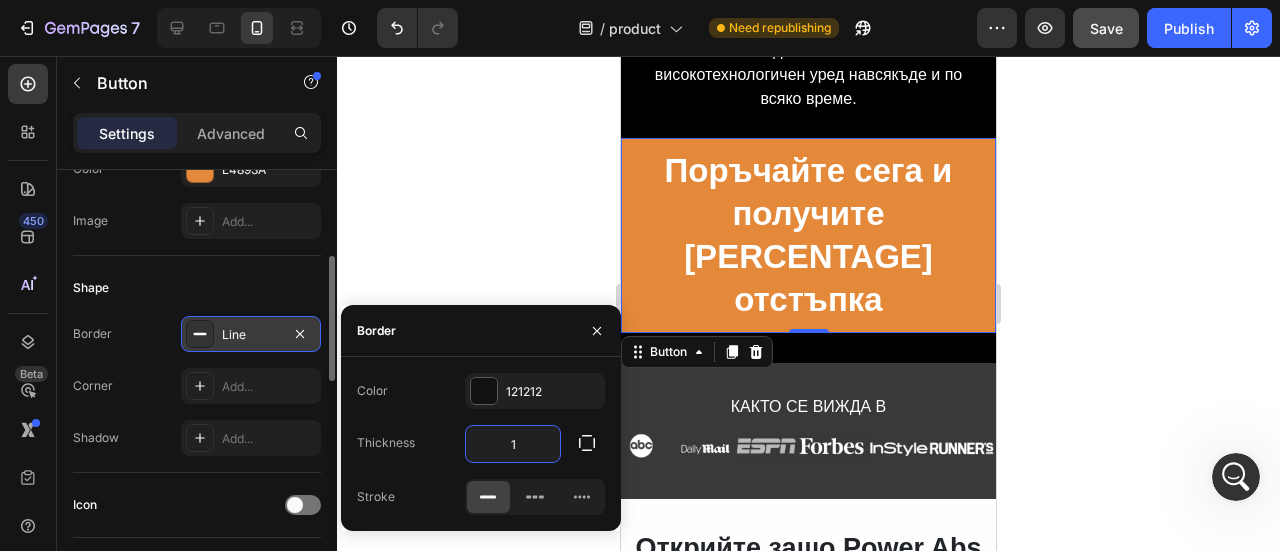 click on "1" at bounding box center [513, 444] 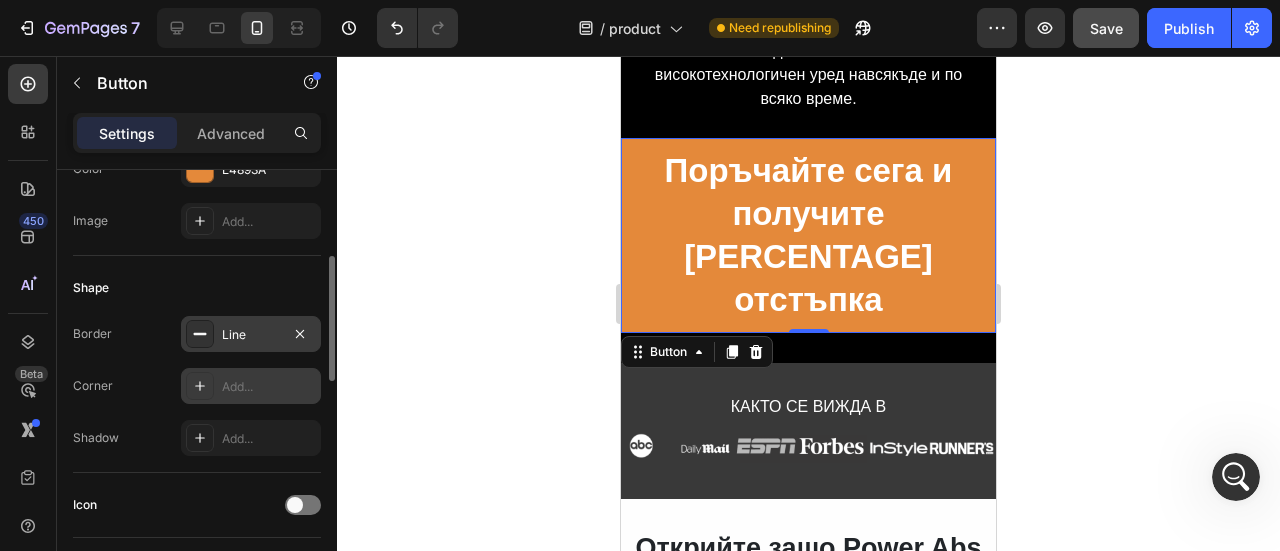 click on "Add..." at bounding box center [269, 387] 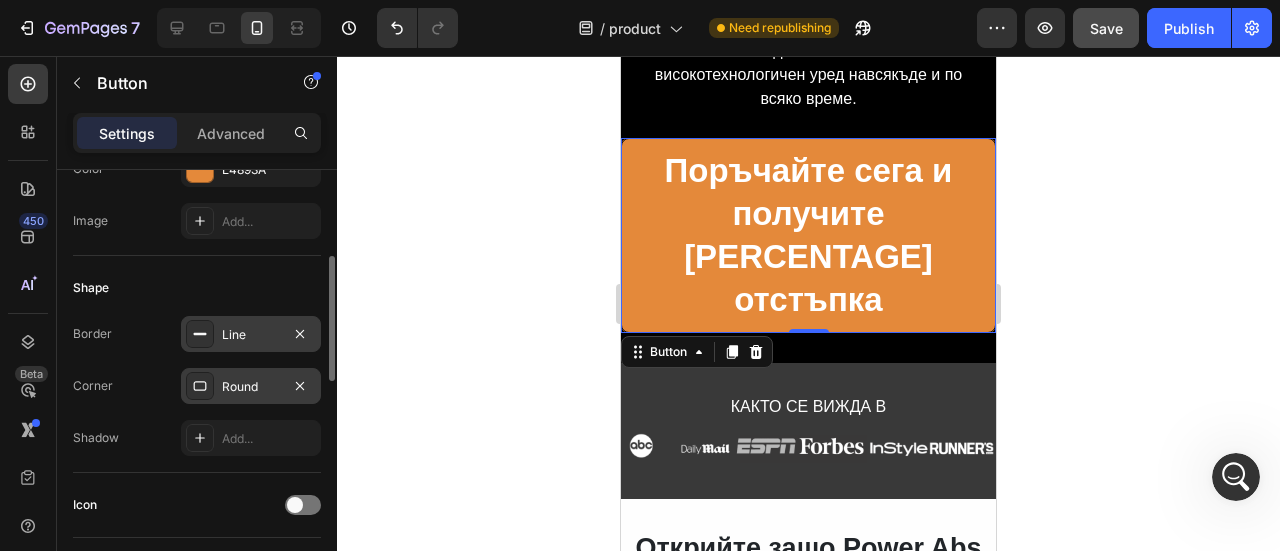 click on "Shape" at bounding box center [197, 288] 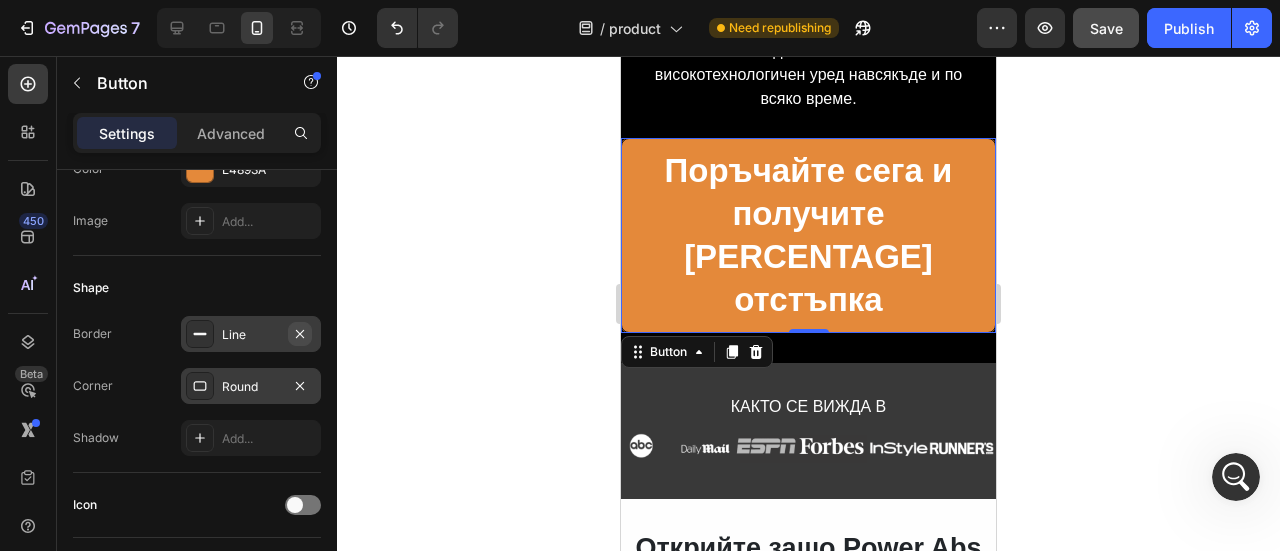 click 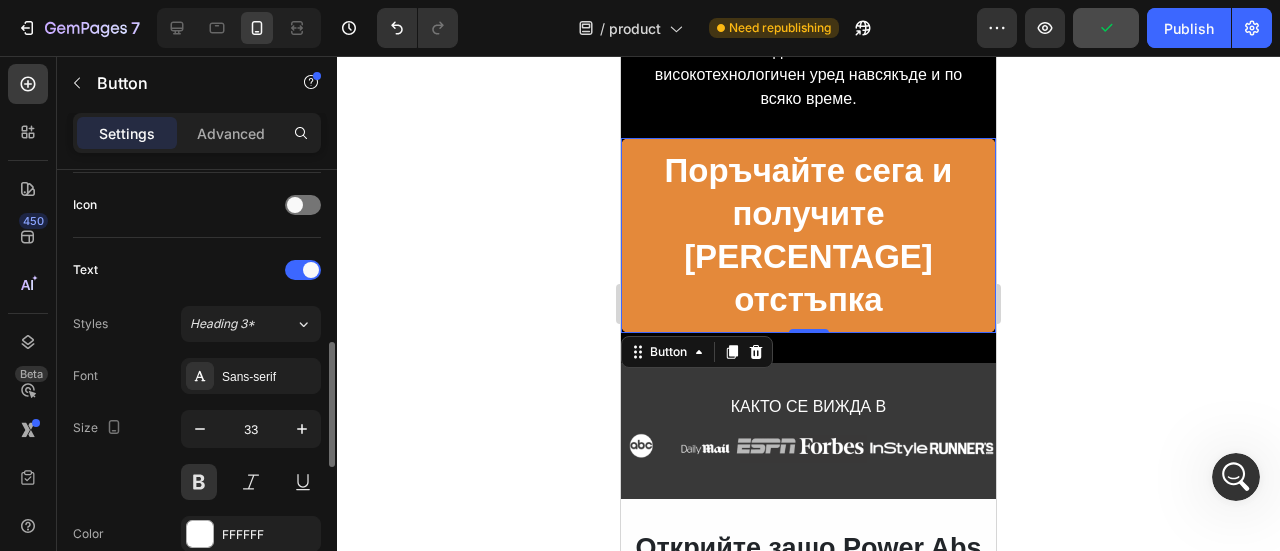 scroll, scrollTop: 700, scrollLeft: 0, axis: vertical 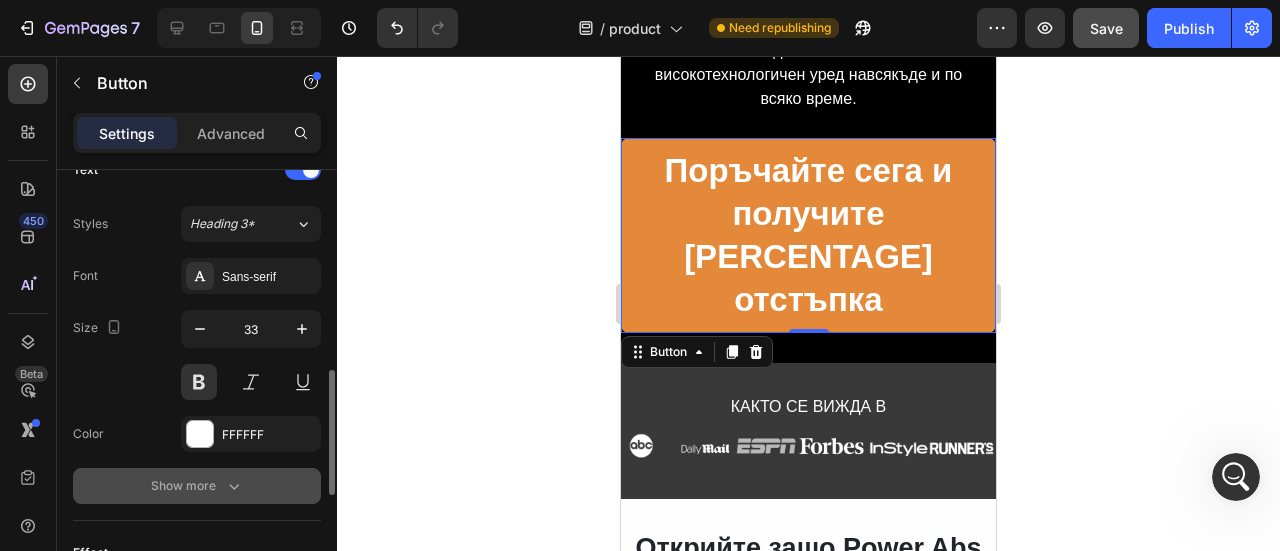 click on "Show more" at bounding box center [197, 486] 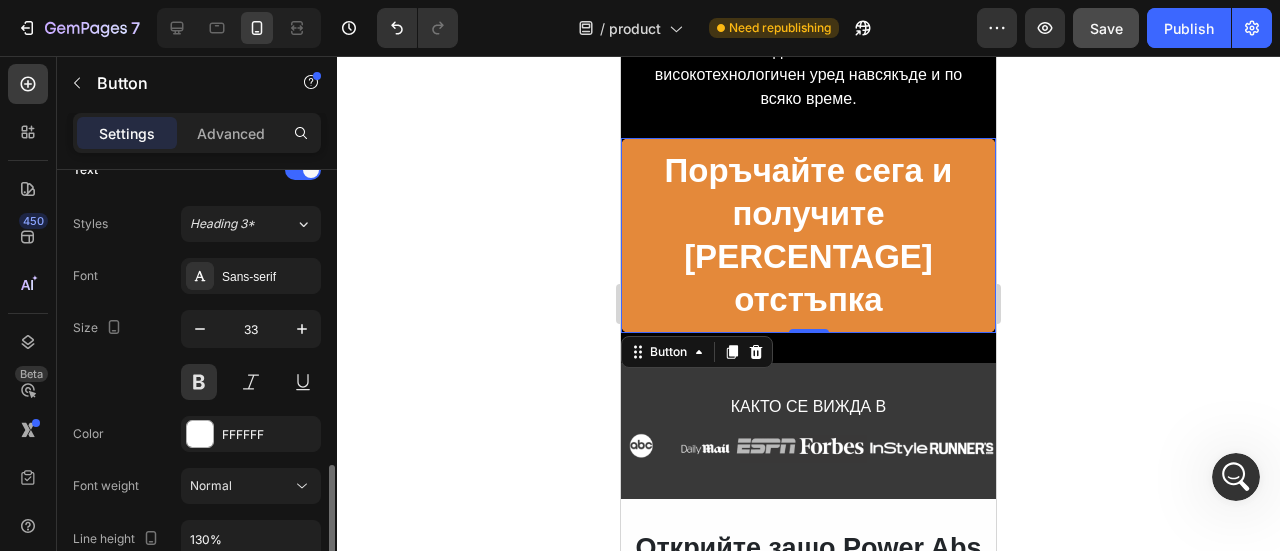 scroll, scrollTop: 800, scrollLeft: 0, axis: vertical 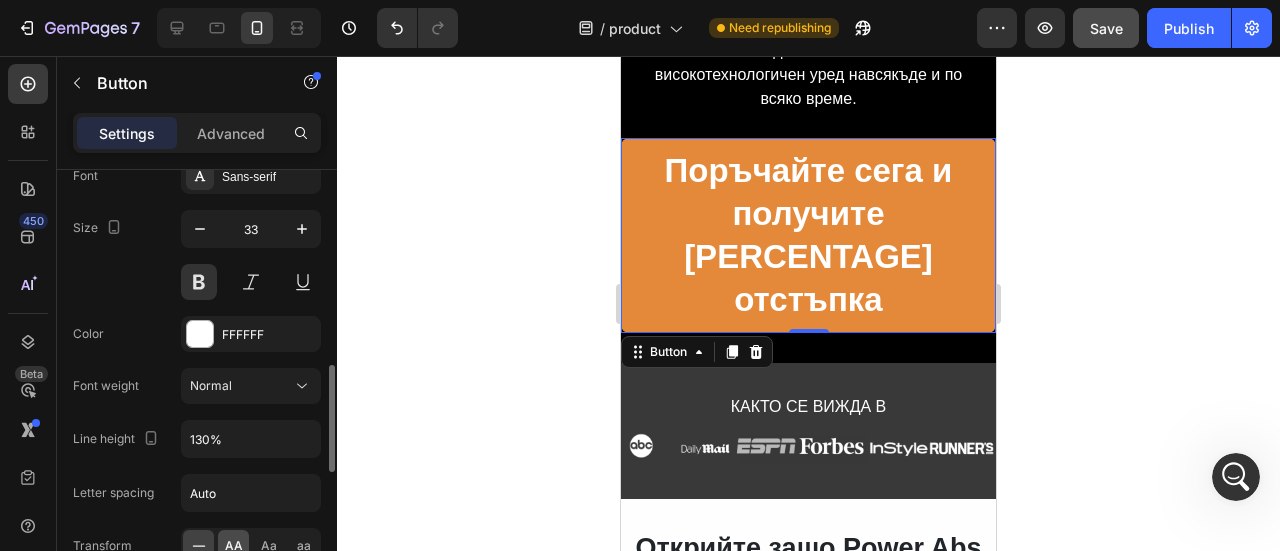 click on "AA" 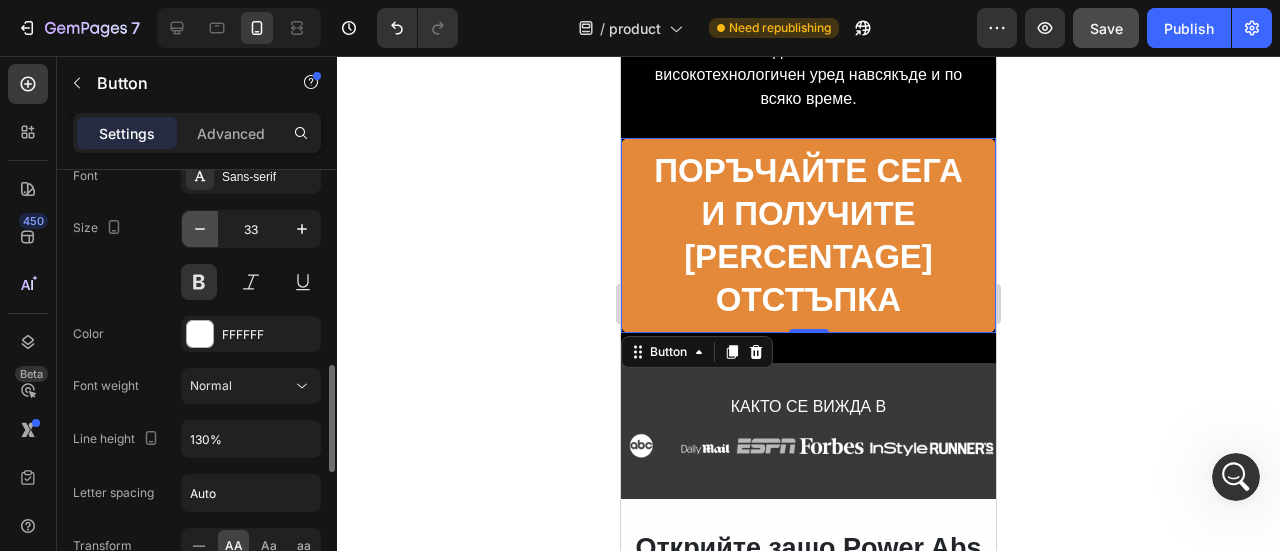click 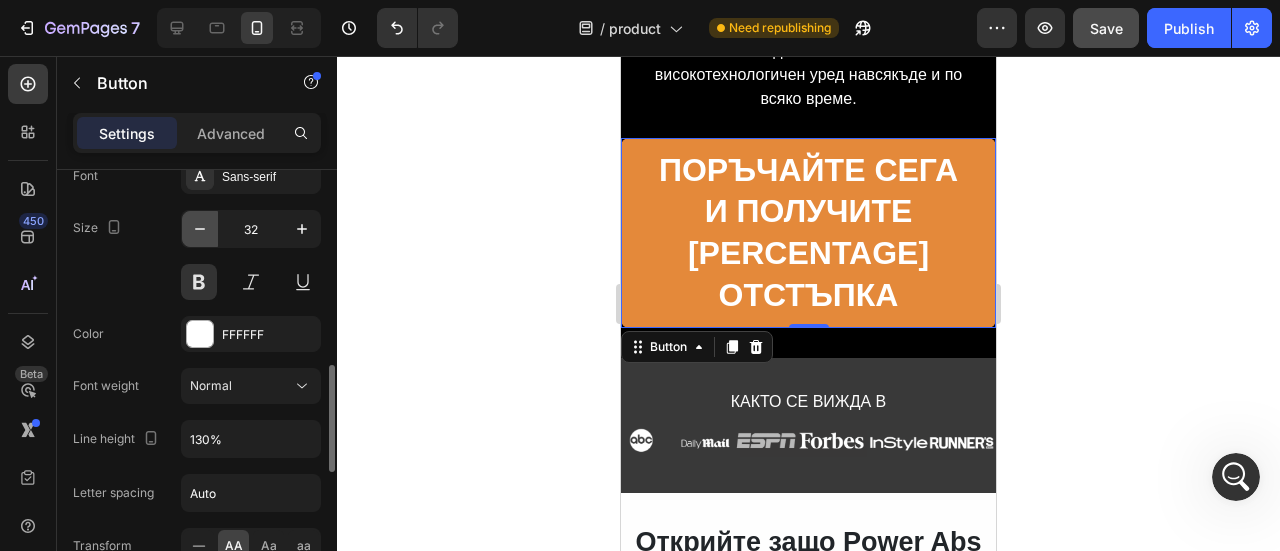 click 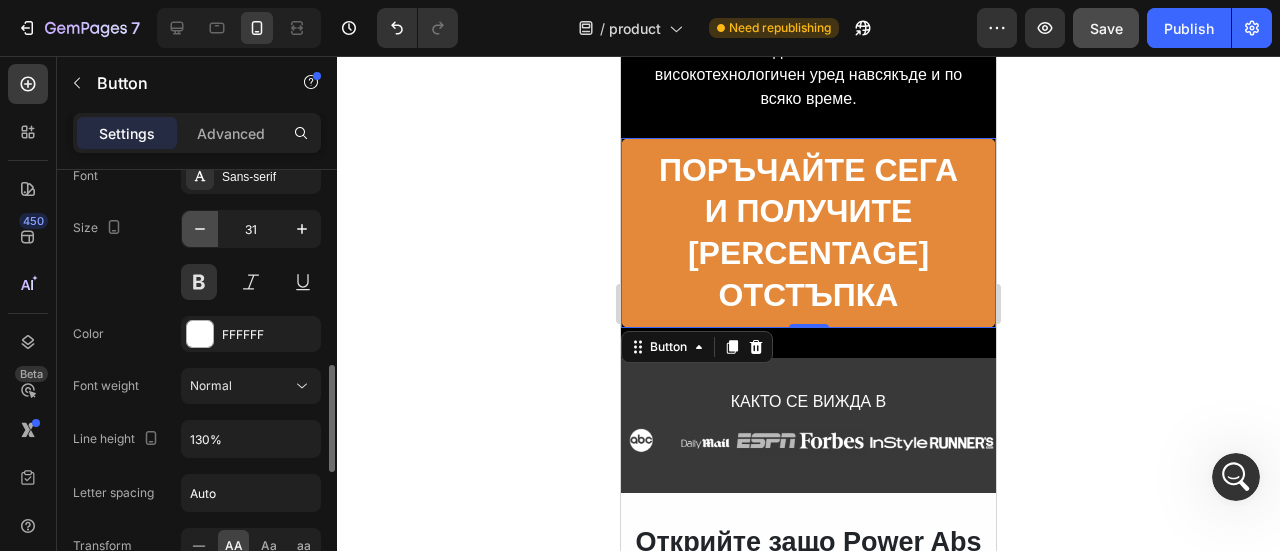 click 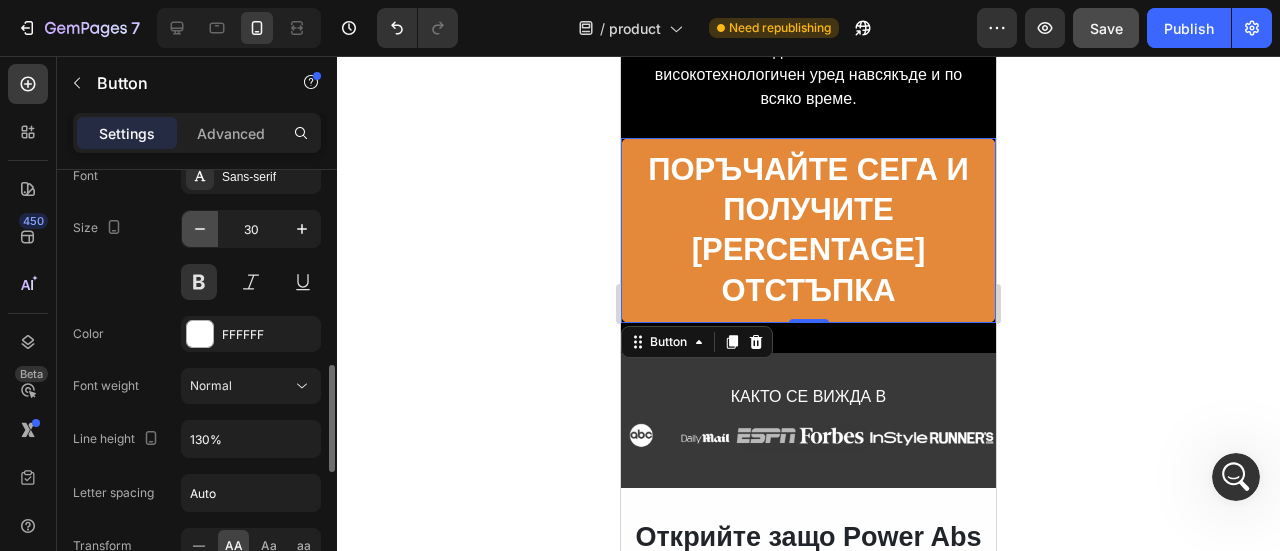 click 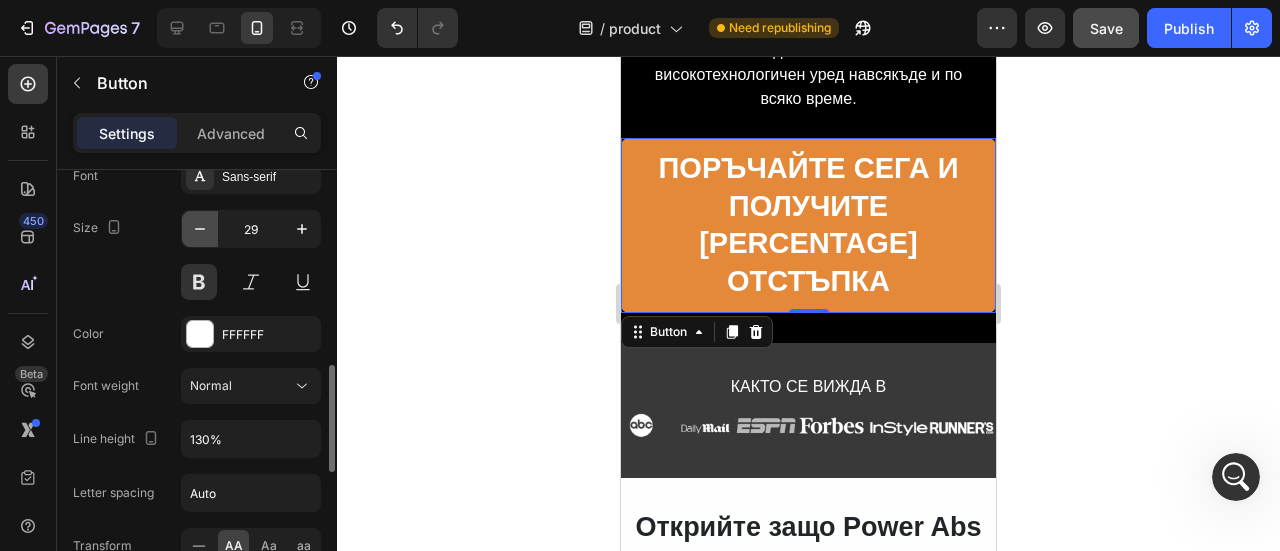 click 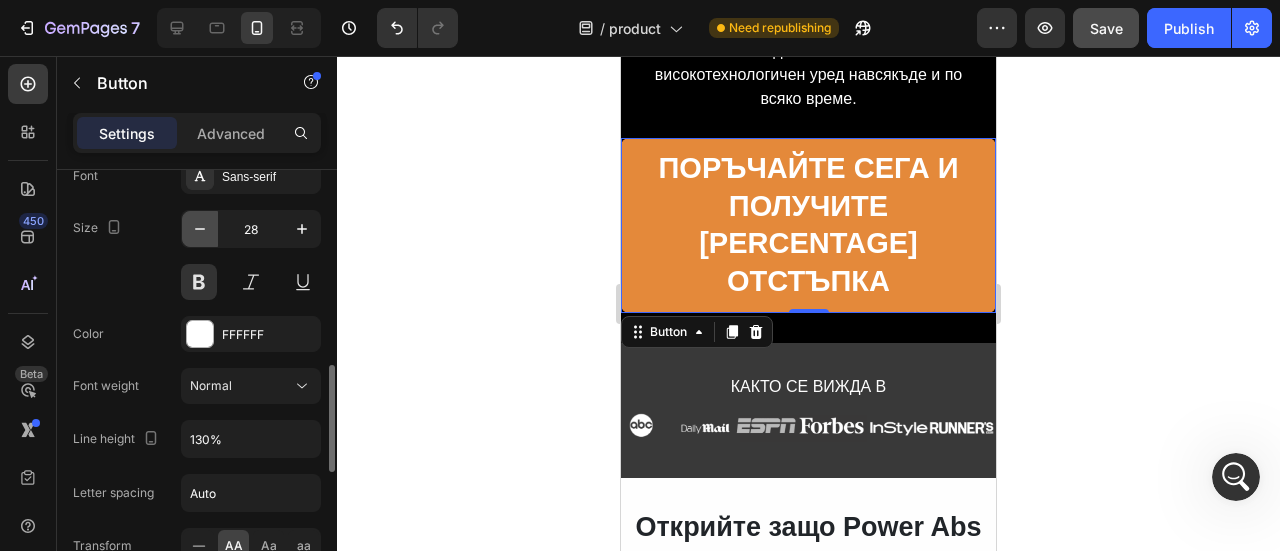 click 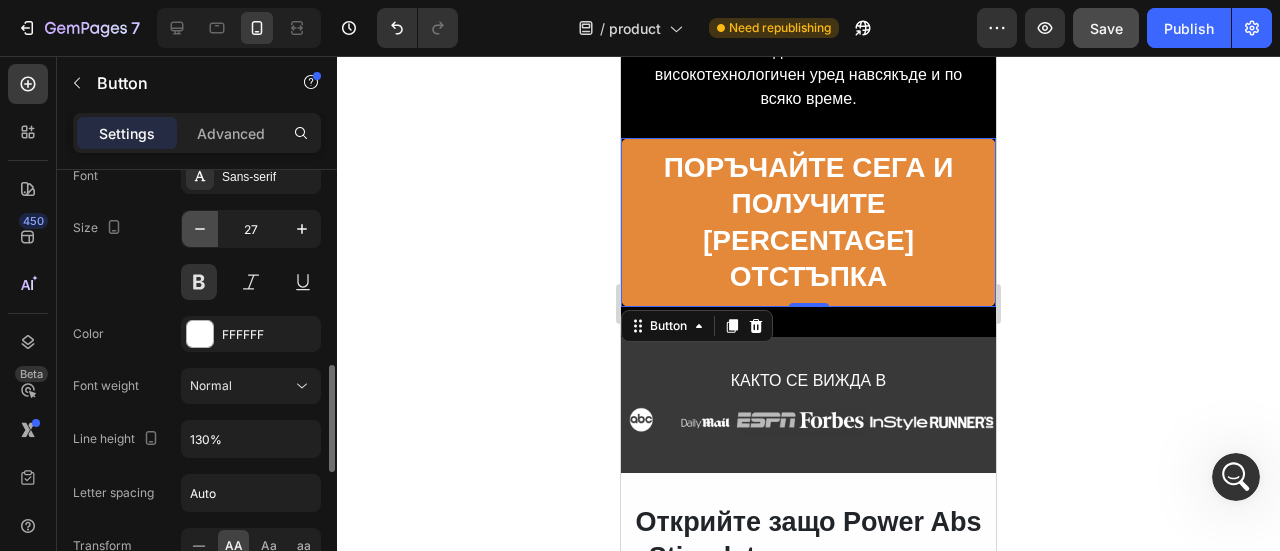 click 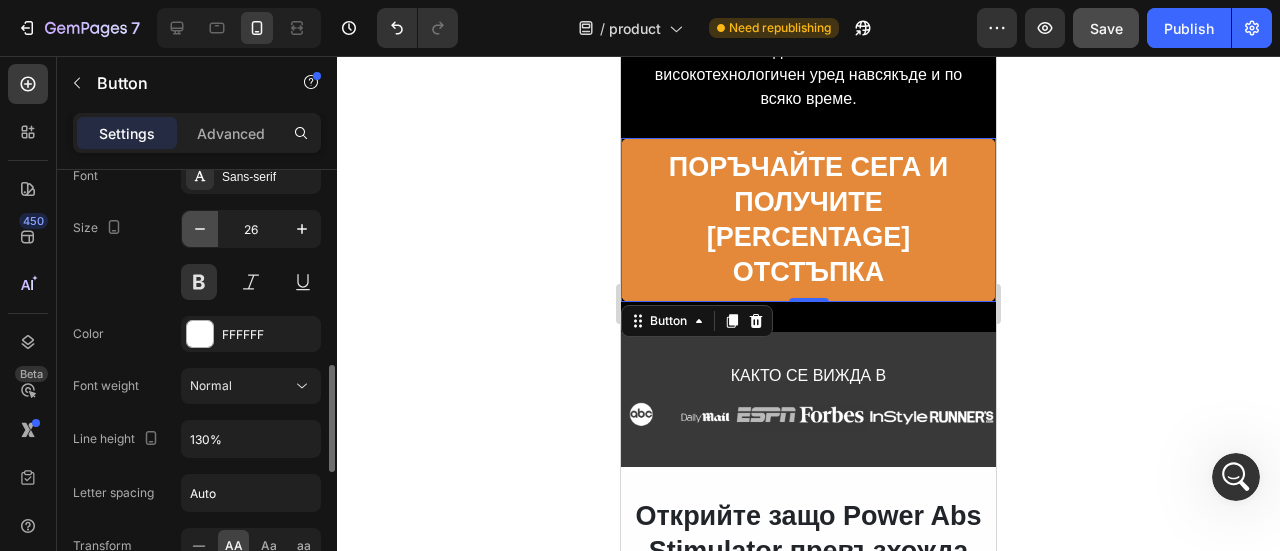click 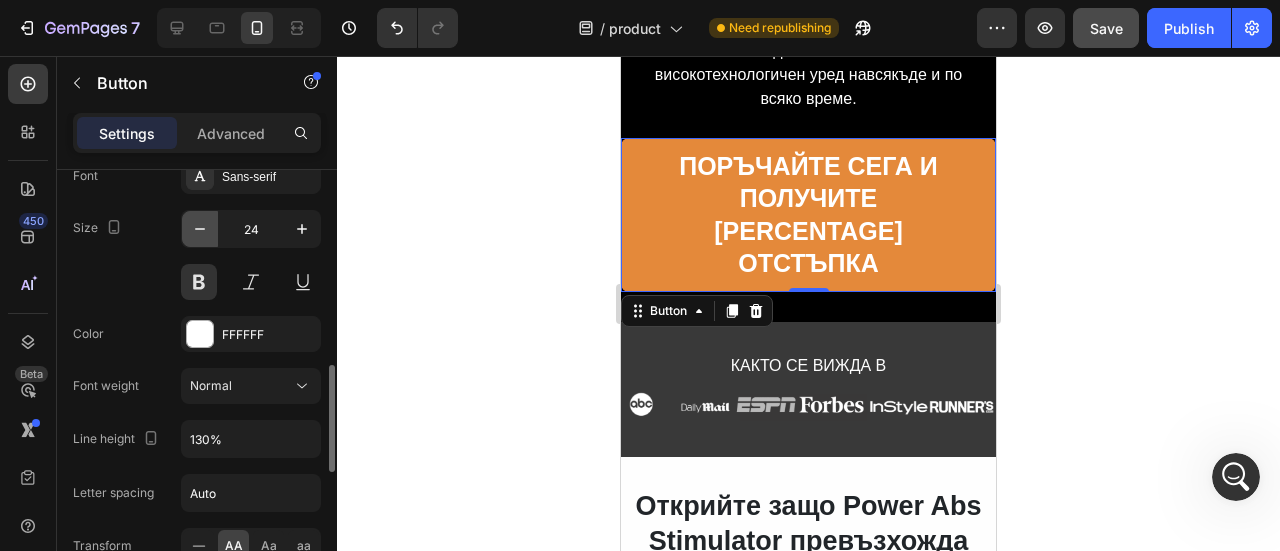 click 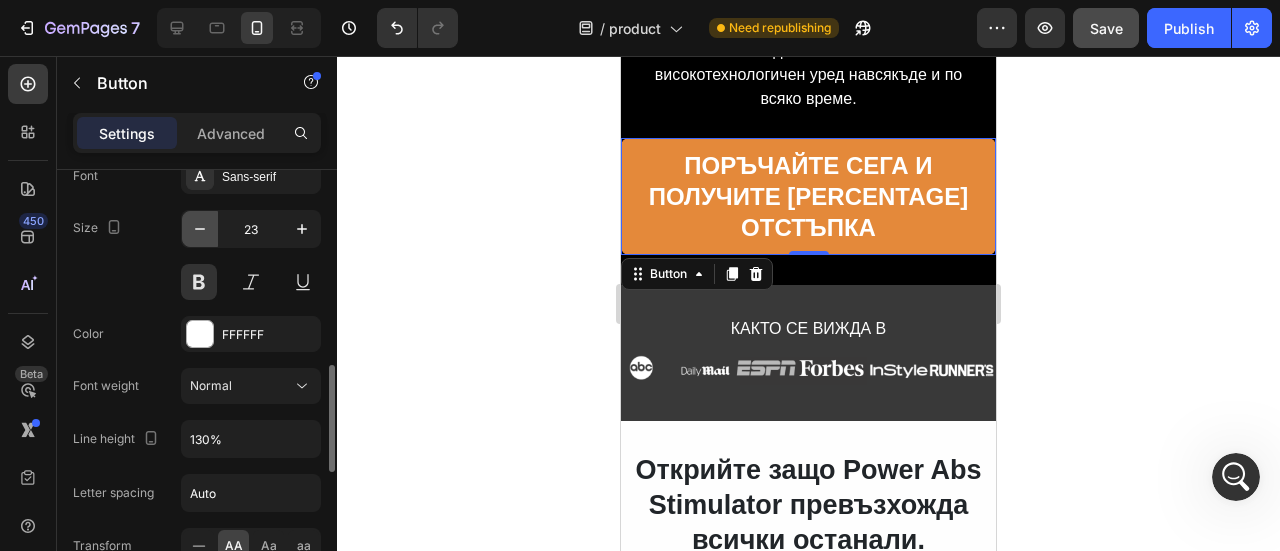 click 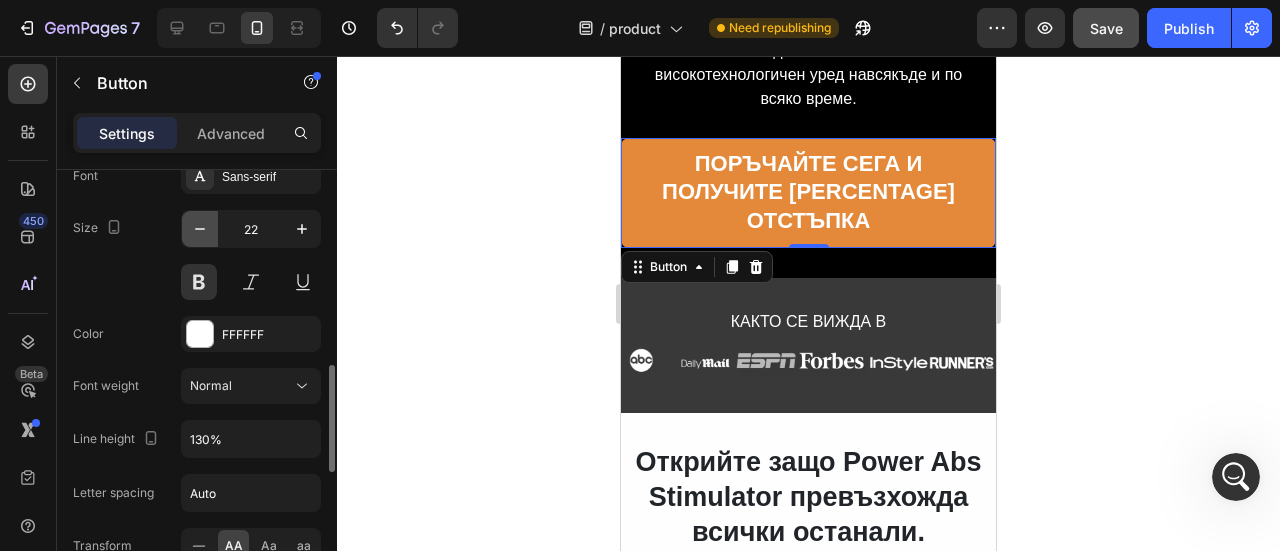 click 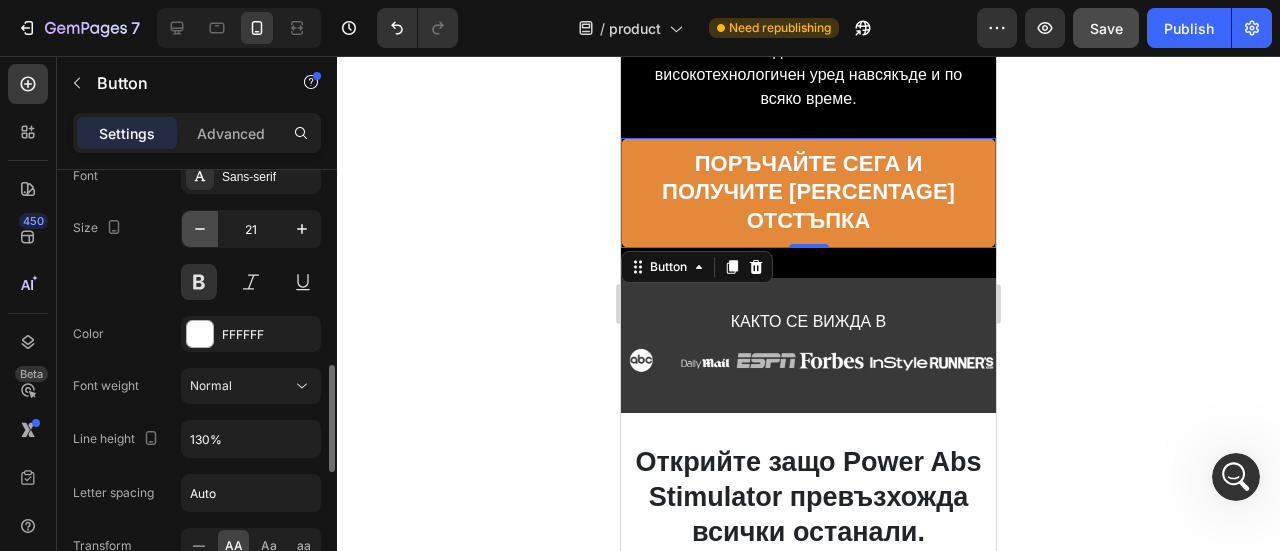 click 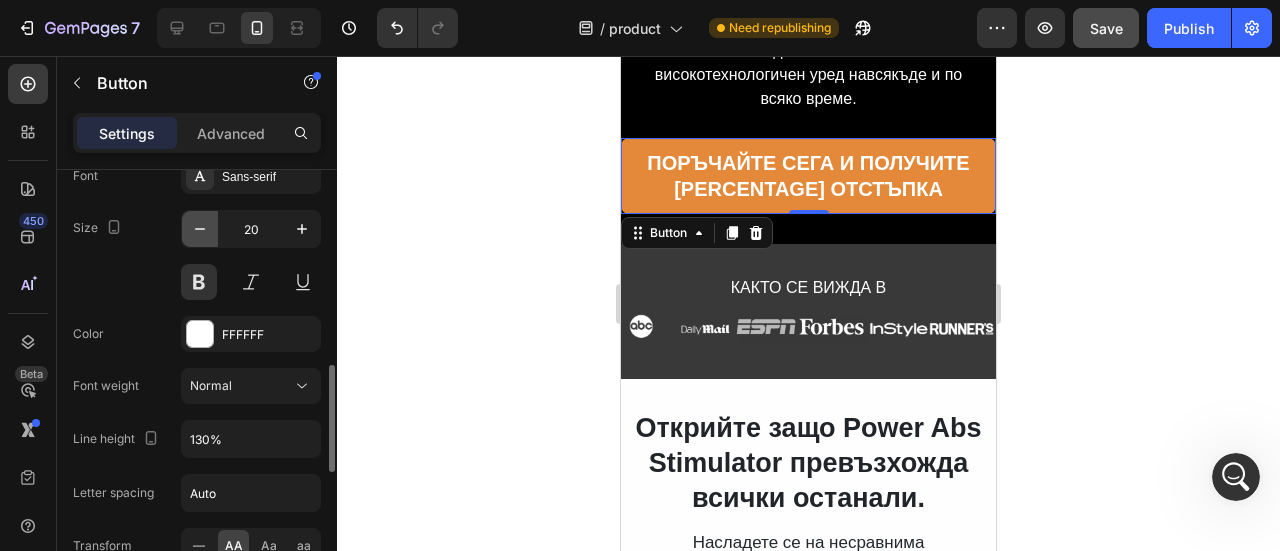 click 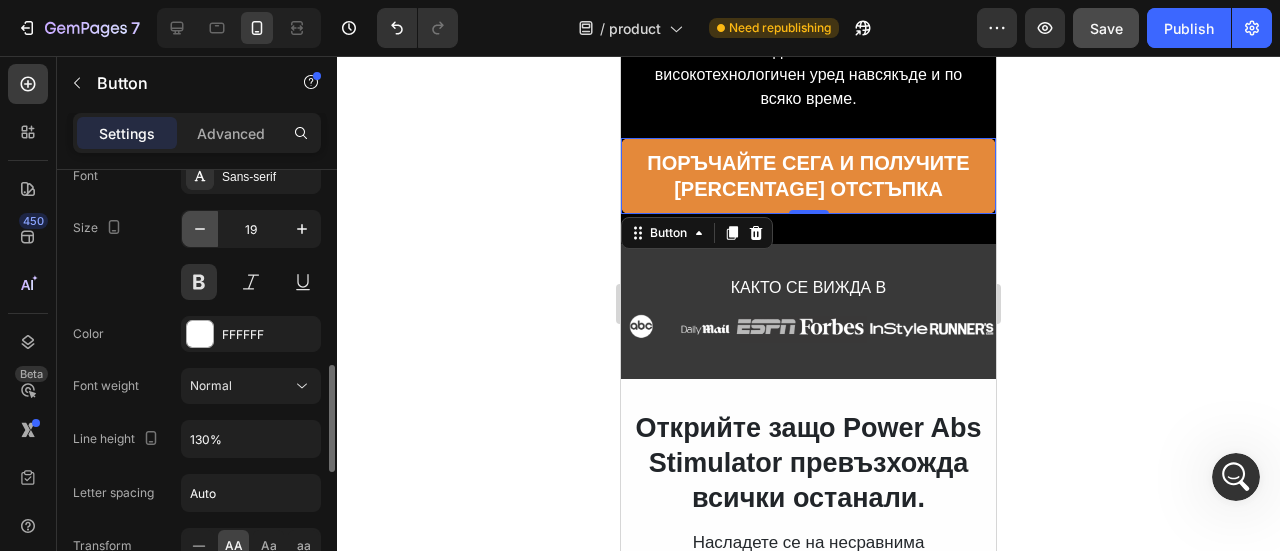 click 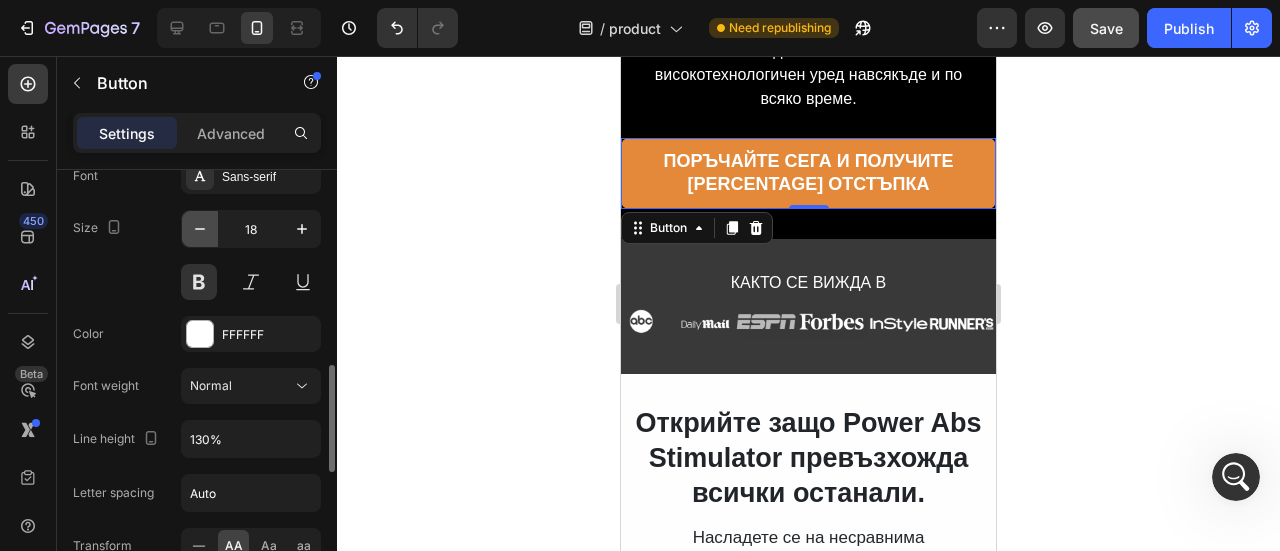 click 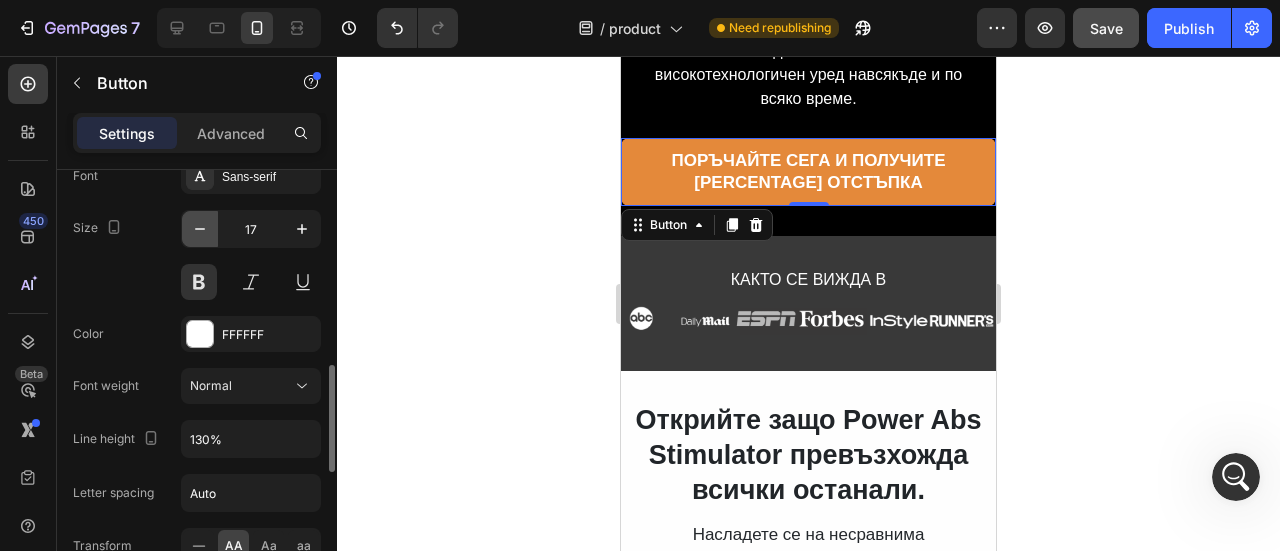 click 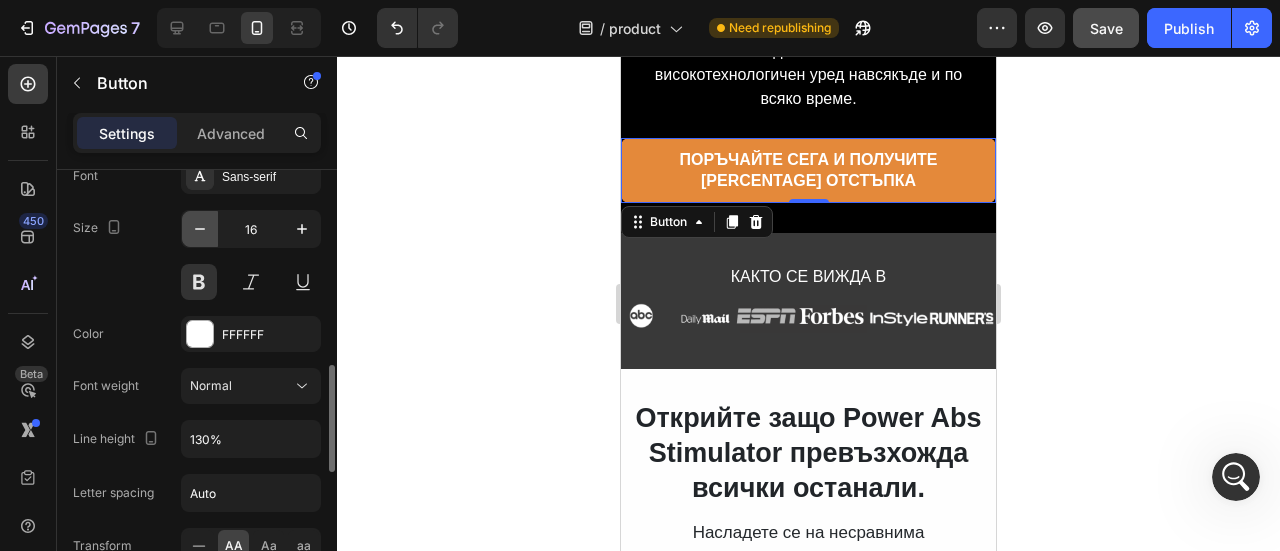 click 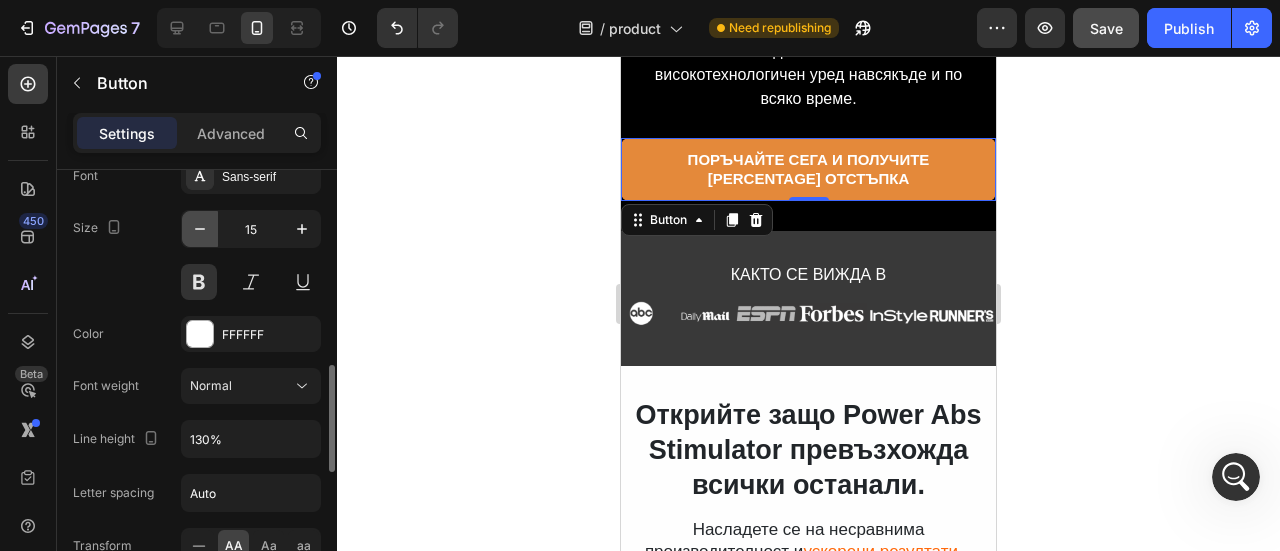 click 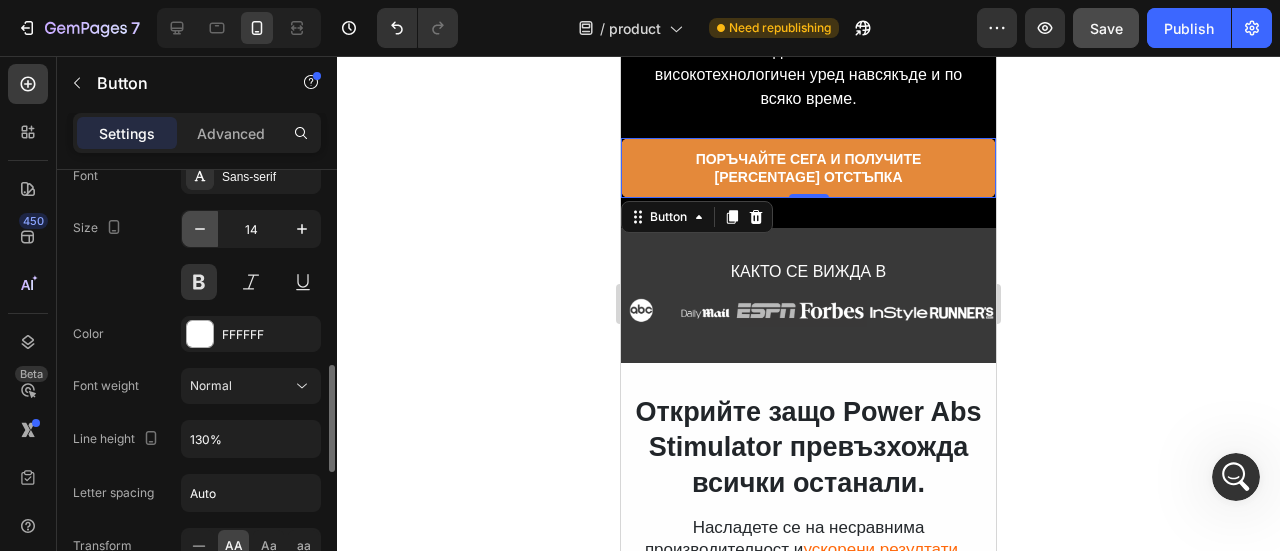 click 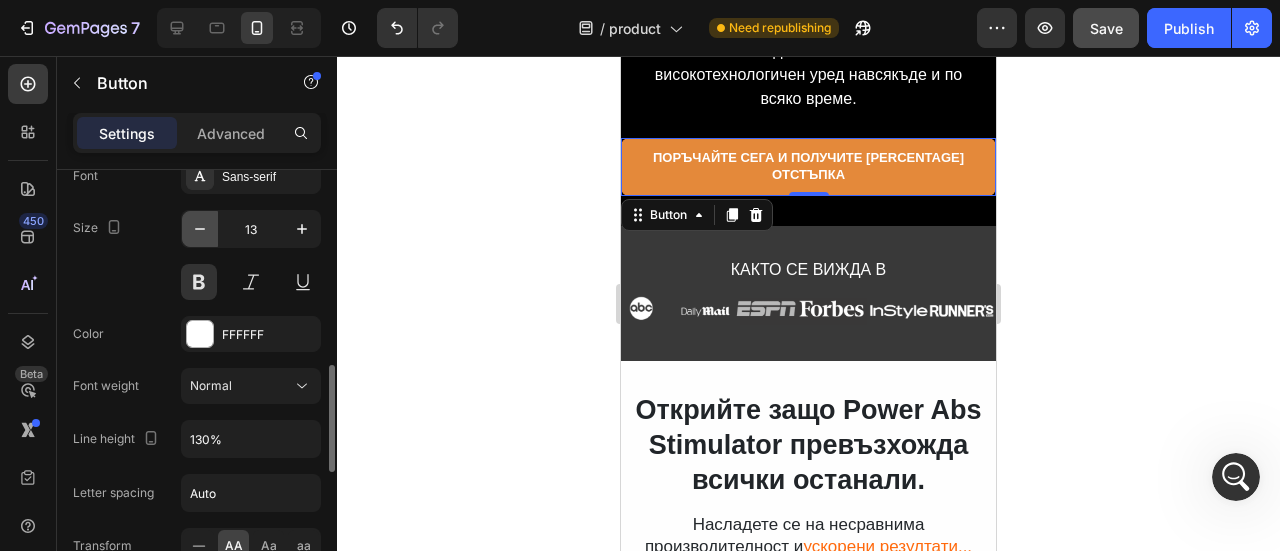 click 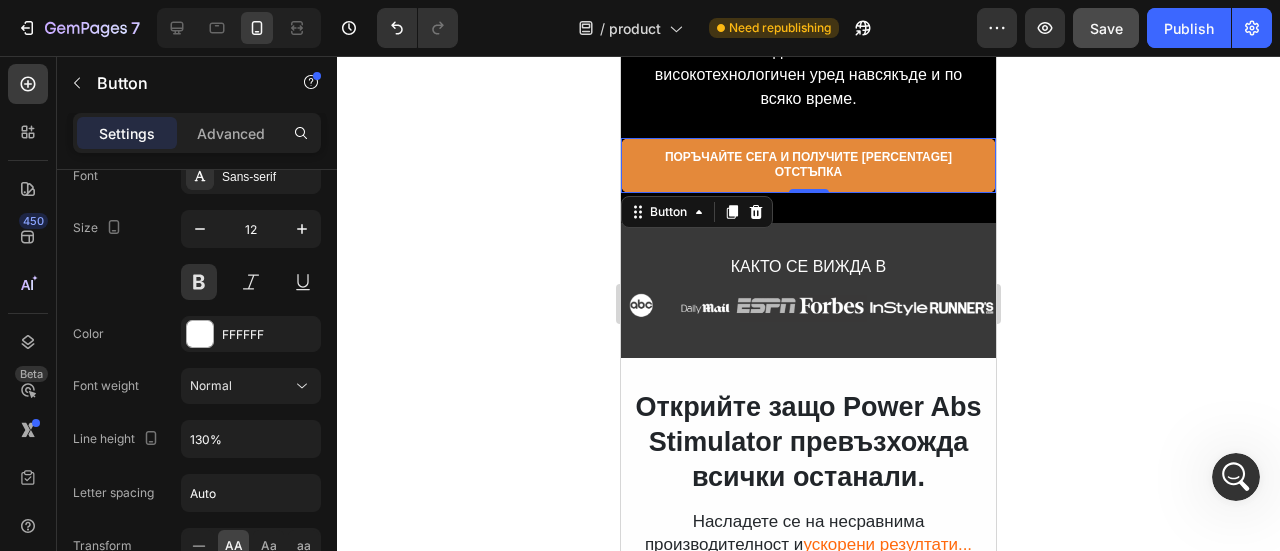 click 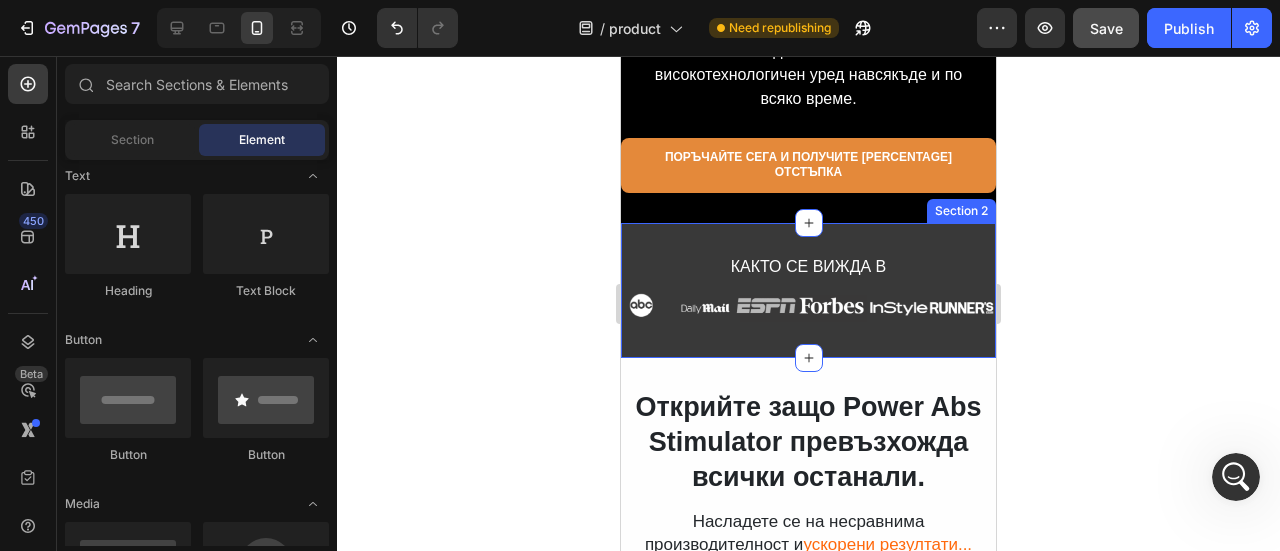 scroll, scrollTop: 500, scrollLeft: 0, axis: vertical 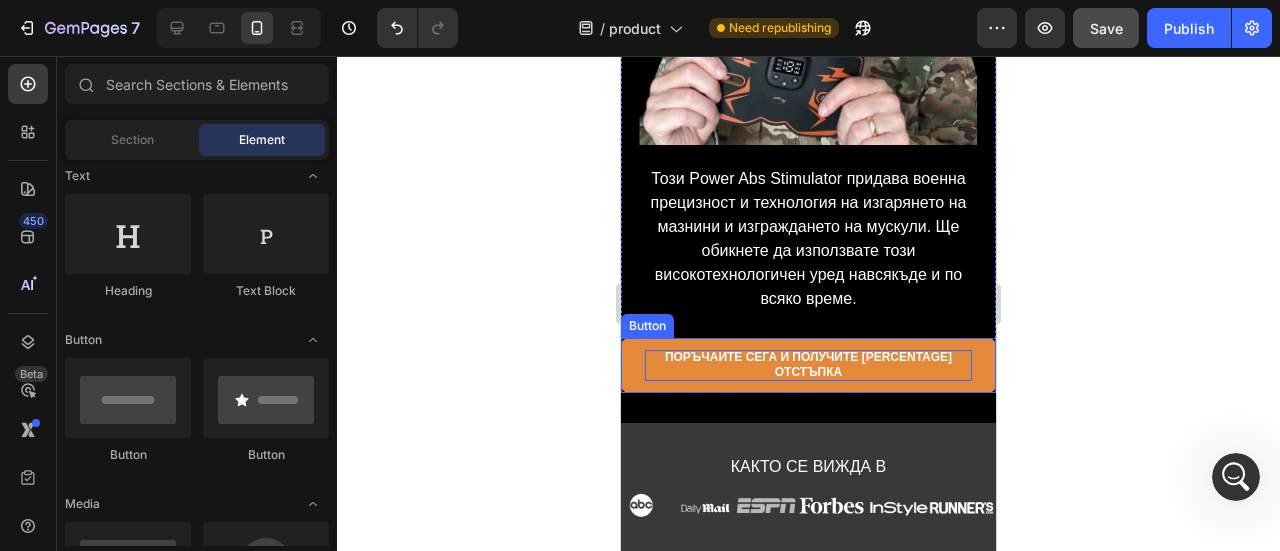 click on "Поръчайте сега и получите [PERCENTAGE] отстъпка" at bounding box center [808, 365] 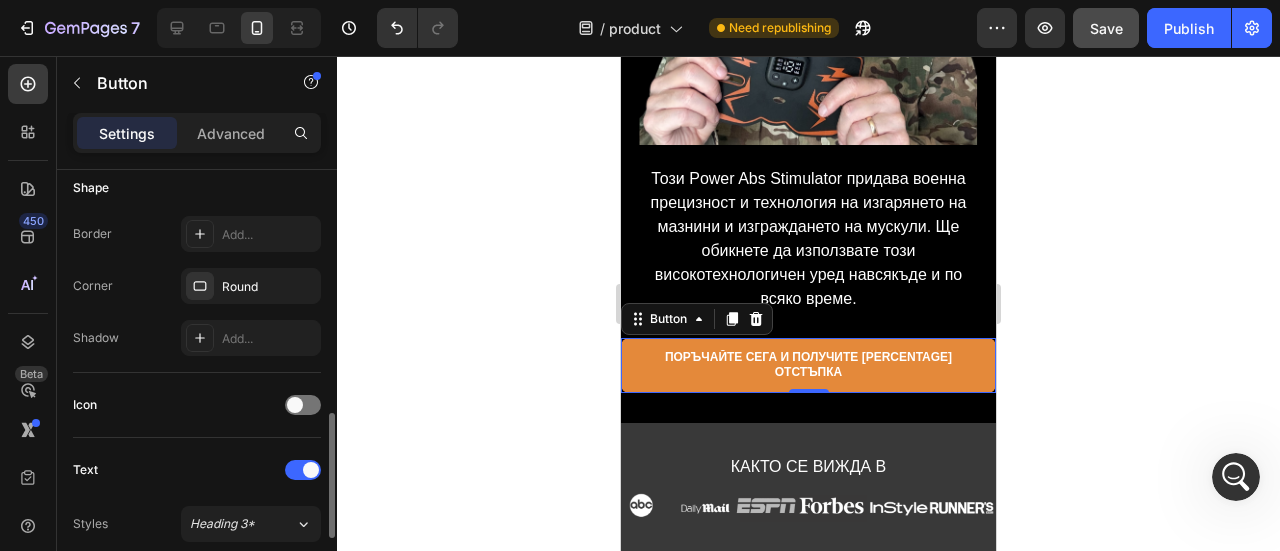 scroll, scrollTop: 600, scrollLeft: 0, axis: vertical 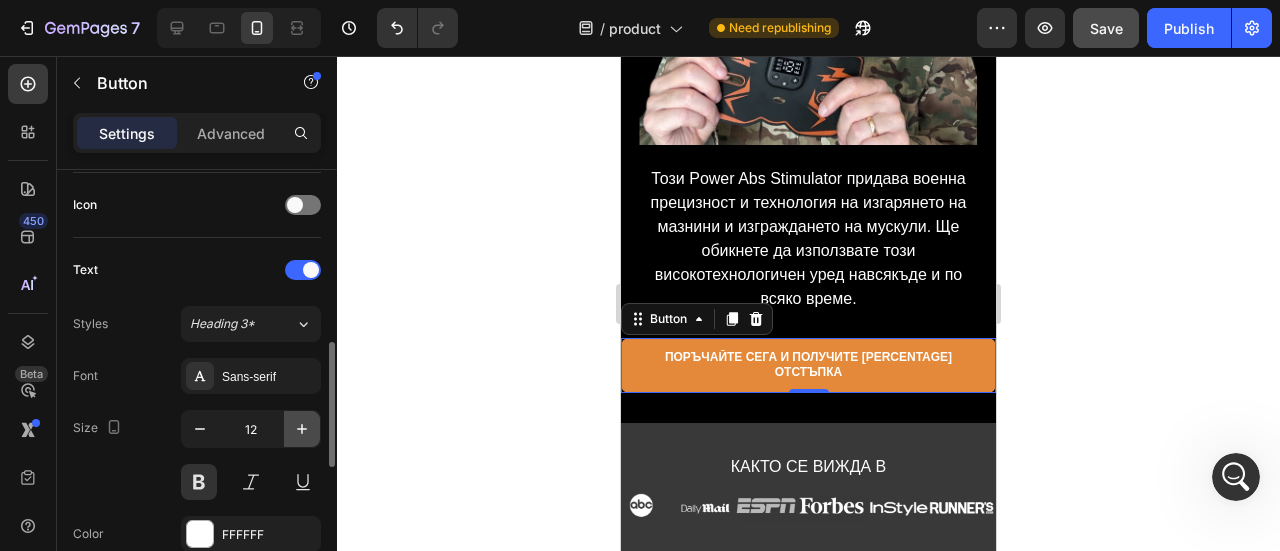 click 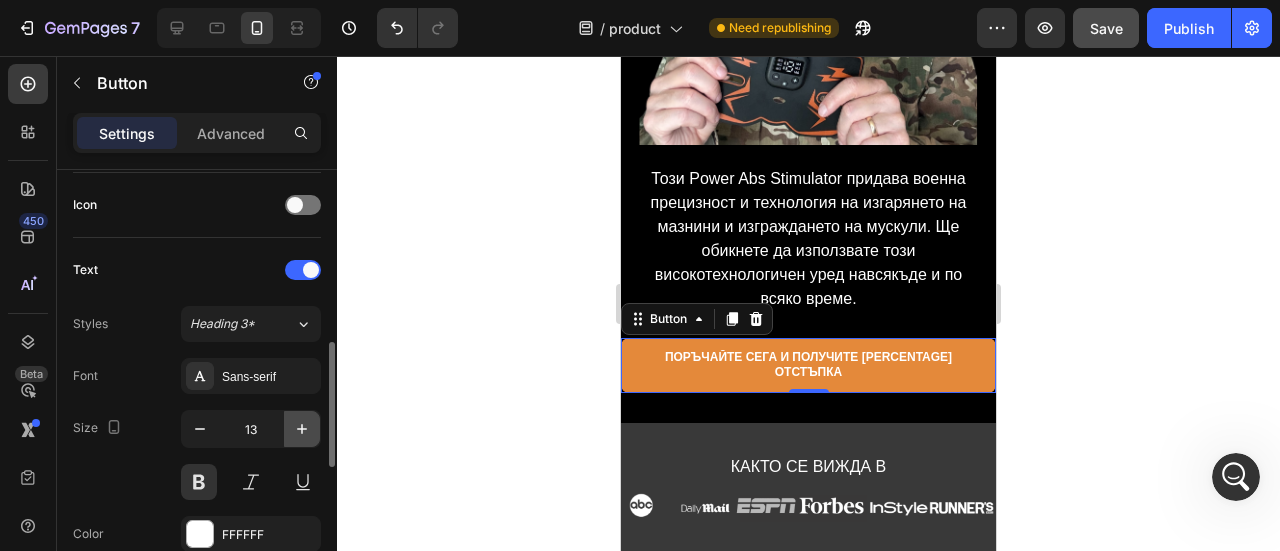 click 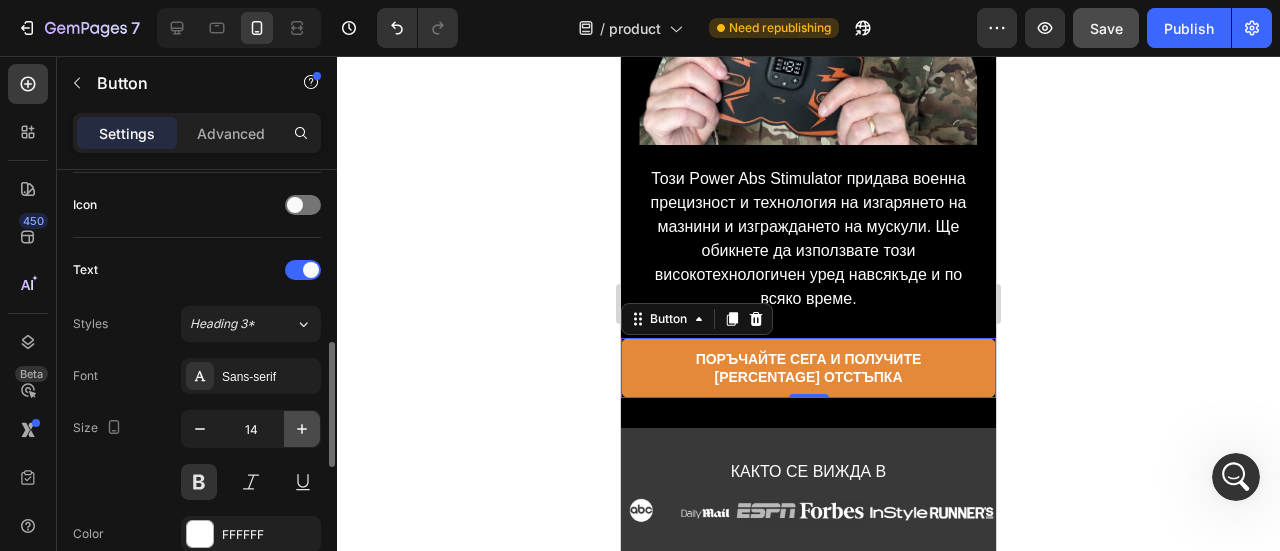 click 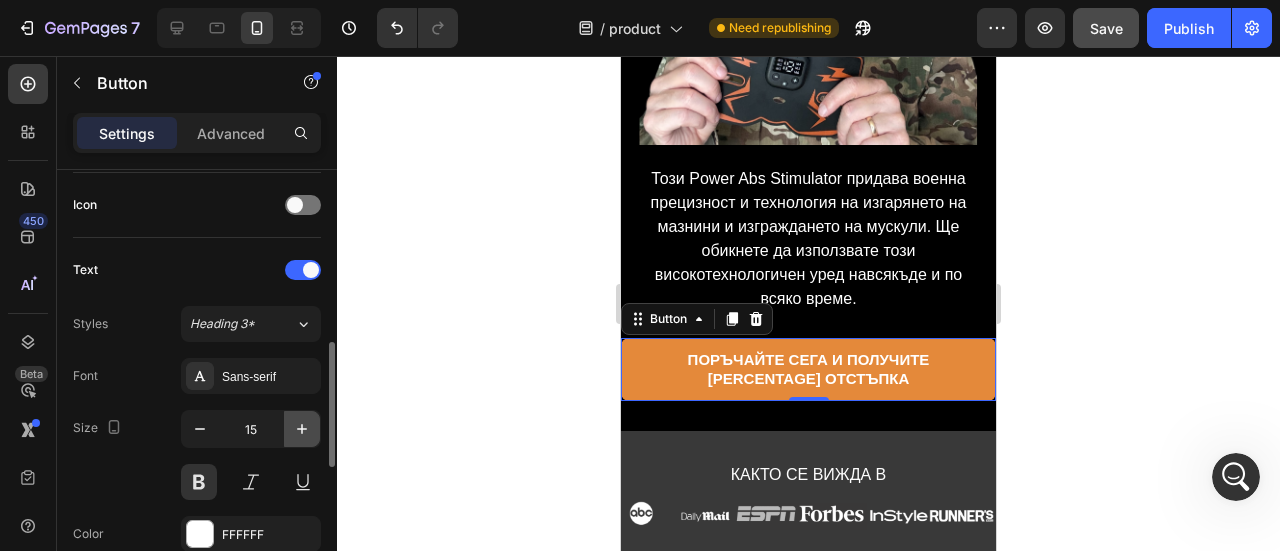 click 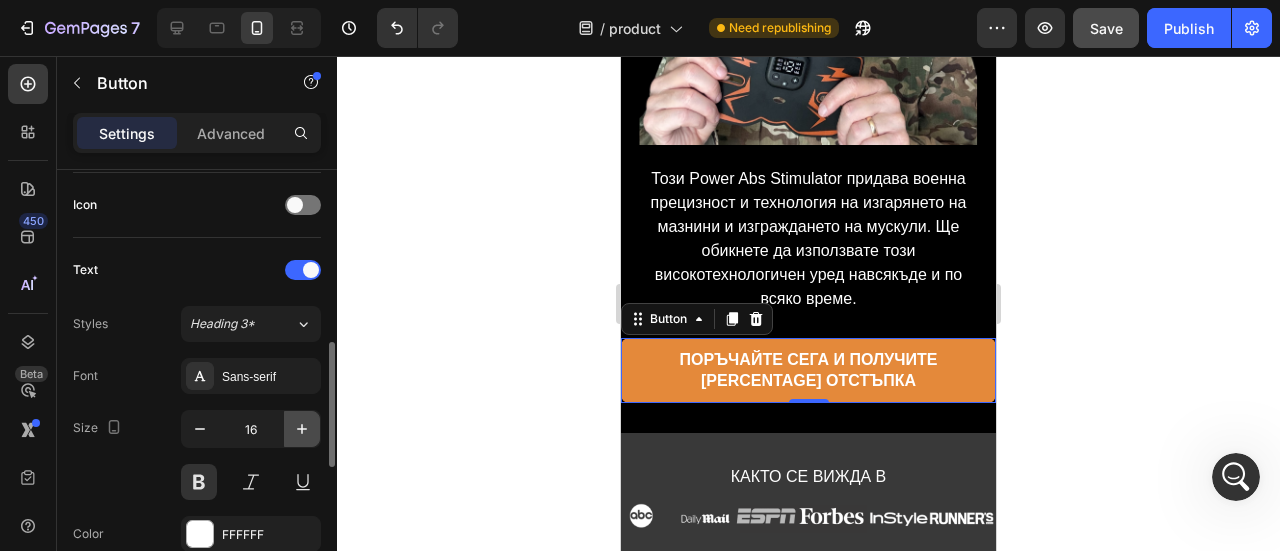 click 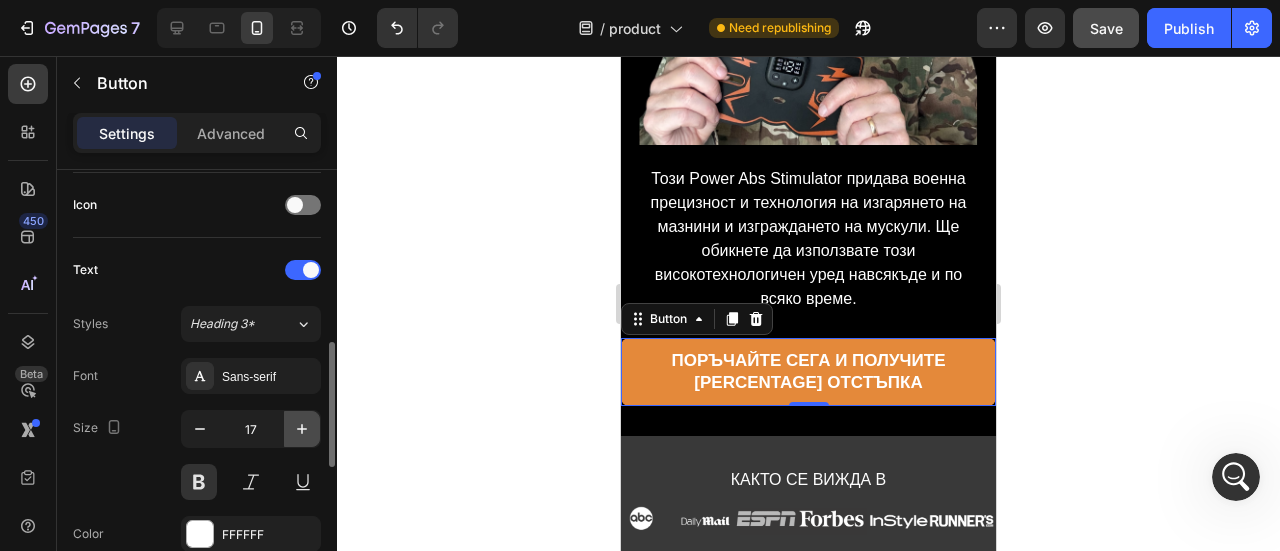 click 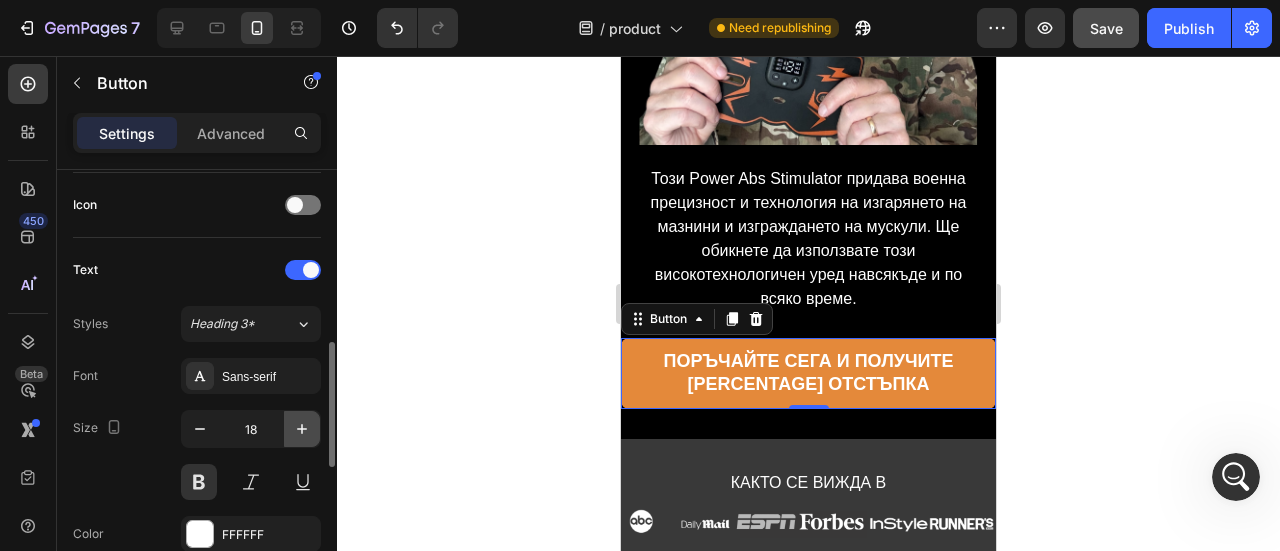 click 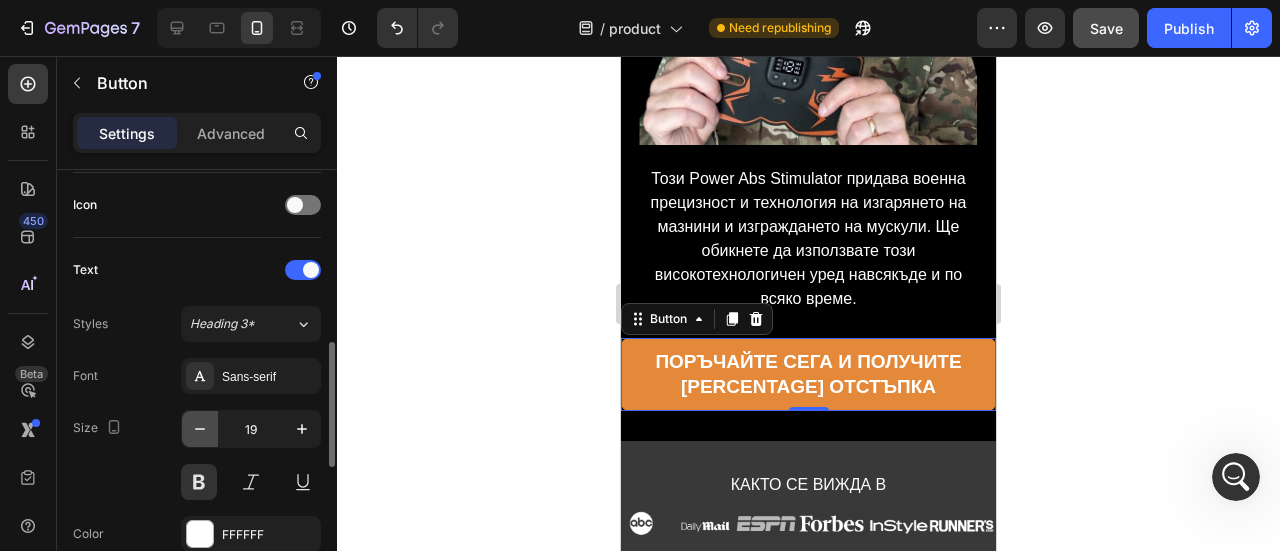 click 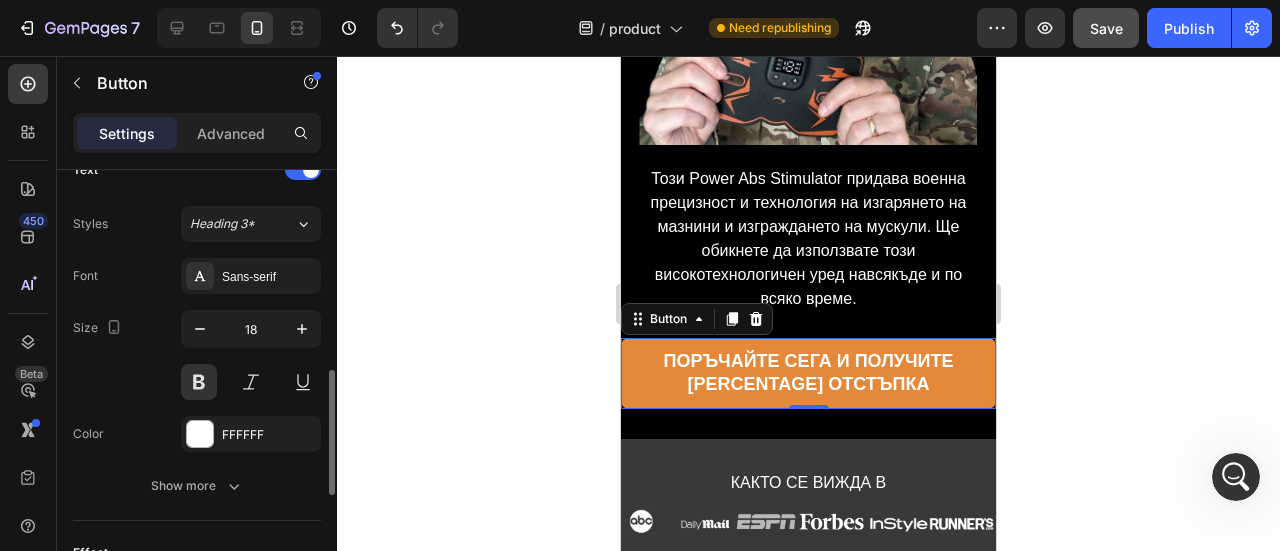 scroll, scrollTop: 800, scrollLeft: 0, axis: vertical 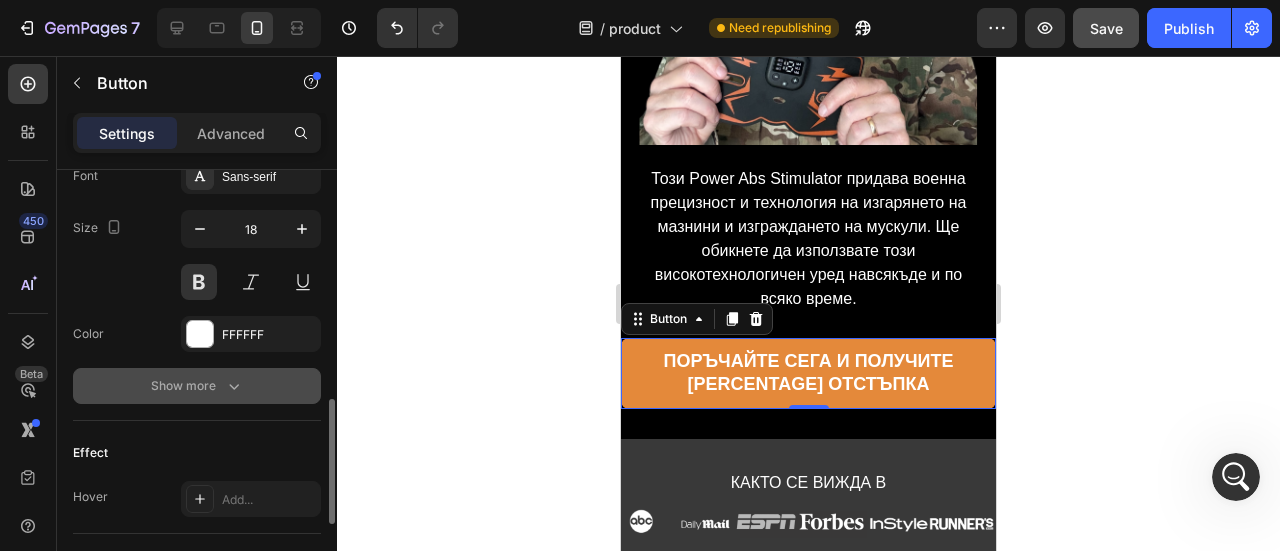 click on "Show more" at bounding box center (197, 386) 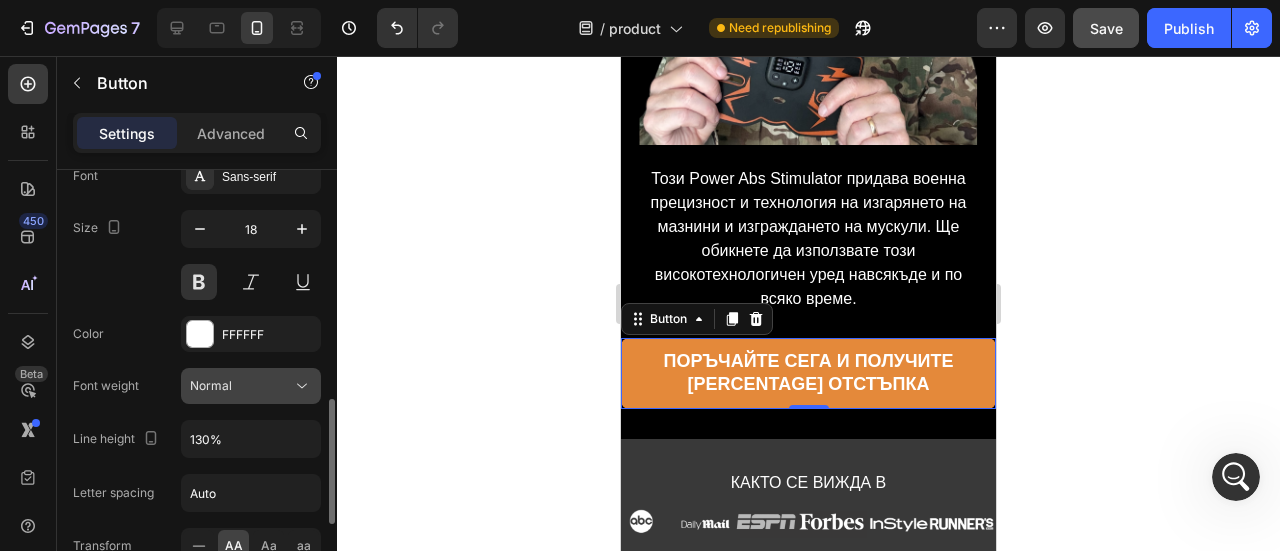 click on "Normal" at bounding box center (241, 386) 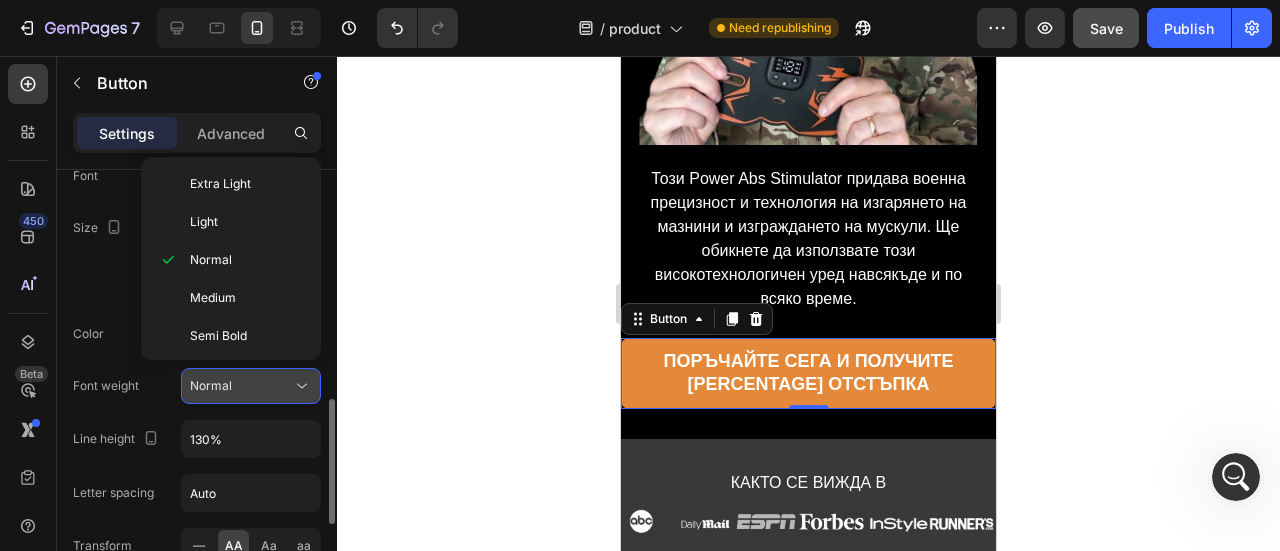 click on "Normal" at bounding box center [241, 386] 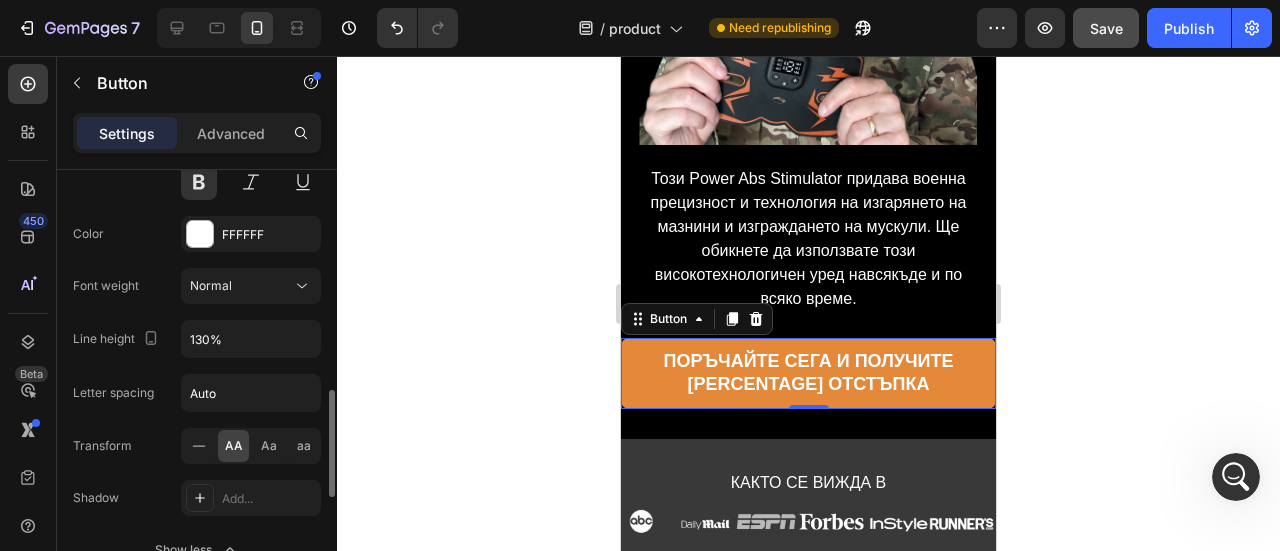 scroll, scrollTop: 1000, scrollLeft: 0, axis: vertical 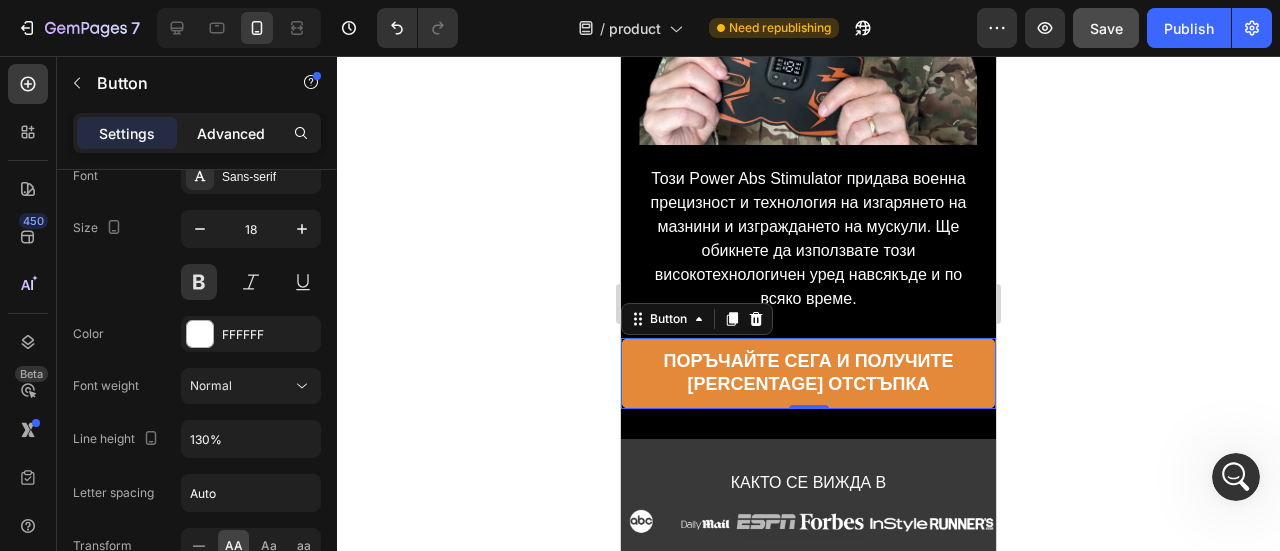 click on "Advanced" at bounding box center (231, 133) 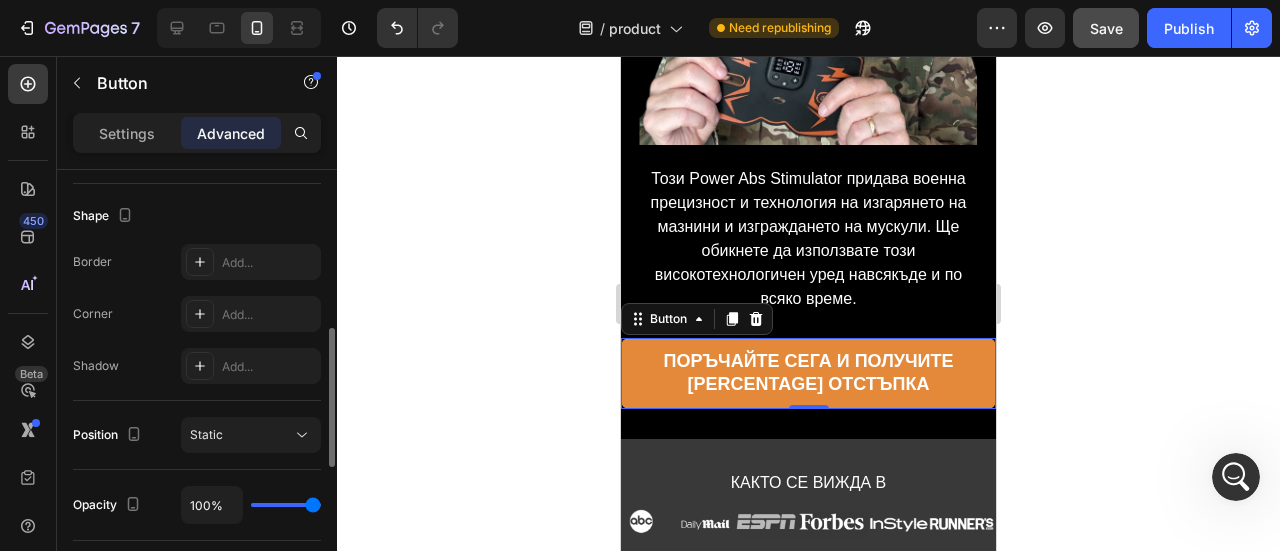 scroll, scrollTop: 600, scrollLeft: 0, axis: vertical 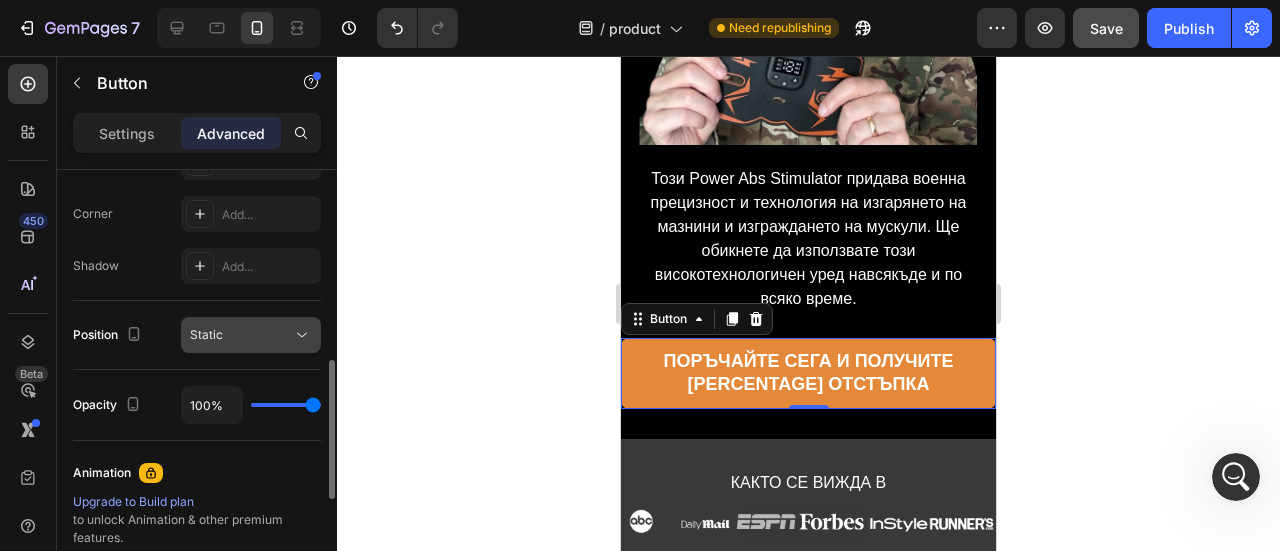 click on "Static" at bounding box center (241, 335) 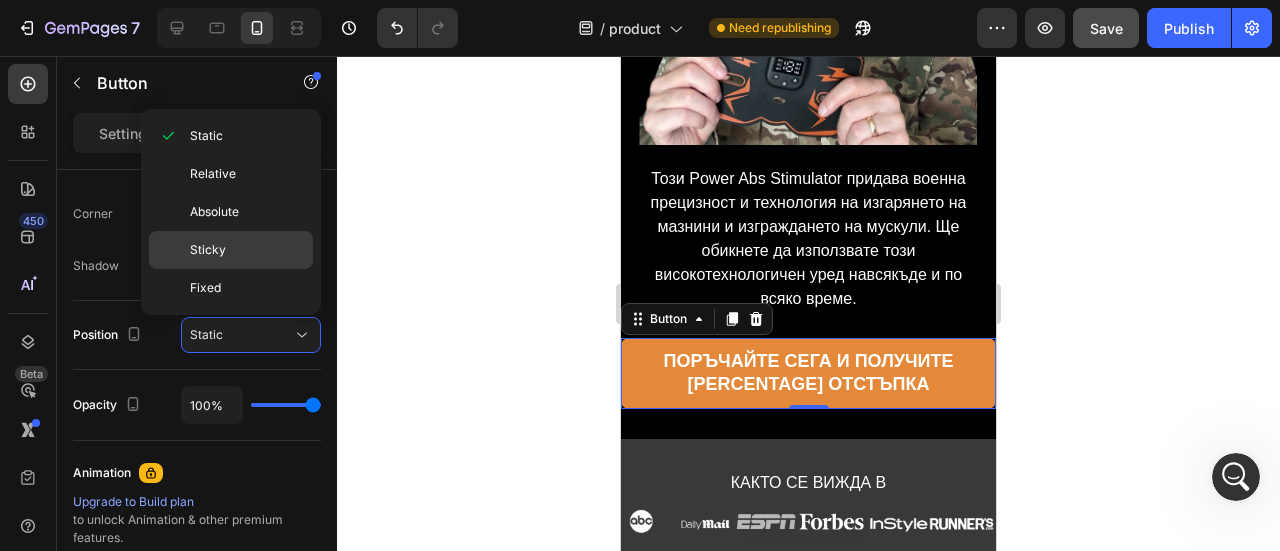 click on "Sticky" at bounding box center (247, 250) 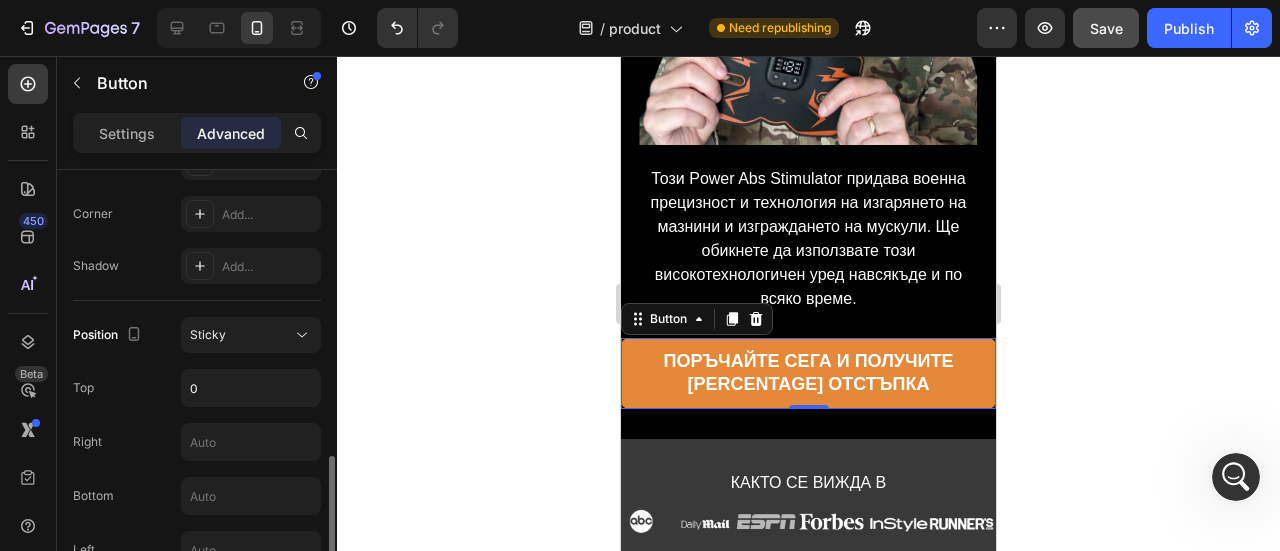 scroll, scrollTop: 700, scrollLeft: 0, axis: vertical 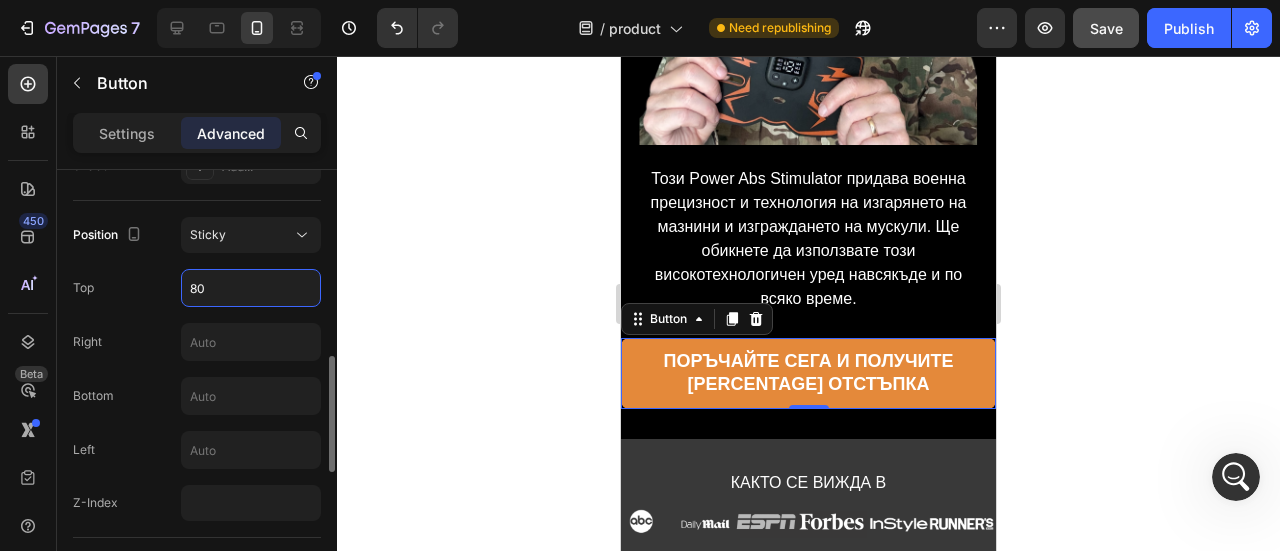 type on "80" 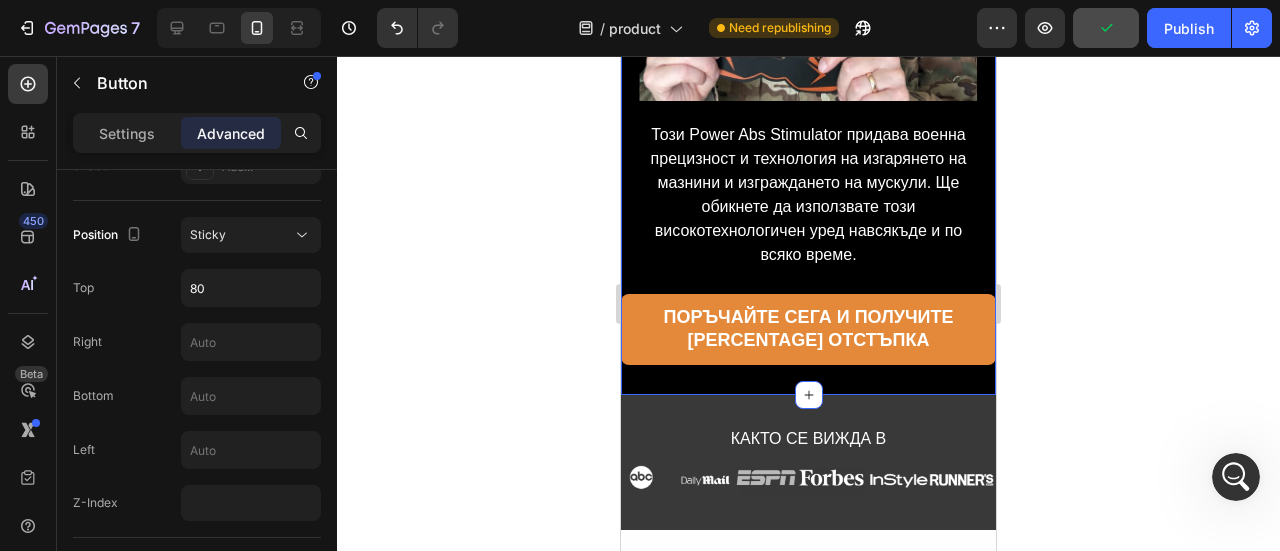 scroll, scrollTop: 300, scrollLeft: 0, axis: vertical 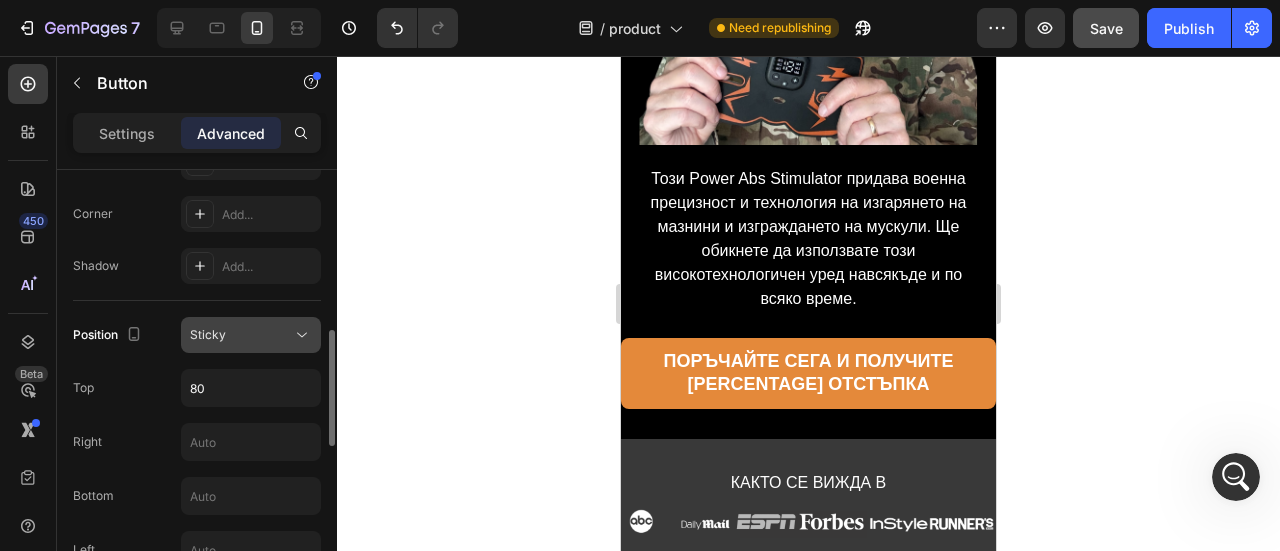 click on "Sticky" at bounding box center [241, 335] 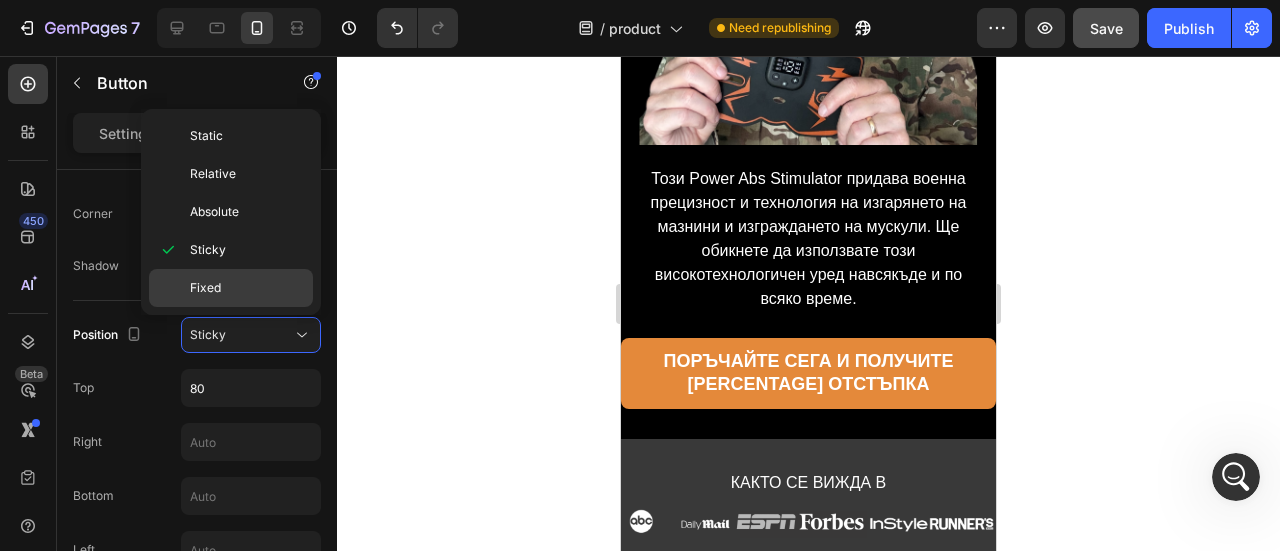 click on "Fixed" 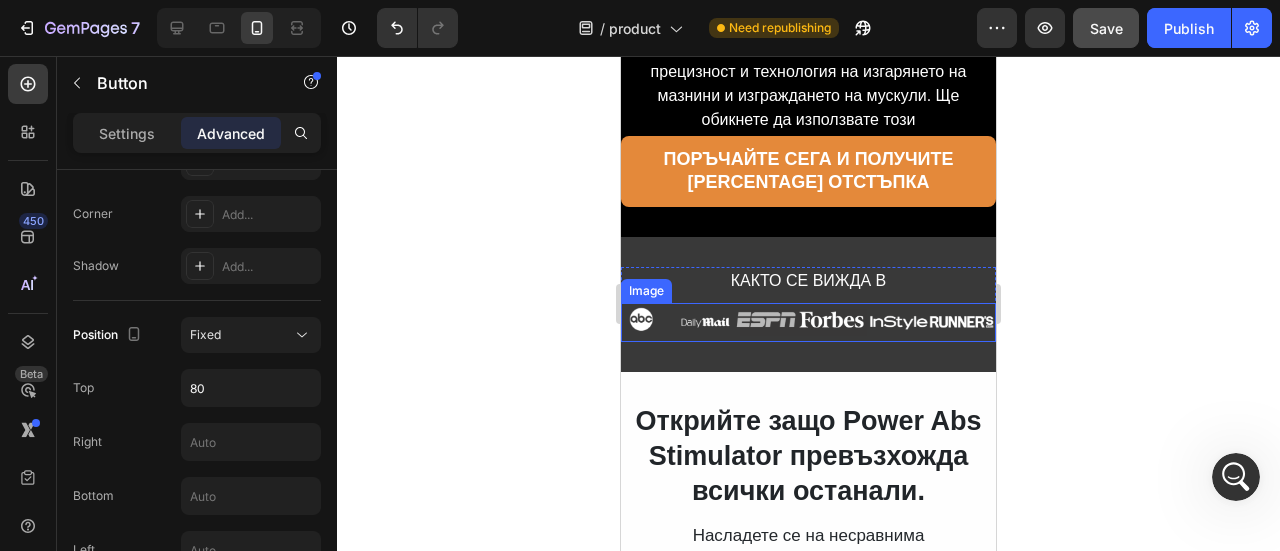scroll, scrollTop: 600, scrollLeft: 0, axis: vertical 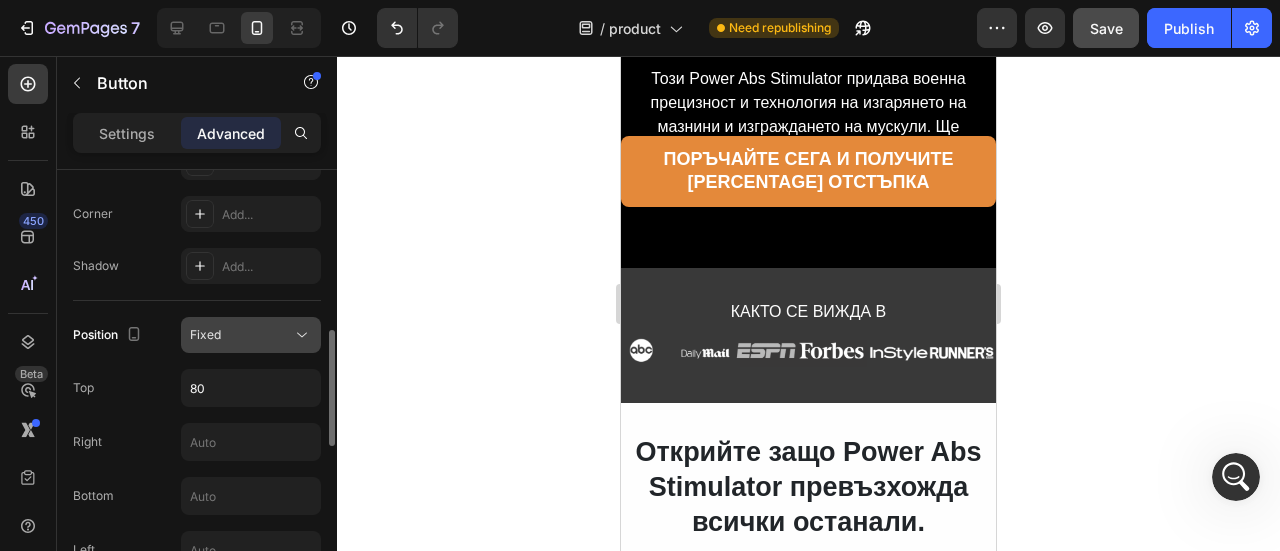 click 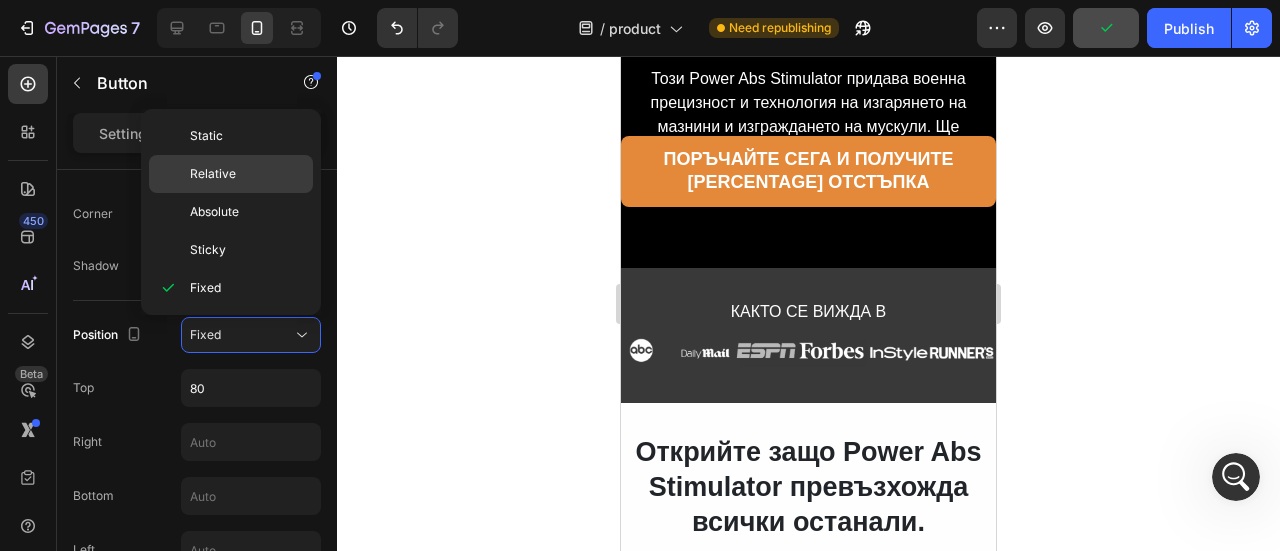 click on "Relative" at bounding box center (247, 174) 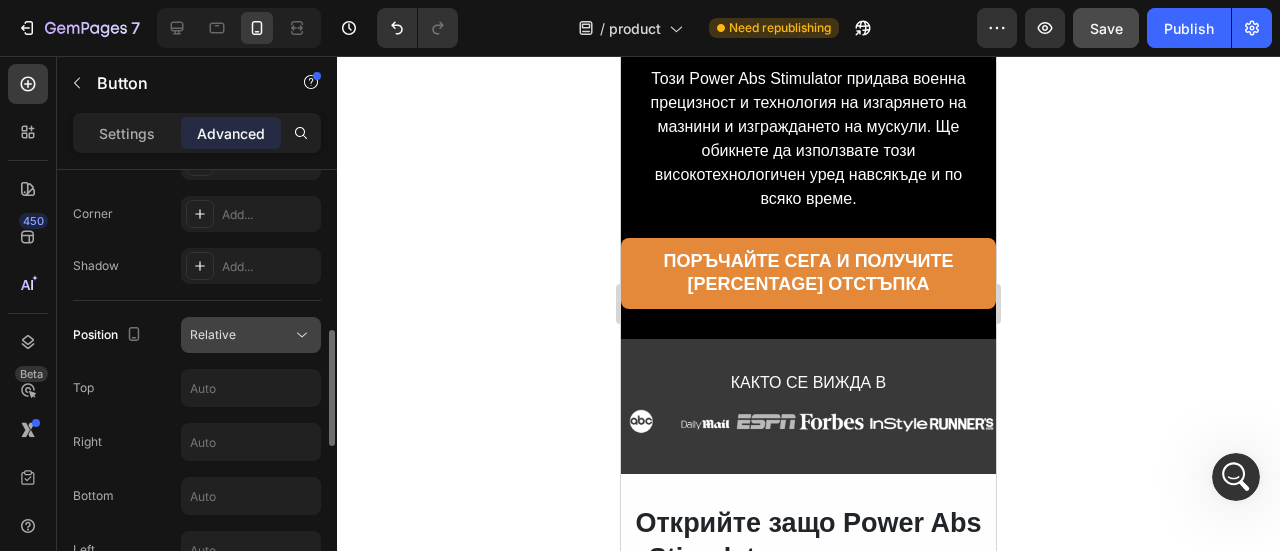 click on "Relative" at bounding box center [241, 335] 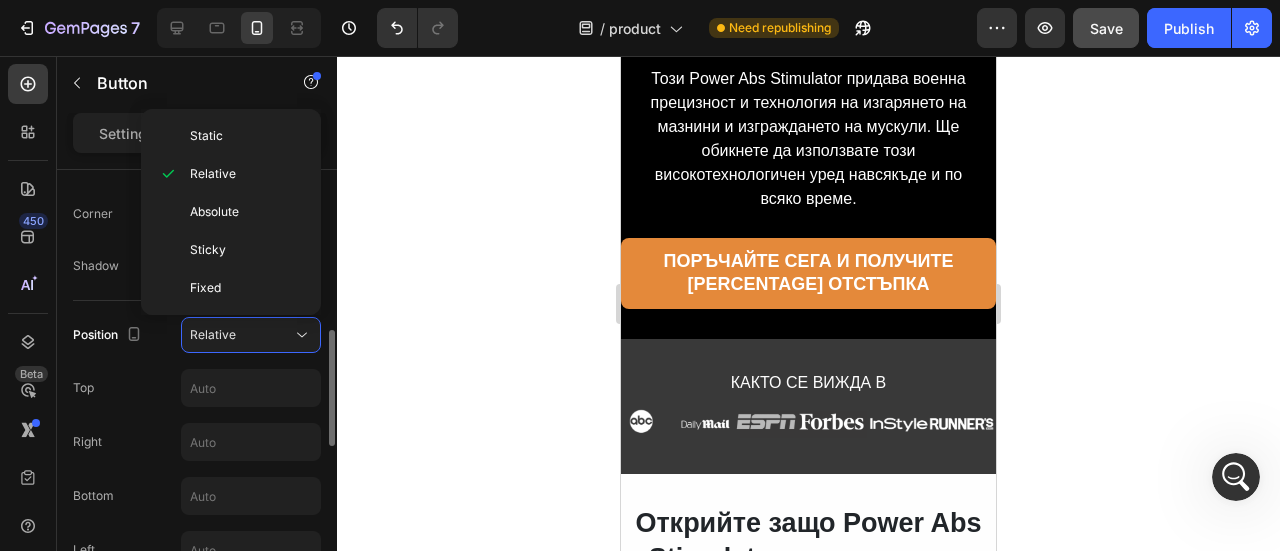 click on "Top" at bounding box center [197, 388] 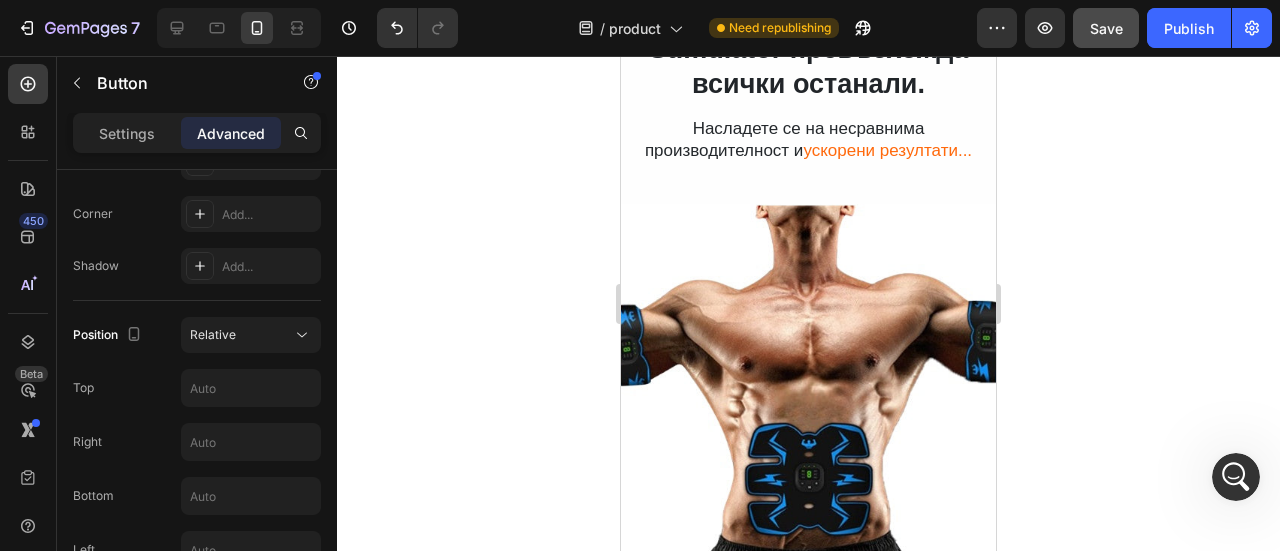 scroll, scrollTop: 600, scrollLeft: 0, axis: vertical 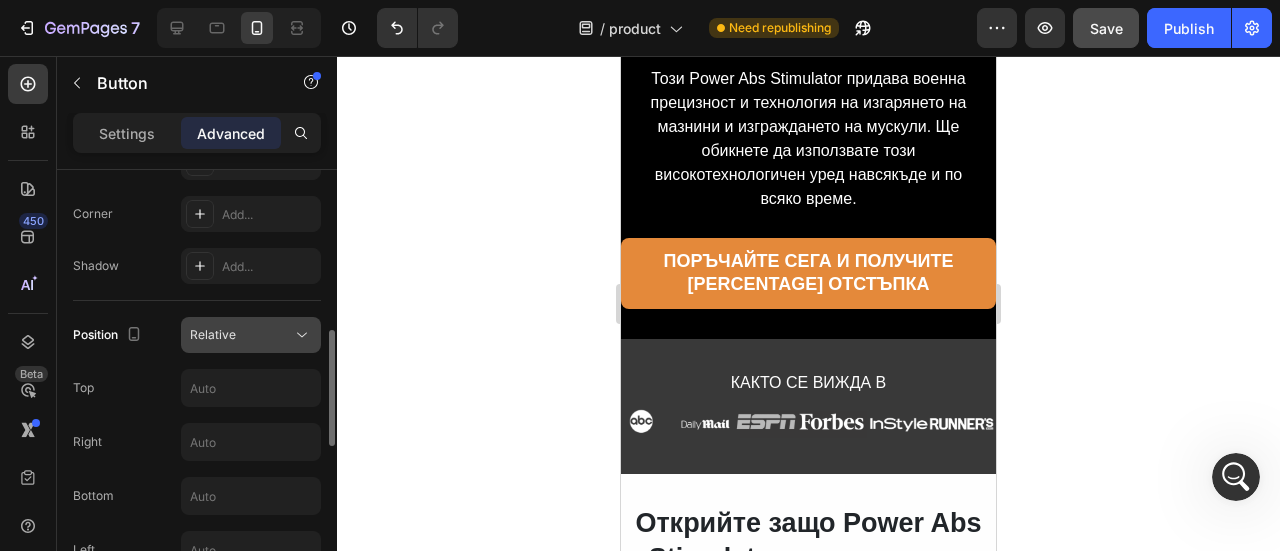 click on "Relative" at bounding box center (241, 335) 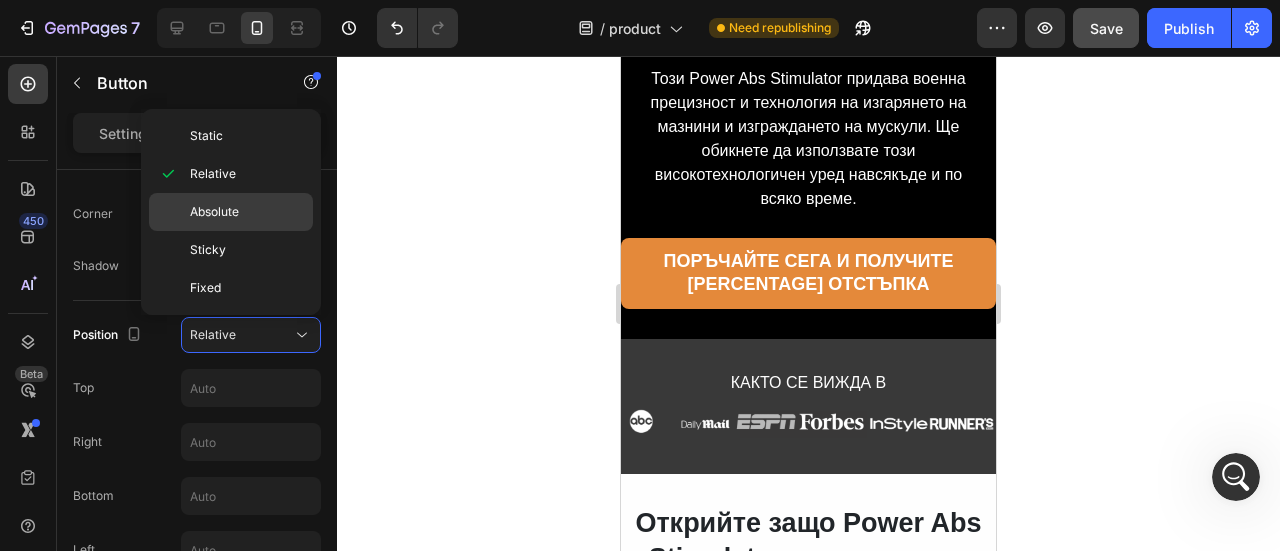 click on "Absolute" 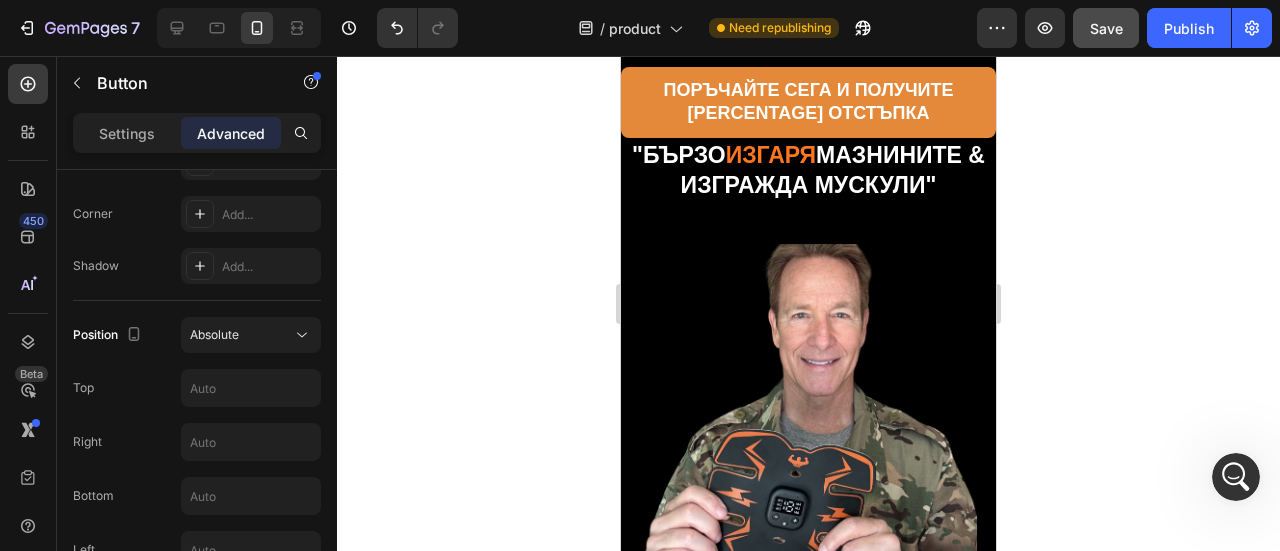 scroll, scrollTop: 0, scrollLeft: 0, axis: both 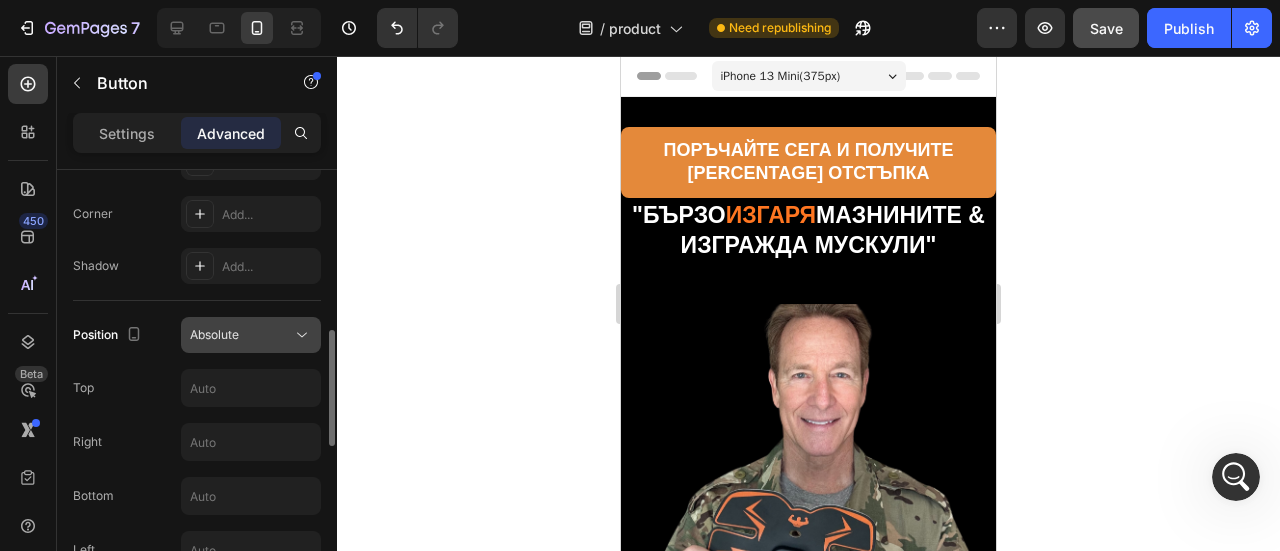 click on "Absolute" at bounding box center (214, 334) 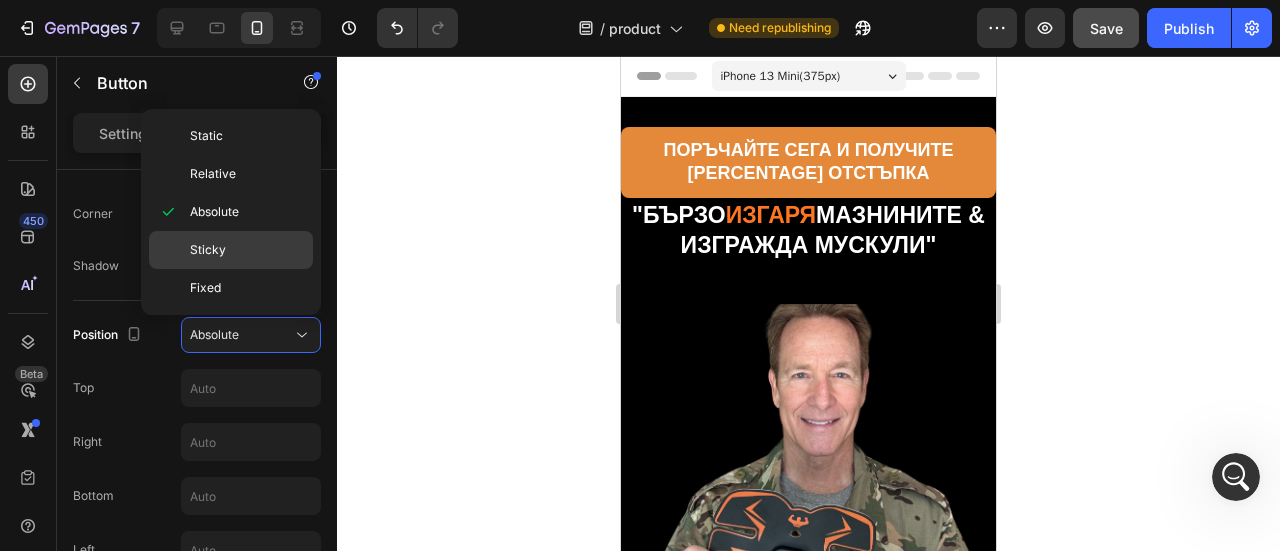 click on "Sticky" 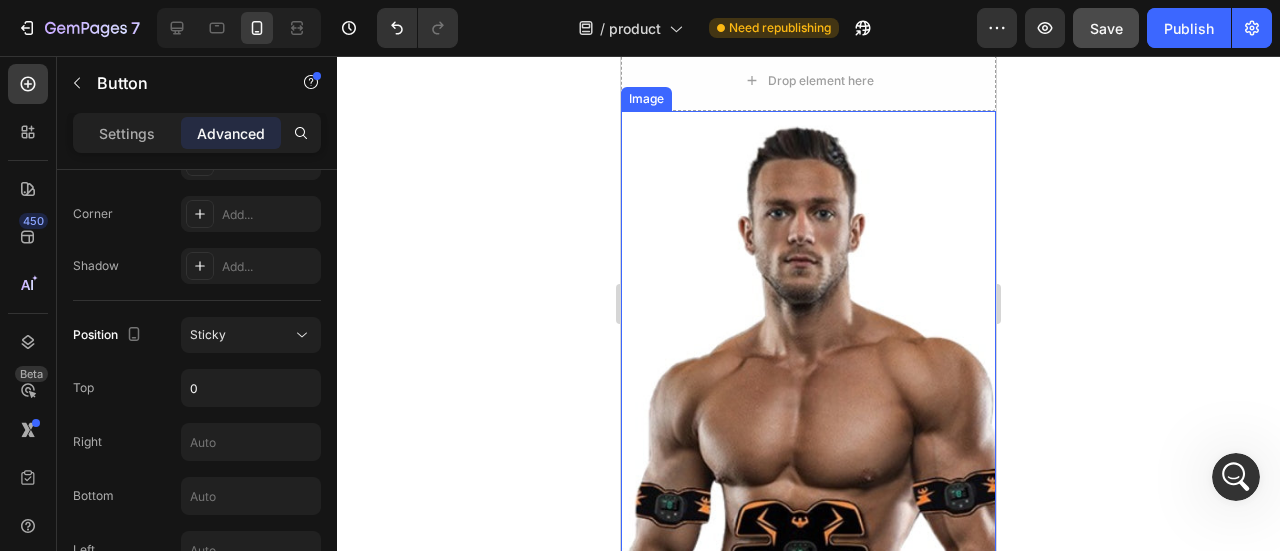 scroll, scrollTop: 2600, scrollLeft: 0, axis: vertical 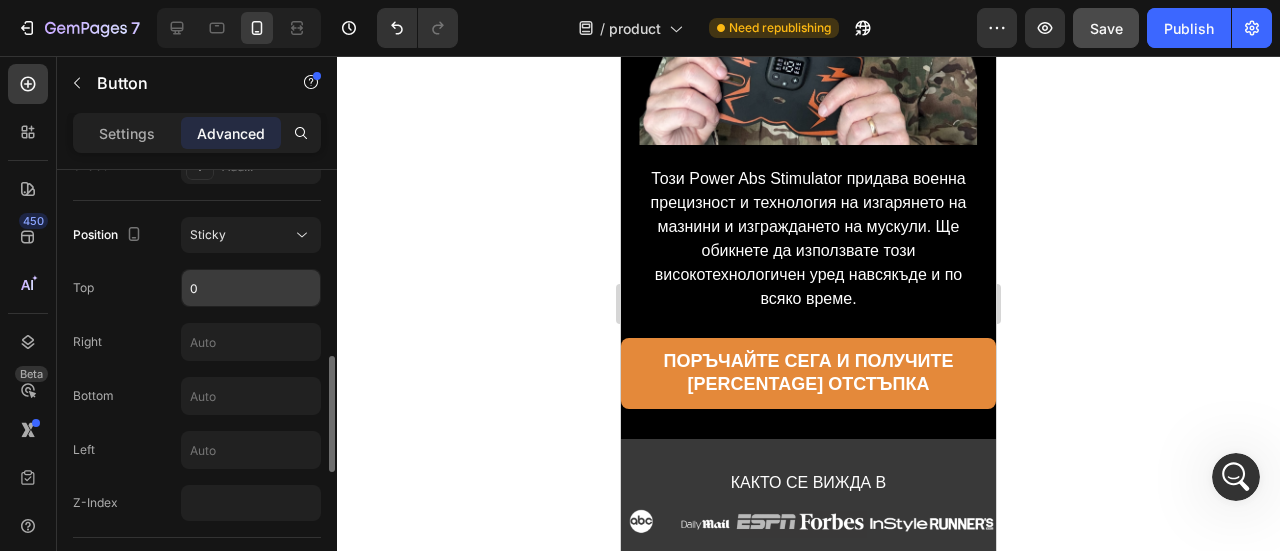 click on "0" at bounding box center (251, 288) 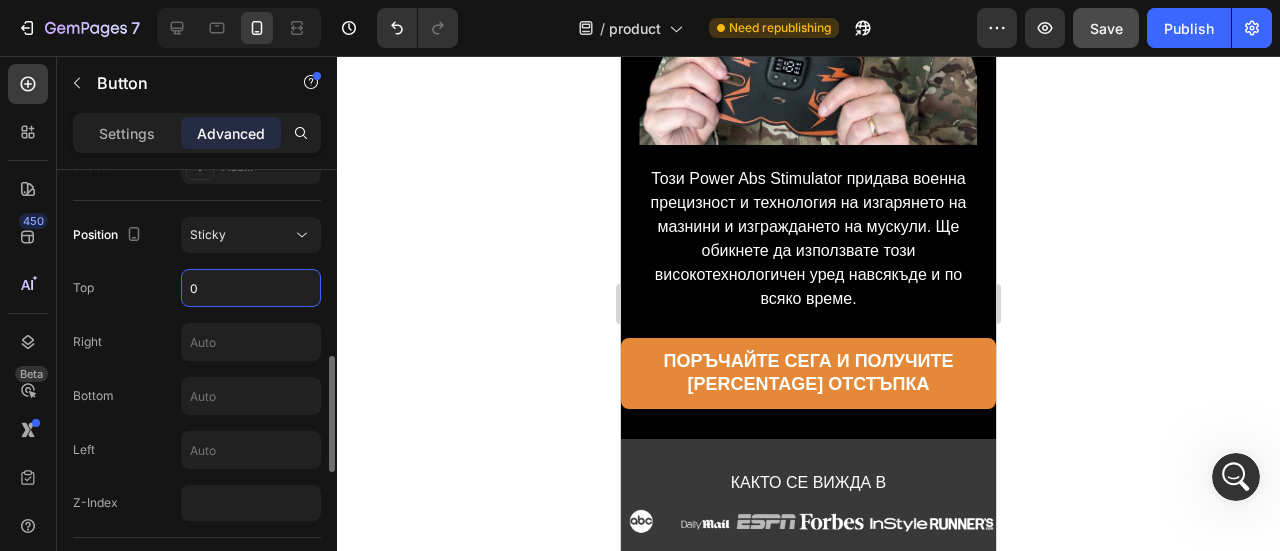 click on "0" at bounding box center (251, 288) 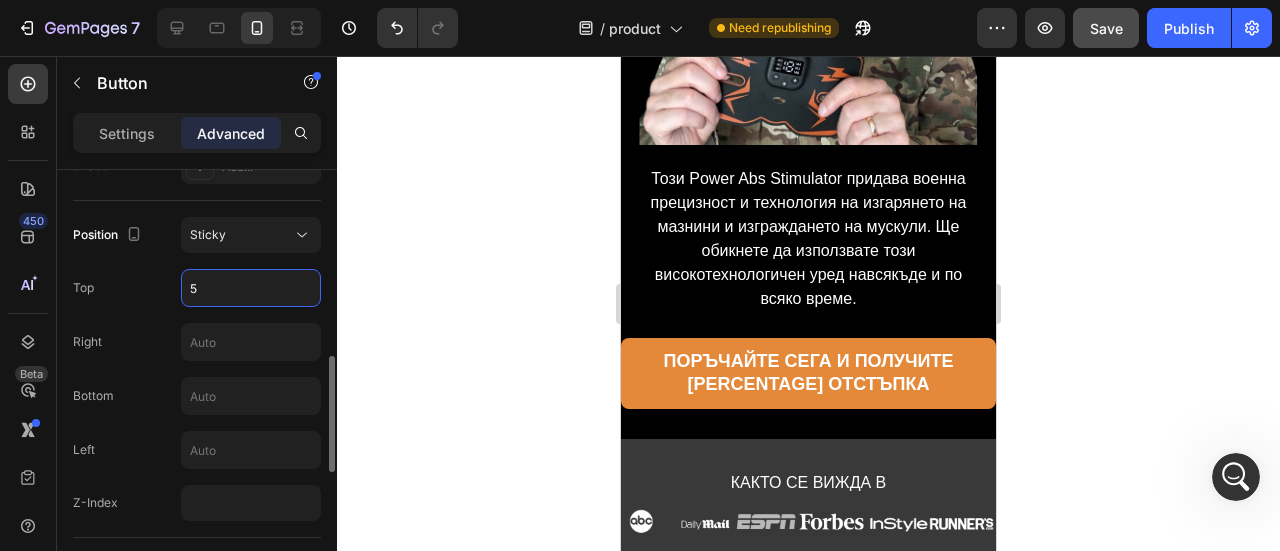 type on "50" 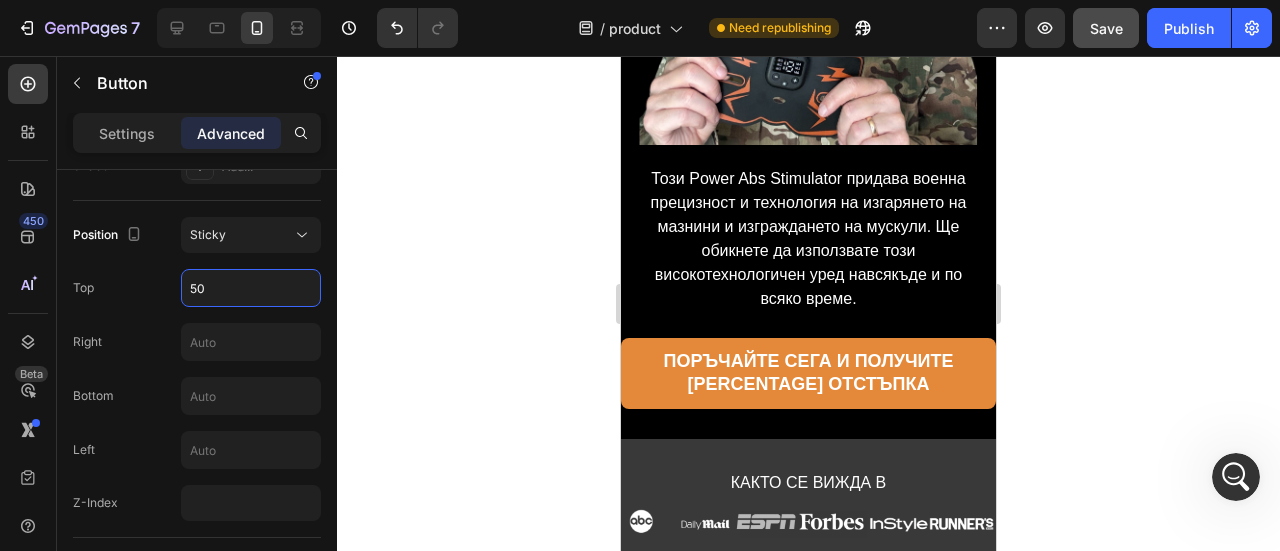 click 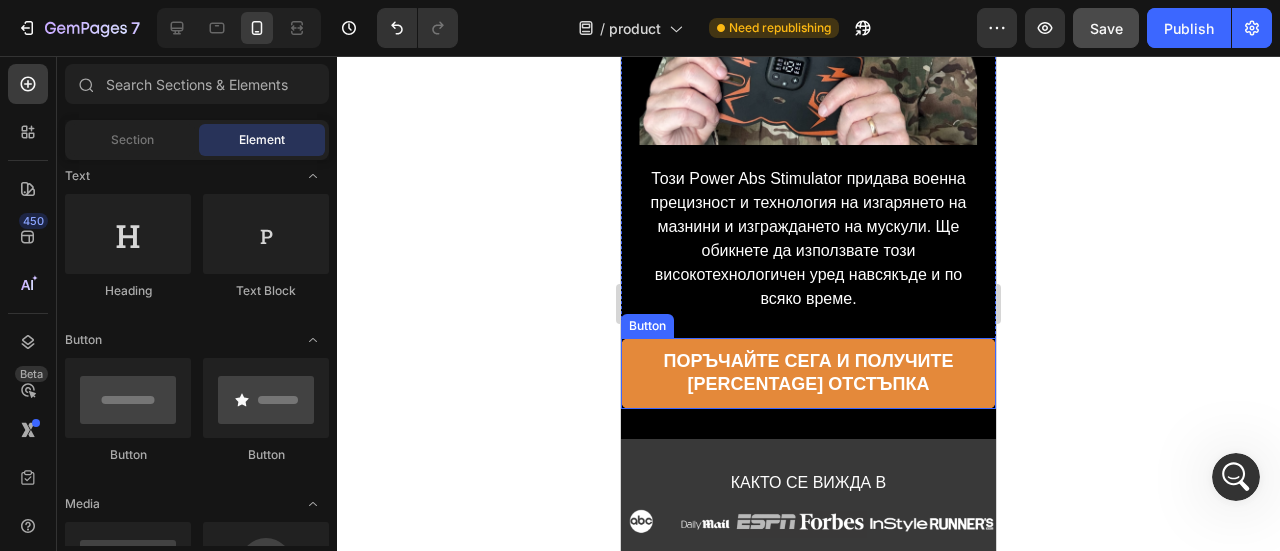 click on "Поръчайте сега и получите [PERCENTAGE] отстъпка" at bounding box center [808, 373] 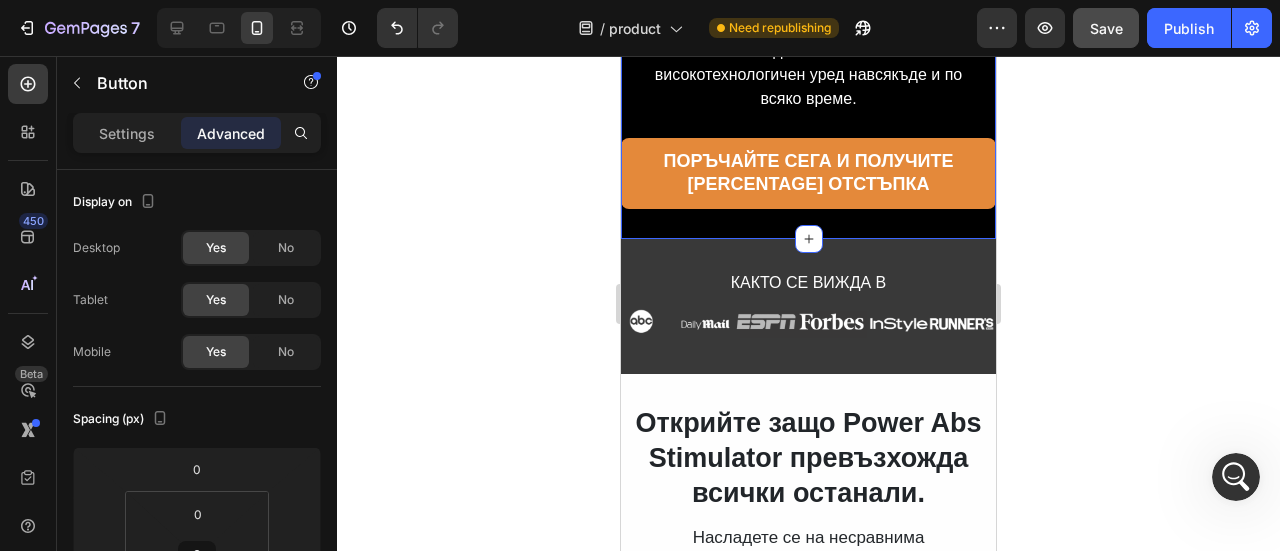 scroll, scrollTop: 500, scrollLeft: 0, axis: vertical 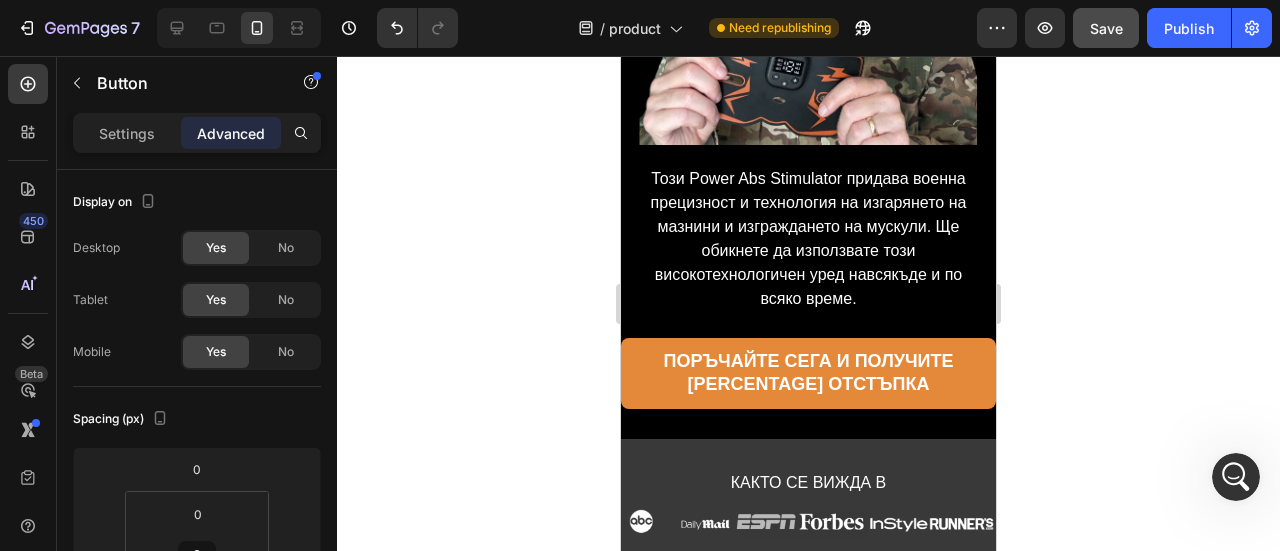 click on "Поръчайте сега и получите [PERCENTAGE] отстъпка" at bounding box center (808, 373) 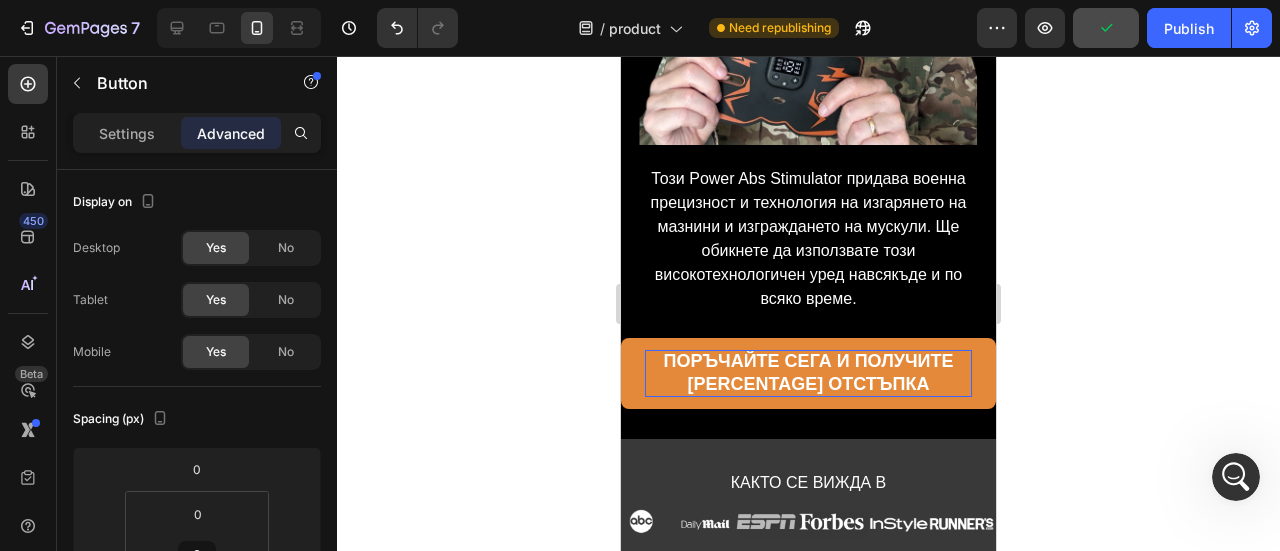 click on "Поръчайте сега и получите [PERCENTAGE] отстъпка" at bounding box center (808, 373) 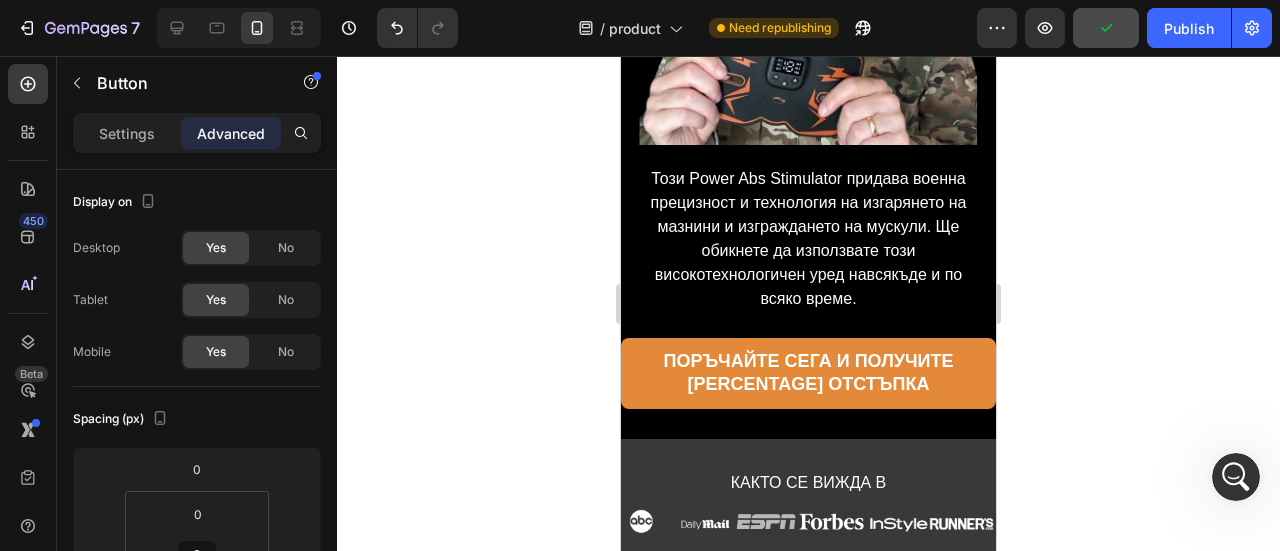 click on "Поръчайте сега и получите [PERCENTAGE] отстъпка" at bounding box center [808, 373] 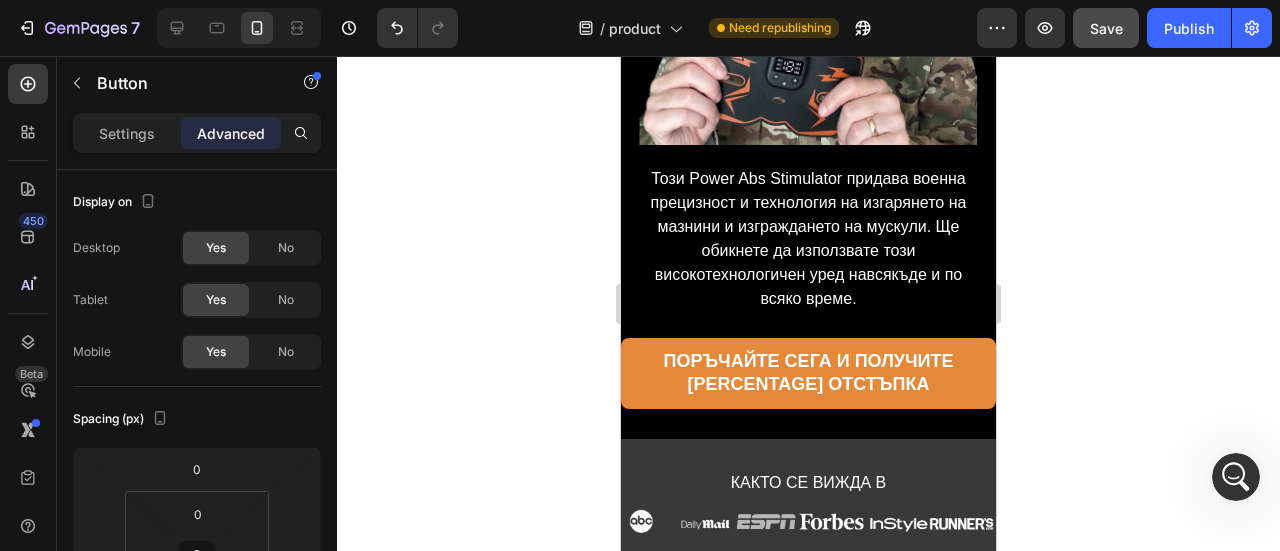 click on "Поръчайте сега и получите [PERCENTAGE] отстъпка" at bounding box center (808, 373) 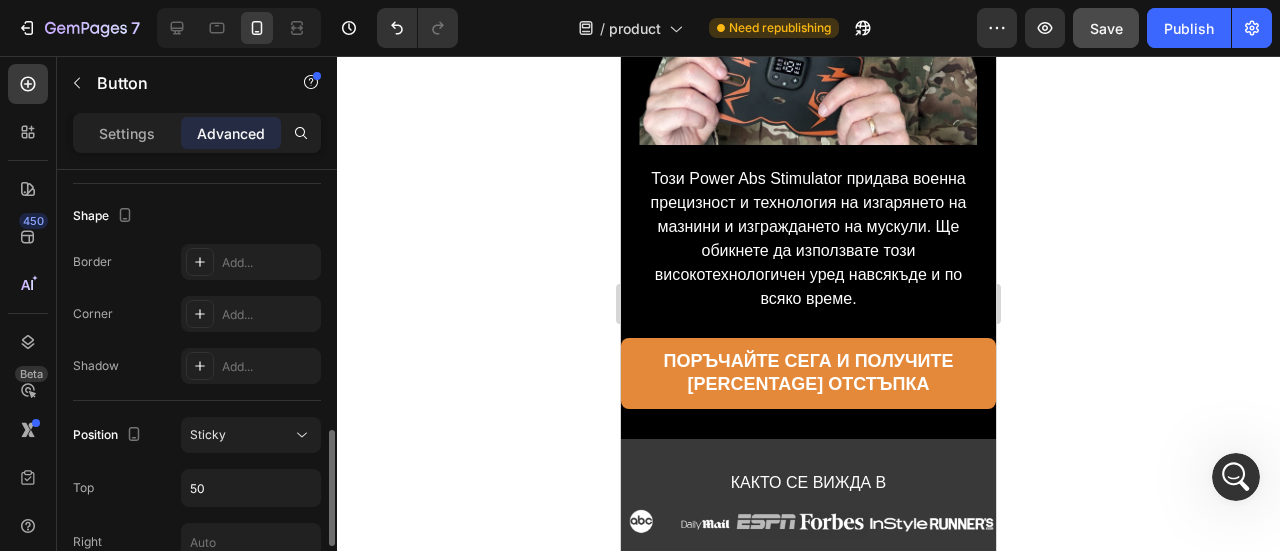 scroll, scrollTop: 700, scrollLeft: 0, axis: vertical 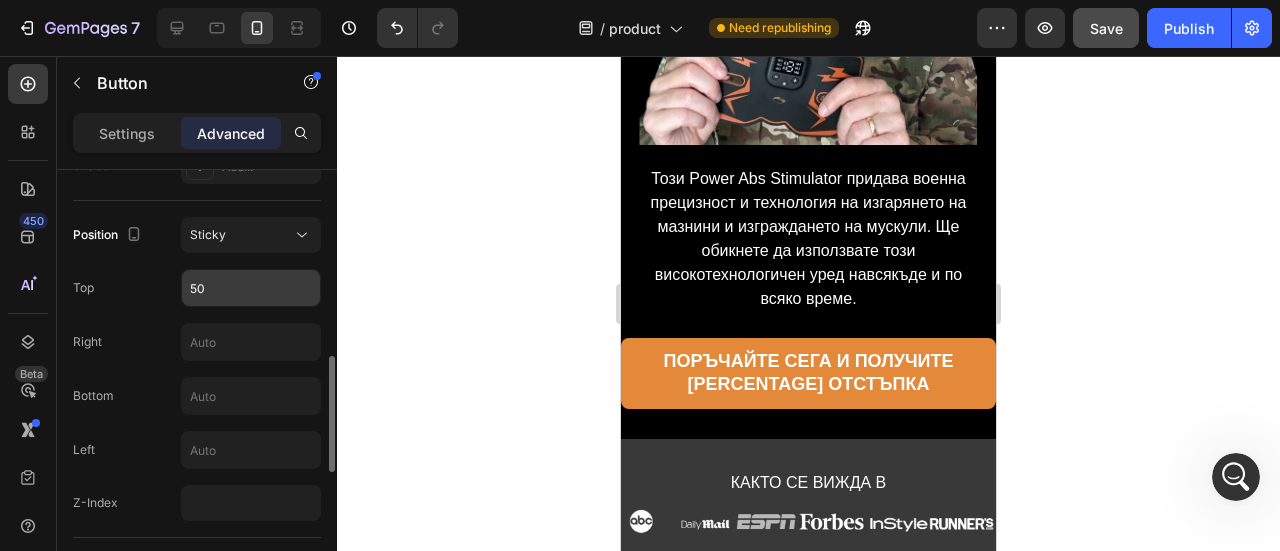 click on "50" at bounding box center (251, 288) 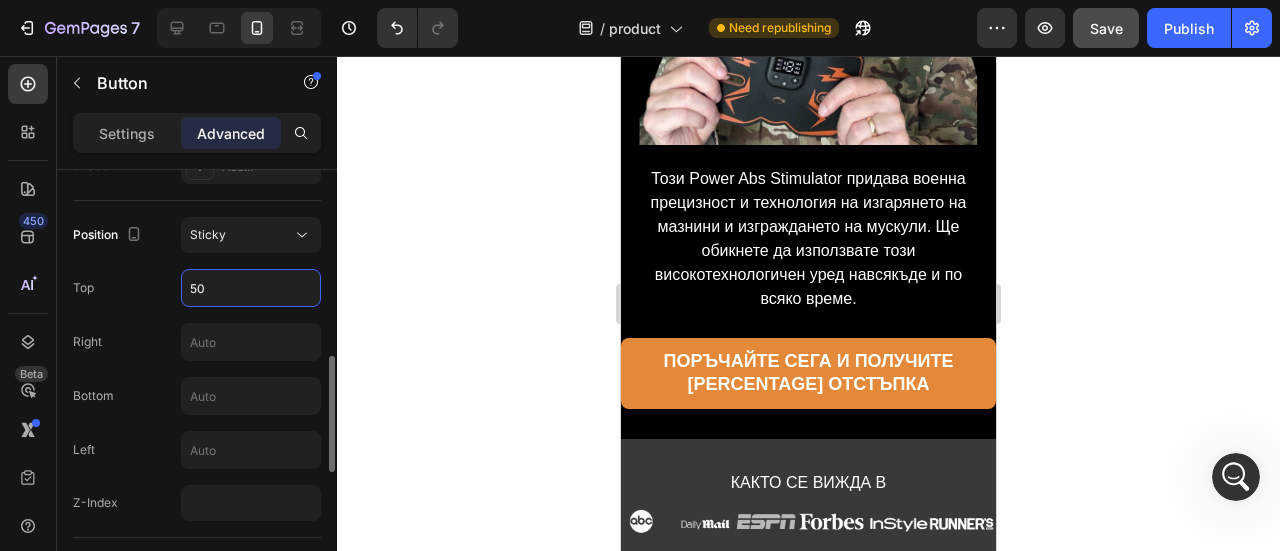 click on "50" at bounding box center (251, 288) 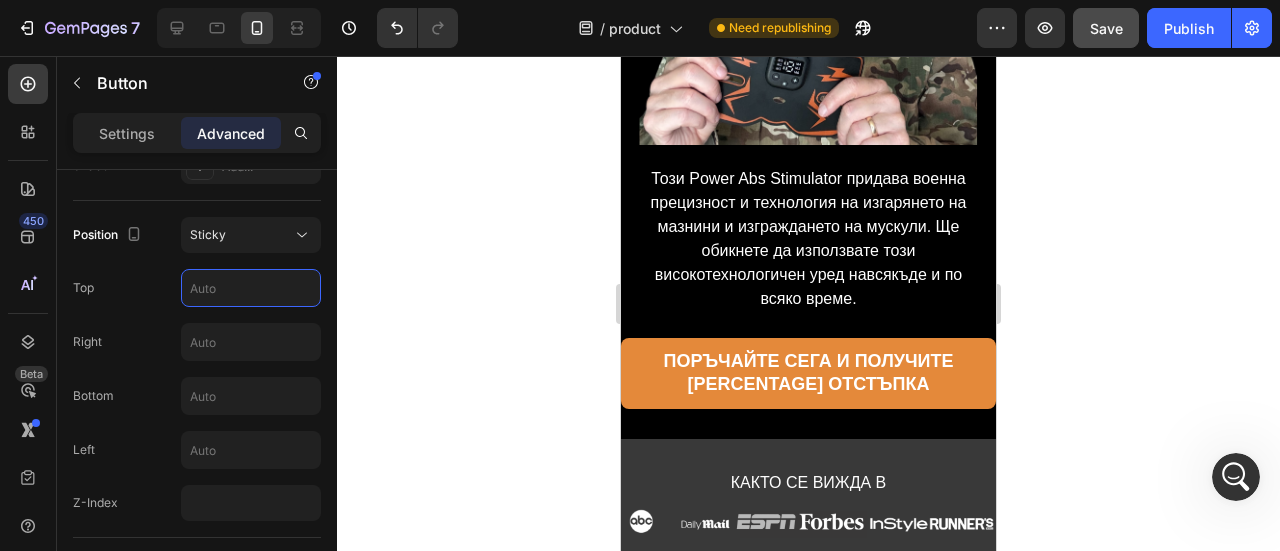 click 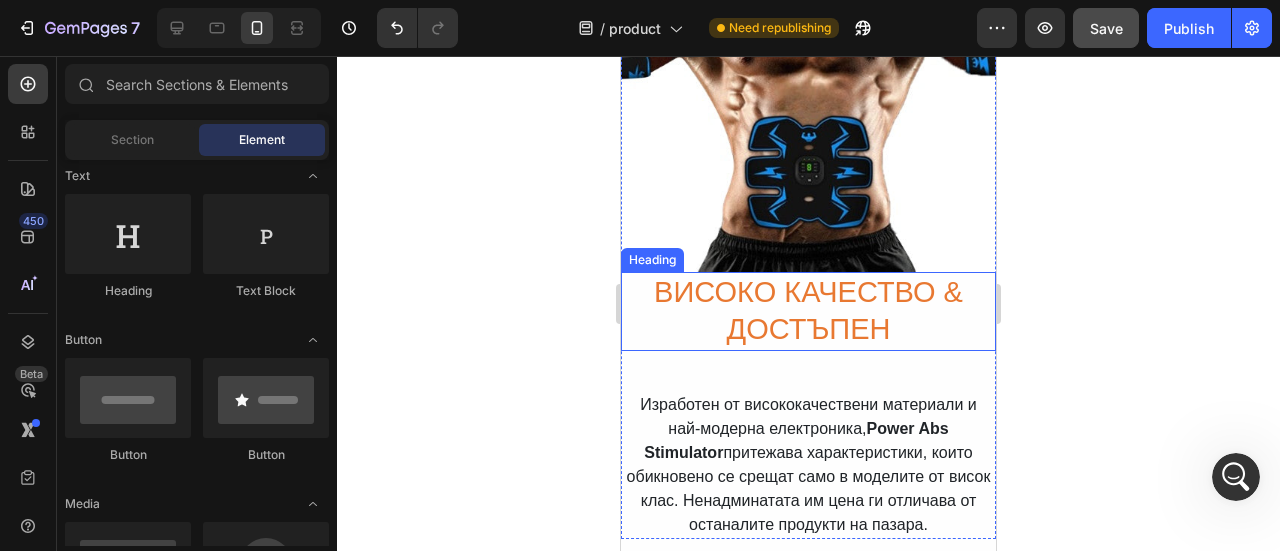 scroll, scrollTop: 1600, scrollLeft: 0, axis: vertical 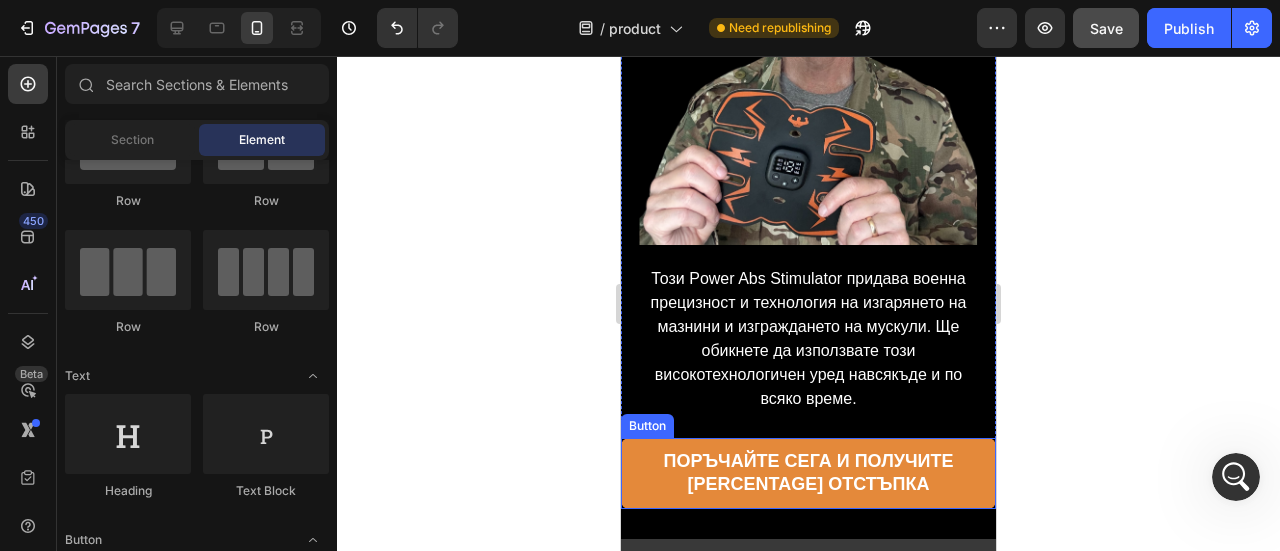 click on "Поръчайте сега и получите [PERCENTAGE] отстъпка" at bounding box center (808, 473) 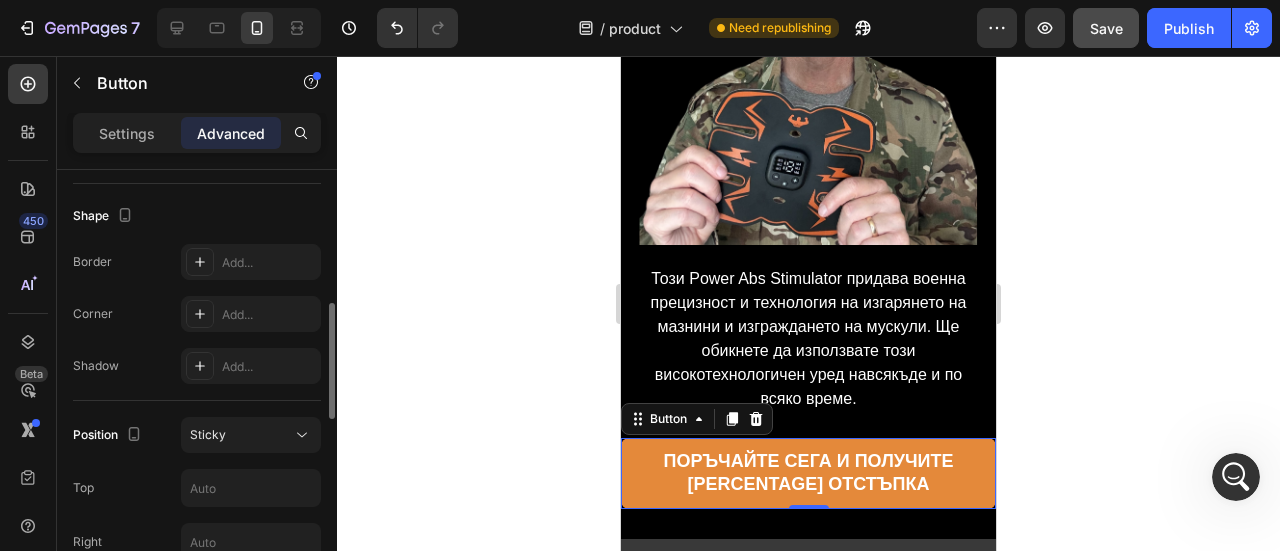 scroll, scrollTop: 600, scrollLeft: 0, axis: vertical 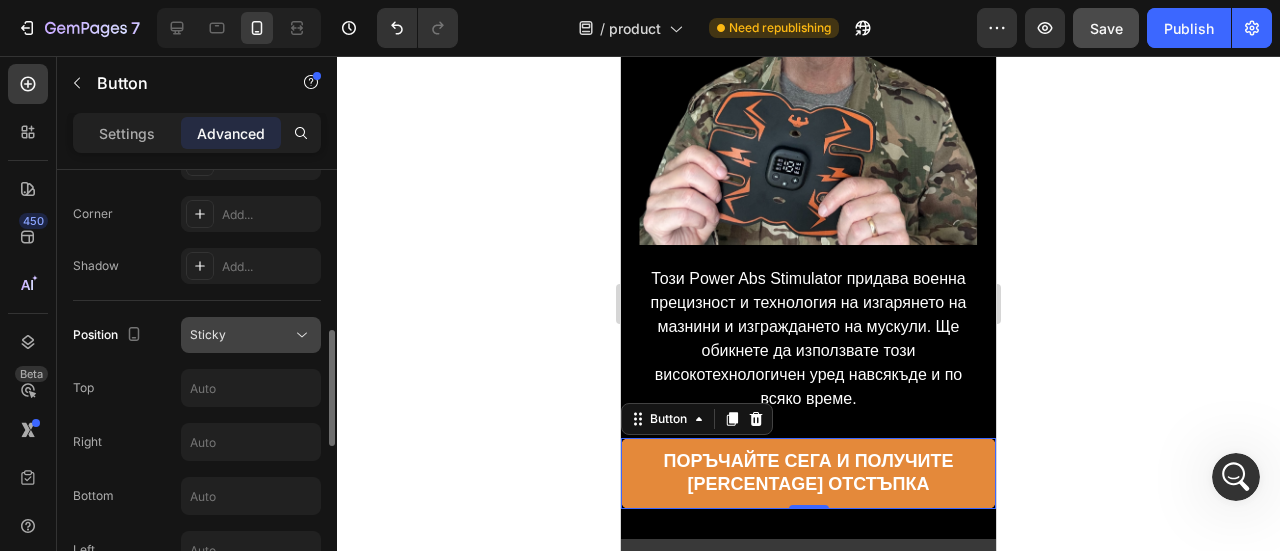 click on "Sticky" at bounding box center (208, 334) 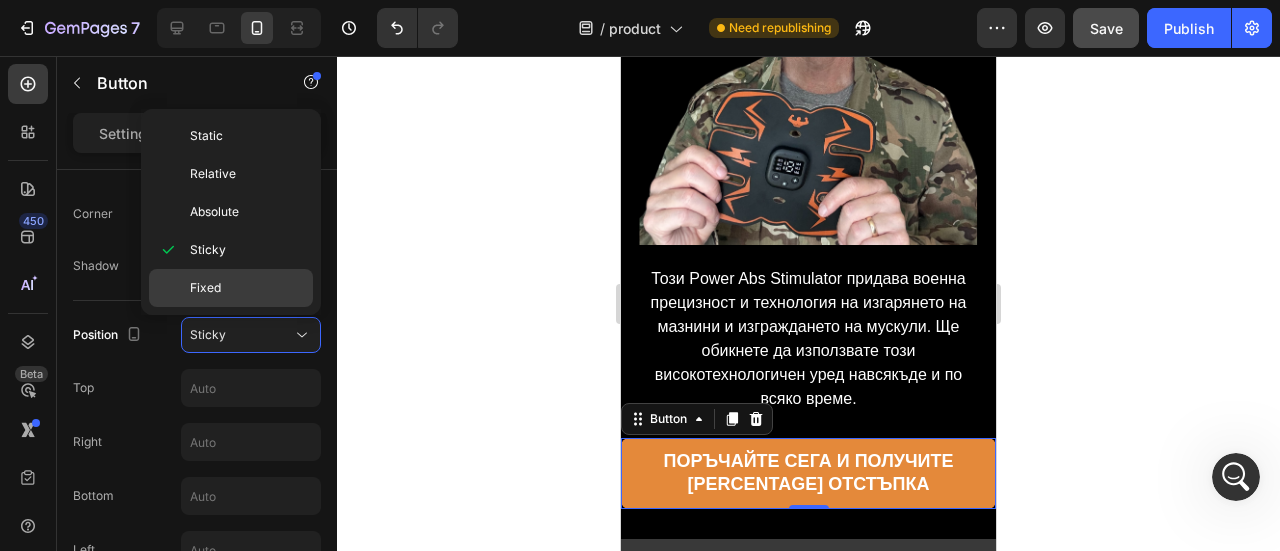 click on "Fixed" 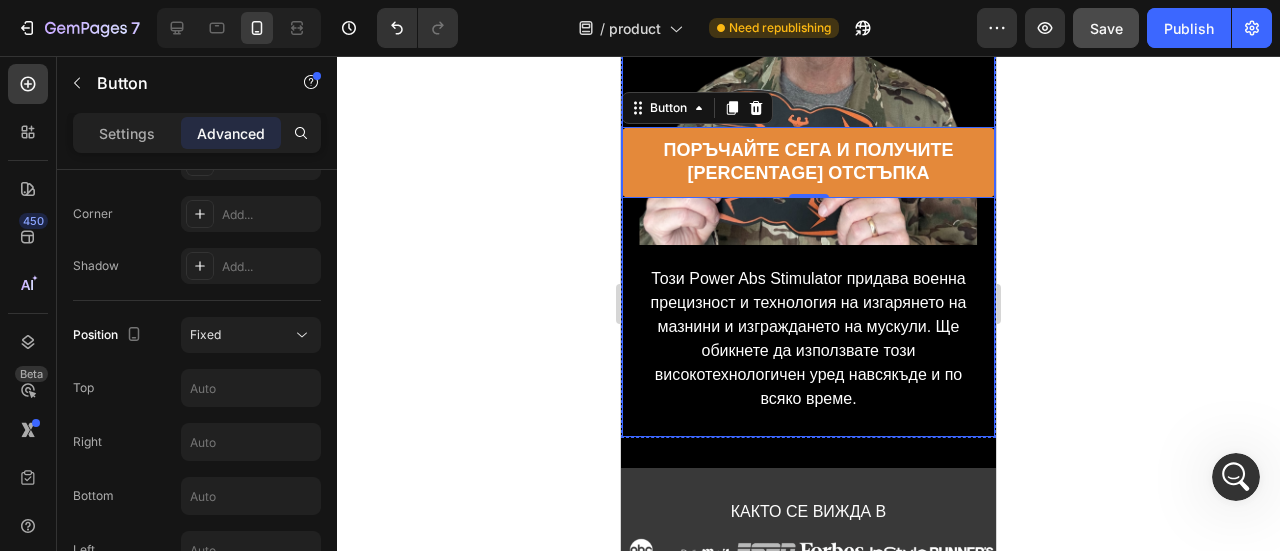 scroll, scrollTop: 0, scrollLeft: 0, axis: both 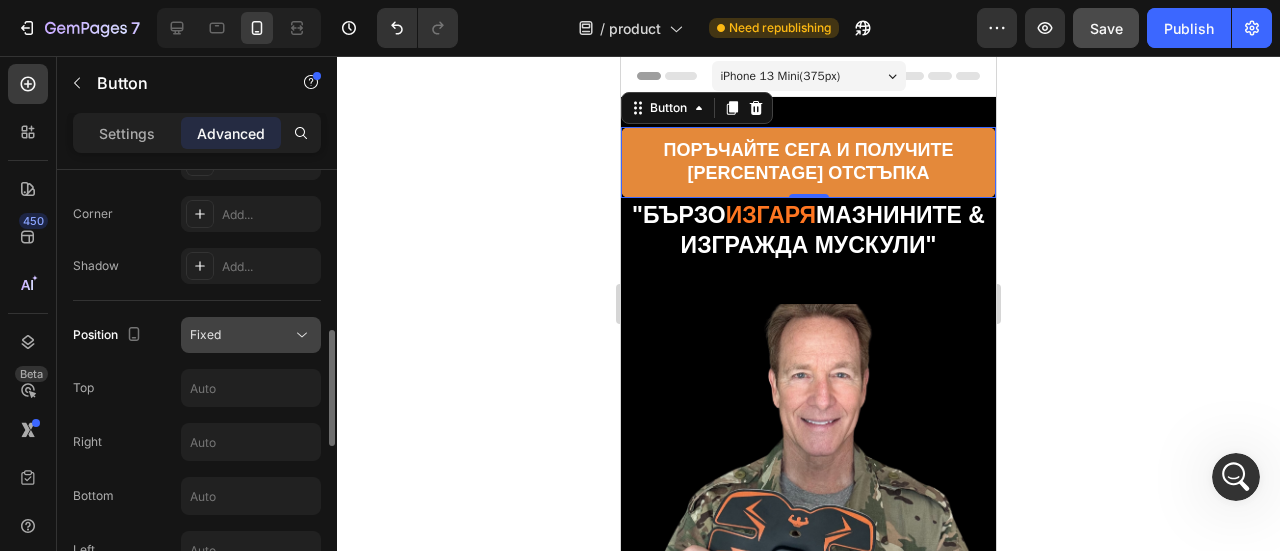 click on "Fixed" at bounding box center (205, 335) 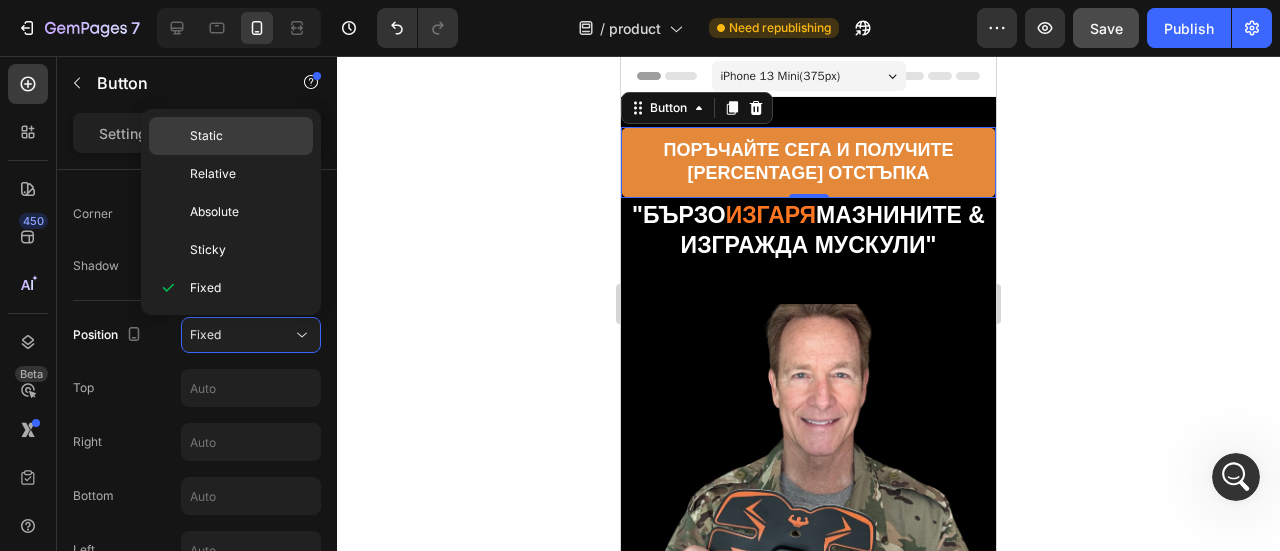 click on "Static" at bounding box center [247, 136] 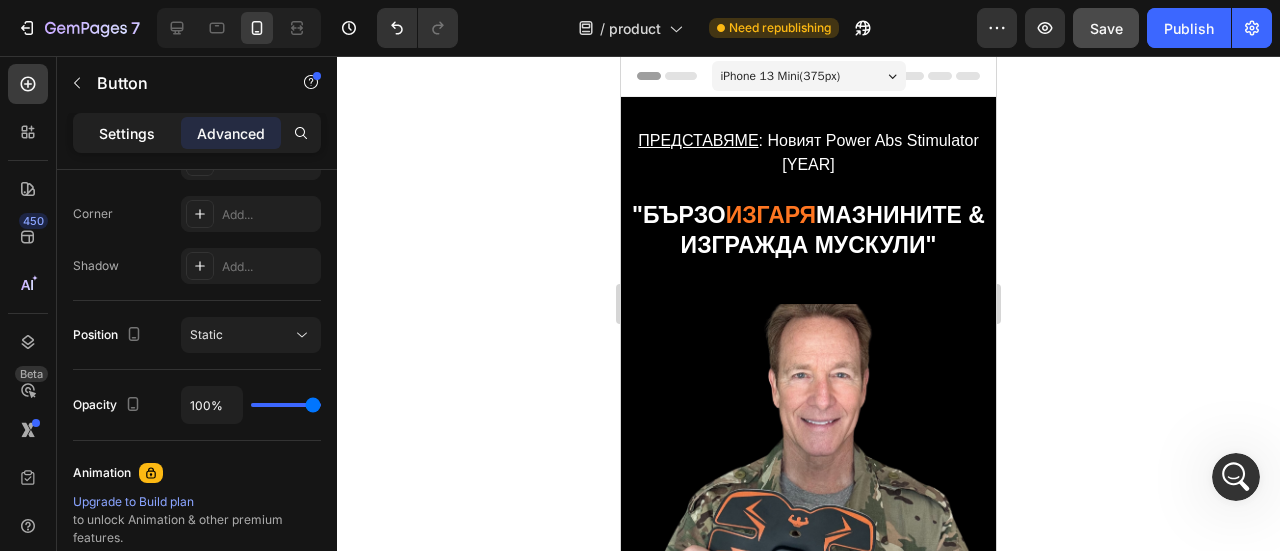 click on "Settings" 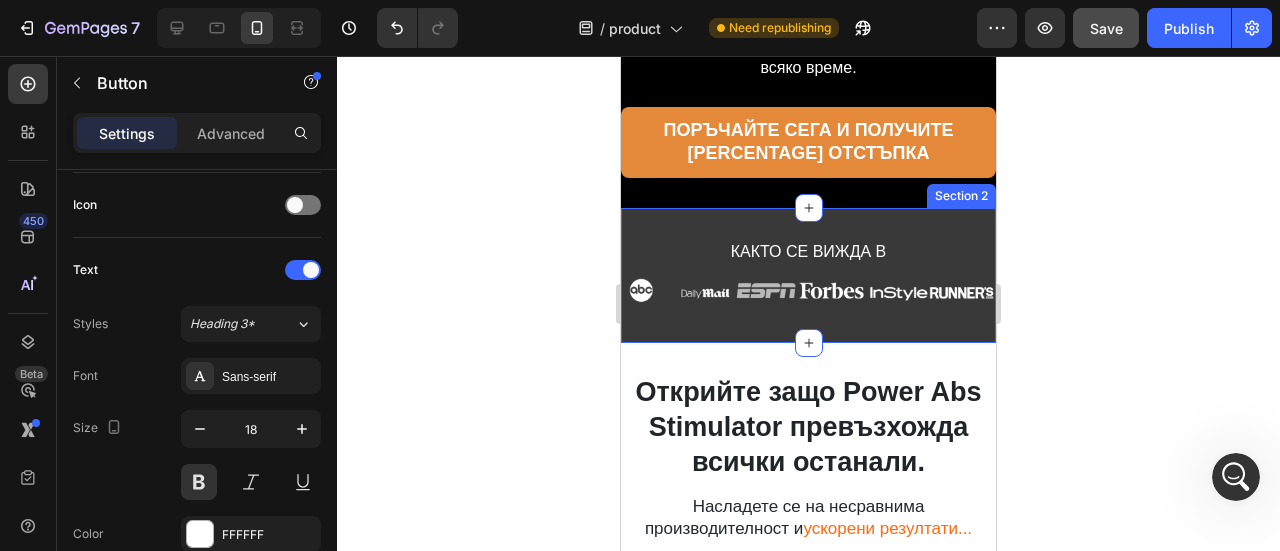 scroll, scrollTop: 700, scrollLeft: 0, axis: vertical 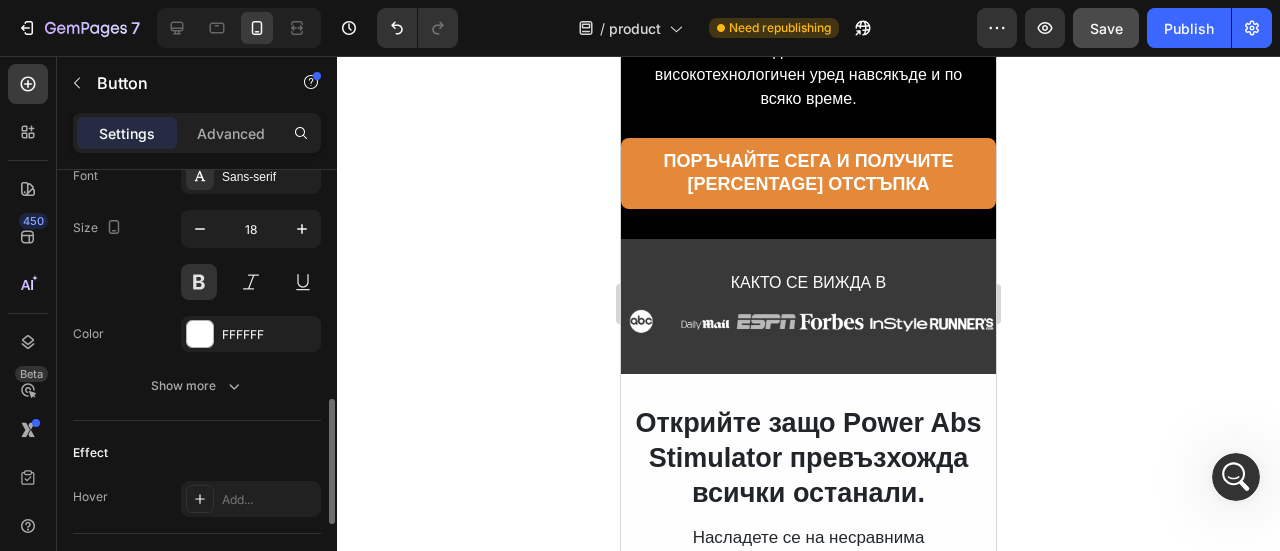 click on "Text Styles Heading 3* Font Sans-serif Size [NUMBER] Color FFFFFF Show more" 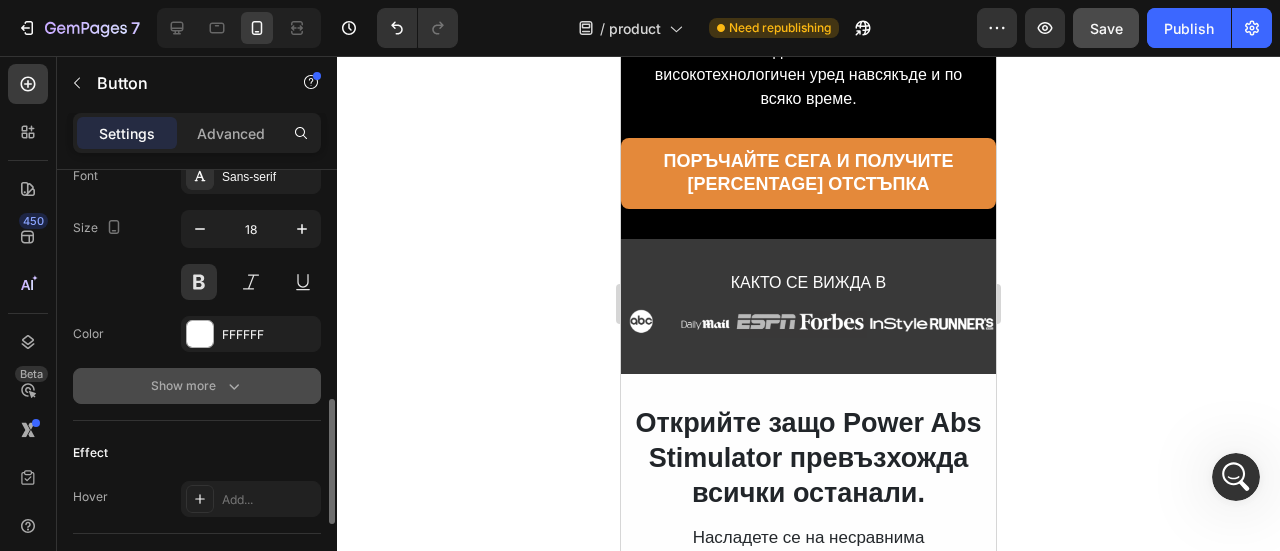 click on "Show more" at bounding box center (197, 386) 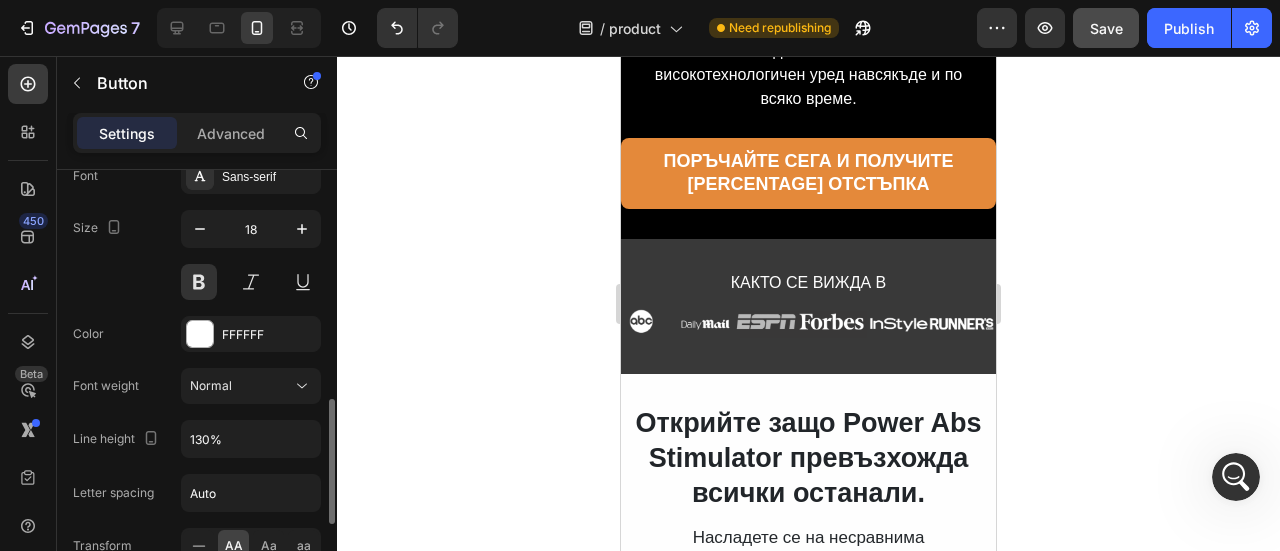 scroll, scrollTop: 900, scrollLeft: 0, axis: vertical 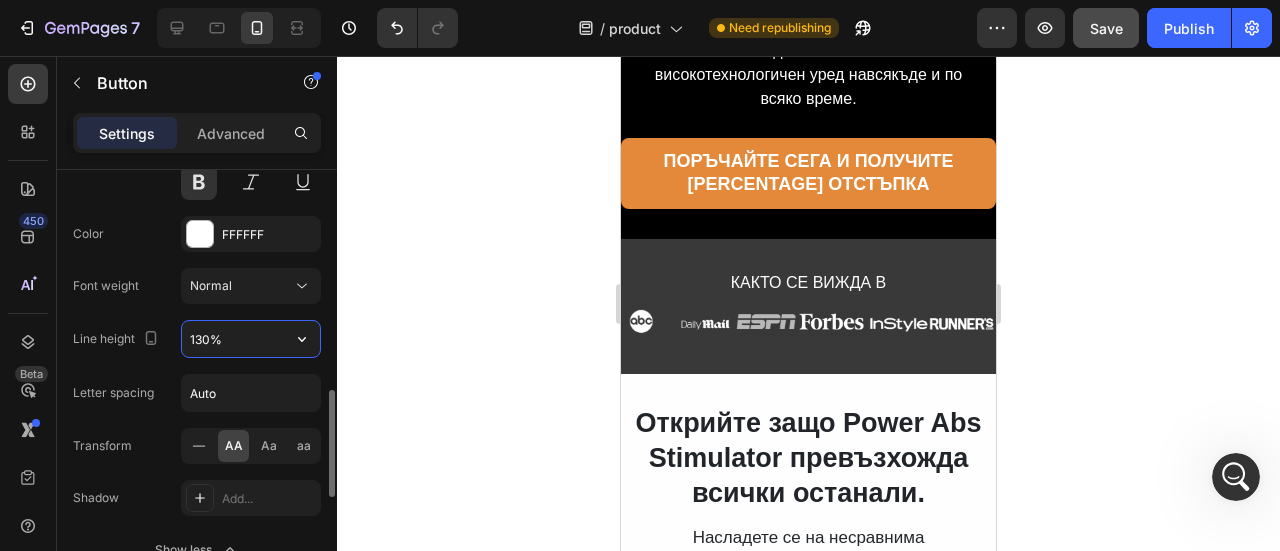 click on "130%" at bounding box center (251, 339) 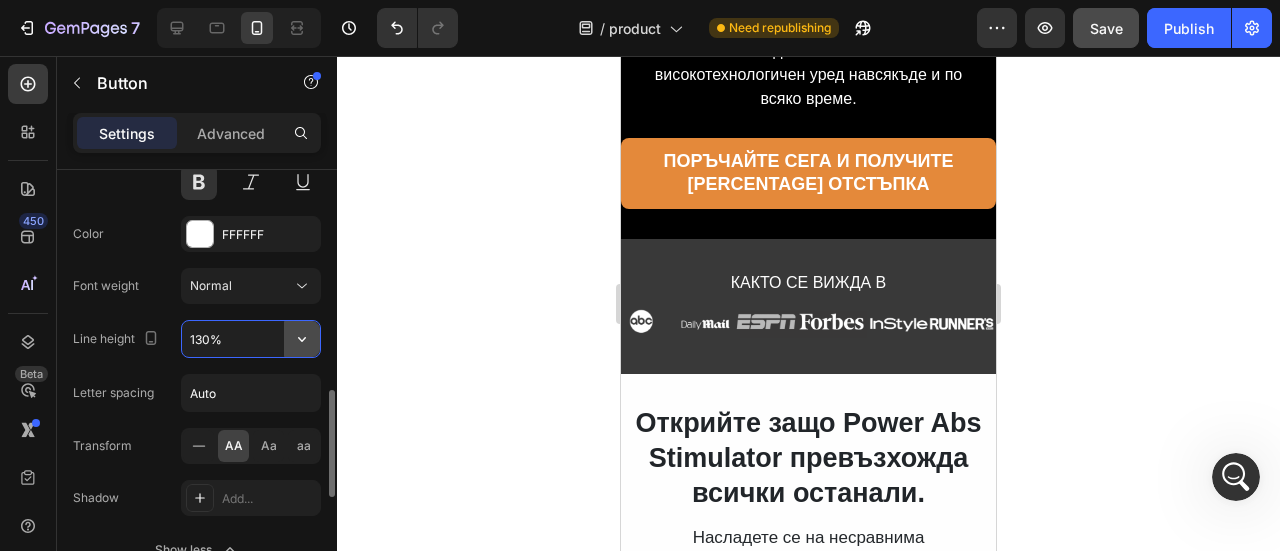 click 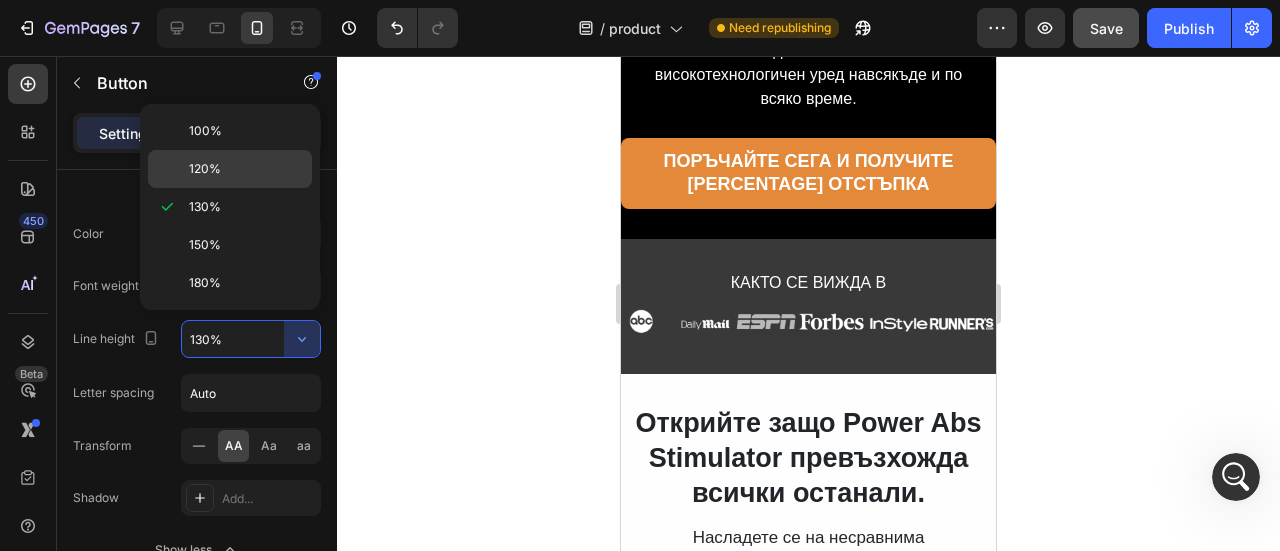 click on "120%" 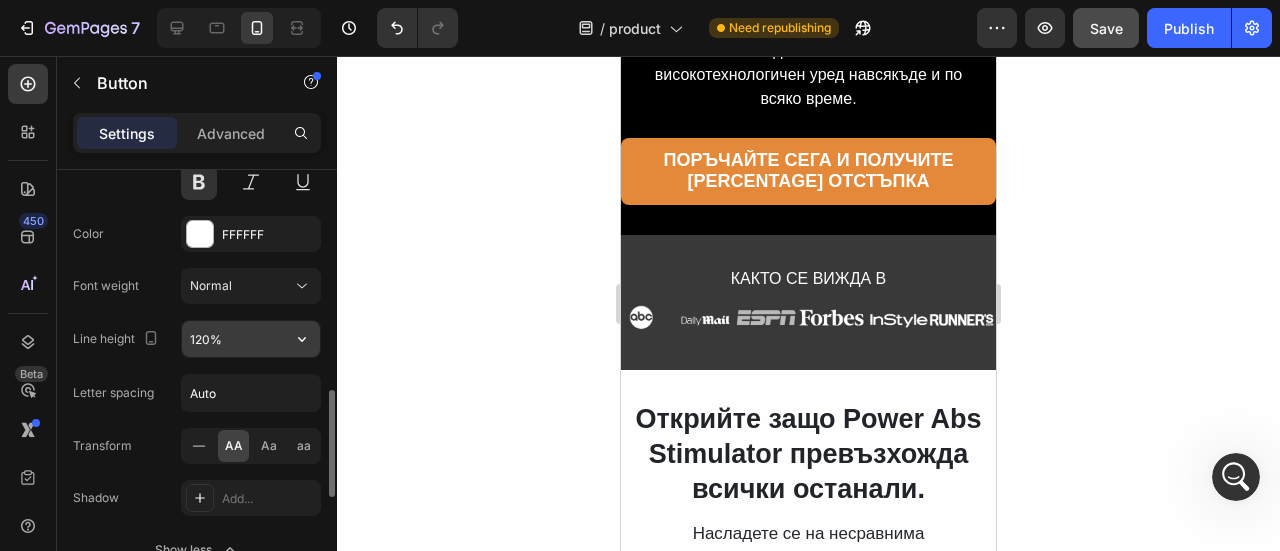 click 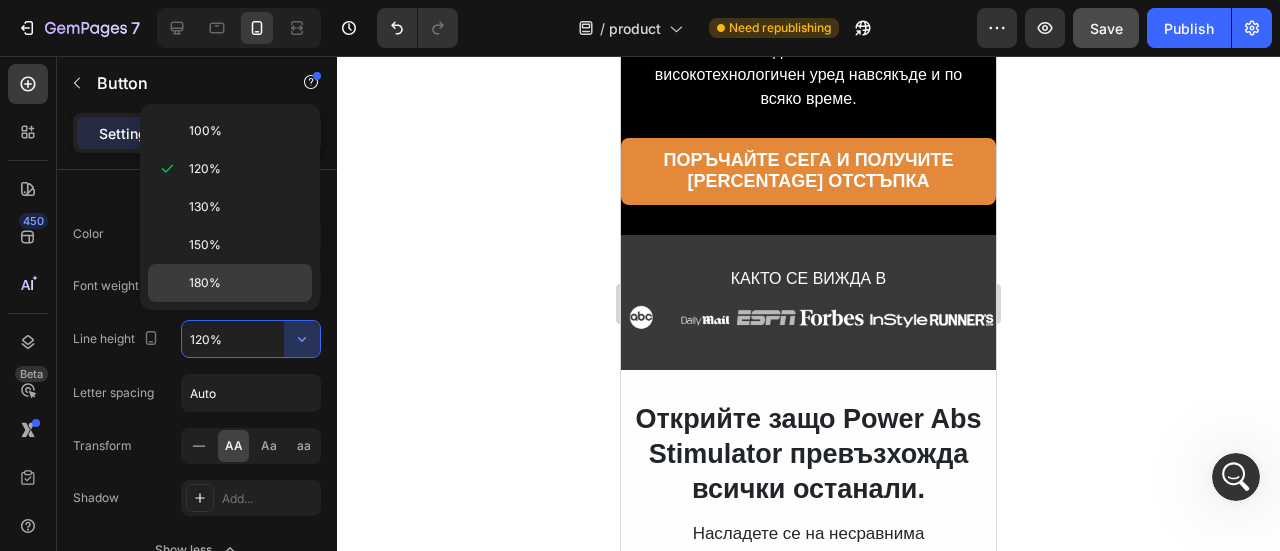 click on "180%" at bounding box center (205, 283) 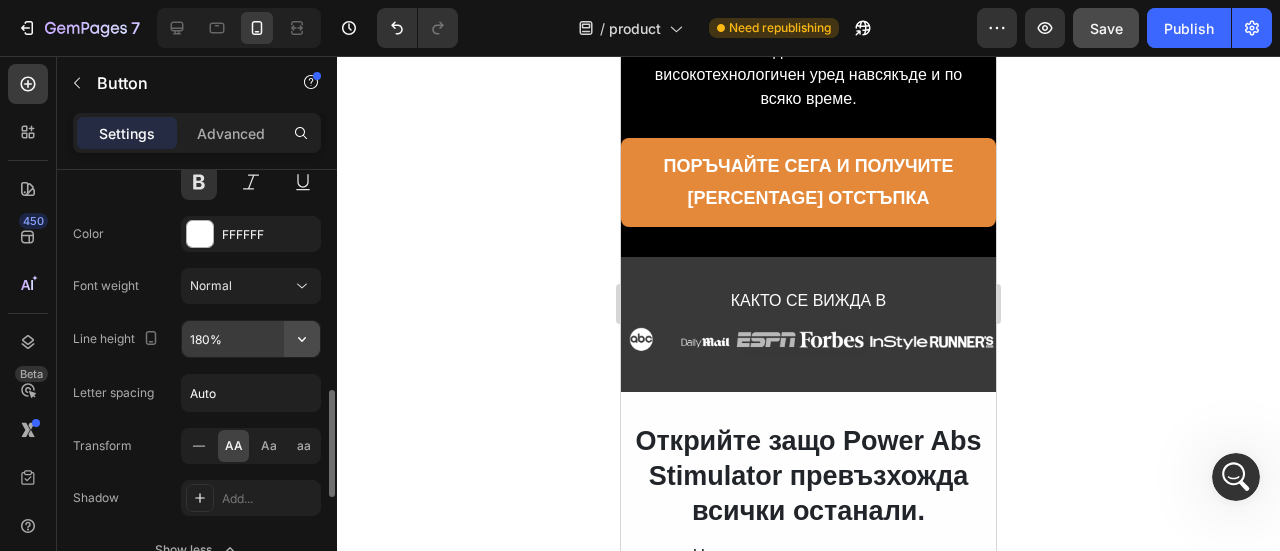 click 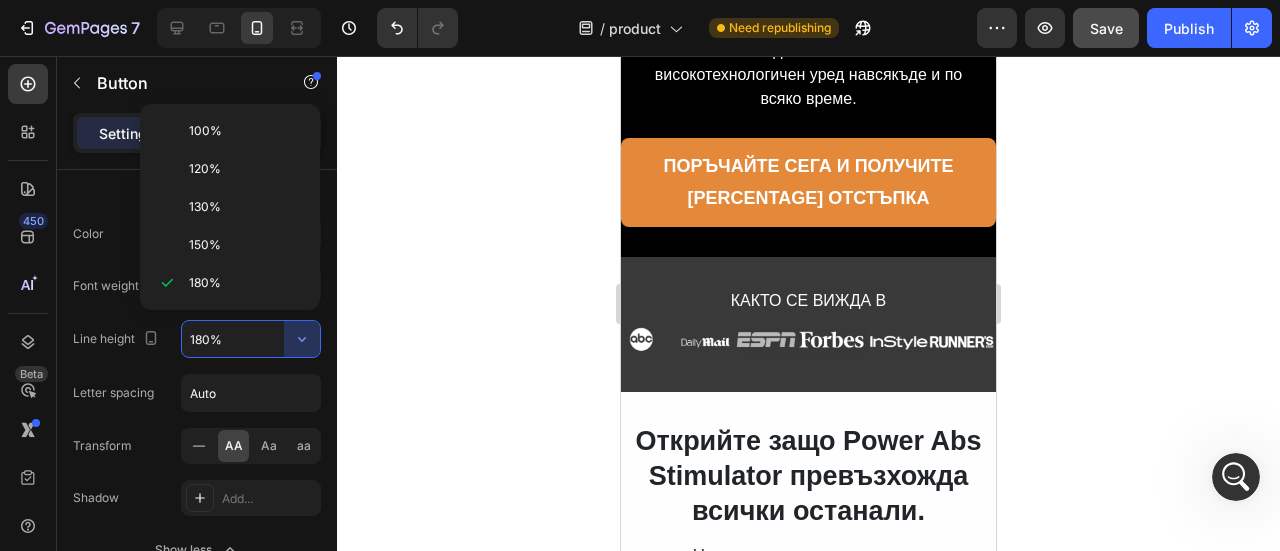 click on "100%" at bounding box center (246, 131) 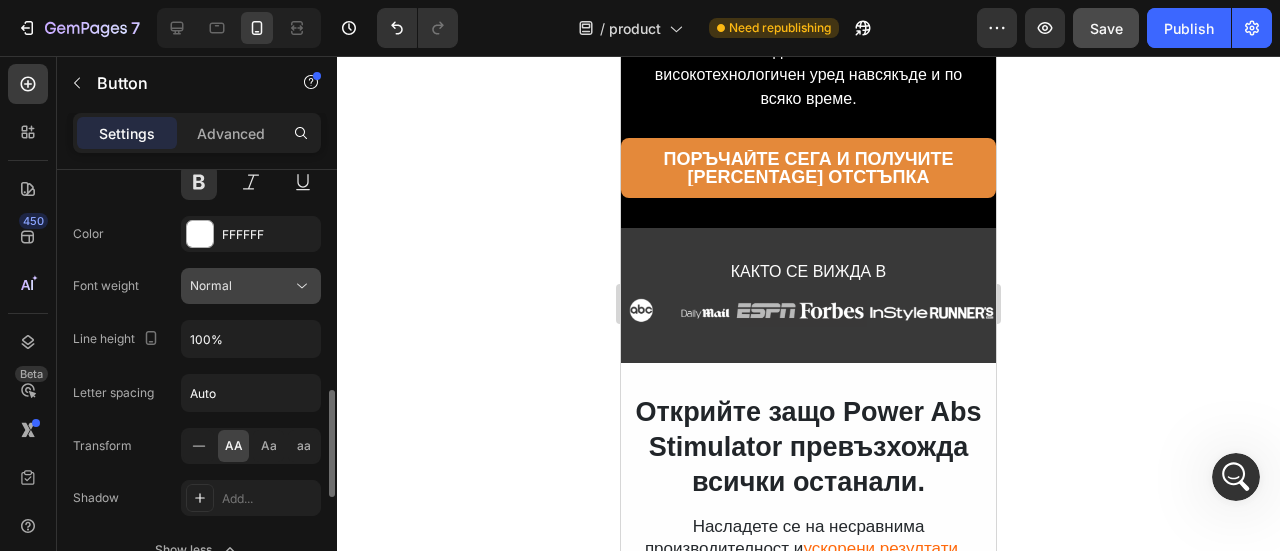 click on "Normal" 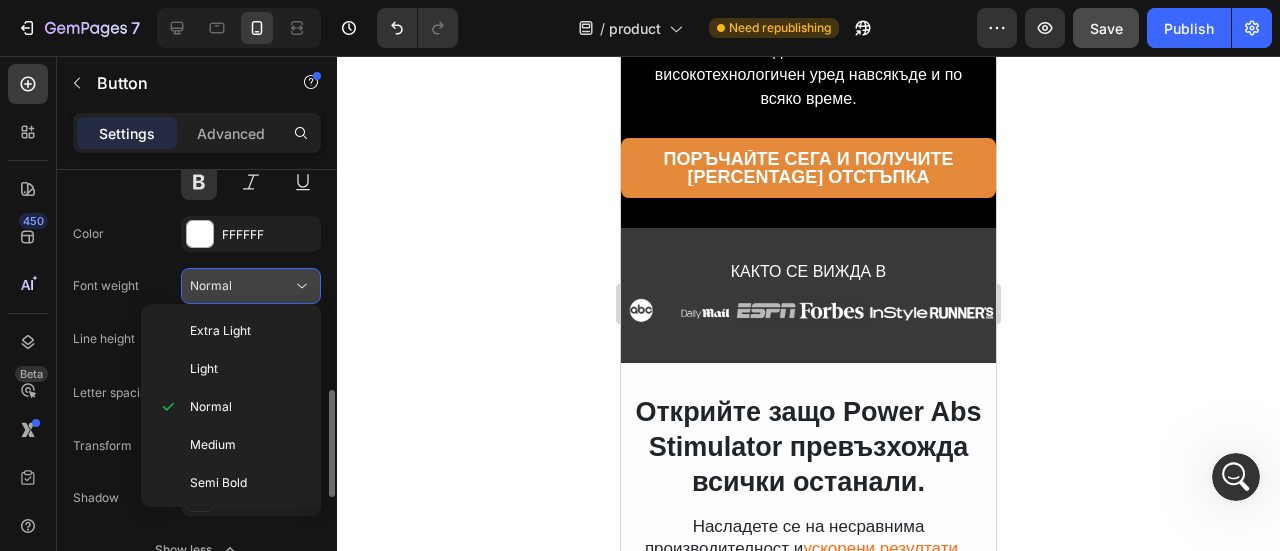 click 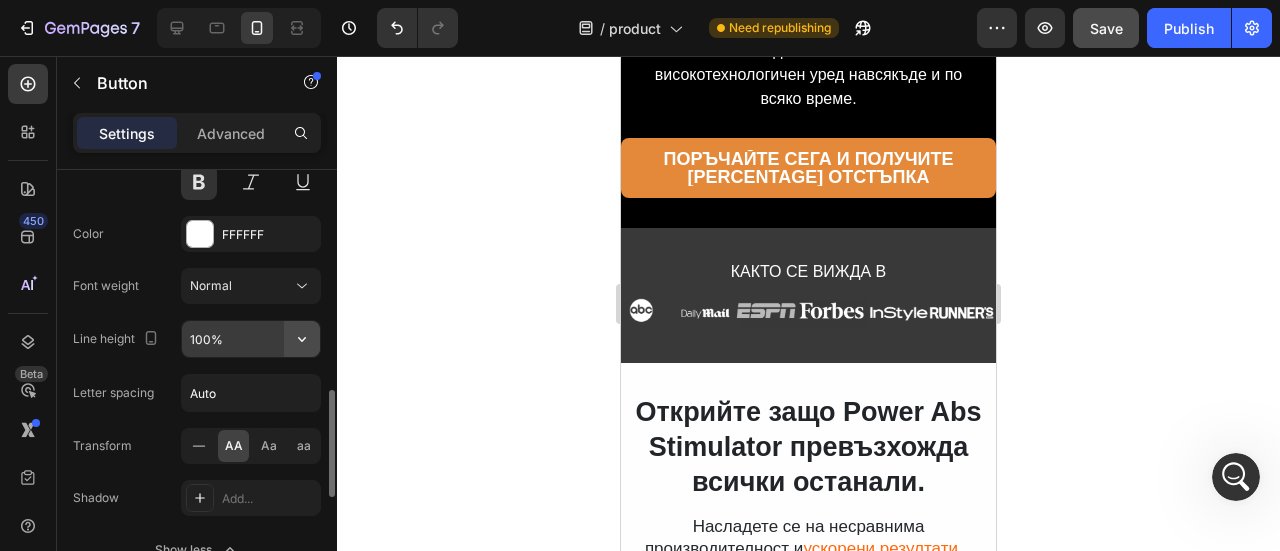 click 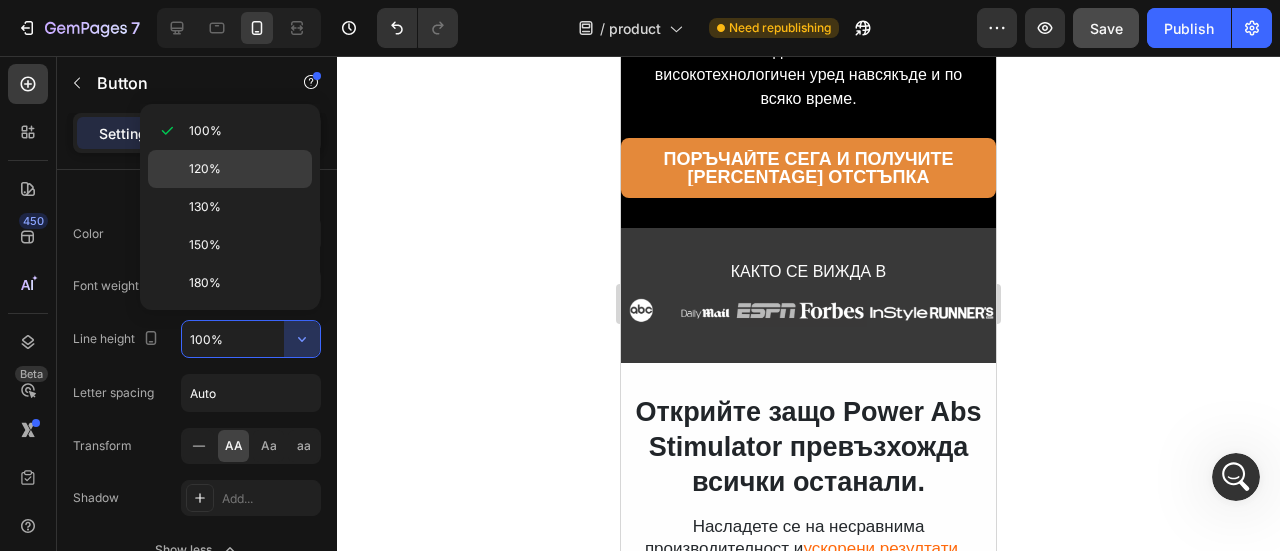 click on "120%" at bounding box center [246, 169] 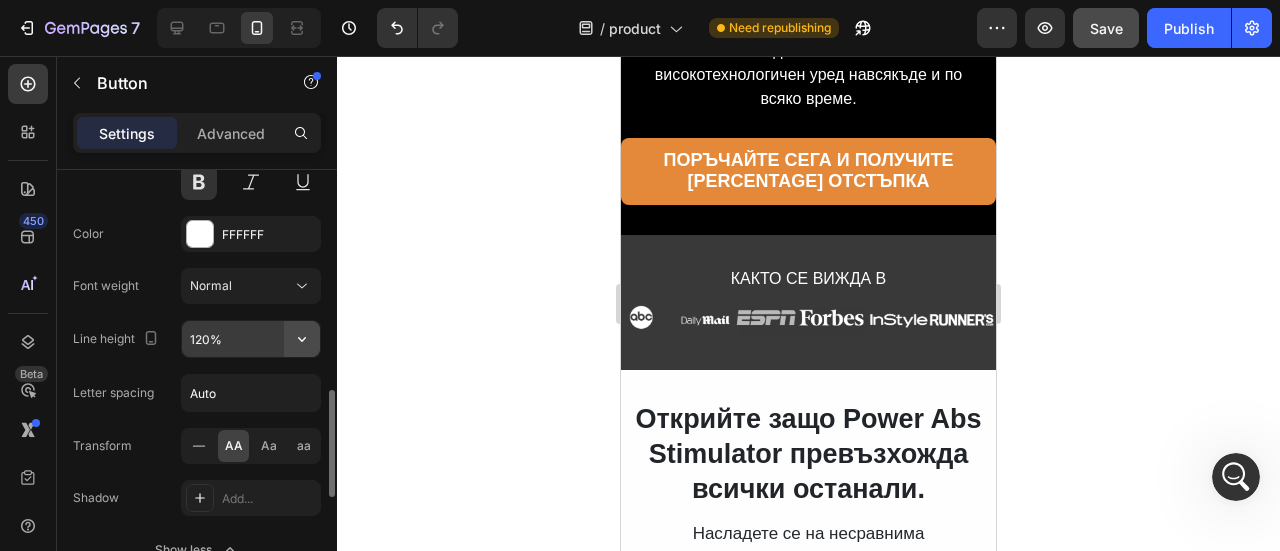 click 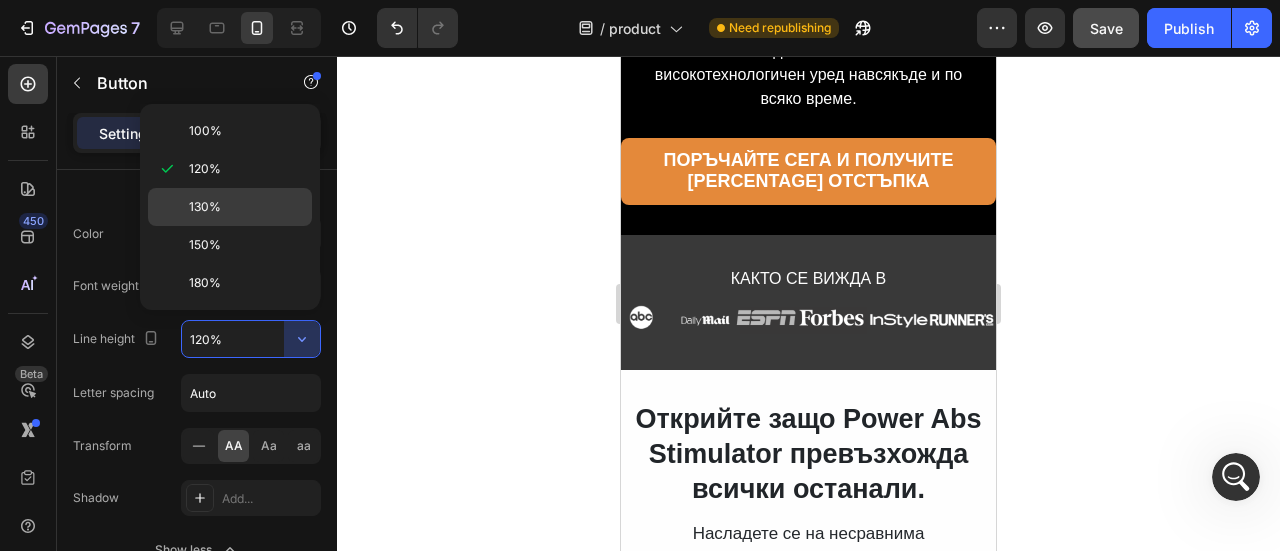 click on "130%" at bounding box center [246, 207] 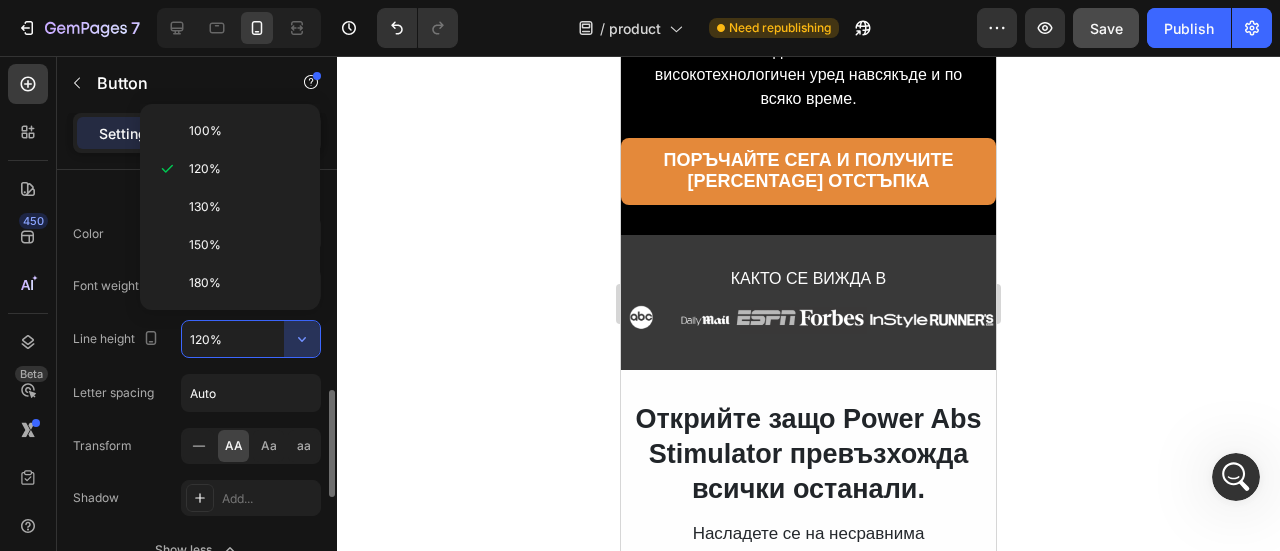 type on "130%" 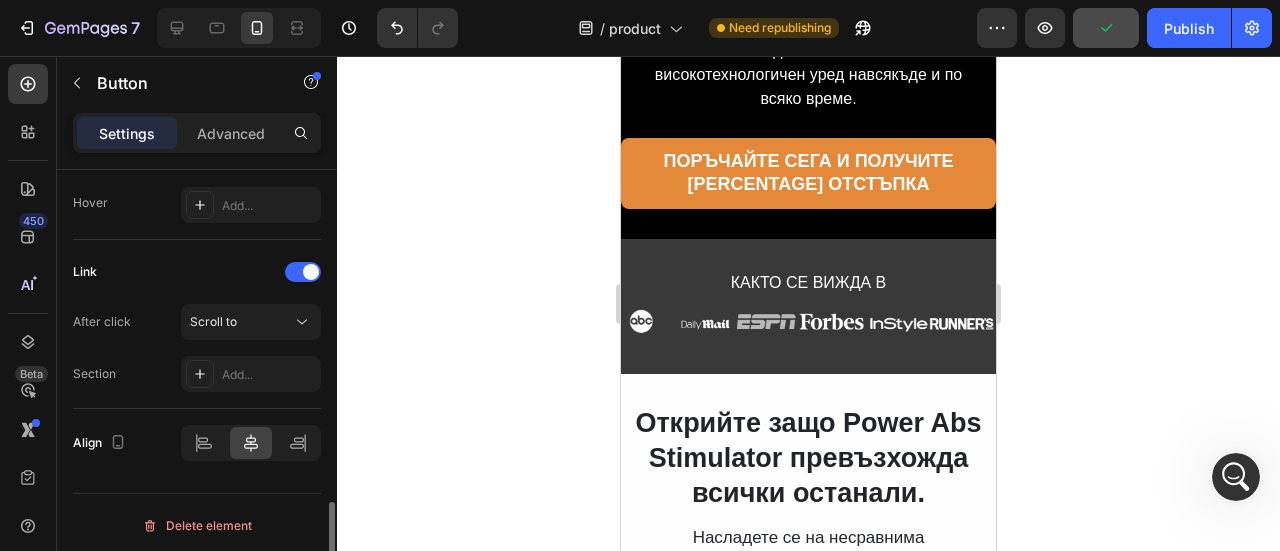 scroll, scrollTop: 1358, scrollLeft: 0, axis: vertical 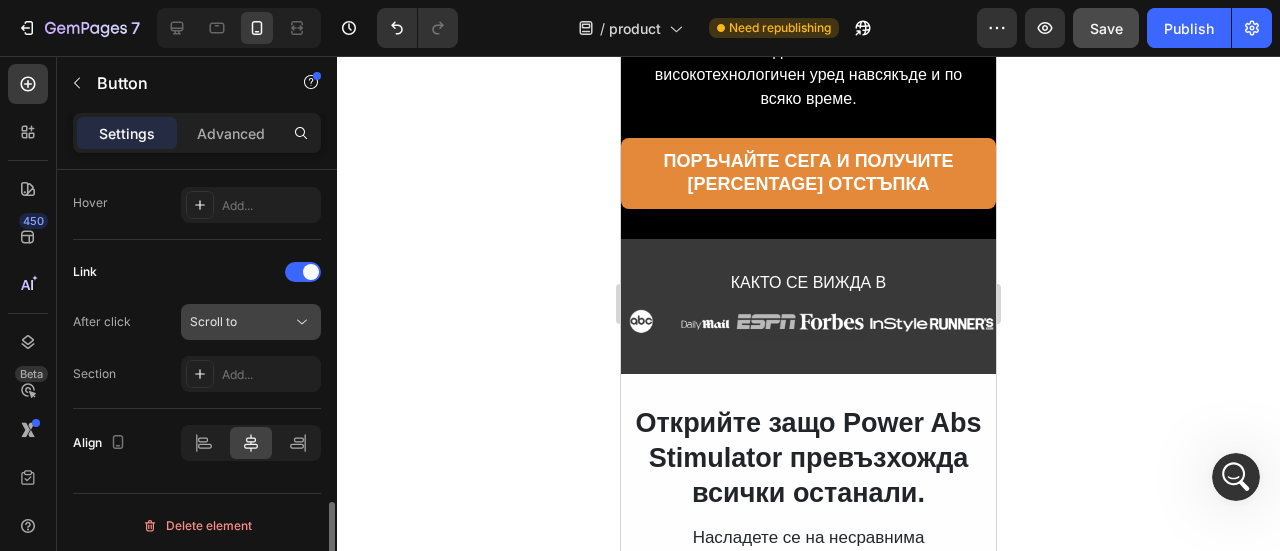 click on "Scroll to" 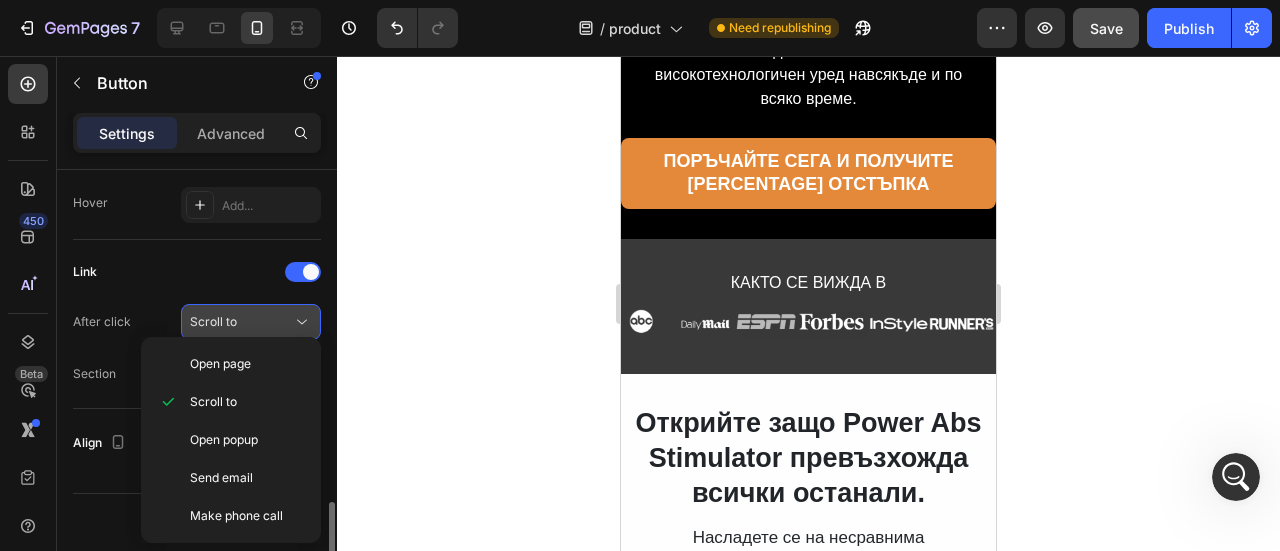 click on "Scroll to" 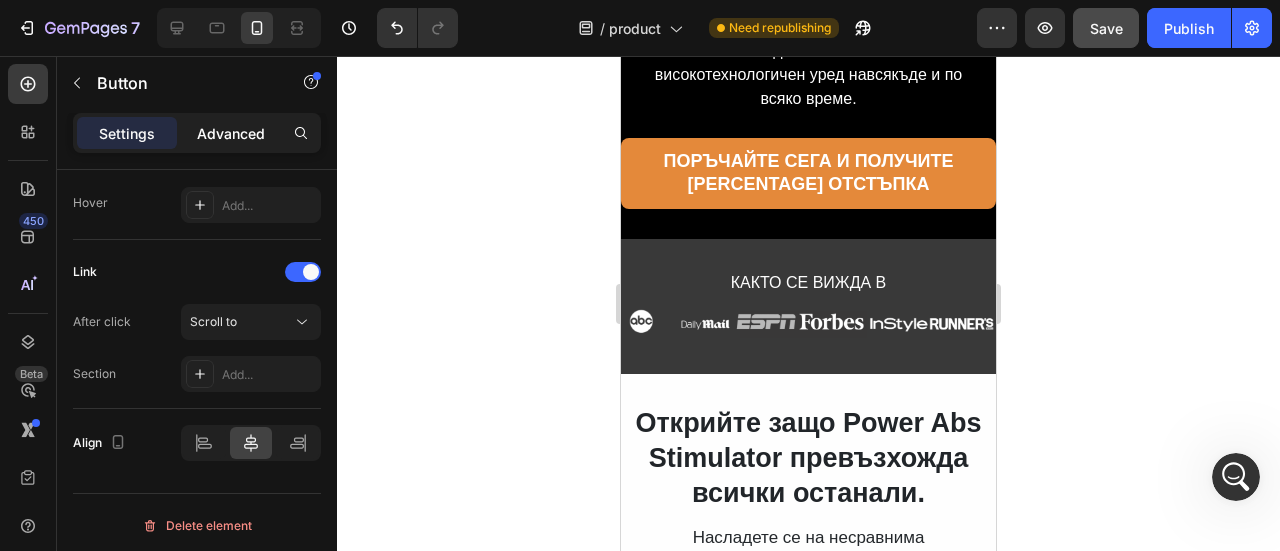 click on "Advanced" at bounding box center [231, 133] 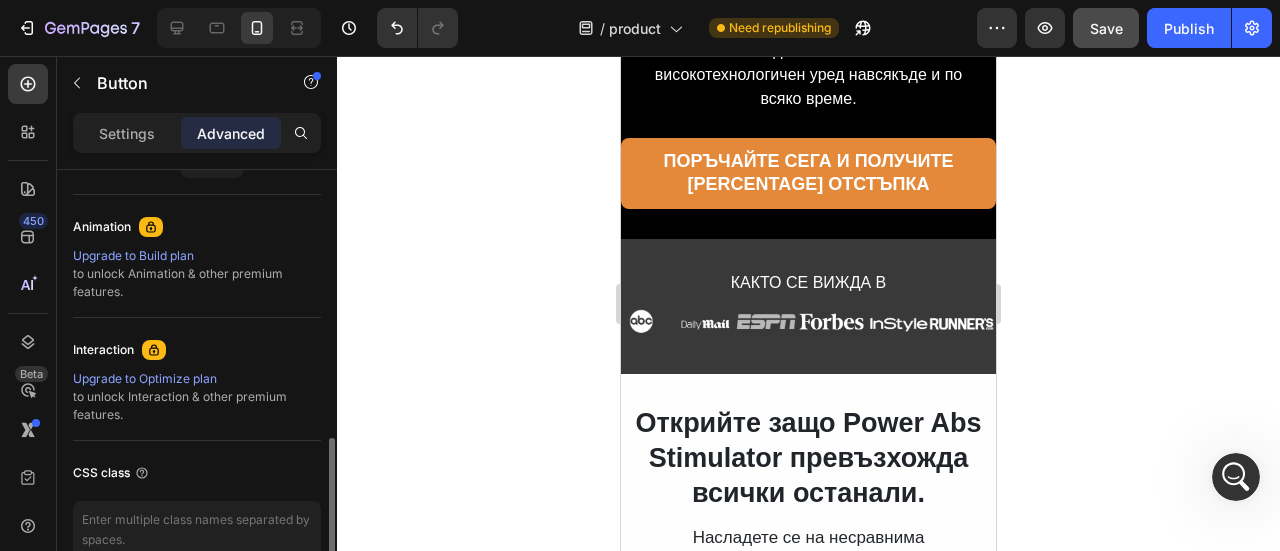 scroll, scrollTop: 746, scrollLeft: 0, axis: vertical 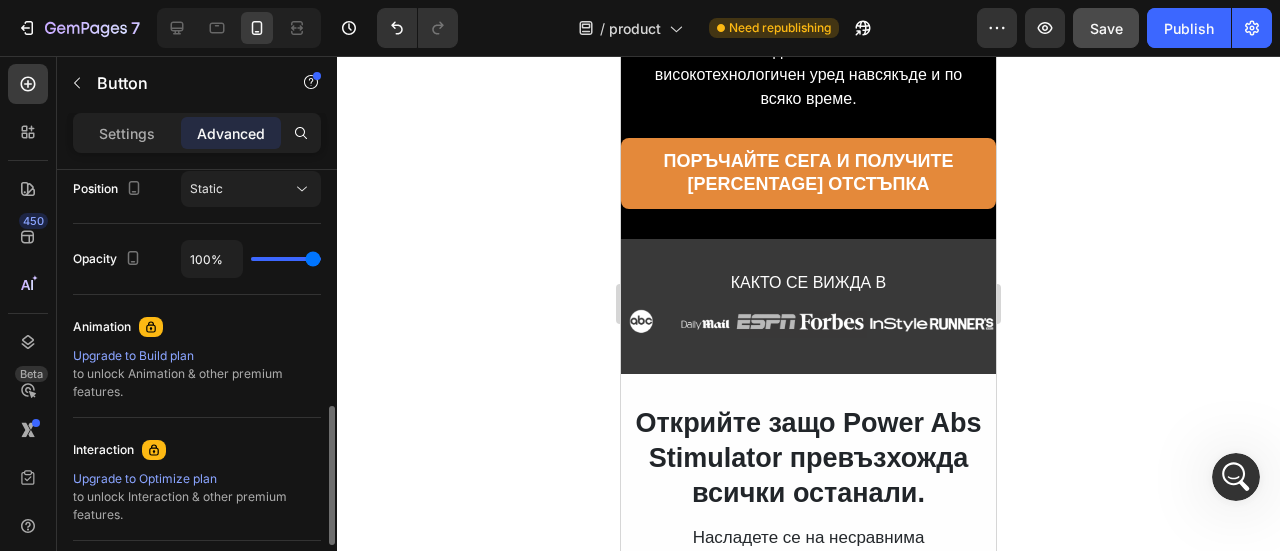 click on "Upgrade to Build plan" at bounding box center (197, 356) 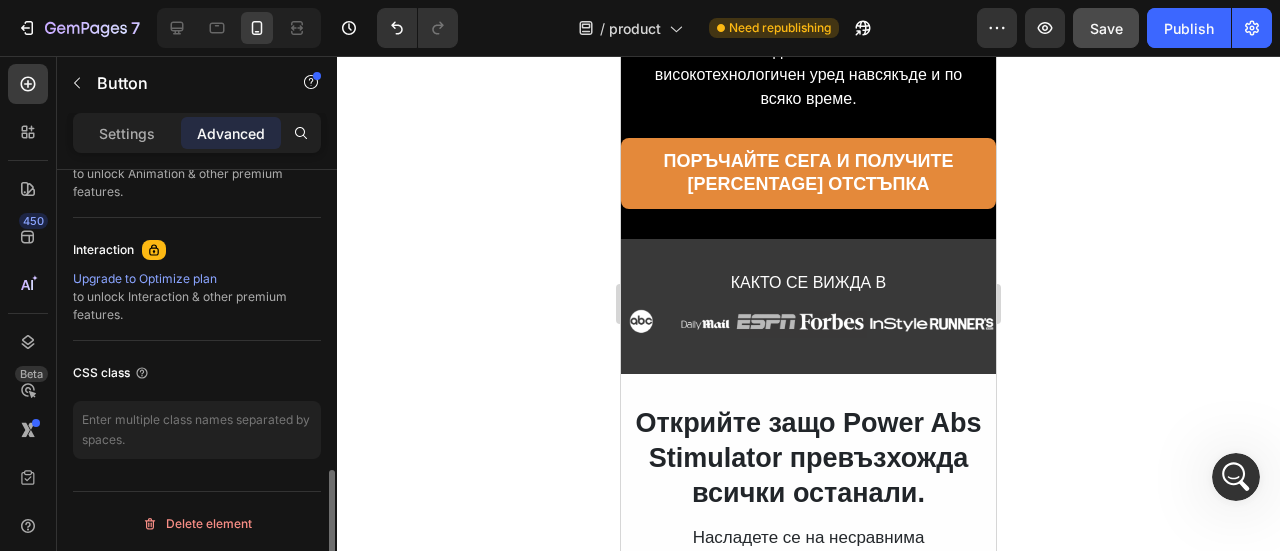 scroll, scrollTop: 646, scrollLeft: 0, axis: vertical 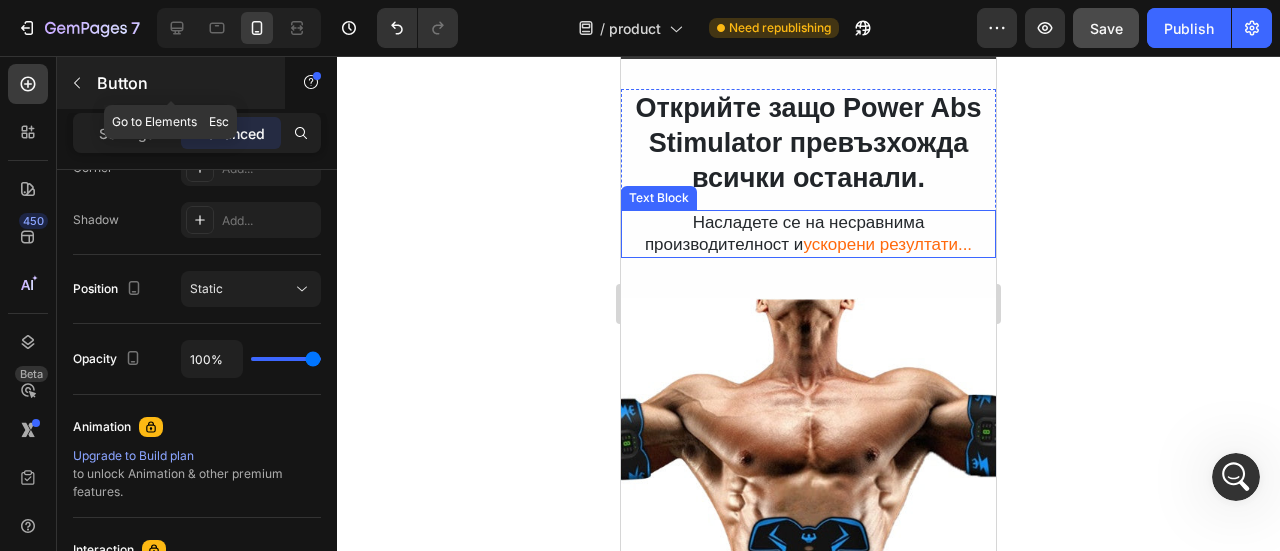 click at bounding box center [77, 83] 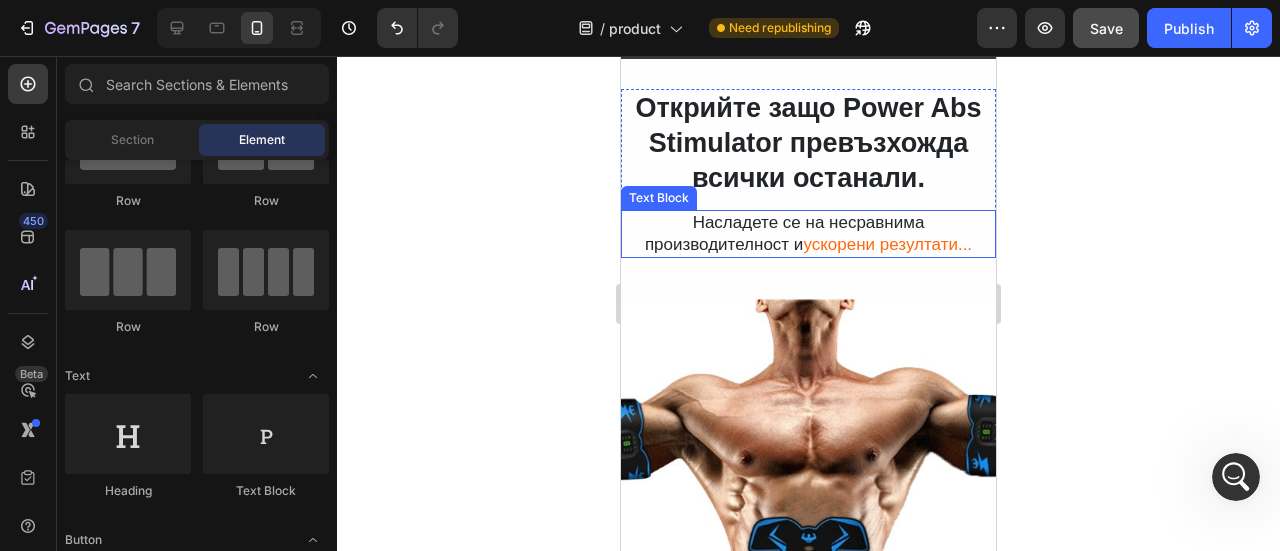 scroll, scrollTop: 0, scrollLeft: 0, axis: both 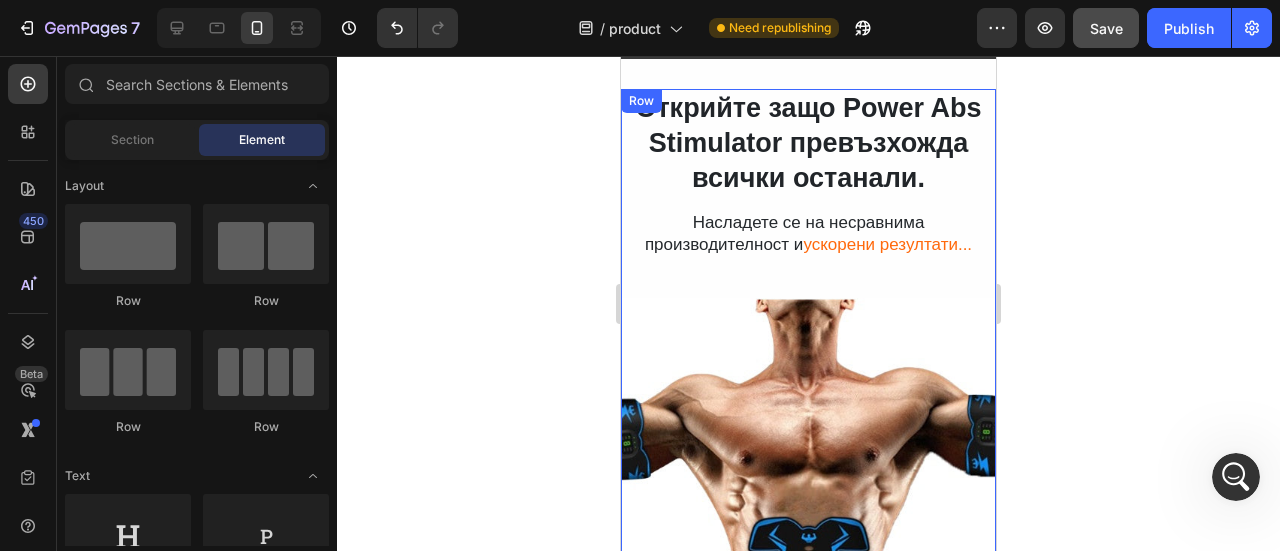 click on "Открийте защо Power Abs Stimulator превъзхожда всички останали. Heading Насладете се на несравнима производителност и  ускорени резултати... Text Block Row Image ВИСОКО КАЧЕСТВО & Достъпен Heading Изработен от висококачествени материали и най-модерна електроника,  Power Abs Stimulator  притежава характеристики, които обикновено се срещат само в моделите от висок клас. Ненадминатата им цена ги отличава от останалите продукти на пазара. Text Block Row" at bounding box center (808, 515) 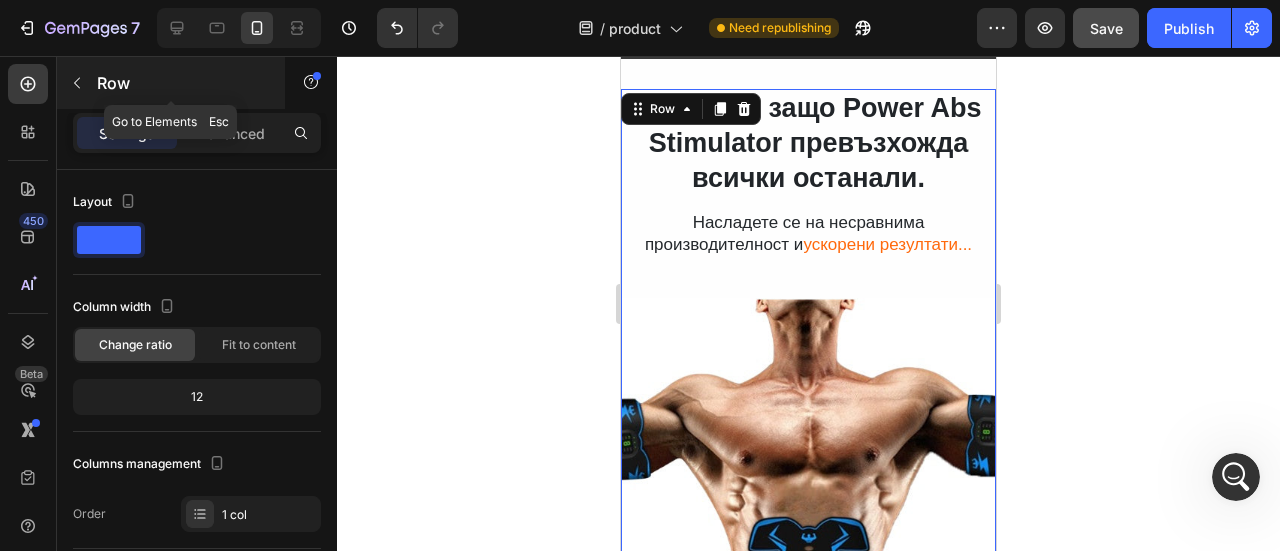 click 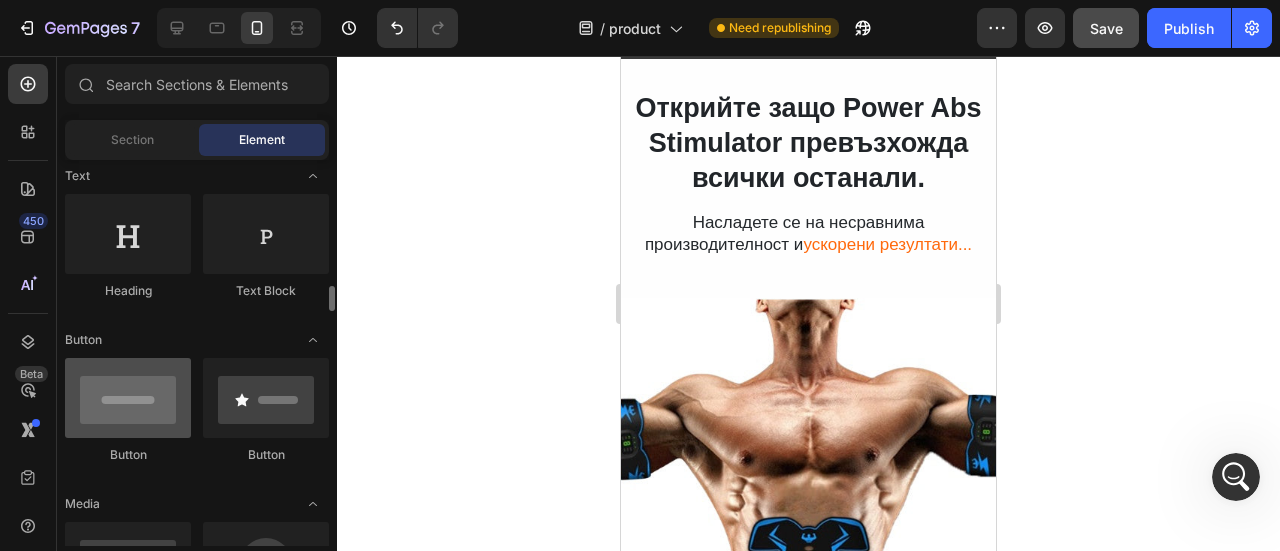 scroll, scrollTop: 400, scrollLeft: 0, axis: vertical 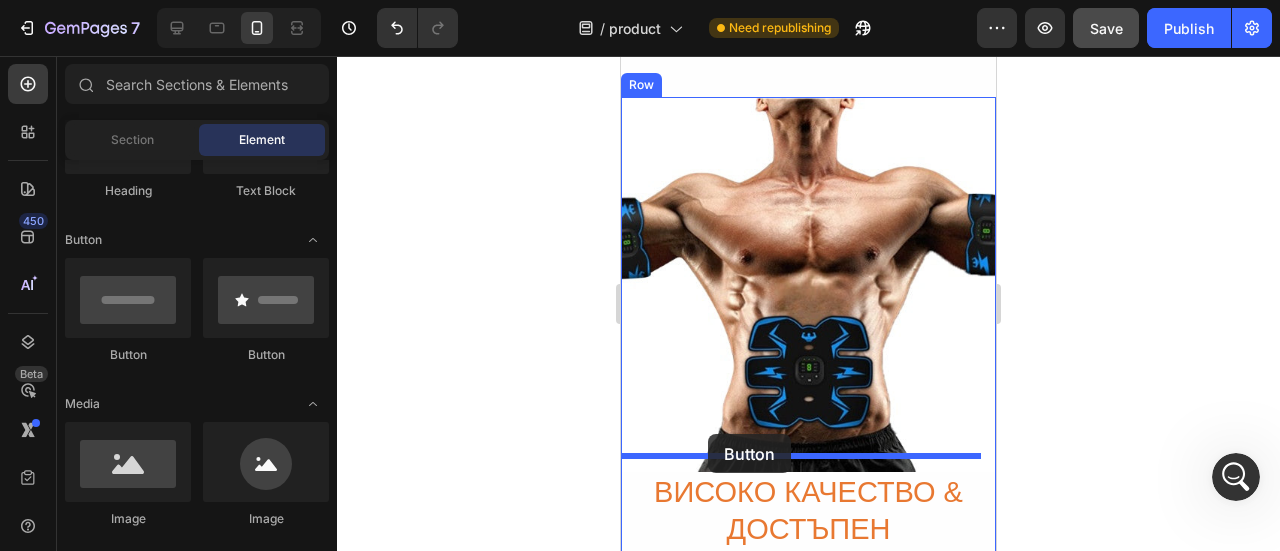 drag, startPoint x: 778, startPoint y: 358, endPoint x: 708, endPoint y: 434, distance: 103.32473 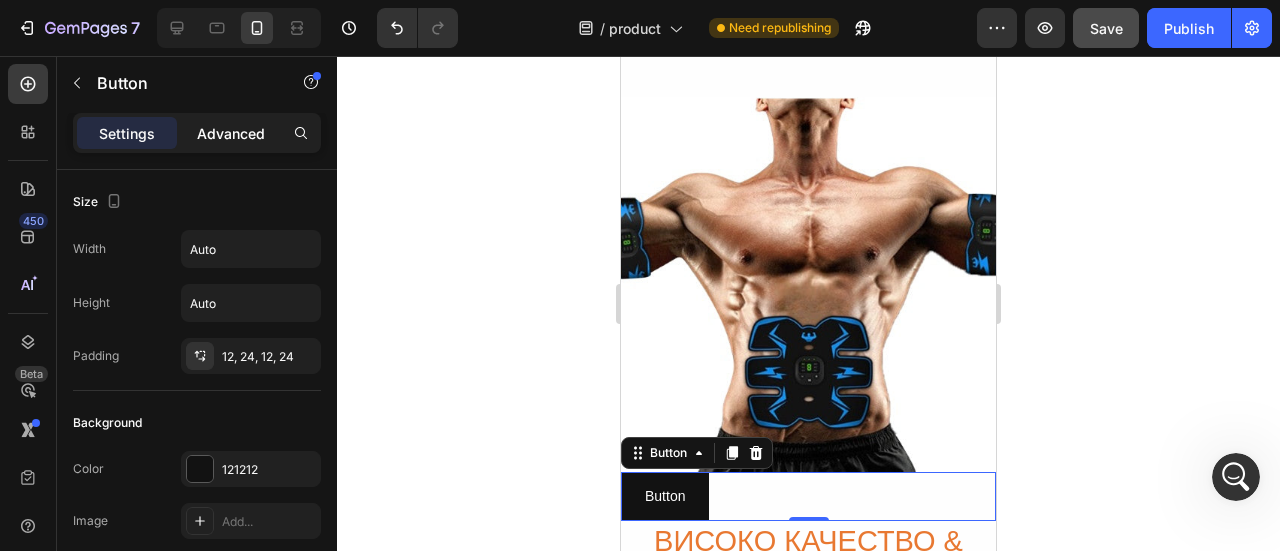 click on "Advanced" at bounding box center (231, 133) 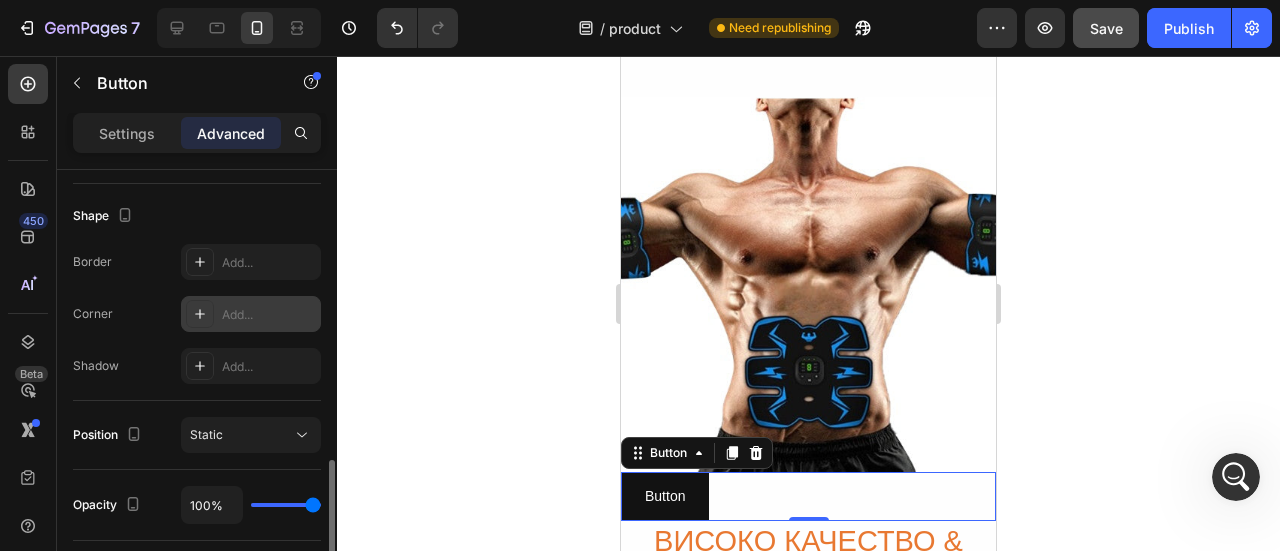scroll, scrollTop: 600, scrollLeft: 0, axis: vertical 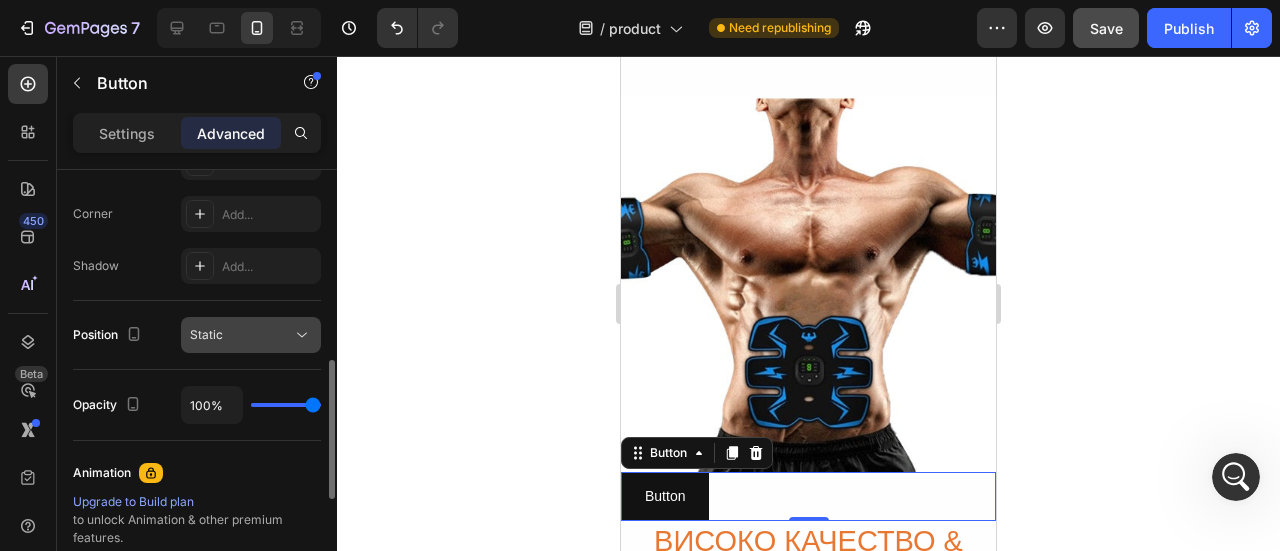 click on "Static" 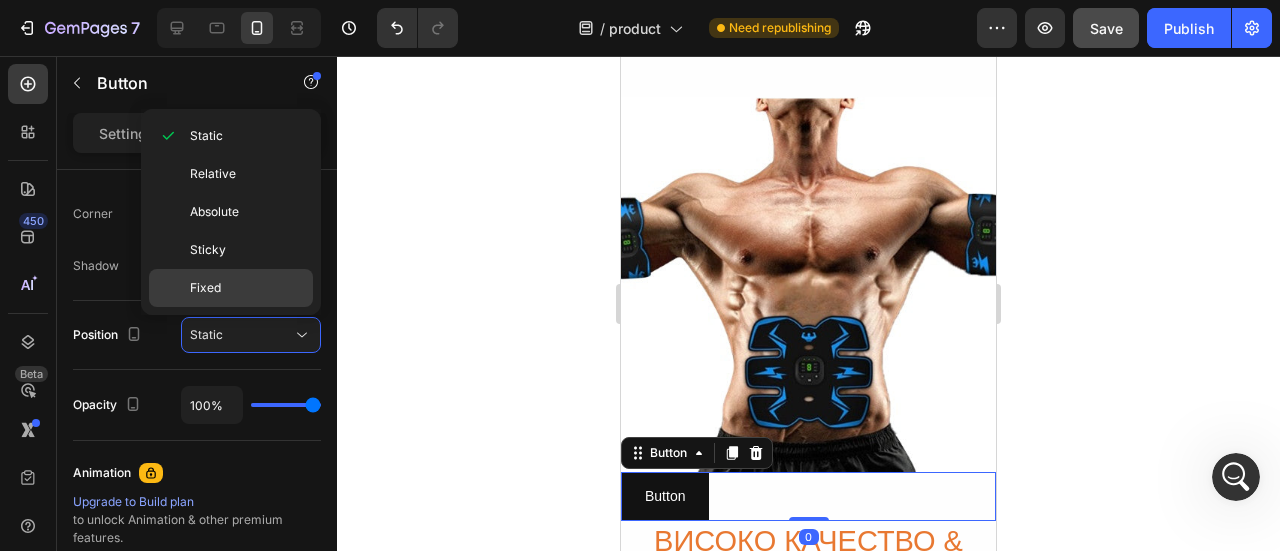 click on "Fixed" at bounding box center [247, 288] 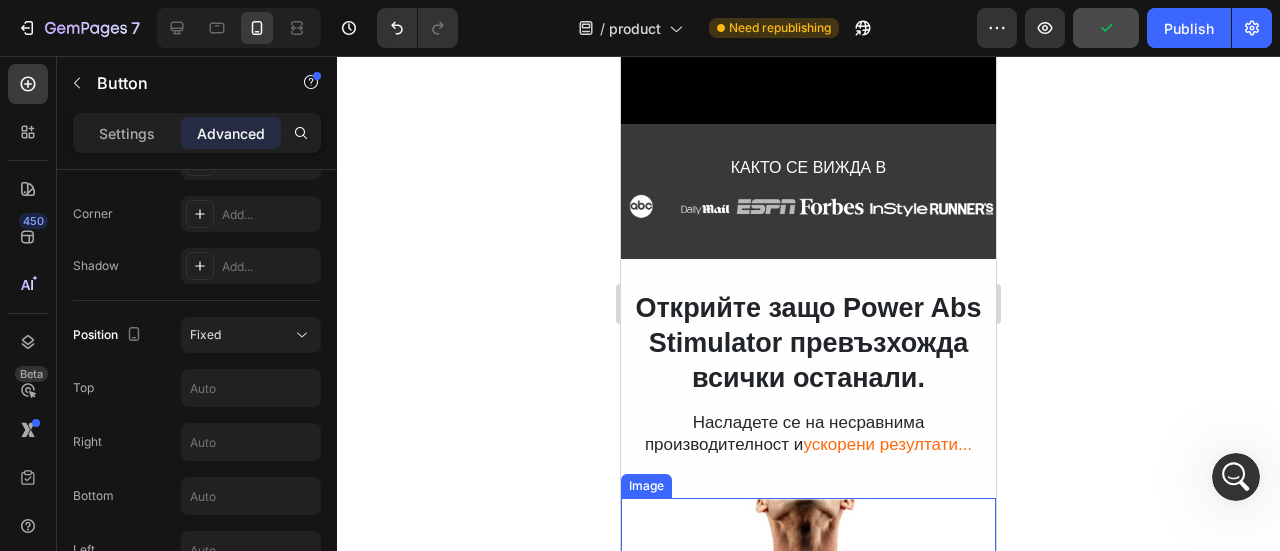 scroll, scrollTop: 1000, scrollLeft: 0, axis: vertical 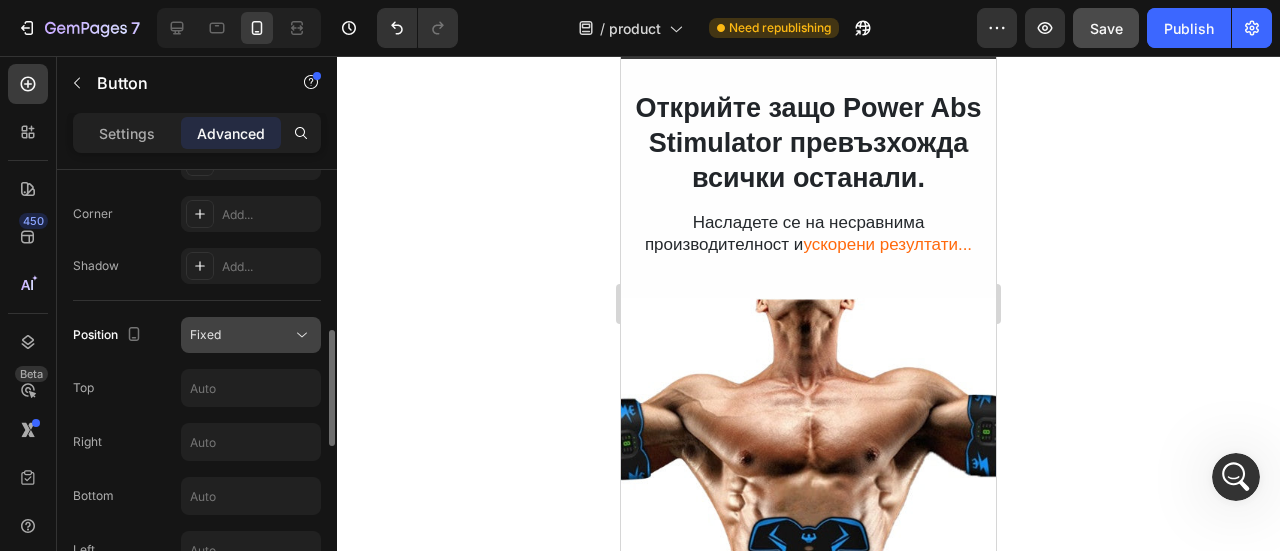 click on "Fixed" at bounding box center (241, 335) 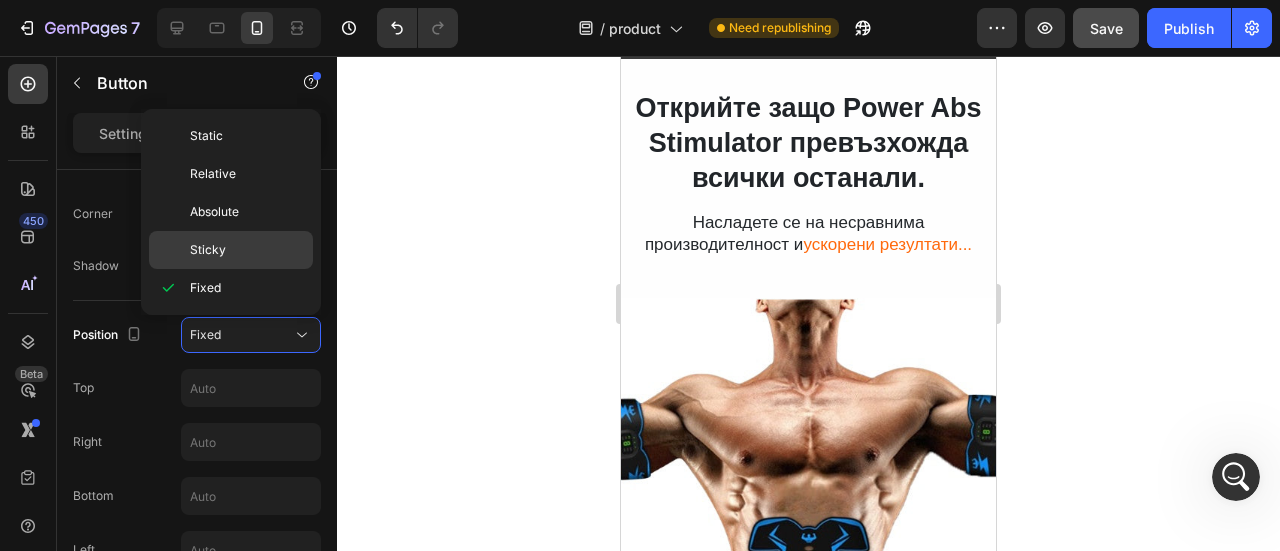 click on "Sticky" at bounding box center (247, 250) 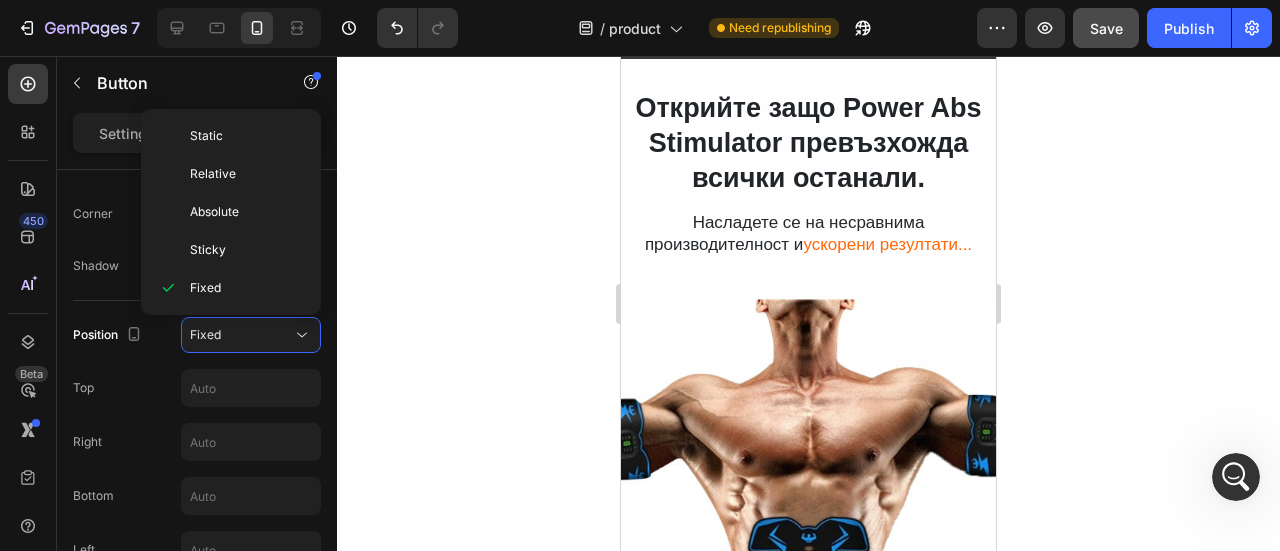 type on "0" 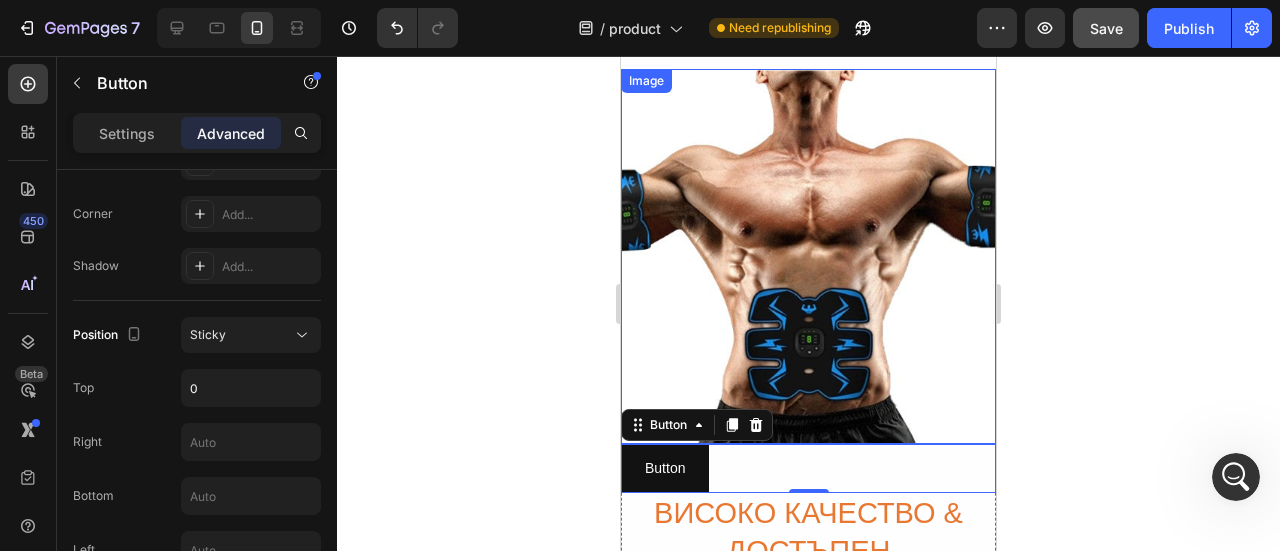 scroll, scrollTop: 1200, scrollLeft: 0, axis: vertical 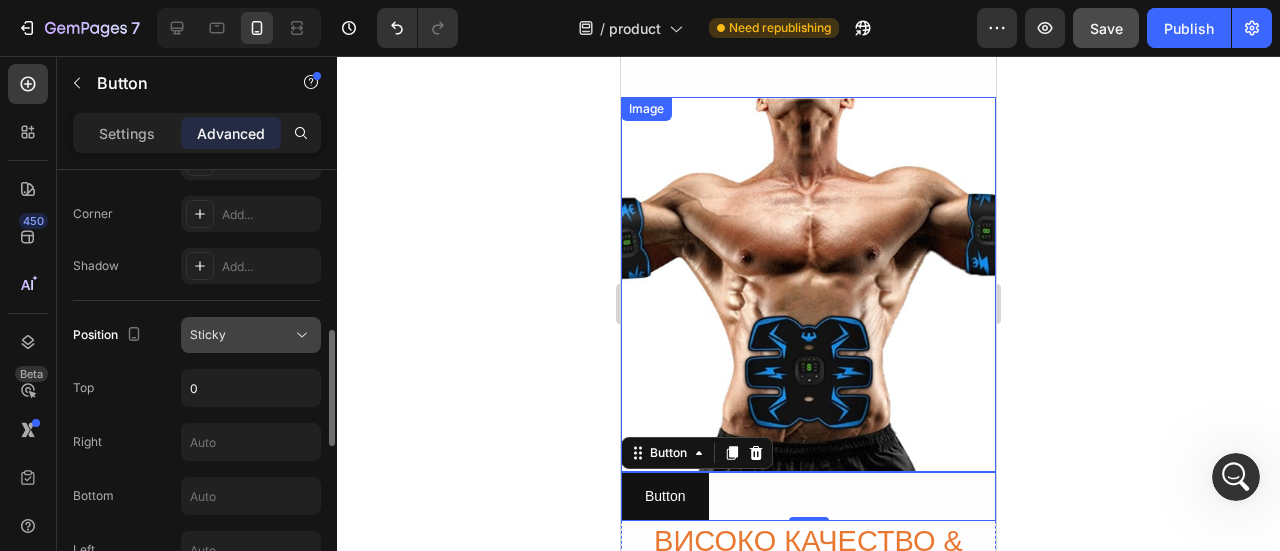 click on "Sticky" at bounding box center [208, 335] 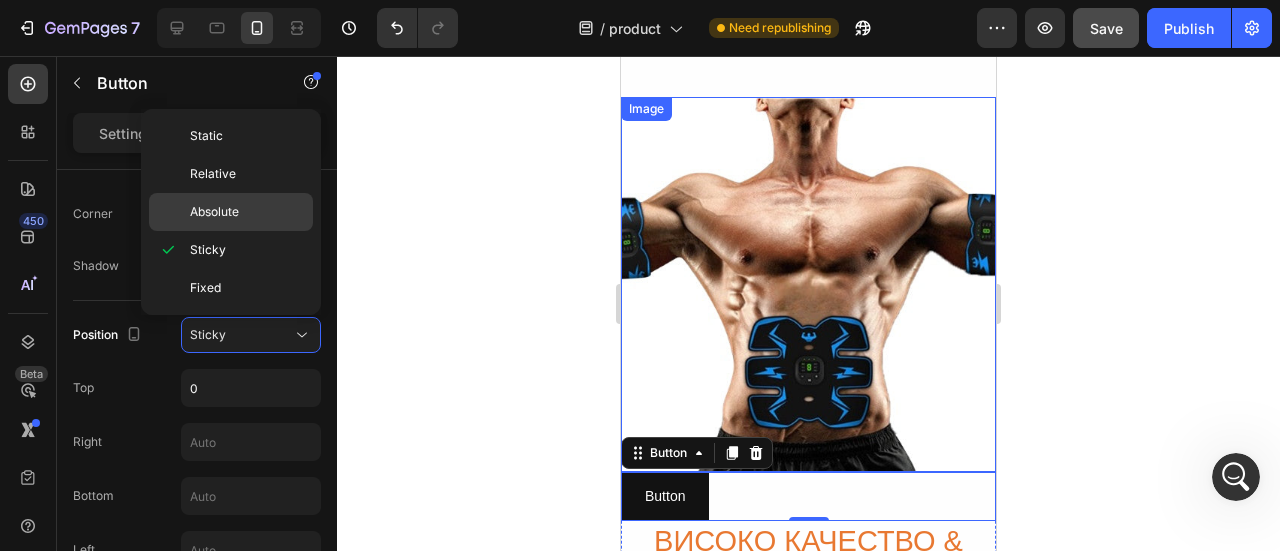 click on "Absolute" 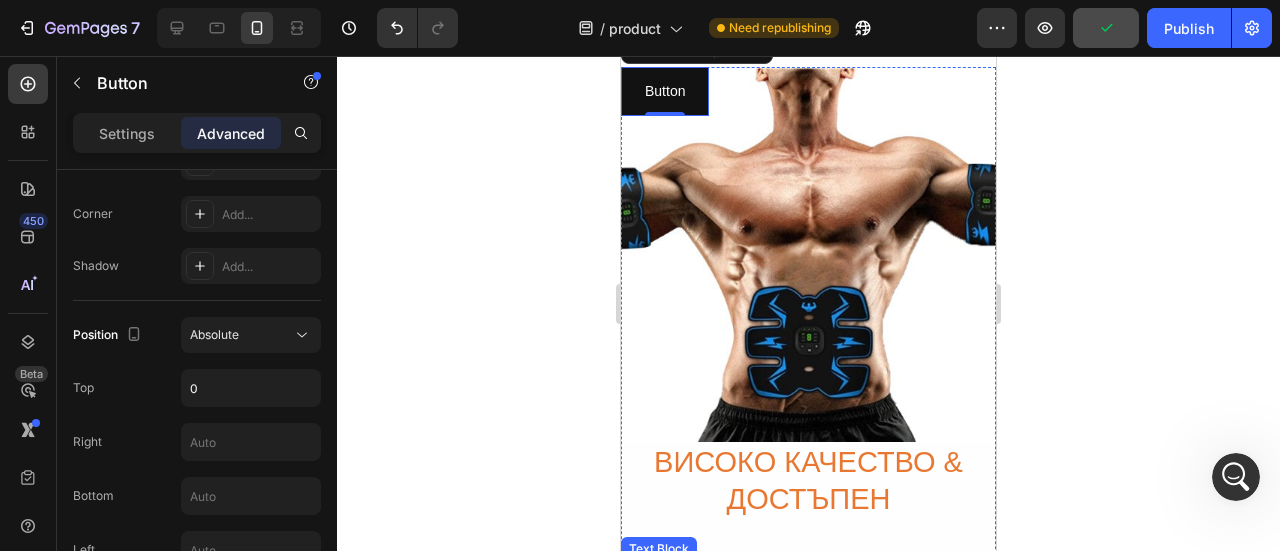 scroll, scrollTop: 1200, scrollLeft: 0, axis: vertical 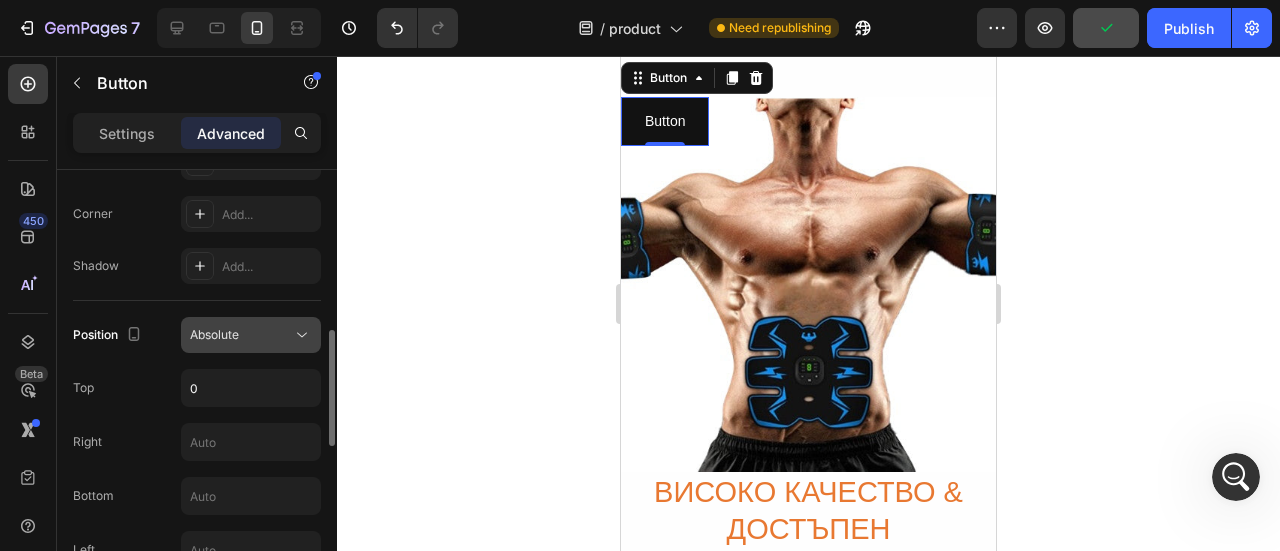 click on "Absolute" 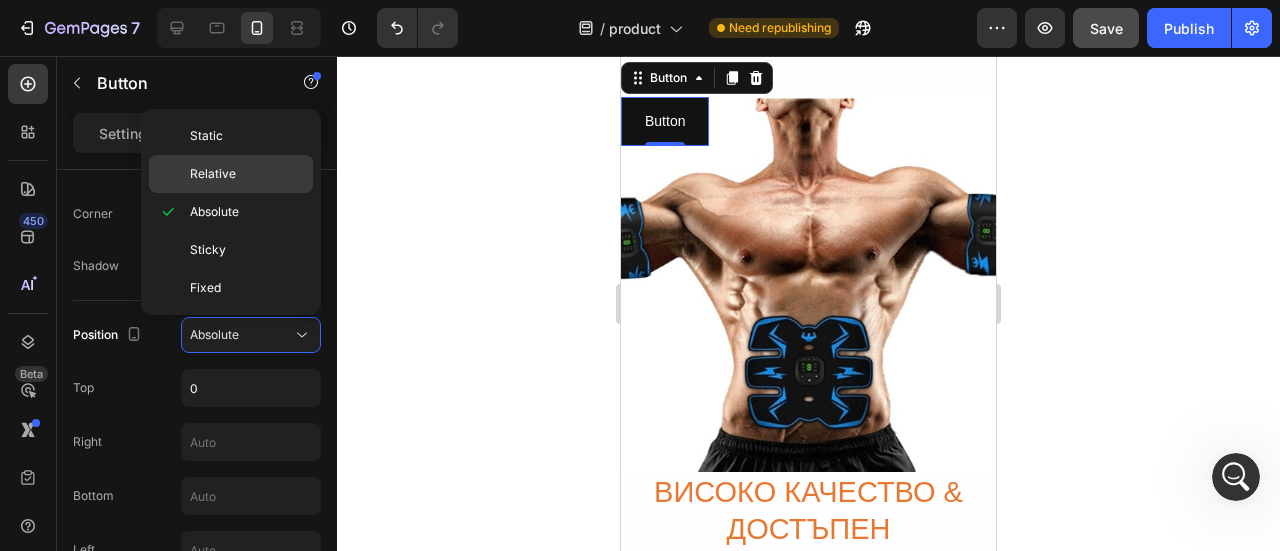 click on "Relative" at bounding box center [247, 174] 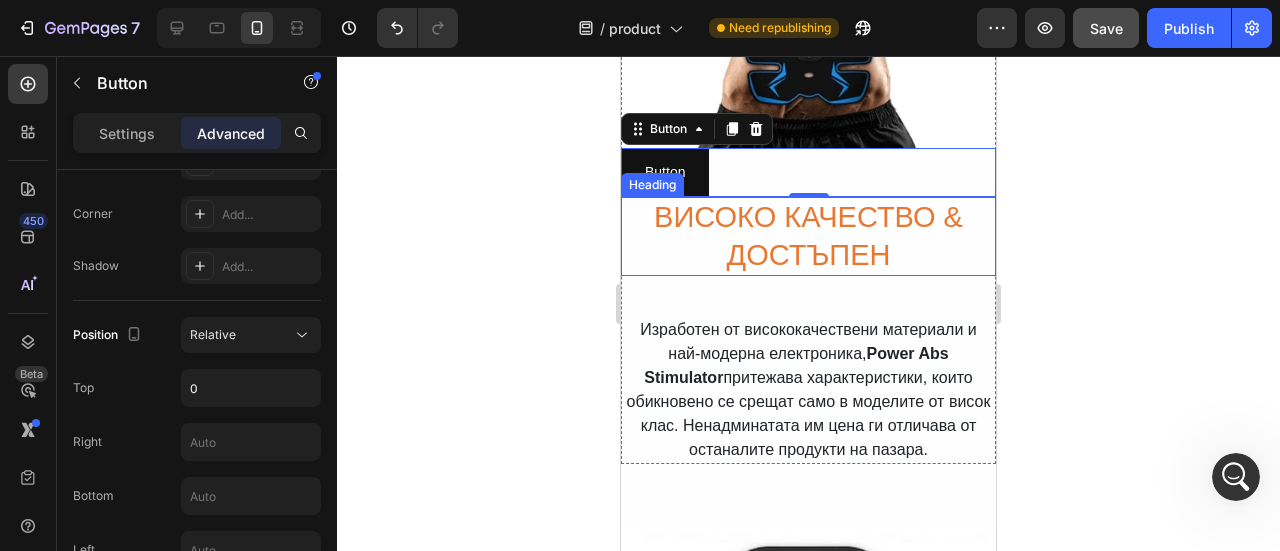 scroll, scrollTop: 1400, scrollLeft: 0, axis: vertical 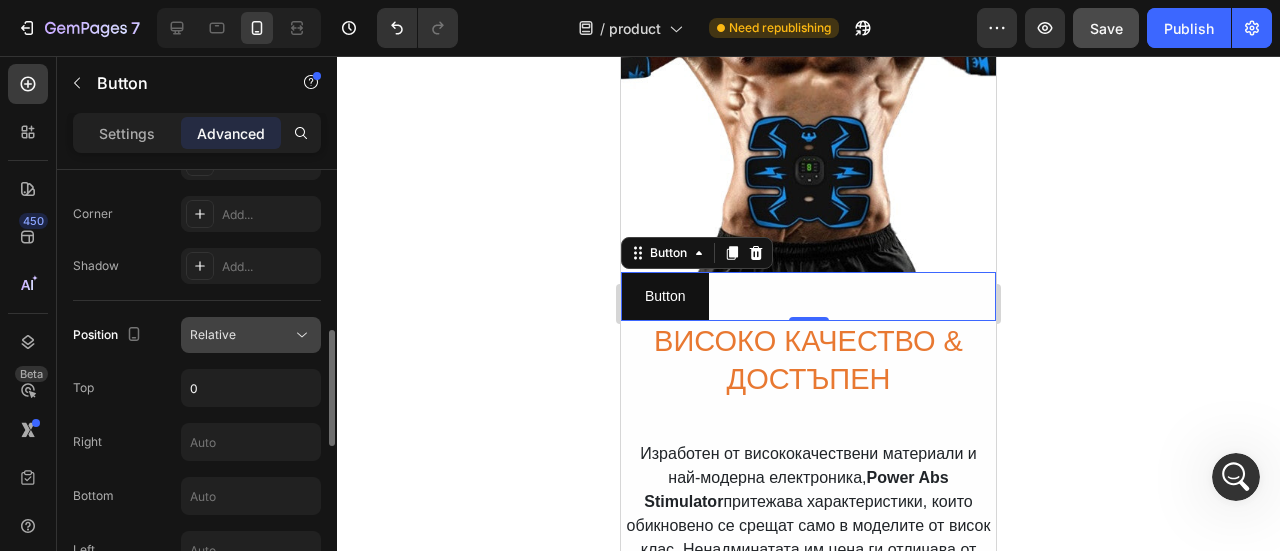 click on "Relative" at bounding box center [241, 335] 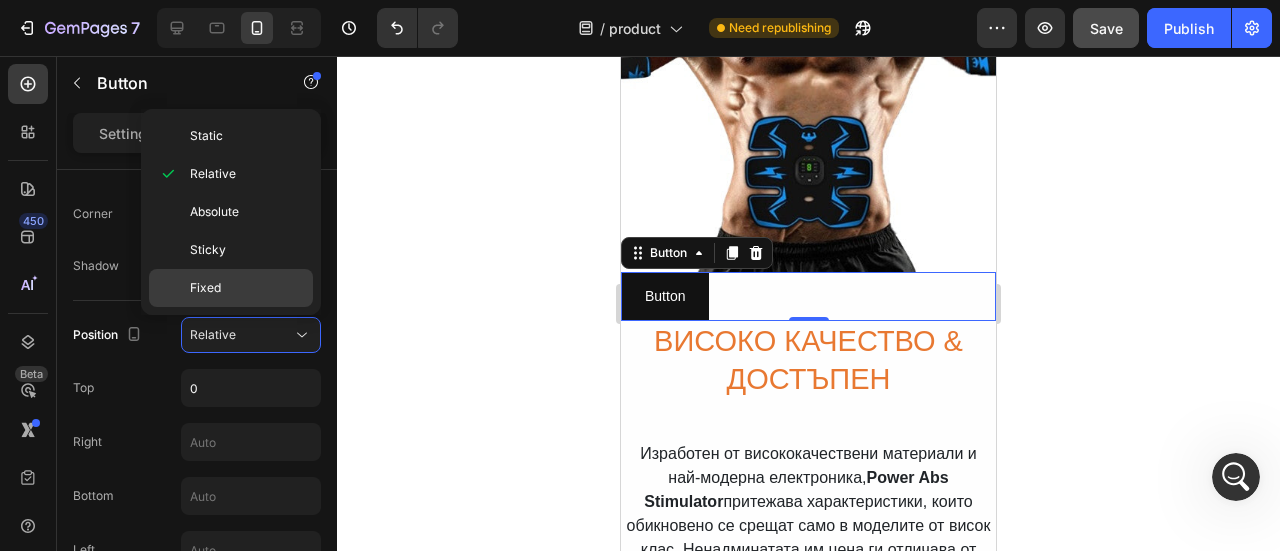 click on "Fixed" at bounding box center [247, 288] 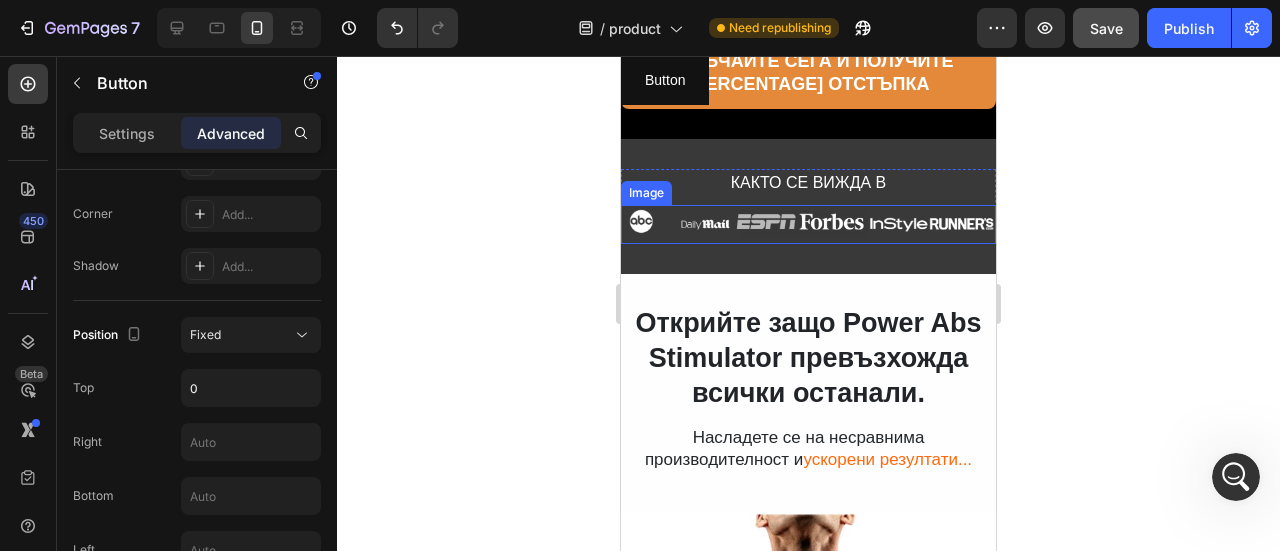 scroll, scrollTop: 700, scrollLeft: 0, axis: vertical 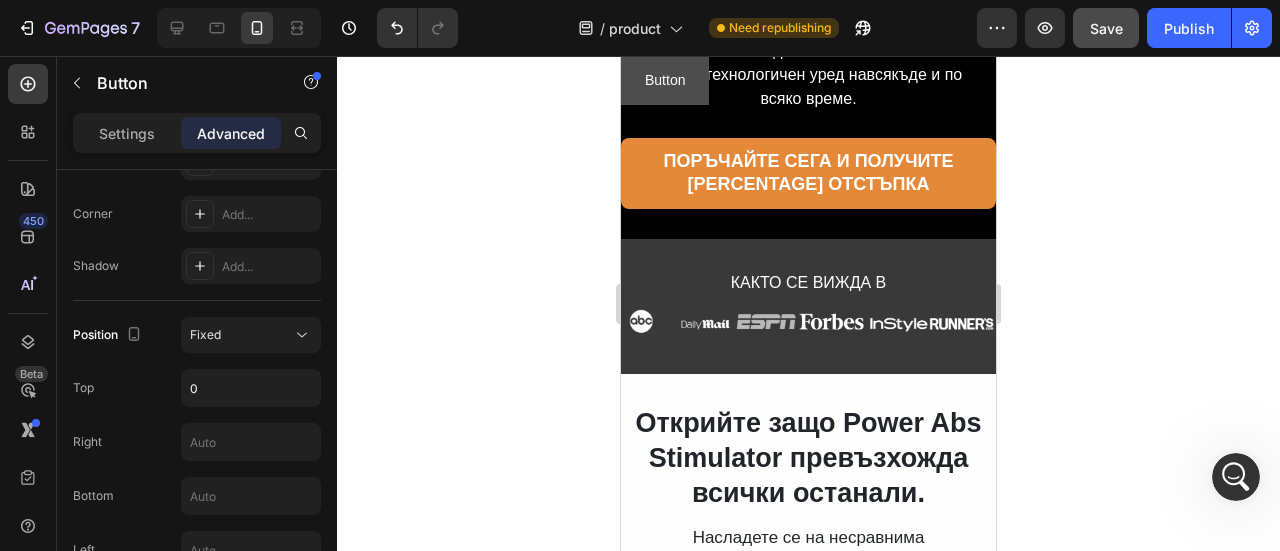 click on "Button" at bounding box center [665, 80] 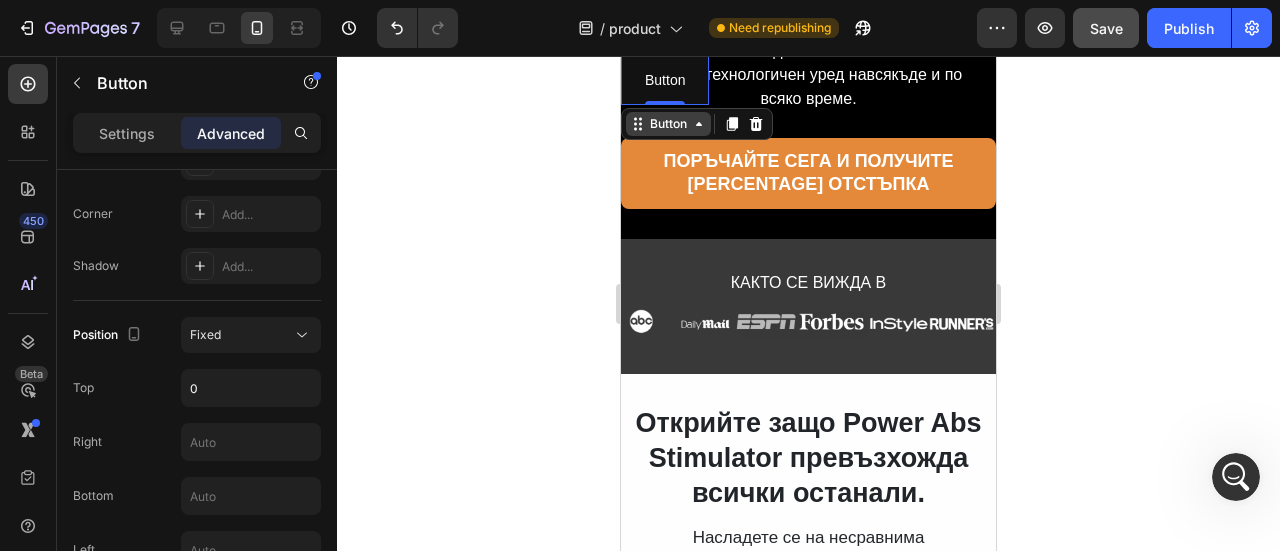 click 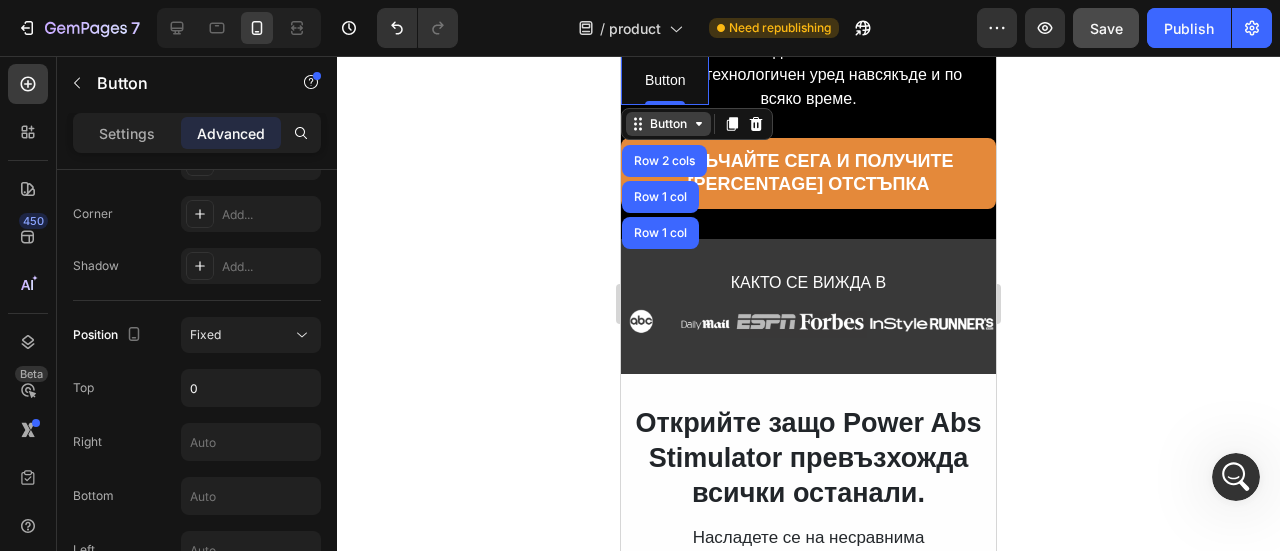 click 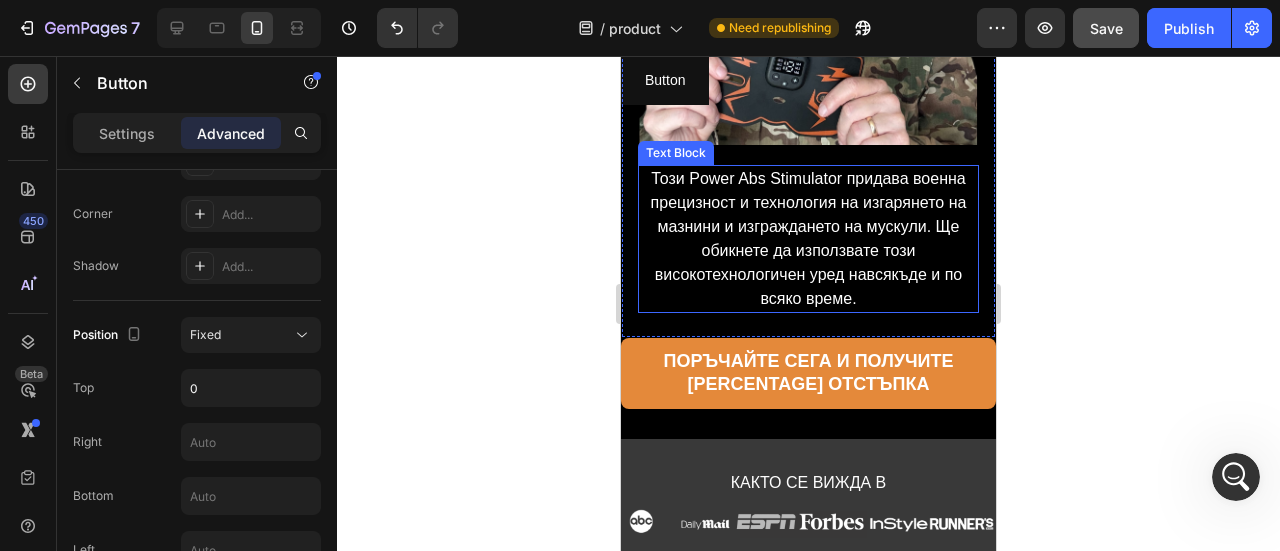 scroll, scrollTop: 700, scrollLeft: 0, axis: vertical 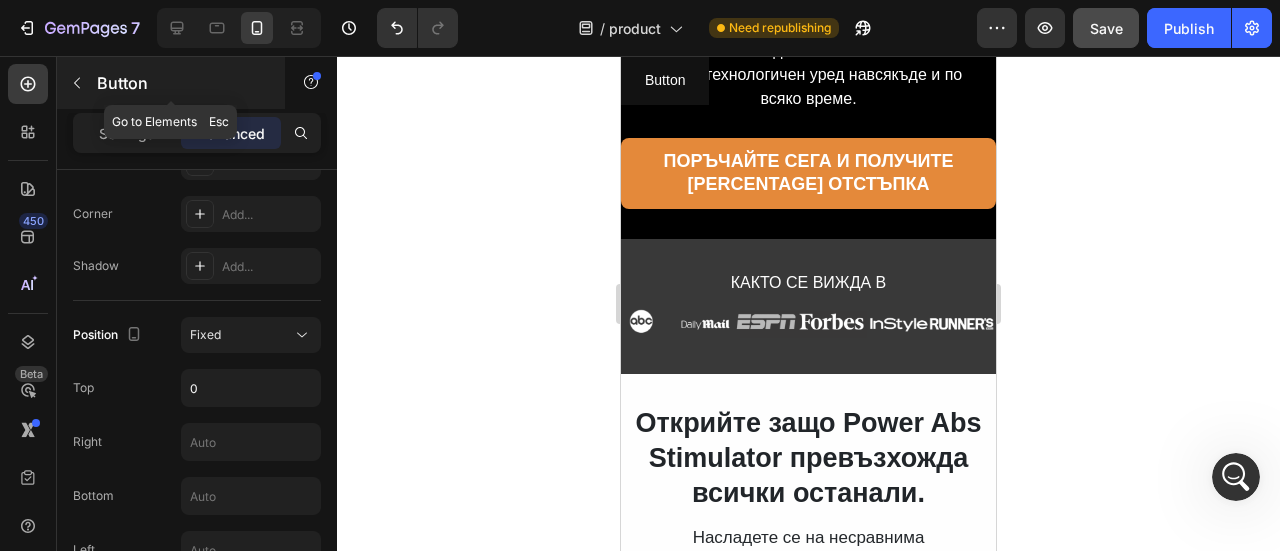 click 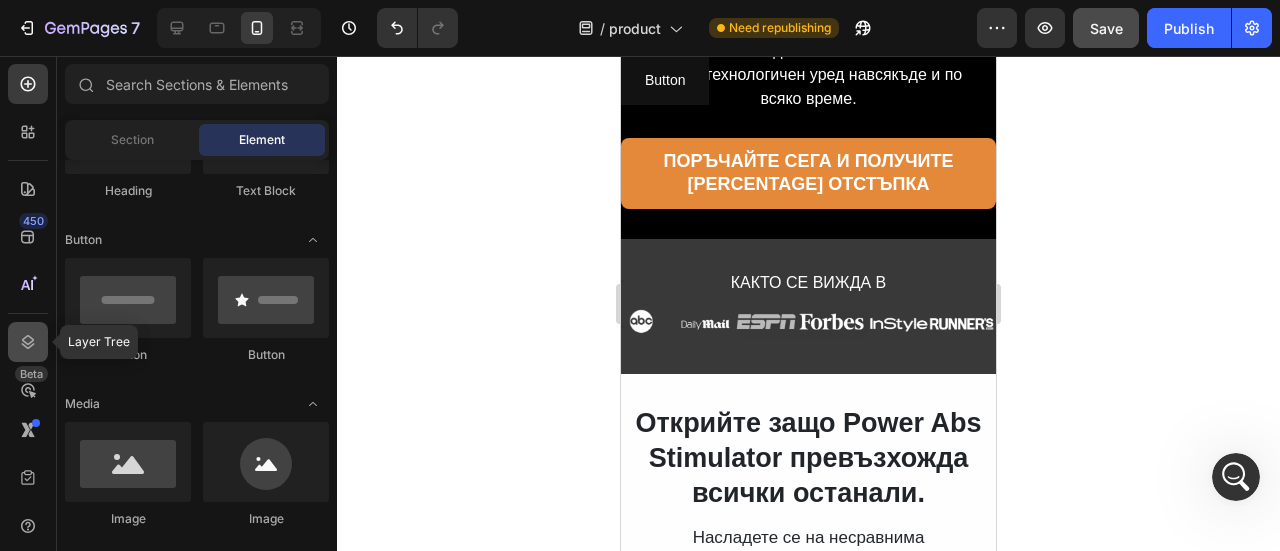 click 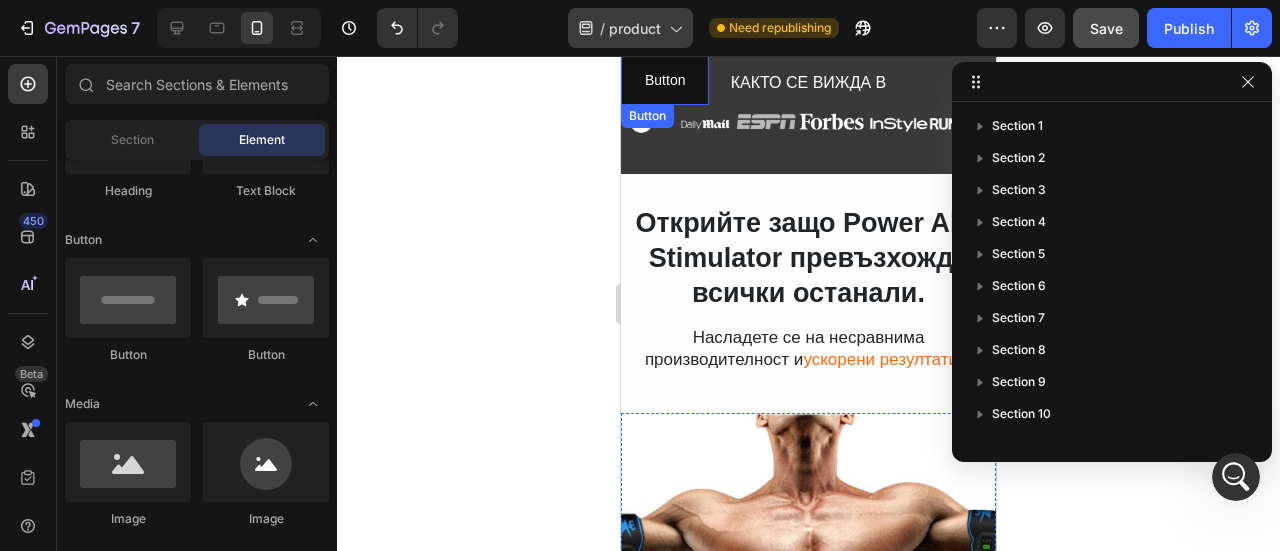 scroll, scrollTop: 800, scrollLeft: 0, axis: vertical 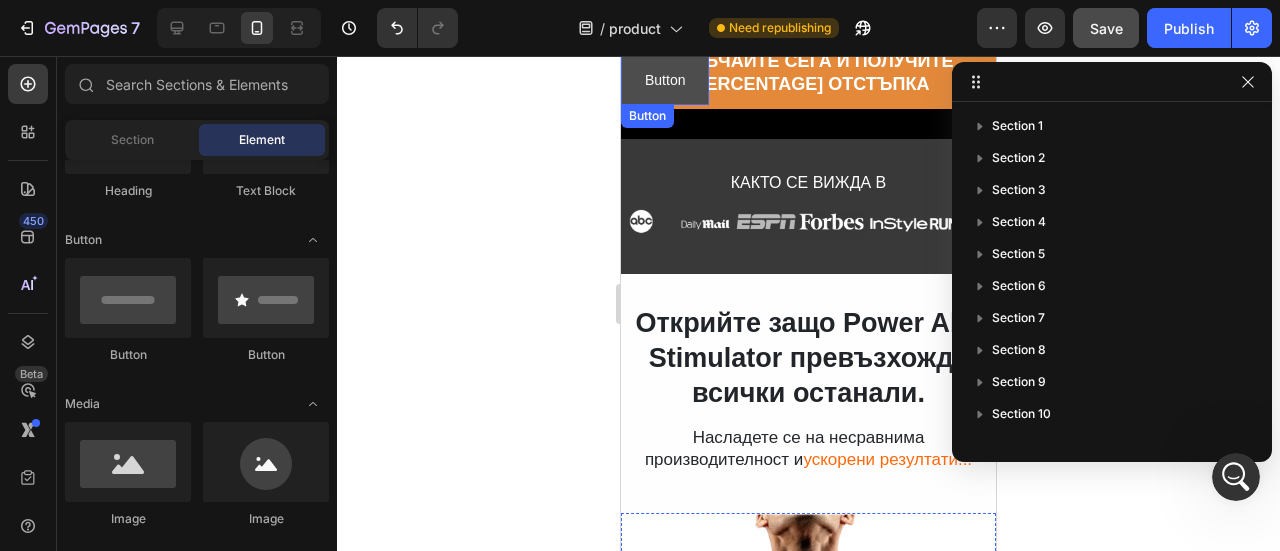 click on "Button" at bounding box center (665, 80) 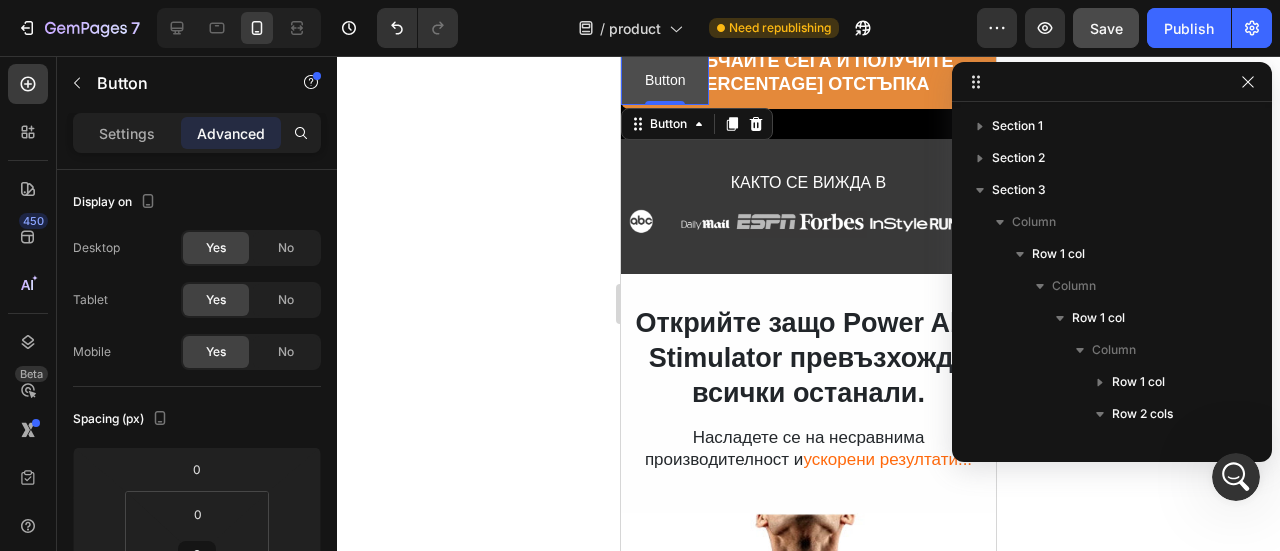 scroll, scrollTop: 250, scrollLeft: 0, axis: vertical 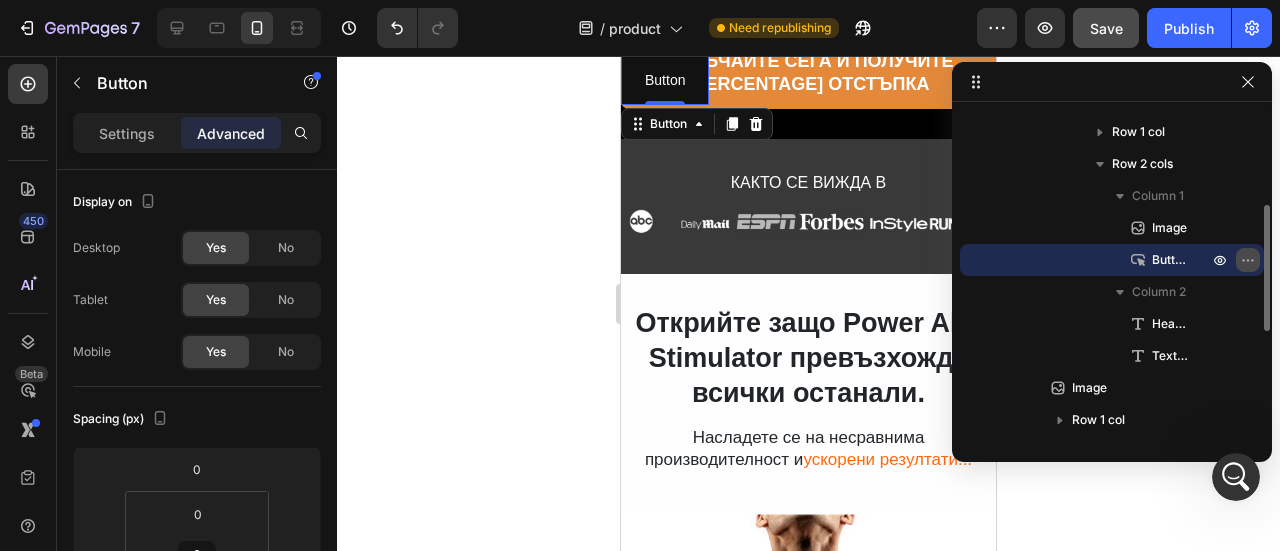 click 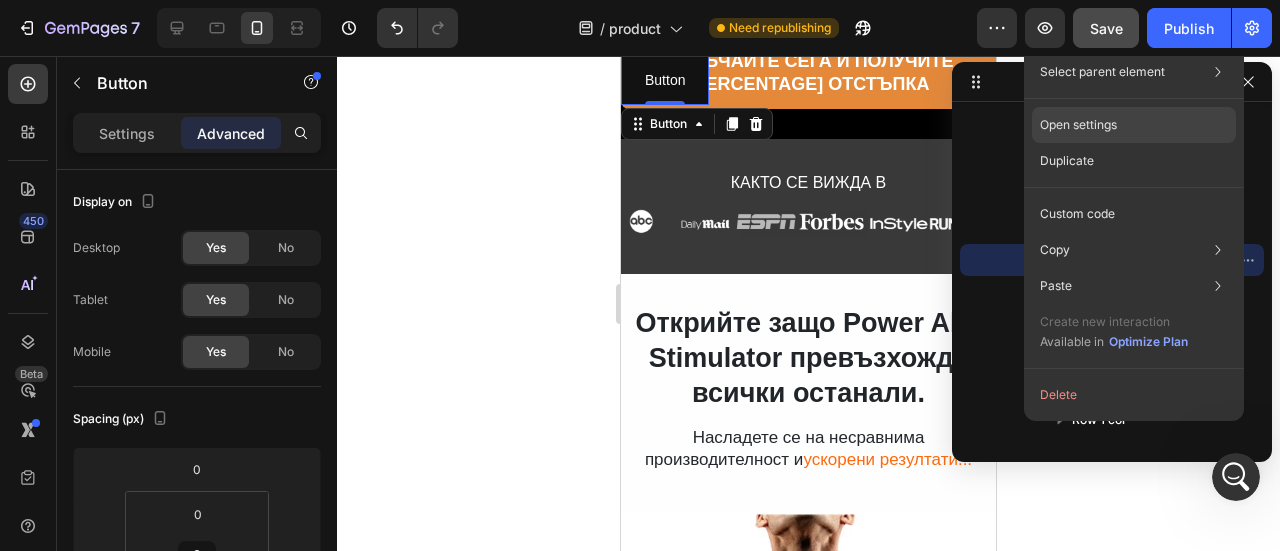 click on "Open settings" 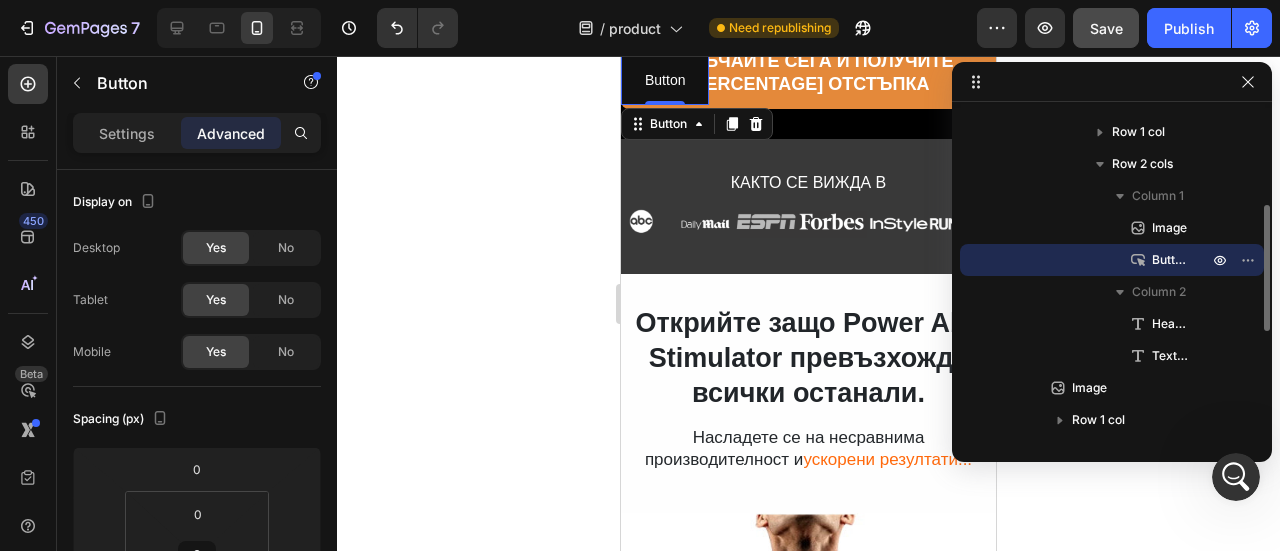 drag, startPoint x: 1166, startPoint y: 258, endPoint x: 1200, endPoint y: 259, distance: 34.0147 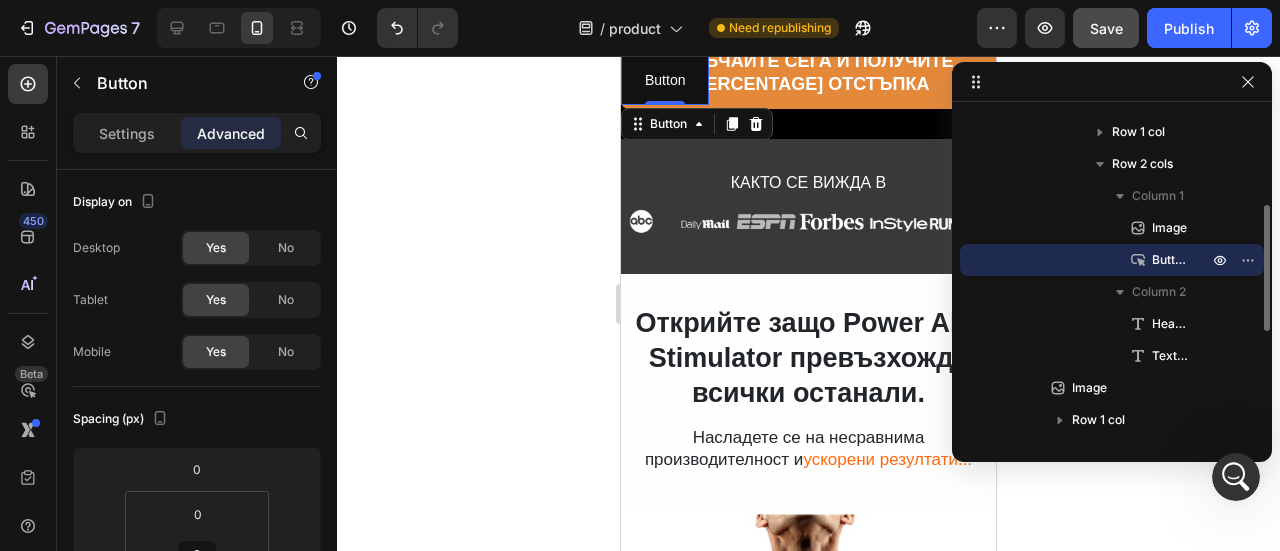 click on "Button" at bounding box center [1112, 260] 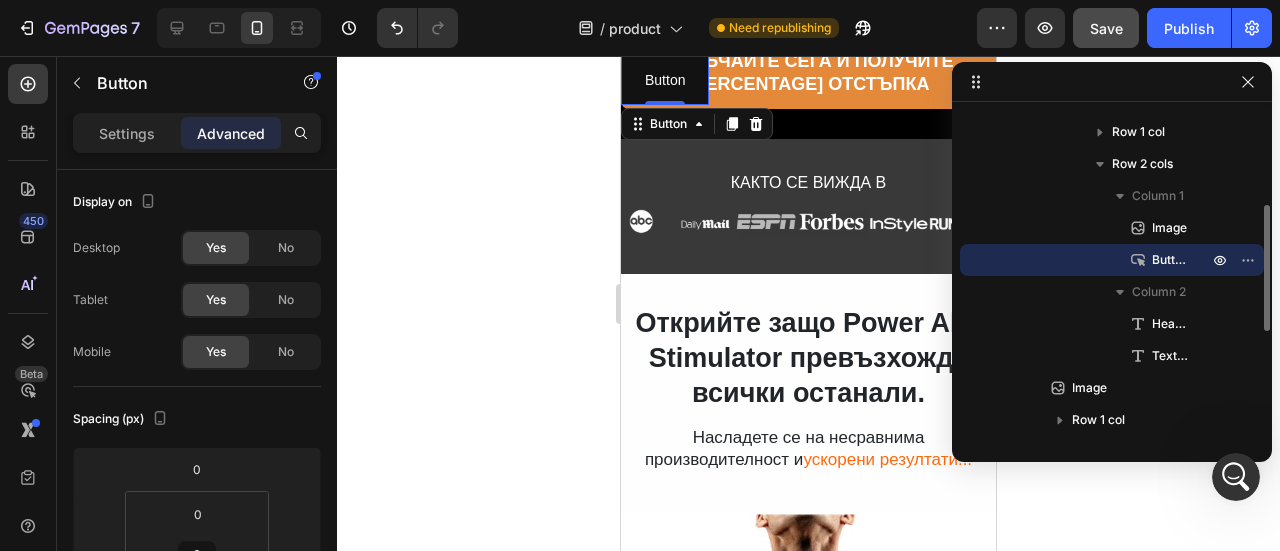 drag, startPoint x: 1255, startPoint y: 259, endPoint x: 1047, endPoint y: 252, distance: 208.11775 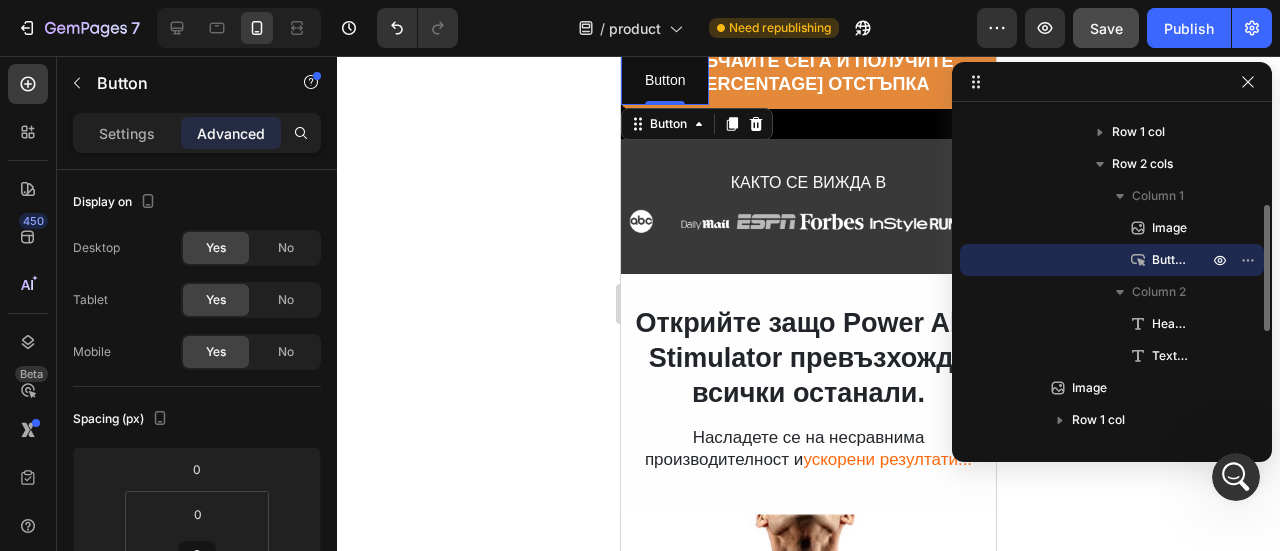click on "Button" at bounding box center [1112, 260] 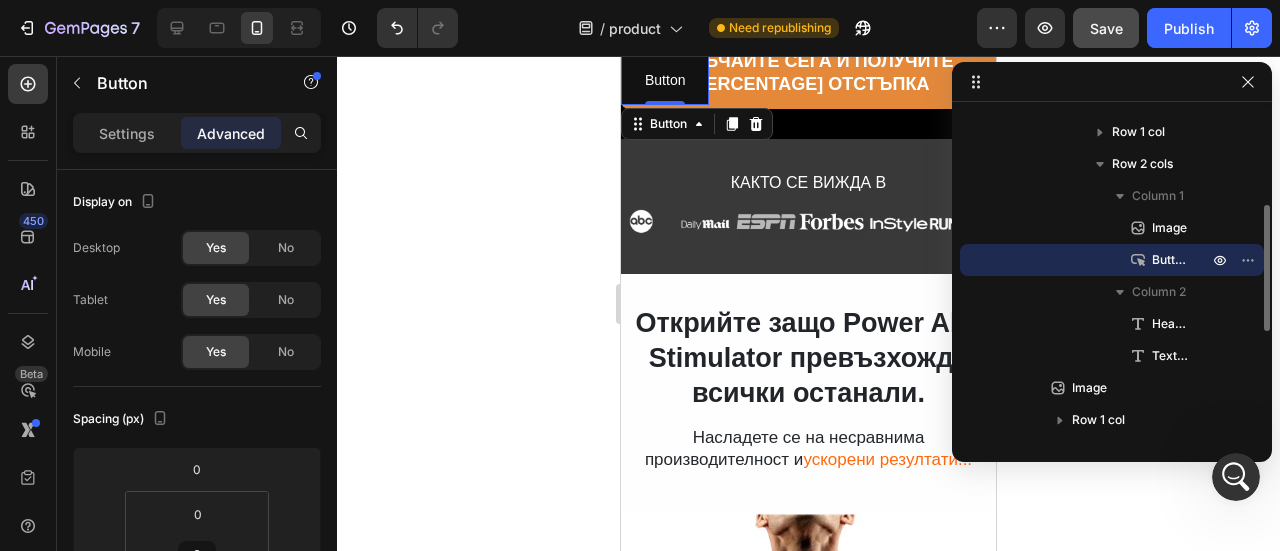 drag, startPoint x: 1089, startPoint y: 254, endPoint x: 1102, endPoint y: 255, distance: 13.038404 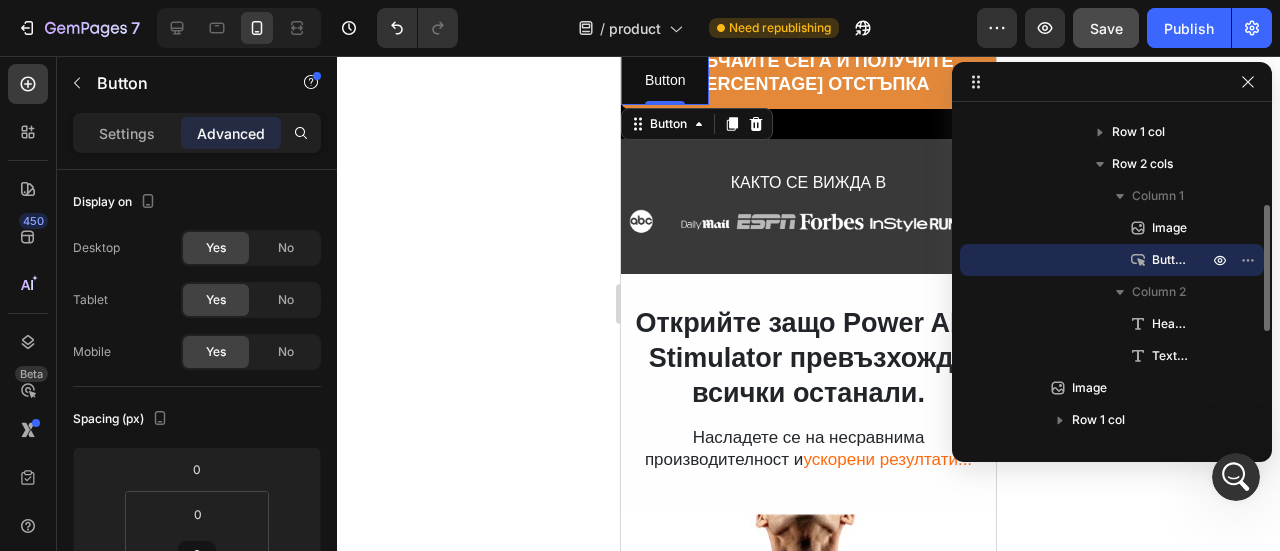 click on "Button" at bounding box center [1112, 260] 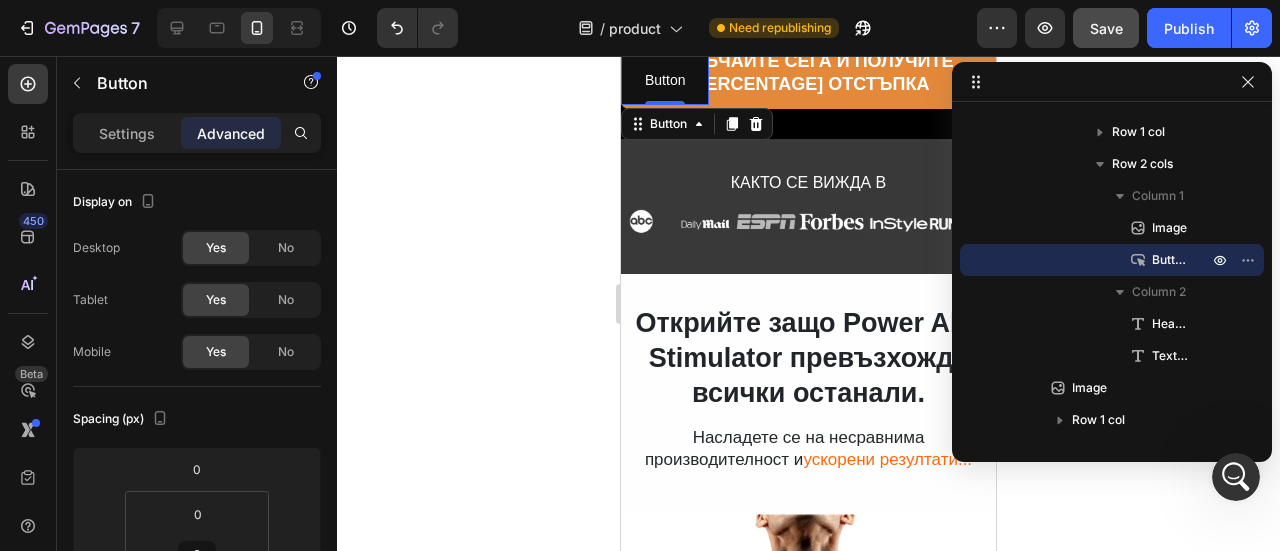 click 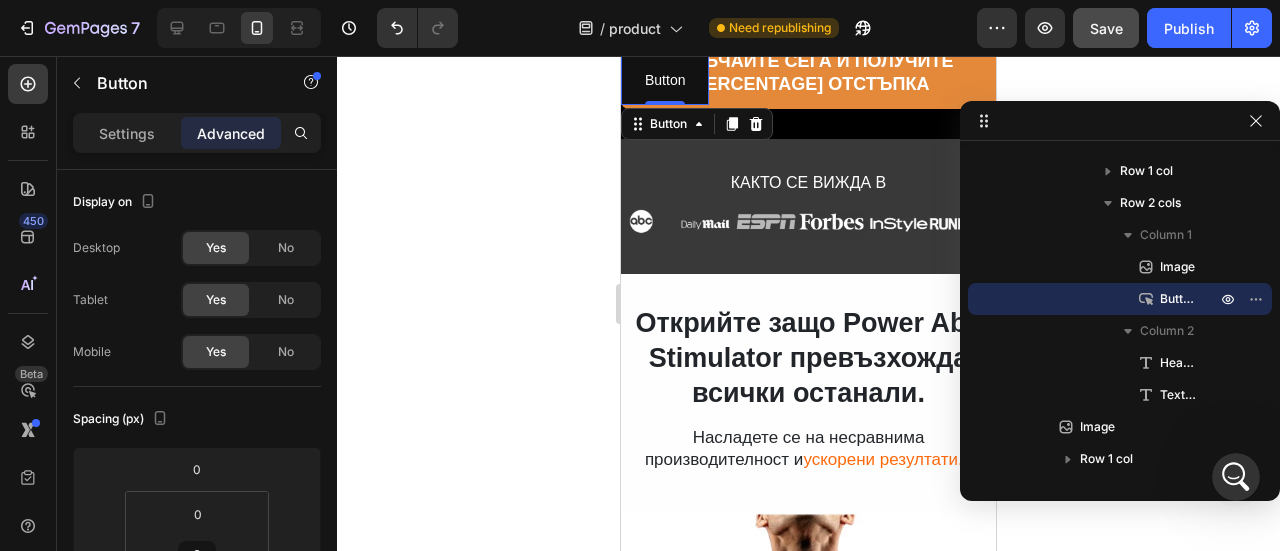 drag, startPoint x: 976, startPoint y: 84, endPoint x: 1055, endPoint y: 123, distance: 88.10221 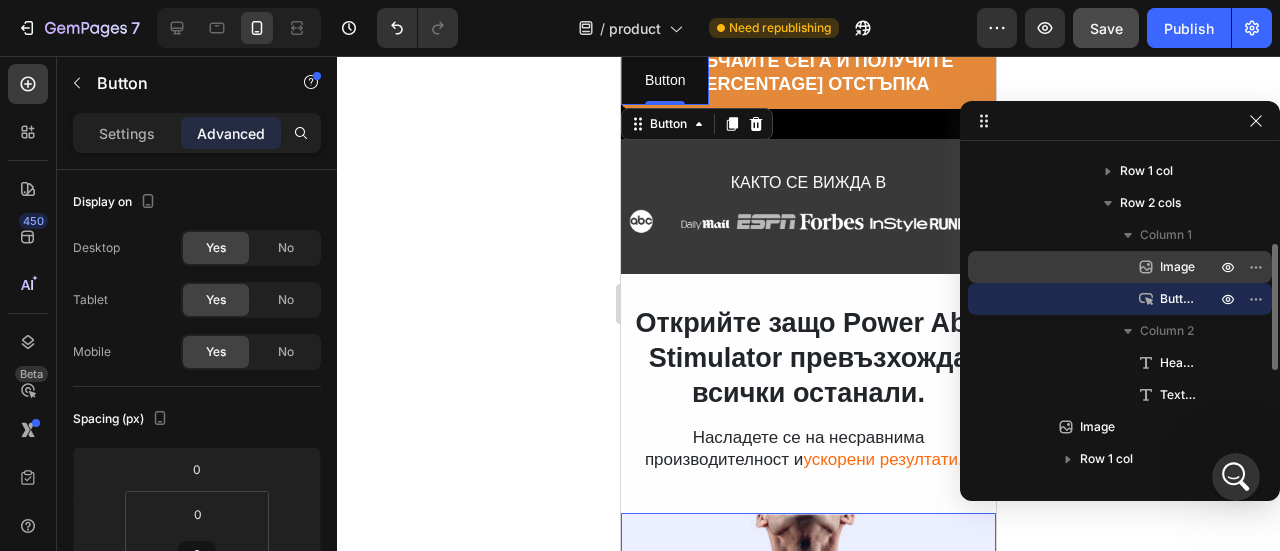 drag, startPoint x: 1174, startPoint y: 299, endPoint x: 1174, endPoint y: 252, distance: 47 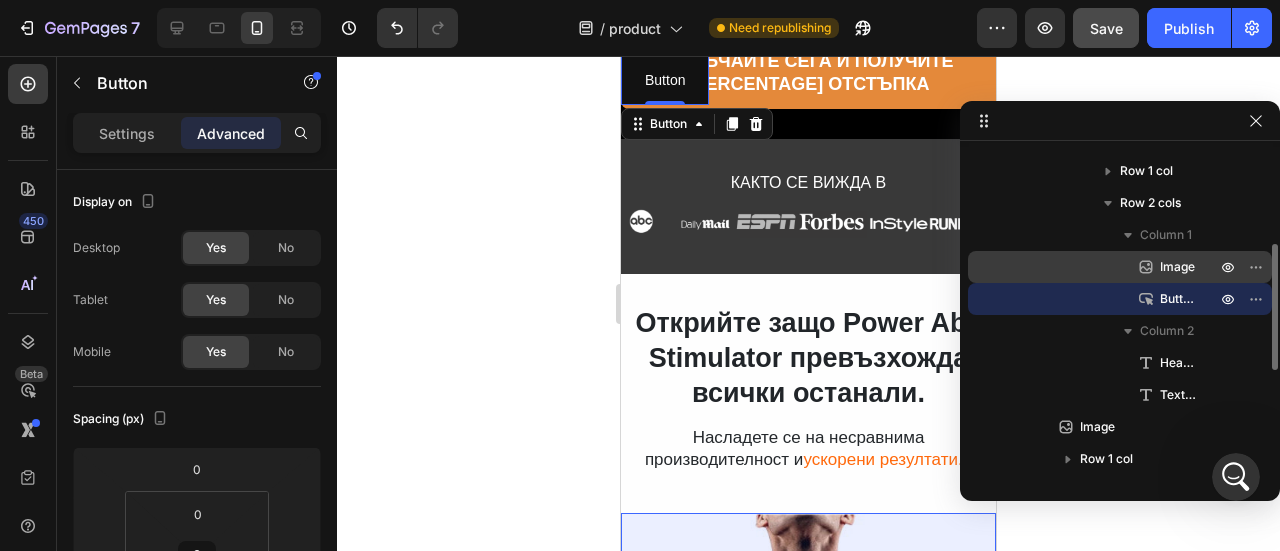 click on "Image Button" at bounding box center (1120, 283) 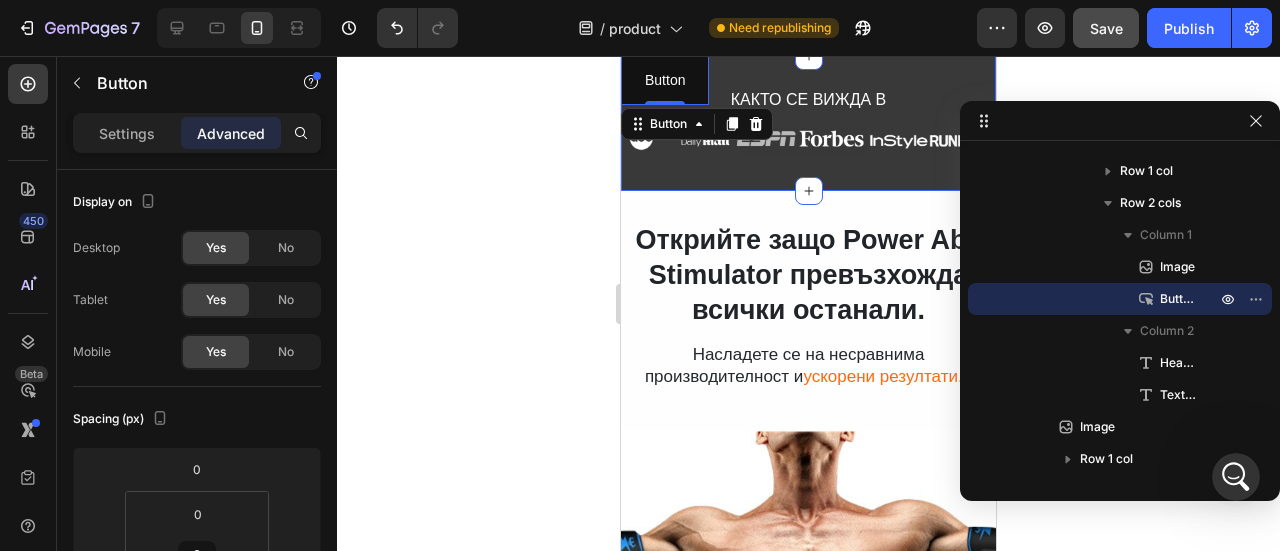 scroll, scrollTop: 900, scrollLeft: 0, axis: vertical 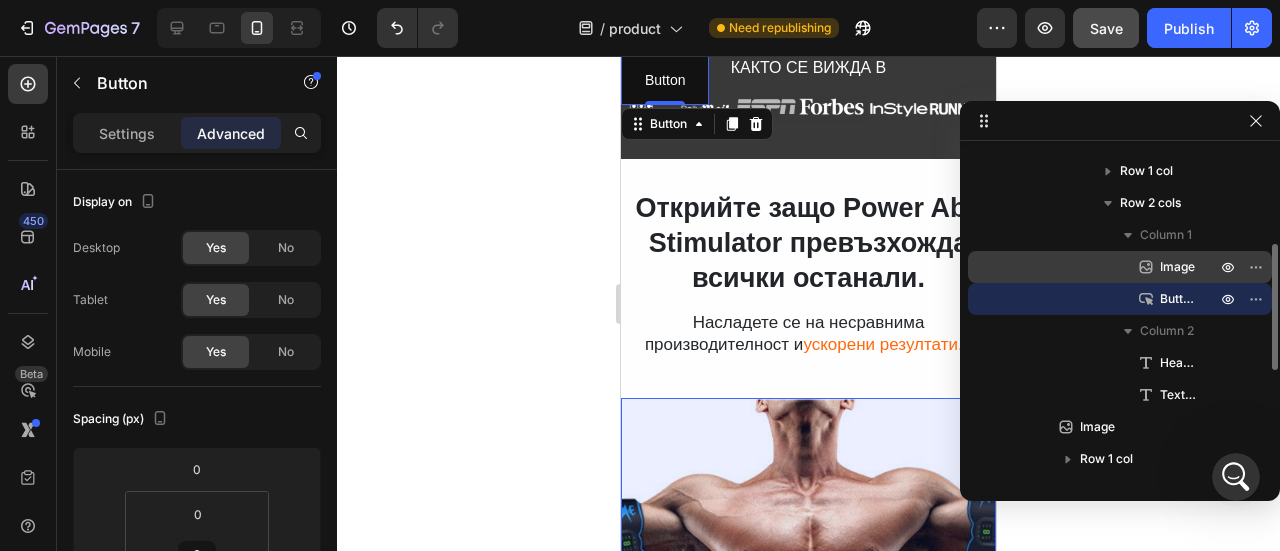 drag, startPoint x: 1154, startPoint y: 268, endPoint x: 1161, endPoint y: 259, distance: 11.401754 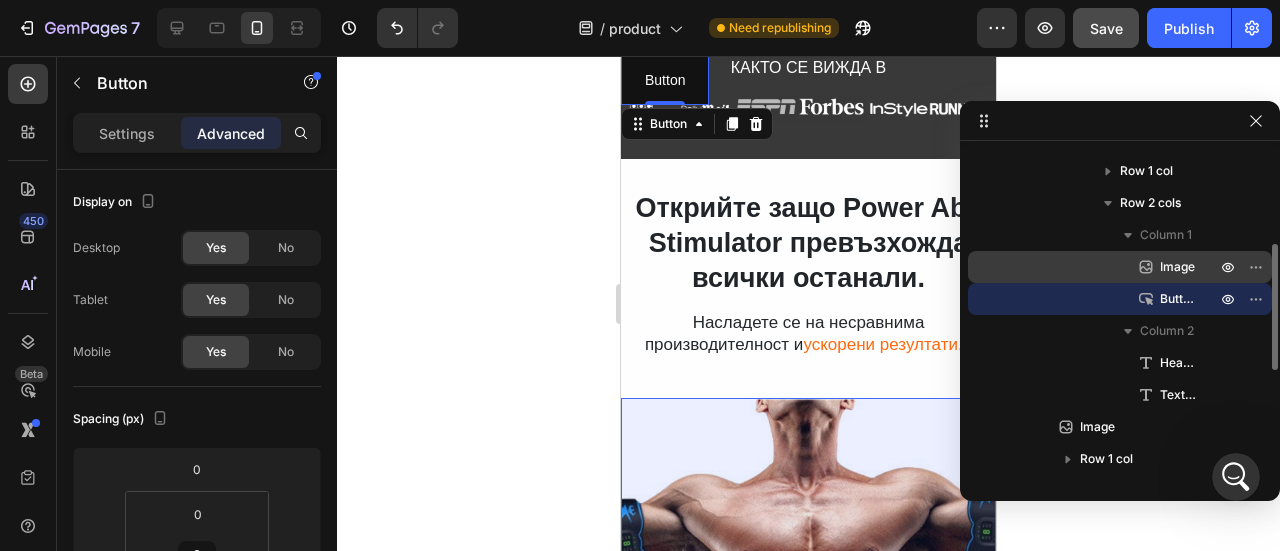 click on "Image" at bounding box center (1166, 267) 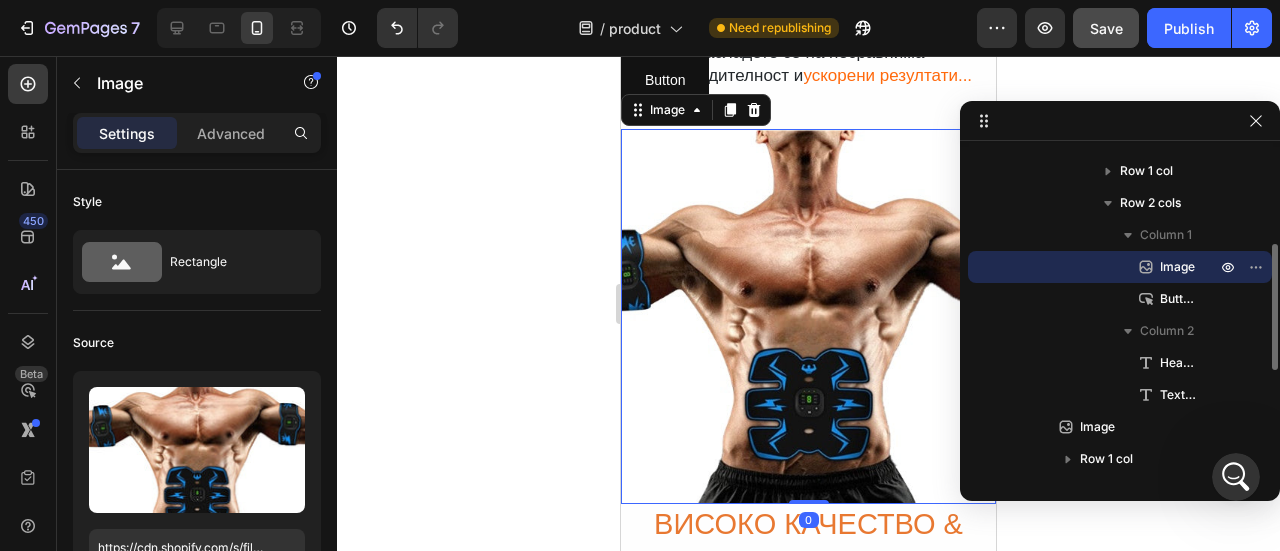 scroll, scrollTop: 1170, scrollLeft: 0, axis: vertical 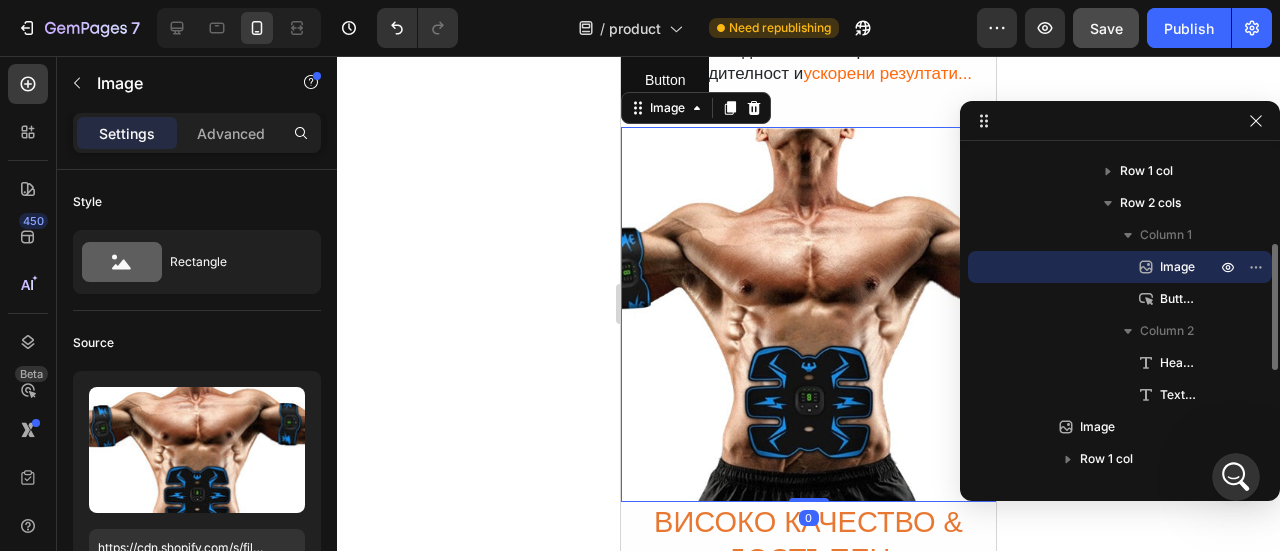 drag, startPoint x: 1162, startPoint y: 259, endPoint x: 1160, endPoint y: 271, distance: 12.165525 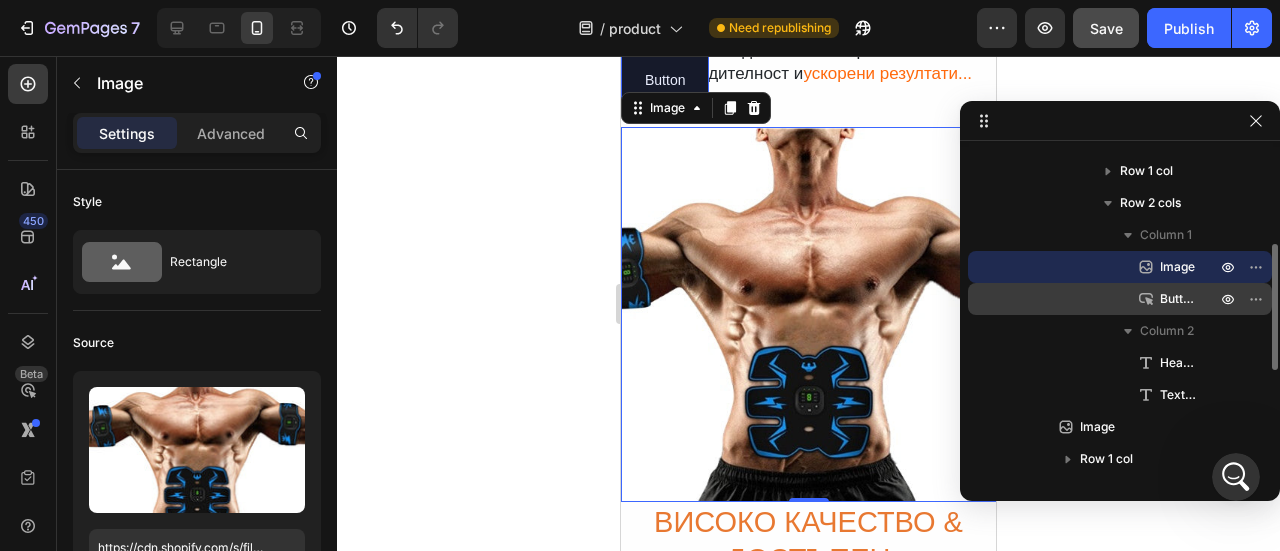 click on "Button" at bounding box center [1178, 299] 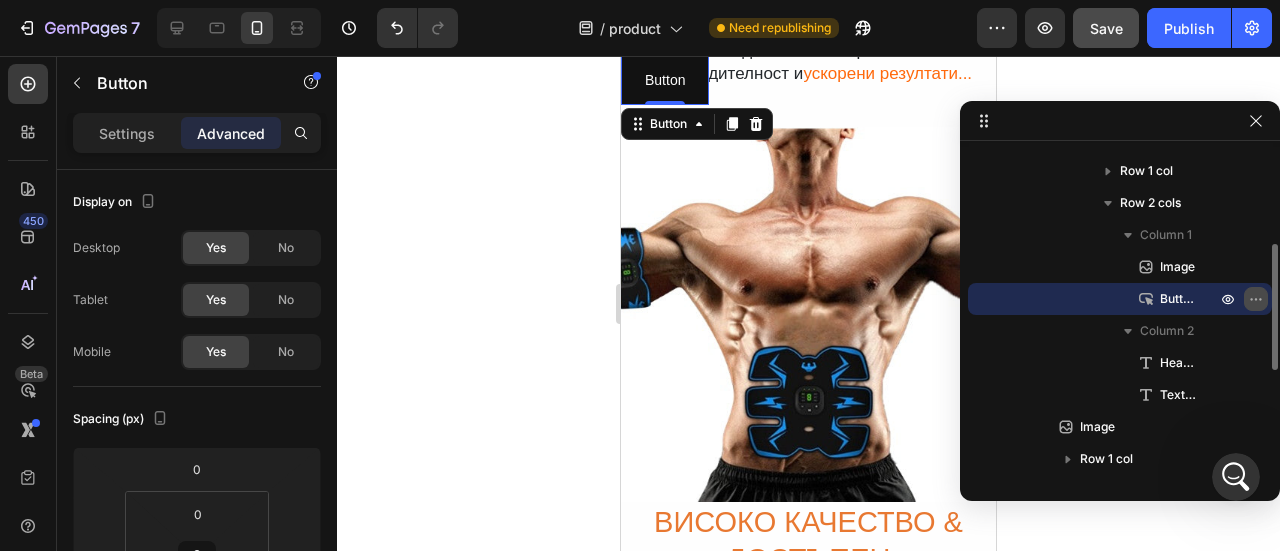 click 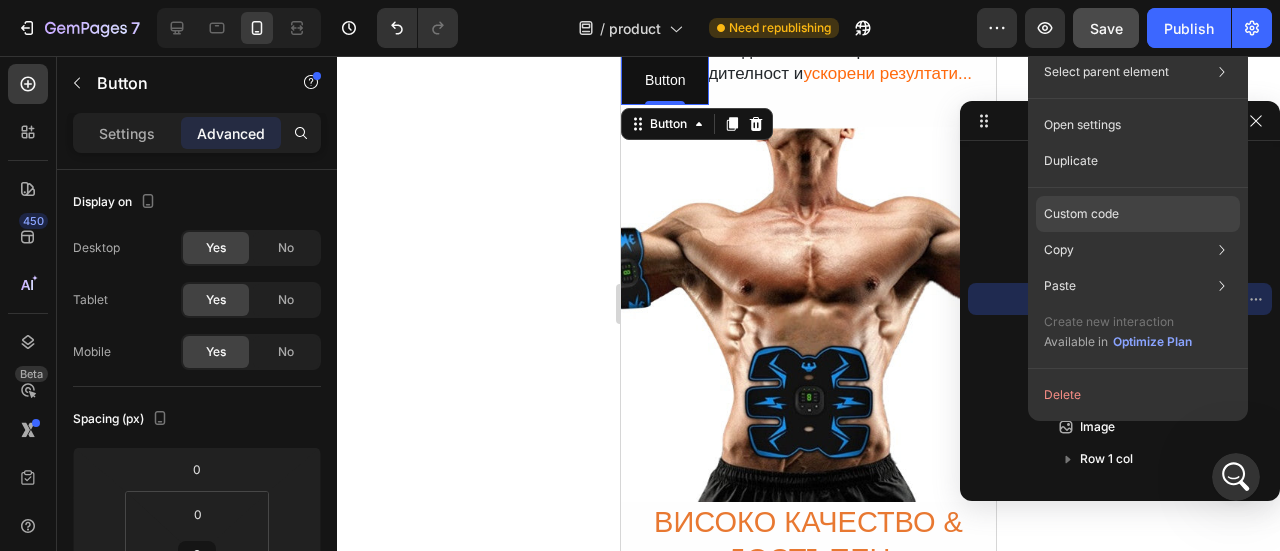 click on "Custom code" 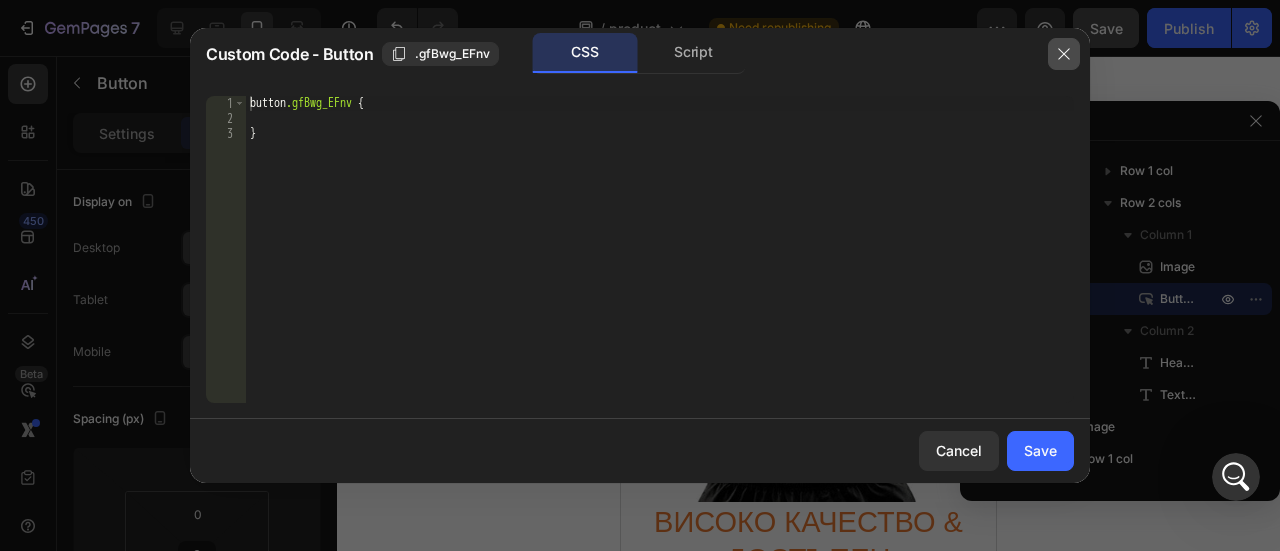 click at bounding box center [1064, 54] 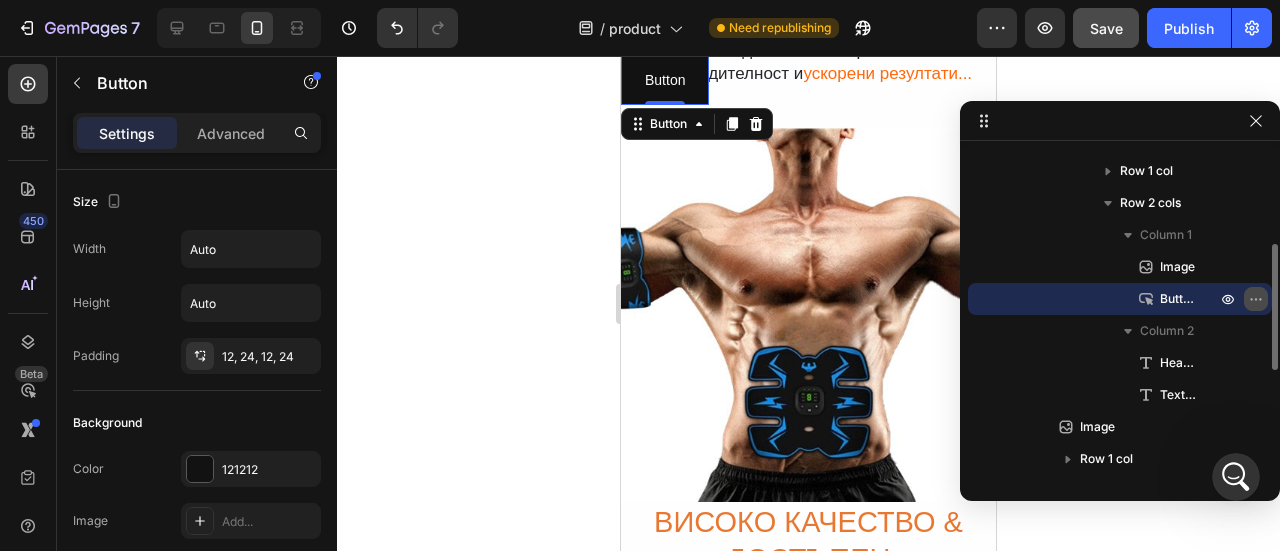 click 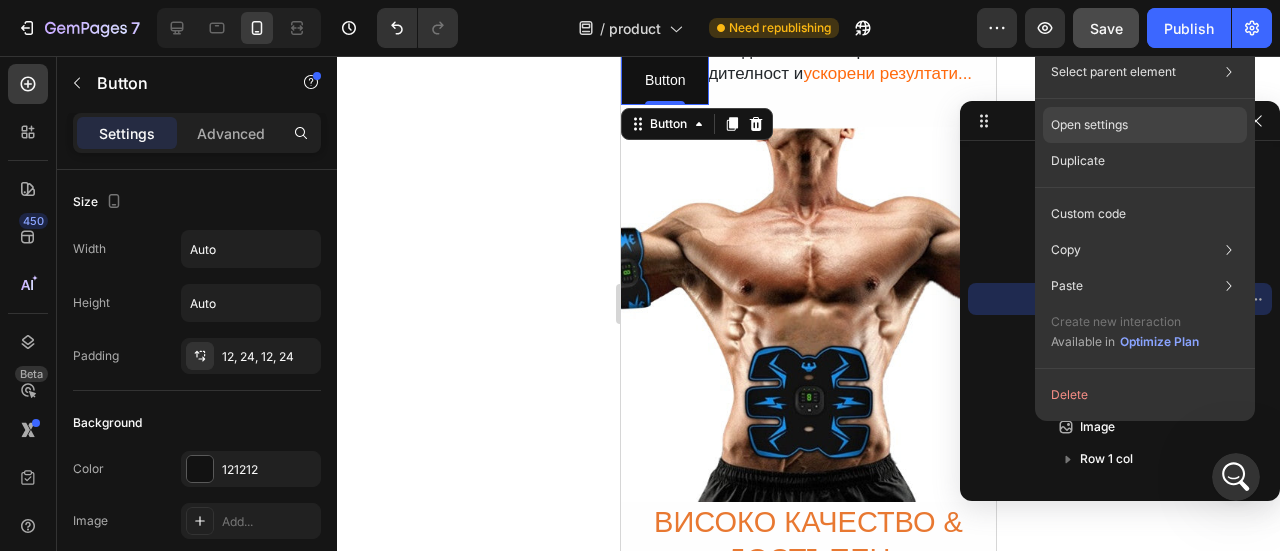 click on "Open settings" 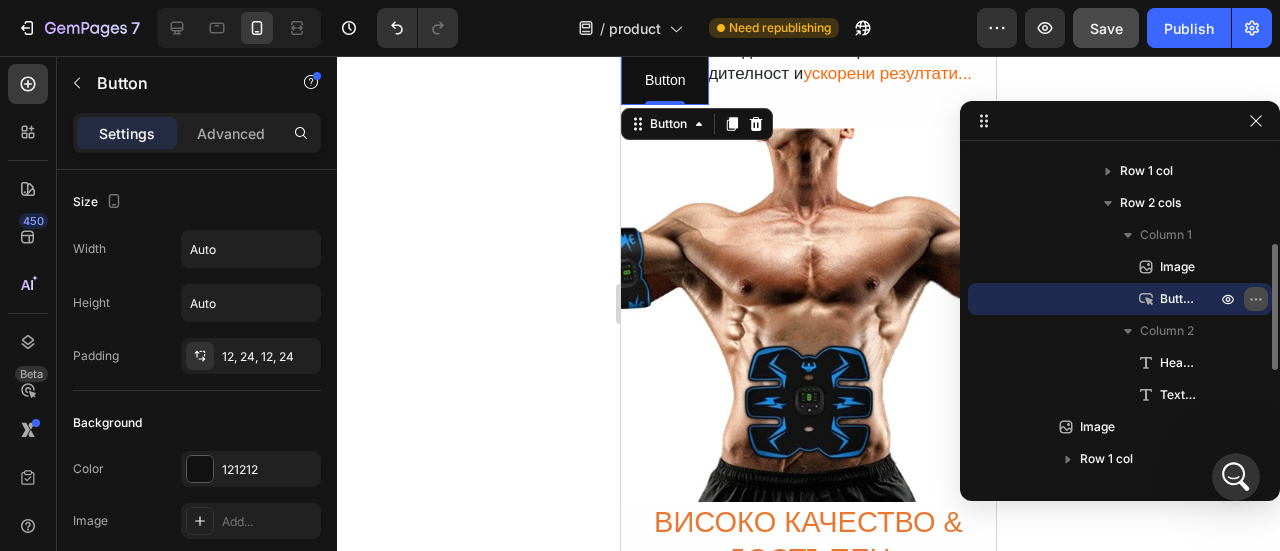 click 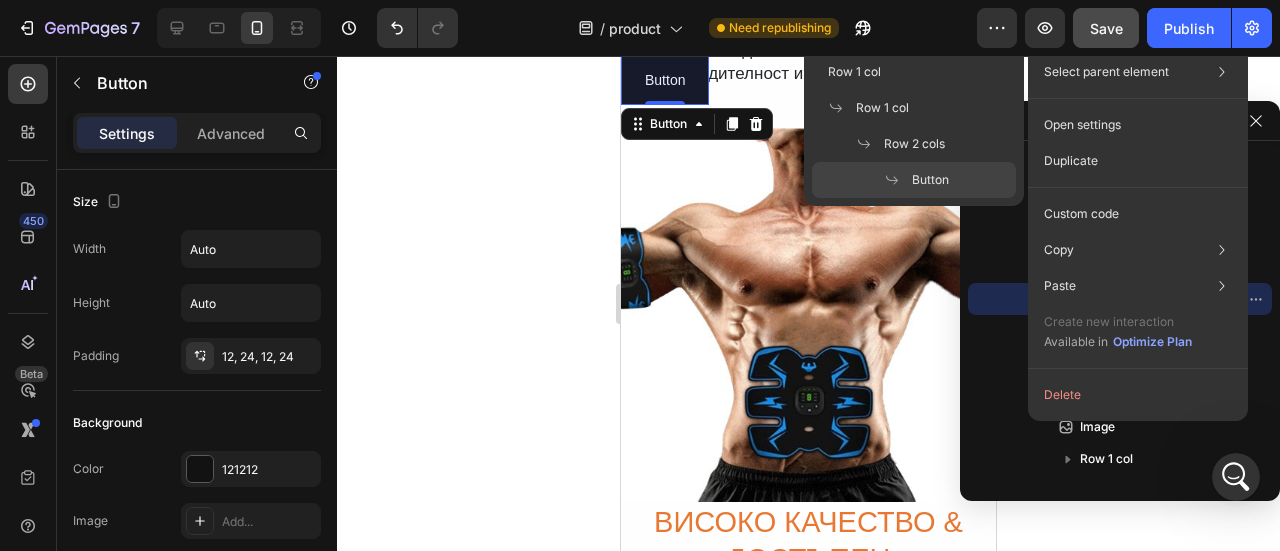 click on "Button" 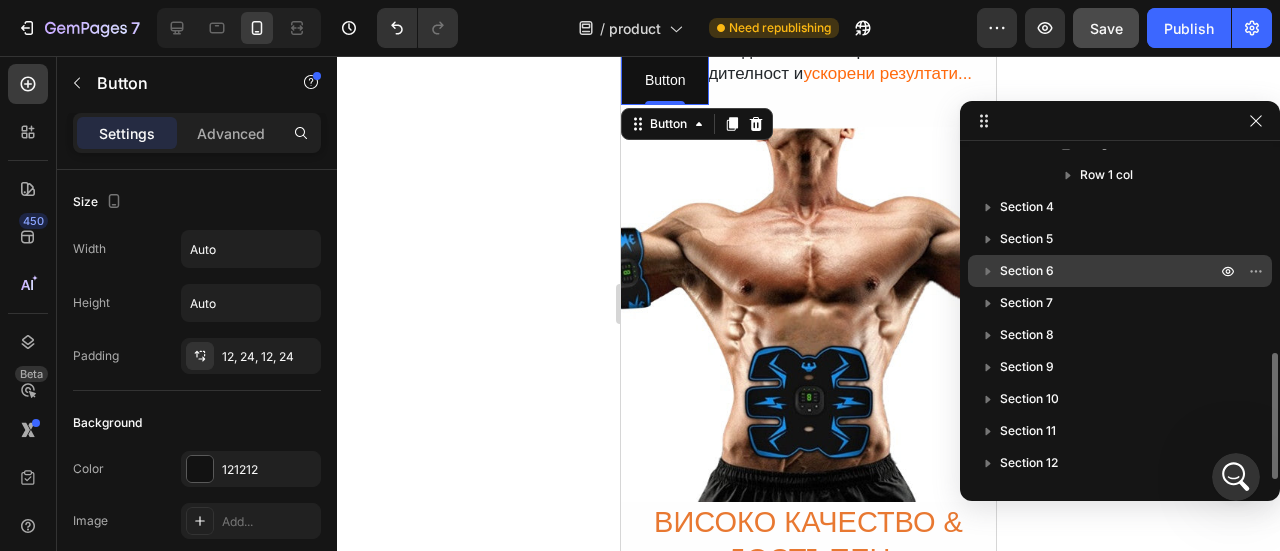 scroll, scrollTop: 434, scrollLeft: 0, axis: vertical 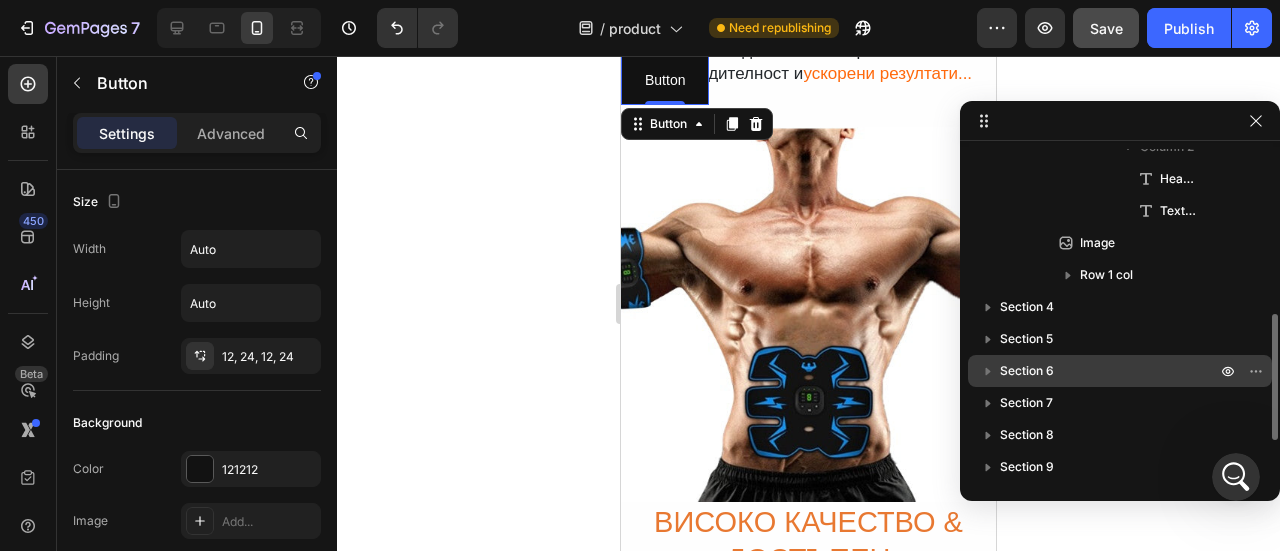 drag, startPoint x: 1174, startPoint y: 207, endPoint x: 1032, endPoint y: 360, distance: 208.74147 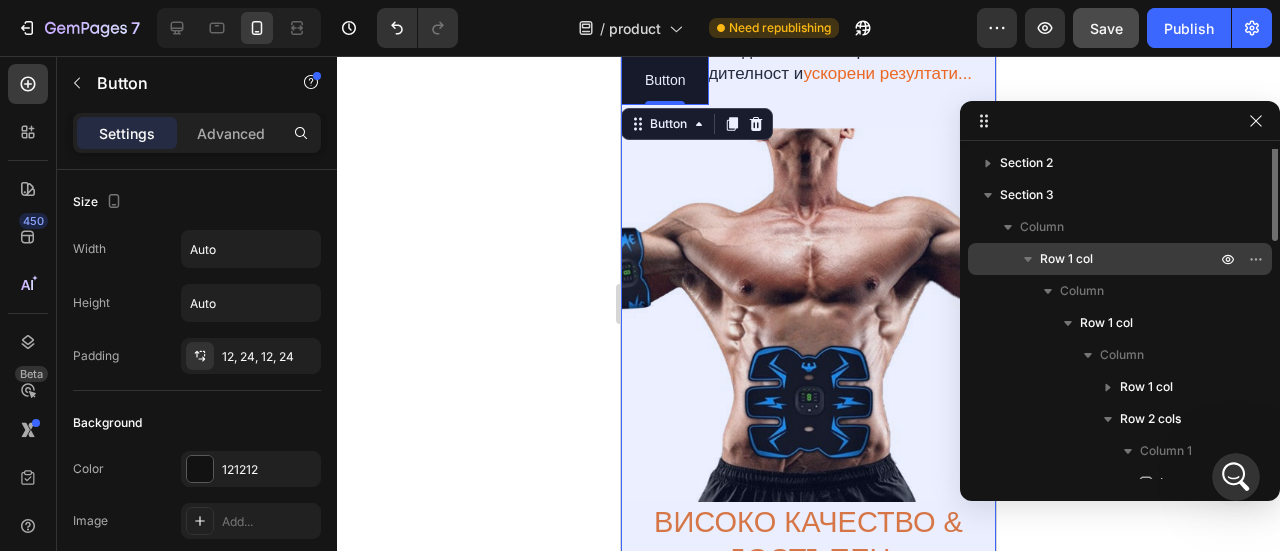 scroll, scrollTop: 0, scrollLeft: 0, axis: both 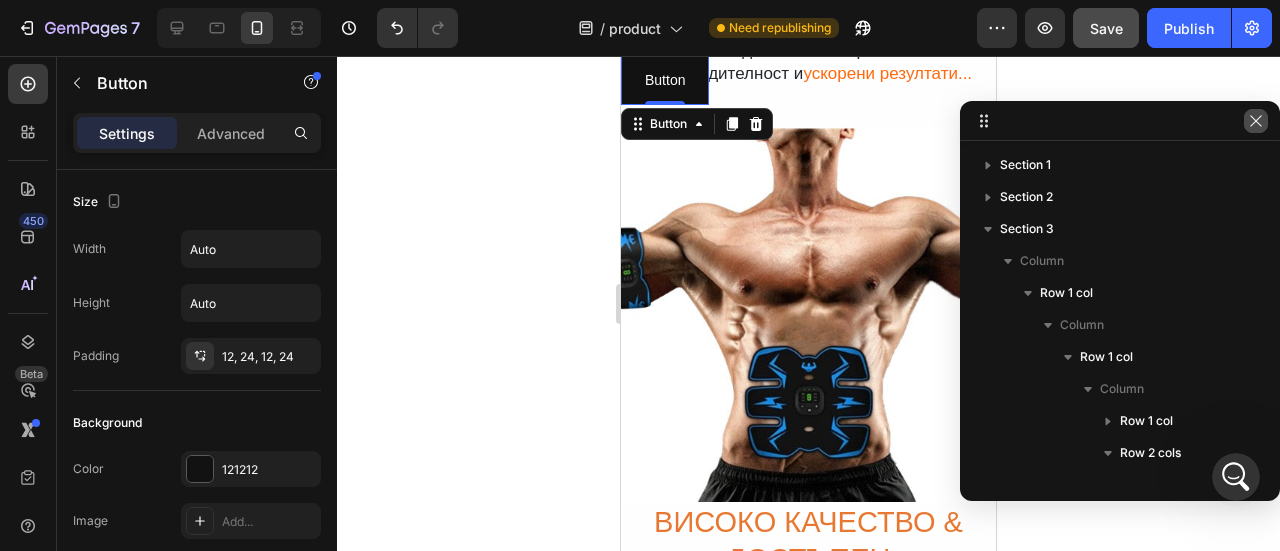 click 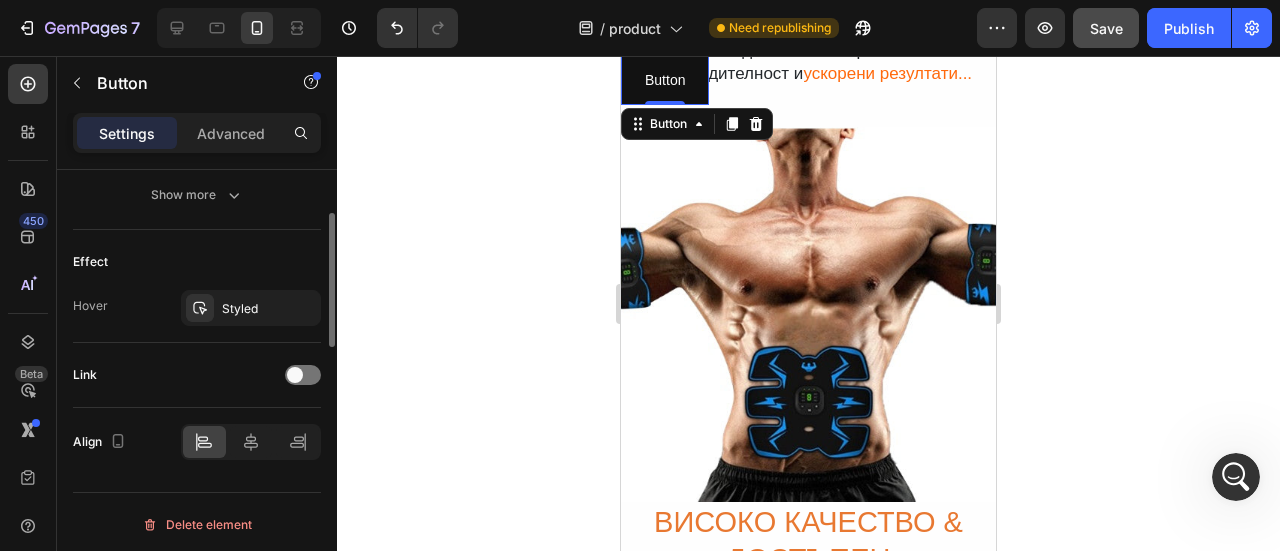 scroll, scrollTop: 691, scrollLeft: 0, axis: vertical 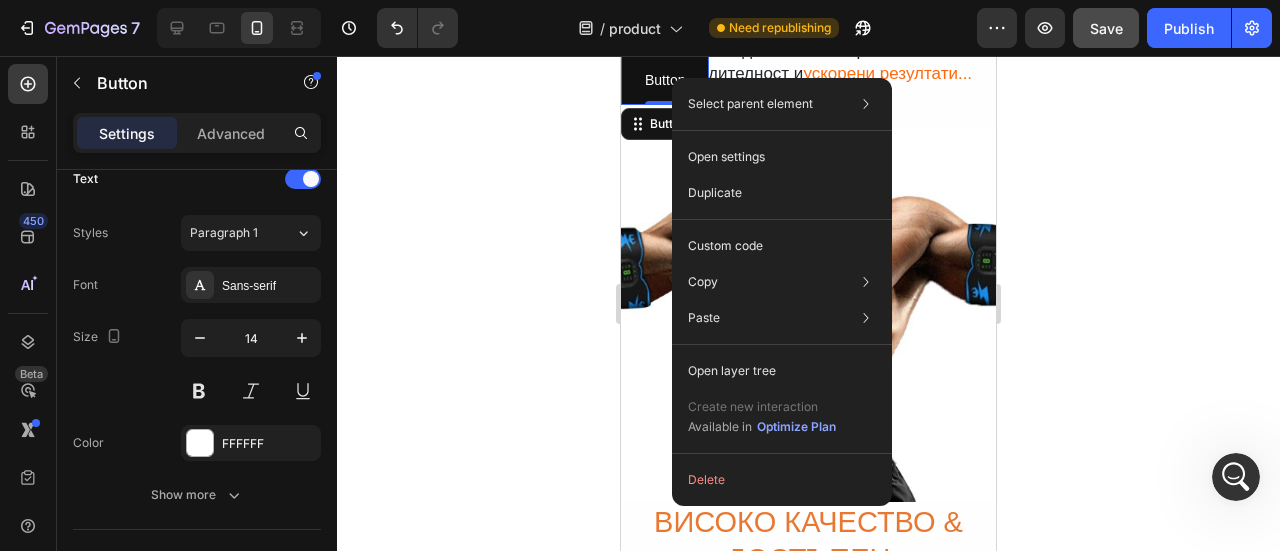 click 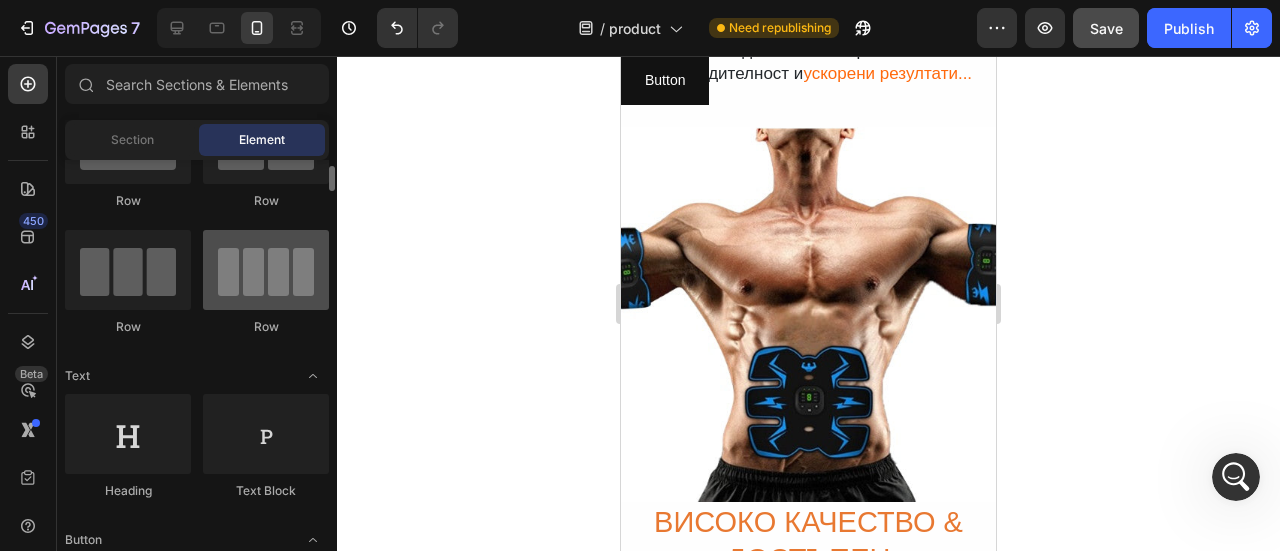scroll, scrollTop: 0, scrollLeft: 0, axis: both 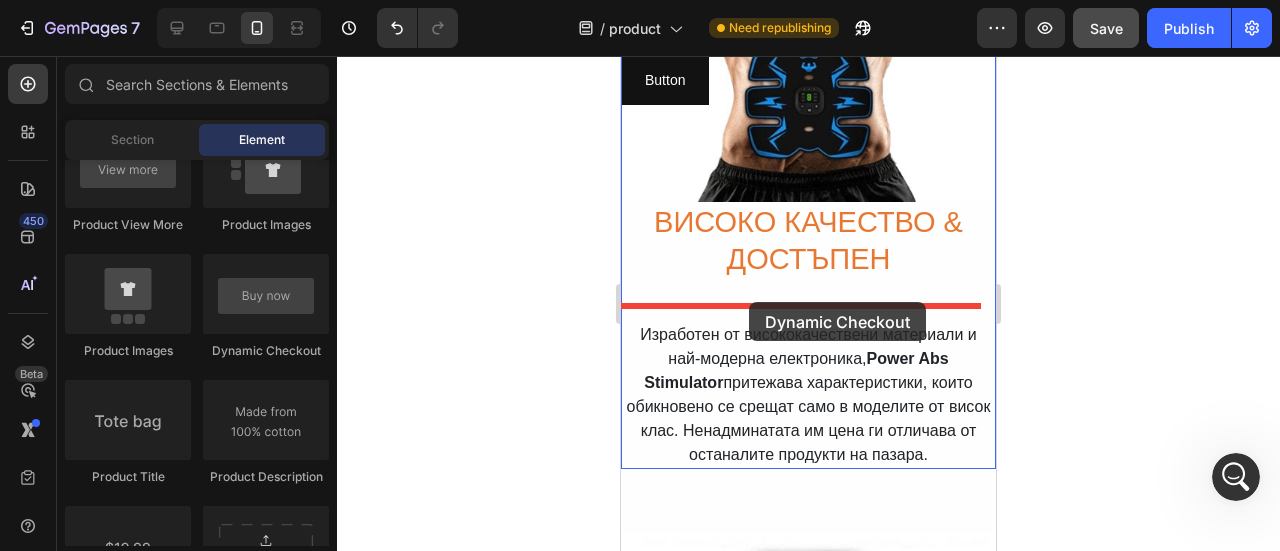 drag, startPoint x: 862, startPoint y: 353, endPoint x: 749, endPoint y: 303, distance: 123.567795 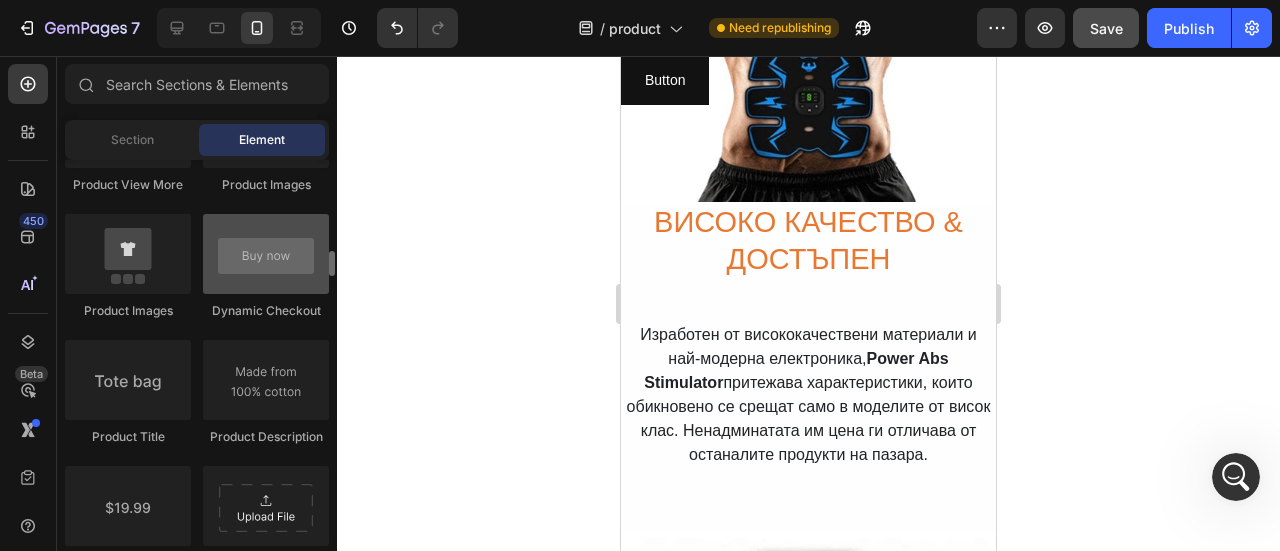 scroll, scrollTop: 2840, scrollLeft: 0, axis: vertical 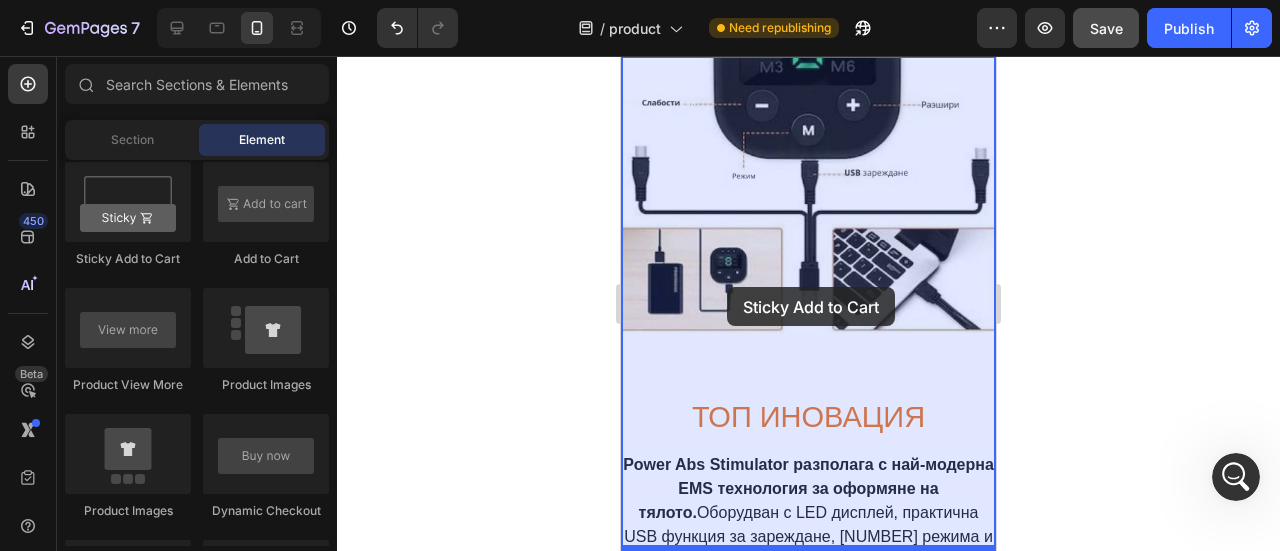 drag, startPoint x: 760, startPoint y: 257, endPoint x: 724, endPoint y: 289, distance: 48.166378 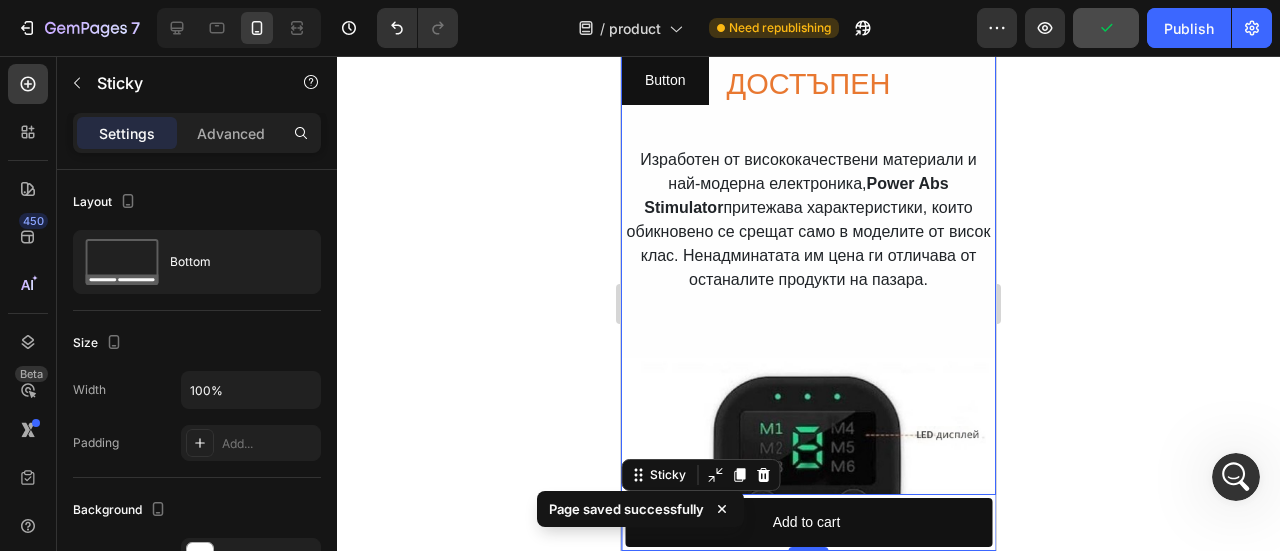 scroll, scrollTop: 1345, scrollLeft: 0, axis: vertical 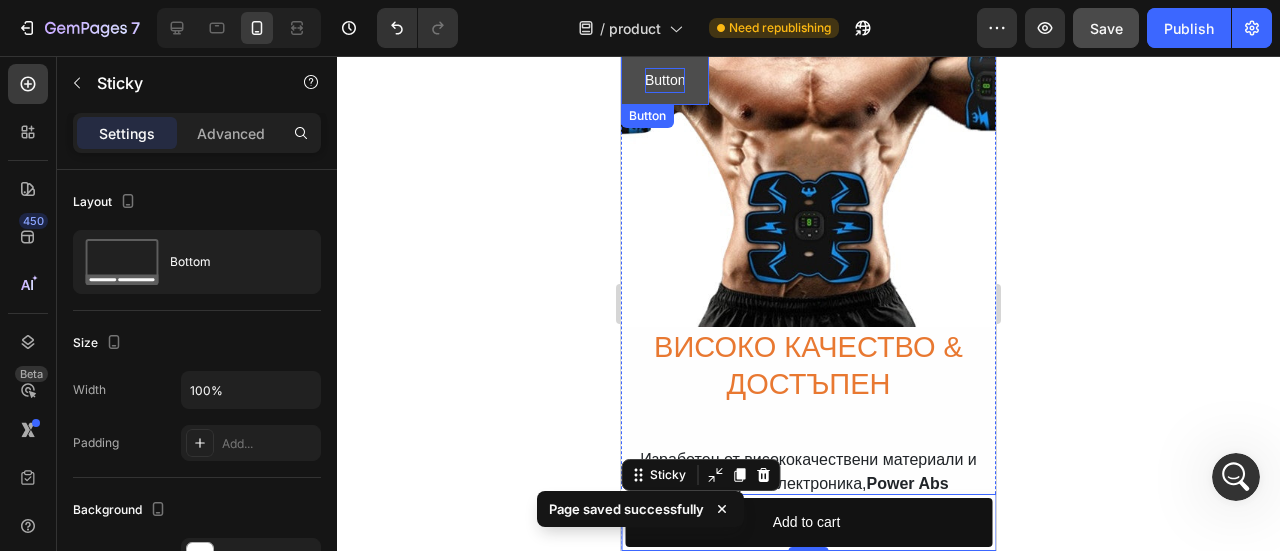 click on "Button" at bounding box center [665, 80] 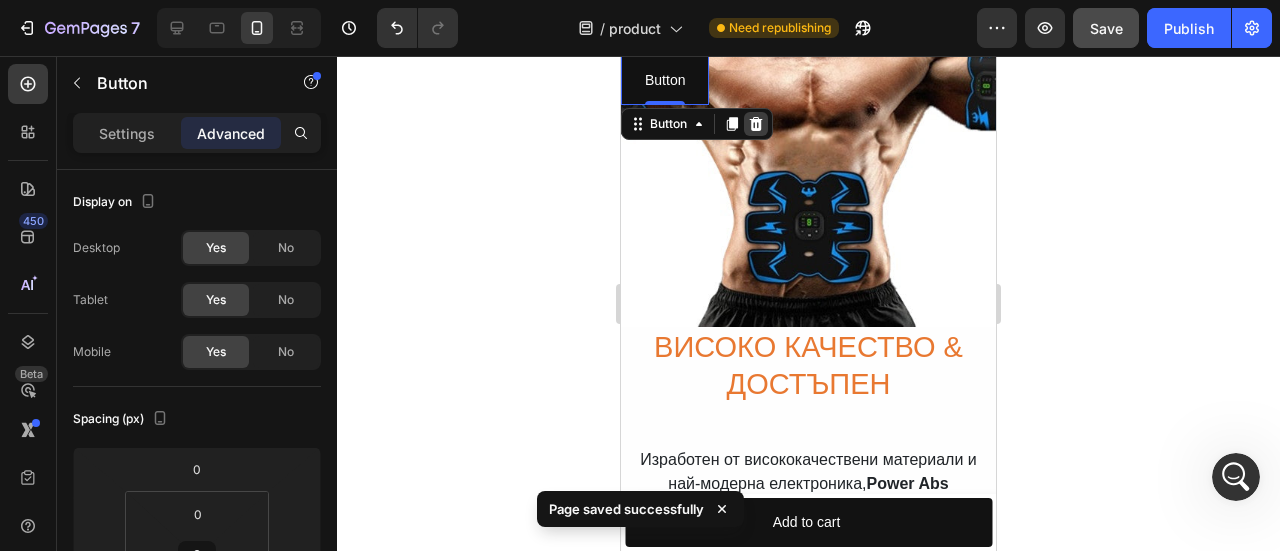 click 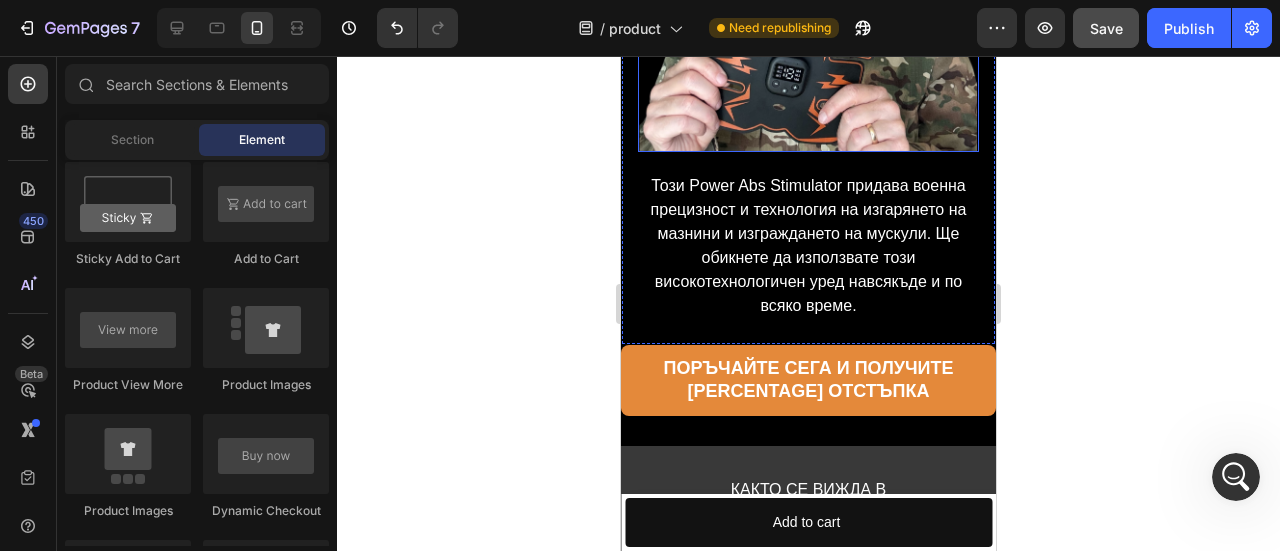 scroll, scrollTop: 500, scrollLeft: 0, axis: vertical 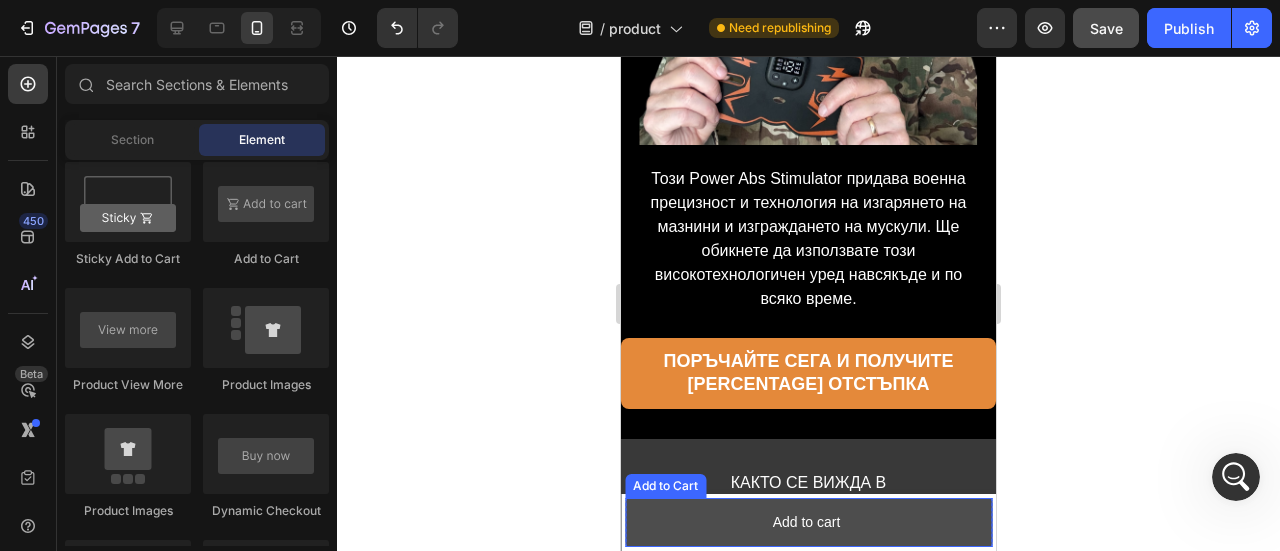 click on "Add to cart" at bounding box center (808, 522) 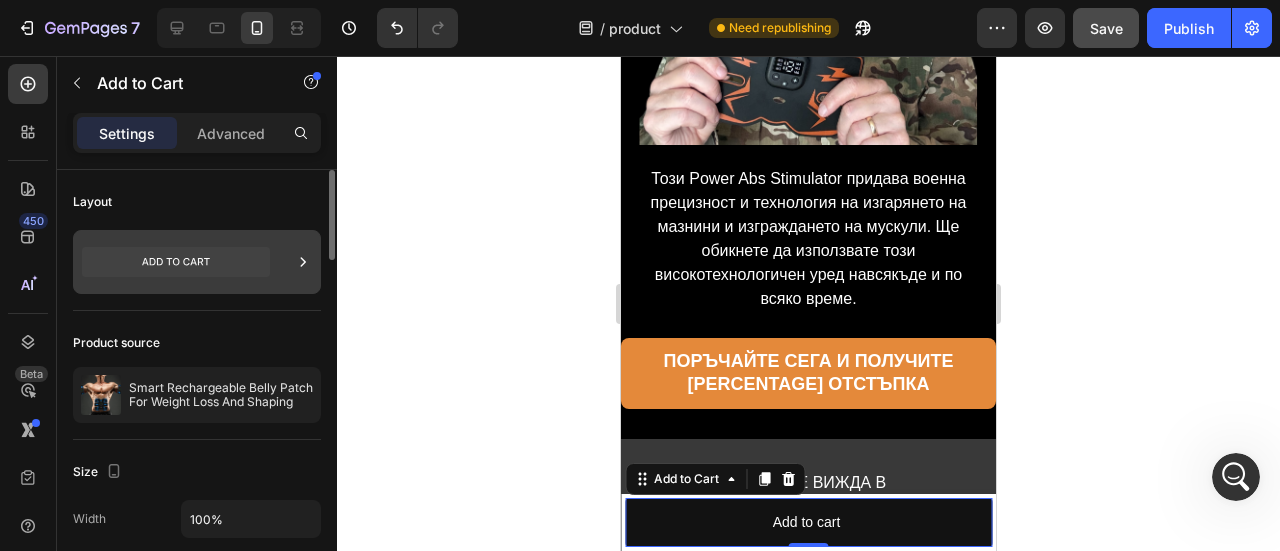 click 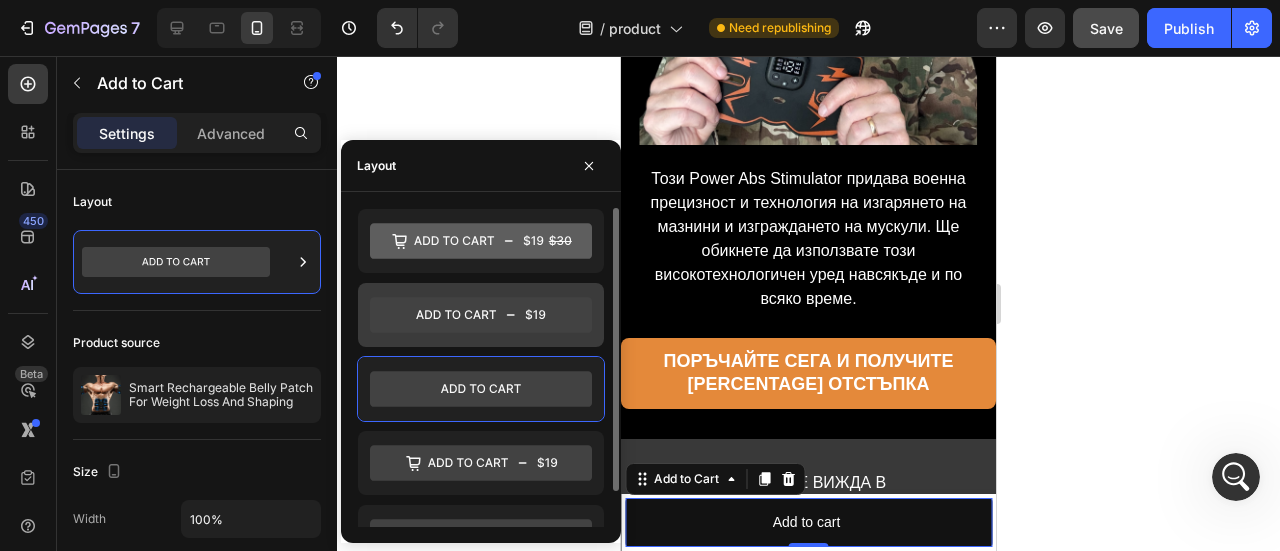 scroll, scrollTop: 39, scrollLeft: 0, axis: vertical 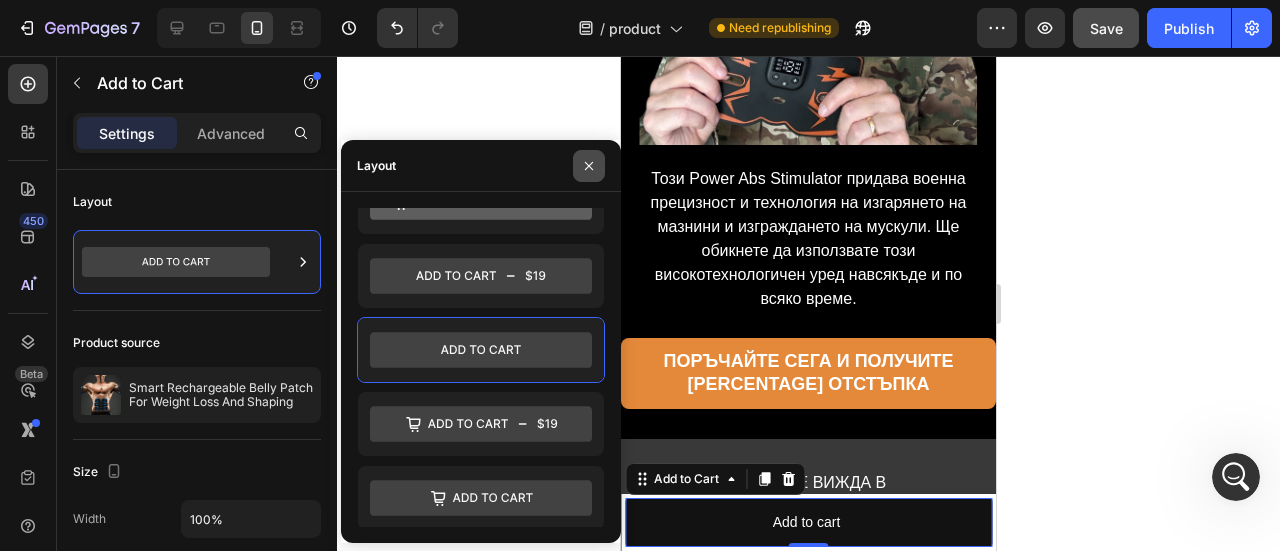 click at bounding box center (589, 166) 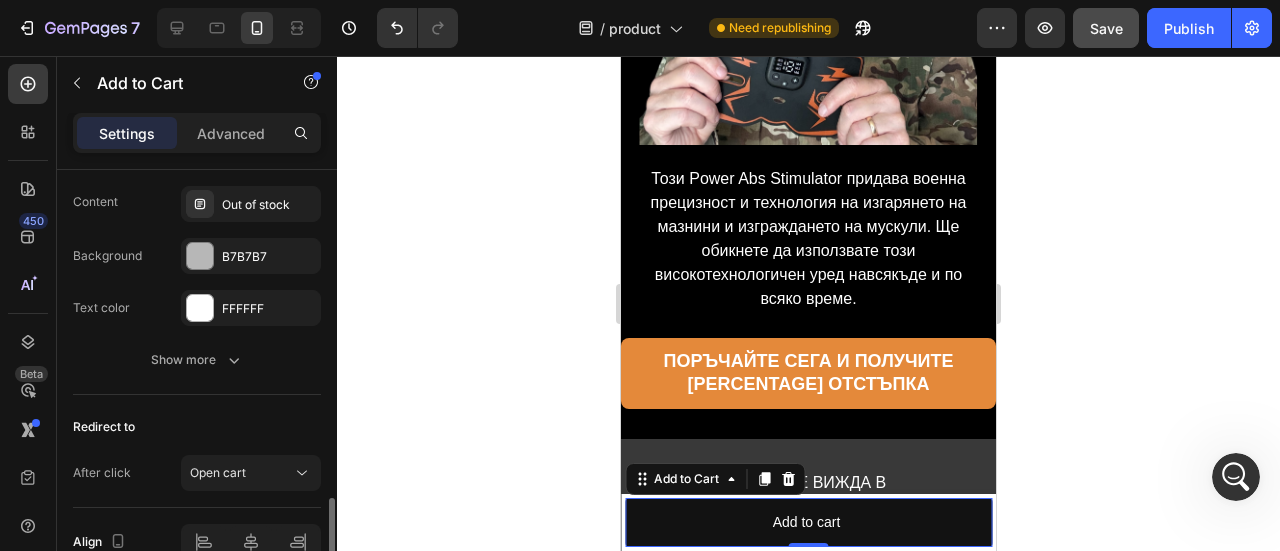 scroll, scrollTop: 1698, scrollLeft: 0, axis: vertical 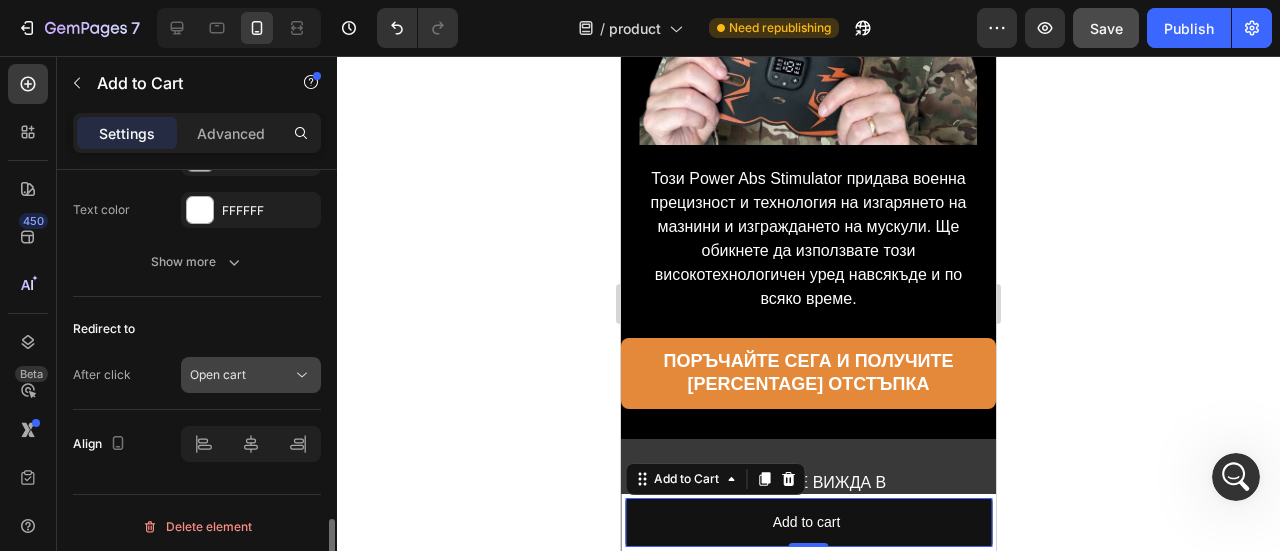 click on "Open cart" at bounding box center [218, 374] 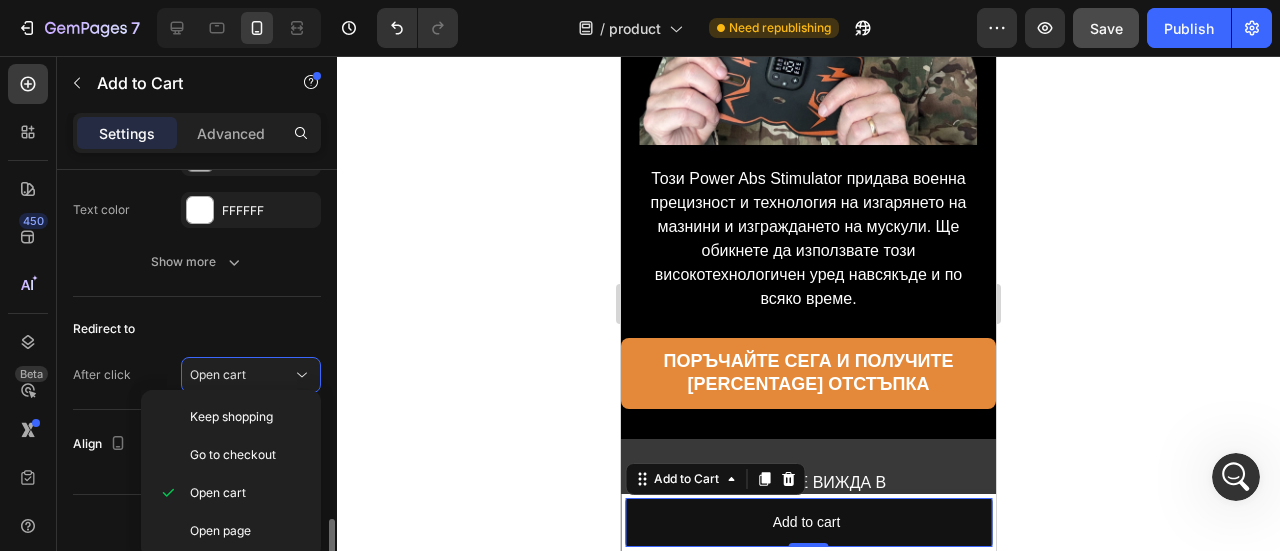 click on "Redirect to After click Open cart" 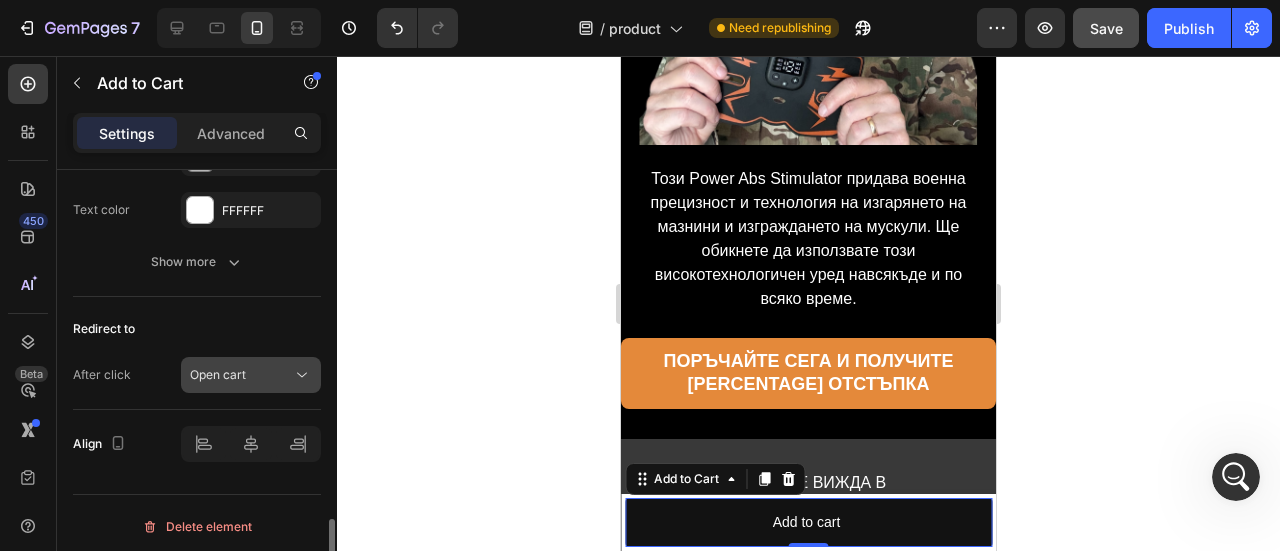 click on "Open cart" at bounding box center (241, 375) 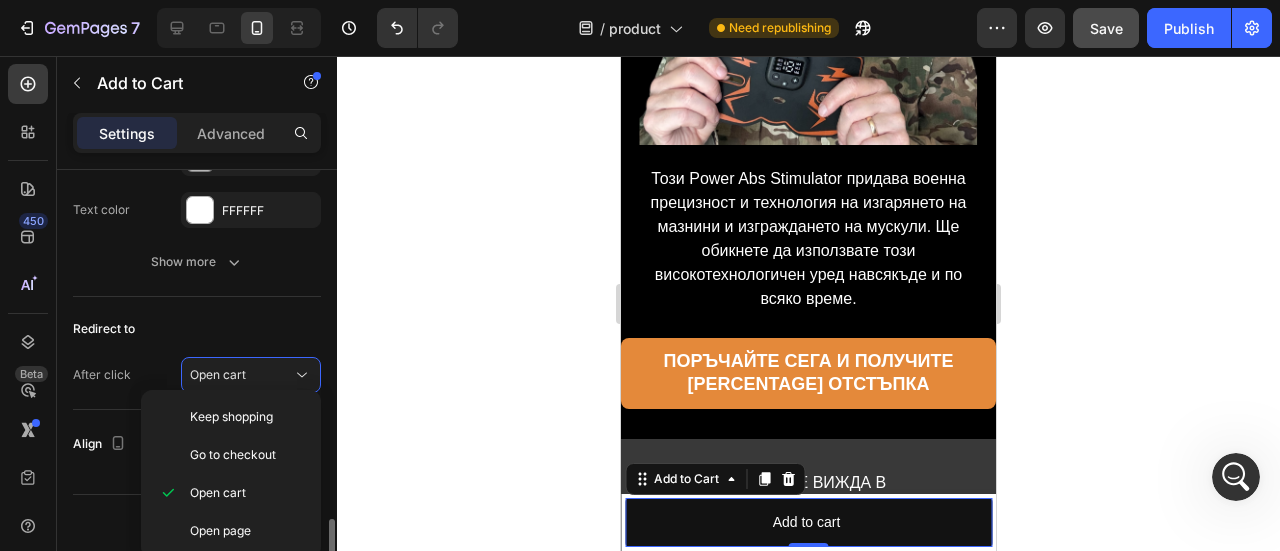 type 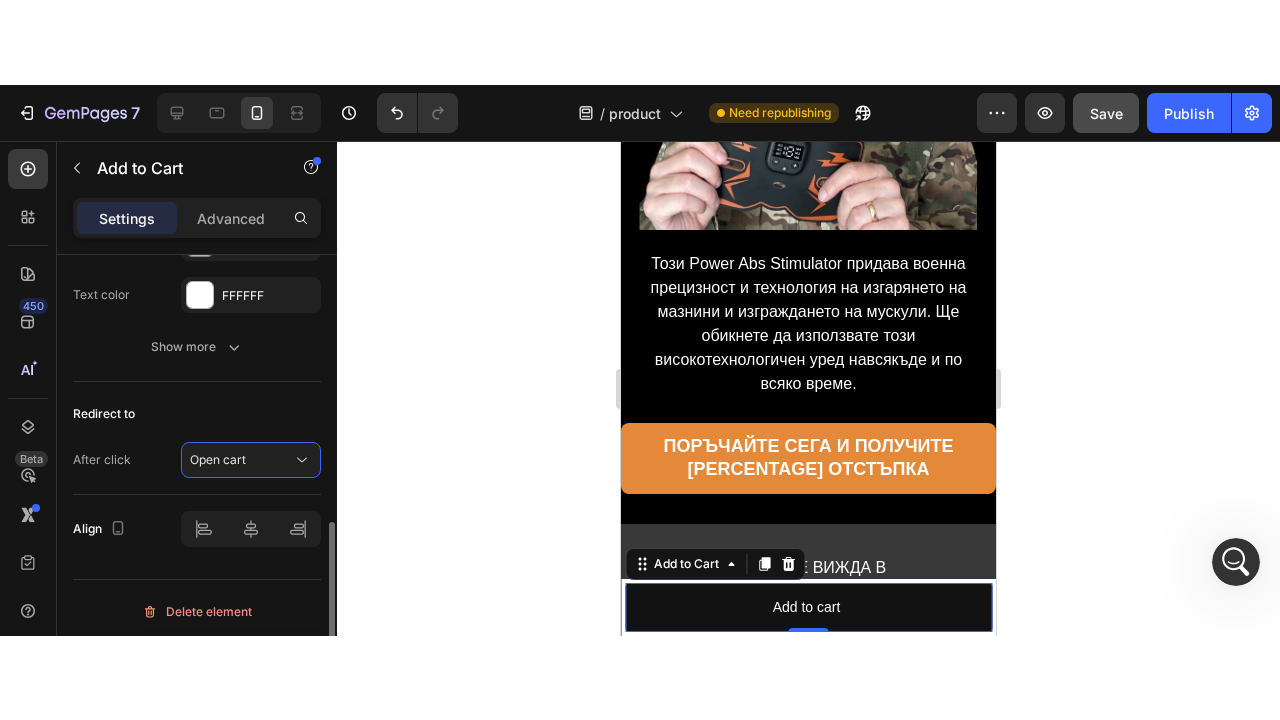scroll, scrollTop: 1918, scrollLeft: 0, axis: vertical 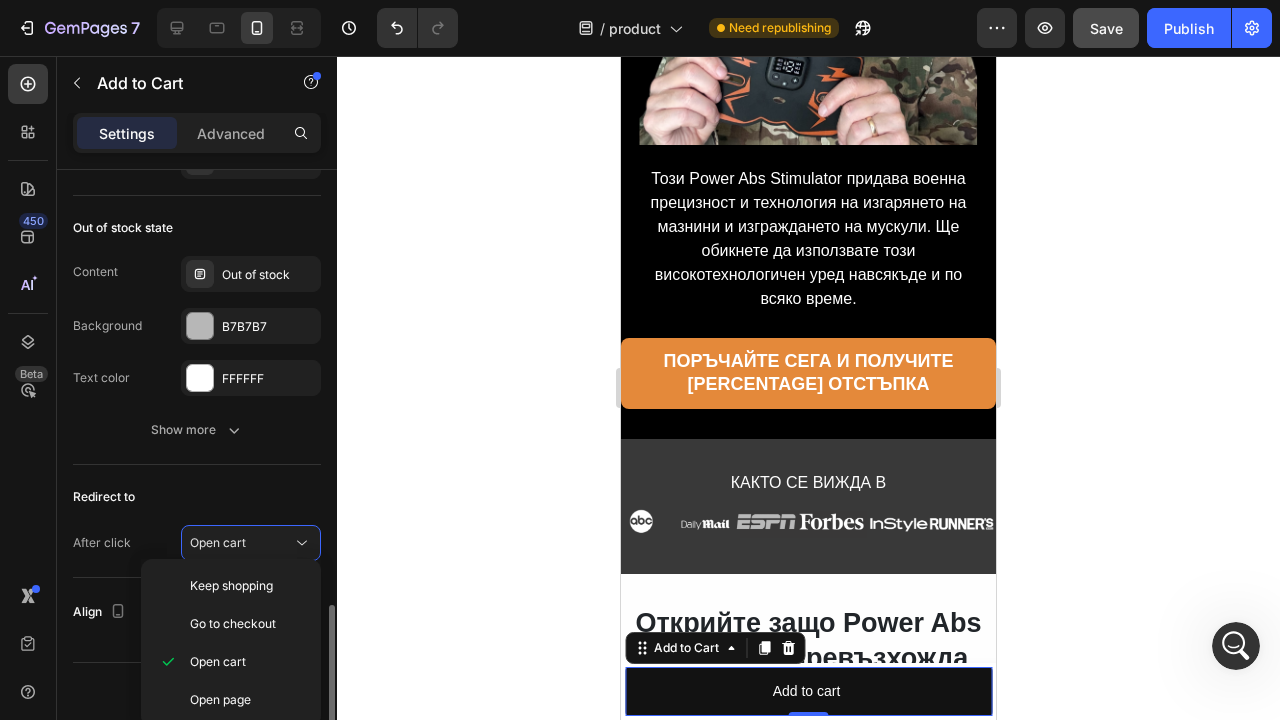 click on "Out of stock state Content Out of stock Background B7B7B7 Text color FFFFFF Show more" 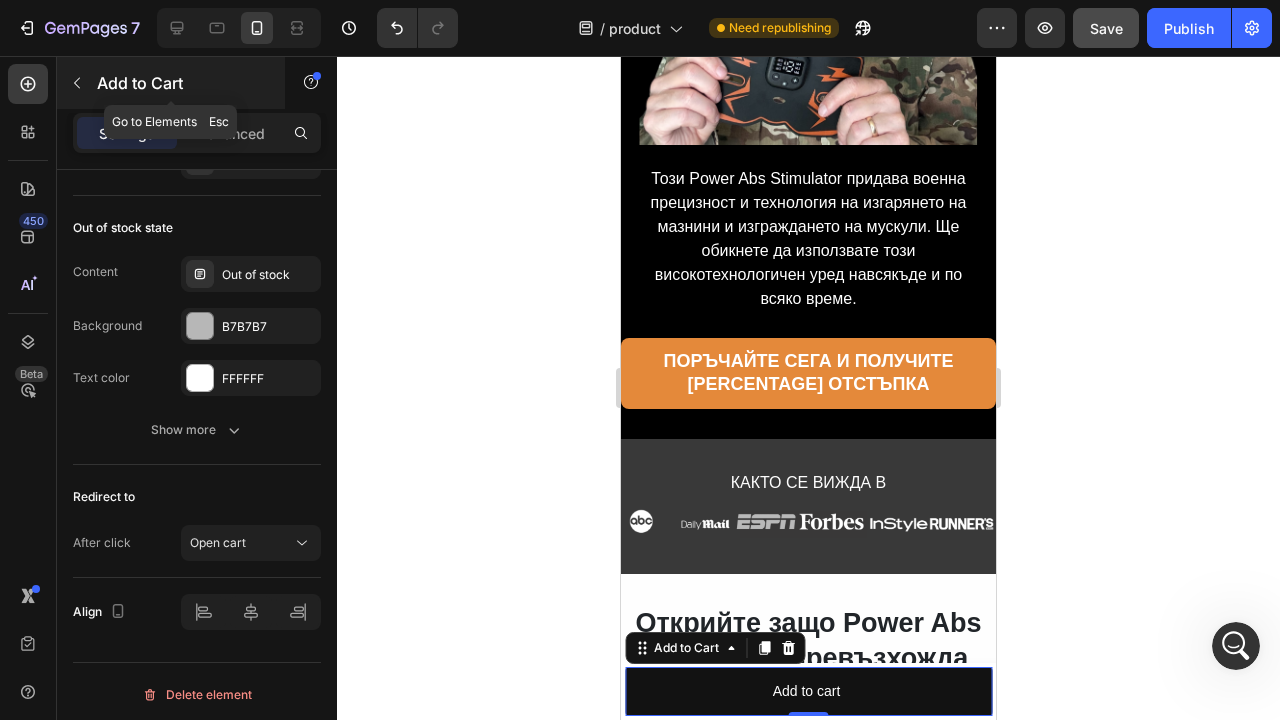 click 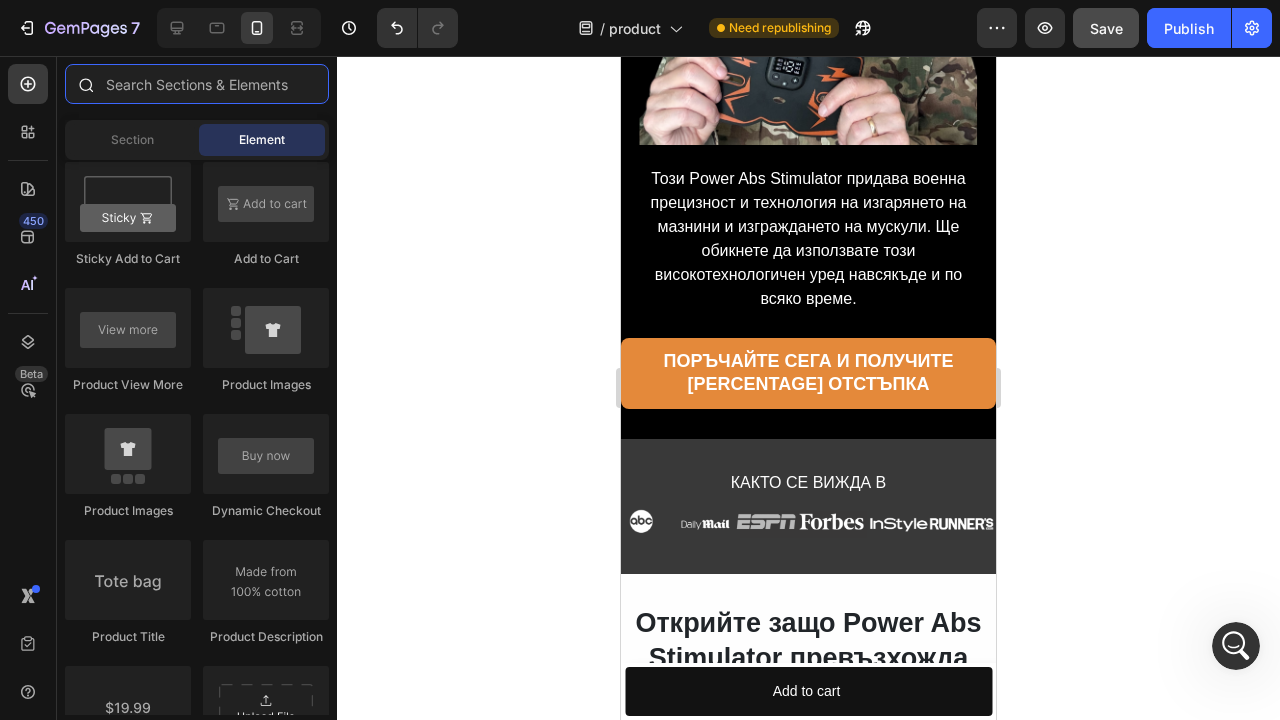 click at bounding box center [197, 84] 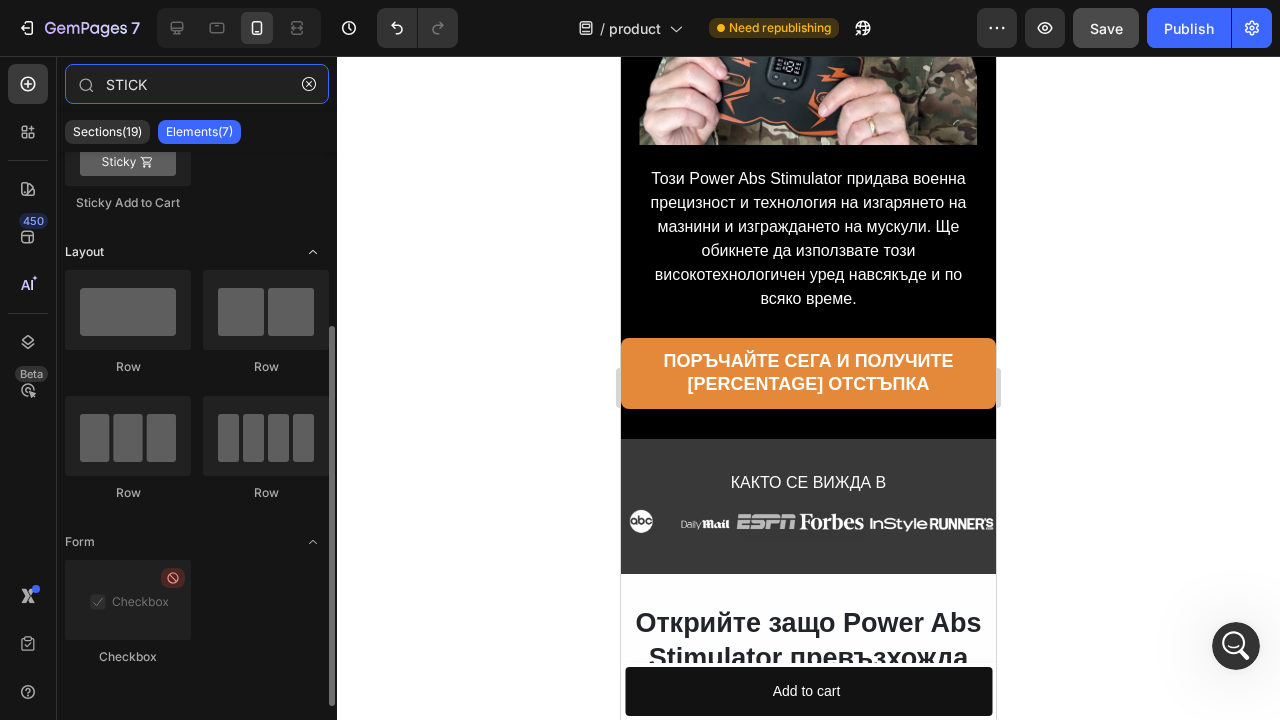 scroll, scrollTop: 0, scrollLeft: 0, axis: both 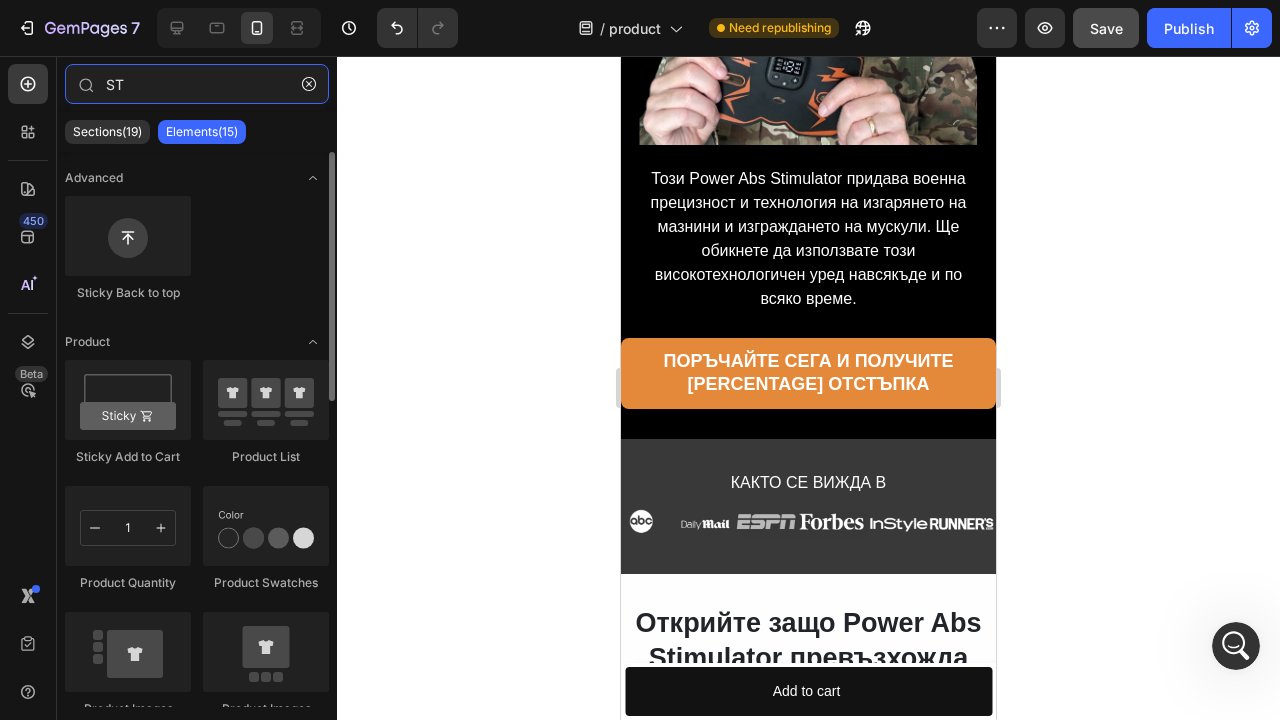 type on "S" 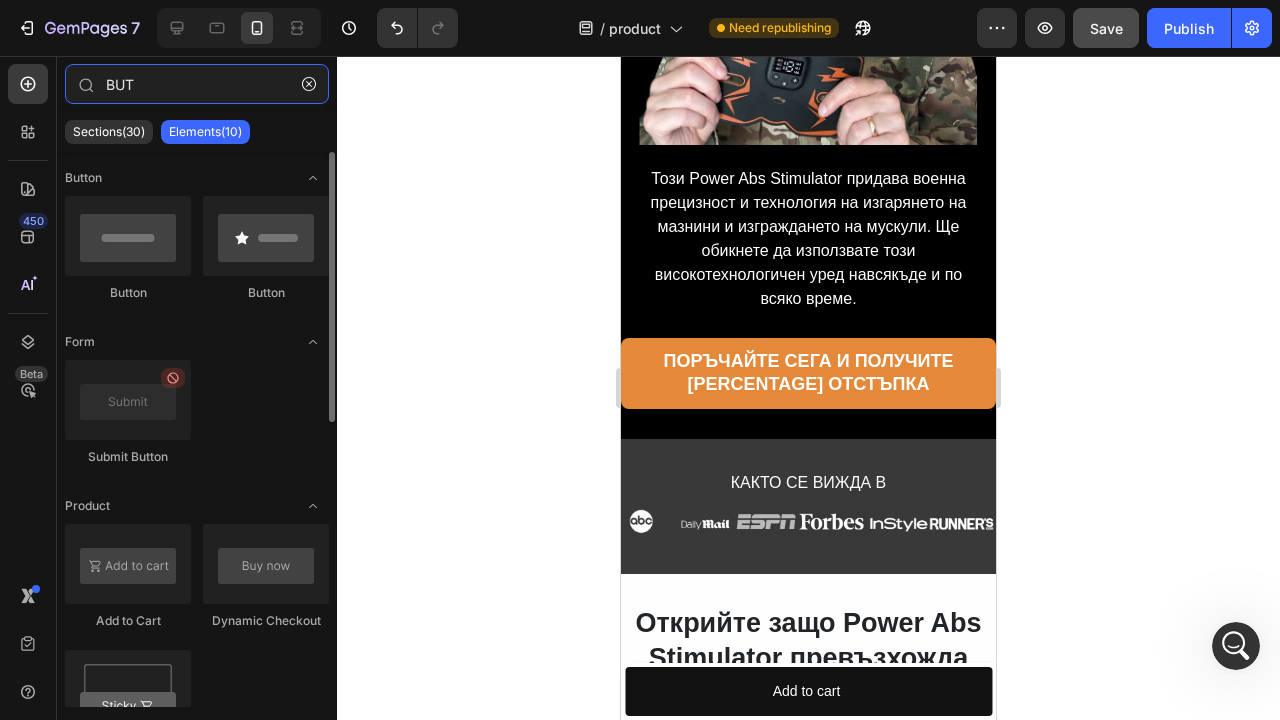type on "BUTT" 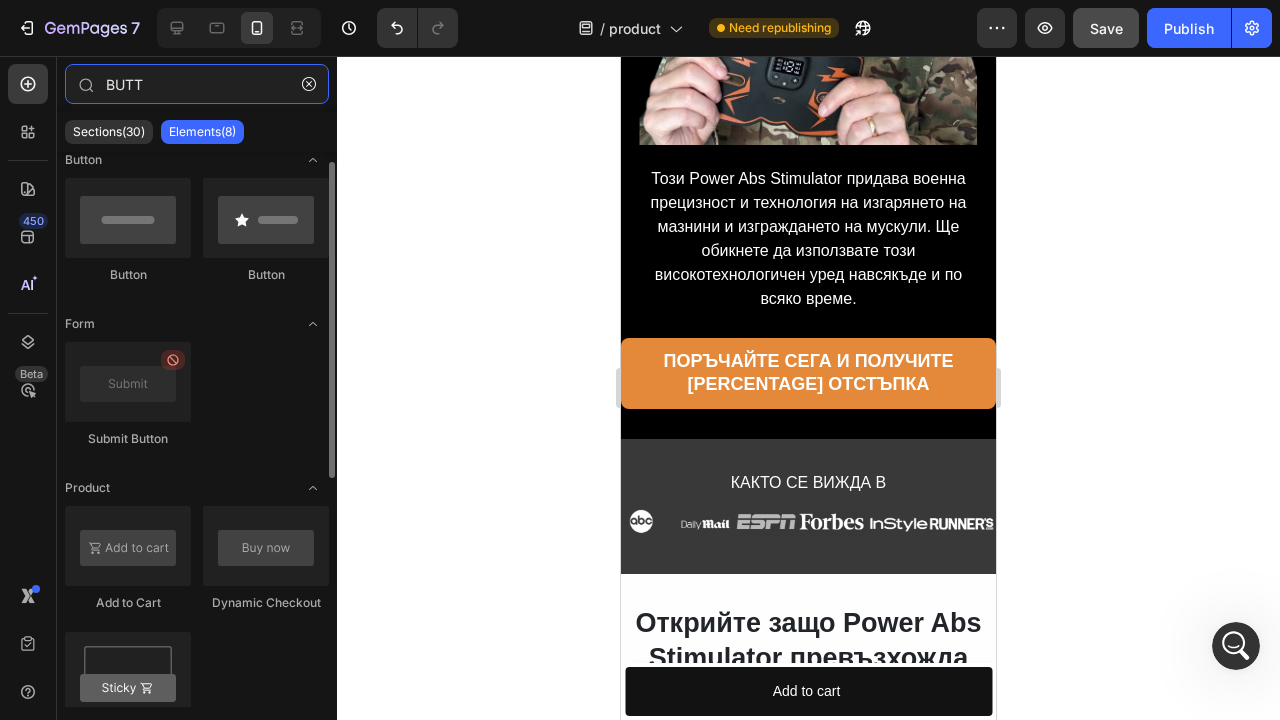 scroll, scrollTop: 0, scrollLeft: 0, axis: both 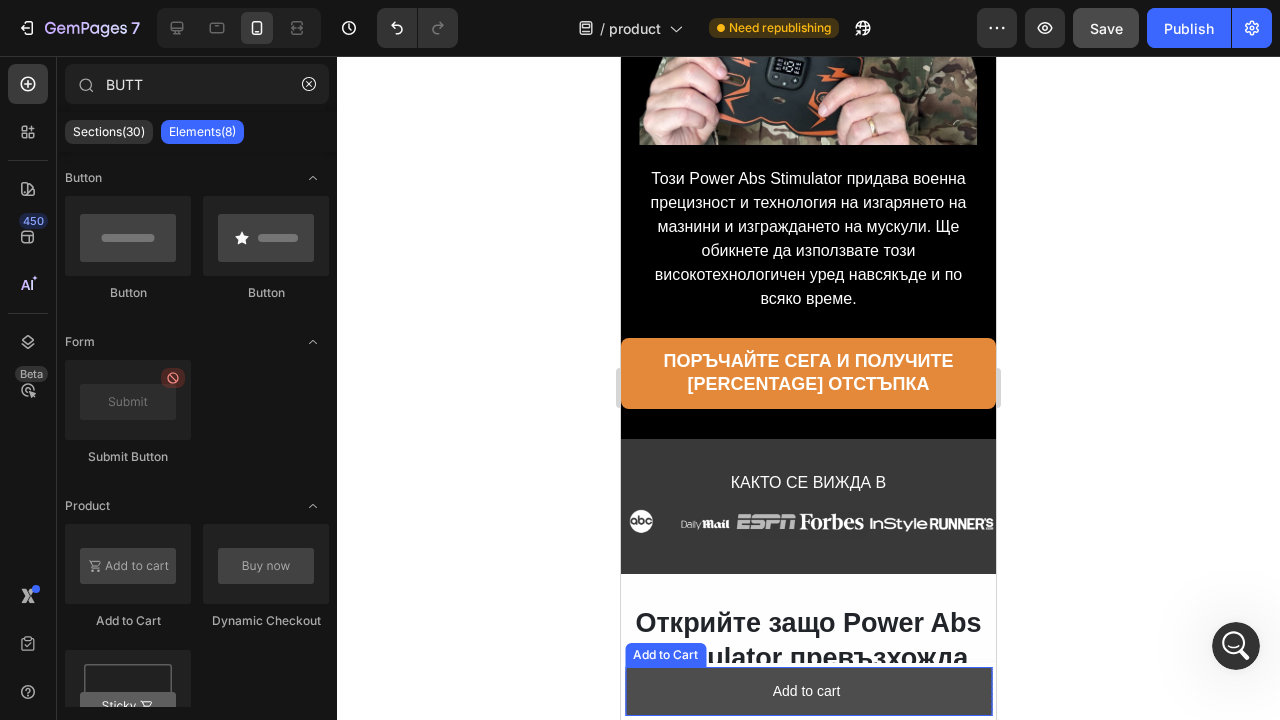 click on "Add to cart" at bounding box center (808, 691) 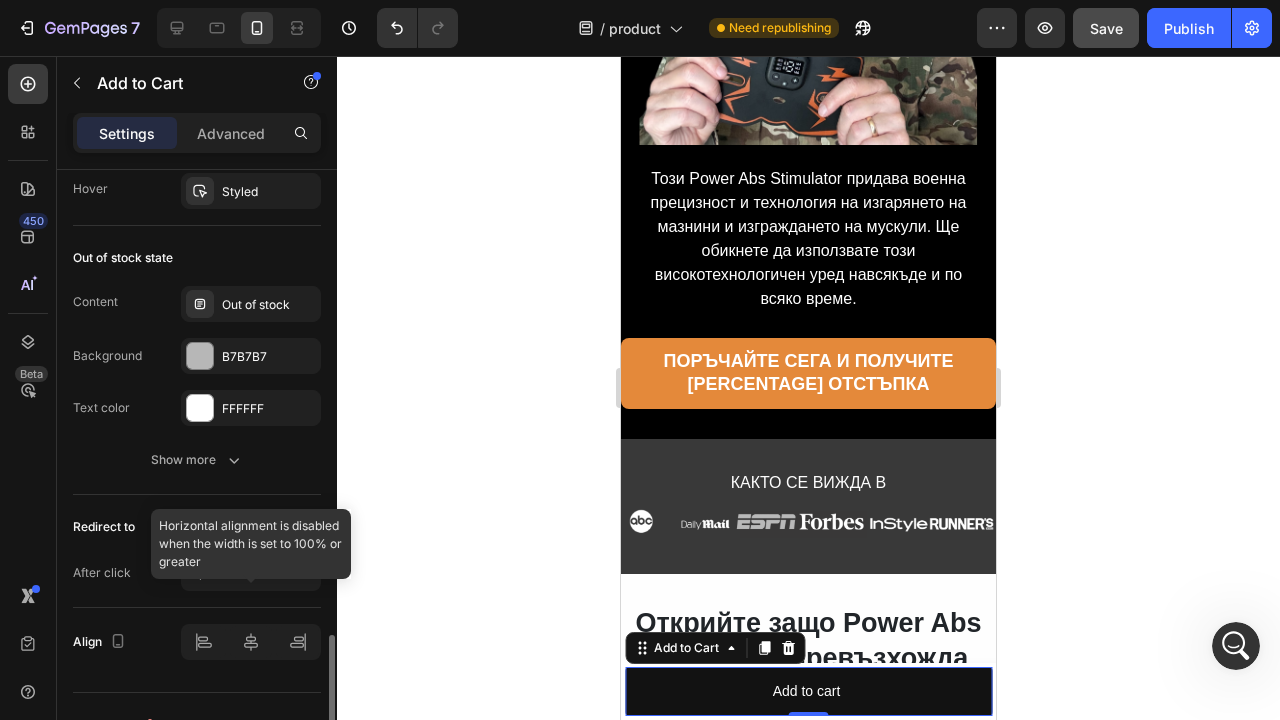 scroll, scrollTop: 1530, scrollLeft: 0, axis: vertical 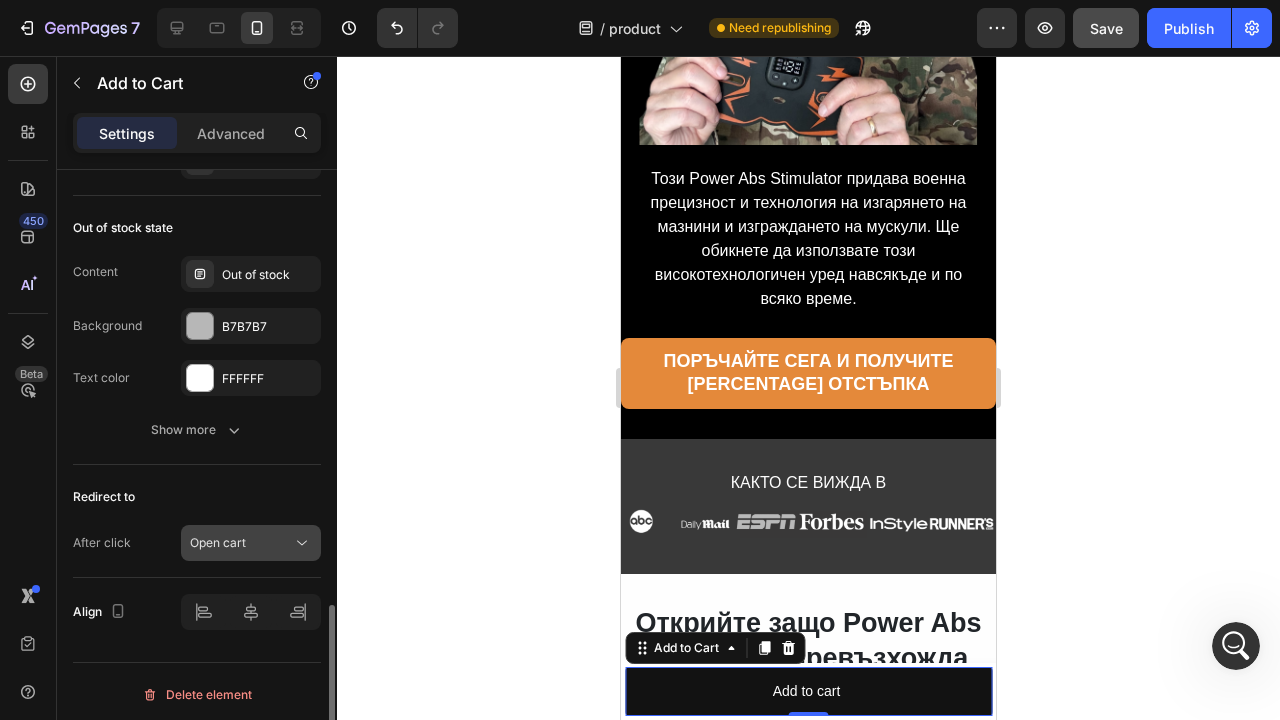 click on "Open cart" at bounding box center (241, 543) 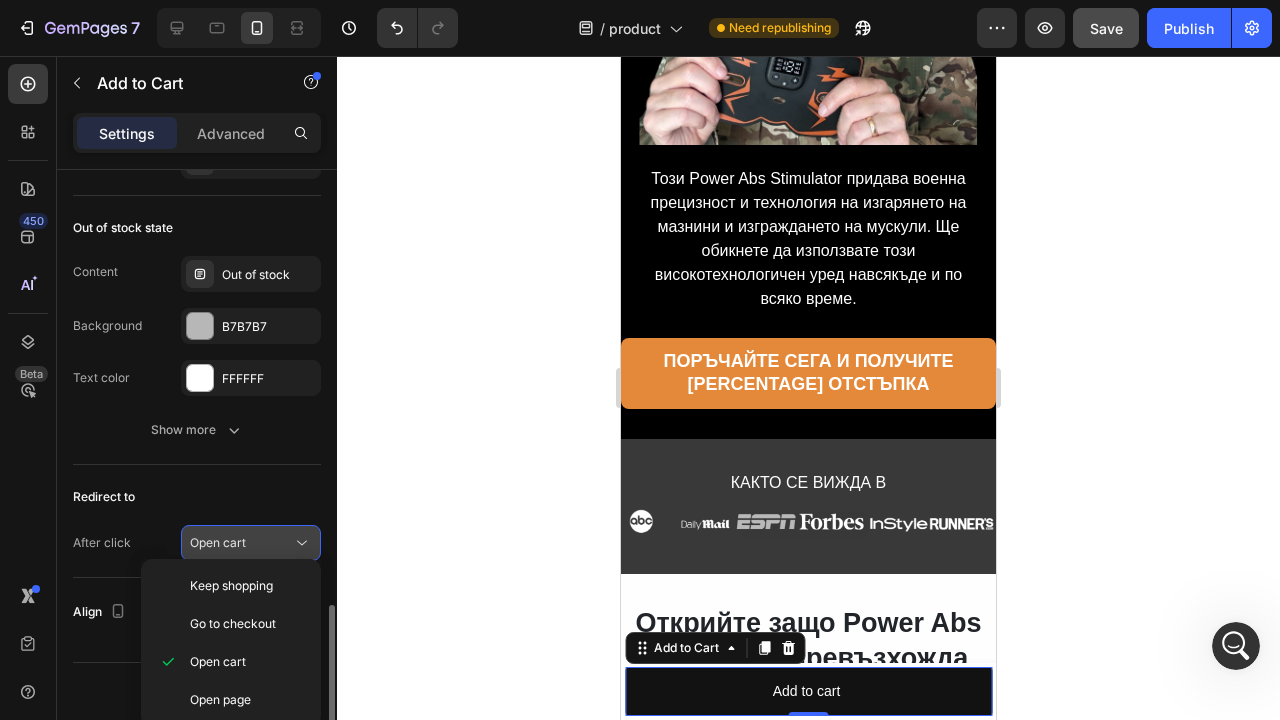 click on "Open cart" at bounding box center [251, 543] 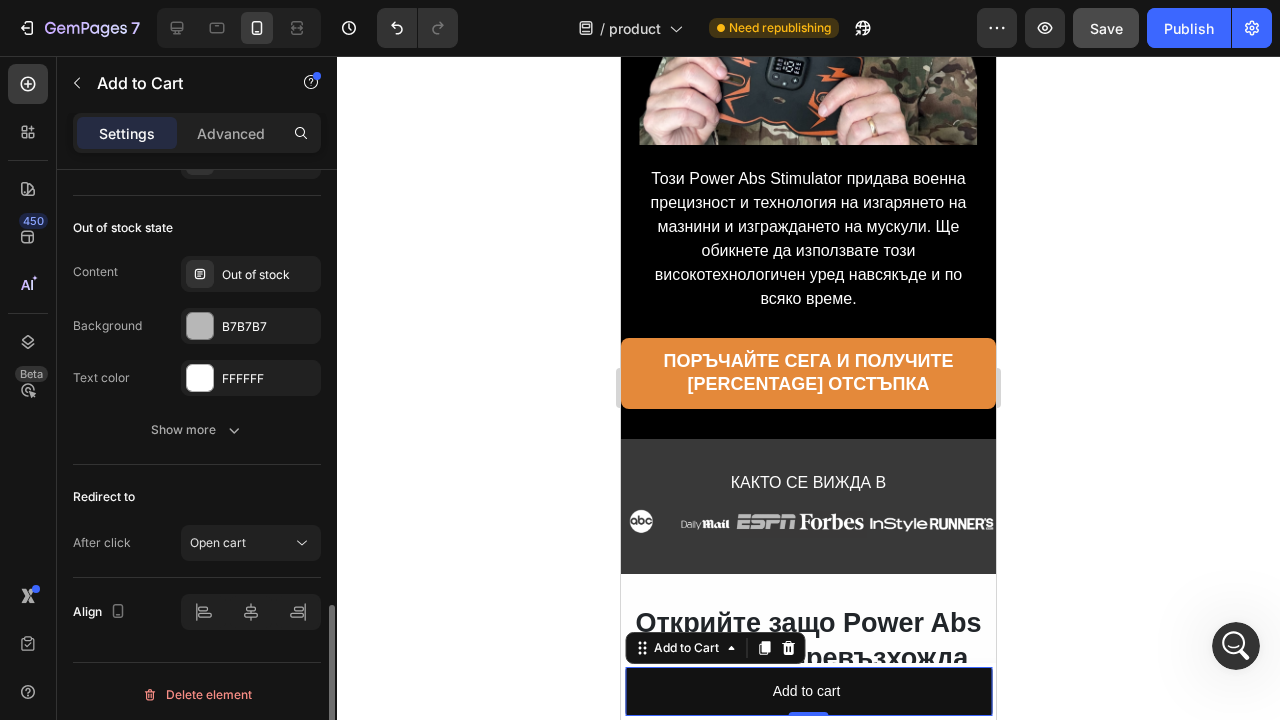 click on "Redirect to After click Open cart" 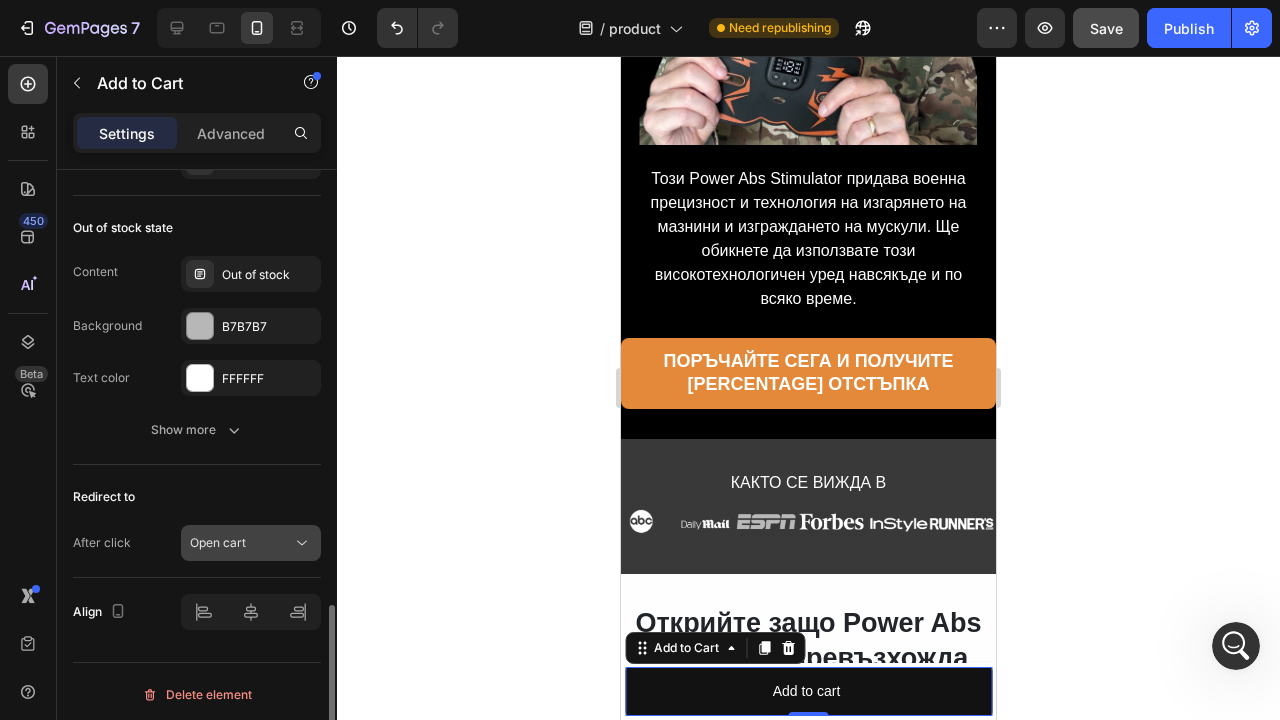 click 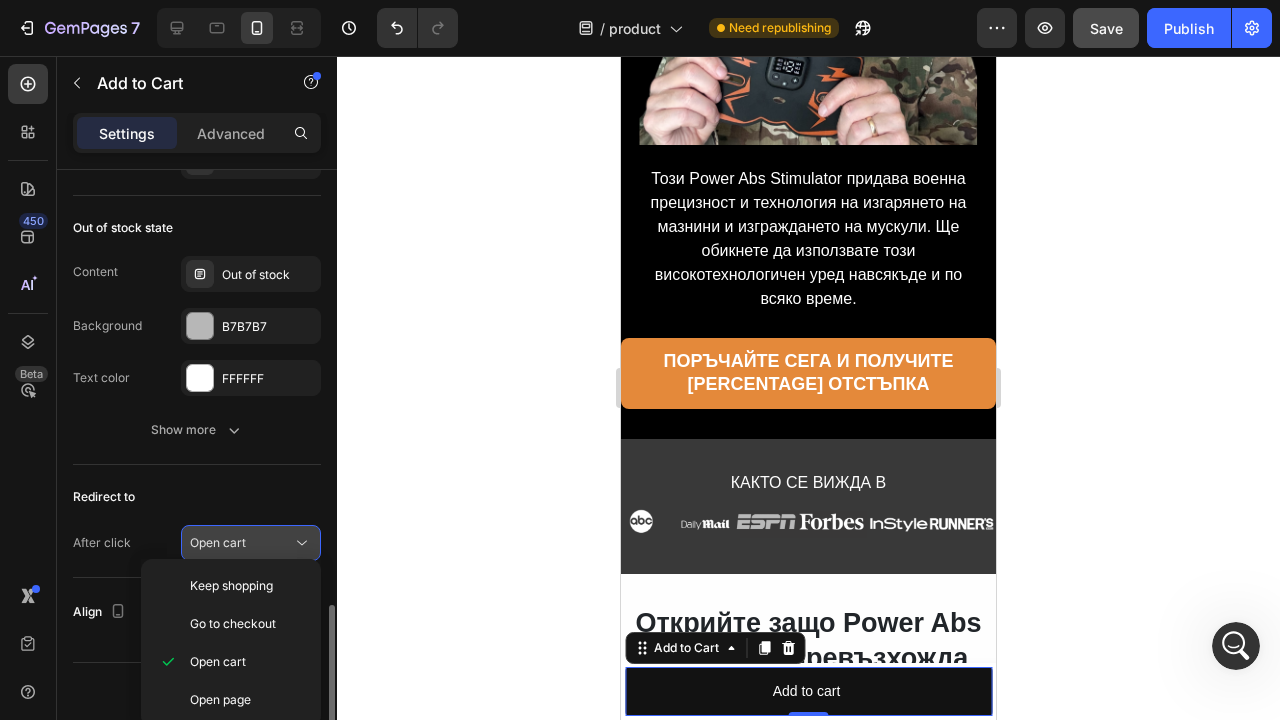 click on "Open cart" at bounding box center [241, 543] 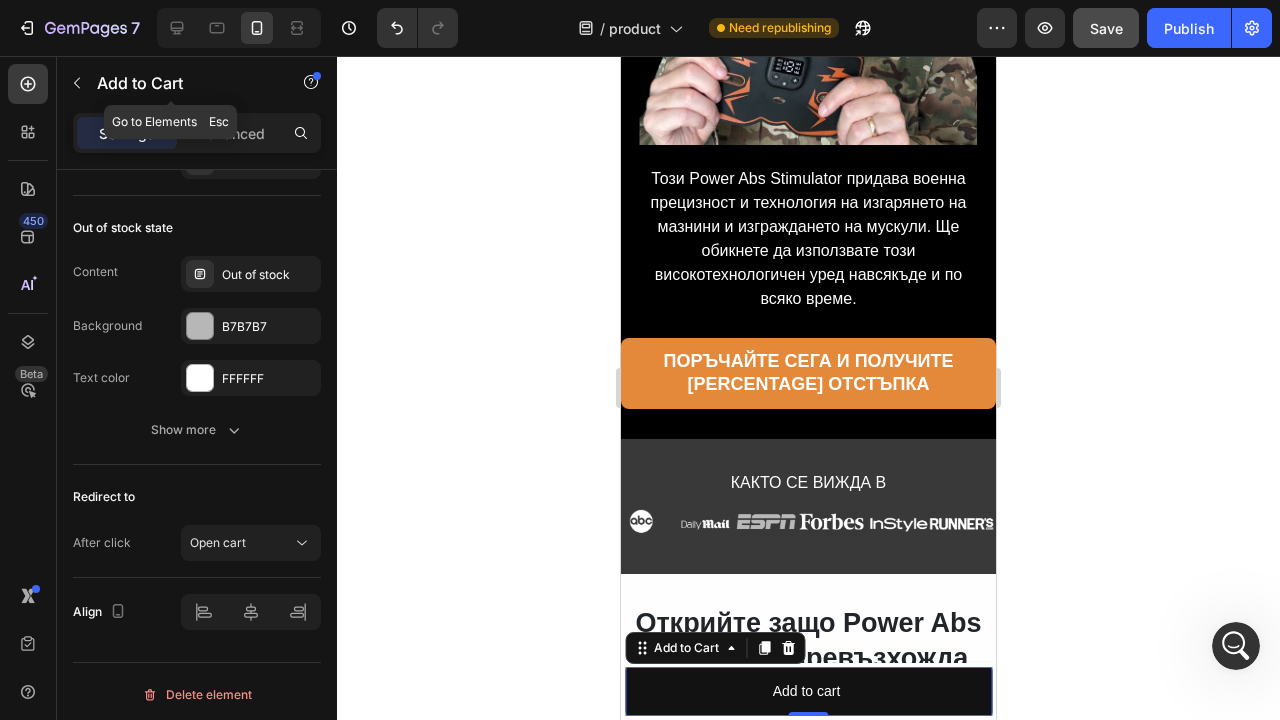 drag, startPoint x: 202, startPoint y: 107, endPoint x: 221, endPoint y: 116, distance: 21.023796 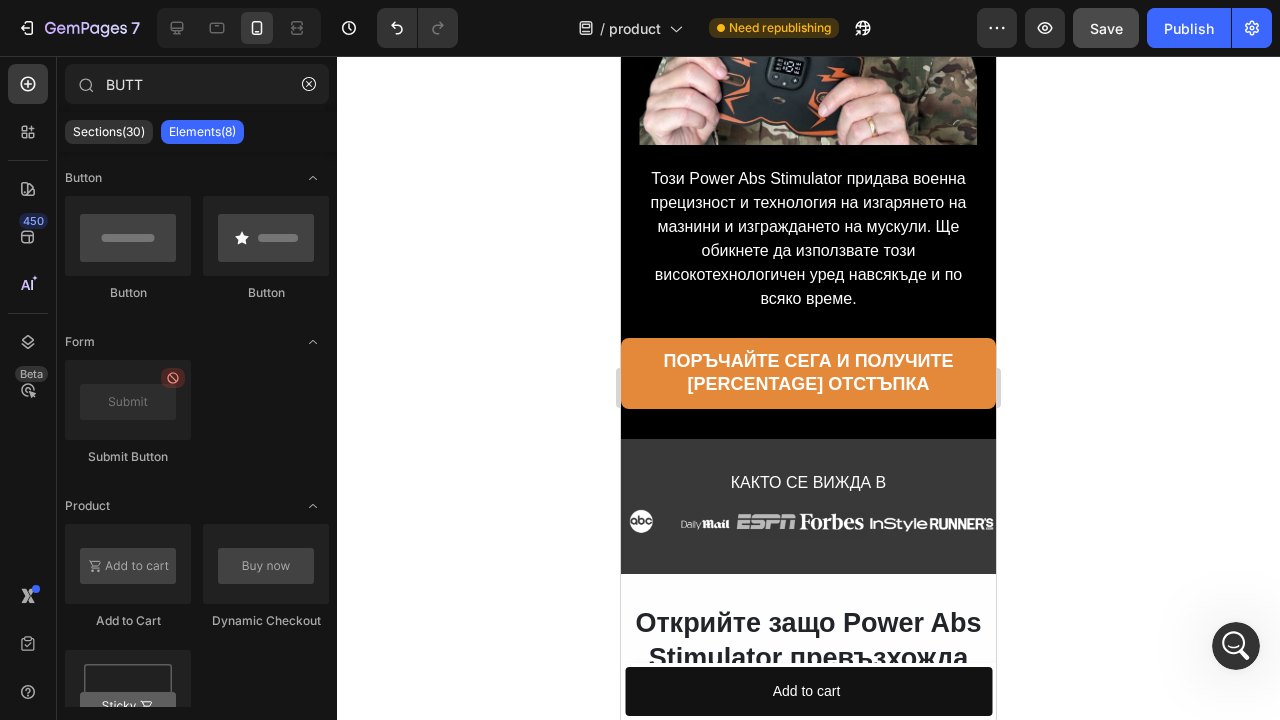 click on "Sections(30) Elements(8)" 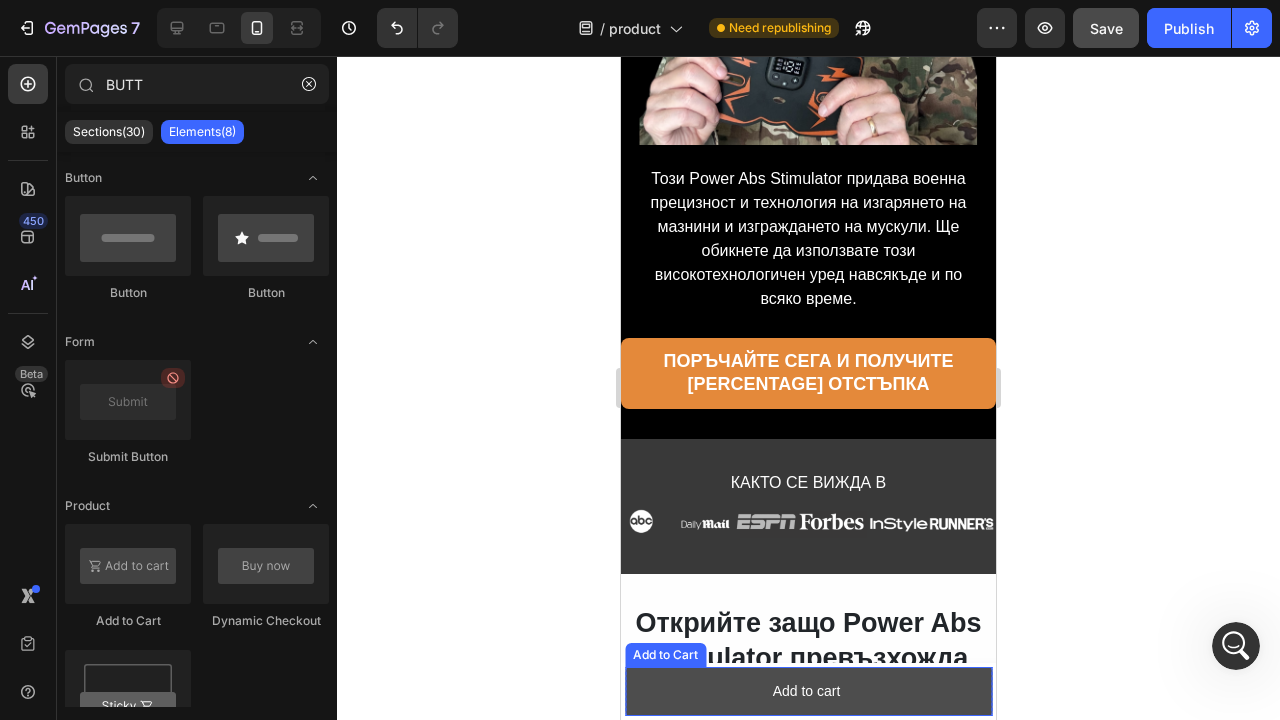 click on "Add to cart" at bounding box center [808, 691] 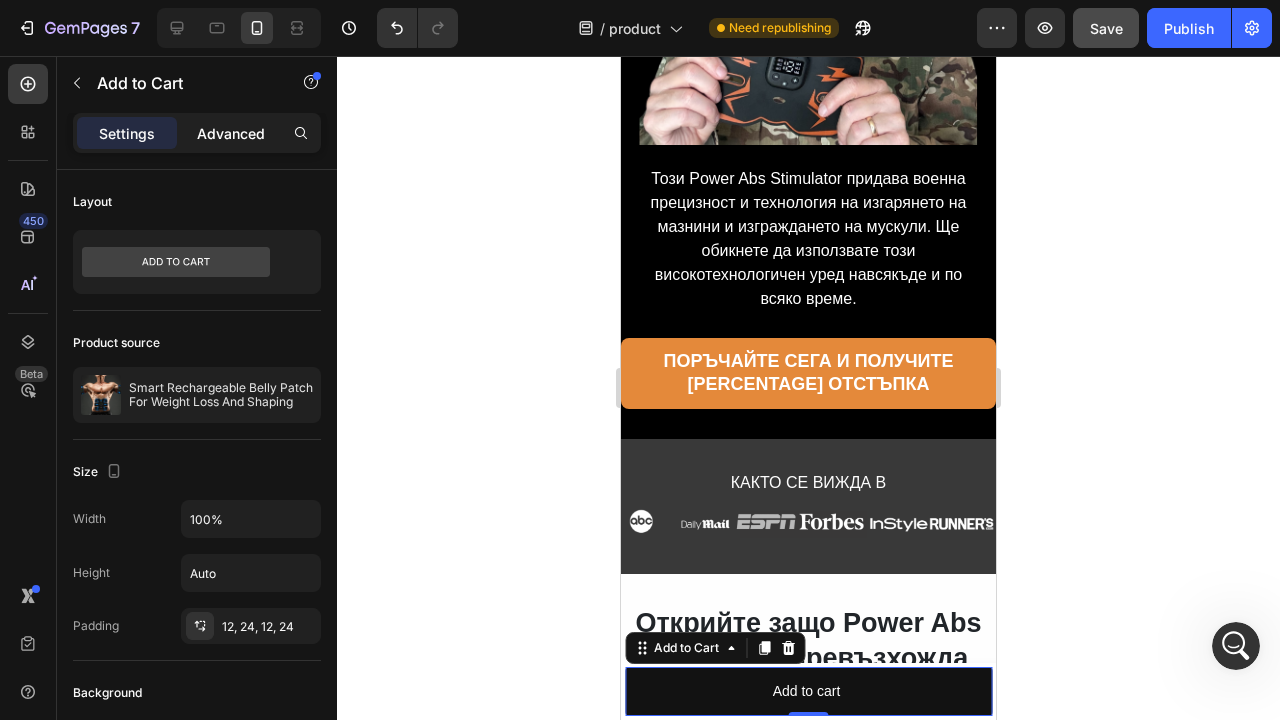 click on "Advanced" at bounding box center (231, 133) 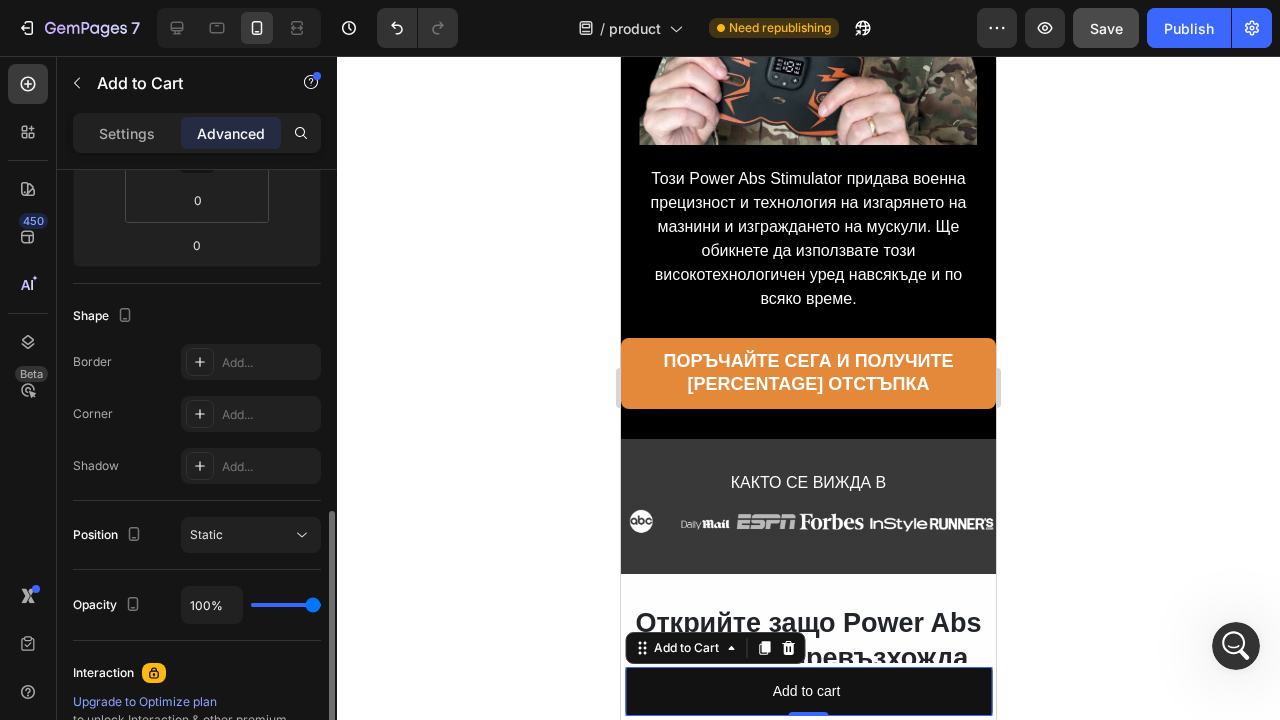 scroll, scrollTop: 600, scrollLeft: 0, axis: vertical 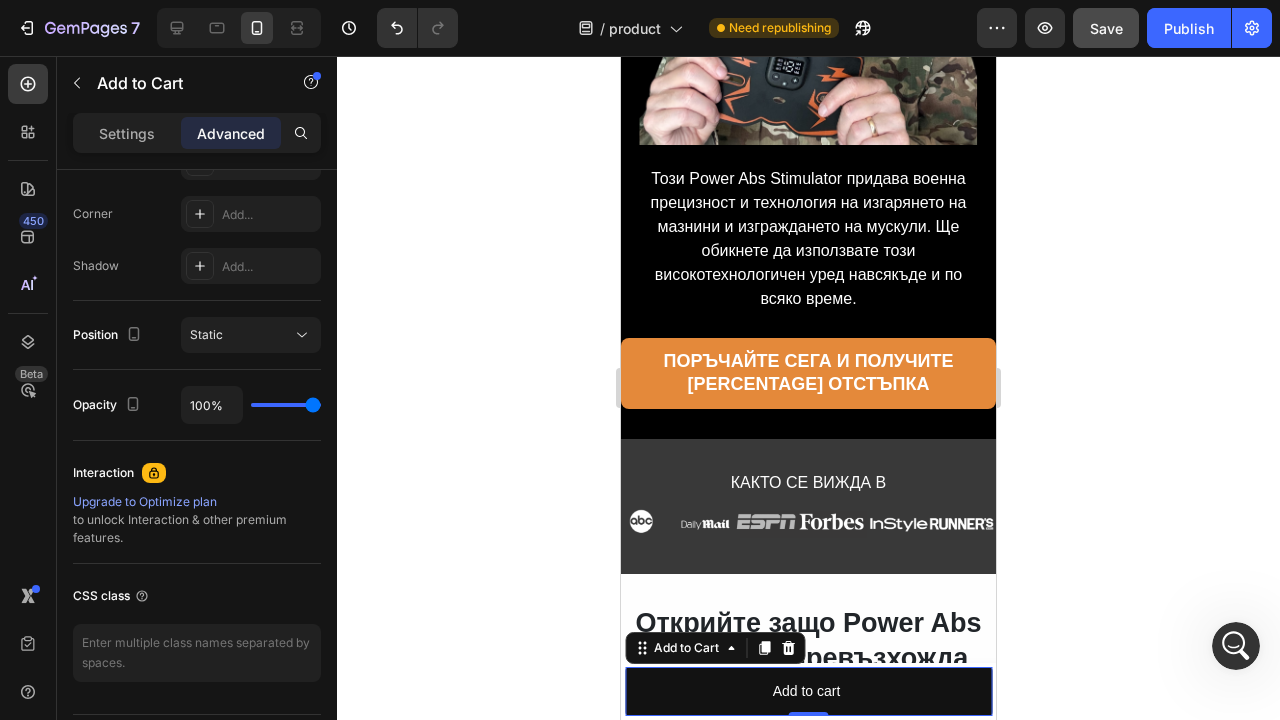 drag, startPoint x: 785, startPoint y: 642, endPoint x: 676, endPoint y: 528, distance: 157.72444 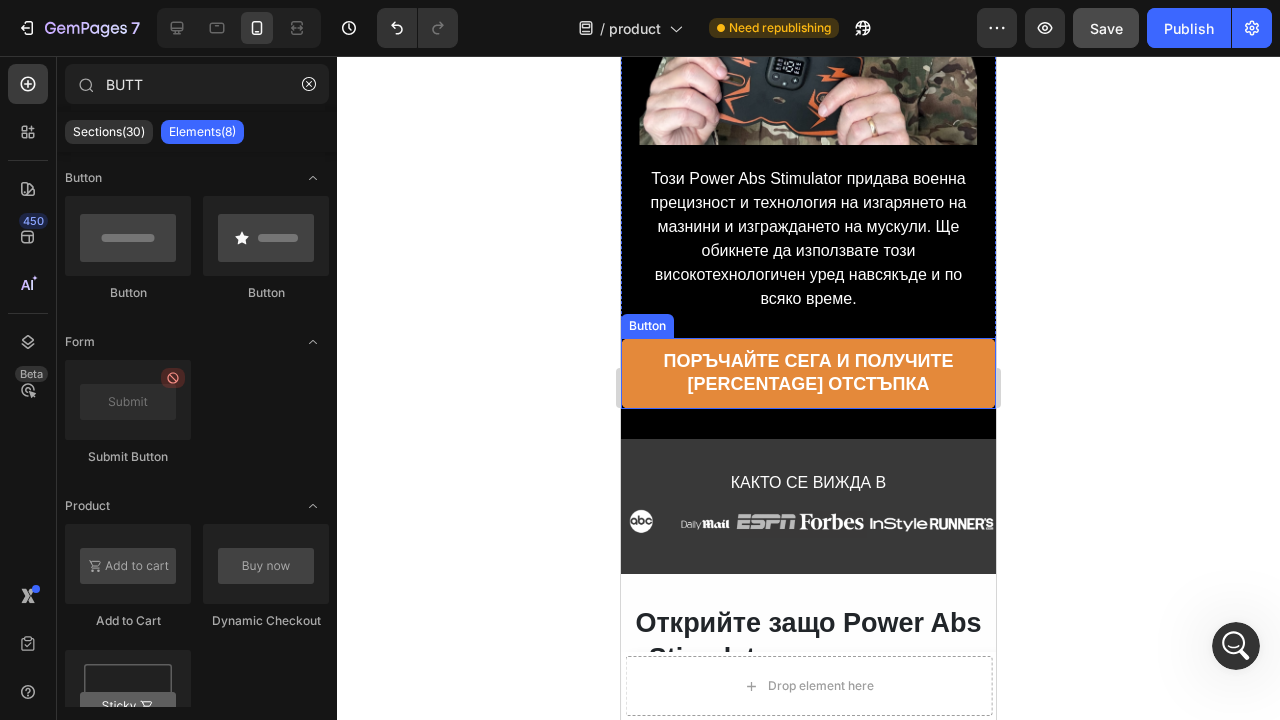 click on "Поръчайте сега и получите [PERCENTAGE] отстъпка" at bounding box center (808, 373) 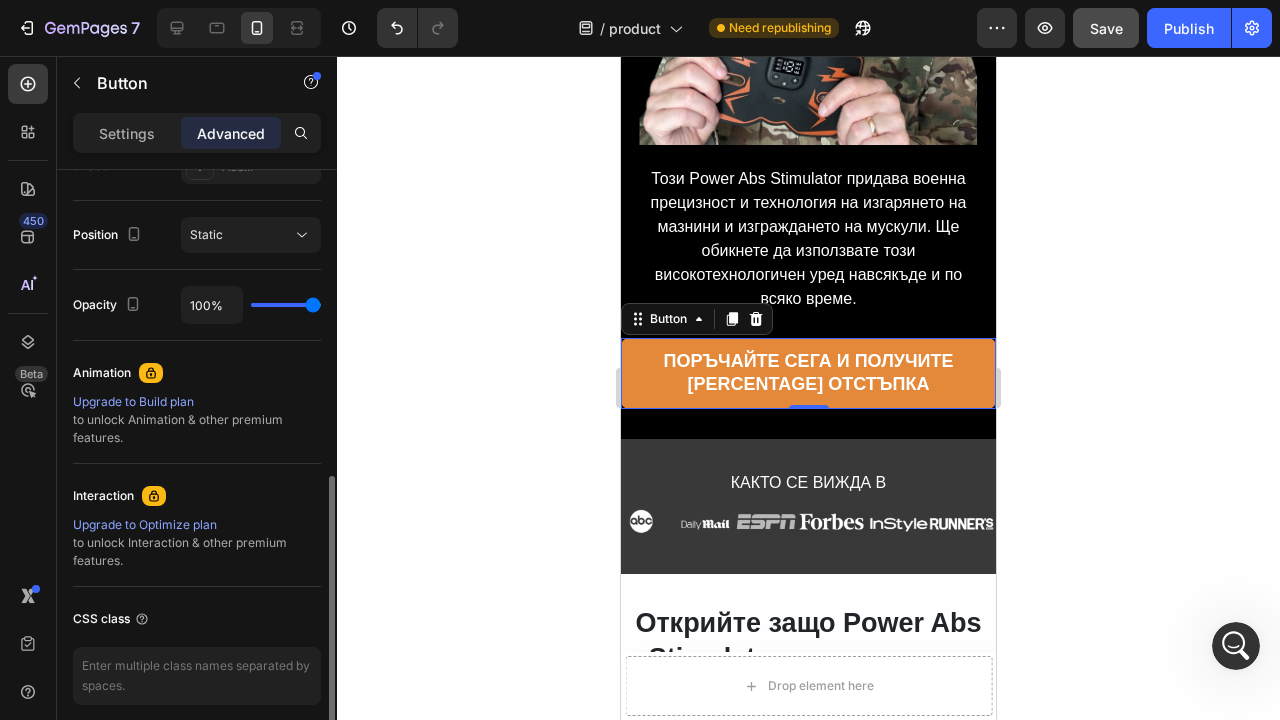 scroll, scrollTop: 500, scrollLeft: 0, axis: vertical 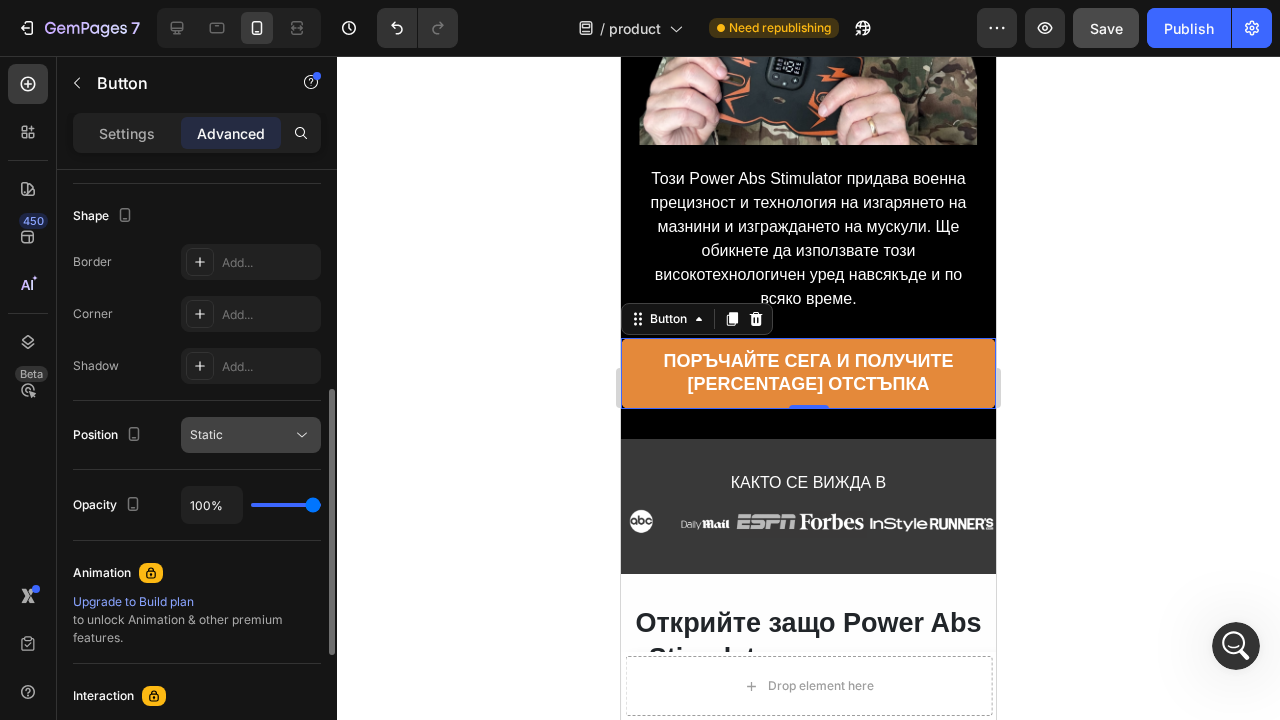 click on "Static" at bounding box center [241, 435] 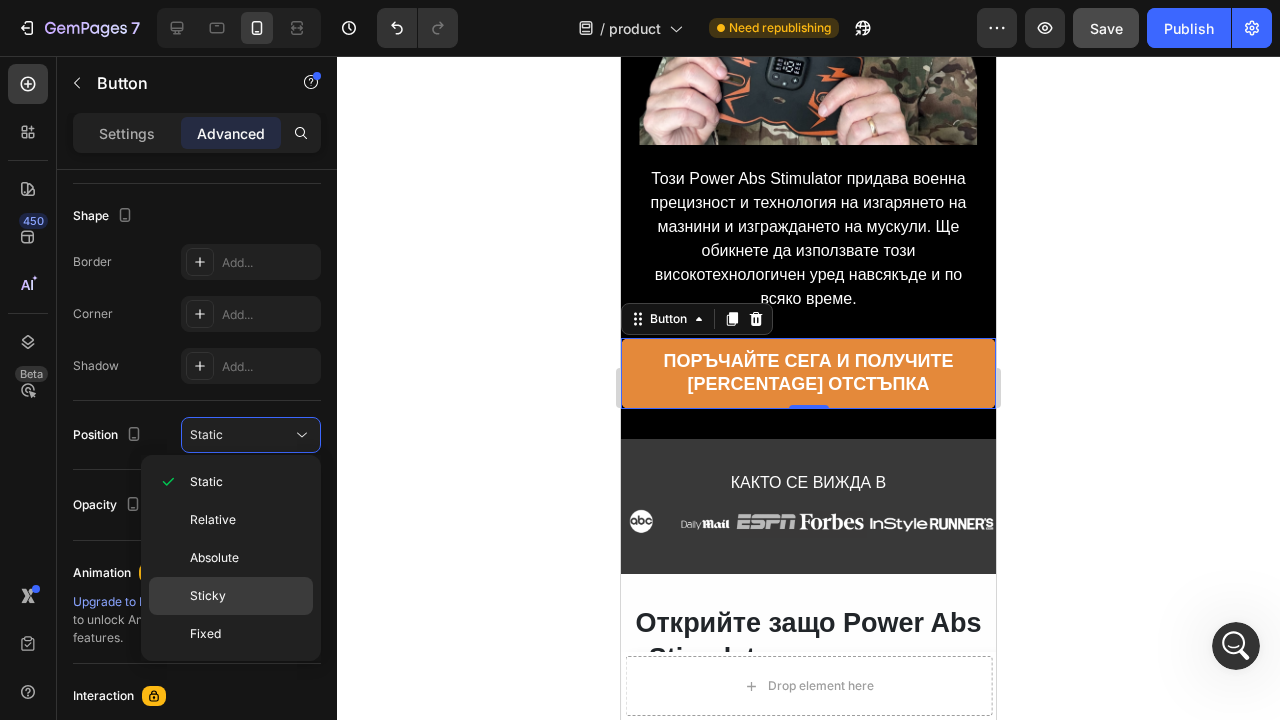 click on "Sticky" 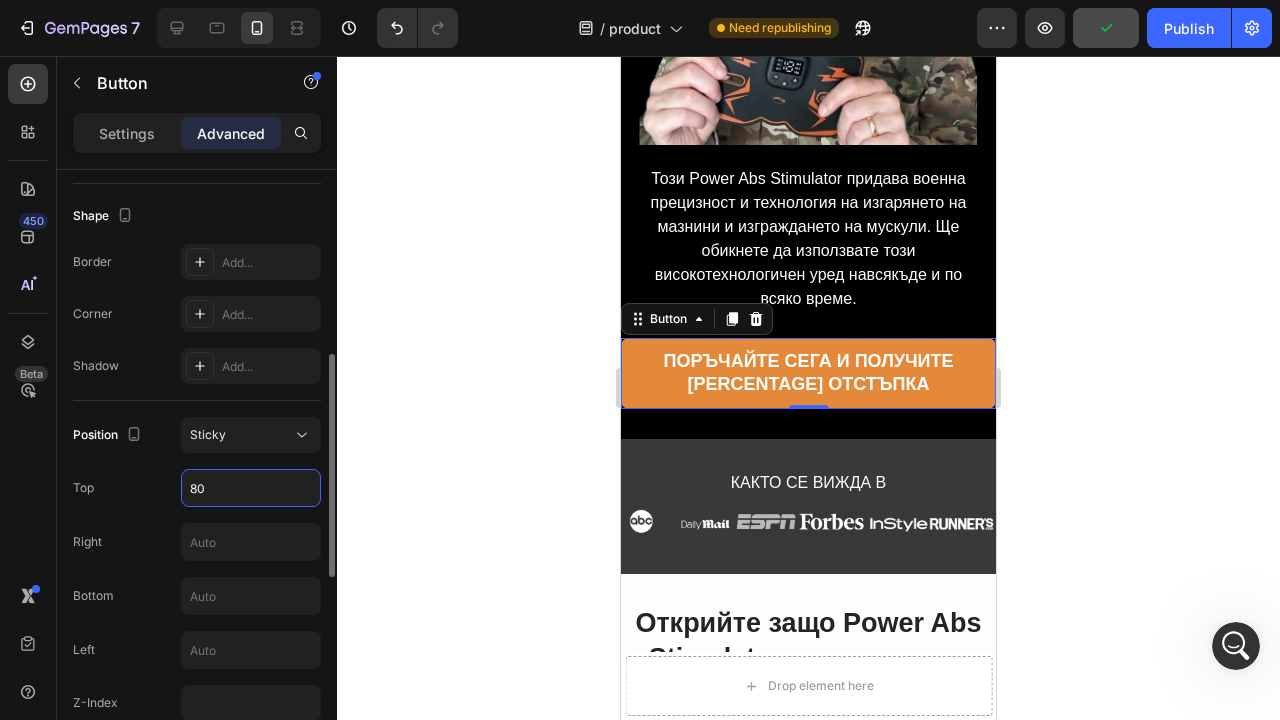 type on "80" 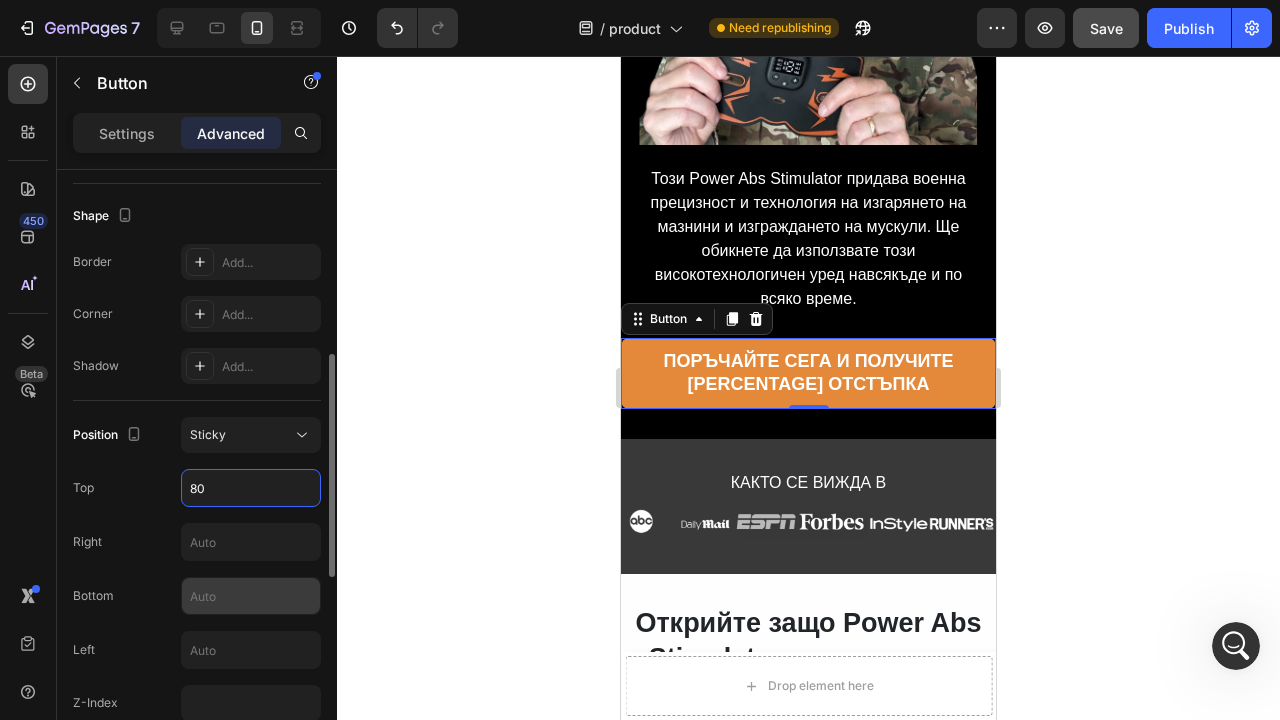 click at bounding box center (251, 596) 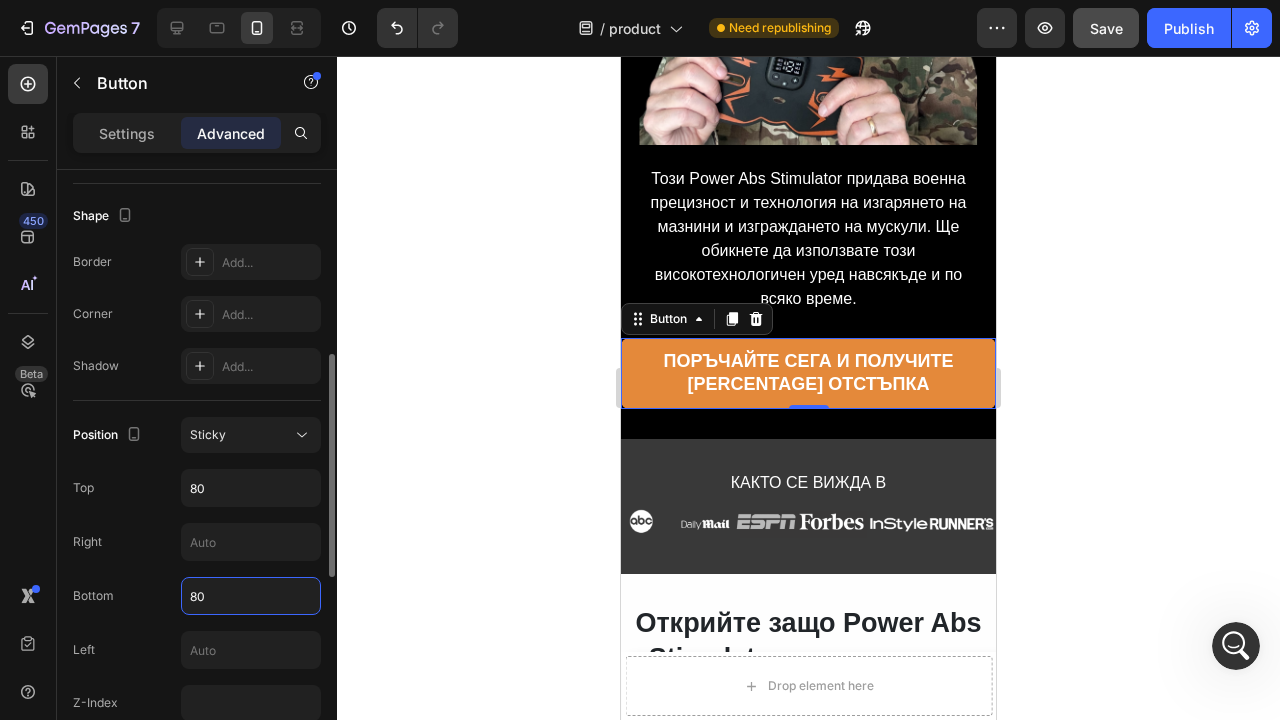 type on "80" 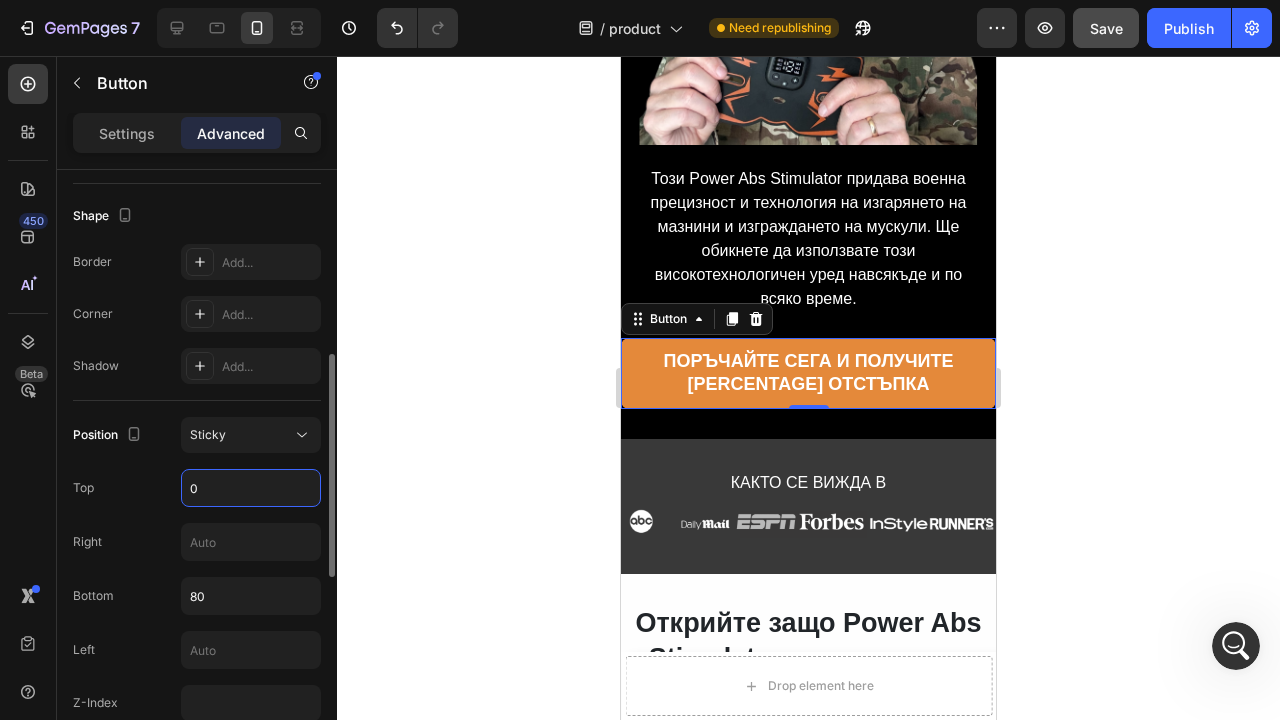 type on "0" 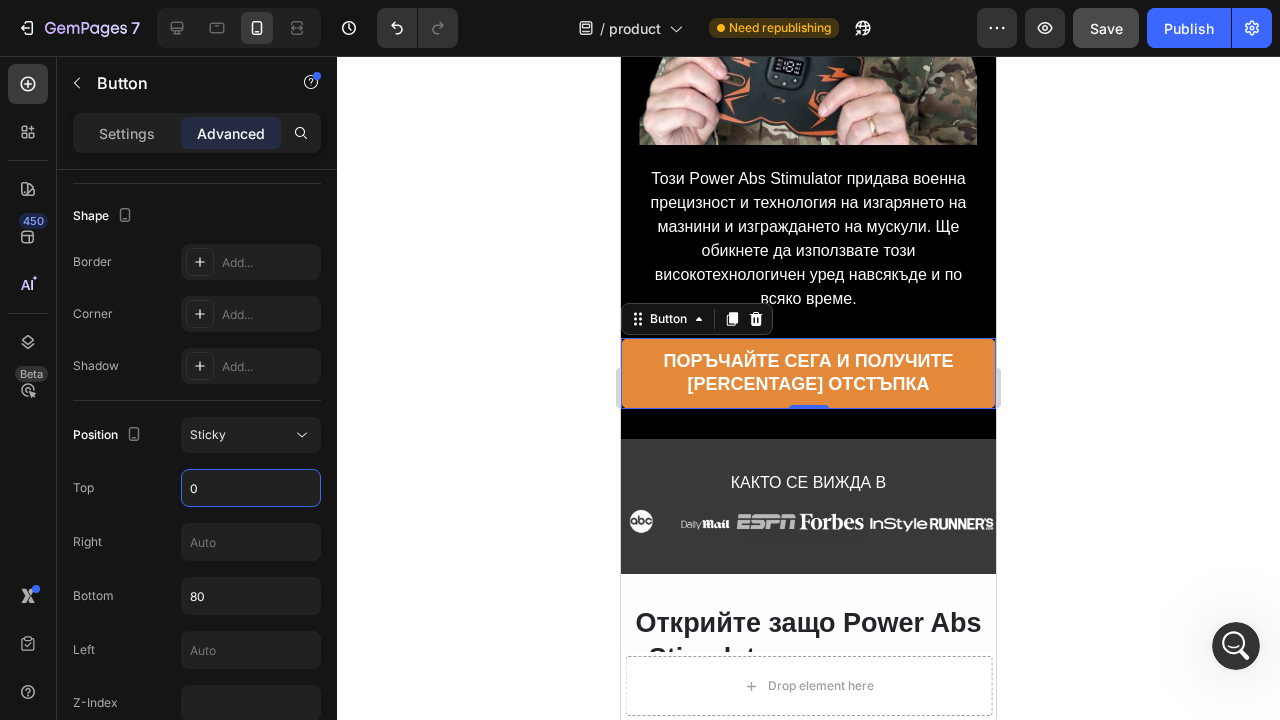 click 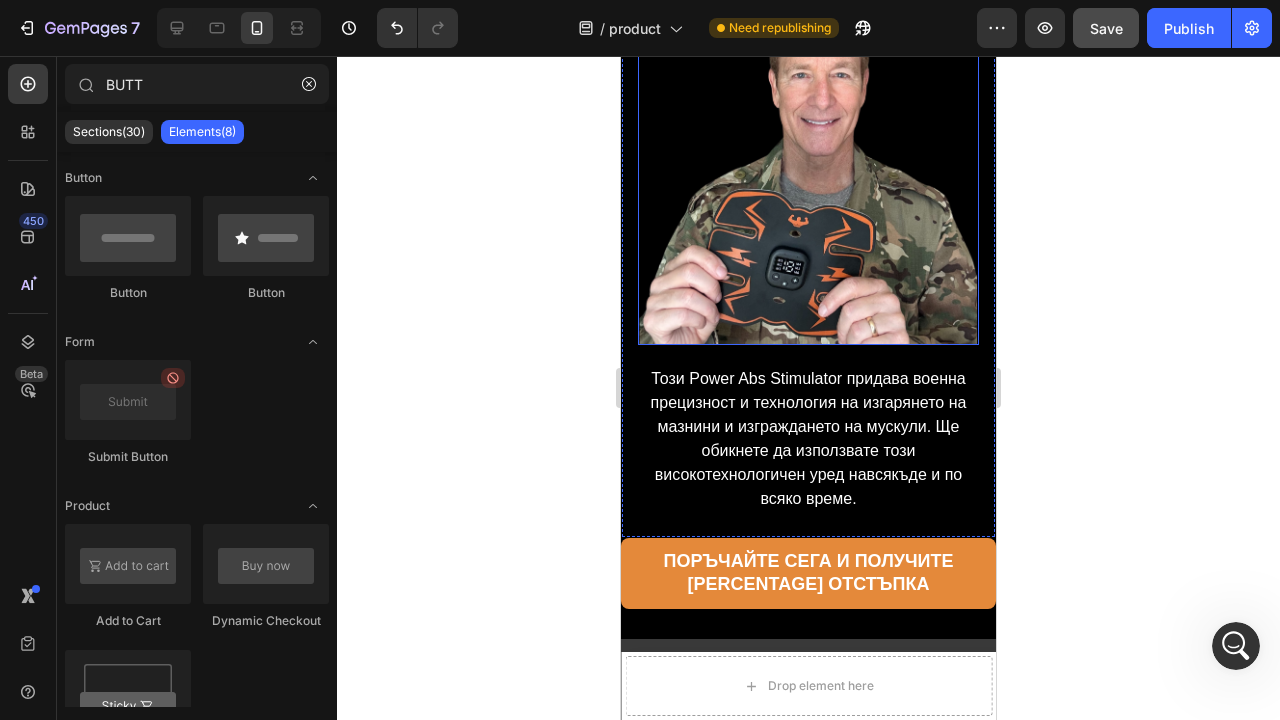 scroll, scrollTop: 400, scrollLeft: 0, axis: vertical 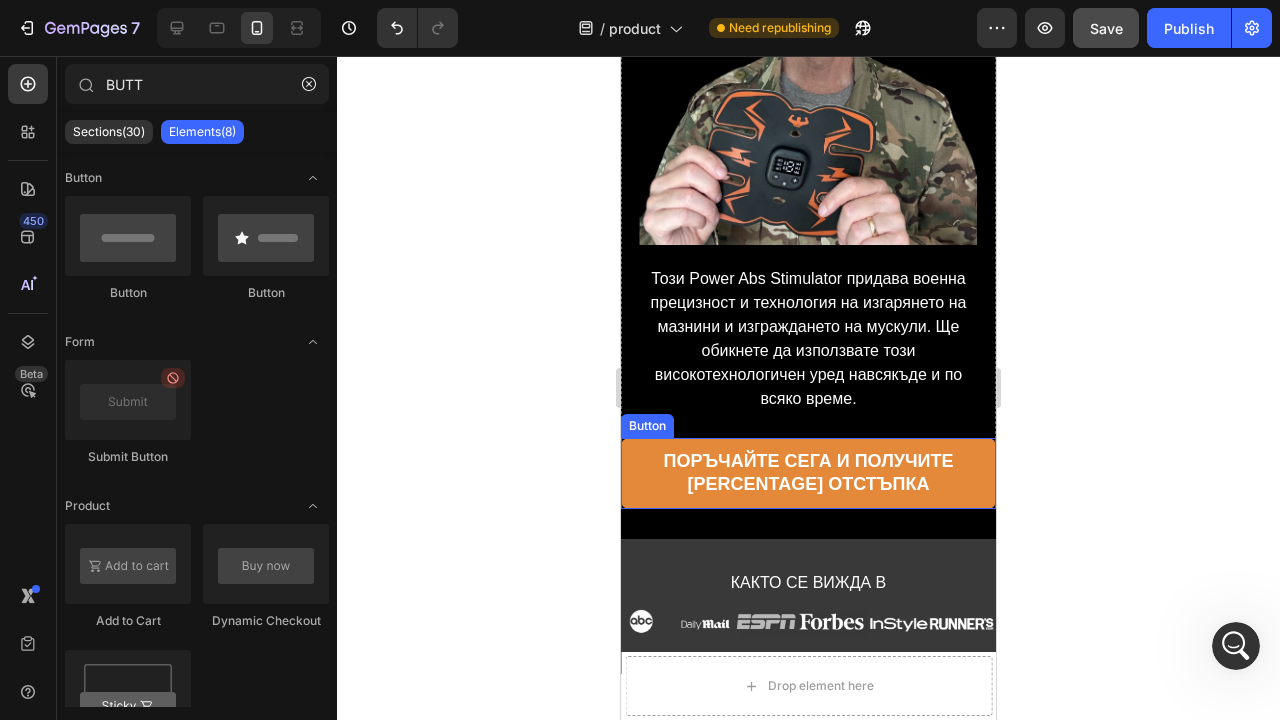 click on "Поръчайте сега и получите [PERCENTAGE] отстъпка" at bounding box center [808, 473] 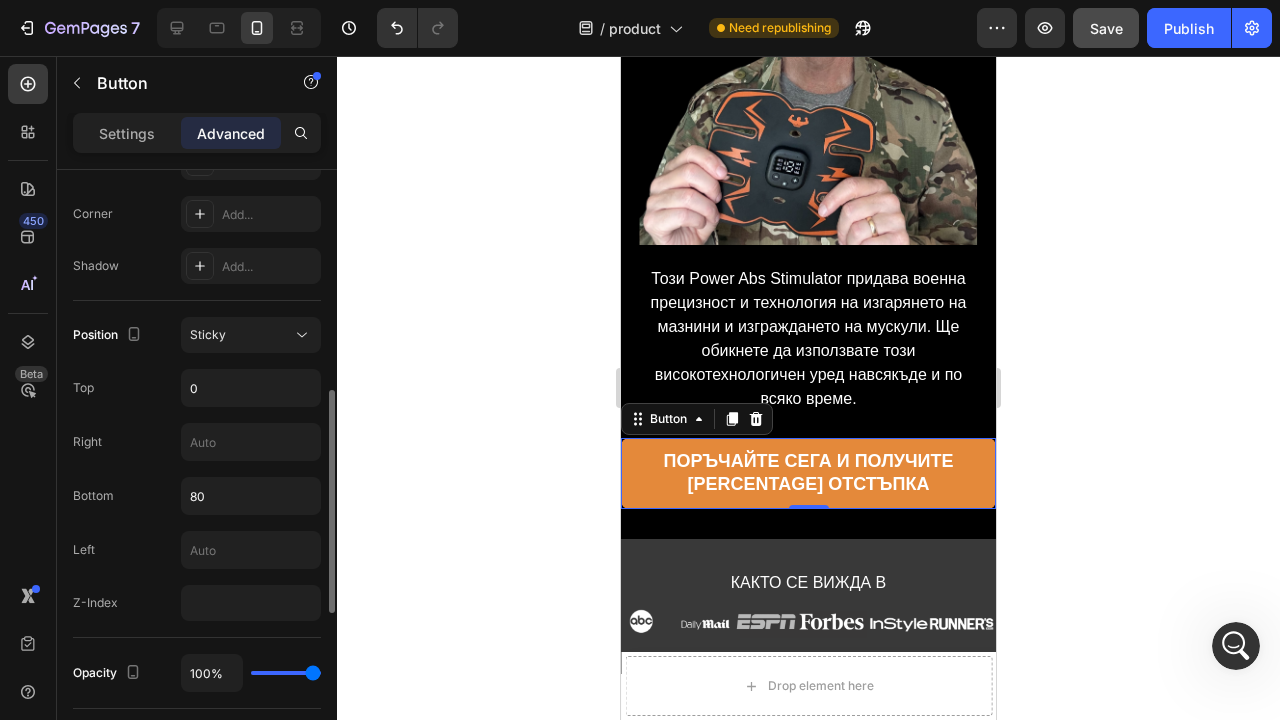 scroll, scrollTop: 700, scrollLeft: 0, axis: vertical 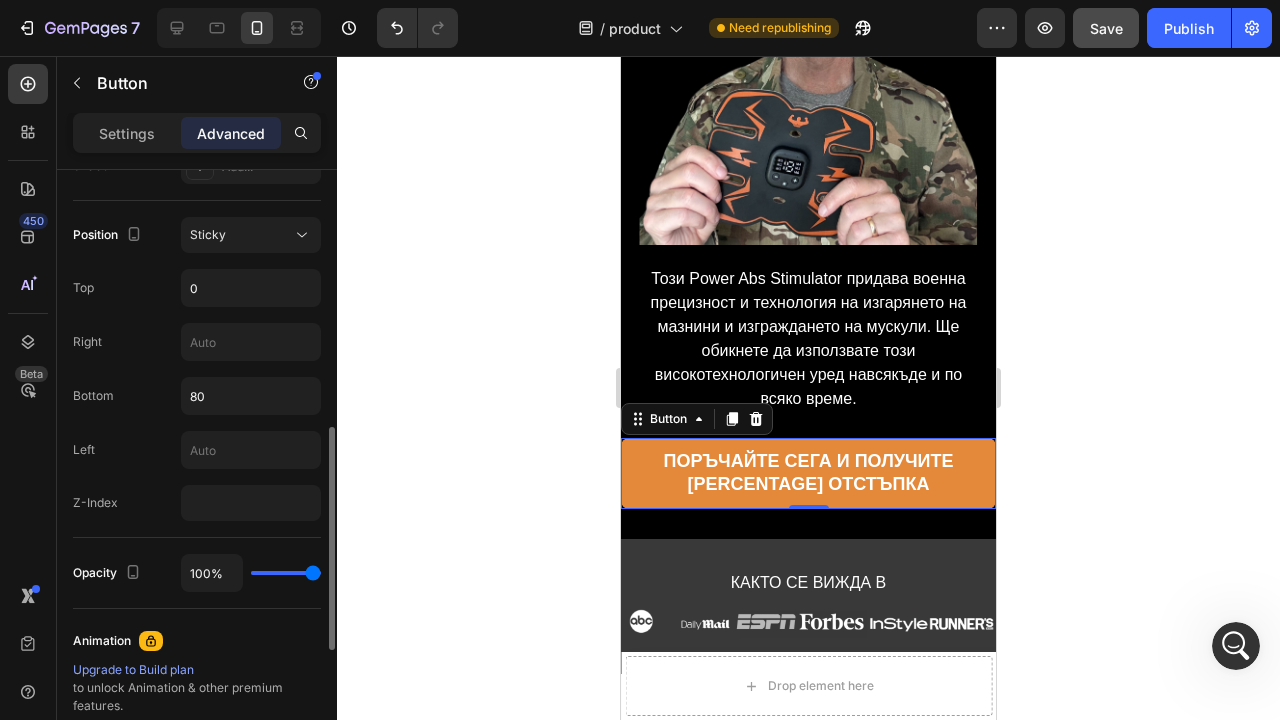 type 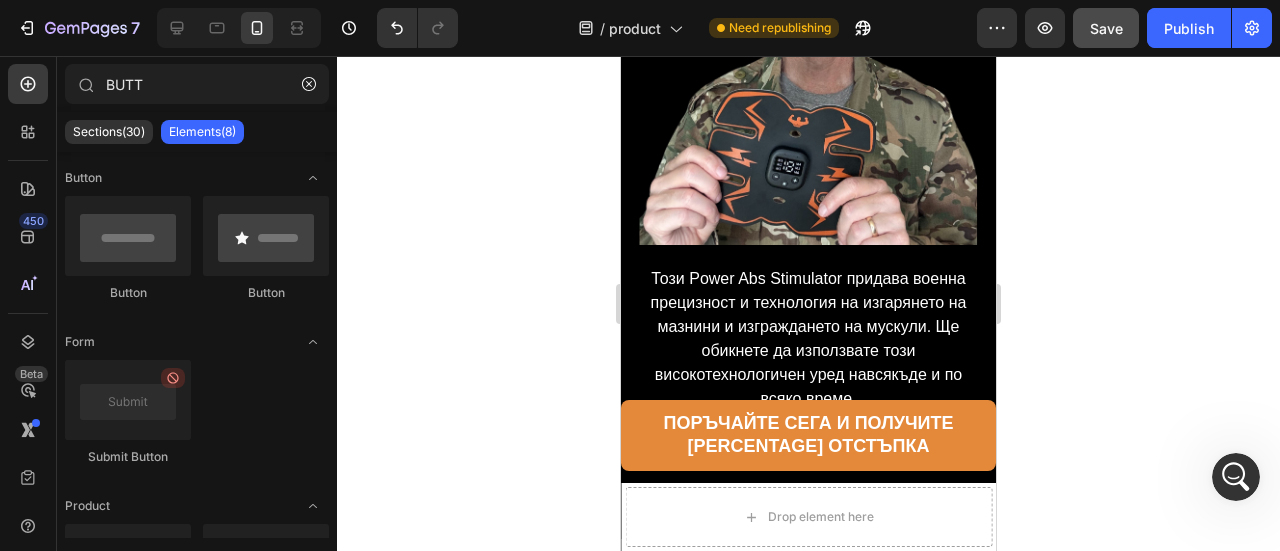 scroll, scrollTop: 2087, scrollLeft: 0, axis: vertical 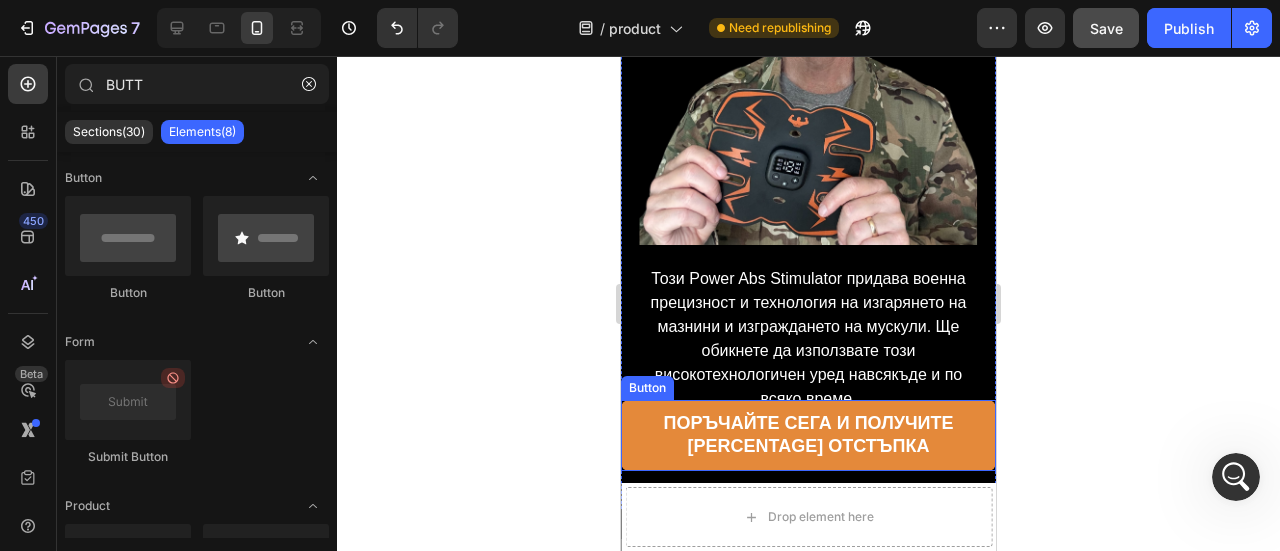 click on "Поръчайте сега и получите [PERCENTAGE] отстъпка" at bounding box center [808, 435] 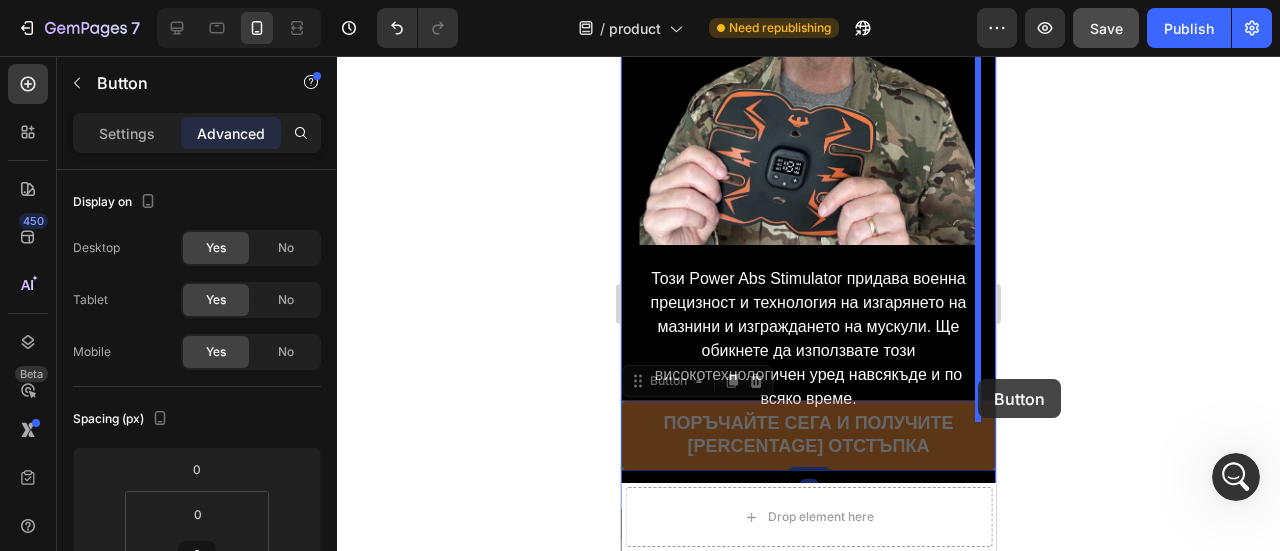 drag, startPoint x: 634, startPoint y: 384, endPoint x: 978, endPoint y: 379, distance: 344.03635 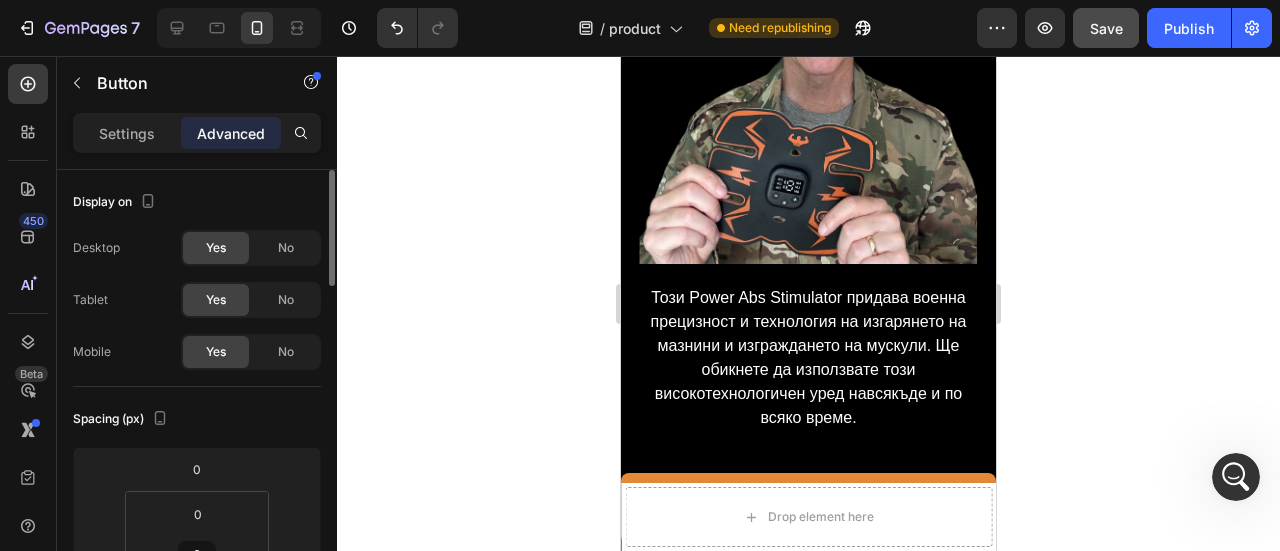 scroll, scrollTop: 400, scrollLeft: 0, axis: vertical 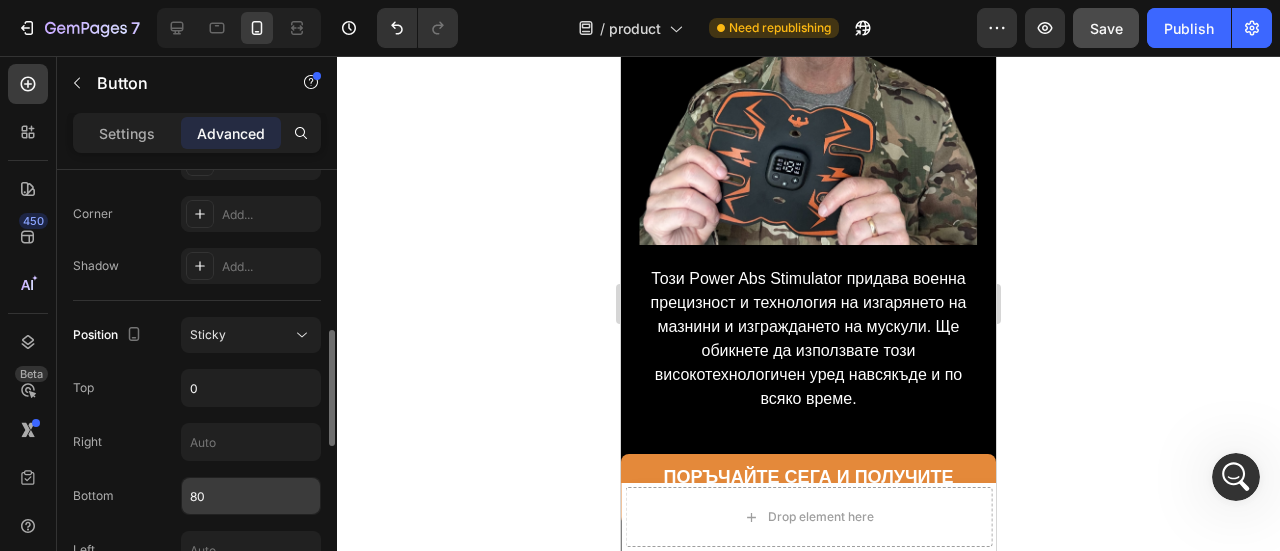 click on "80" at bounding box center (251, 496) 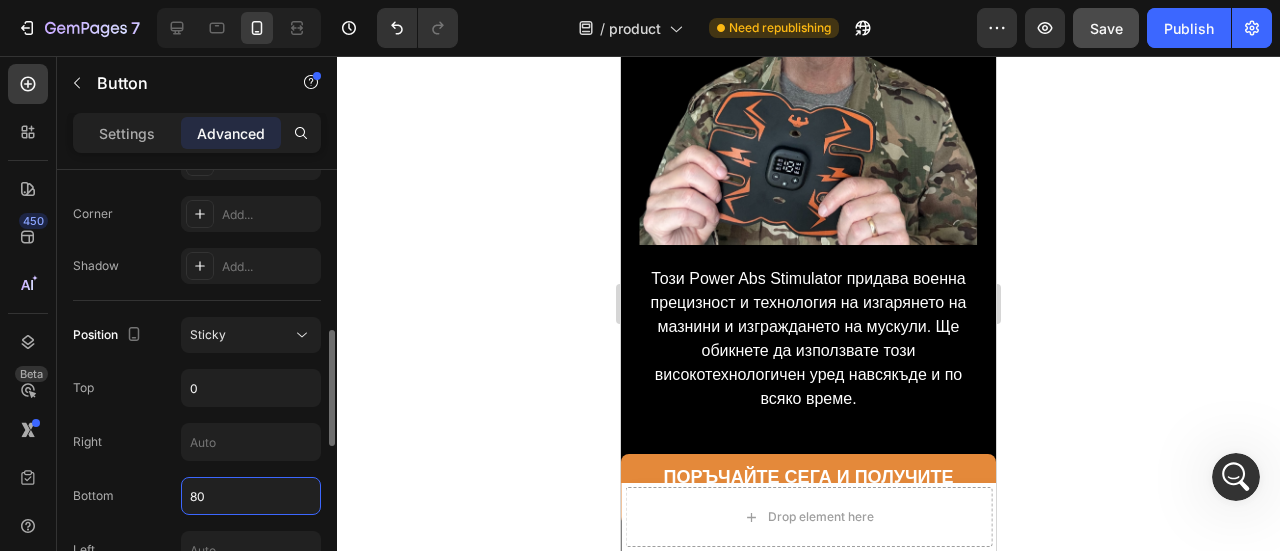 click on "80" at bounding box center [251, 496] 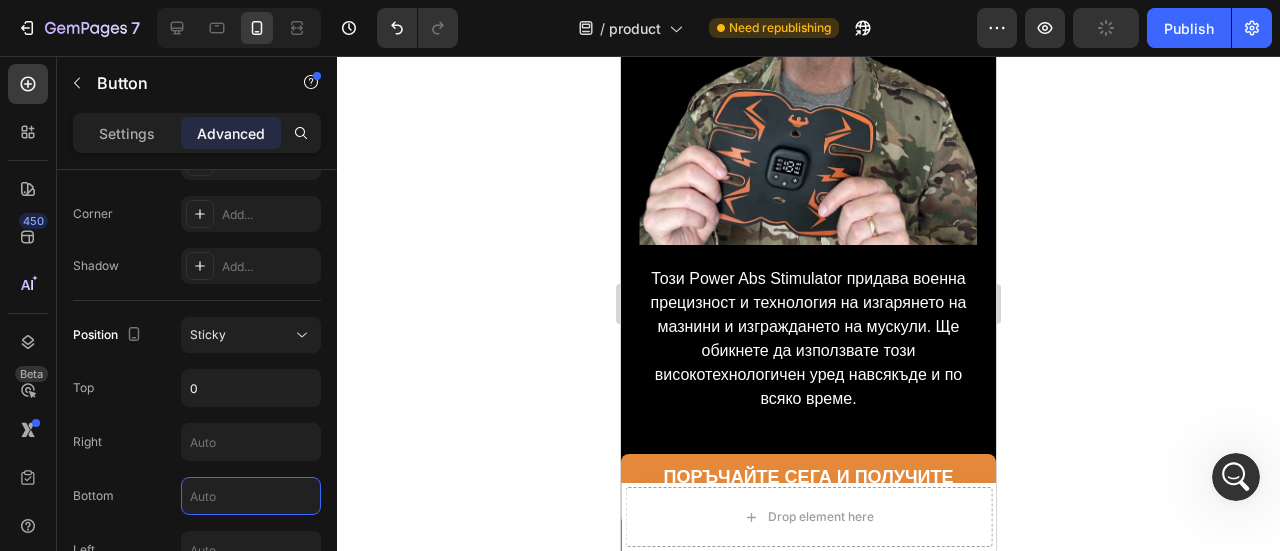 click 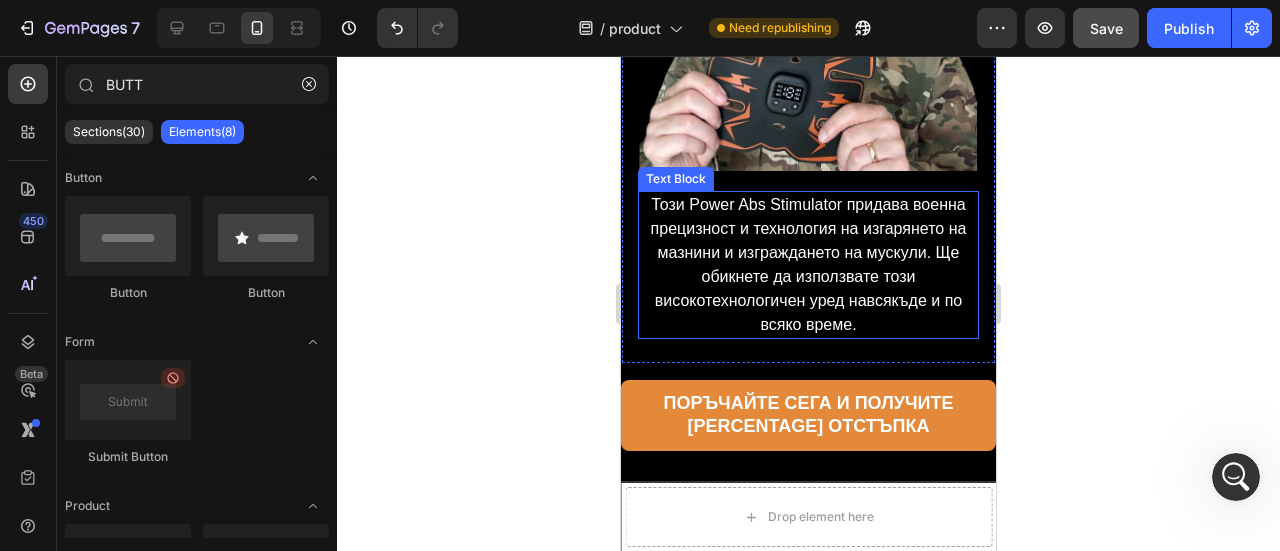 scroll, scrollTop: 600, scrollLeft: 0, axis: vertical 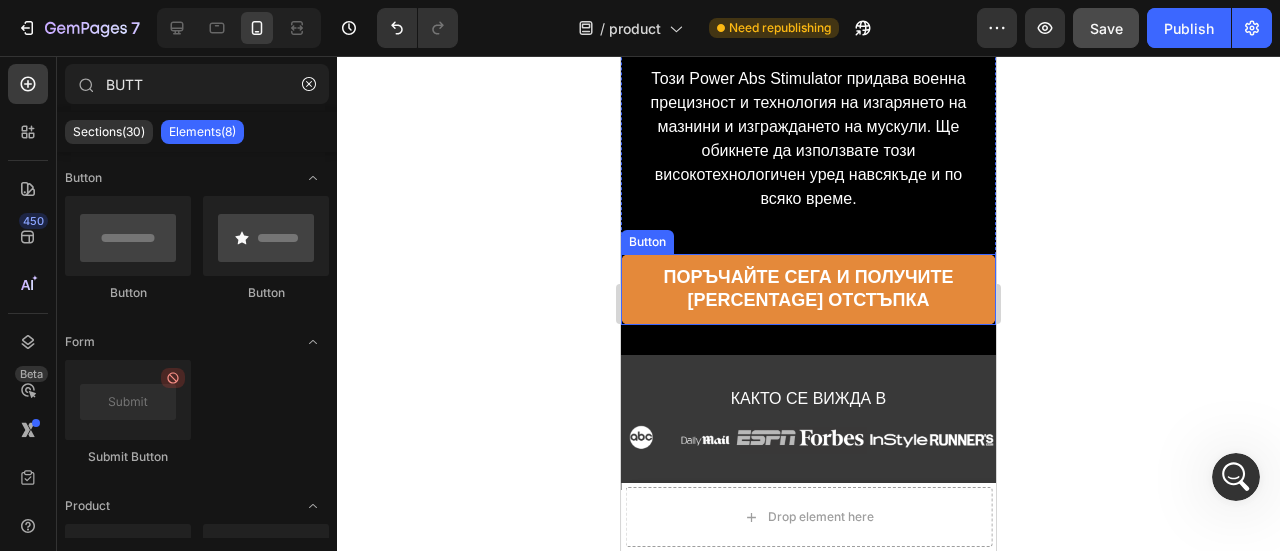 click on "Поръчайте сега и получите [PERCENTAGE] отстъпка" at bounding box center (808, 289) 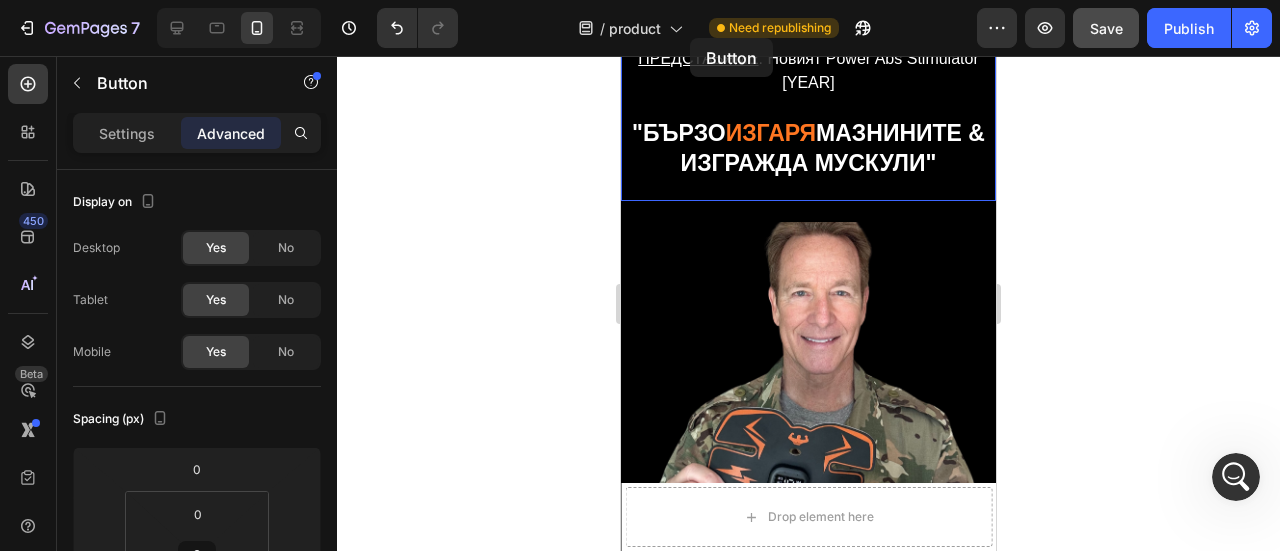 scroll, scrollTop: 0, scrollLeft: 0, axis: both 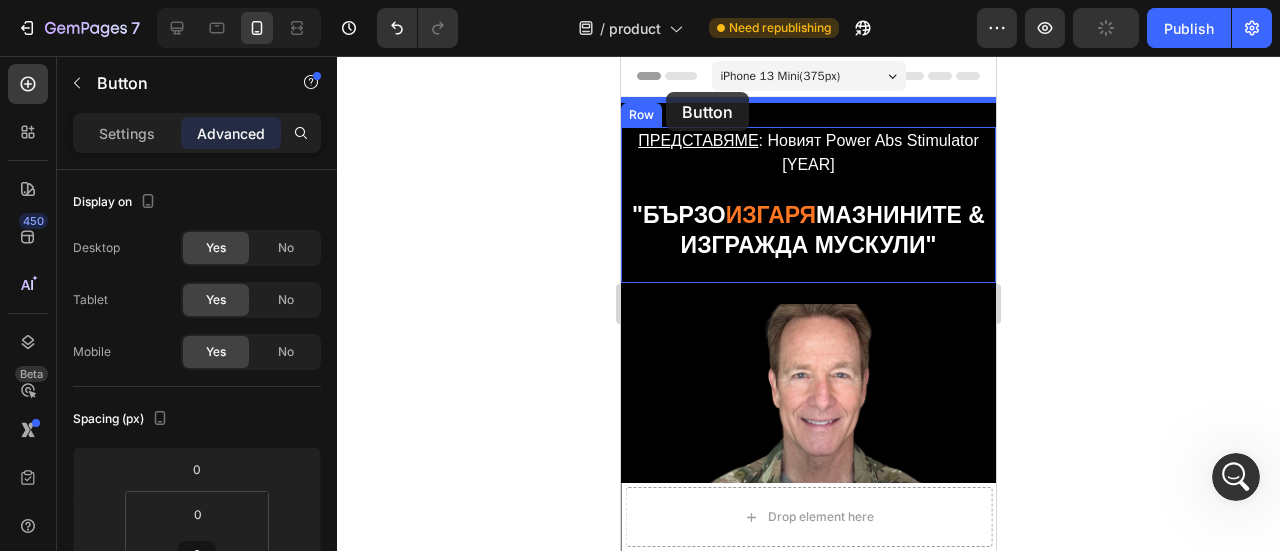 drag, startPoint x: 640, startPoint y: 223, endPoint x: 666, endPoint y: 92, distance: 133.55524 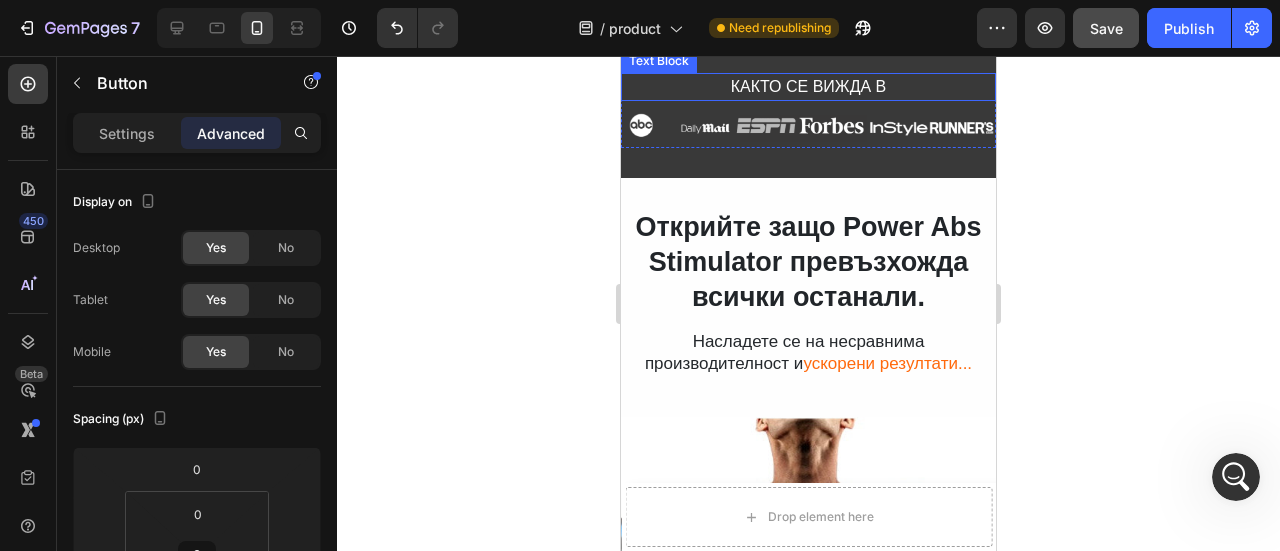scroll, scrollTop: 1100, scrollLeft: 0, axis: vertical 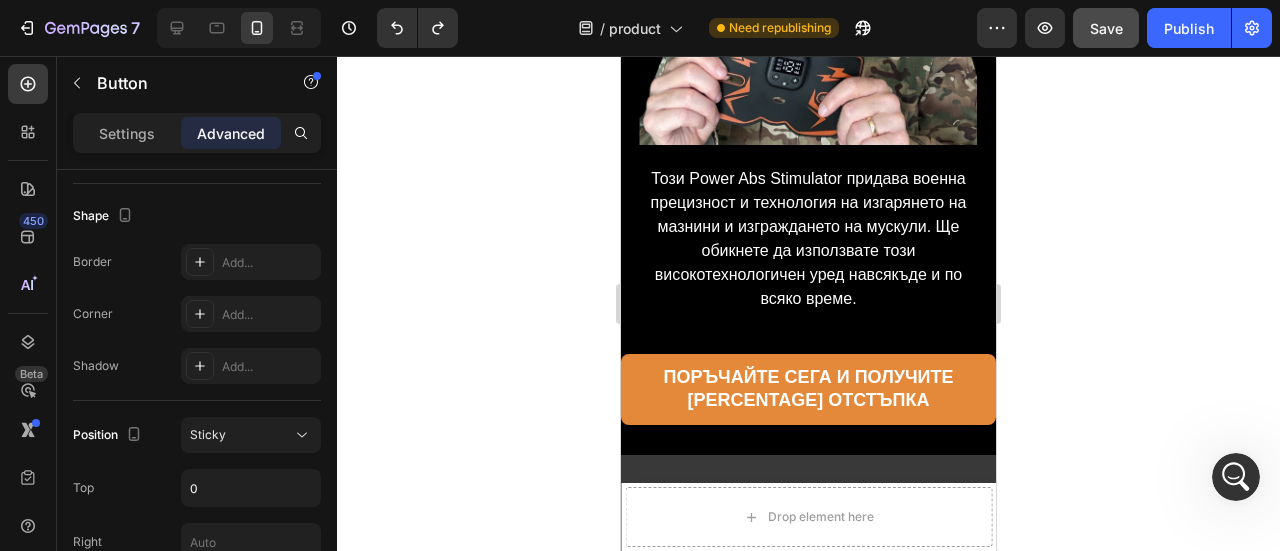 click on "Поръчайте сега и получите [PERCENTAGE] отстъпка" at bounding box center [808, 389] 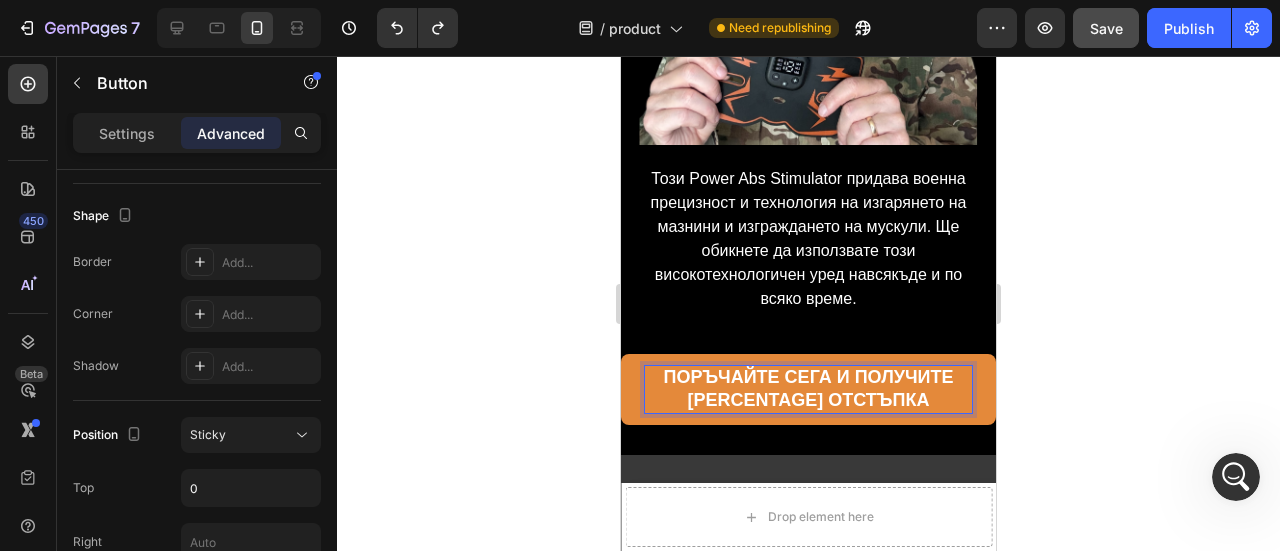 click on "Поръчайте сега и получите [PERCENTAGE] отстъпка" at bounding box center [808, 389] 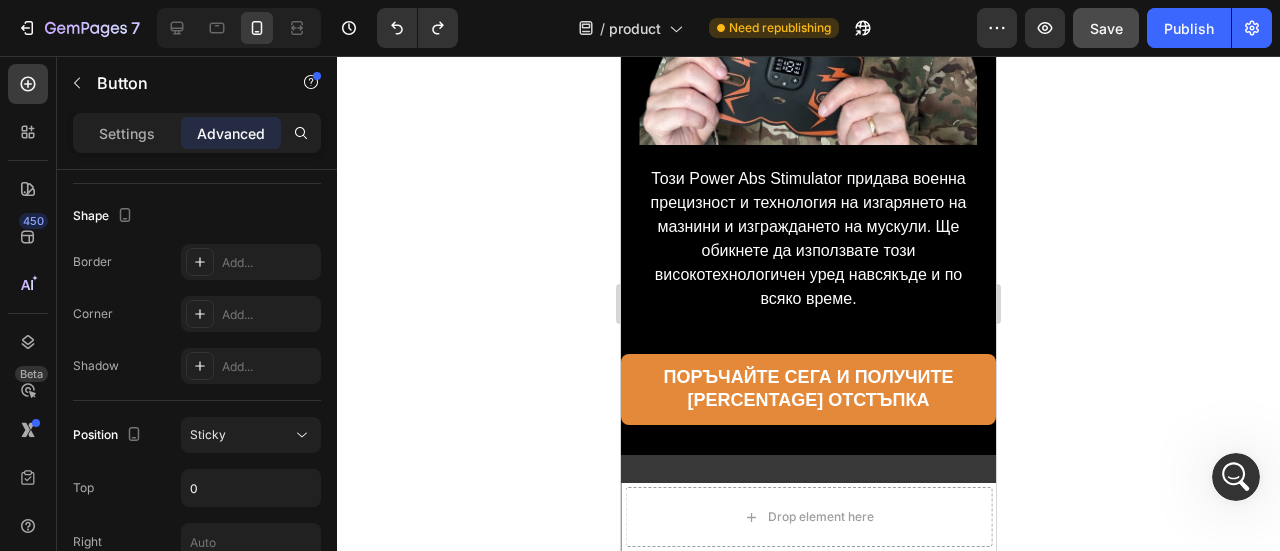 click on "Поръчайте сега и получите [PERCENTAGE] отстъпка" at bounding box center (808, 389) 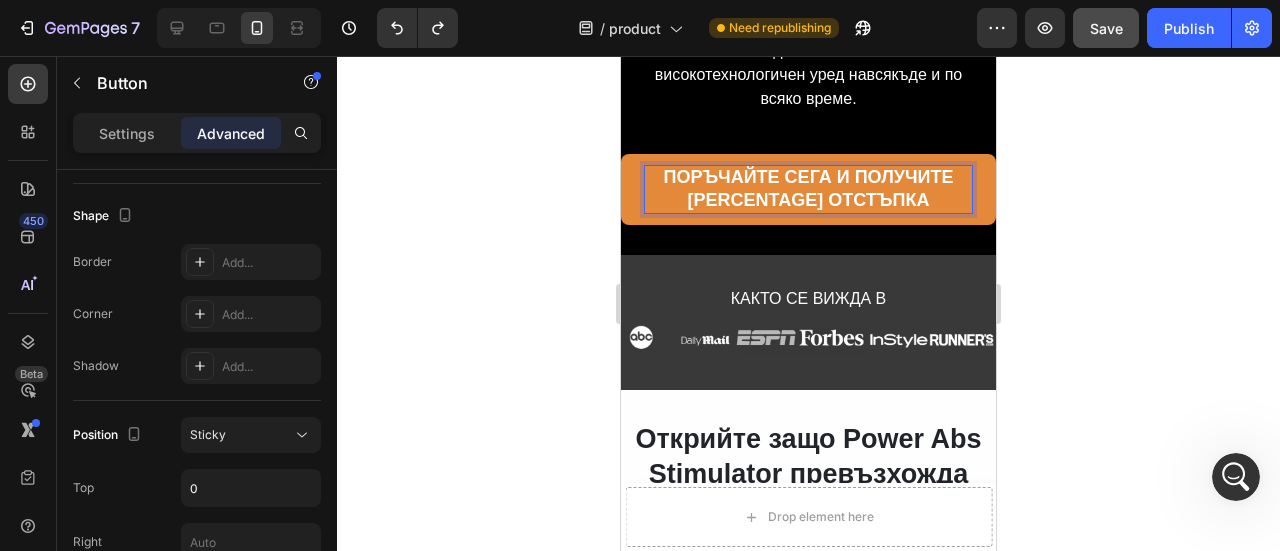 click on "Поръчайте сега и получите [PERCENTAGE] отстъпка" at bounding box center [808, 189] 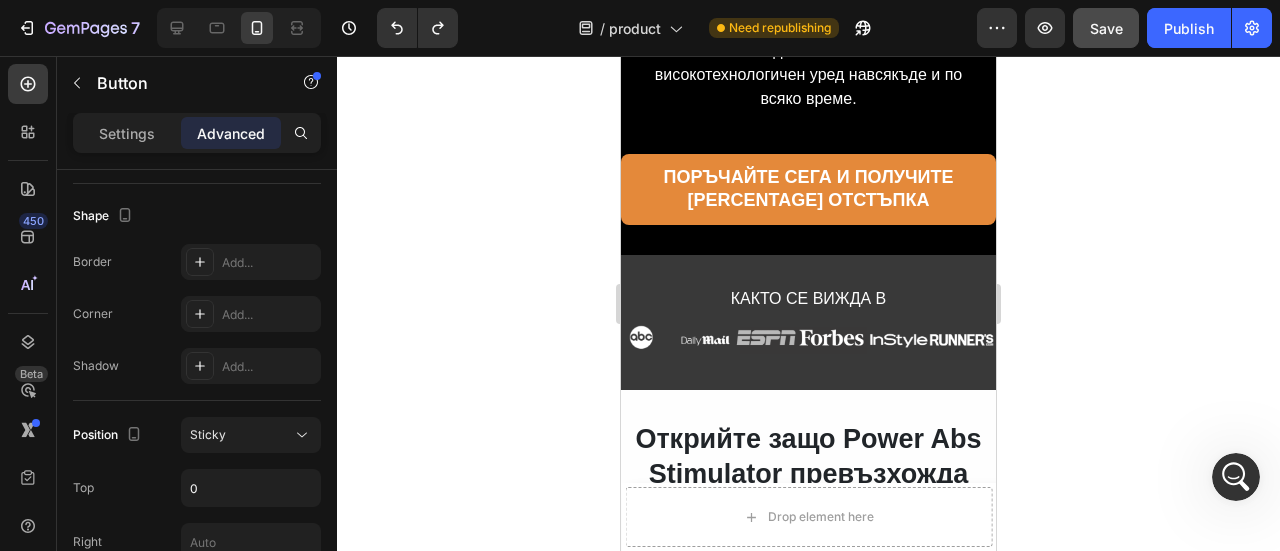 click on "Поръчайте сега и получите [PERCENTAGE] отстъпка" at bounding box center (808, 189) 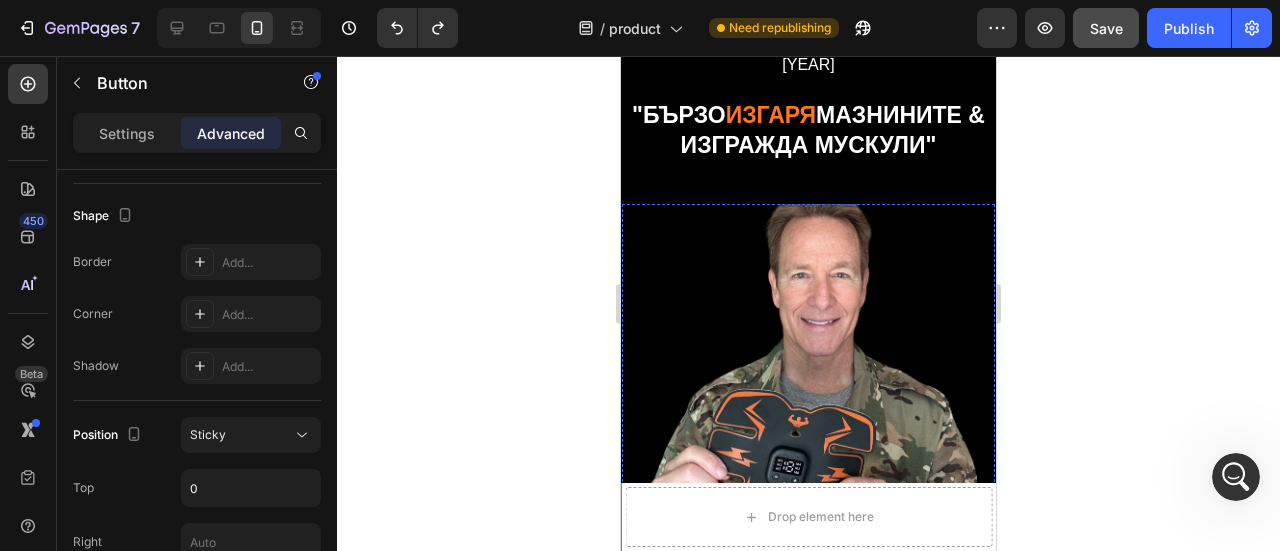 scroll, scrollTop: 500, scrollLeft: 0, axis: vertical 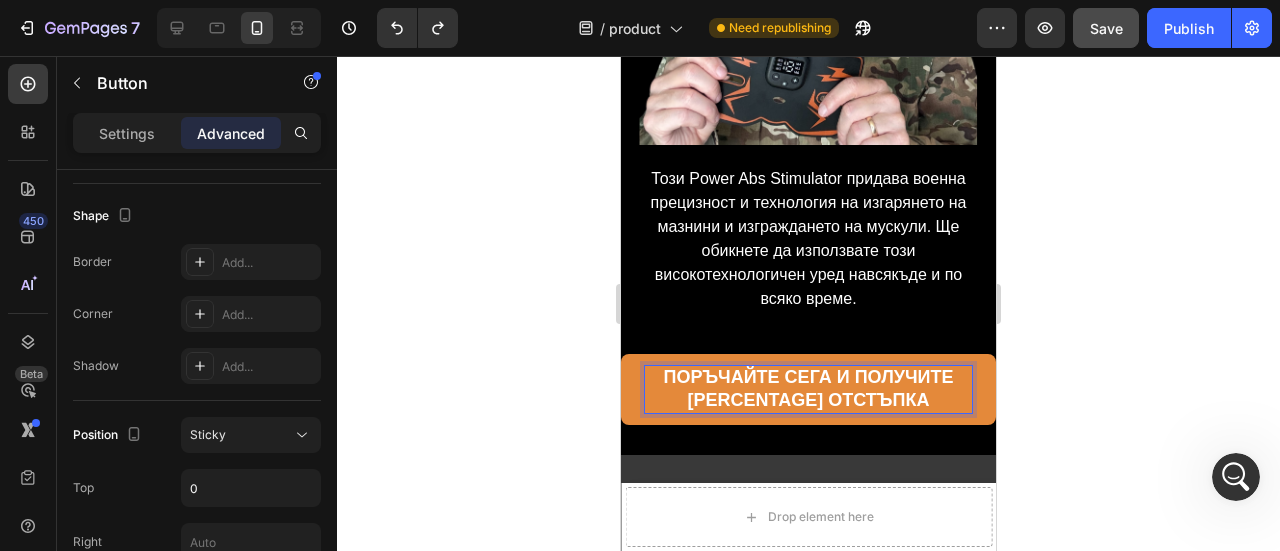 click on "Поръчайте сега и получите [PERCENTAGE] отстъпка" at bounding box center (808, 389) 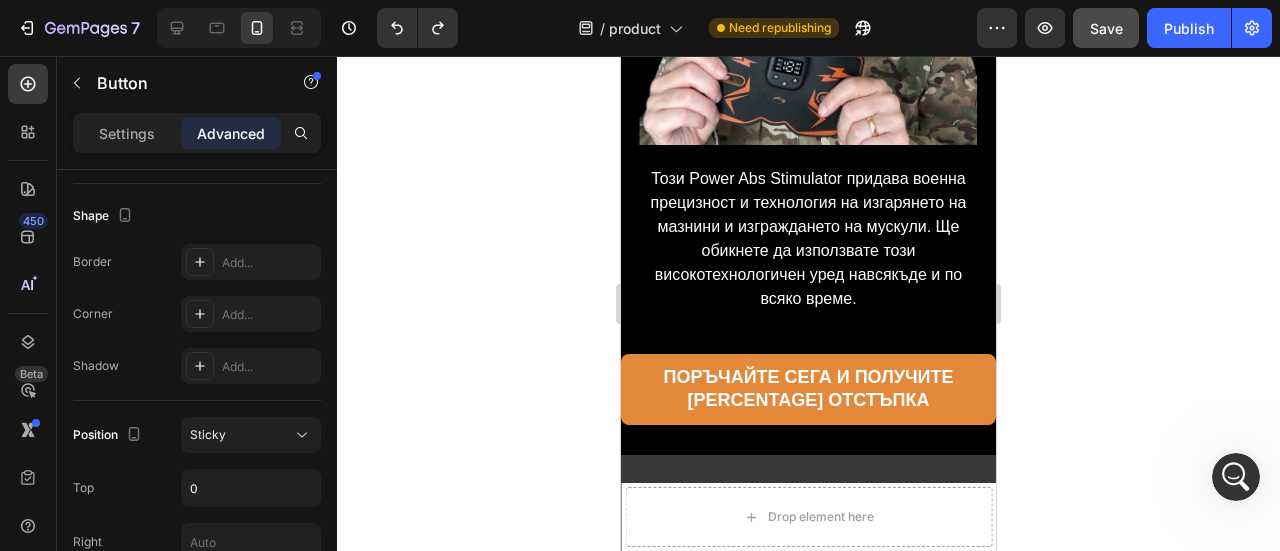 click on "Поръчайте сега и получите [PERCENTAGE] отстъпка" at bounding box center (808, 389) 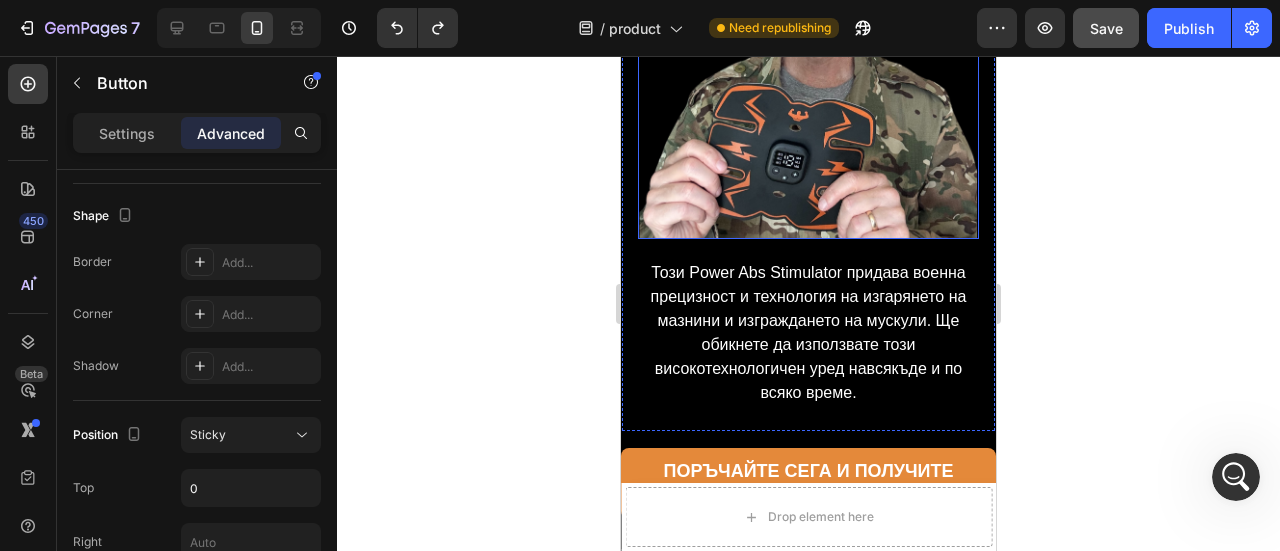 scroll, scrollTop: 500, scrollLeft: 0, axis: vertical 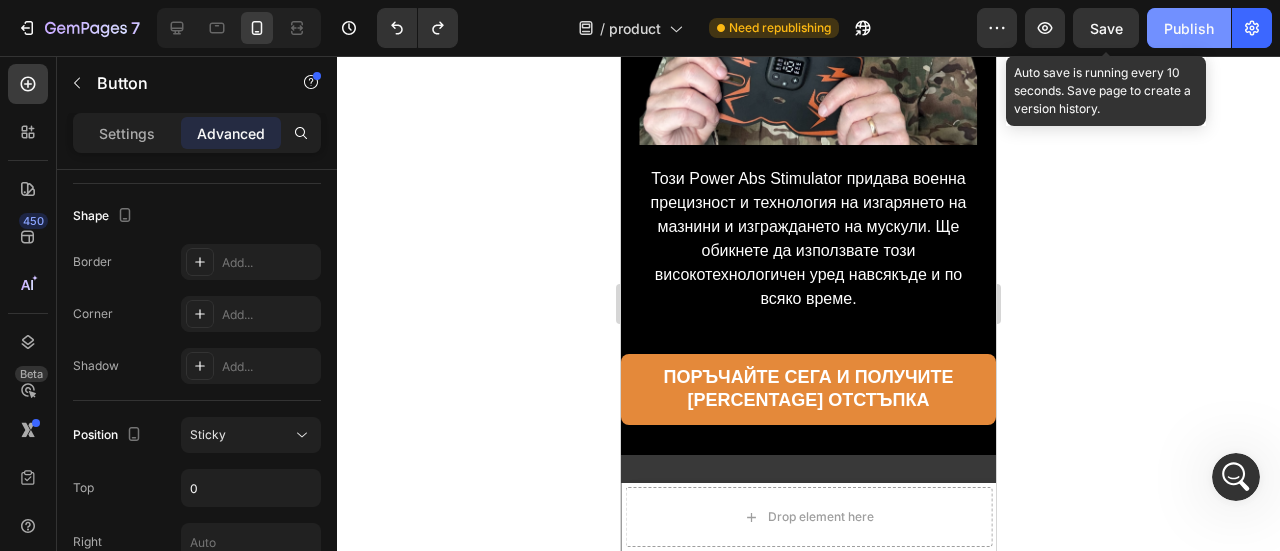 drag, startPoint x: 1127, startPoint y: 25, endPoint x: 1154, endPoint y: 28, distance: 27.166155 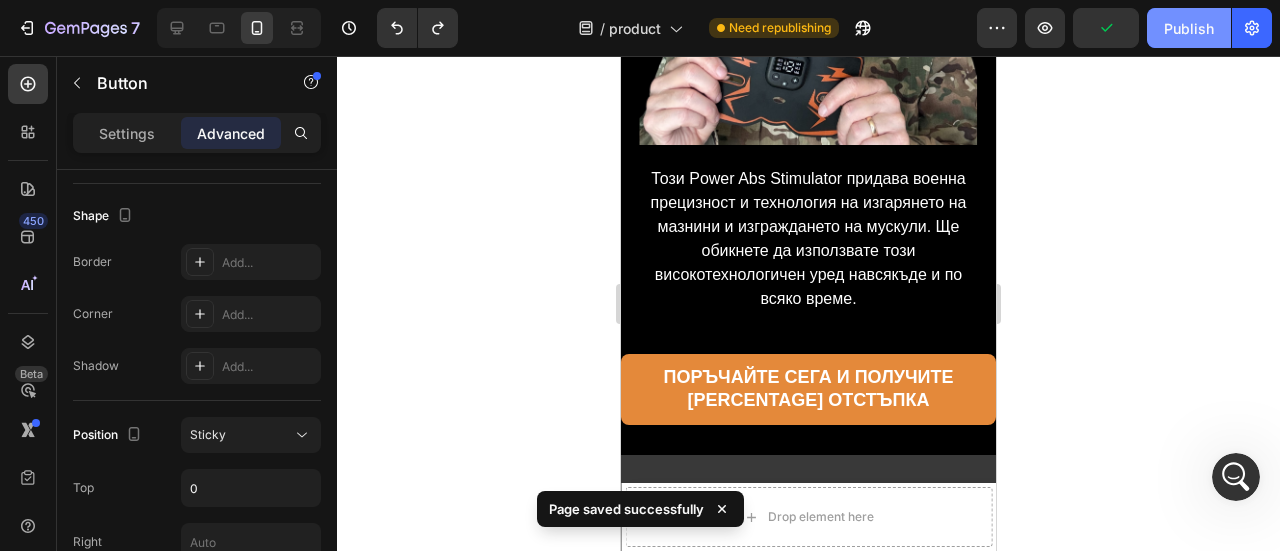 click on "Publish" at bounding box center (1189, 28) 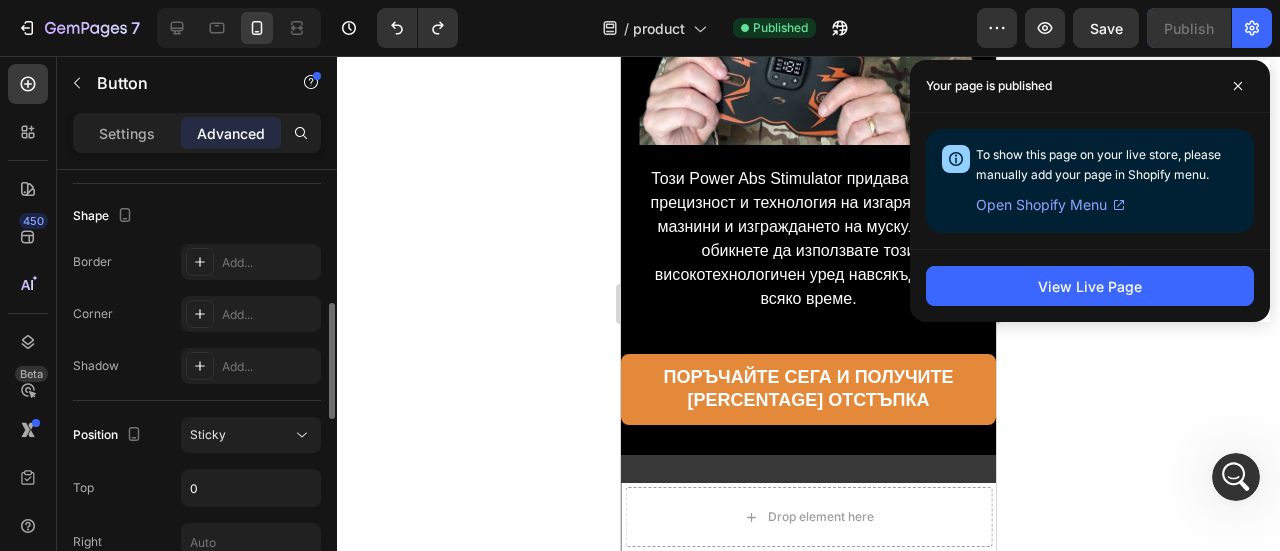 scroll, scrollTop: 600, scrollLeft: 0, axis: vertical 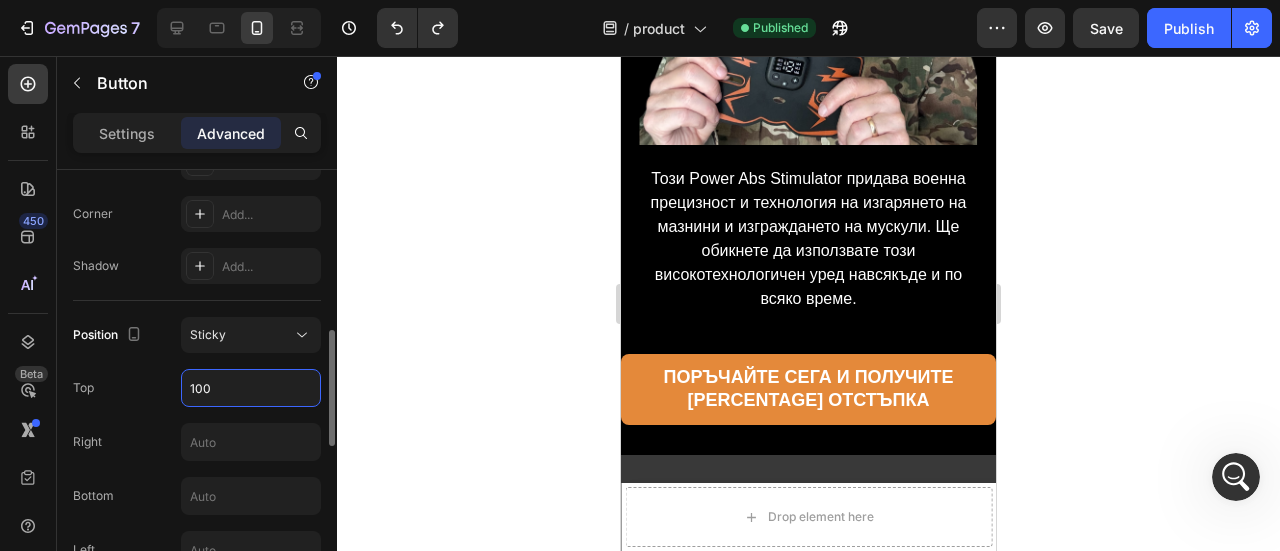 type on "100" 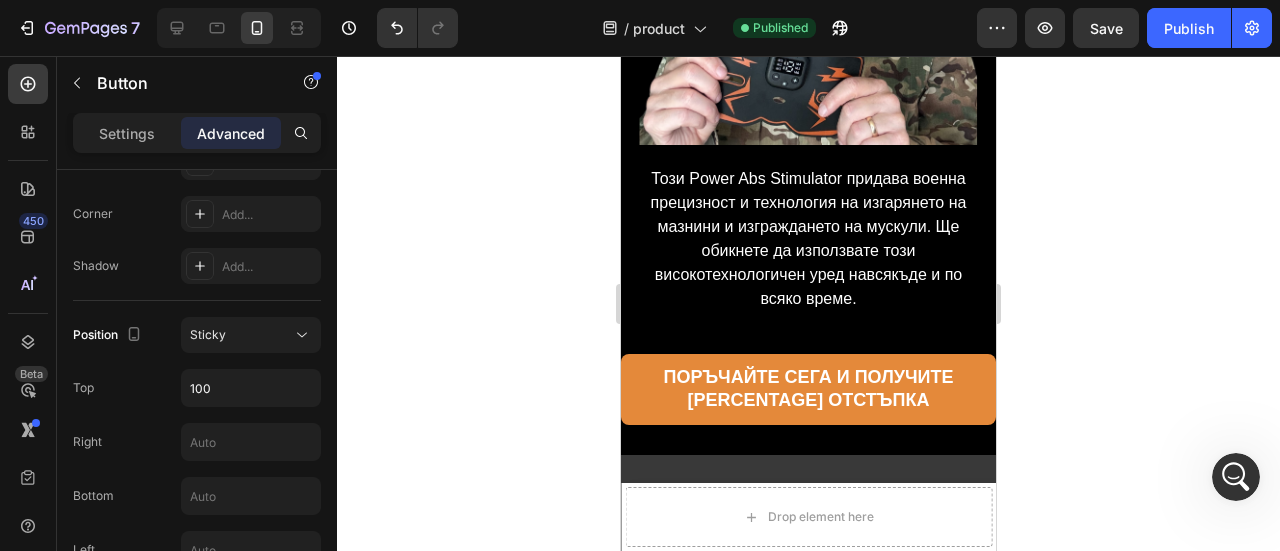 click 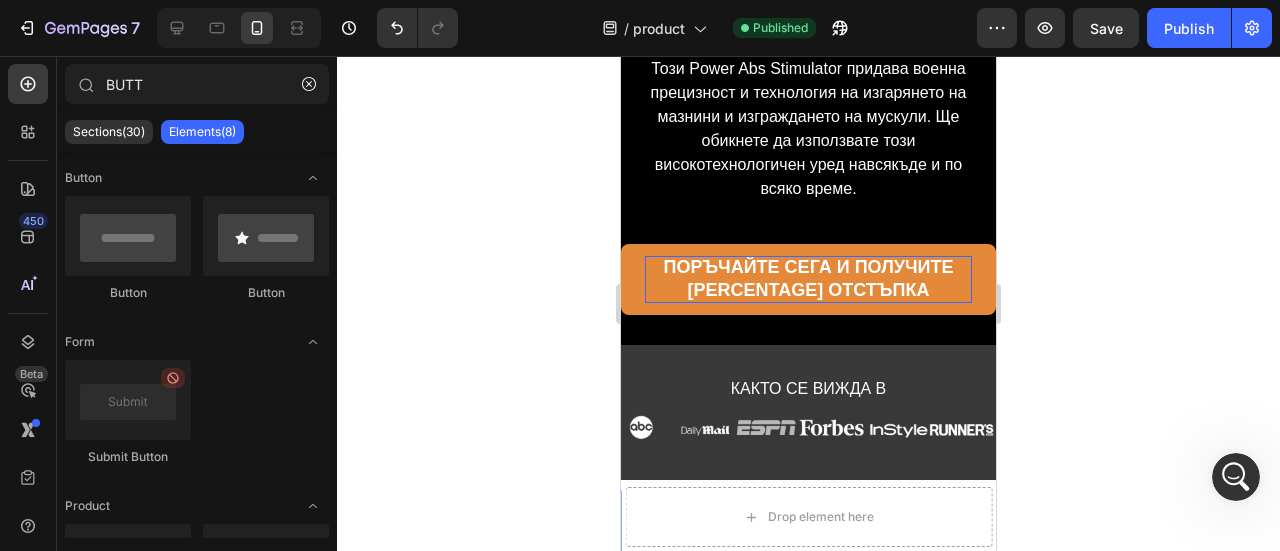 scroll, scrollTop: 600, scrollLeft: 0, axis: vertical 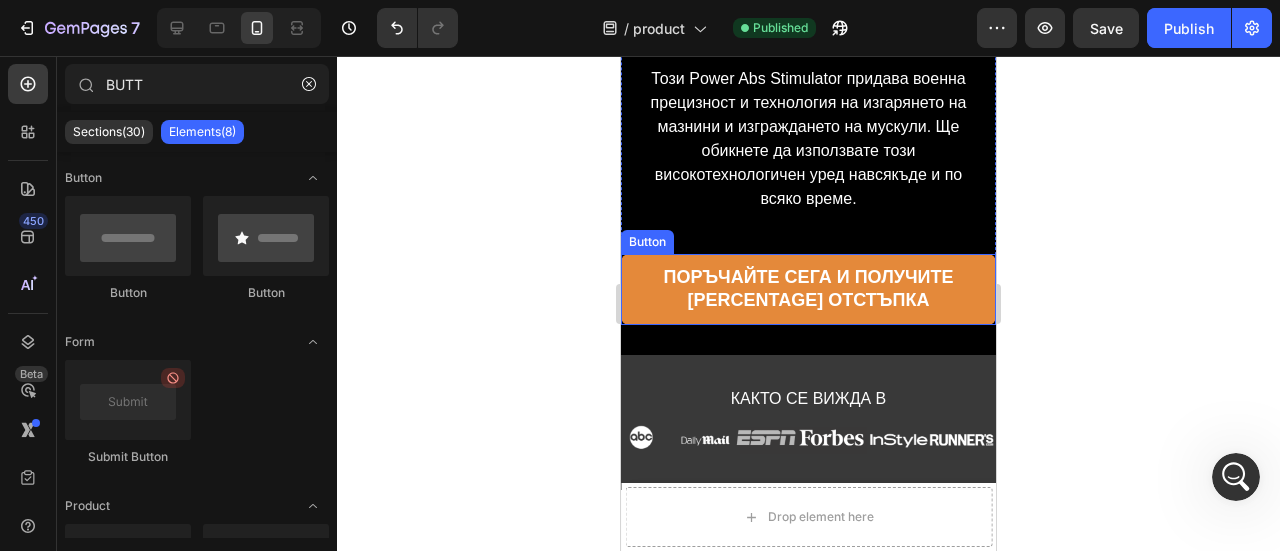click on "Поръчайте сега и получите [PERCENTAGE] отстъпка" at bounding box center [808, 289] 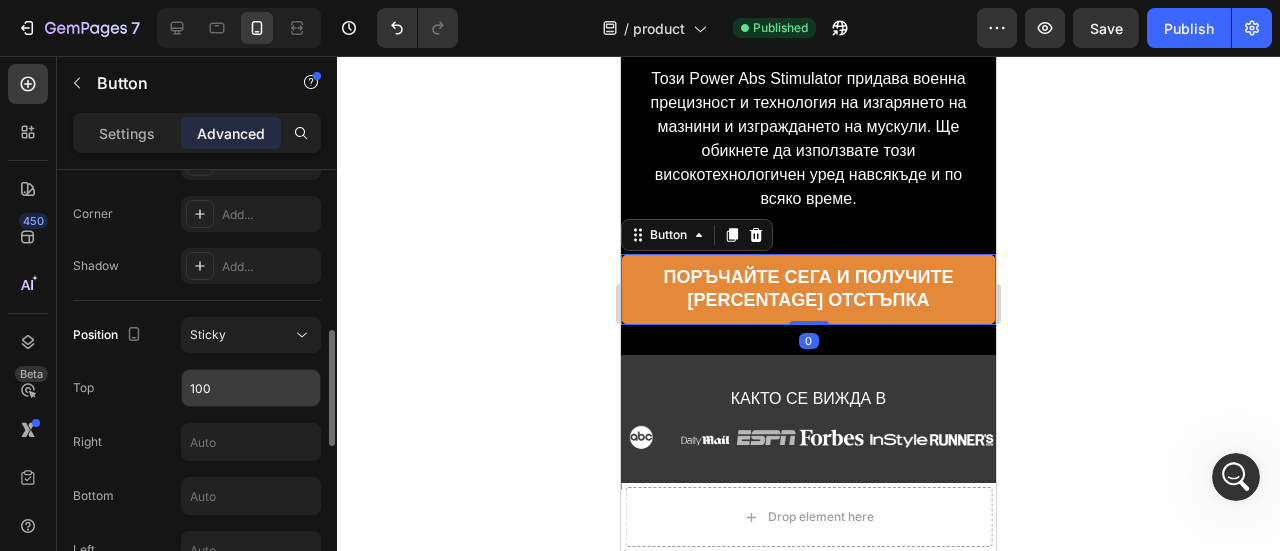 scroll, scrollTop: 700, scrollLeft: 0, axis: vertical 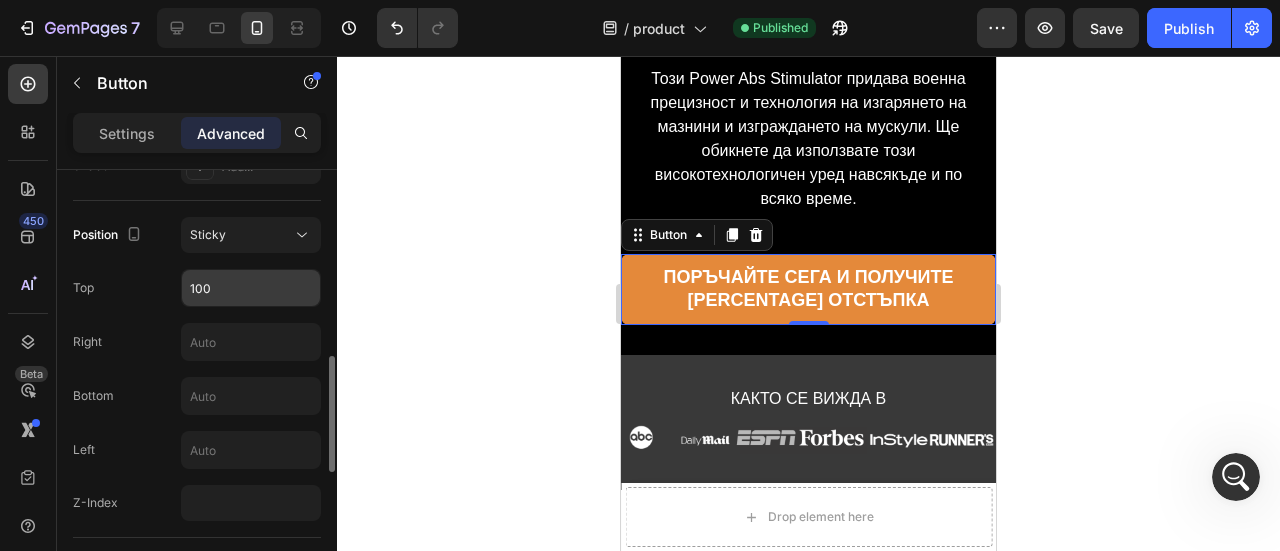 click on "100" at bounding box center (251, 288) 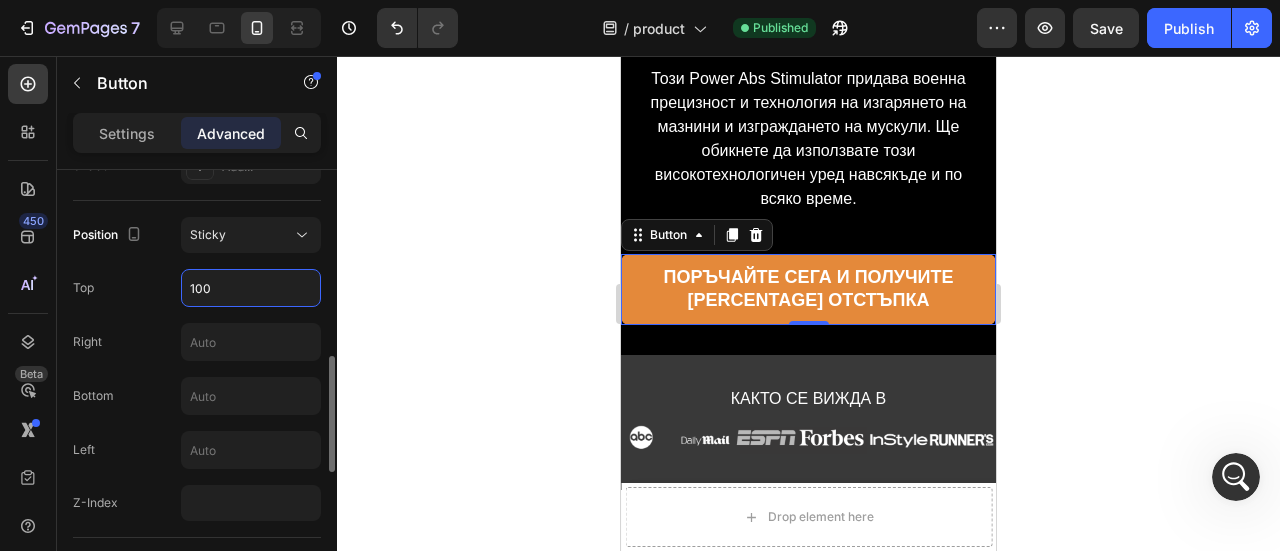 click on "100" at bounding box center [251, 288] 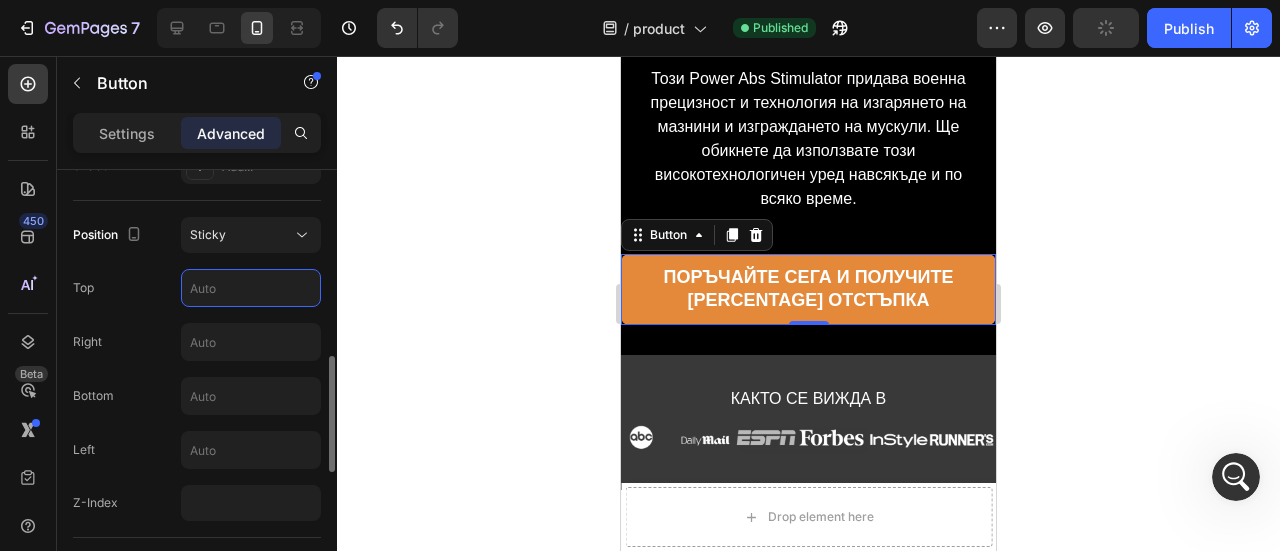 type 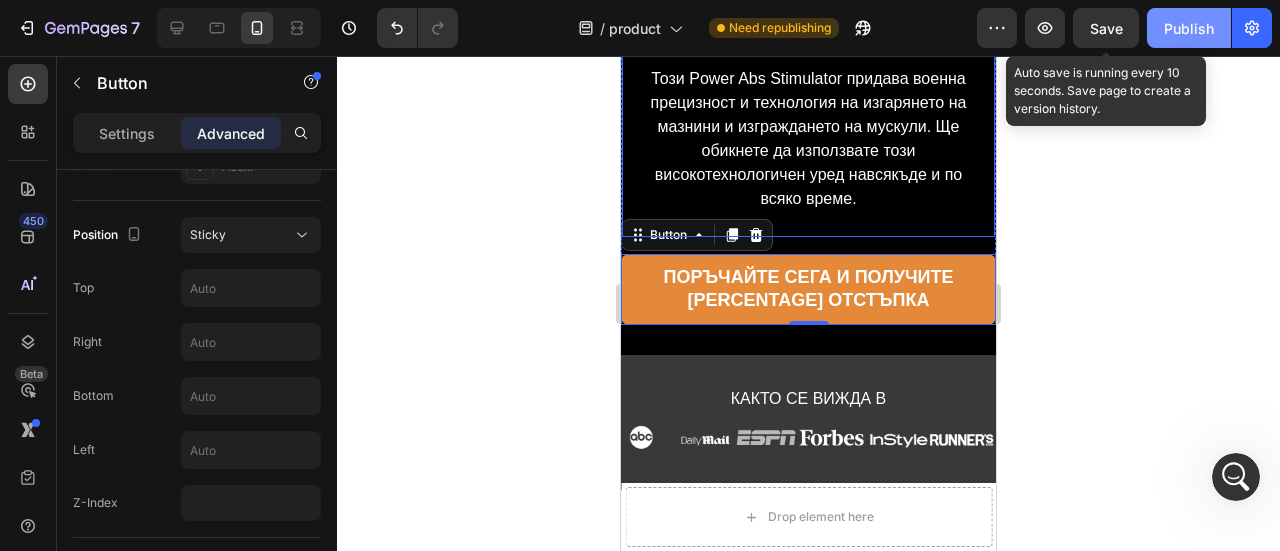 drag, startPoint x: 1116, startPoint y: 37, endPoint x: 1149, endPoint y: 28, distance: 34.20526 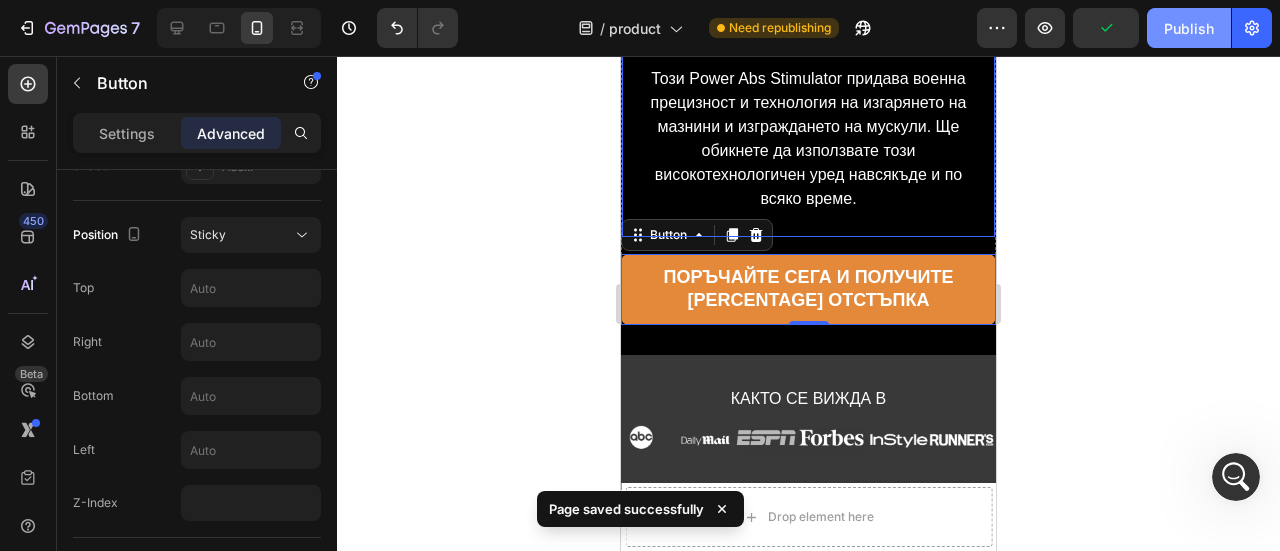 click on "Publish" at bounding box center [1189, 28] 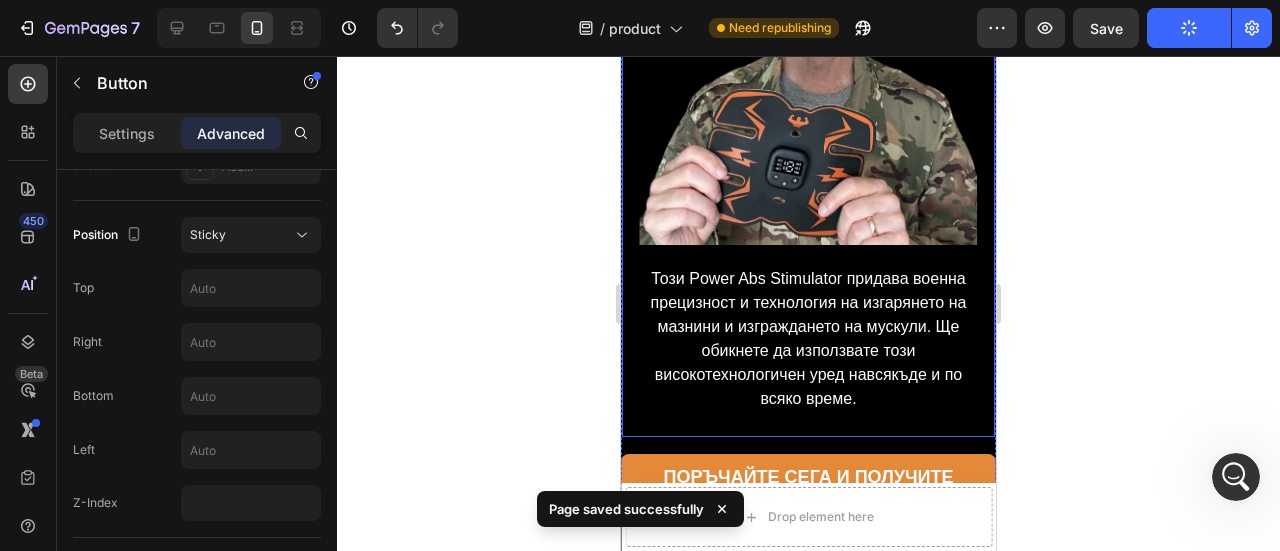 scroll, scrollTop: 100, scrollLeft: 0, axis: vertical 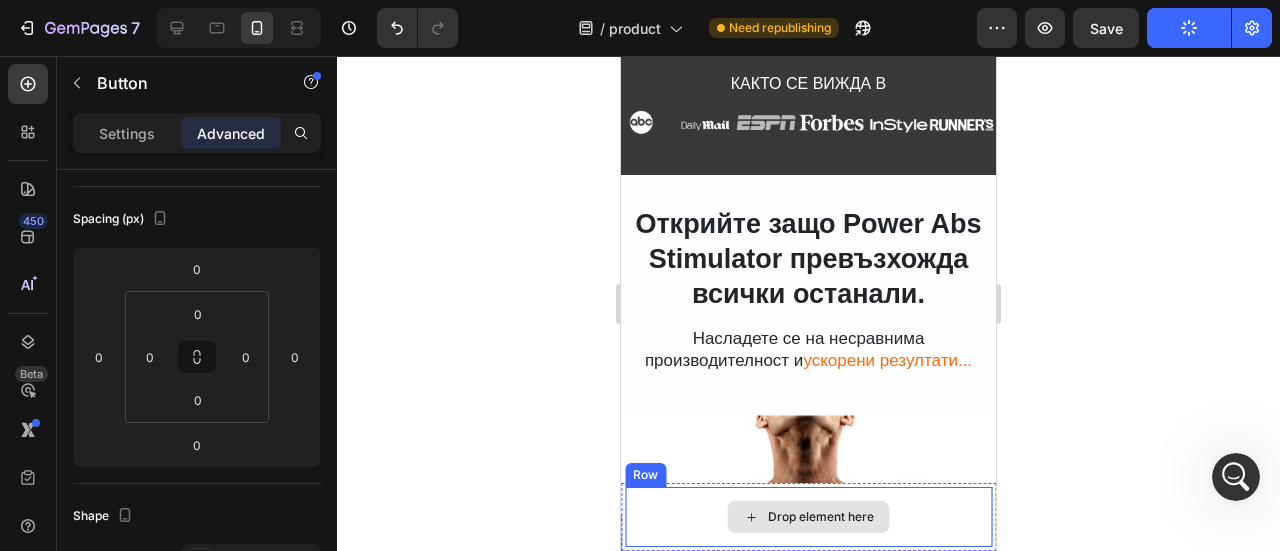 click on "Drop element here" at bounding box center (808, 517) 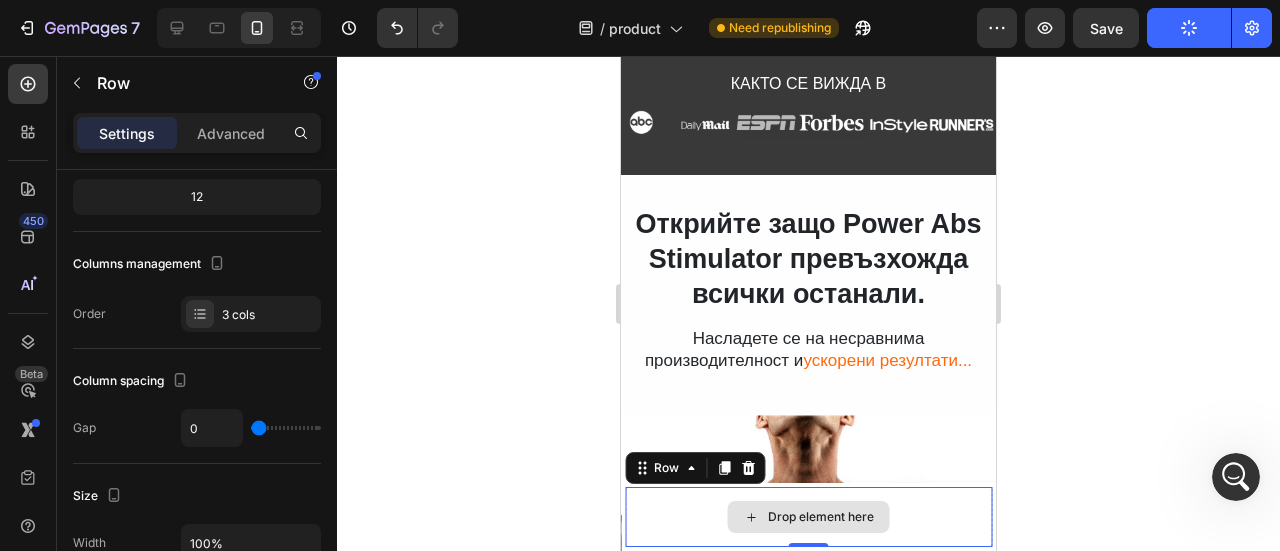 scroll, scrollTop: 0, scrollLeft: 0, axis: both 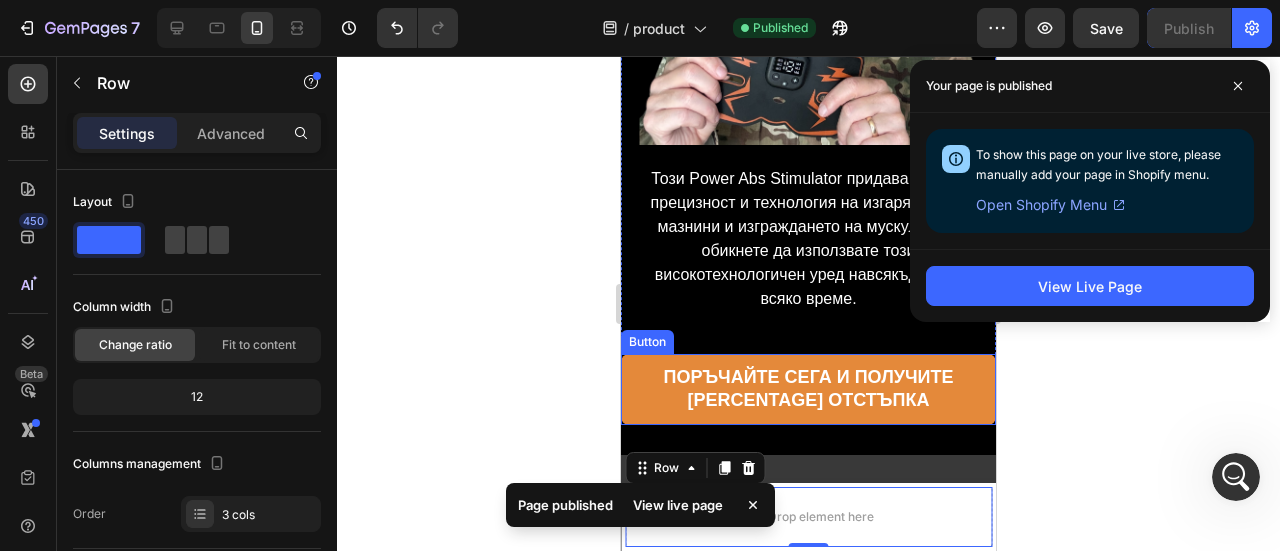 click on "Поръчайте сега и получите [PERCENTAGE] отстъпка" at bounding box center [808, 389] 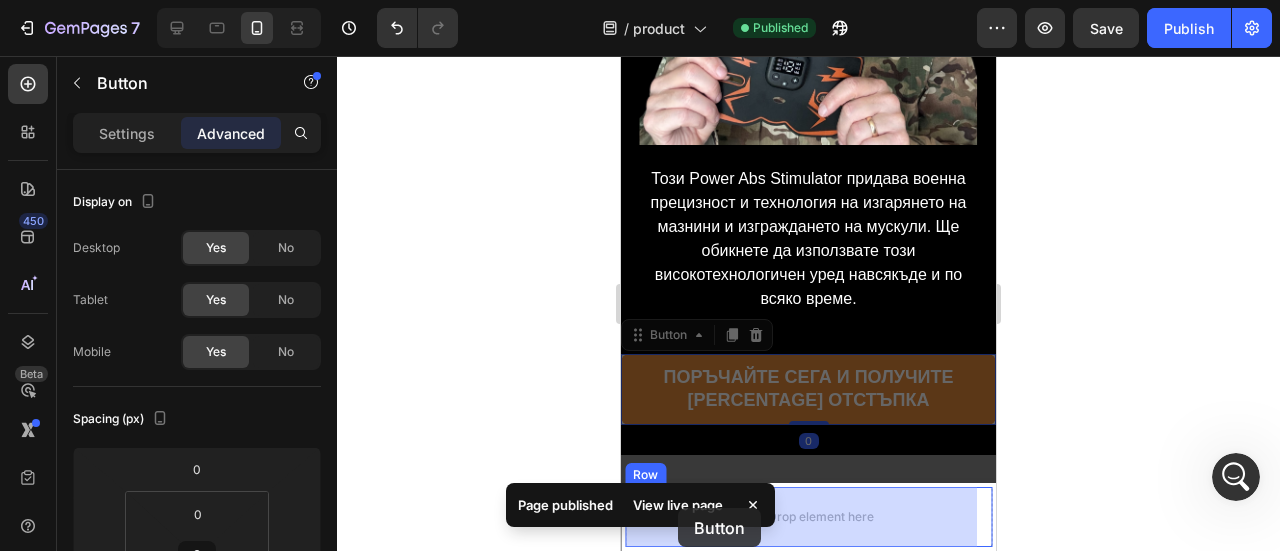 drag, startPoint x: 632, startPoint y: 317, endPoint x: 1349, endPoint y: 531, distance: 748.25464 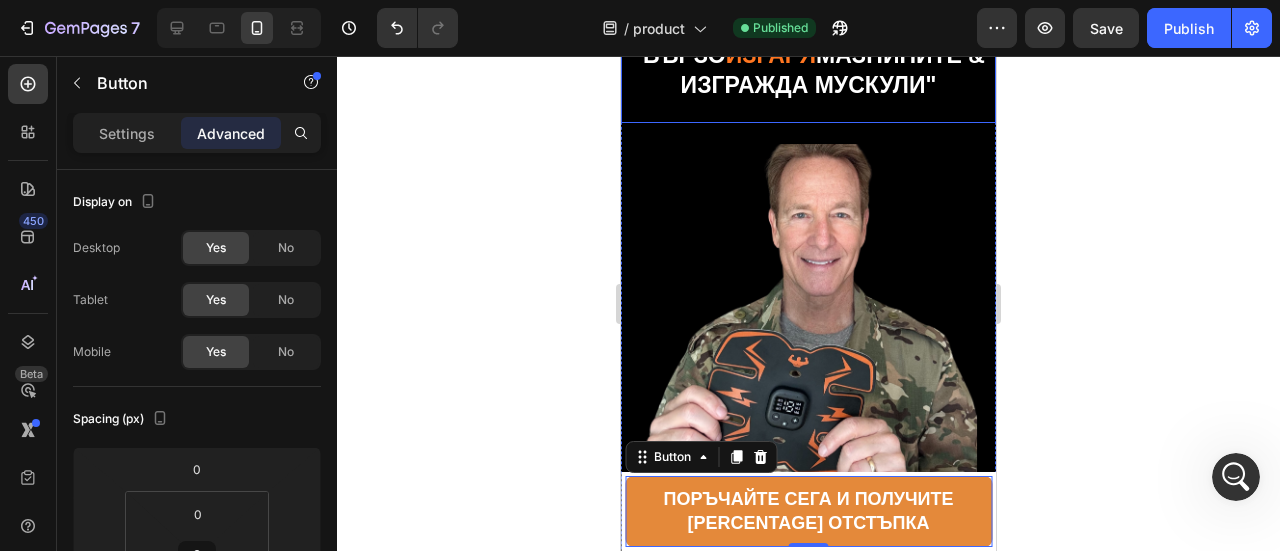 scroll, scrollTop: 200, scrollLeft: 0, axis: vertical 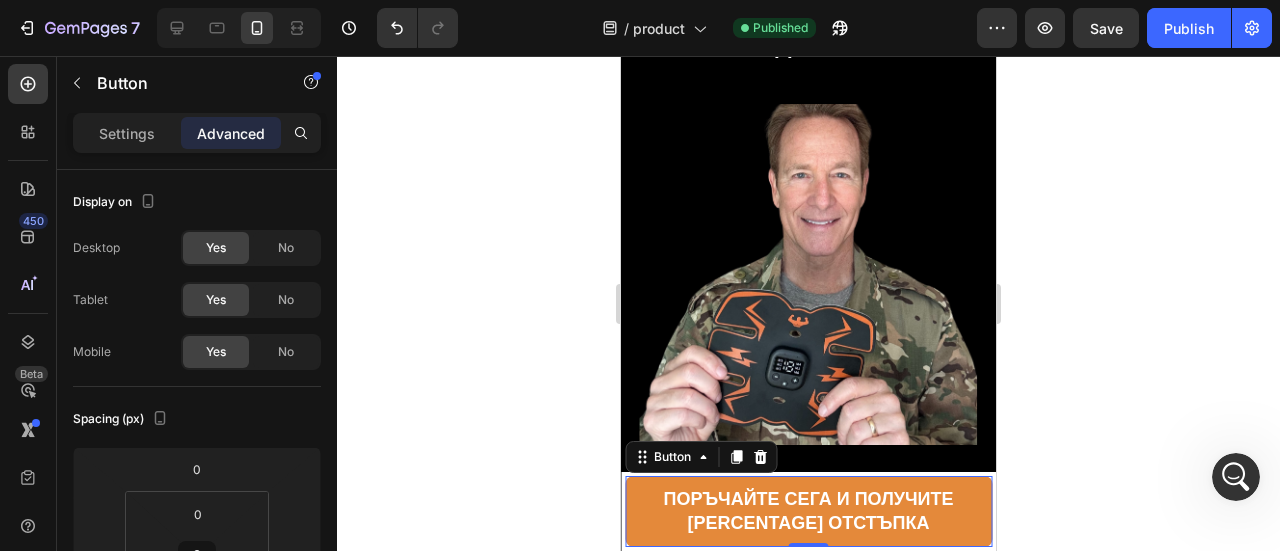 click on "Поръчайте сега и получите [PERCENTAGE] отстъпка" at bounding box center (808, 511) 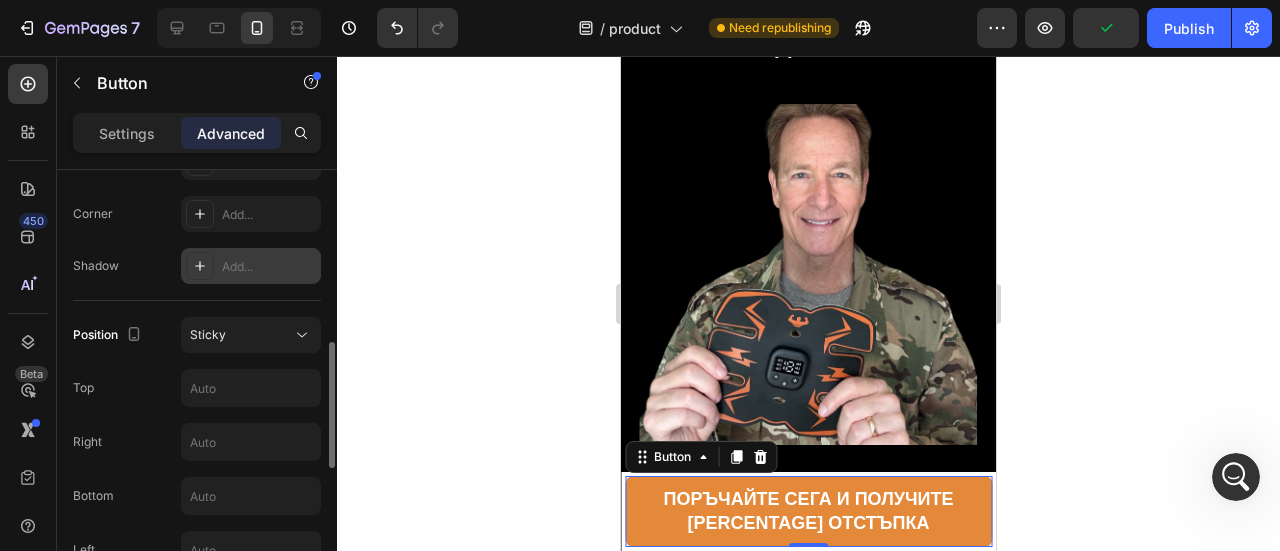scroll, scrollTop: 800, scrollLeft: 0, axis: vertical 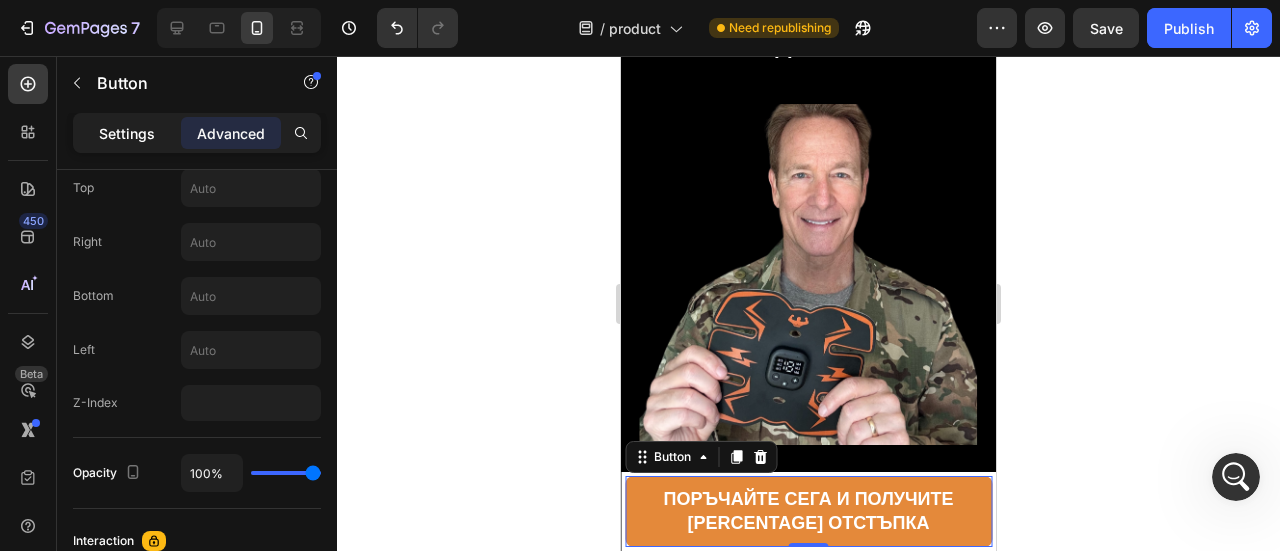 click on "Settings" at bounding box center [127, 133] 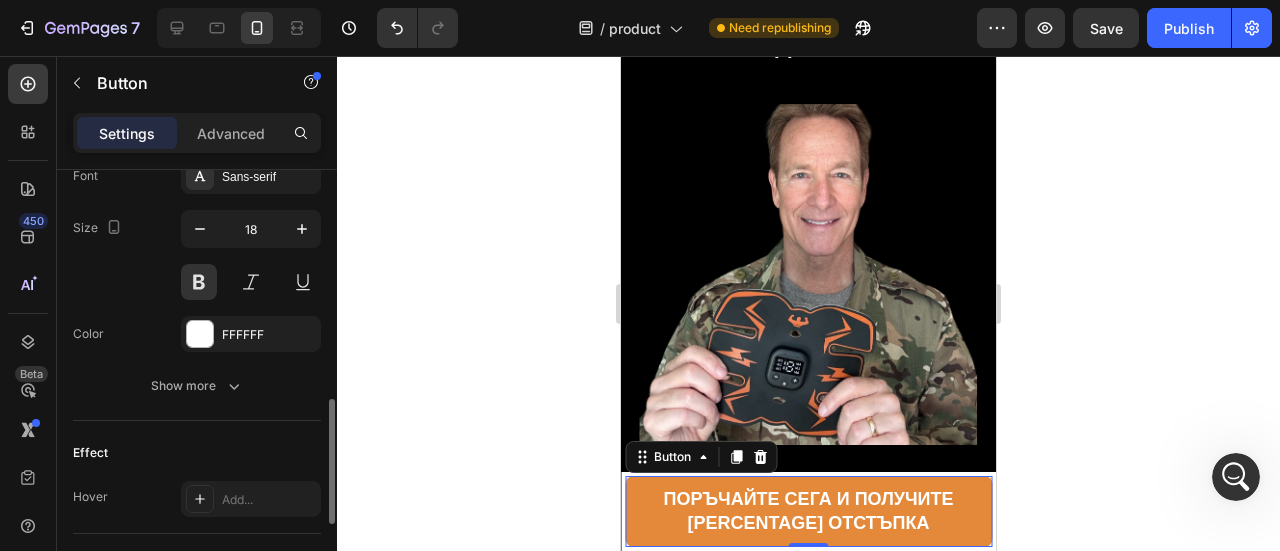 scroll, scrollTop: 700, scrollLeft: 0, axis: vertical 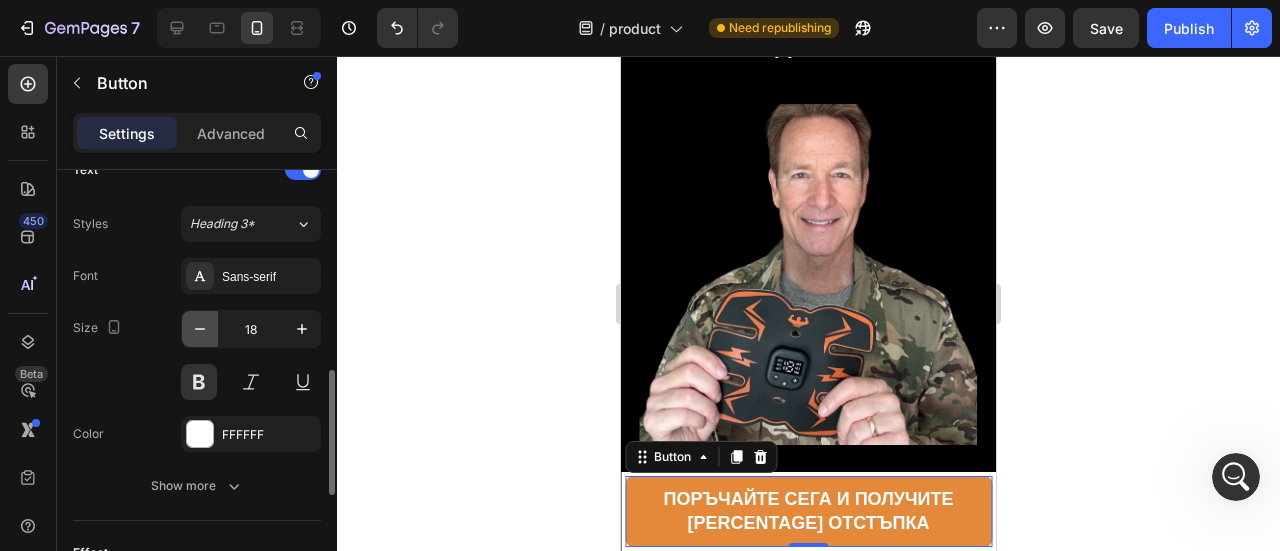 click 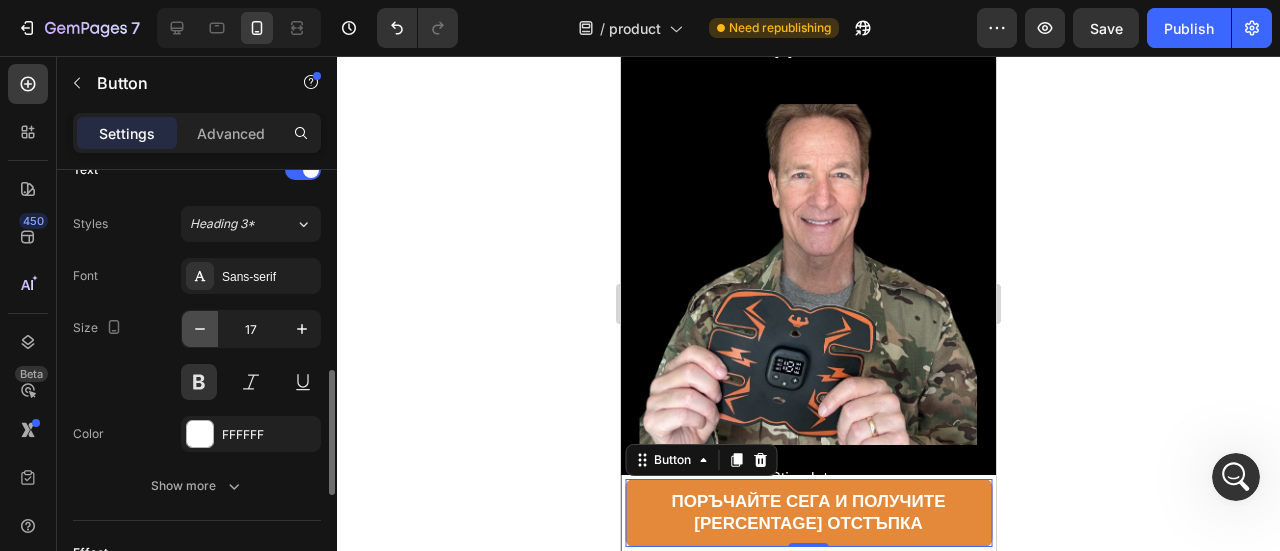 click 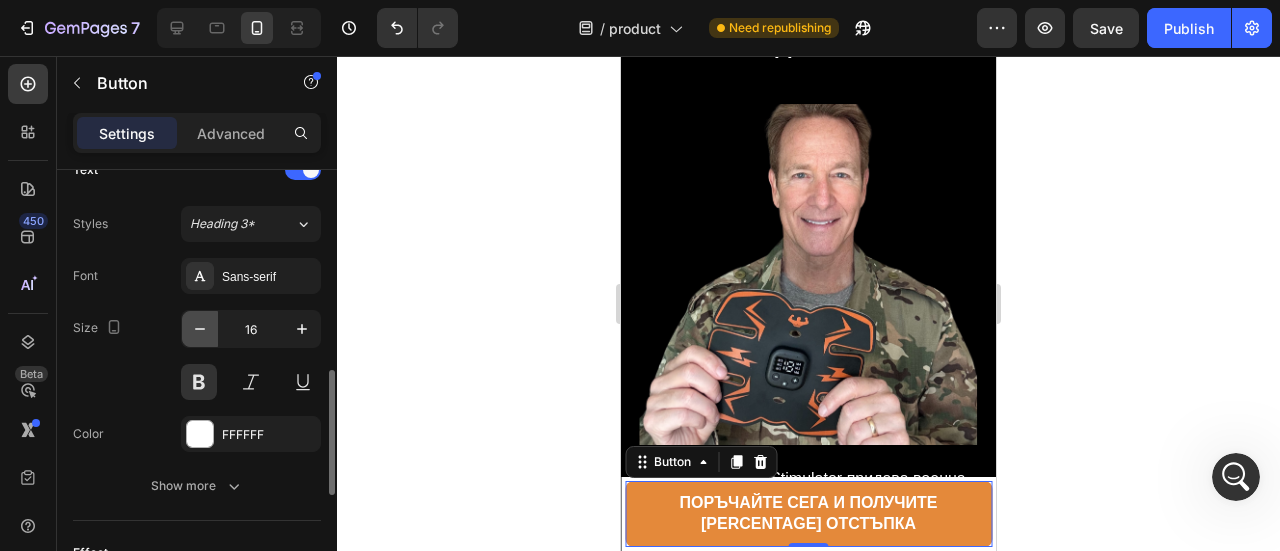 click 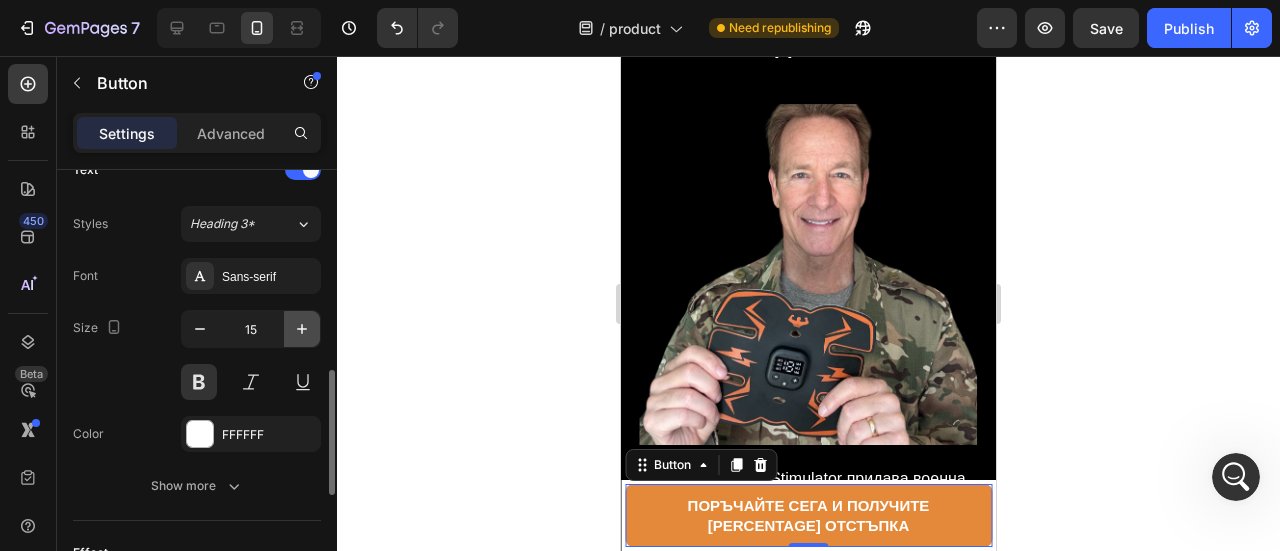 click at bounding box center [302, 329] 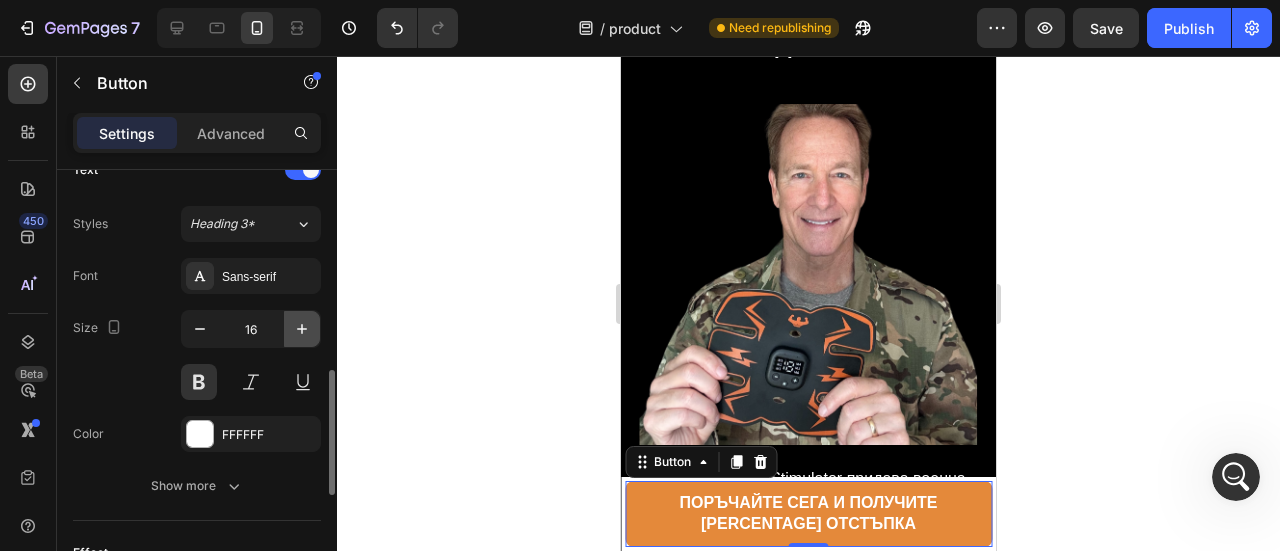 click 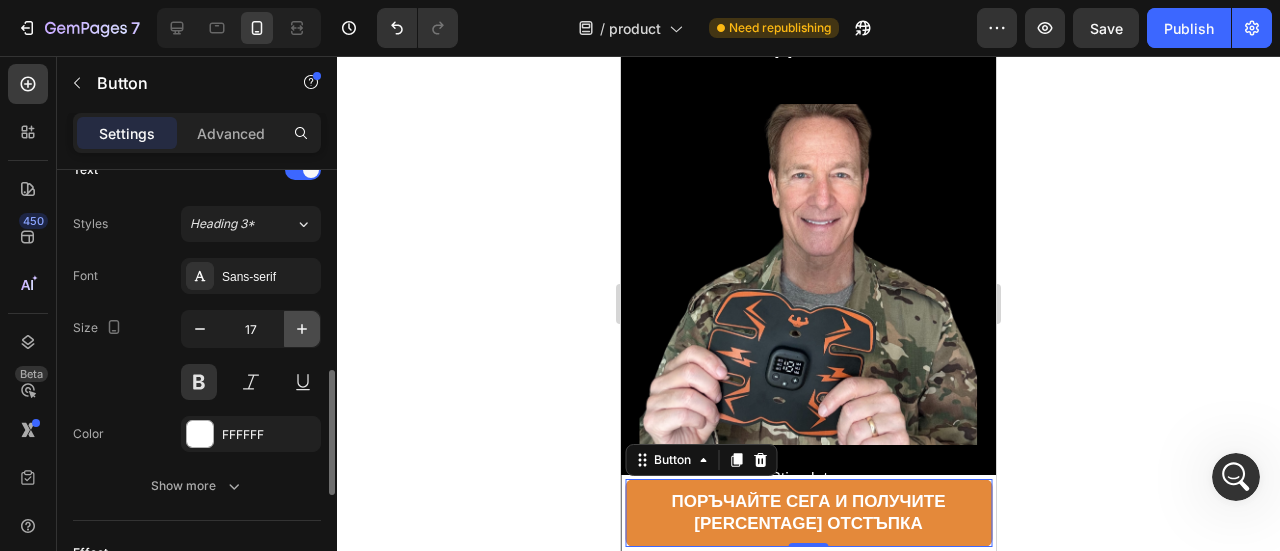 click 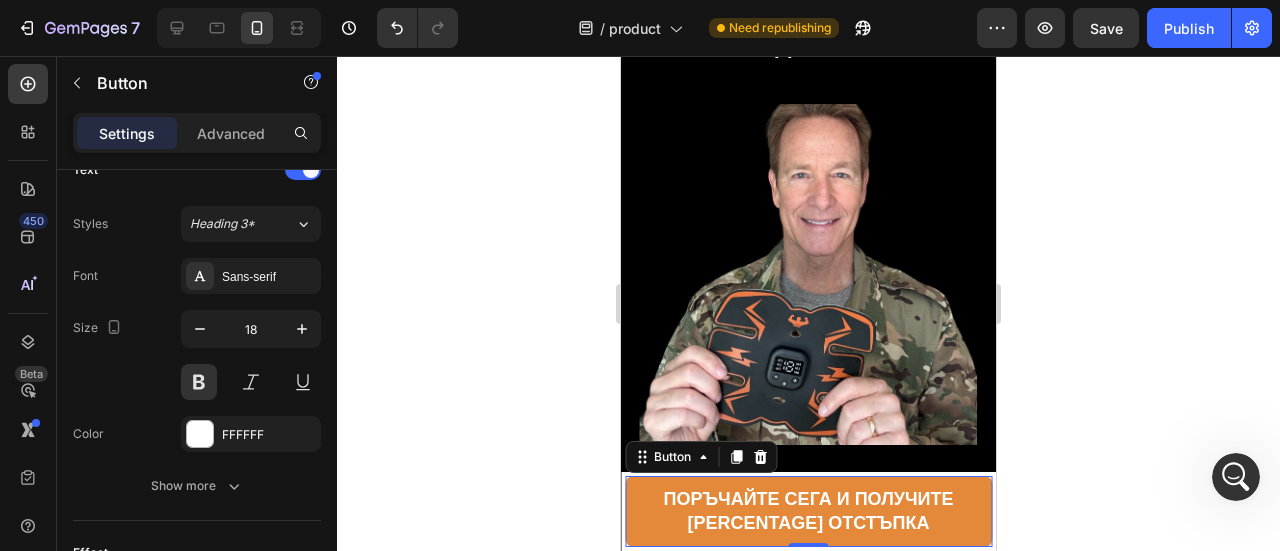 click 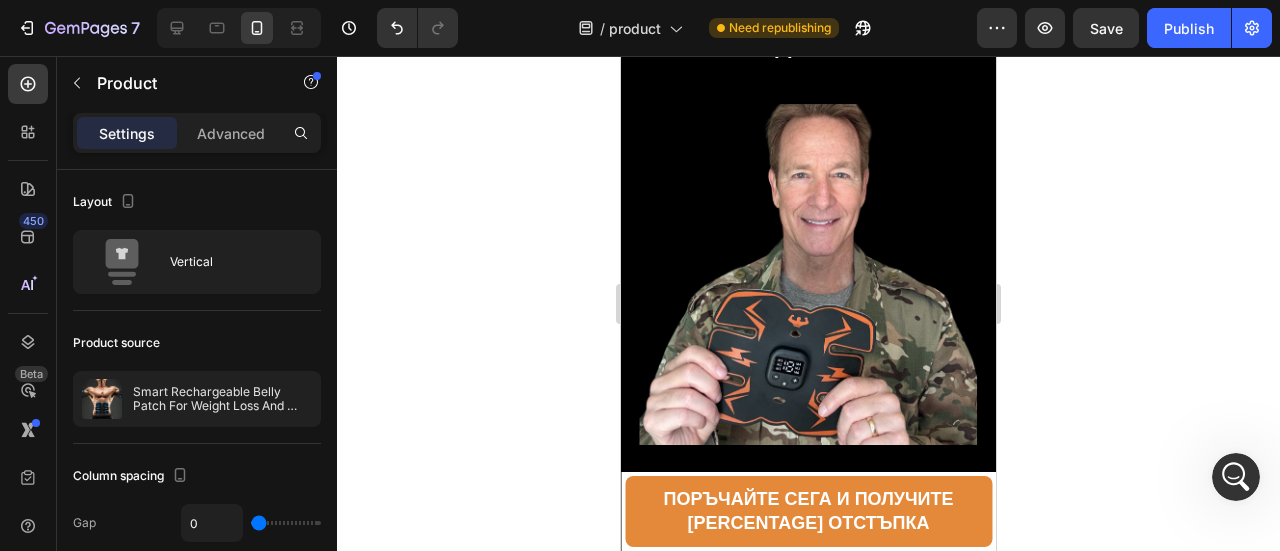 click on "Product Images Smart Rechargeable Belly Patch For Weight Loss And Shaping Product Title 99.90 лв Product Price Product Price Row   Blue with 5pairs Gel / USB - 99.90 лв  Orange set / USB - 94.90 лв  Orange set1 / USB - 69.90 лв  Product Variants & Swatches
1
Product Quantity Поръчайте сега и получите 50% отстъпка Button Row Product" at bounding box center [808, 511] 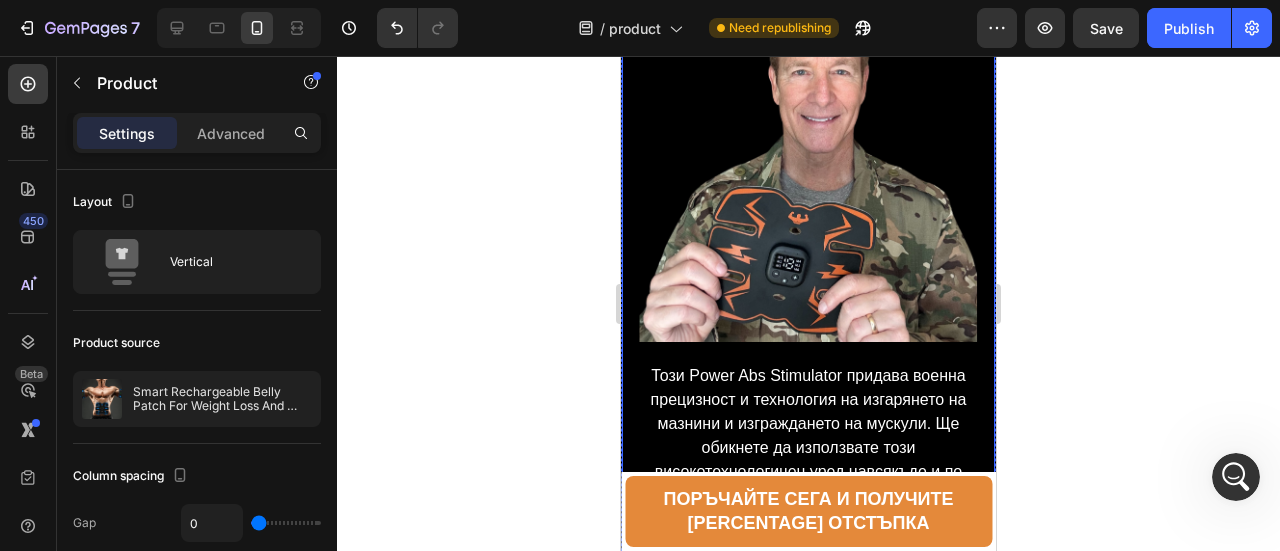 scroll, scrollTop: 400, scrollLeft: 0, axis: vertical 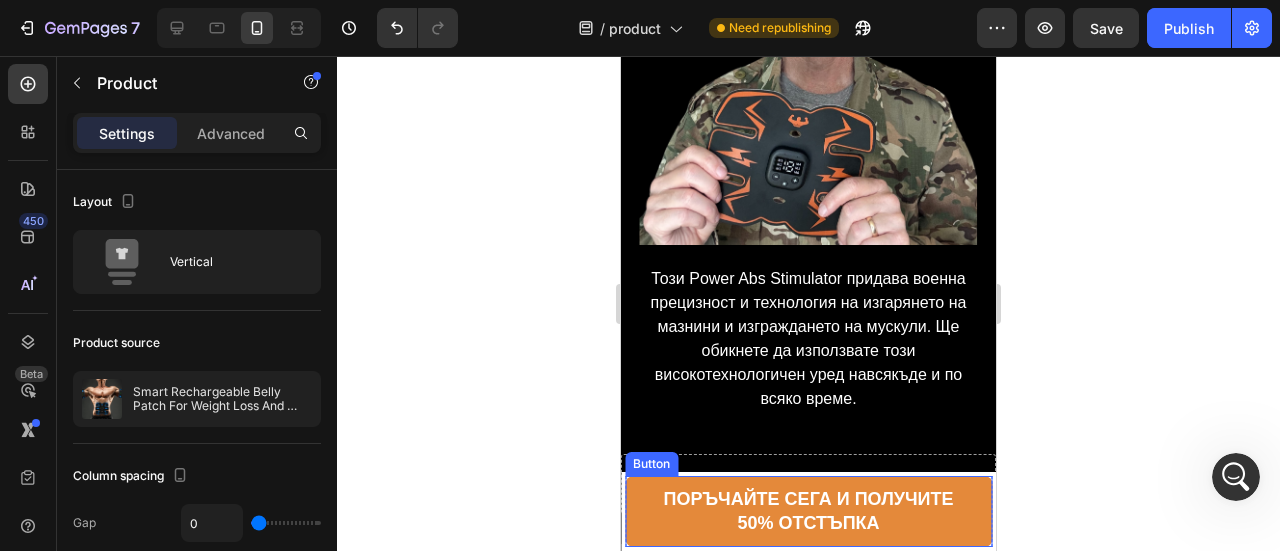 click on "Поръчайте сега и получите 50% отстъпка" at bounding box center (808, 511) 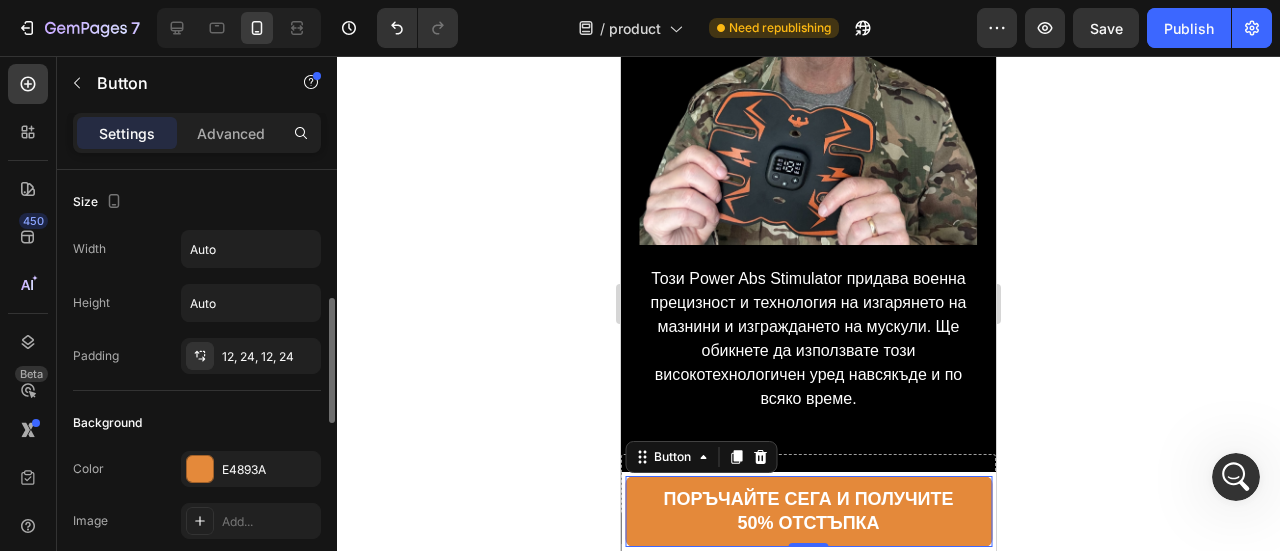 scroll, scrollTop: 100, scrollLeft: 0, axis: vertical 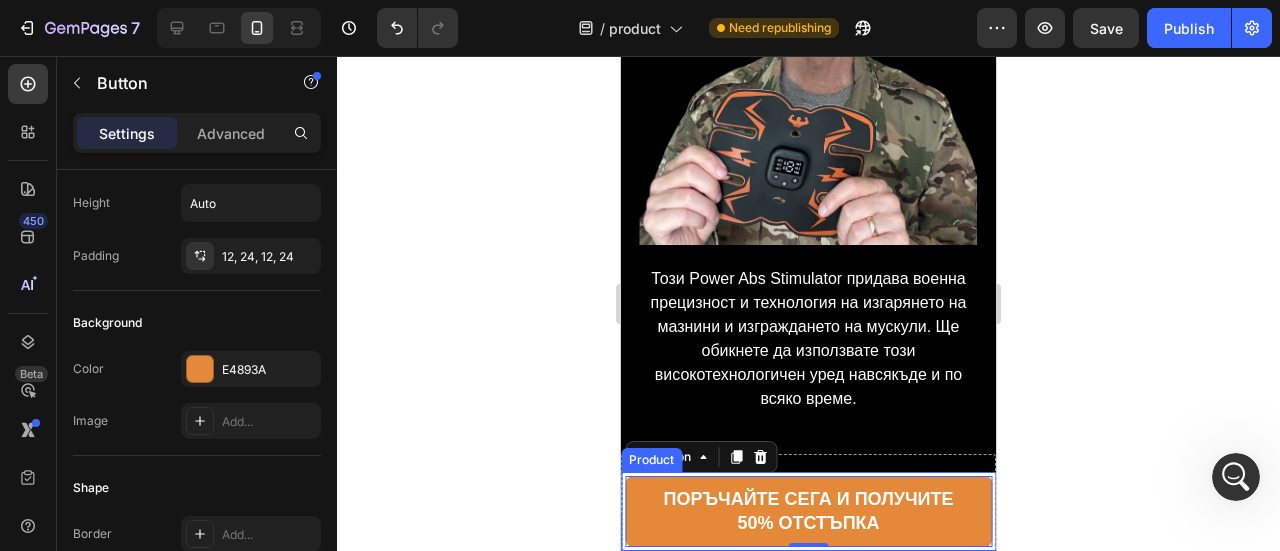 click on "Product Images Smart Rechargeable Belly Patch For Weight Loss And Shaping Product Title 99.90 лв Product Price Product Price Row   Blue with 5pairs Gel / USB - 99.90 лв  Orange set / USB - 94.90 лв  Orange set1 / USB - 69.90 лв  Product Variants & Swatches
1
Product Quantity Поръчайте сега и получите 50% отстъпка Button   0 Row Product" at bounding box center (808, 511) 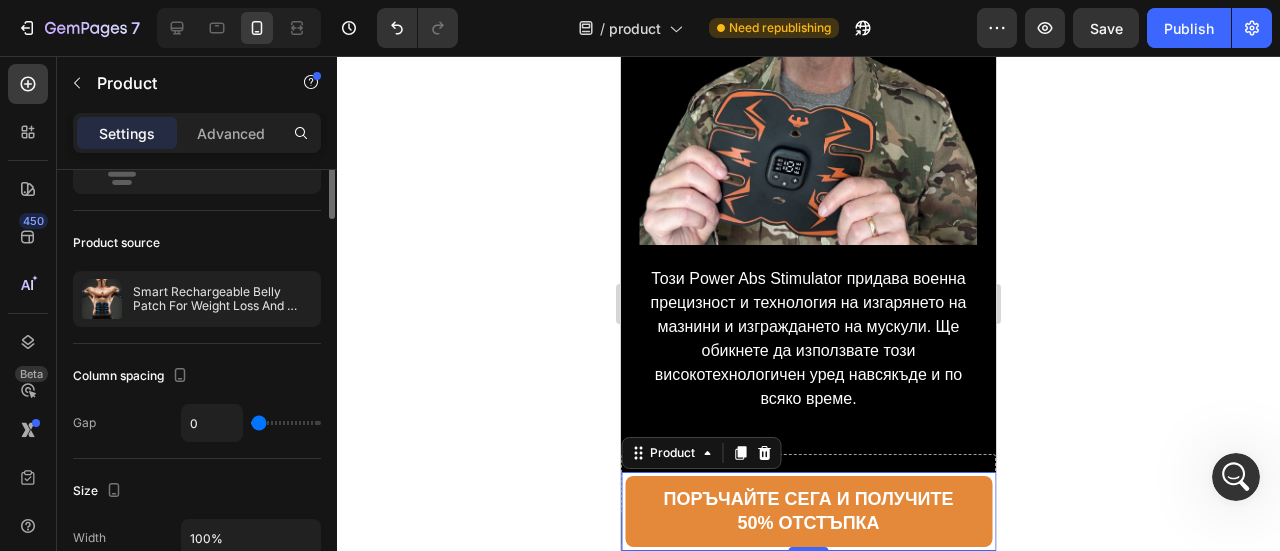 scroll, scrollTop: 0, scrollLeft: 0, axis: both 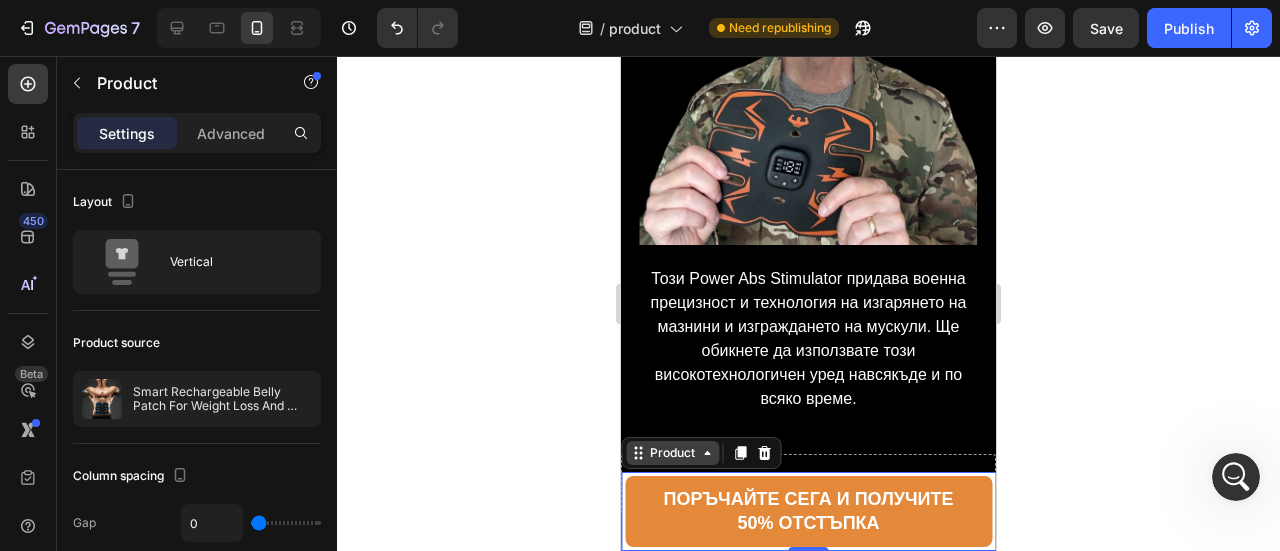 click 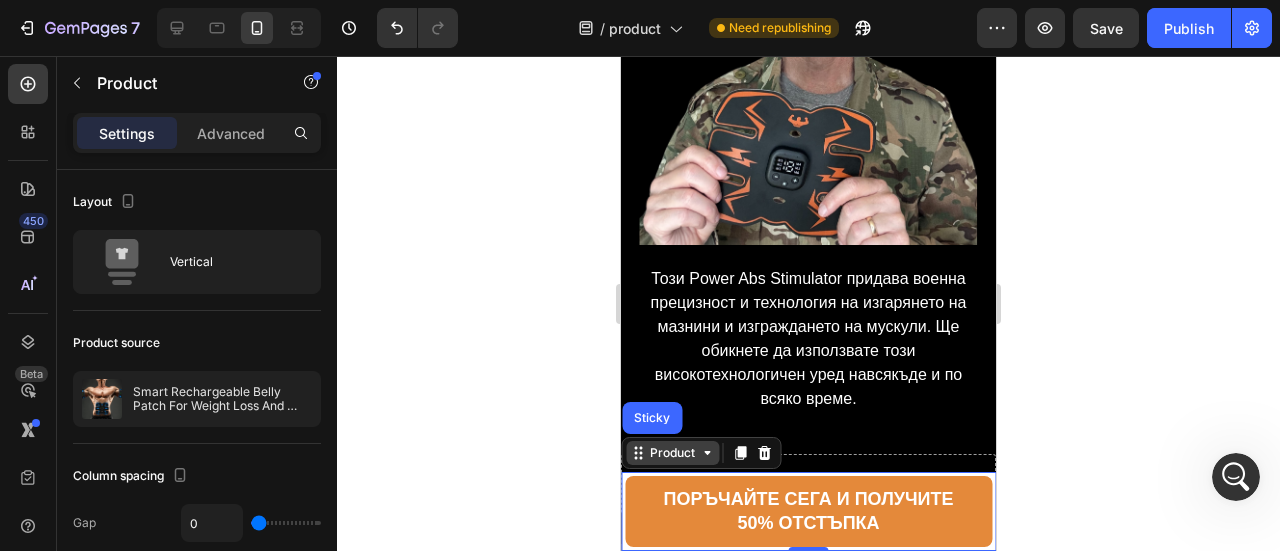click 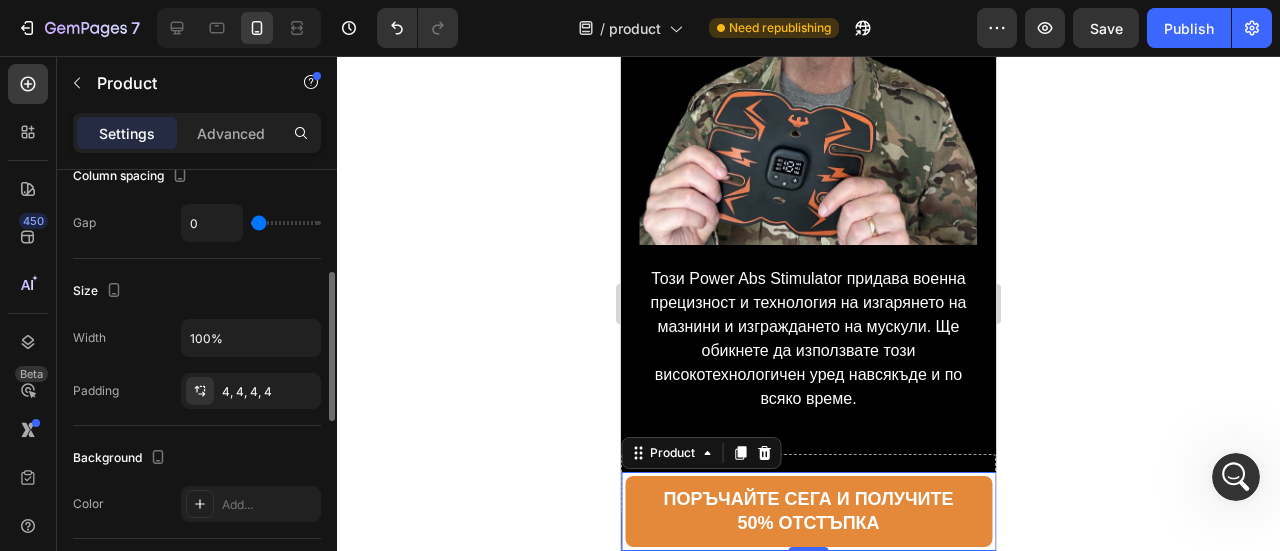 scroll, scrollTop: 400, scrollLeft: 0, axis: vertical 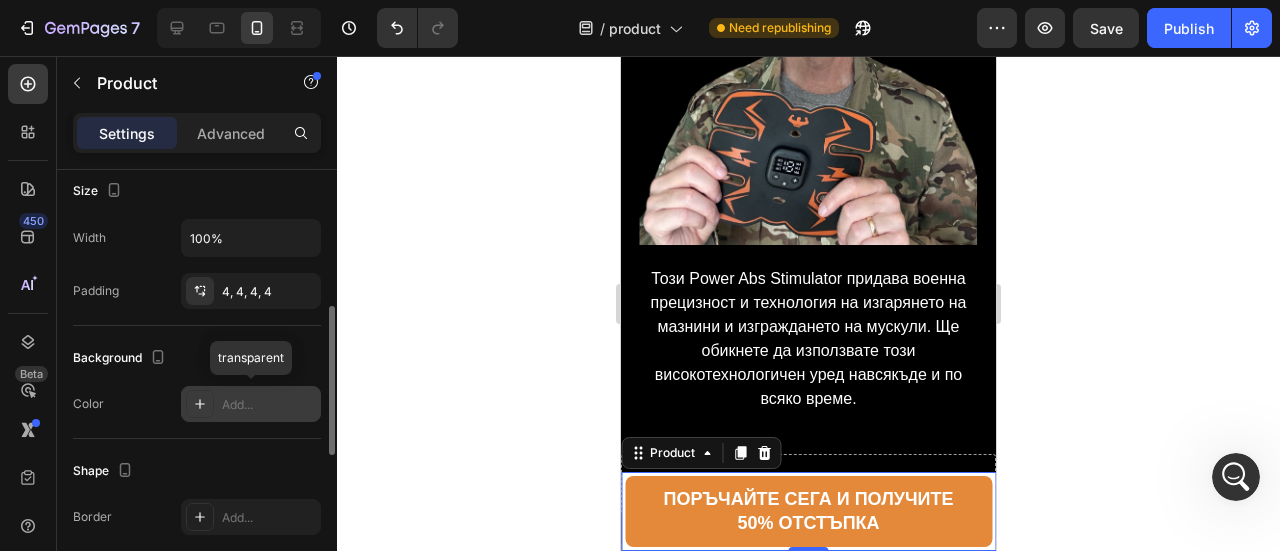 click on "Add..." at bounding box center (269, 405) 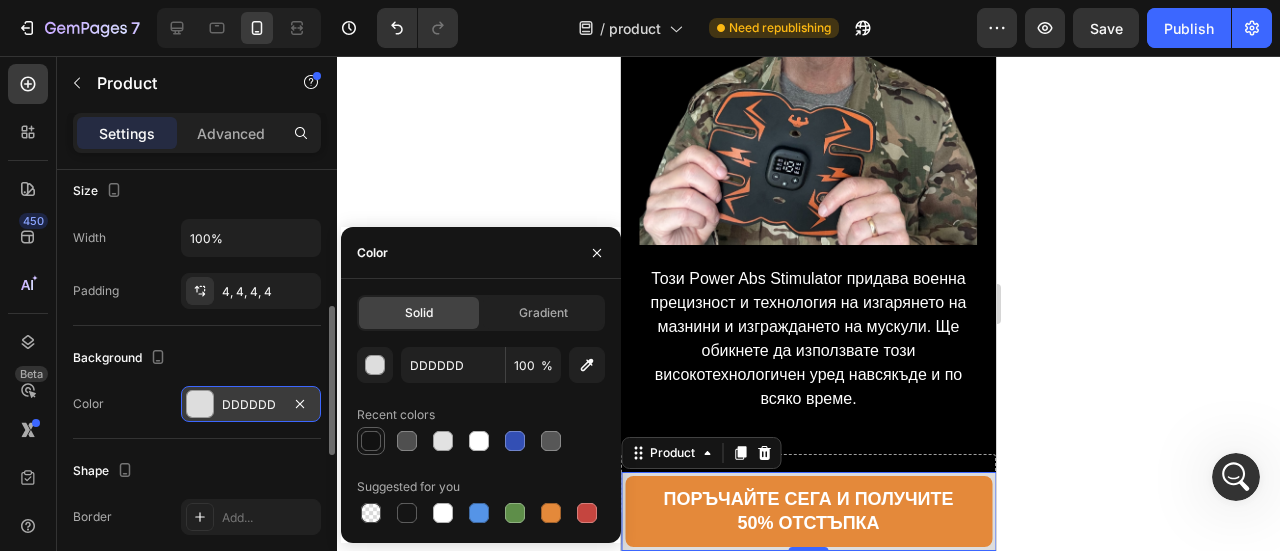 click at bounding box center [371, 441] 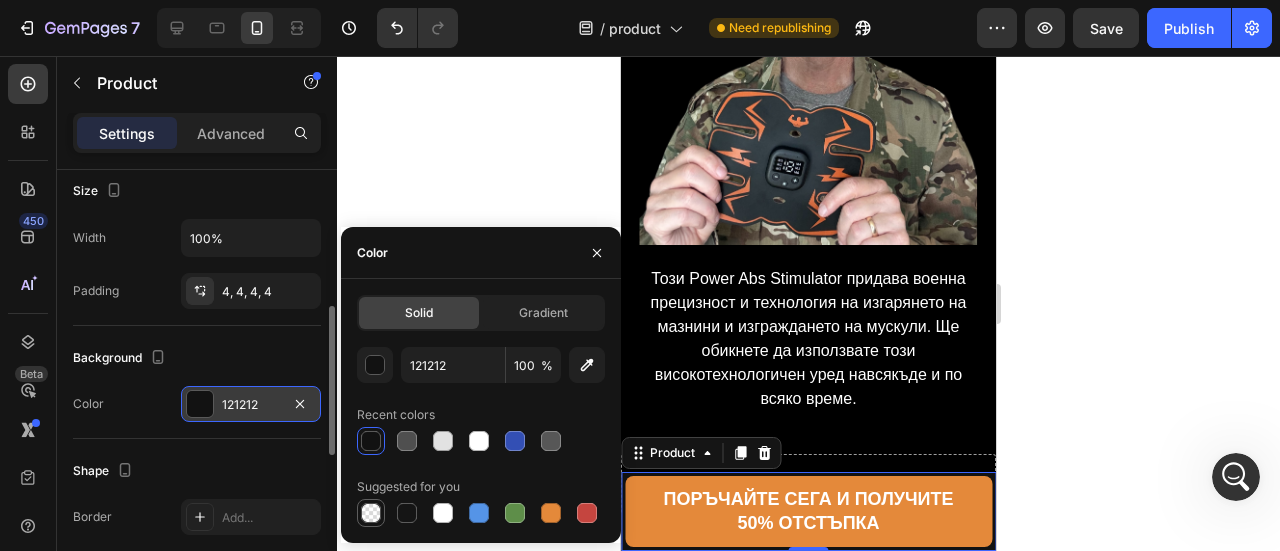 click at bounding box center (371, 513) 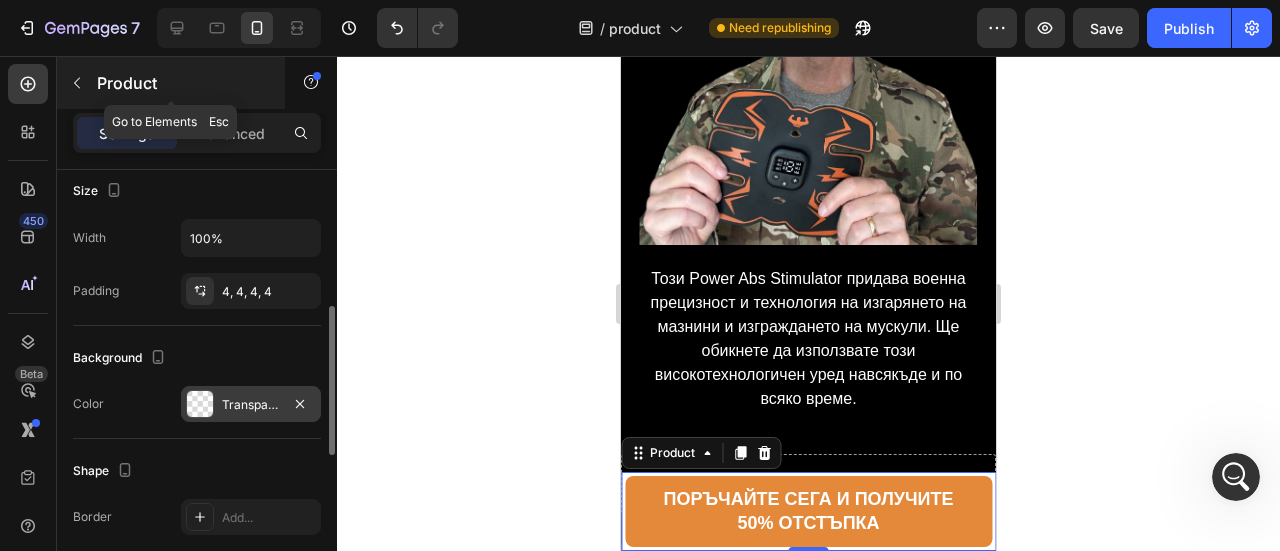 click 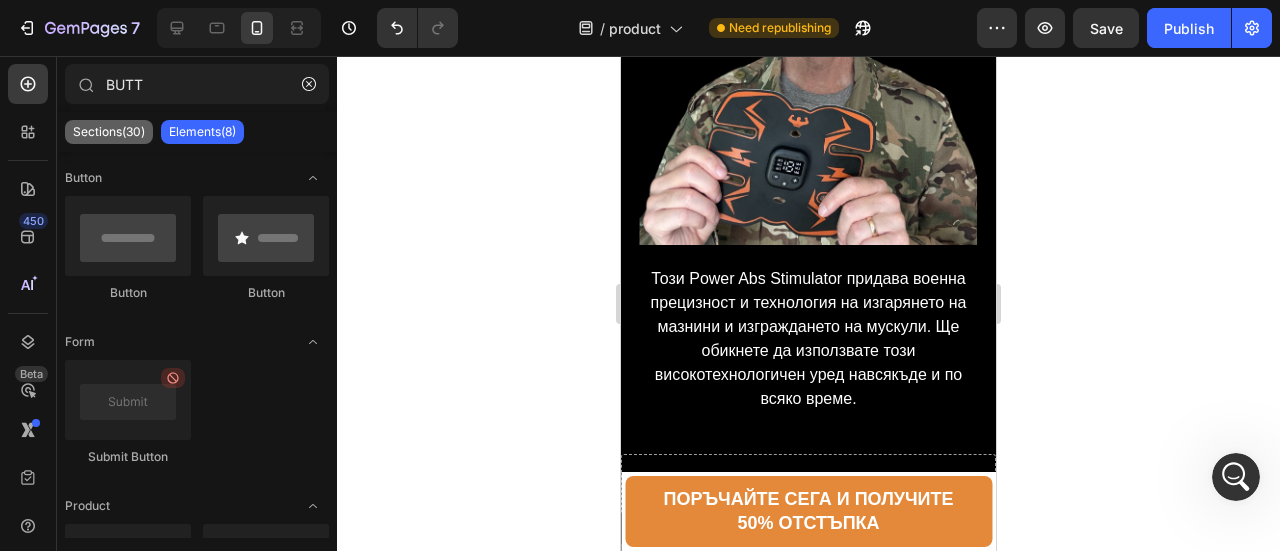click on "Sections(30)" at bounding box center (109, 132) 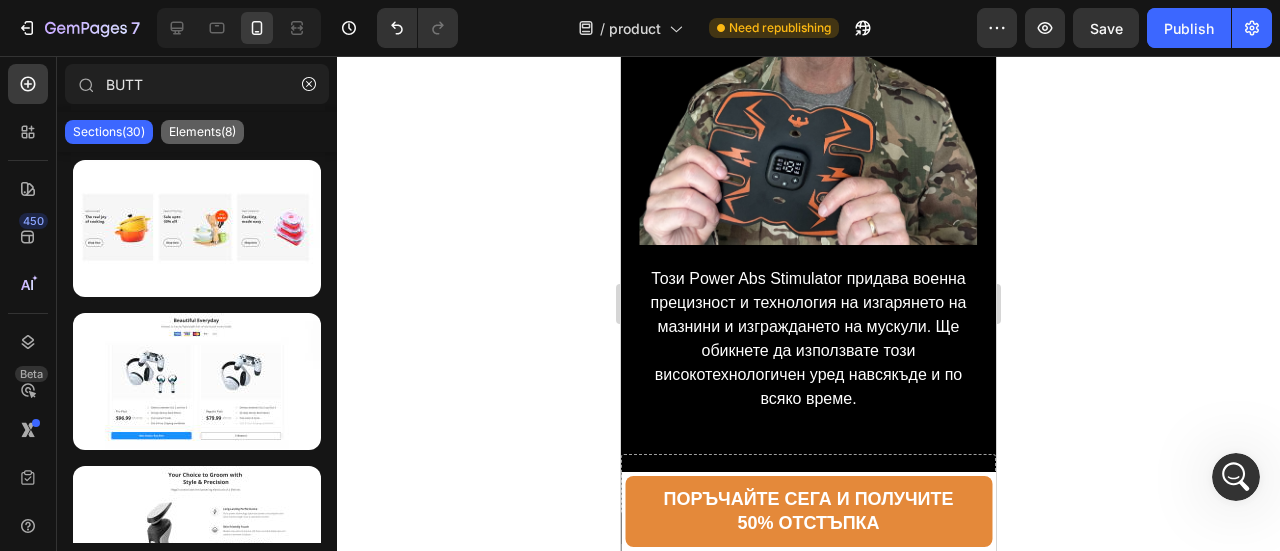 click on "Elements(8)" at bounding box center [202, 132] 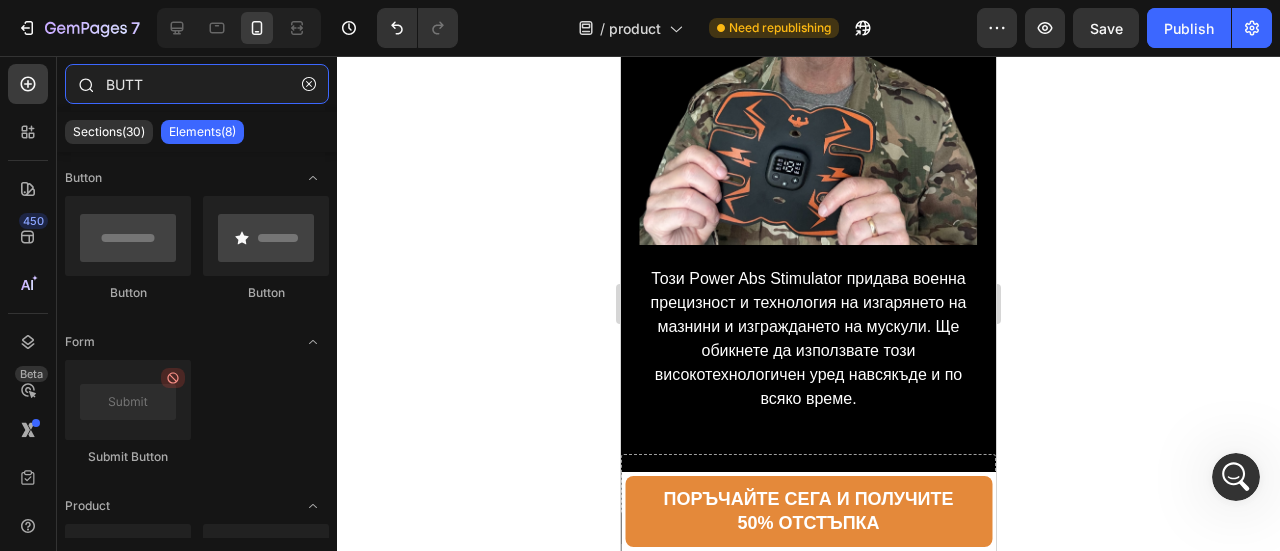 click on "BUTT" at bounding box center [197, 84] 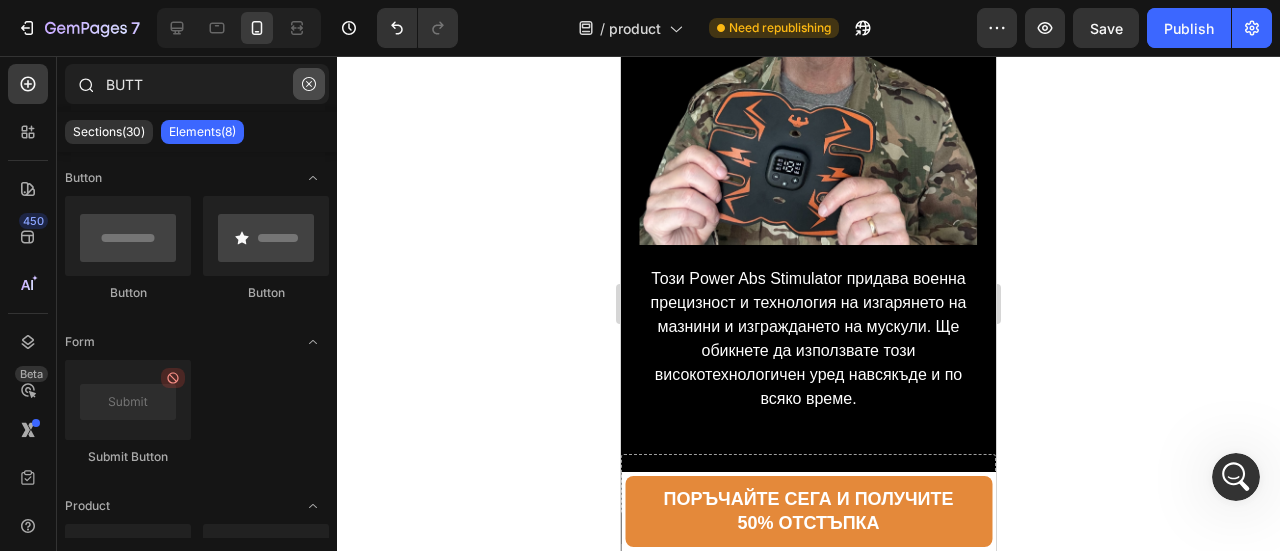 click at bounding box center (309, 84) 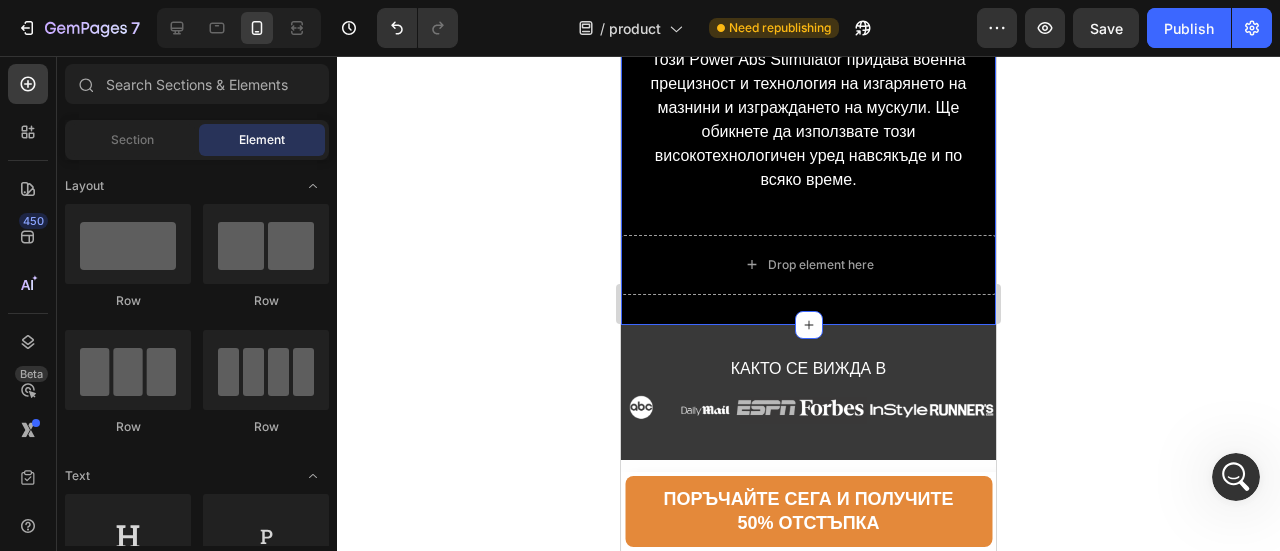 scroll, scrollTop: 600, scrollLeft: 0, axis: vertical 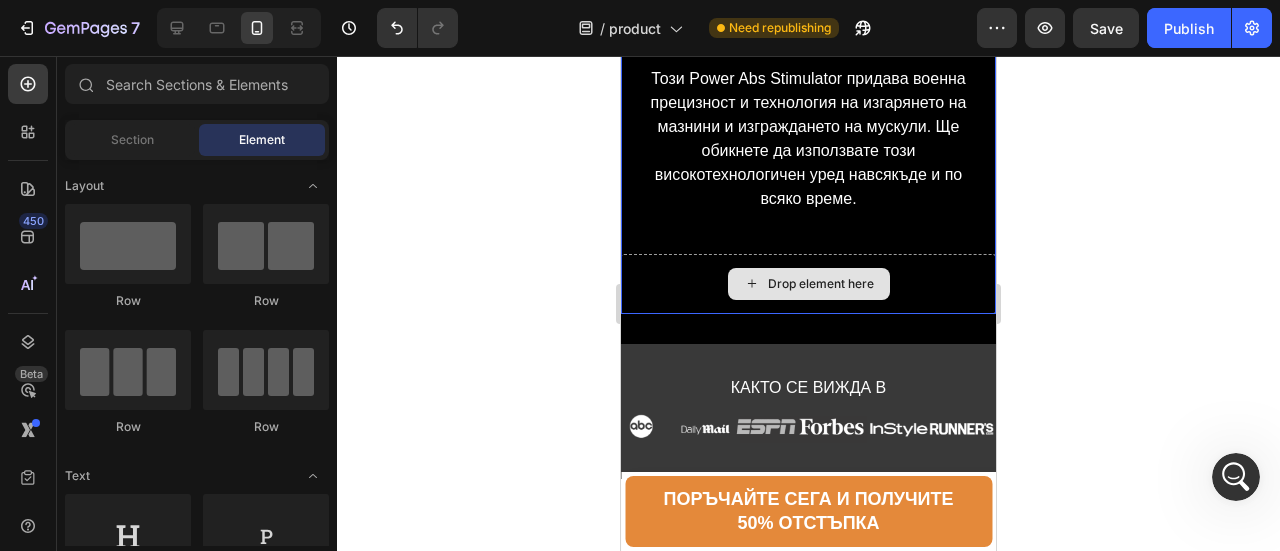 click on "Drop element here" at bounding box center [808, 284] 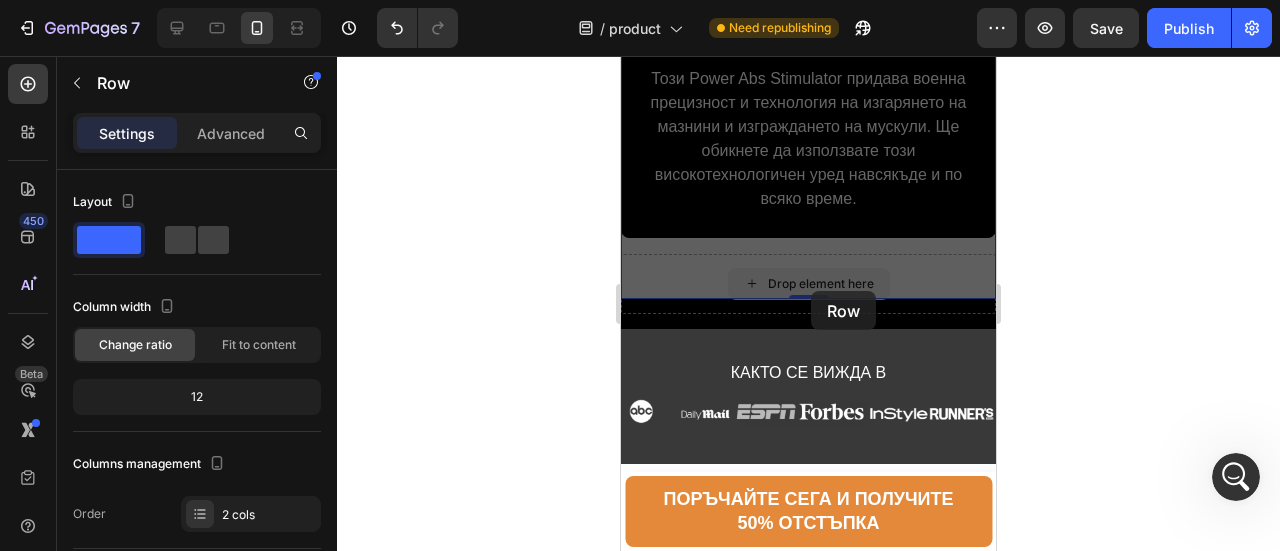 click on "iPhone 13 Mini  ( 375 px) iPhone 13 Mini iPhone 13 Pro iPhone 11 Pro Max iPhone 15 Pro Max Pixel 7 Galaxy S8+ Galaxy S20 Ultra iPad Mini iPad Air iPad Pro Header Product Images Smart Rechargeable Belly Patch For Weight Loss And Shaping Product Title 99.90 лв Product Price Product Price Row   Blue with 5pairs Gel / USB - 99.90 лв  Orange set / USB - 94.90 лв  Orange set1 / USB - 69.90 лв  Product Variants & Swatches
1
Product Quantity Поръчайте сега и получите 50% отстъпка Button Row Product Sticky ПРЕДСТАВЯМЕ : Новият Power Abs Stimulator 2025 Text Block "БЪРЗО  ИЗГАРЯ  МАЗНИНИТЕ & Изгражда мускули" Heading Row Image Text Block Row
Row   0 Image Text Block Row
Drop element here Row   0 Row Section 2 КАКТО СЕ ВИЖДА В Text Block Image Row Section 3 Heading Насладете се на несравнима производителност и  Row" at bounding box center [808, 7032] 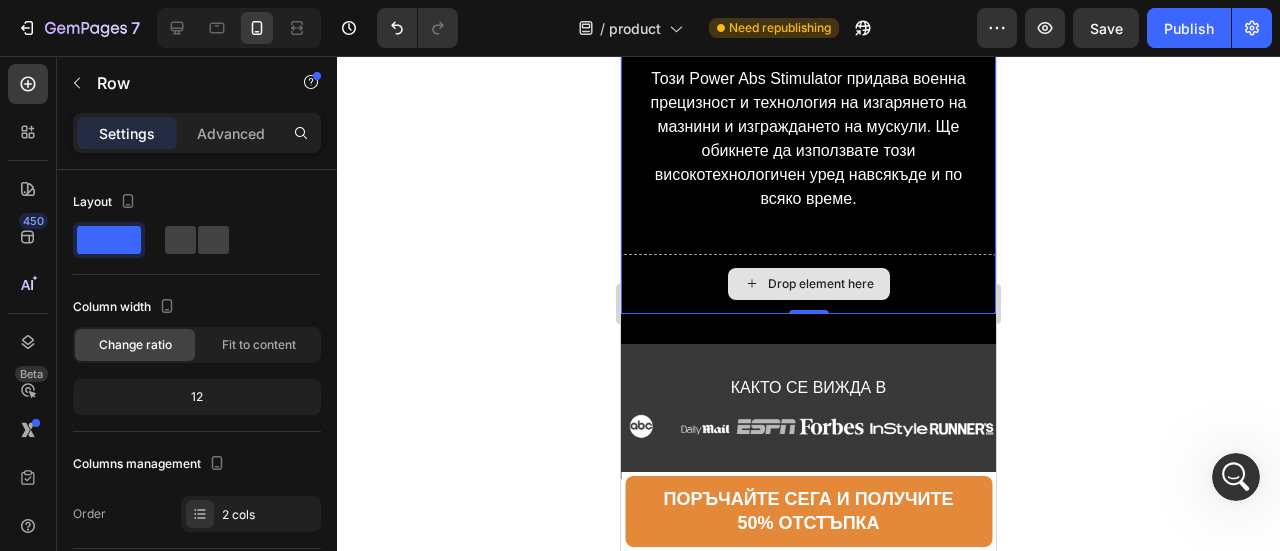 click on "Drop element here" at bounding box center (808, 284) 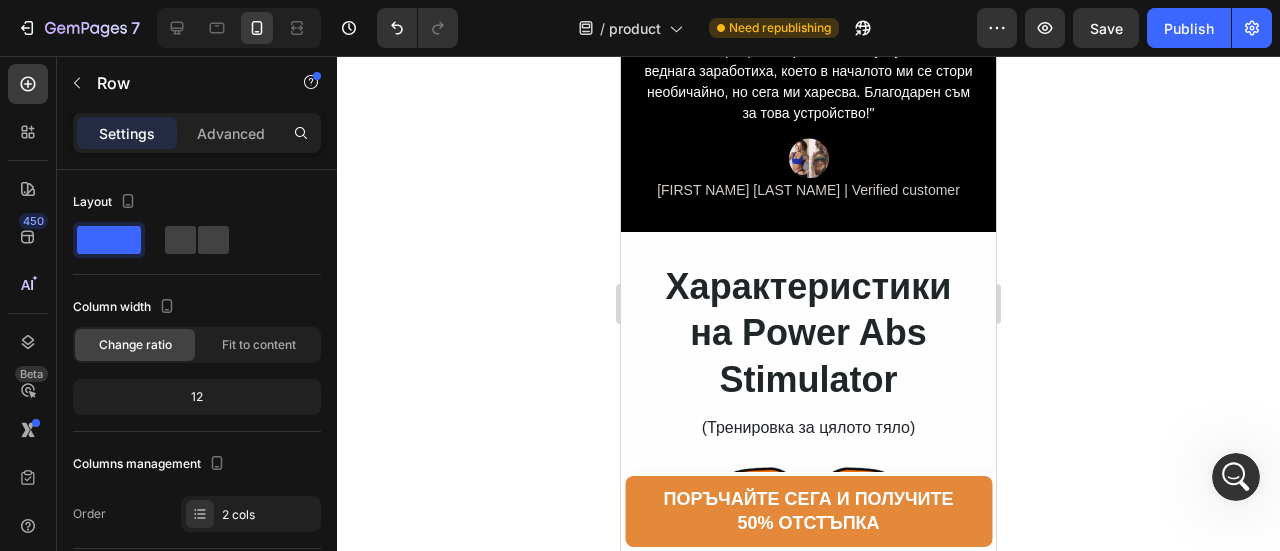 scroll, scrollTop: 3700, scrollLeft: 0, axis: vertical 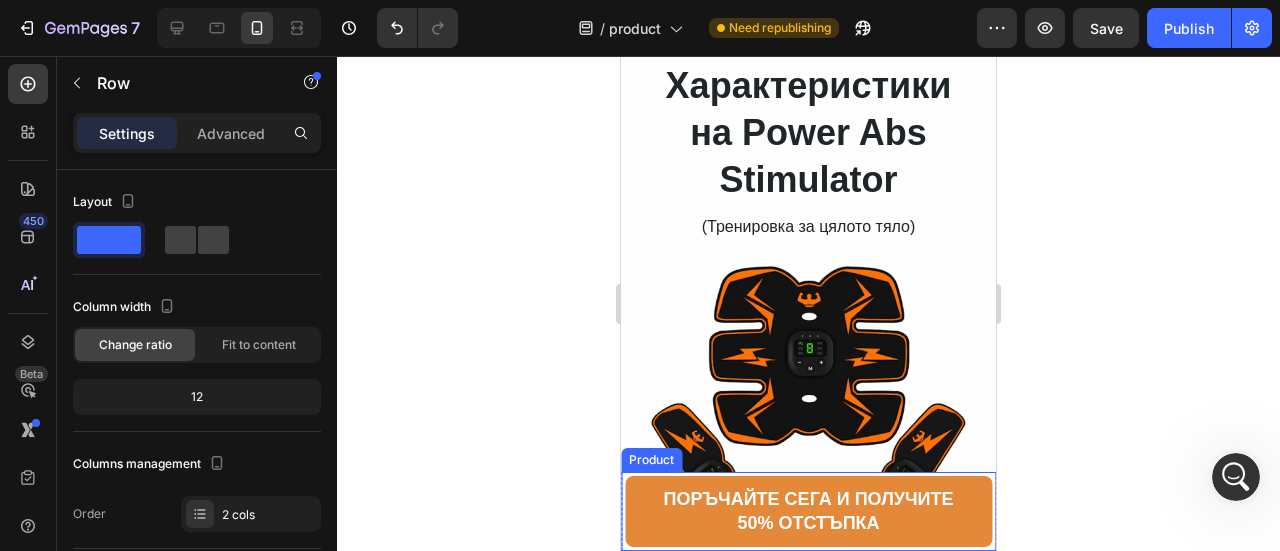 click on "Product Images Smart Rechargeable Belly Patch For Weight Loss And Shaping Product Title 99.90 лв Product Price Product Price Row   Blue with 5pairs Gel / USB - 99.90 лв  Orange set / USB - 94.90 лв  Orange set1 / USB - 69.90 лв  Product Variants & Swatches
1
Product Quantity Поръчайте сега и получите 50% отстъпка Button Row Product" at bounding box center [808, 511] 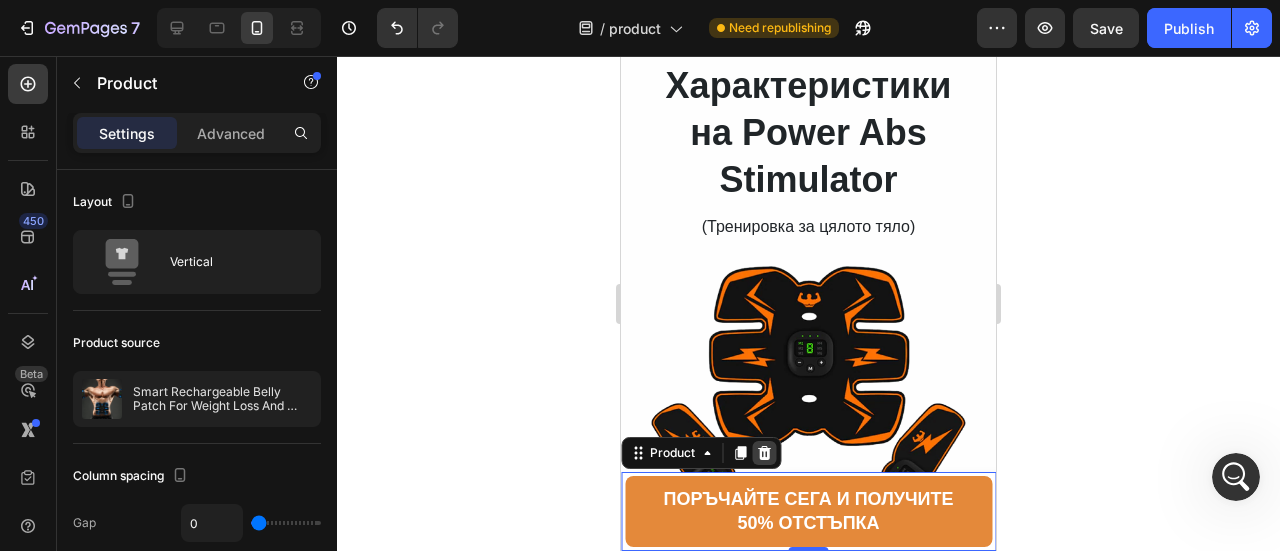click 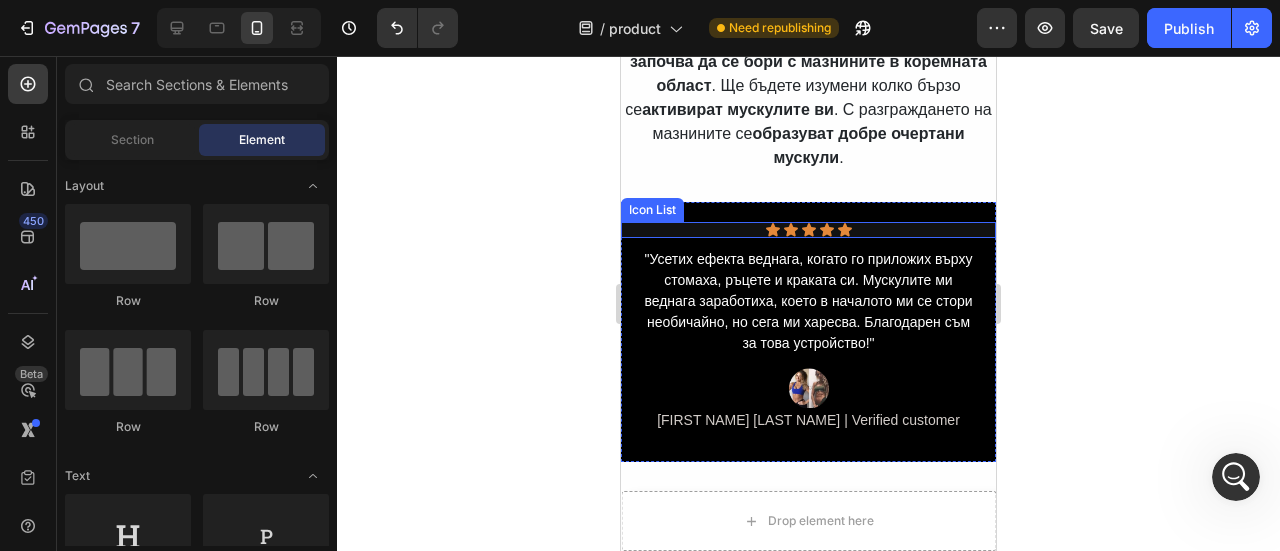 scroll, scrollTop: 3100, scrollLeft: 0, axis: vertical 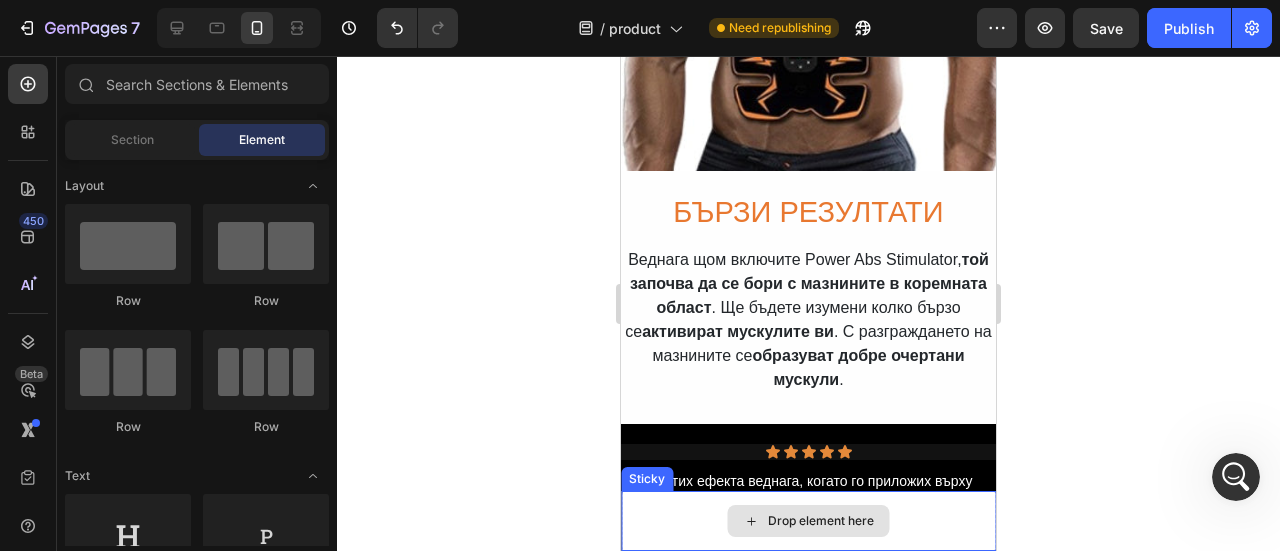 click 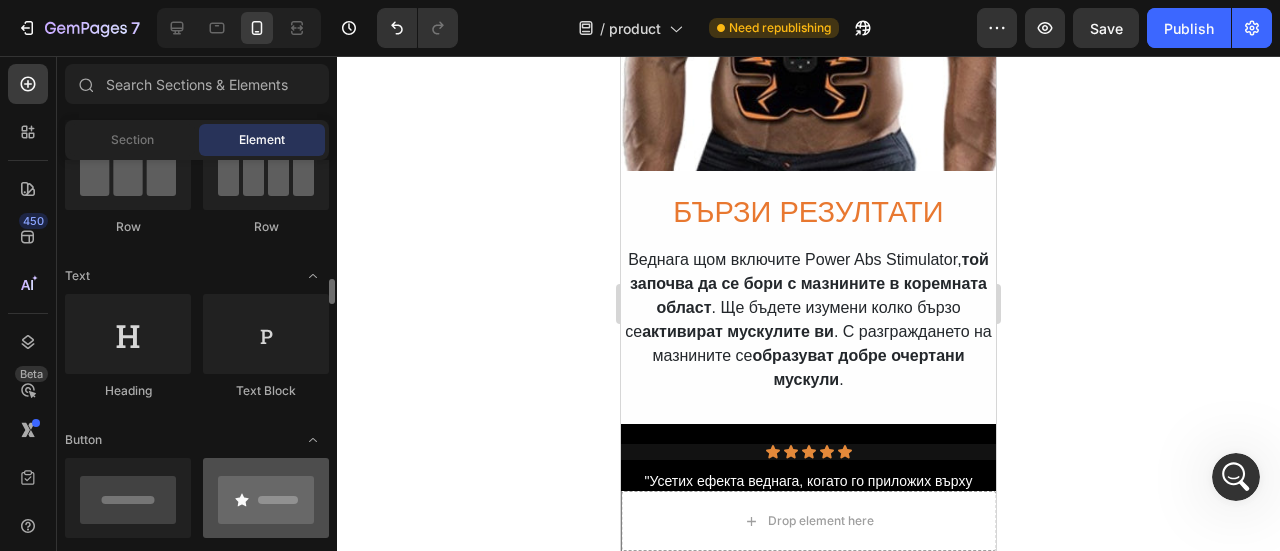 scroll, scrollTop: 300, scrollLeft: 0, axis: vertical 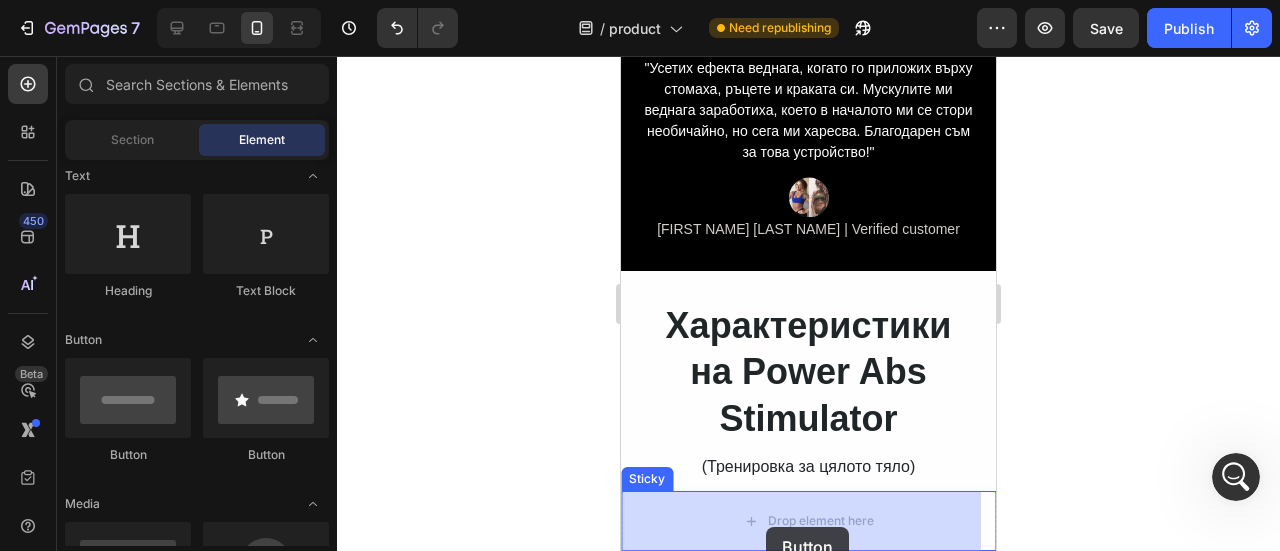 drag, startPoint x: 758, startPoint y: 470, endPoint x: 758, endPoint y: 517, distance: 47 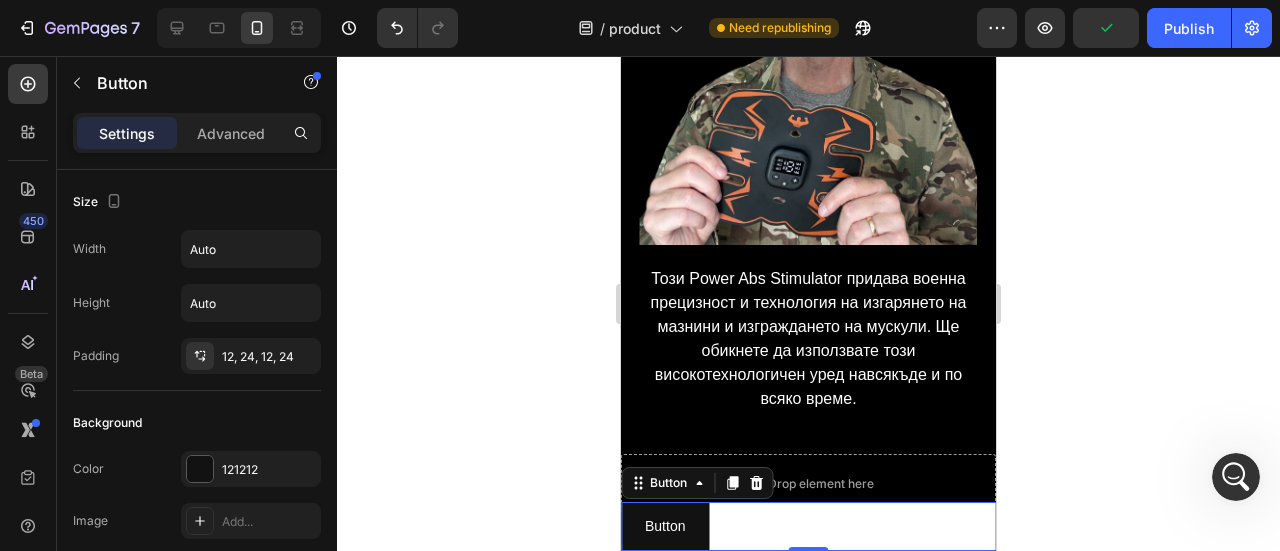 scroll, scrollTop: 400, scrollLeft: 0, axis: vertical 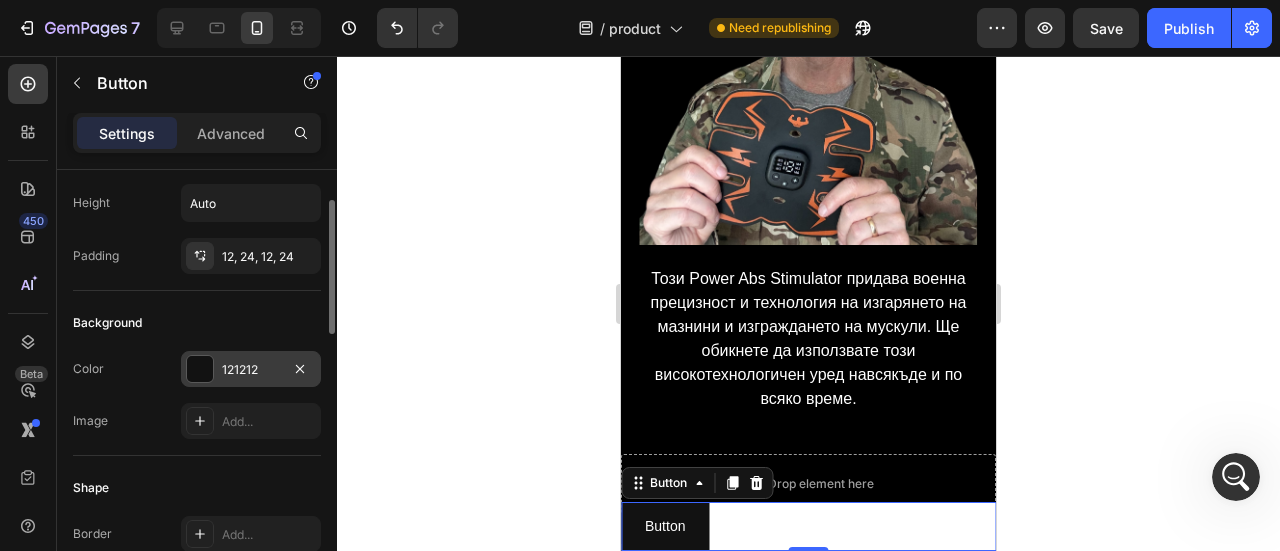 click at bounding box center (200, 369) 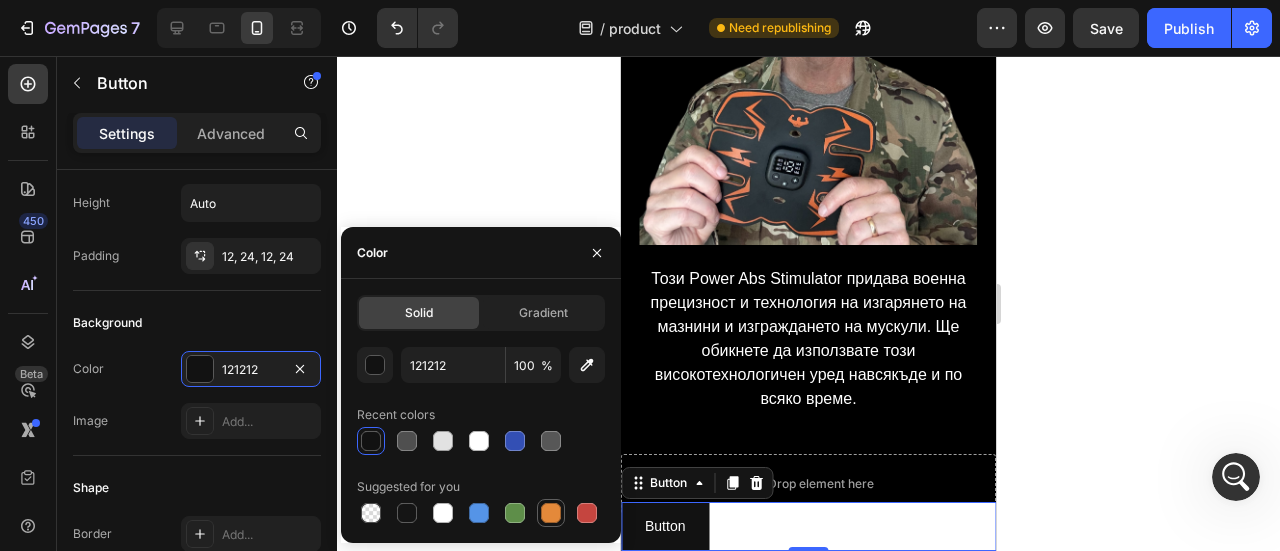 click at bounding box center (551, 513) 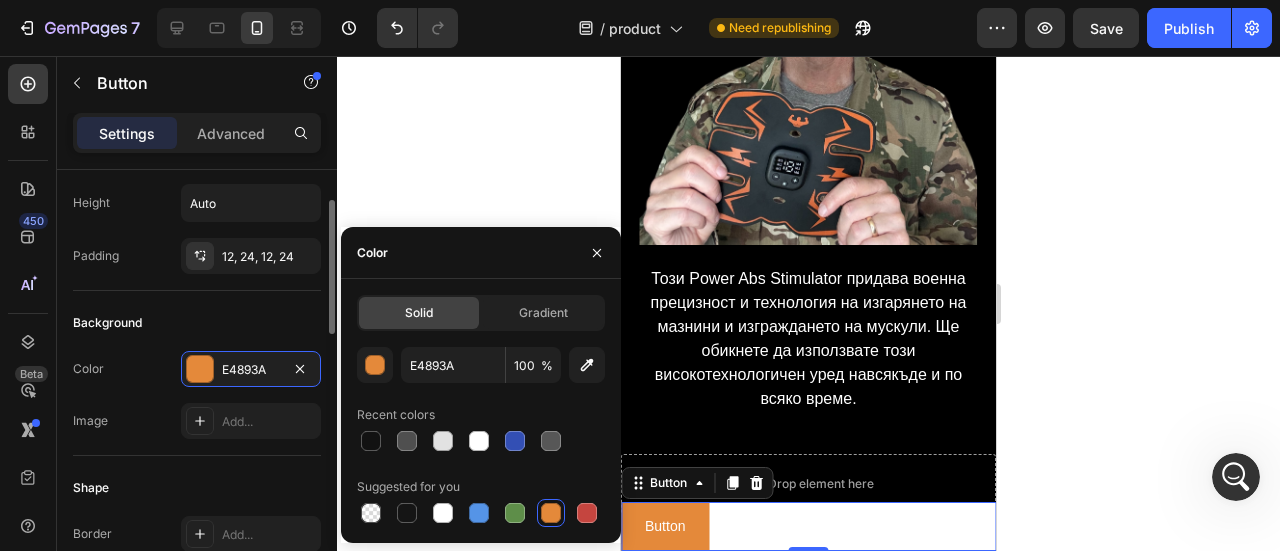 click on "Shape Border Add... Corner Add... Shadow Add..." 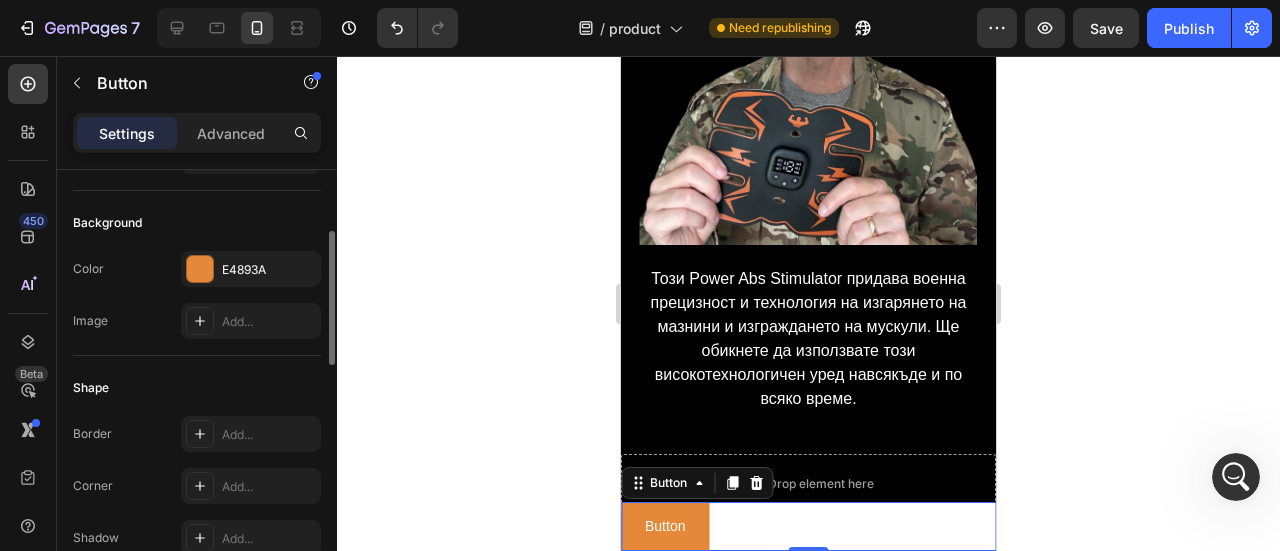 scroll, scrollTop: 300, scrollLeft: 0, axis: vertical 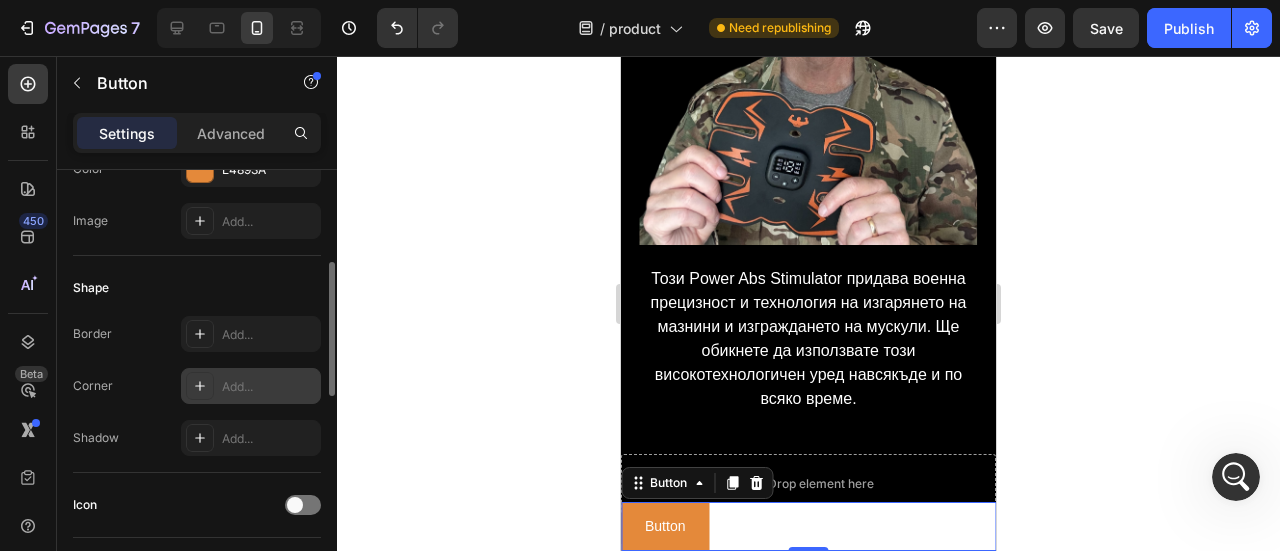 click on "Add..." at bounding box center [269, 387] 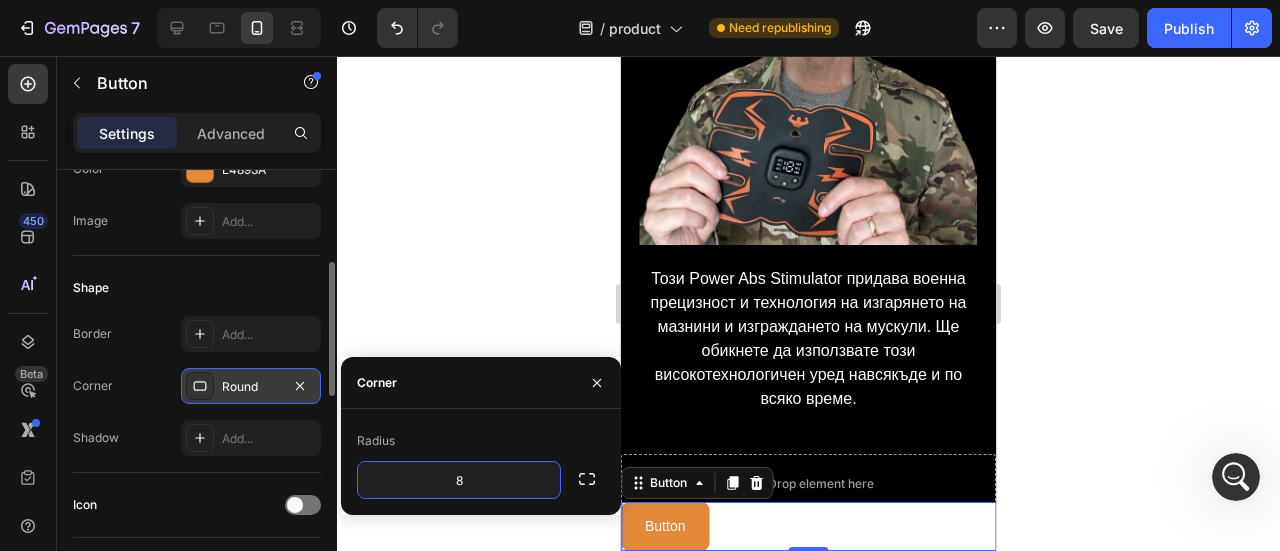 click on "Border Add... Corner Round Shadow Add..." at bounding box center (197, 386) 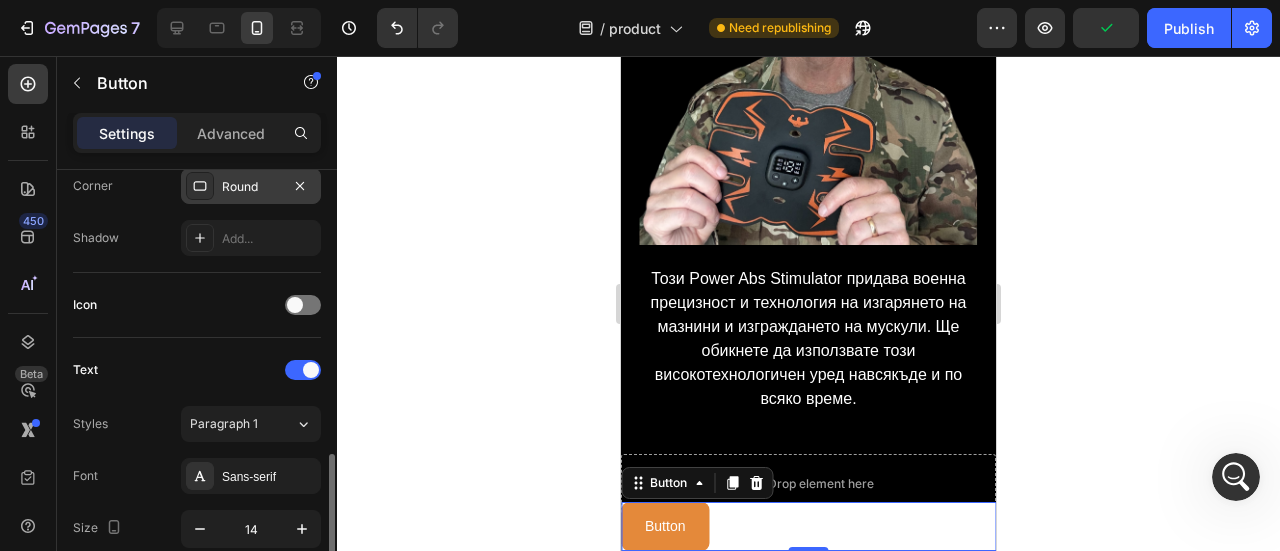 scroll, scrollTop: 600, scrollLeft: 0, axis: vertical 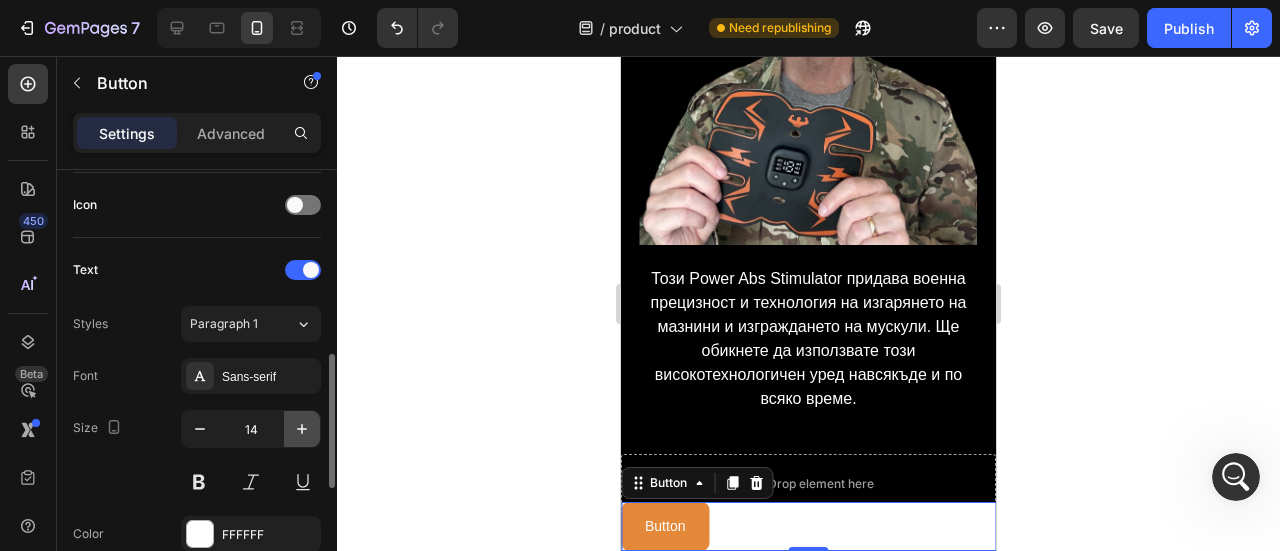 click 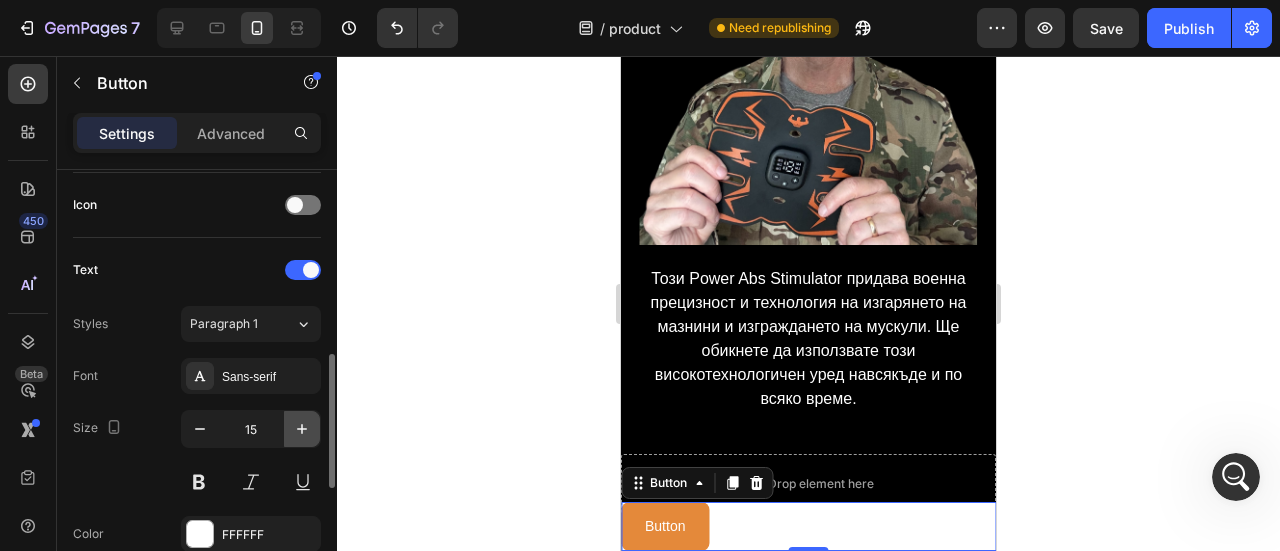 click 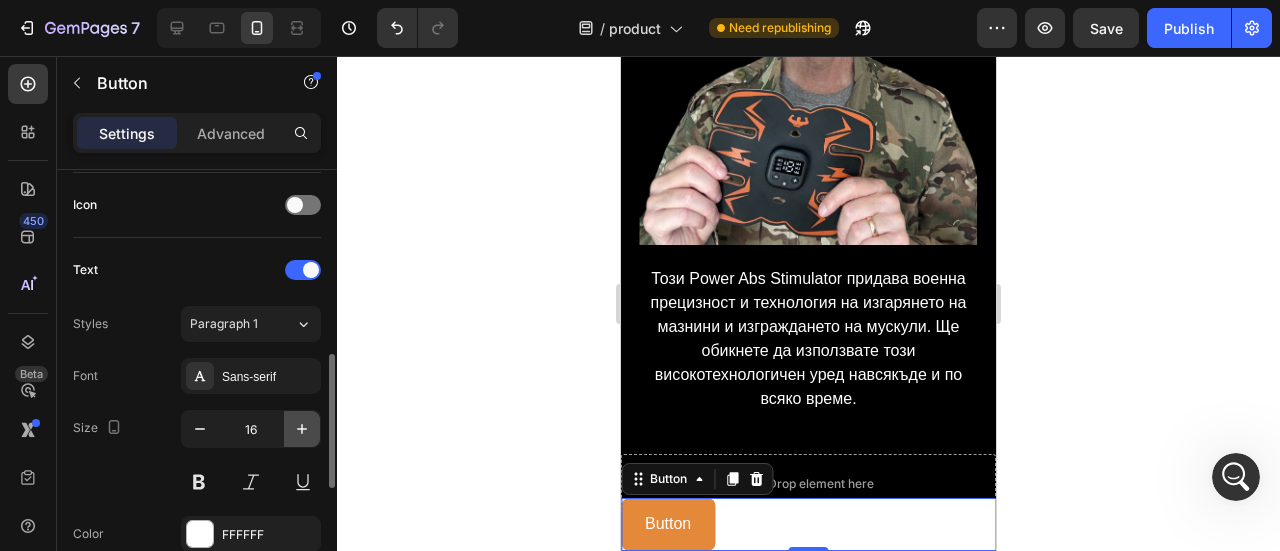 click 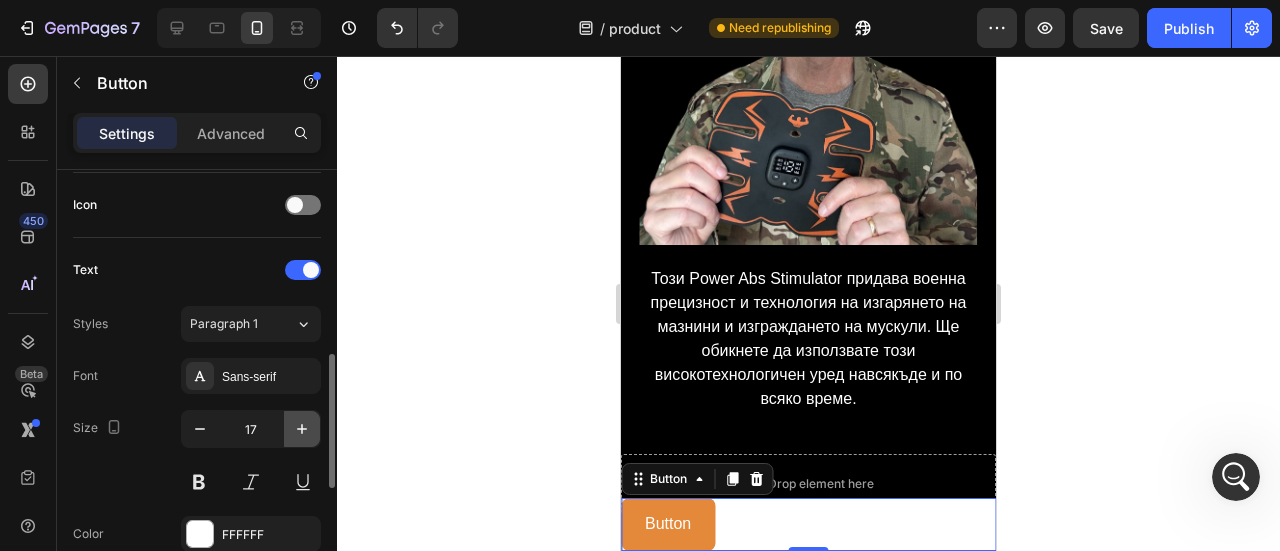 click 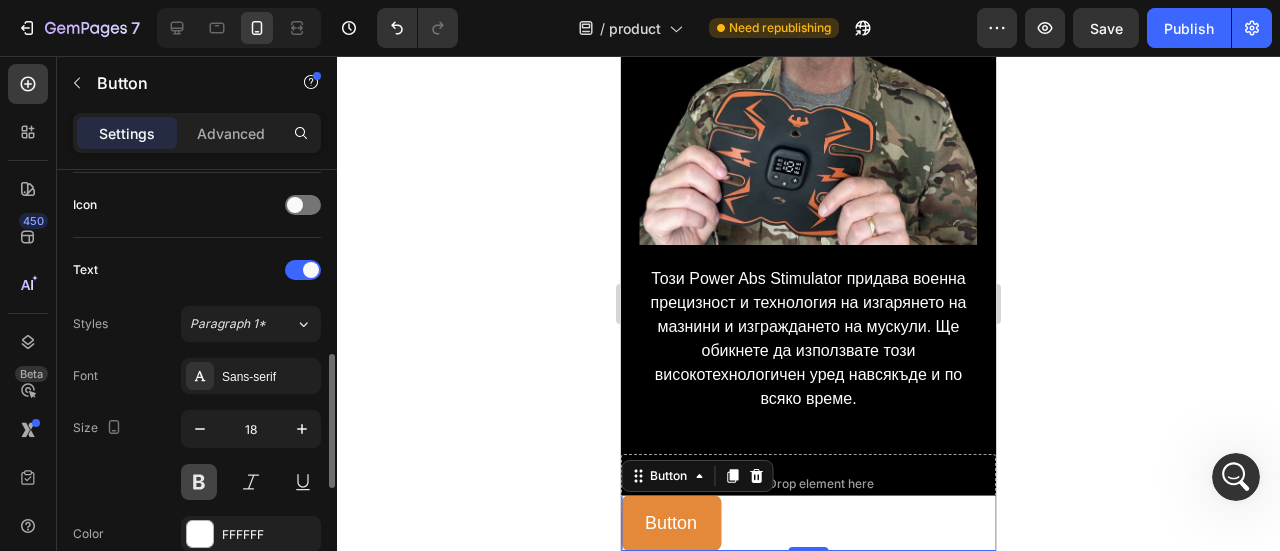 click at bounding box center (199, 482) 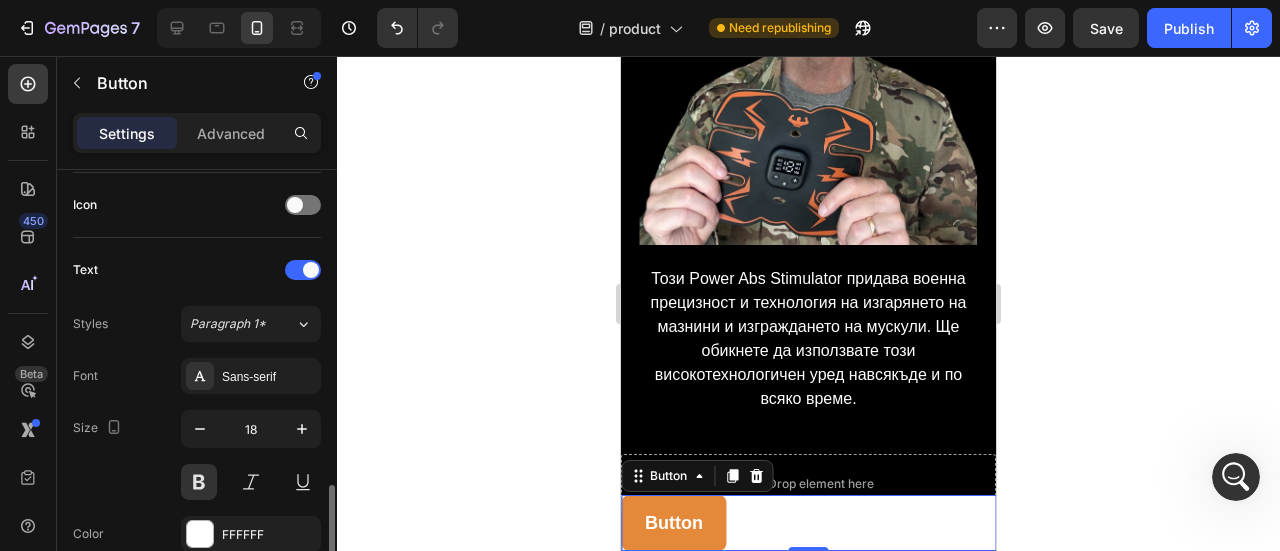 scroll, scrollTop: 700, scrollLeft: 0, axis: vertical 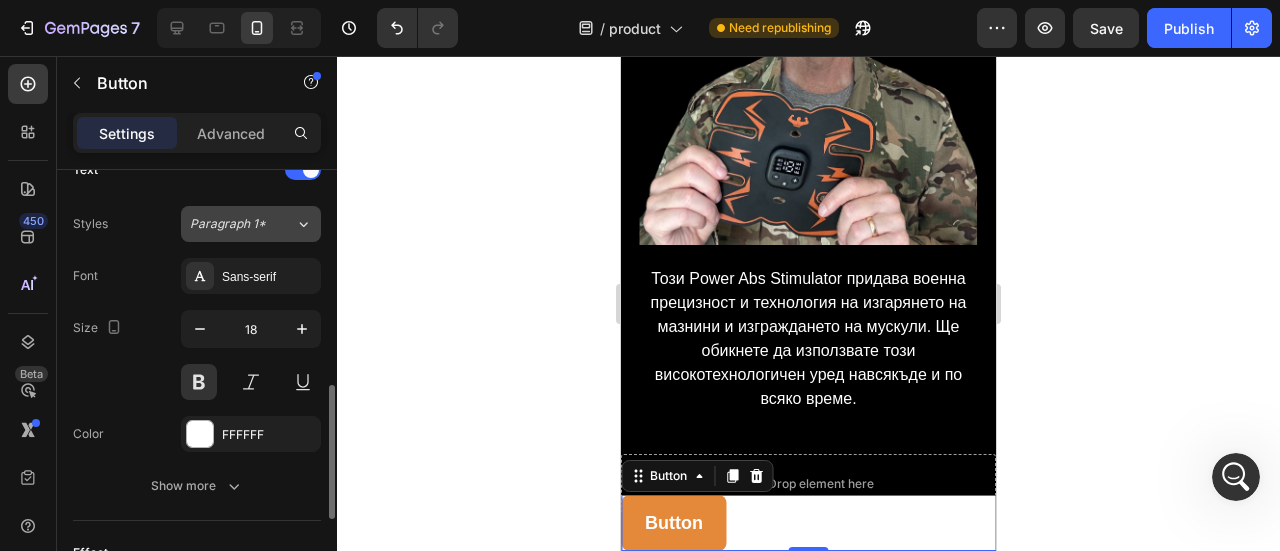 click on "Paragraph 1*" at bounding box center [230, 224] 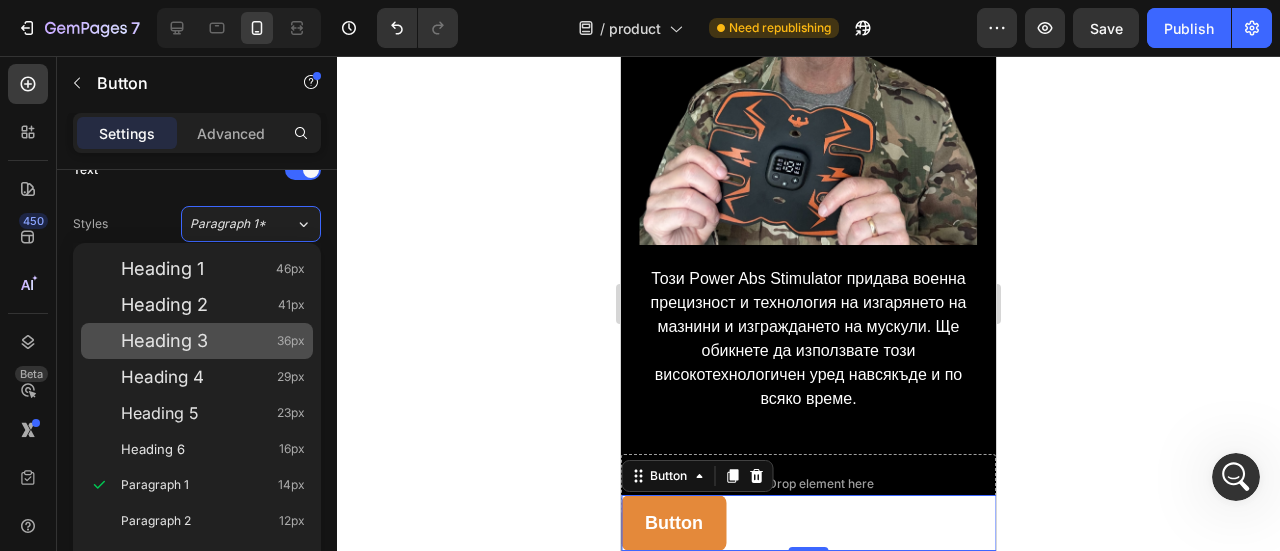 click on "Heading 3" at bounding box center [164, 341] 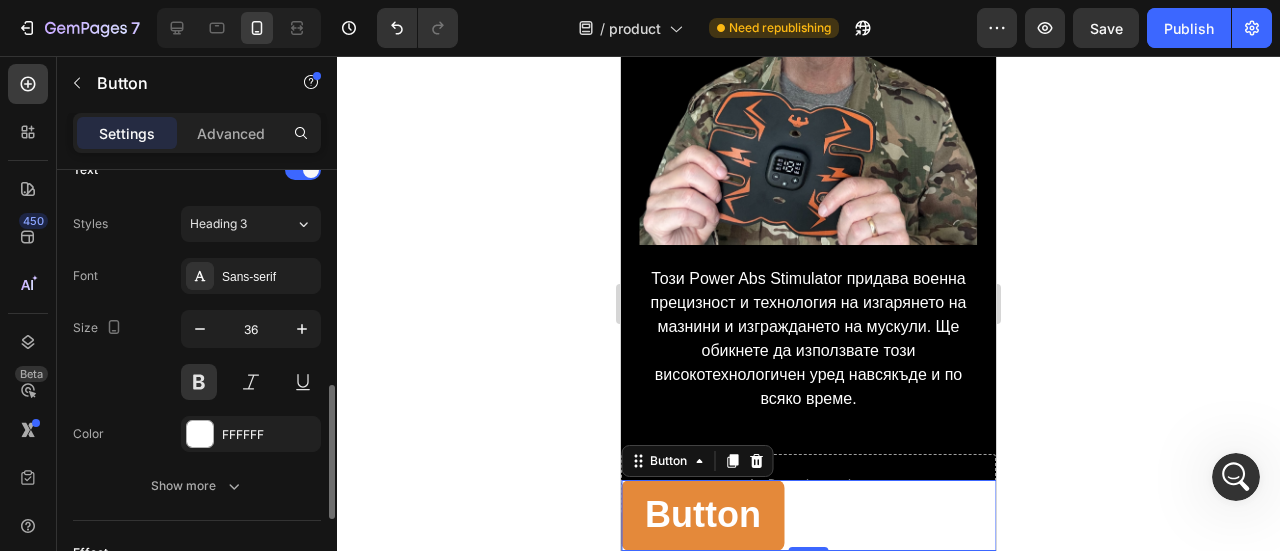 drag, startPoint x: 206, startPoint y: 347, endPoint x: 207, endPoint y: 320, distance: 27.018513 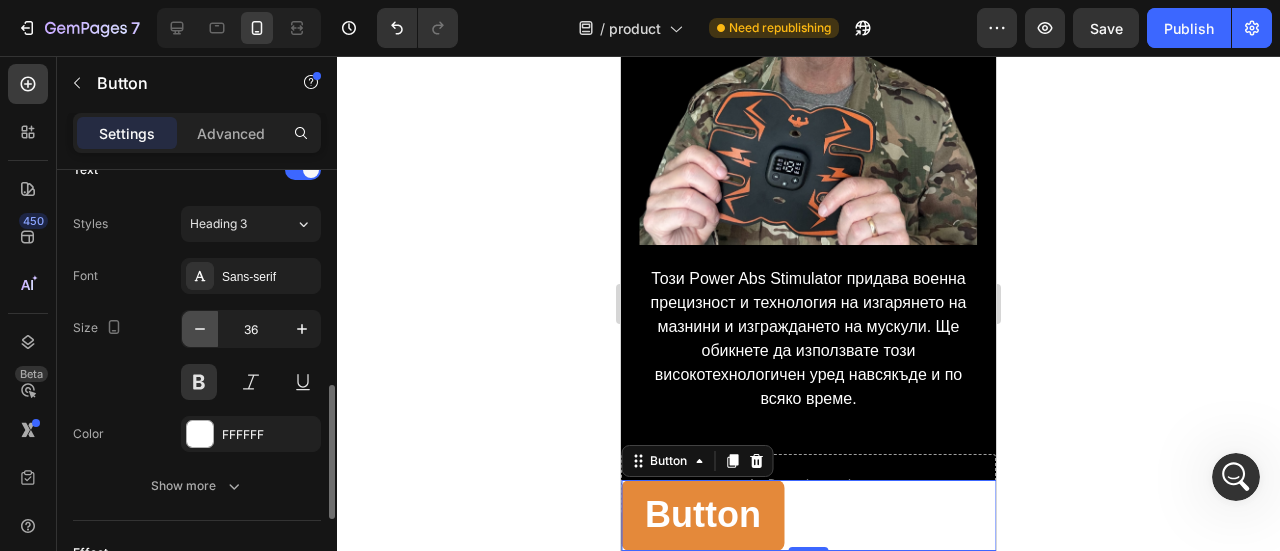 click 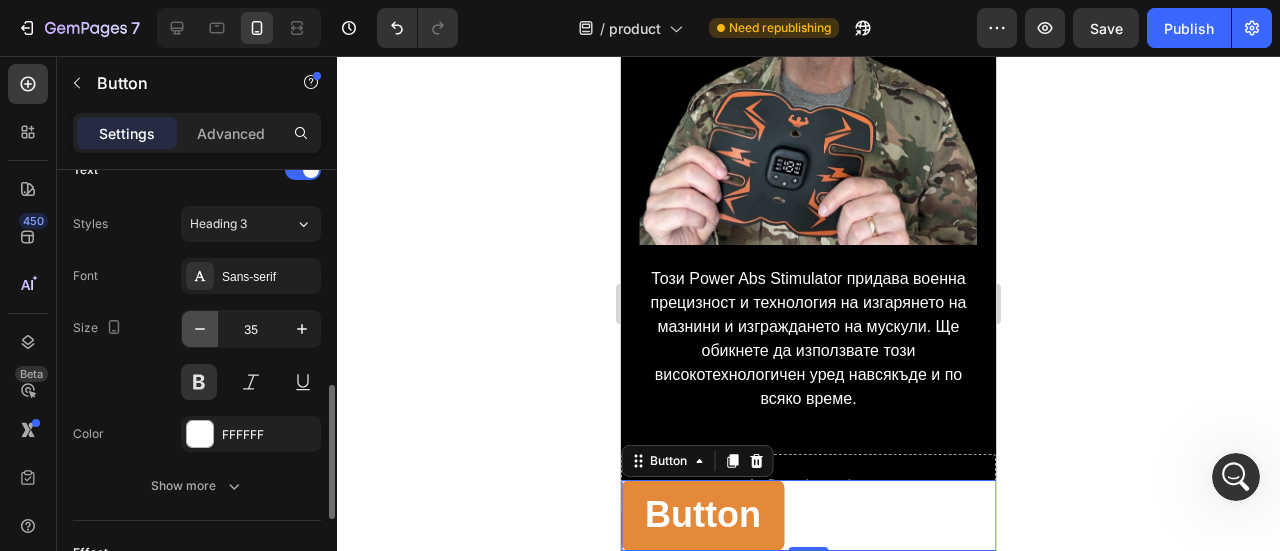 click 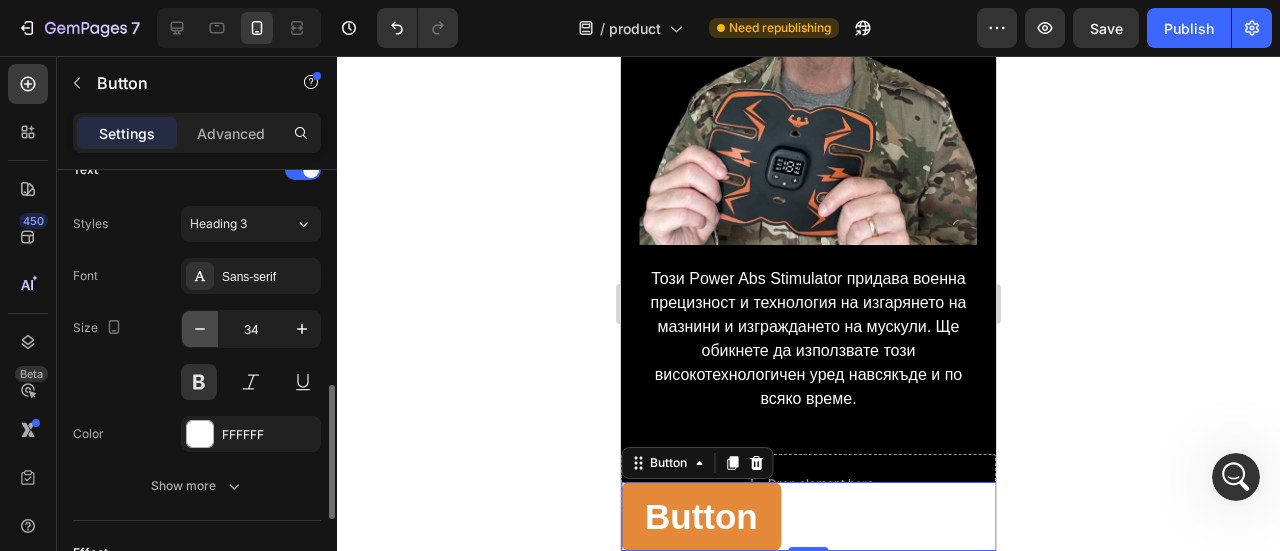 click 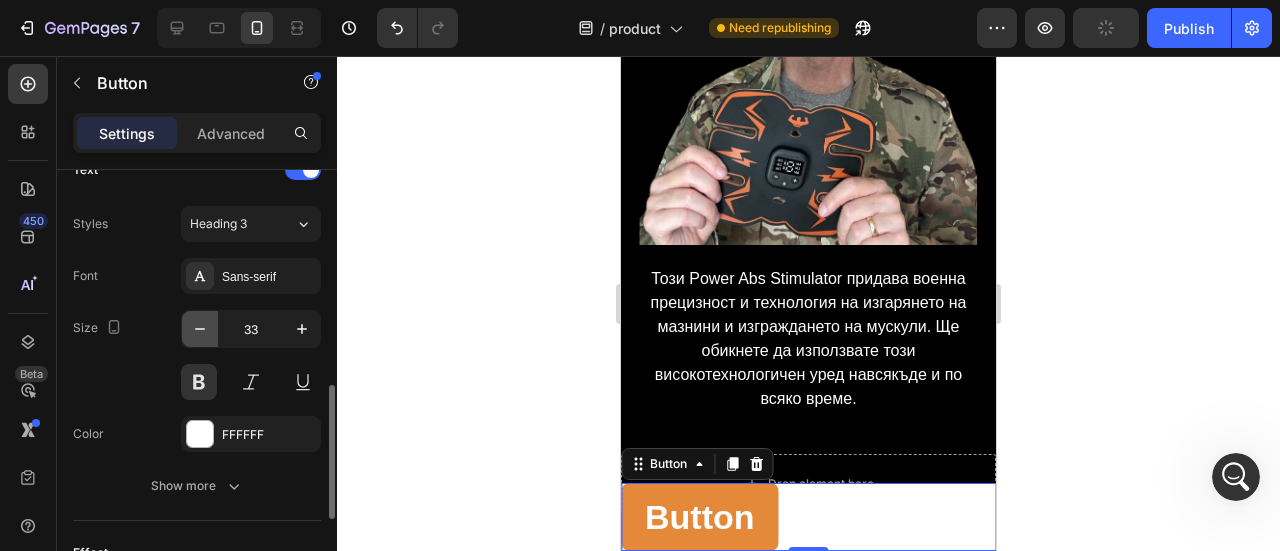 click 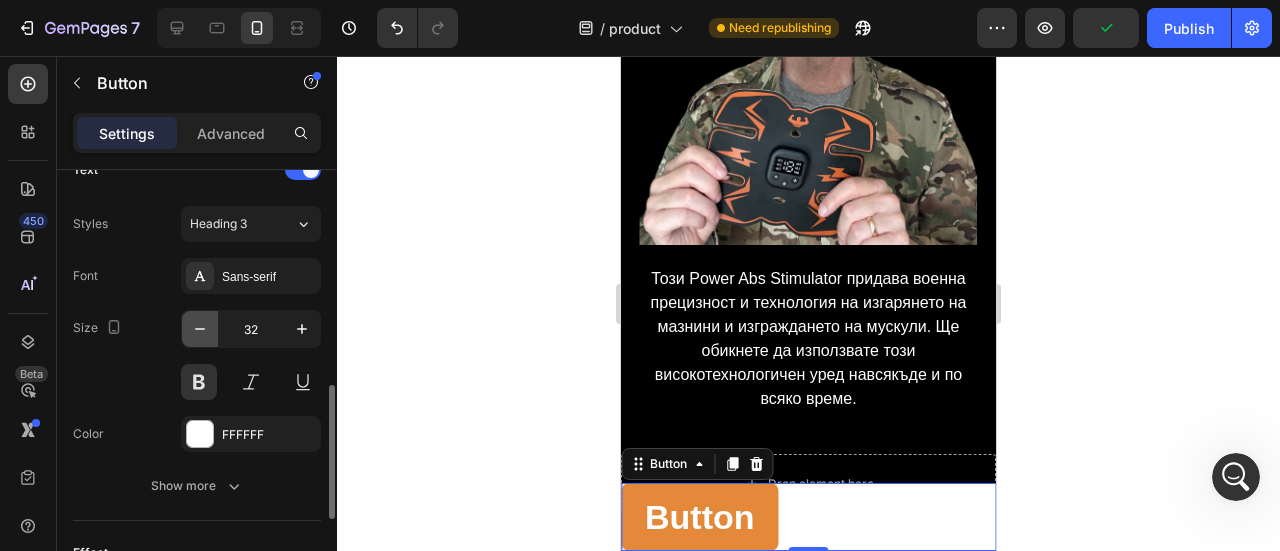 click 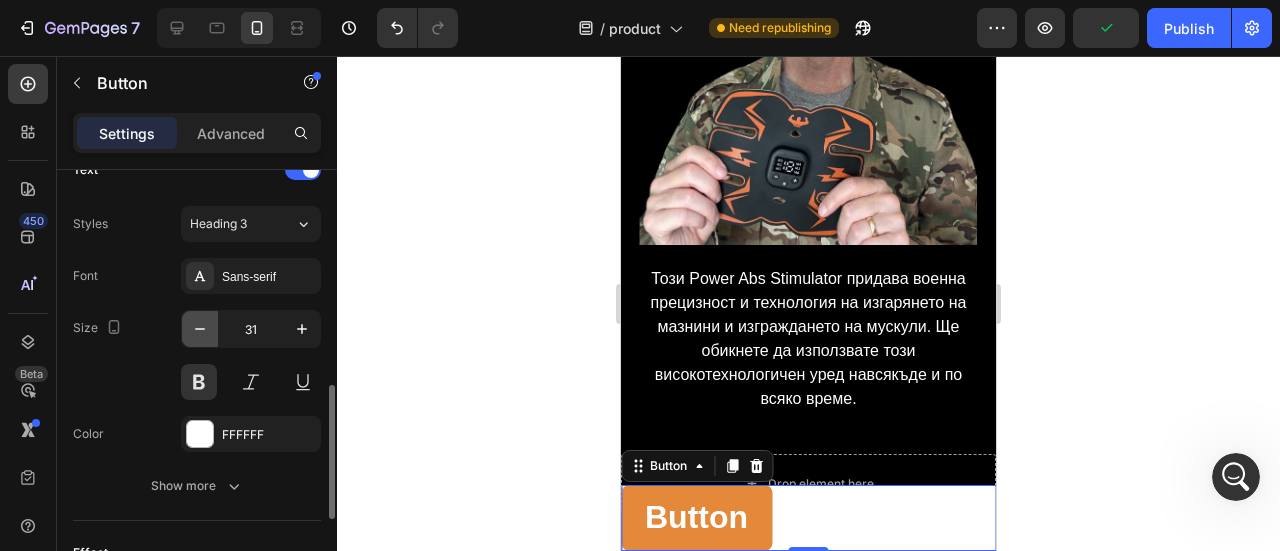 click 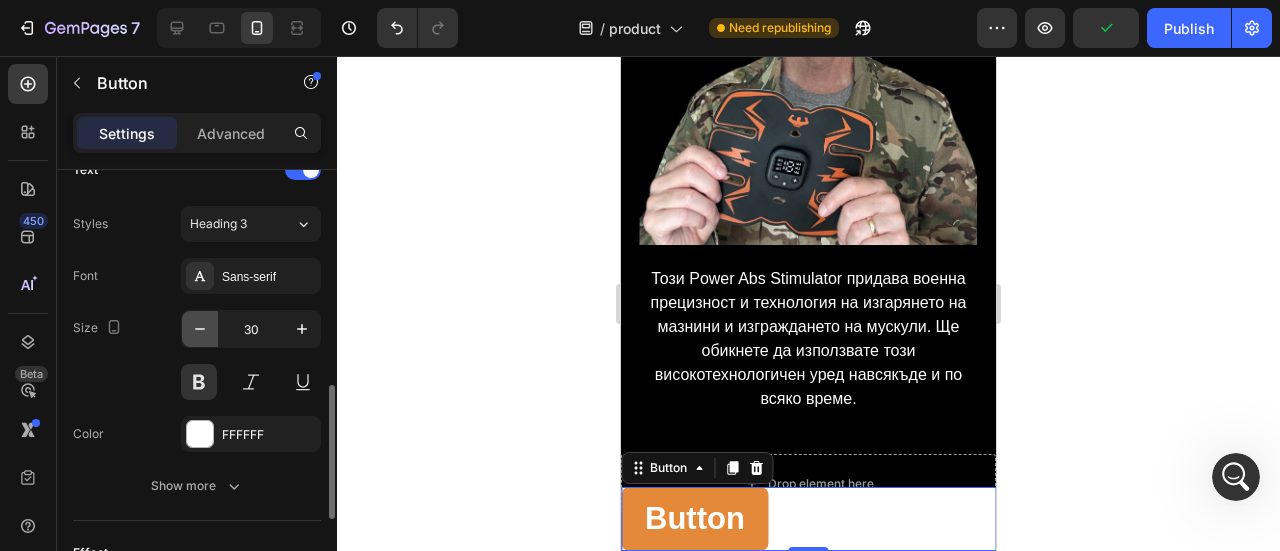 click 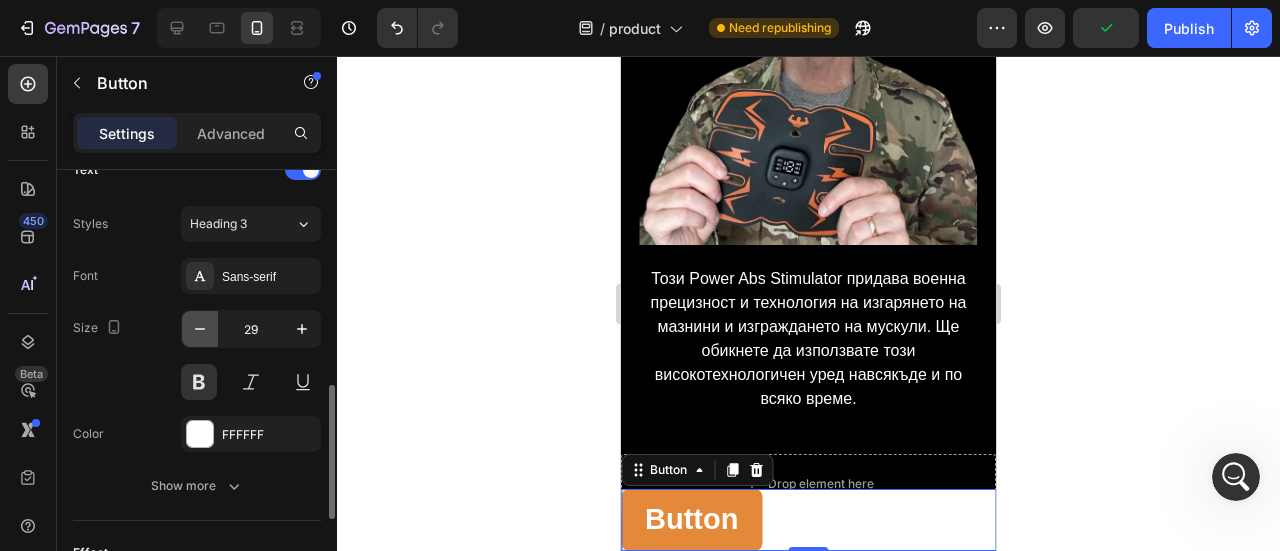 click 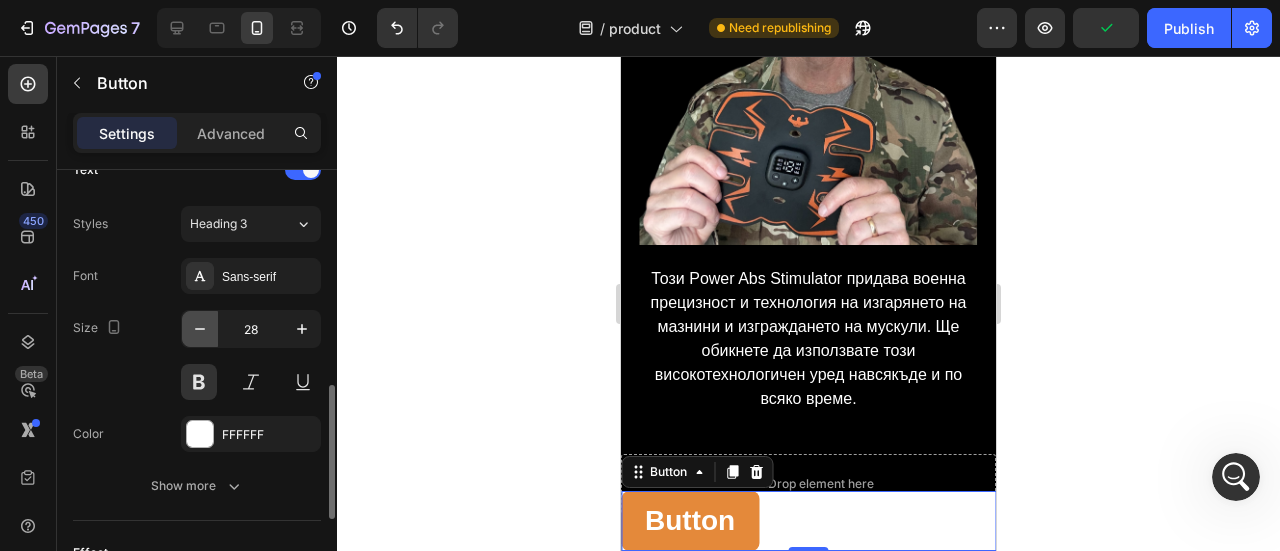 click 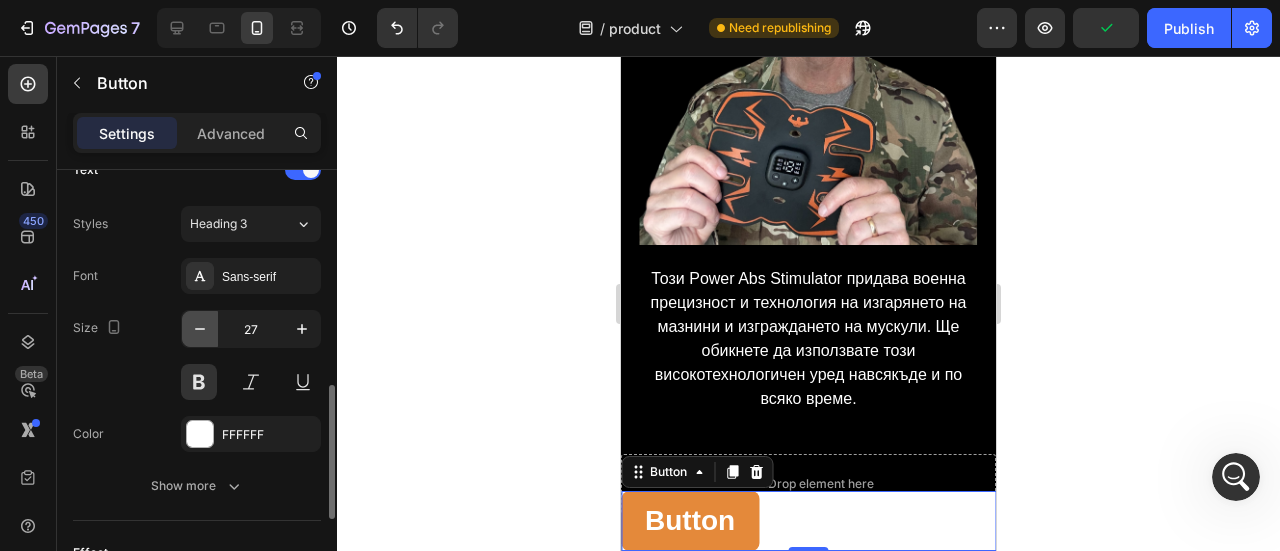 click 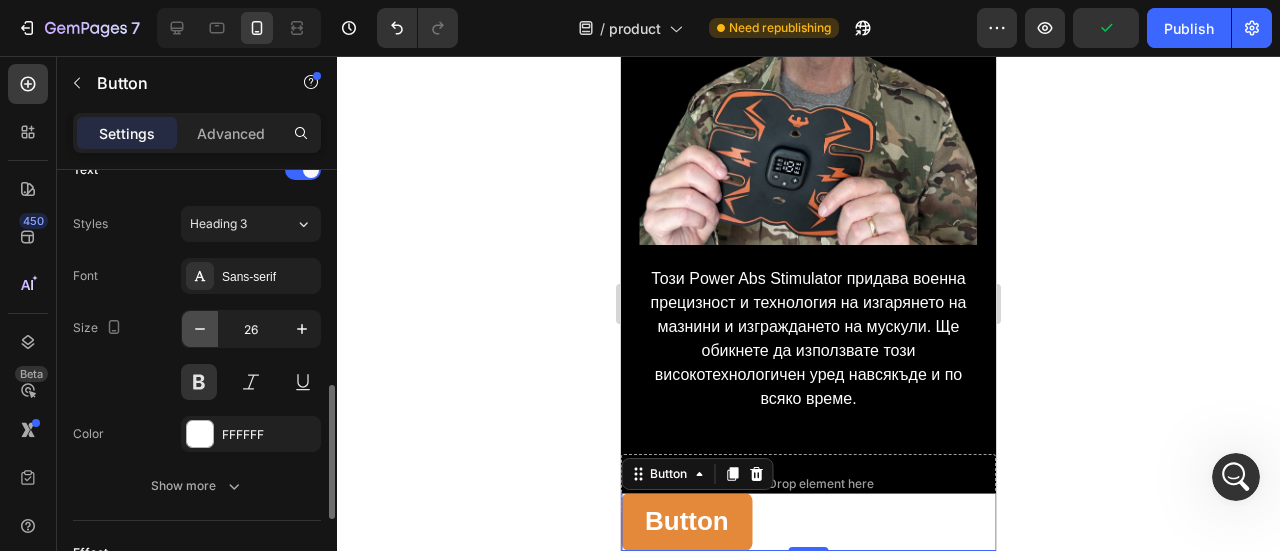 click 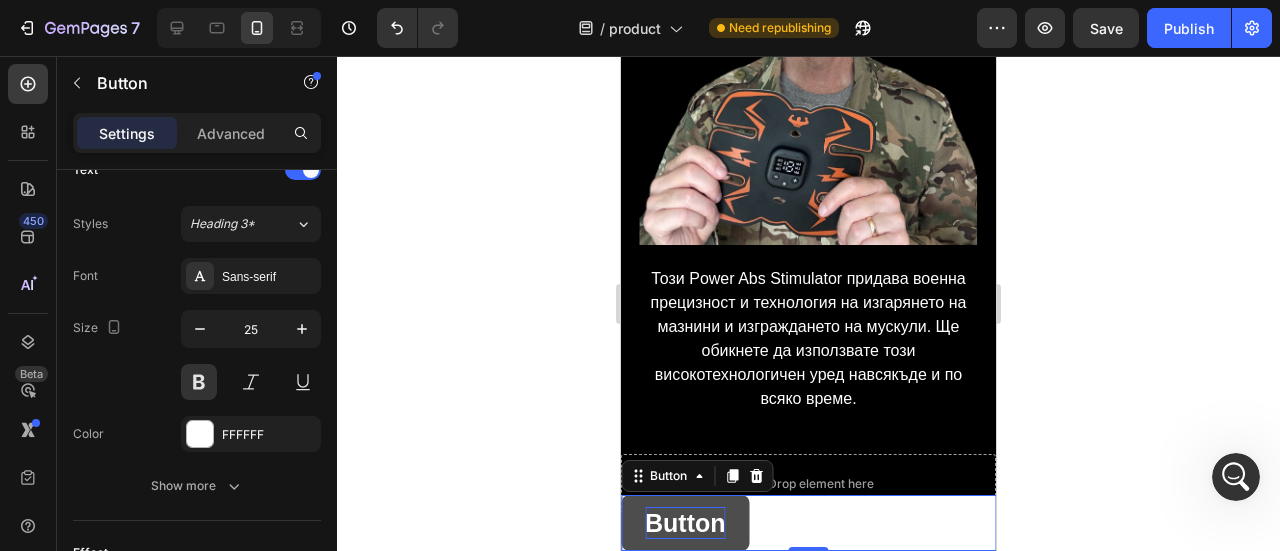 click on "Button" at bounding box center [685, 523] 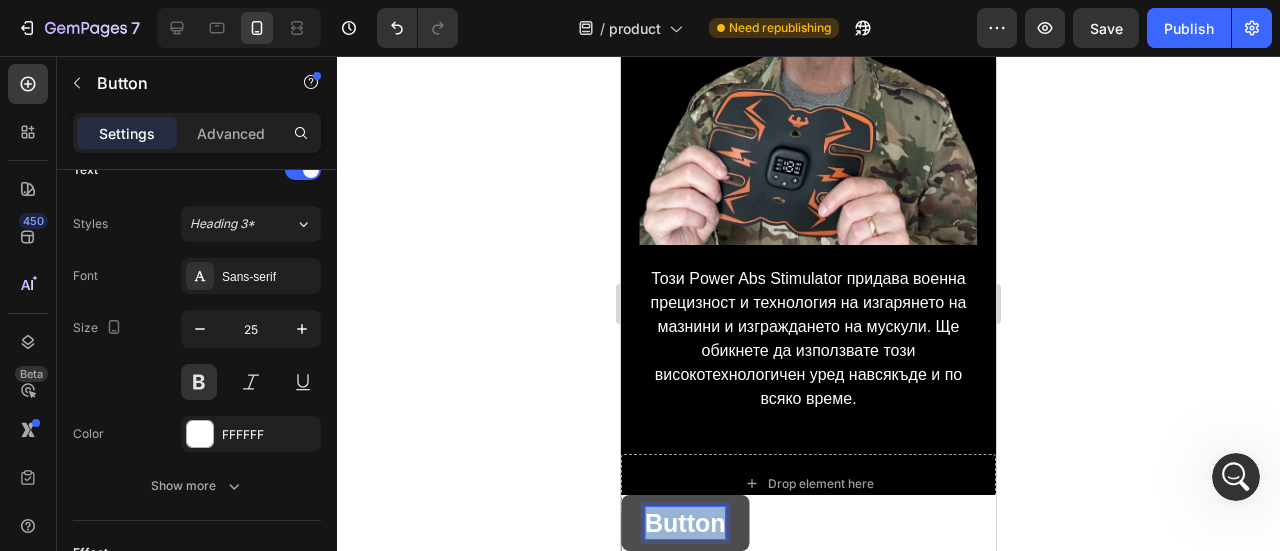 click on "Button" at bounding box center [685, 523] 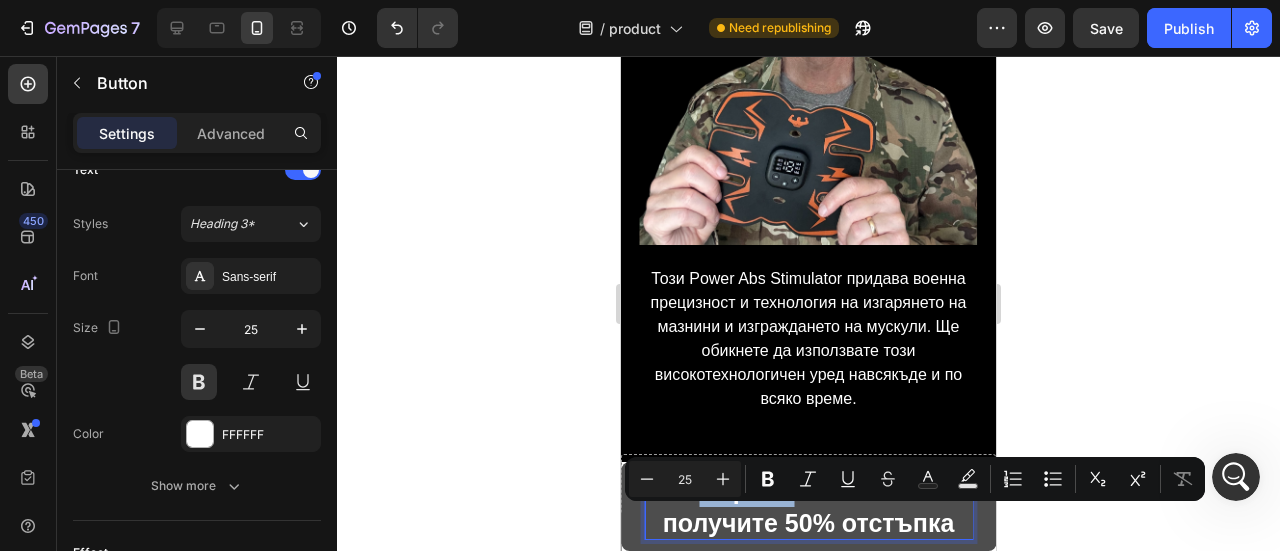 scroll, scrollTop: 406, scrollLeft: 0, axis: vertical 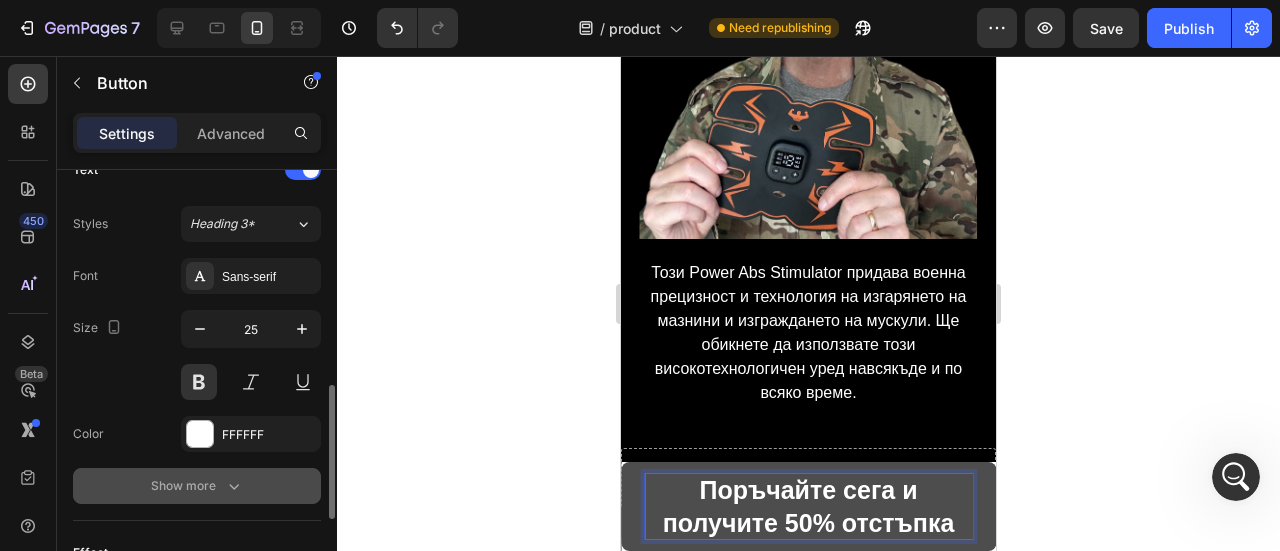 click on "Show more" at bounding box center (197, 486) 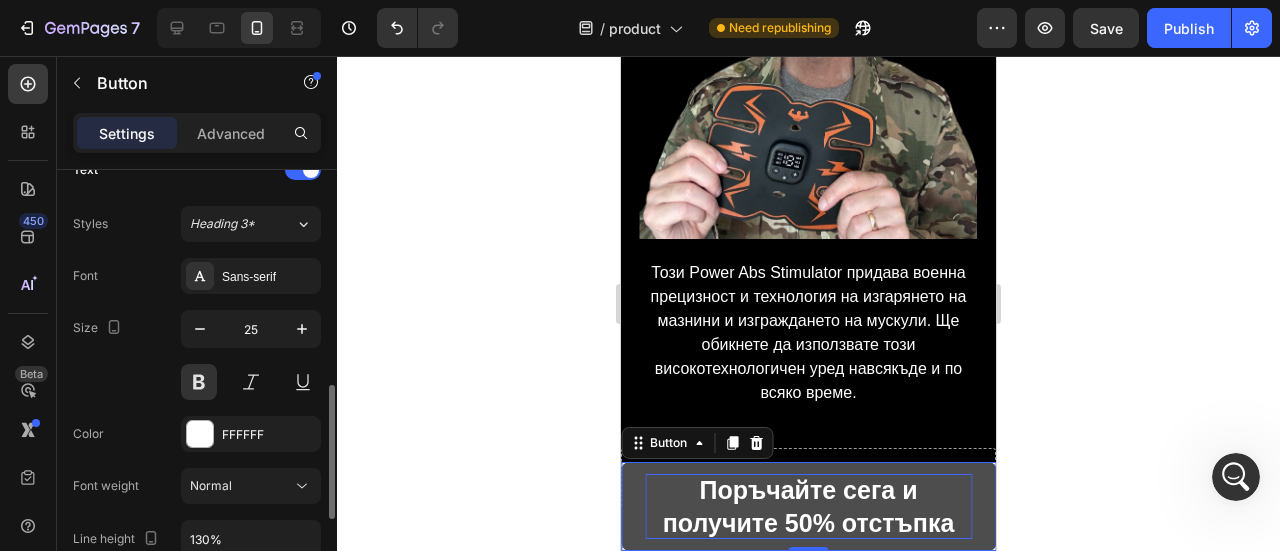 scroll, scrollTop: 900, scrollLeft: 0, axis: vertical 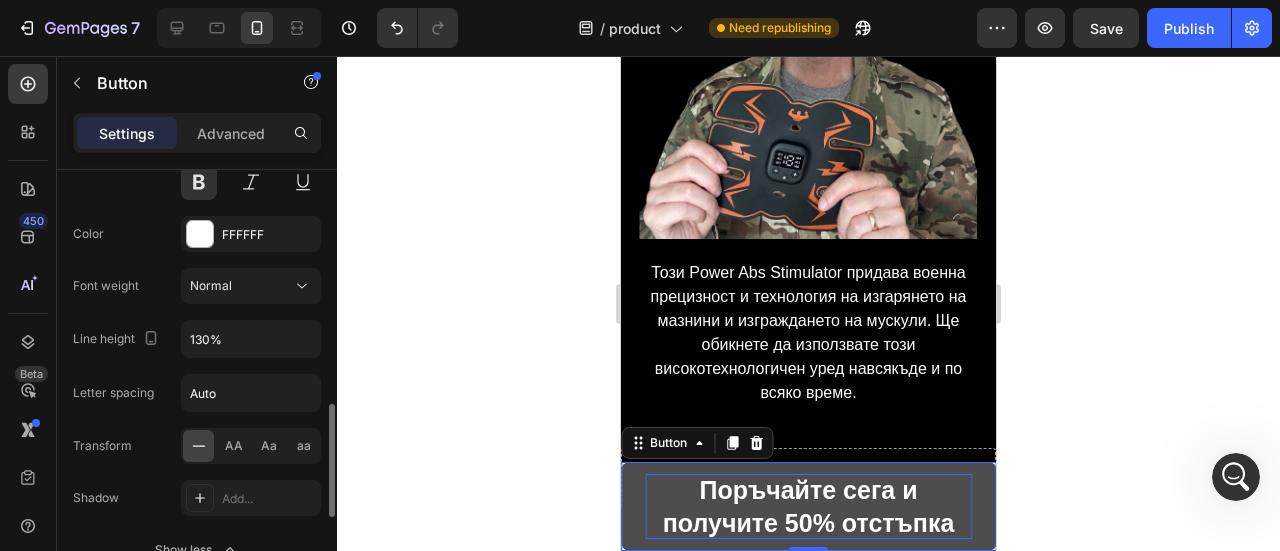 click on "AA" 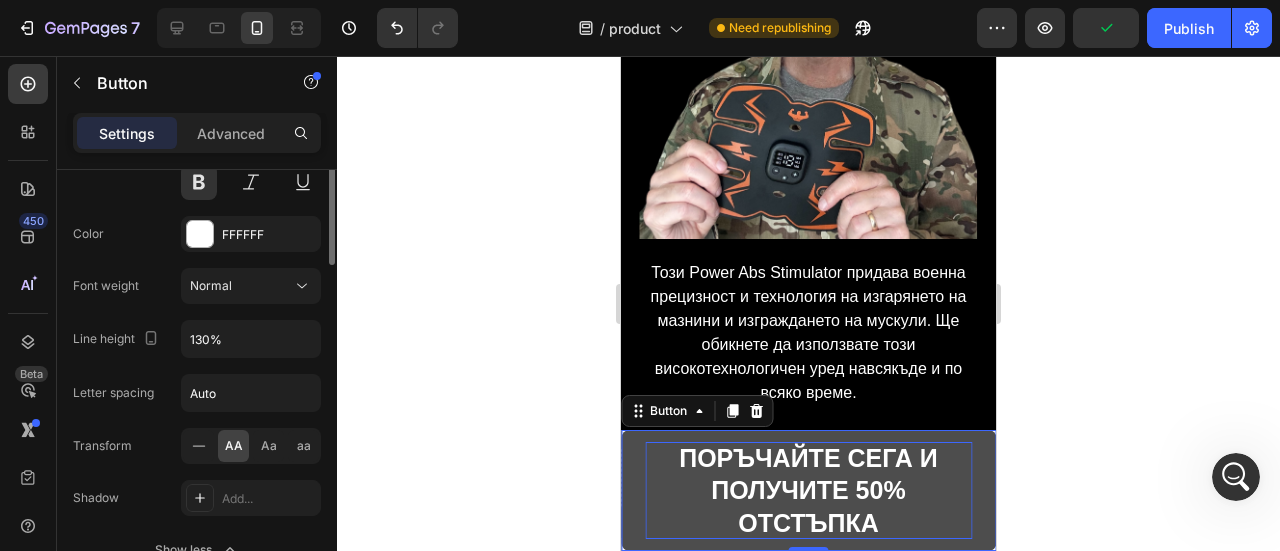 scroll, scrollTop: 700, scrollLeft: 0, axis: vertical 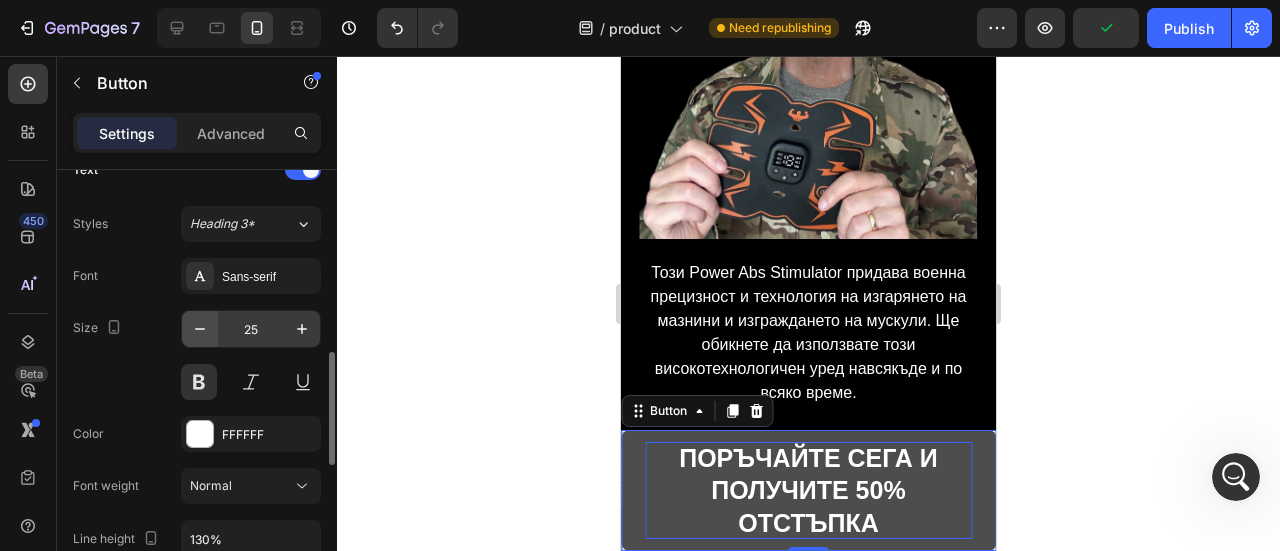 click 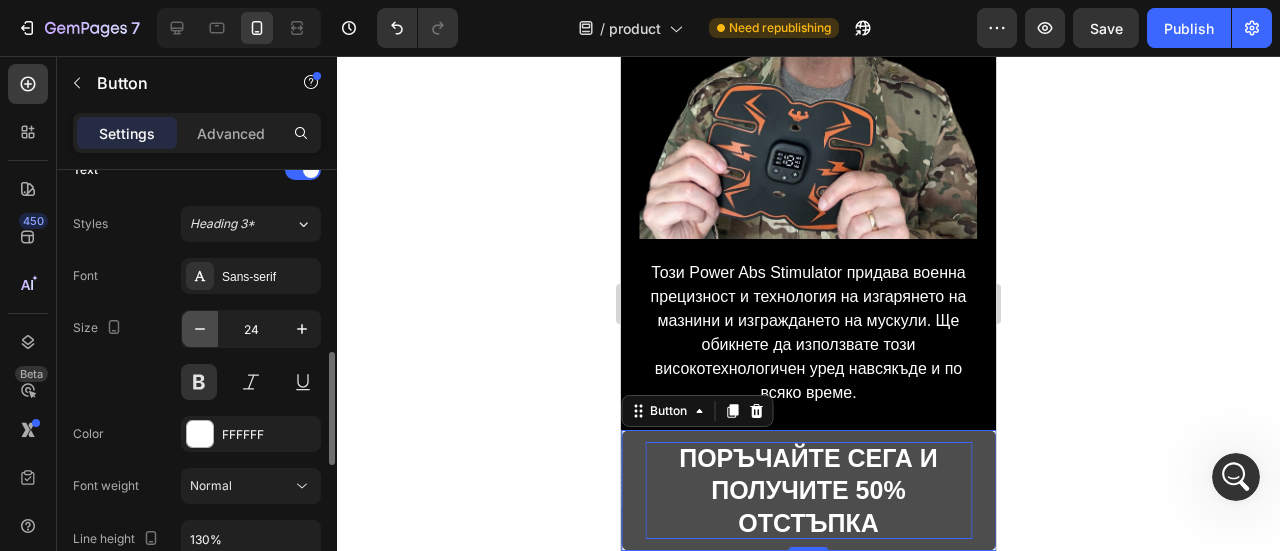 click 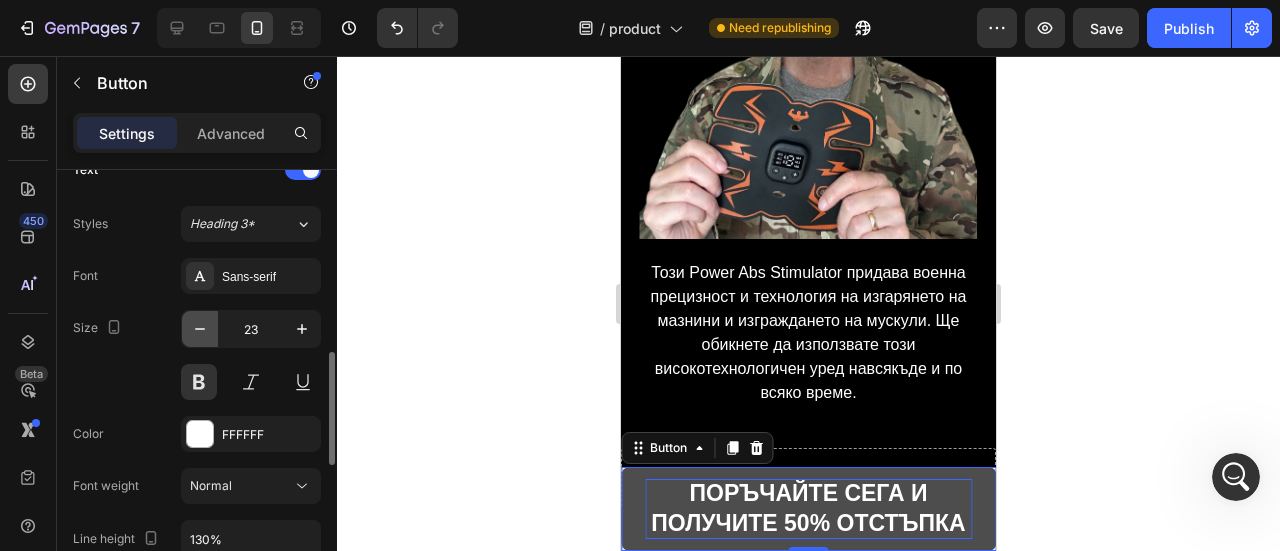 click 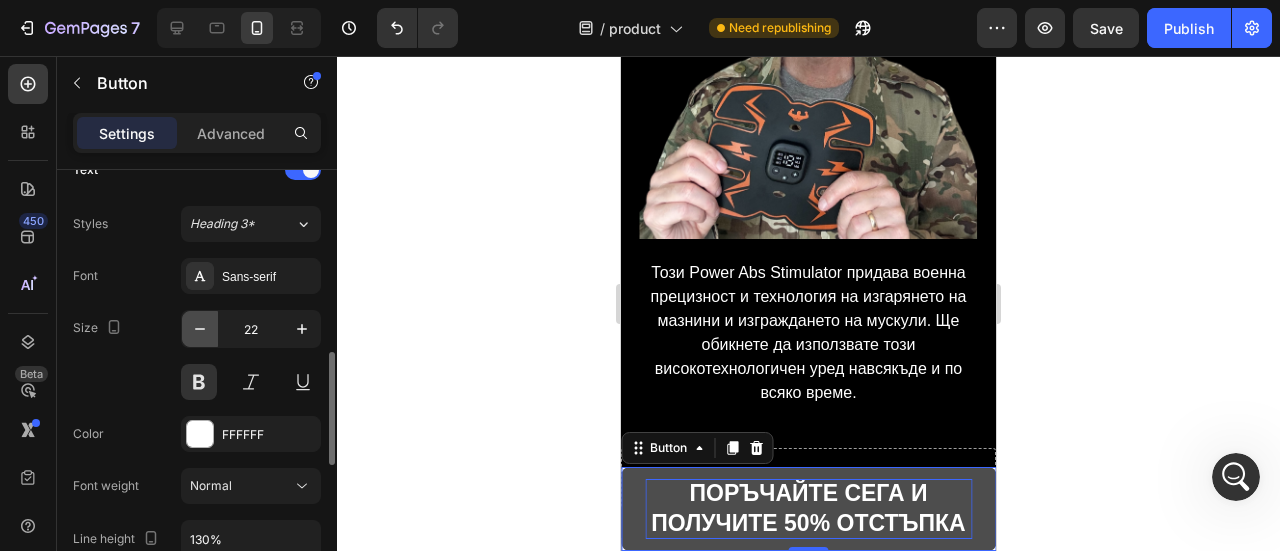 click 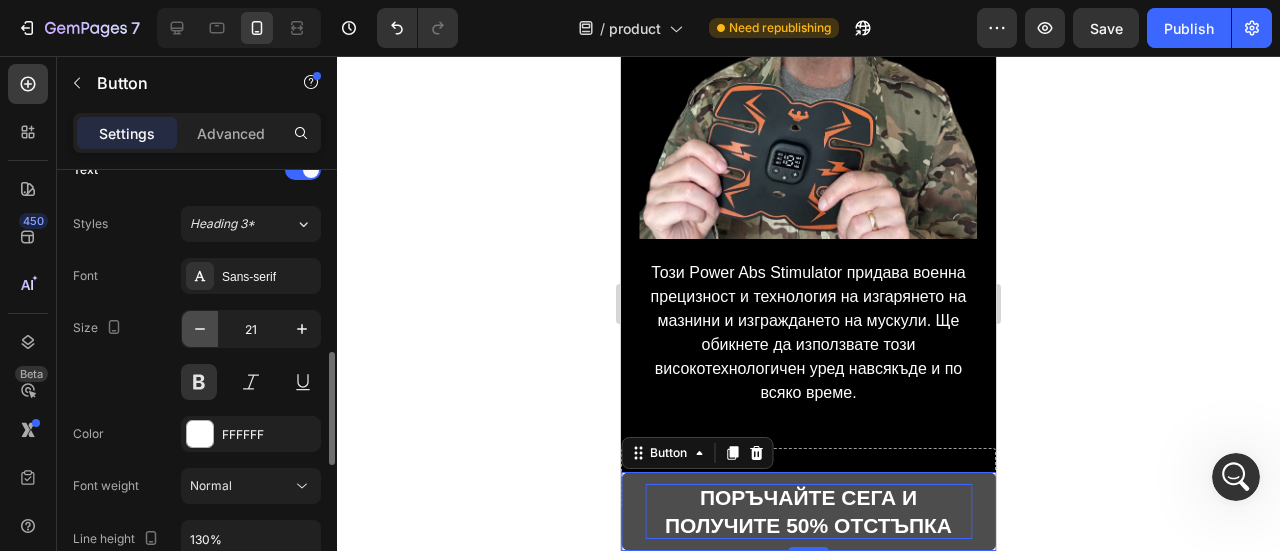 click 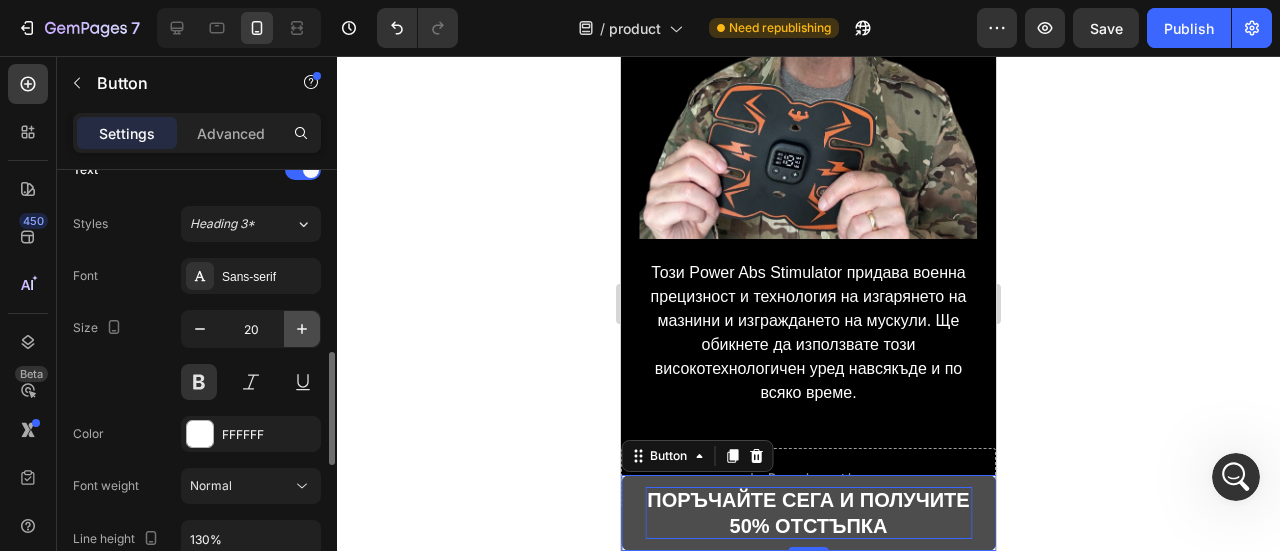 click 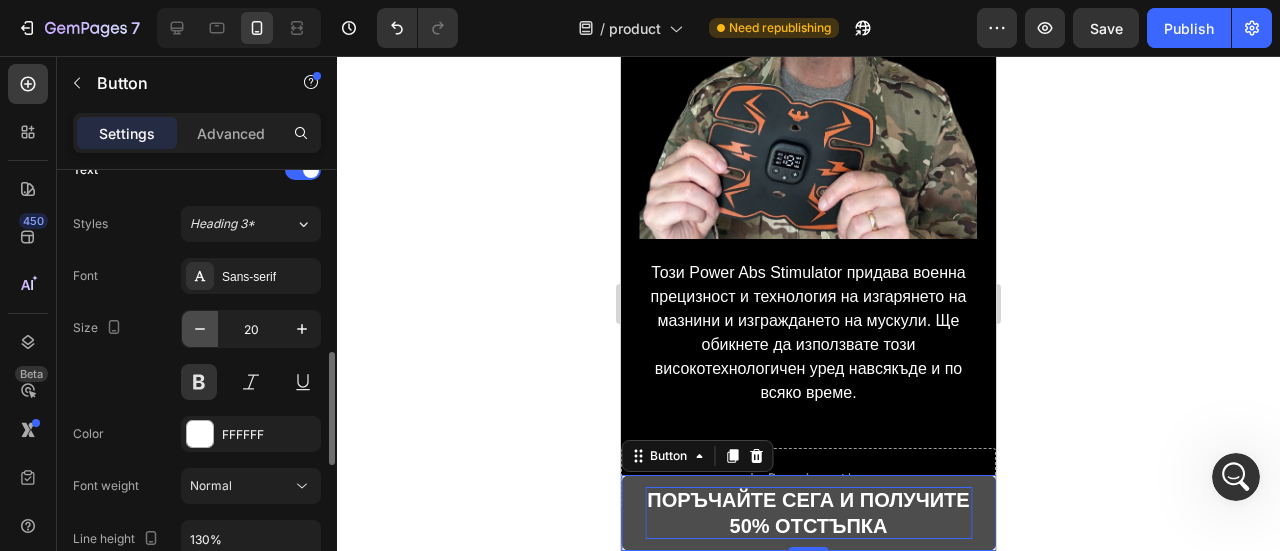 type on "21" 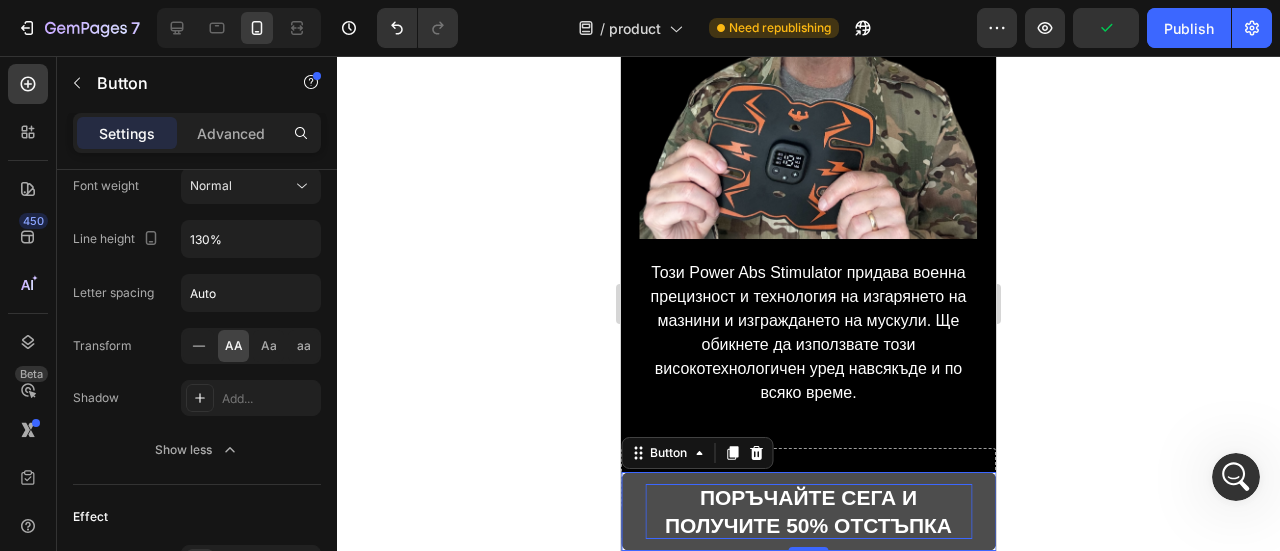 scroll, scrollTop: 1200, scrollLeft: 0, axis: vertical 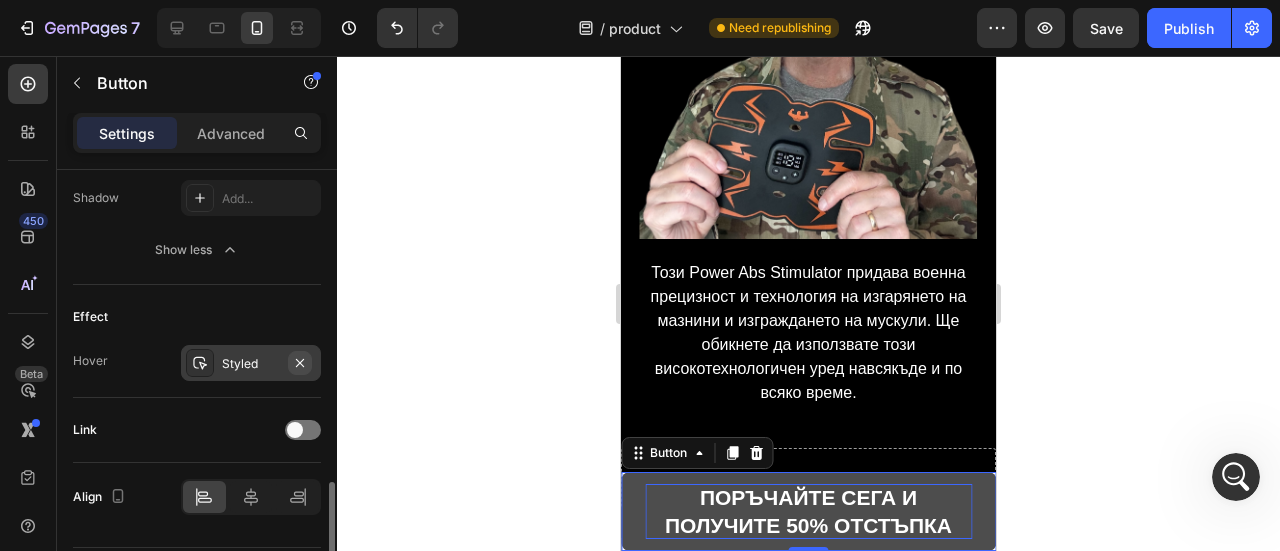 click 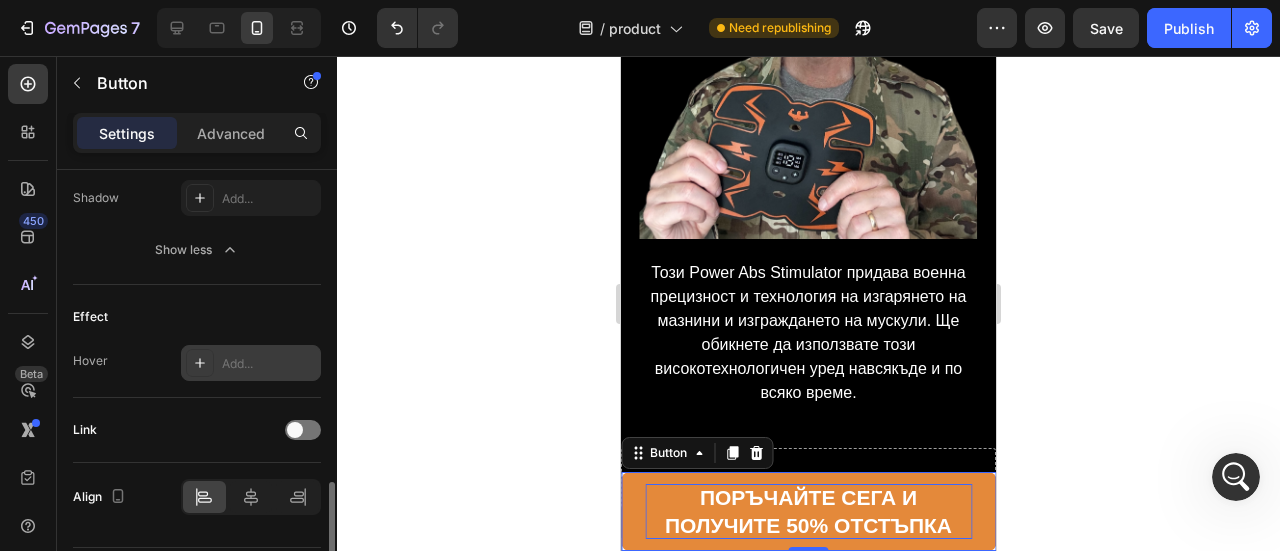 scroll, scrollTop: 1254, scrollLeft: 0, axis: vertical 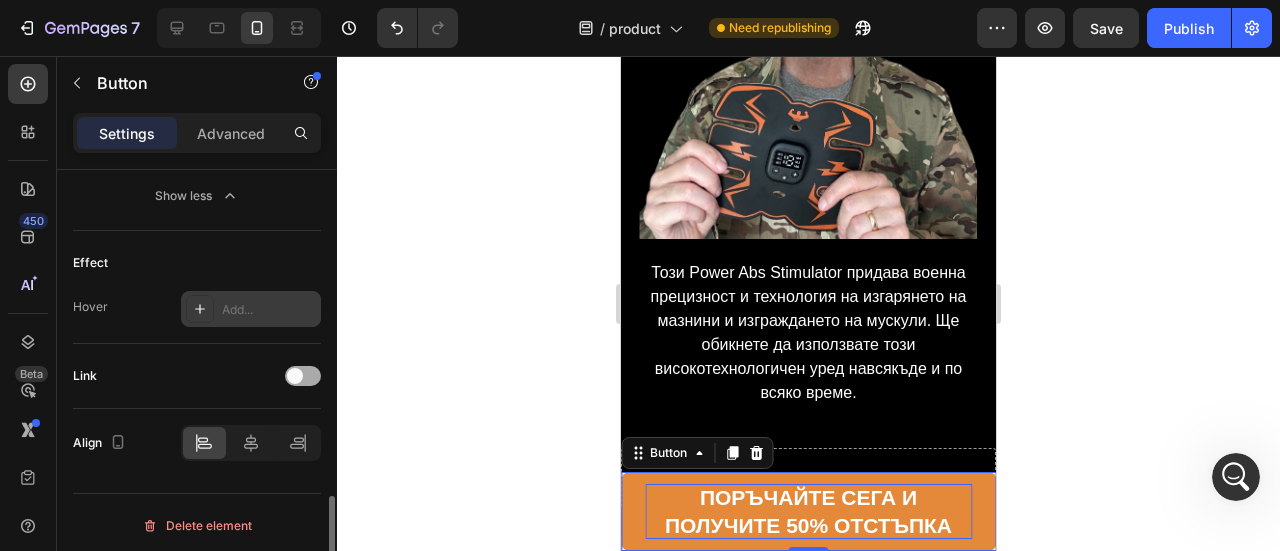 click at bounding box center [303, 376] 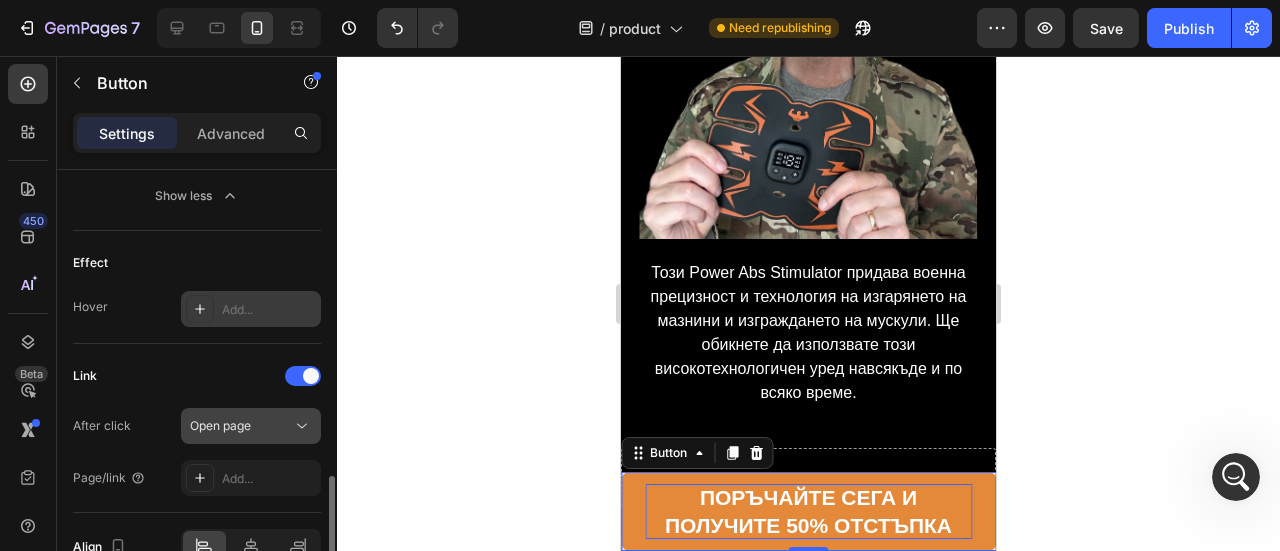 click on "Open page" at bounding box center [220, 425] 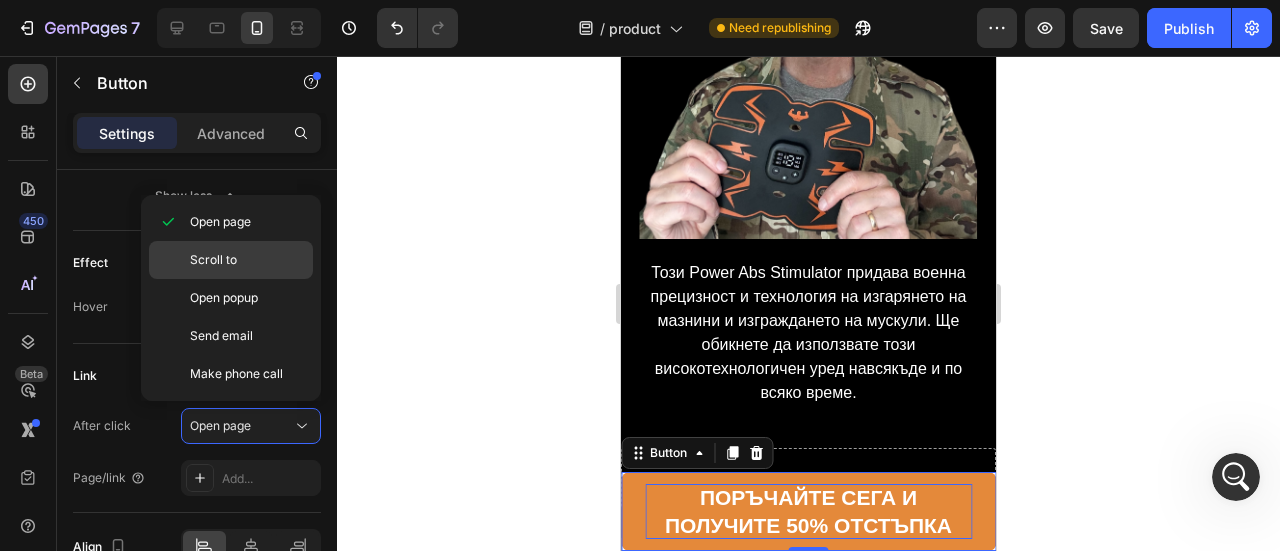 click on "Scroll to" at bounding box center [247, 260] 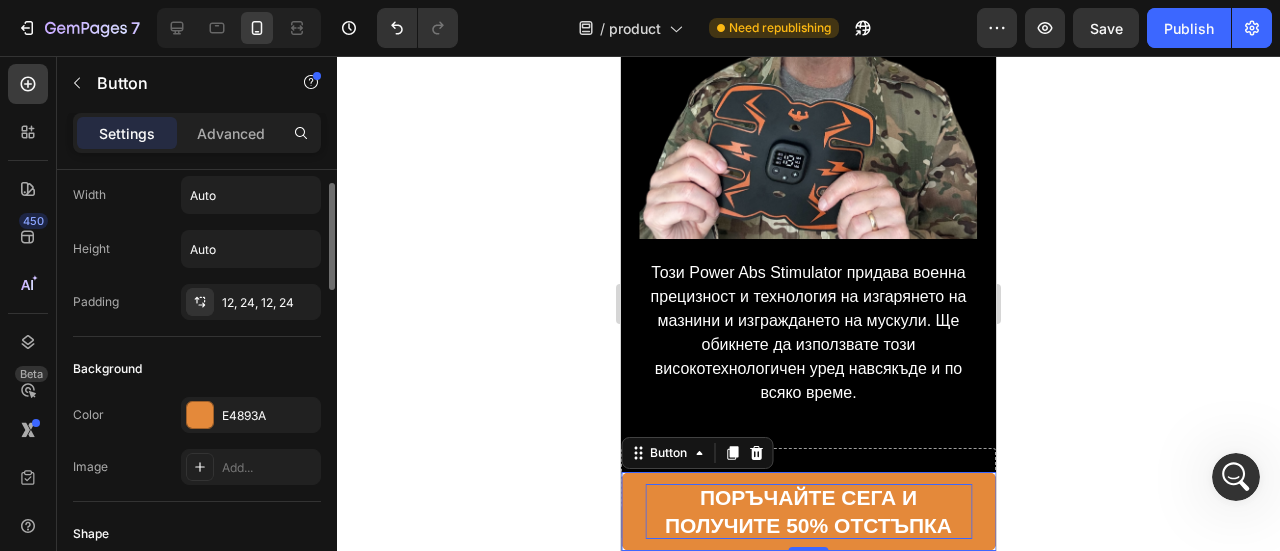 scroll, scrollTop: 0, scrollLeft: 0, axis: both 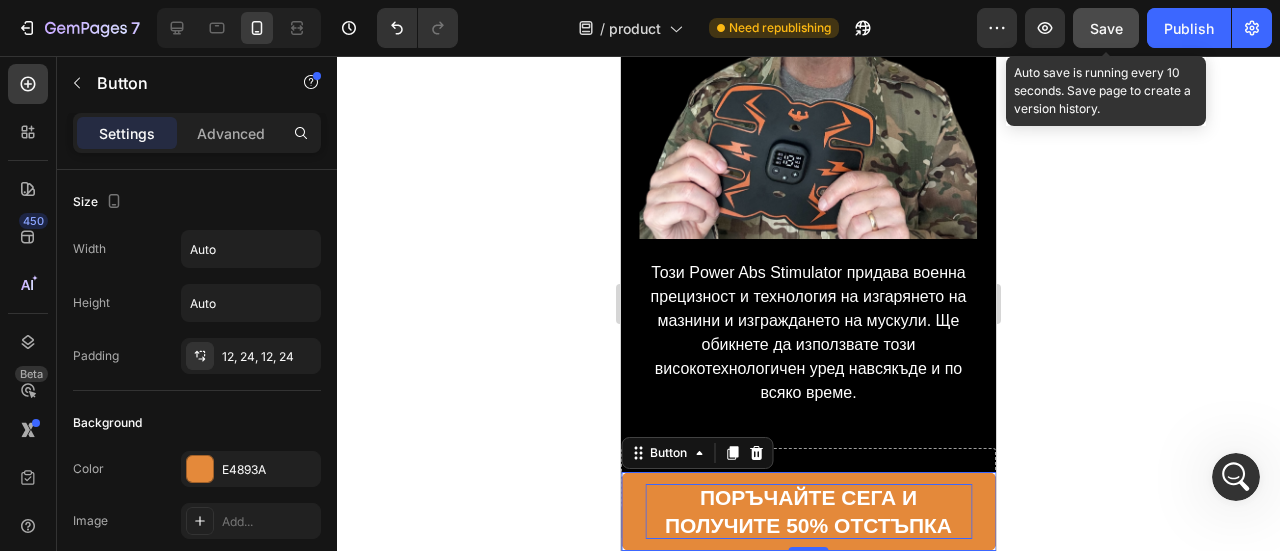 click on "Save" 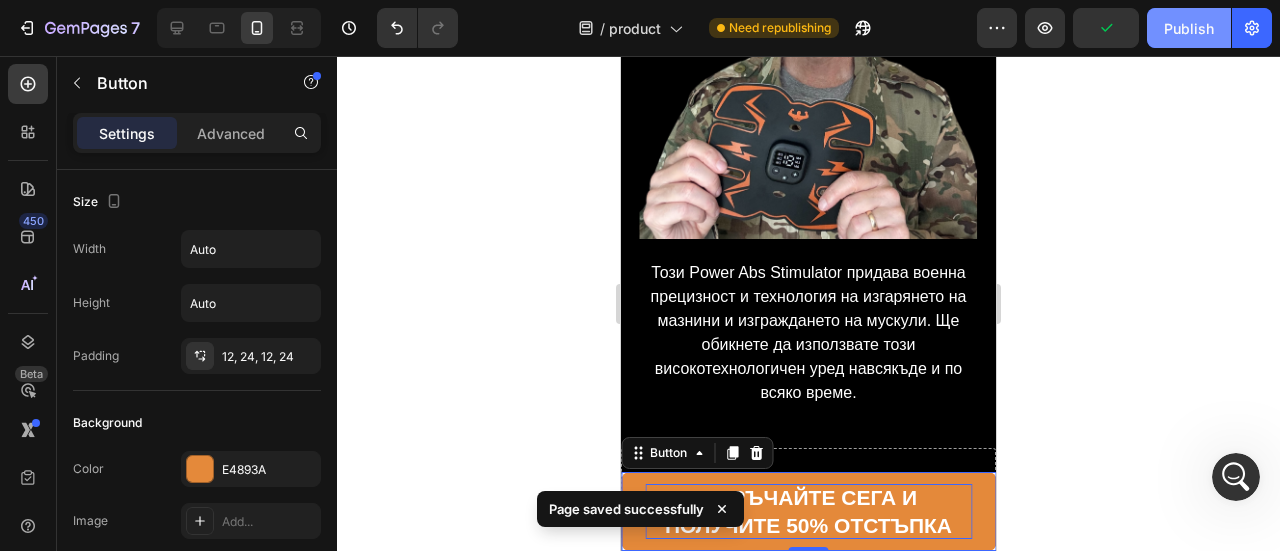 click on "Publish" at bounding box center (1189, 28) 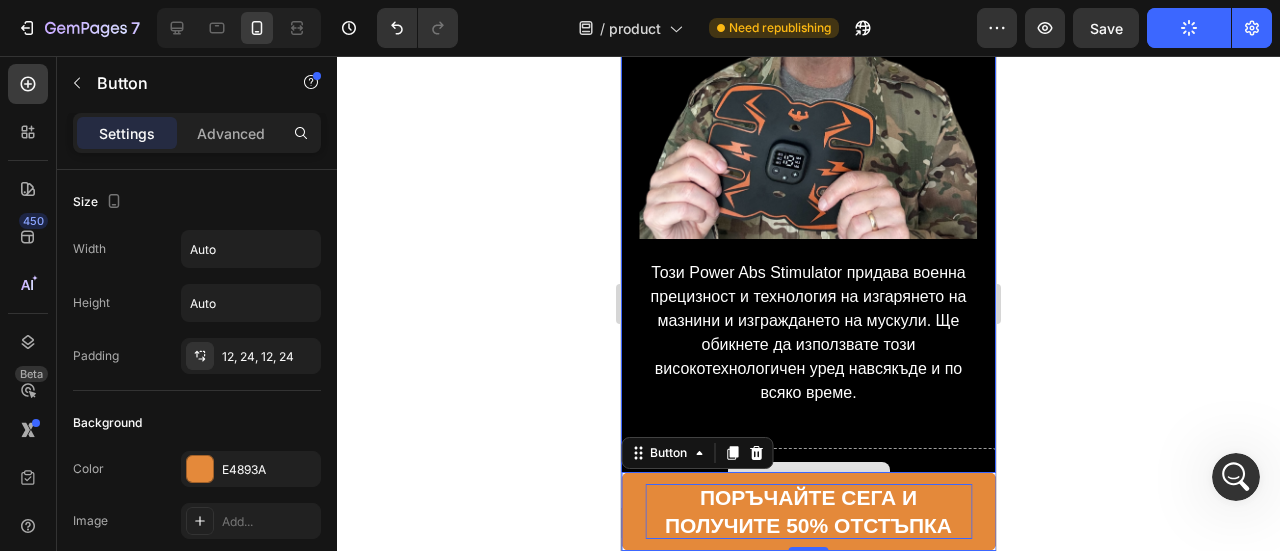 click on "Drop element here" at bounding box center (808, 478) 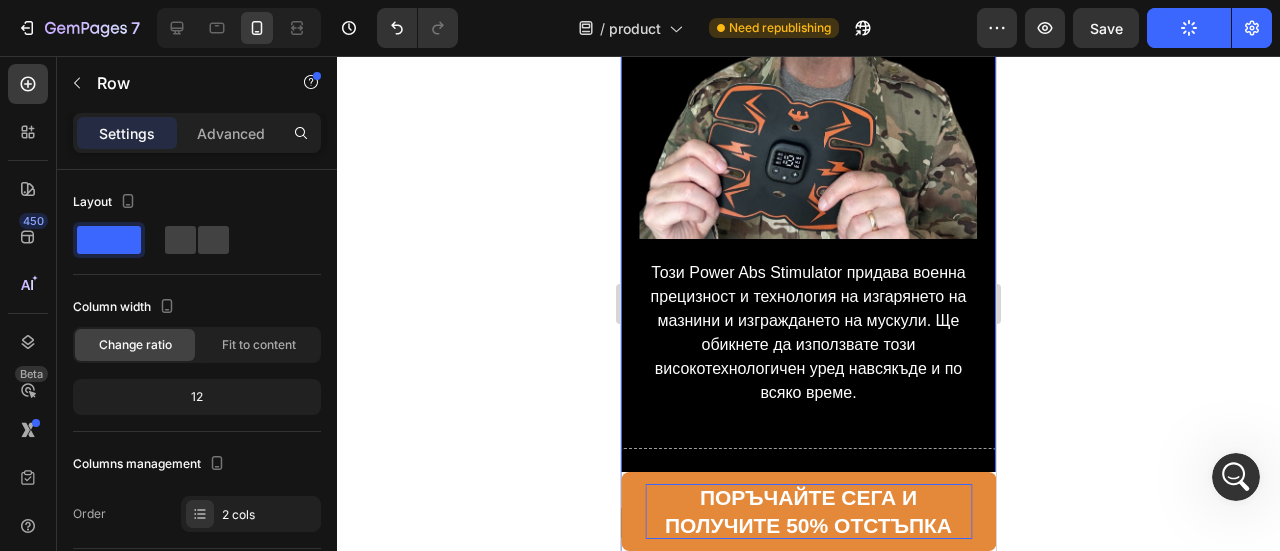 scroll, scrollTop: 606, scrollLeft: 0, axis: vertical 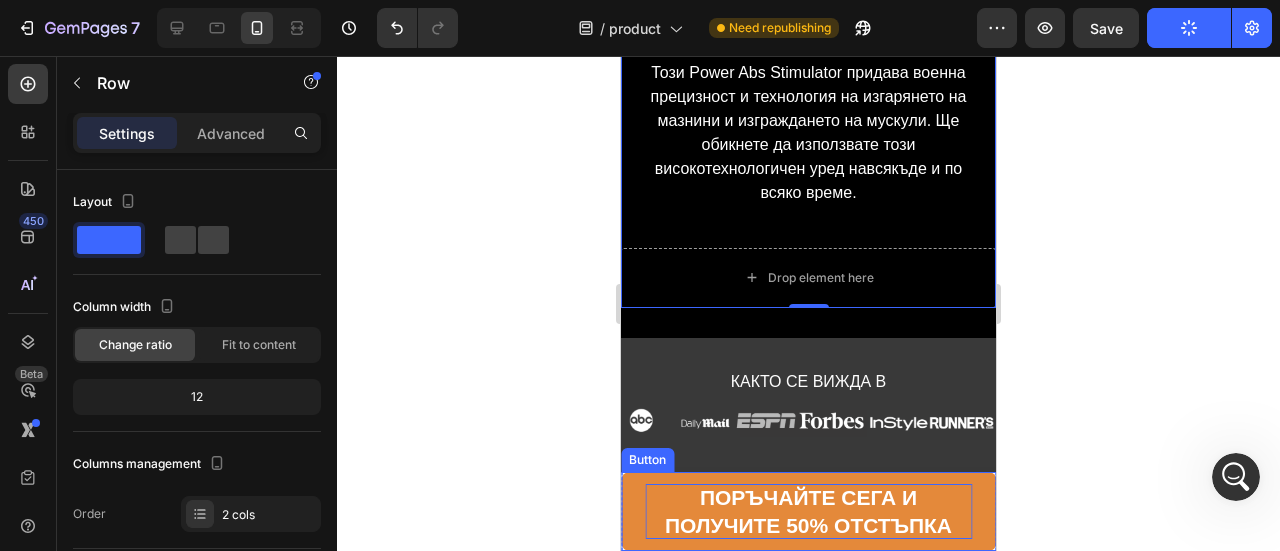 click on "Поръчайте сега и получите [PERCENTAGE] отстъпка" at bounding box center [808, 511] 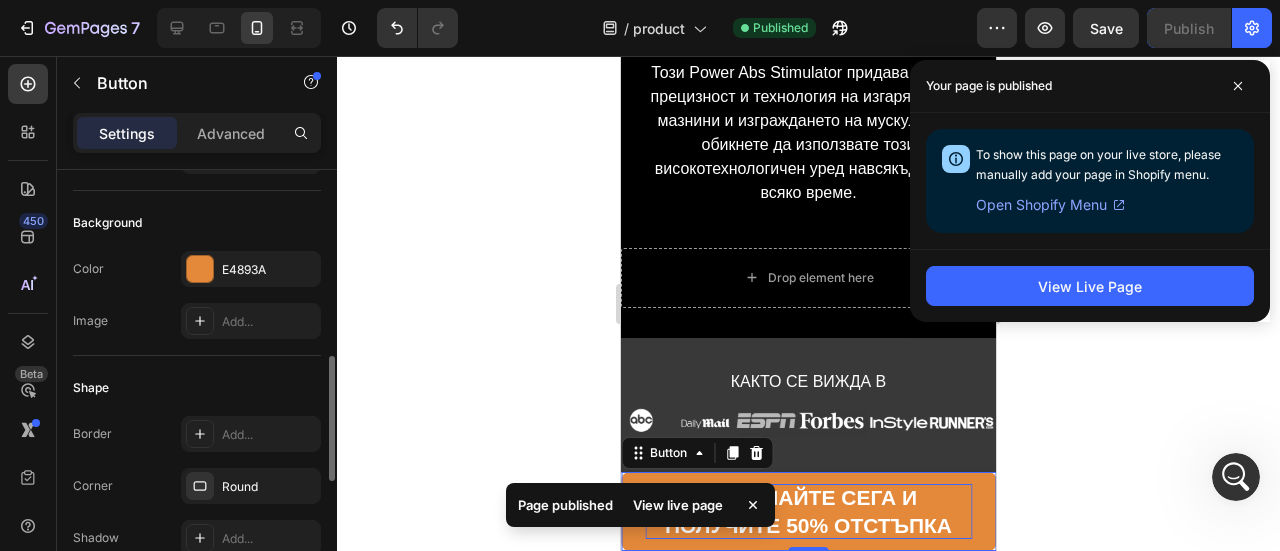 scroll, scrollTop: 300, scrollLeft: 0, axis: vertical 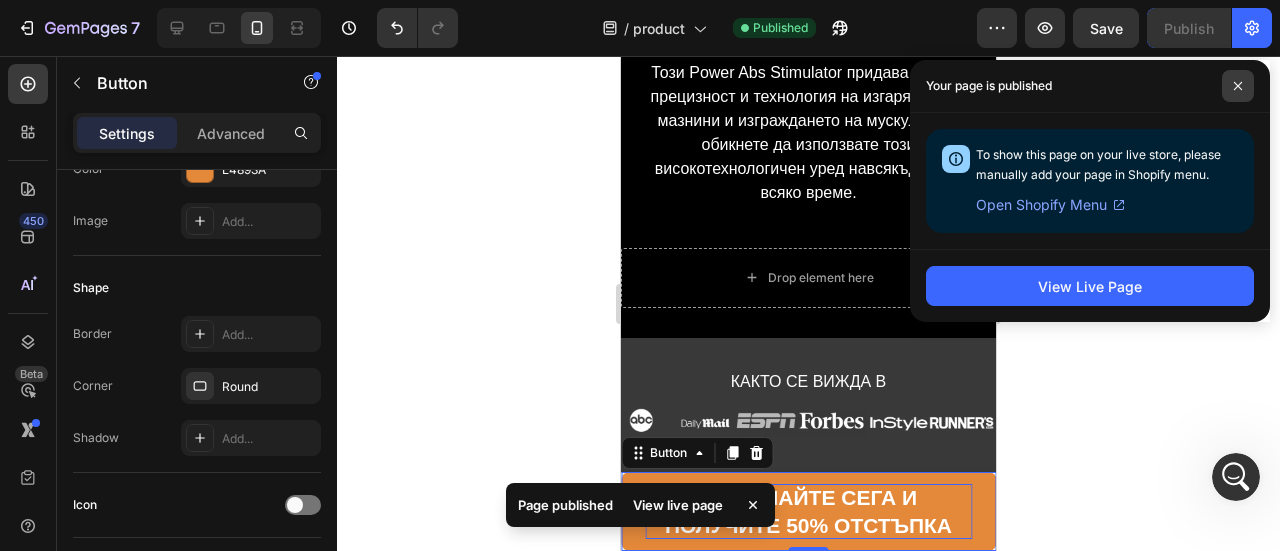 click at bounding box center [1238, 86] 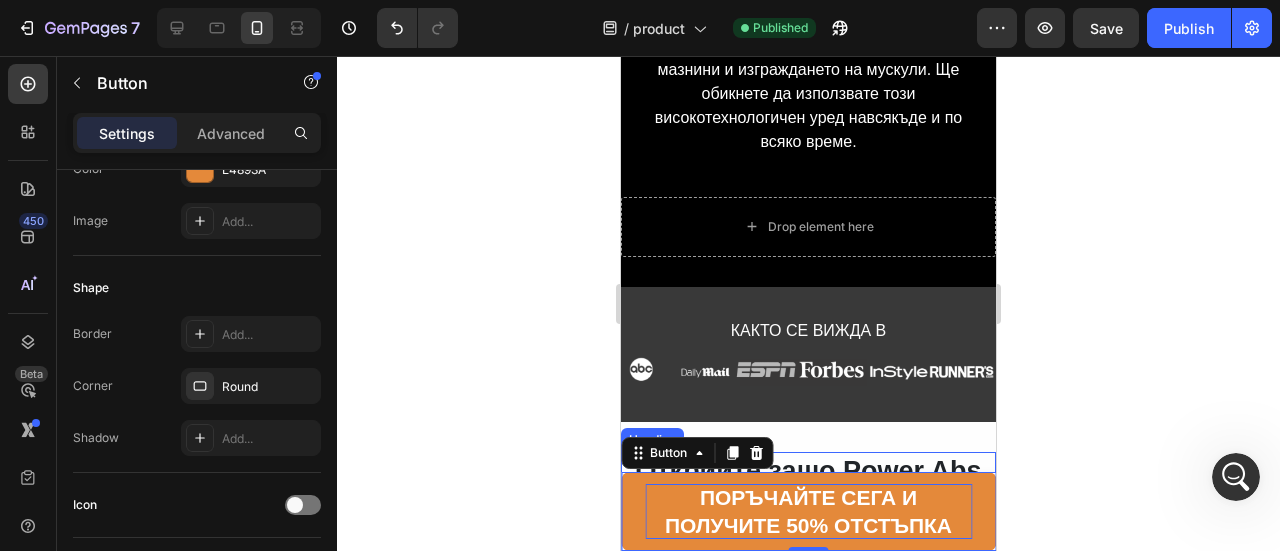 scroll, scrollTop: 606, scrollLeft: 0, axis: vertical 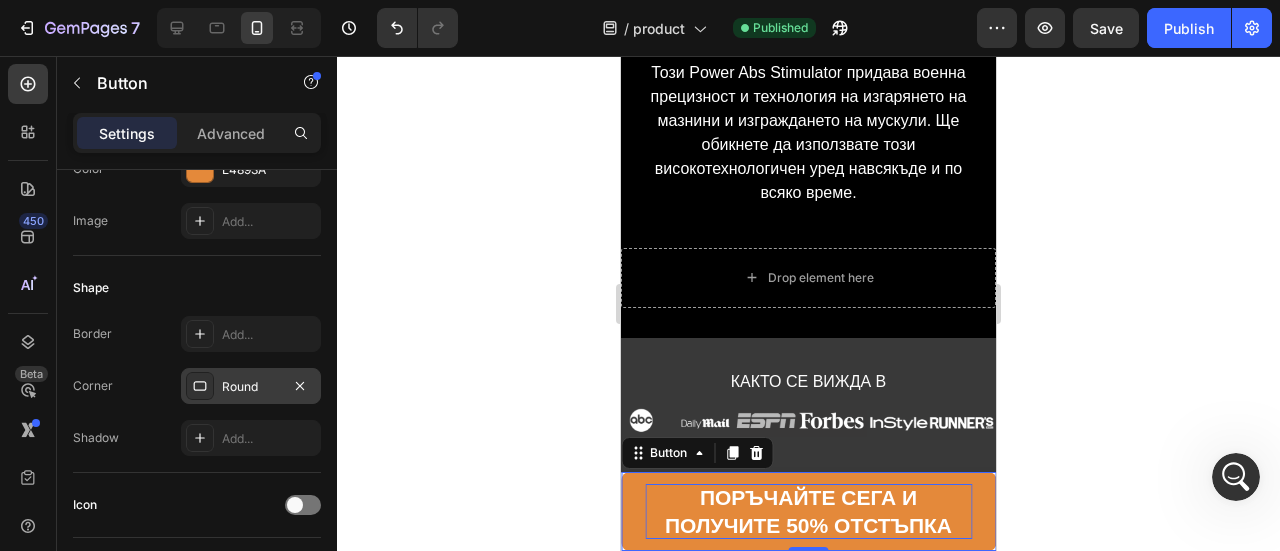 click on "Round" at bounding box center [251, 386] 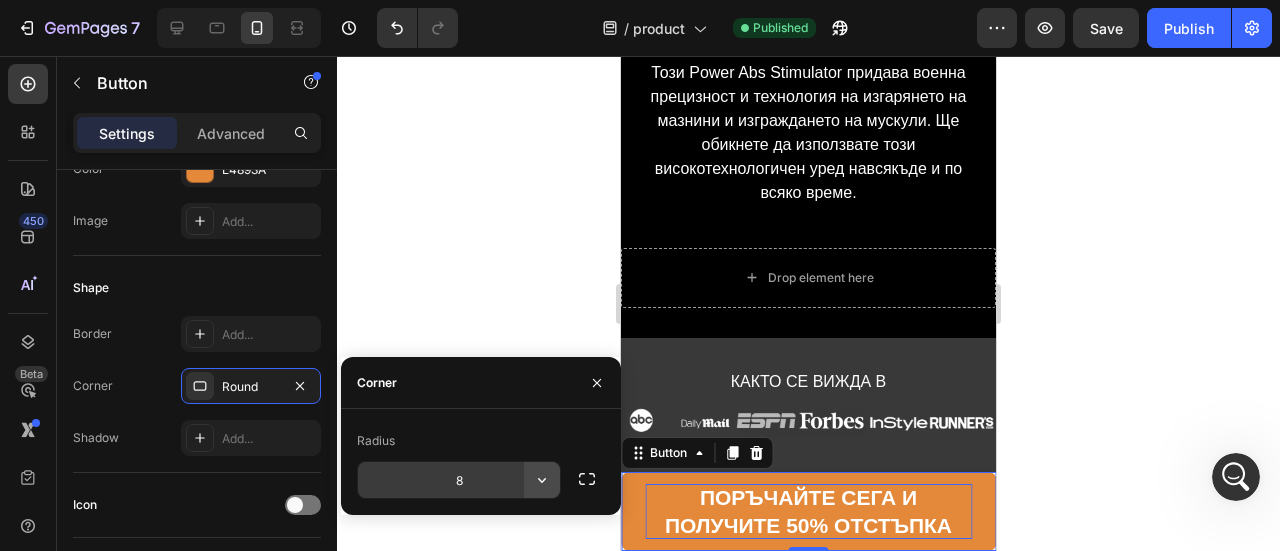 click 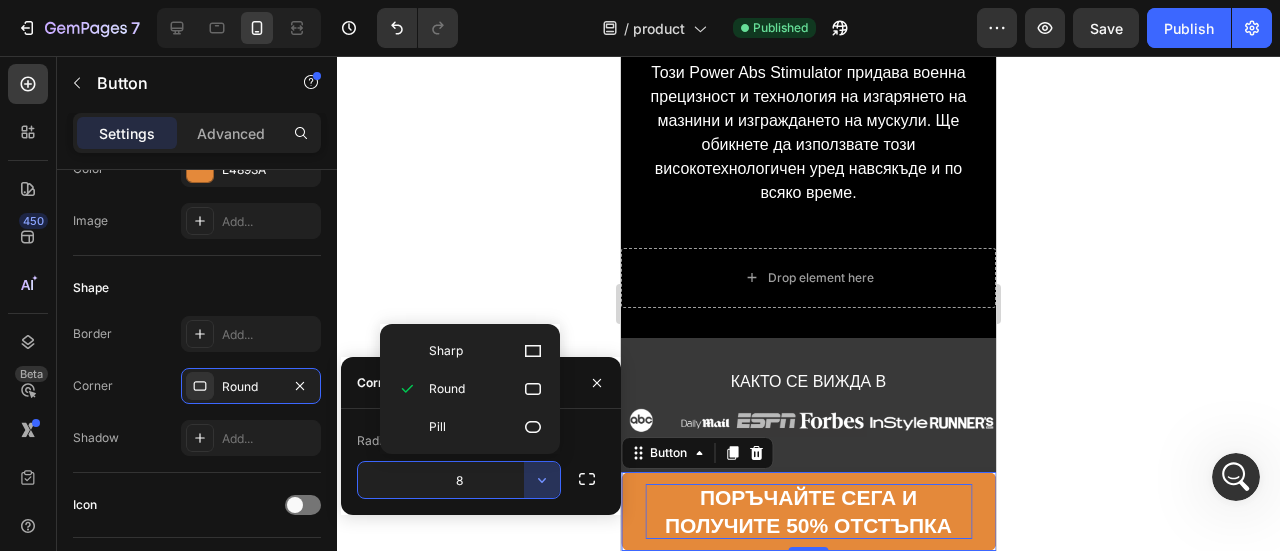 click on "Pill" at bounding box center [486, 427] 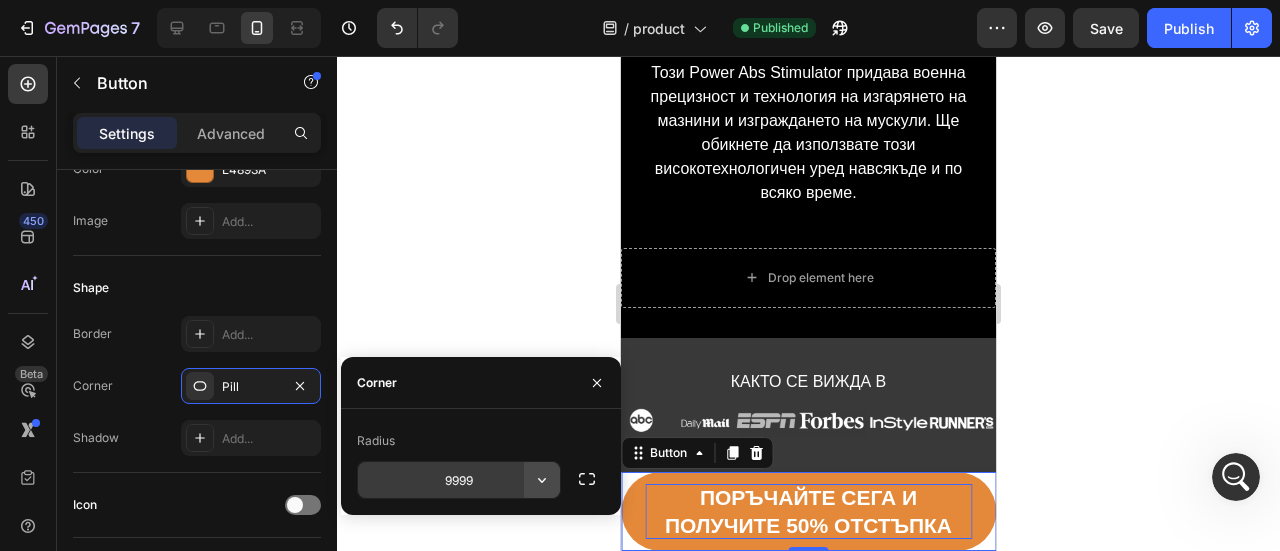click 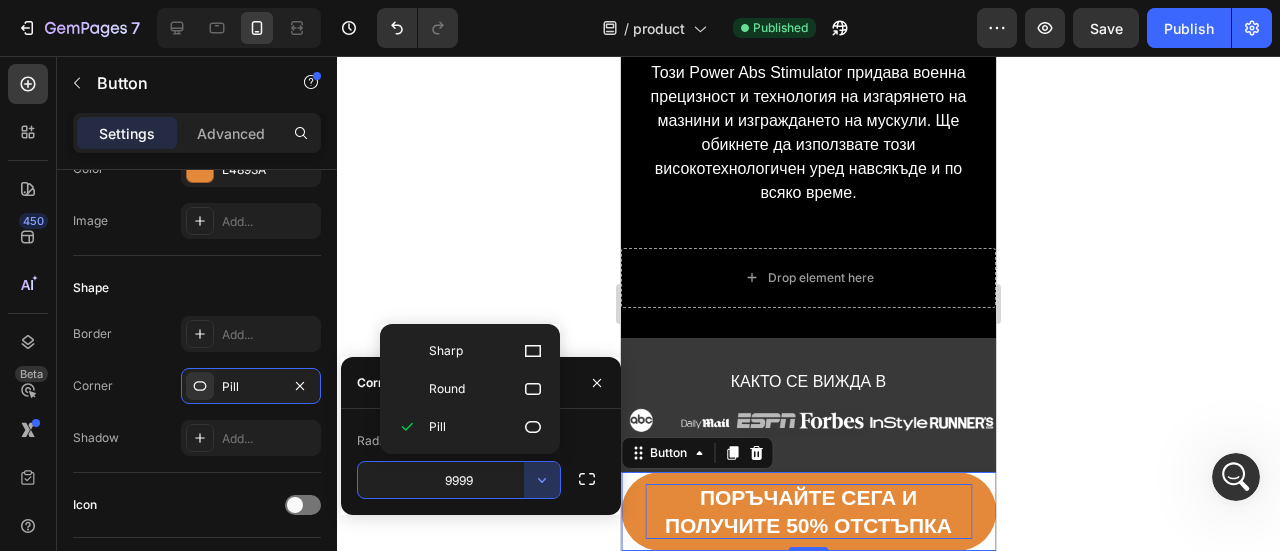 click on "Round" at bounding box center [486, 389] 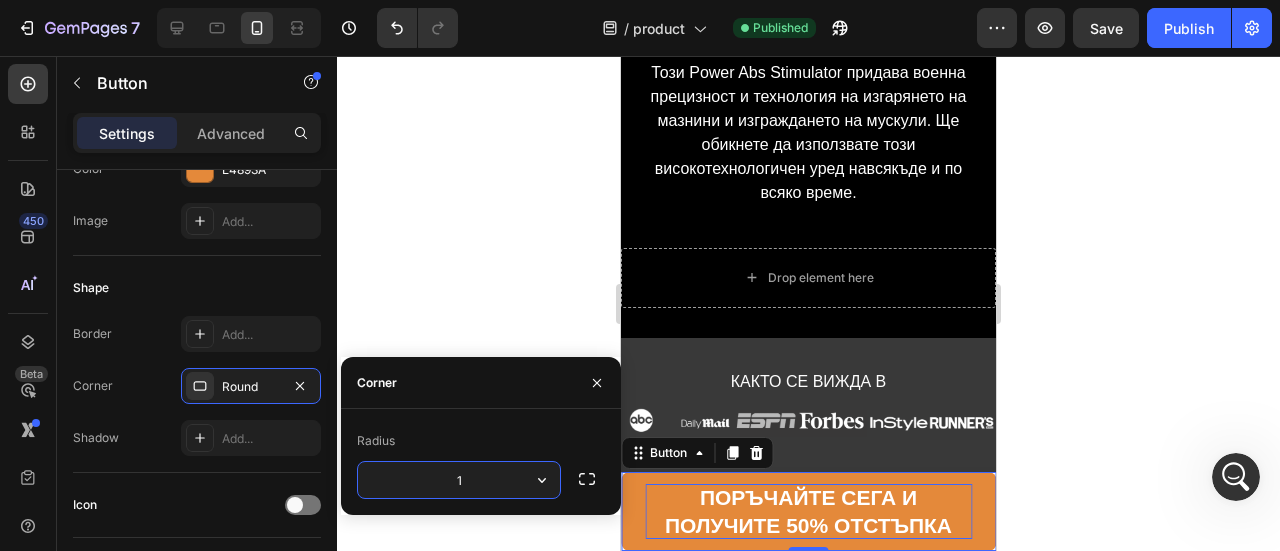 type on "10" 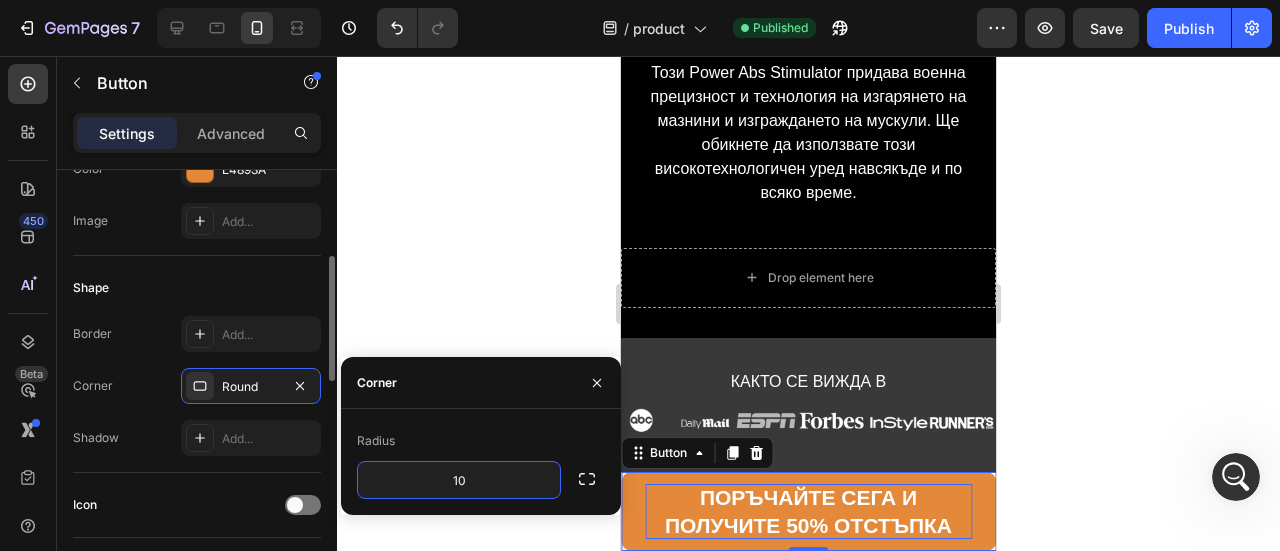 click on "Border Add... Corner Round Shadow Add..." at bounding box center [197, 386] 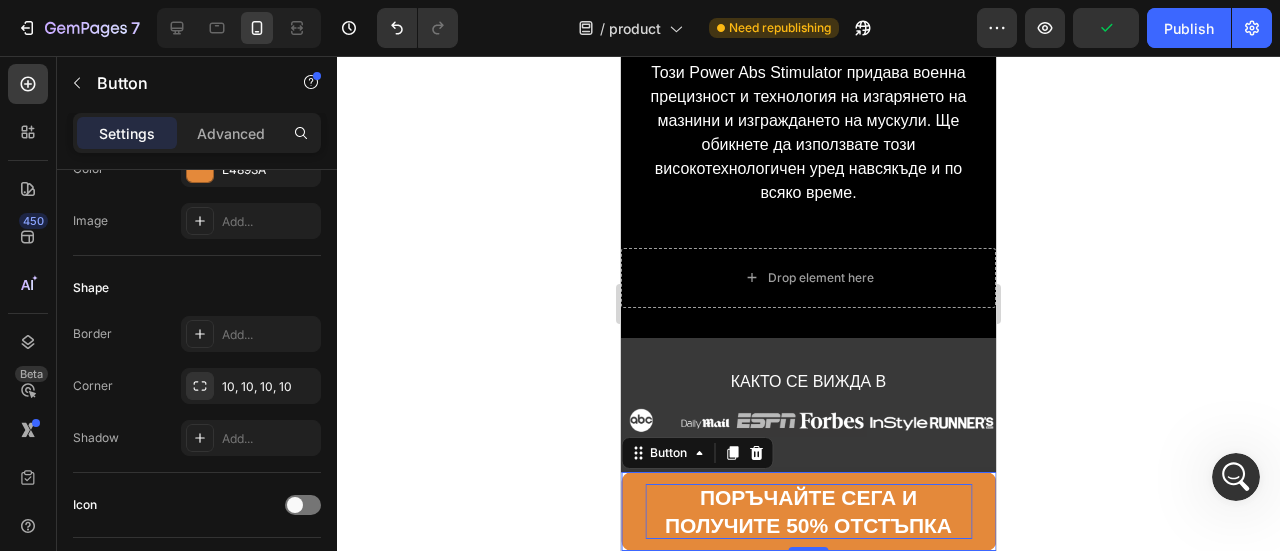 click on "Поръчайте сега и получите [PERCENTAGE] отстъпка" at bounding box center [808, 511] 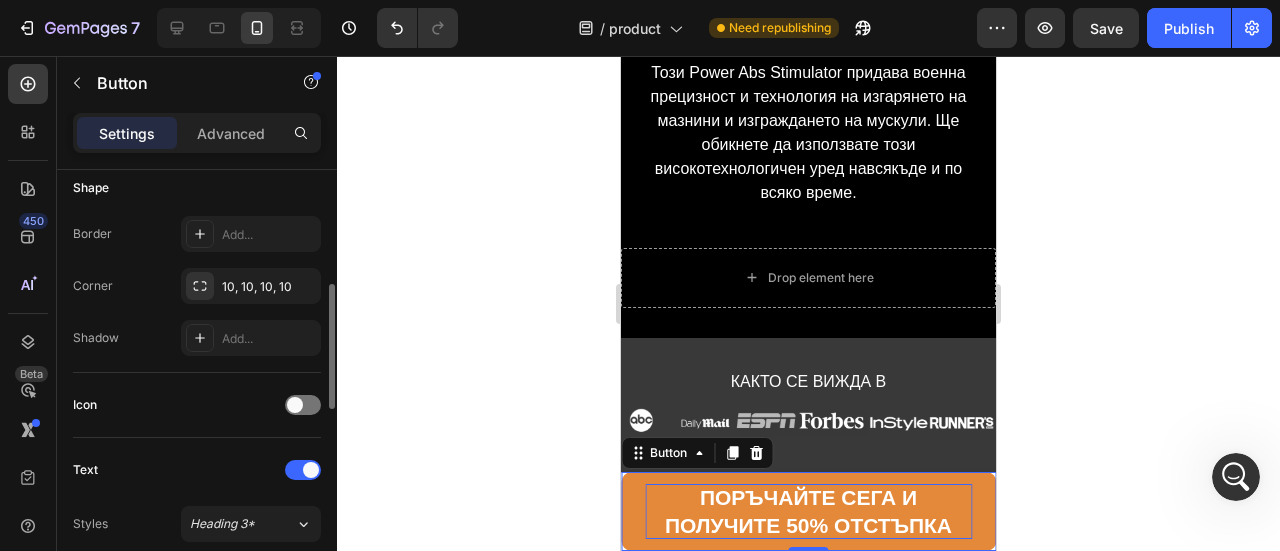 scroll, scrollTop: 500, scrollLeft: 0, axis: vertical 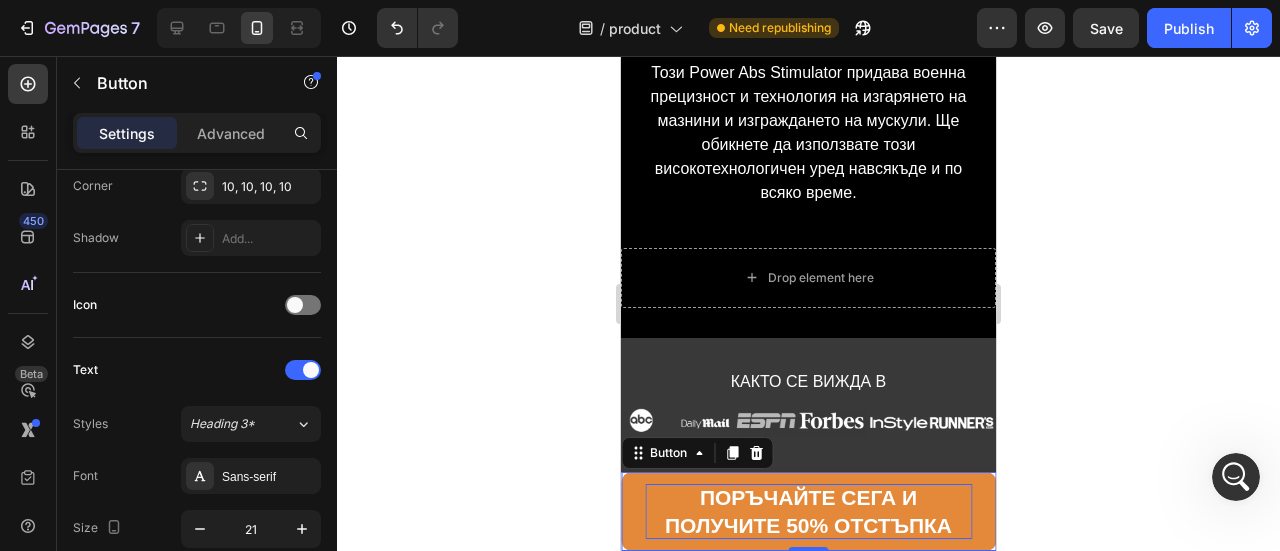 click on "Поръчайте сега и получите 50% отстъпка Button   0" at bounding box center (808, 511) 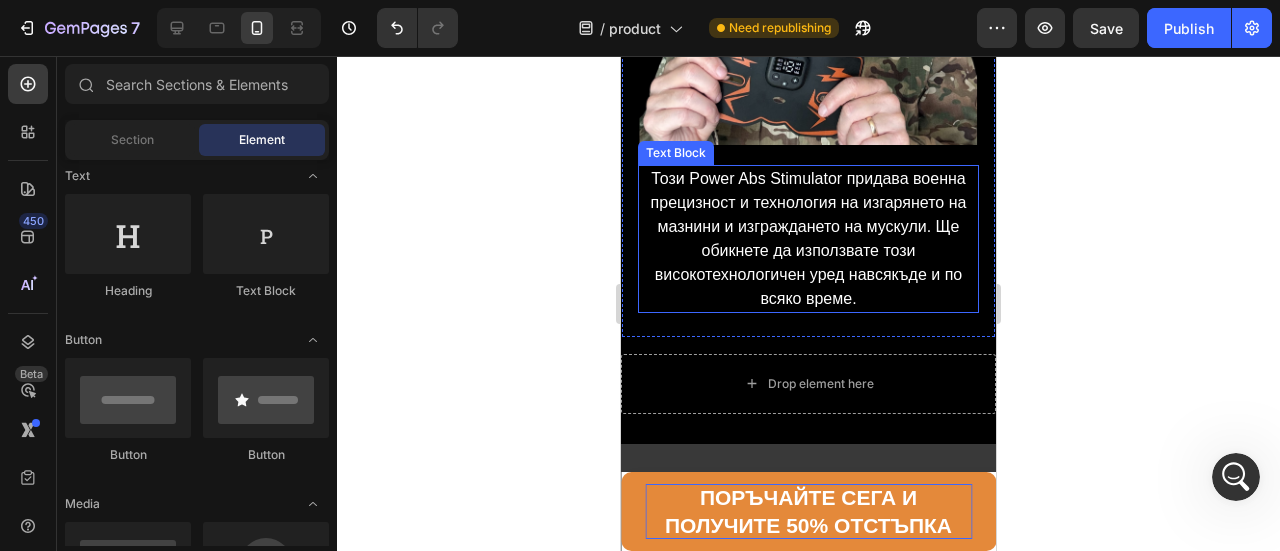 scroll, scrollTop: 600, scrollLeft: 0, axis: vertical 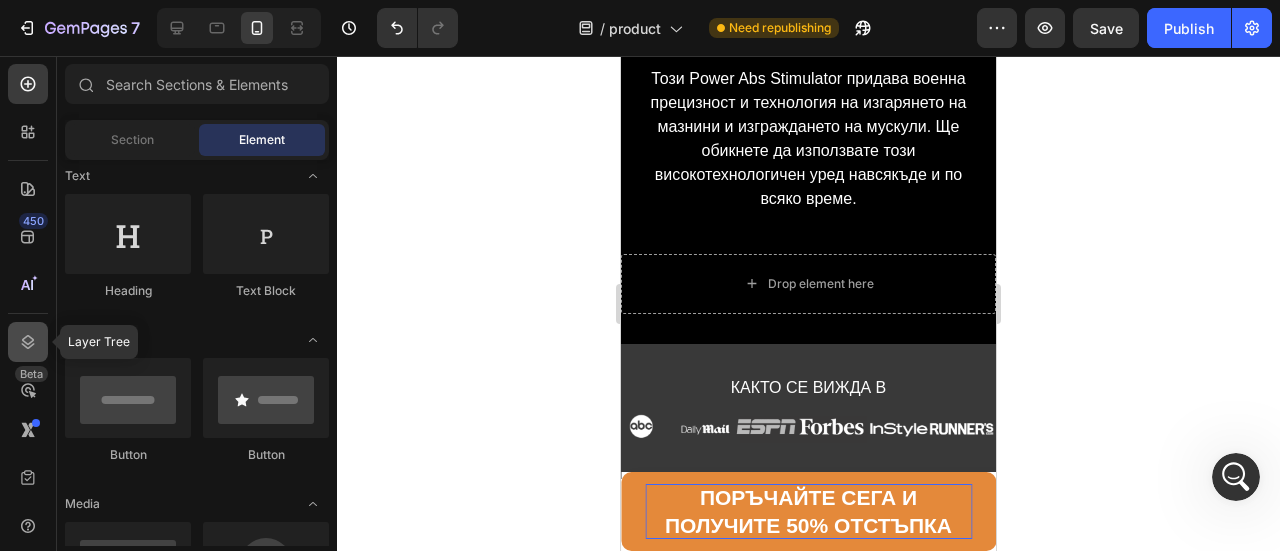 click 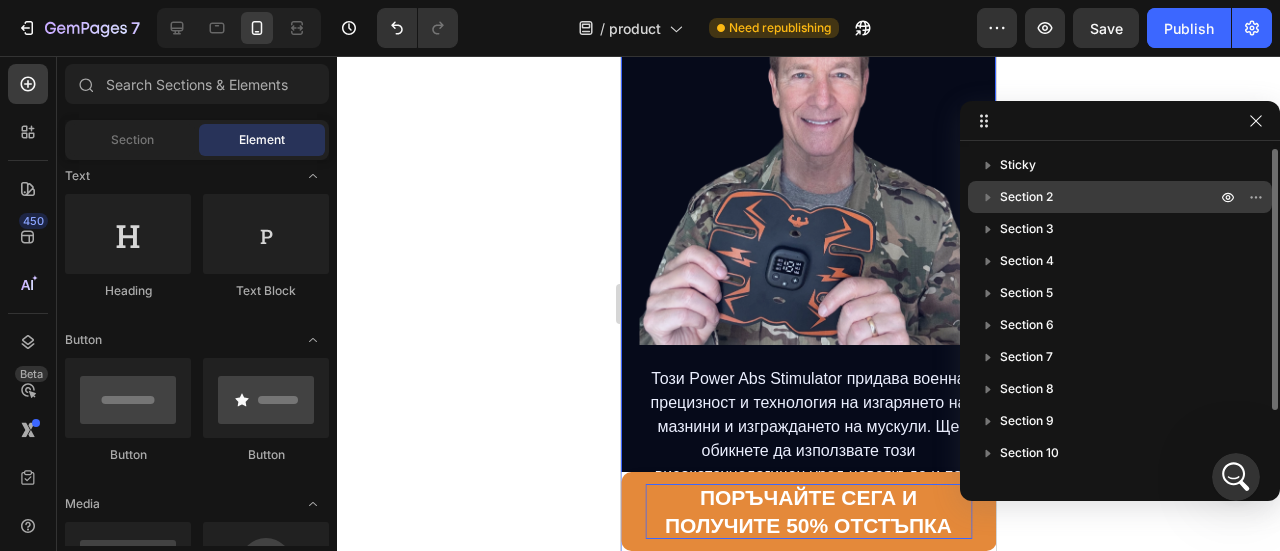 click on "Section 2" at bounding box center (1026, 197) 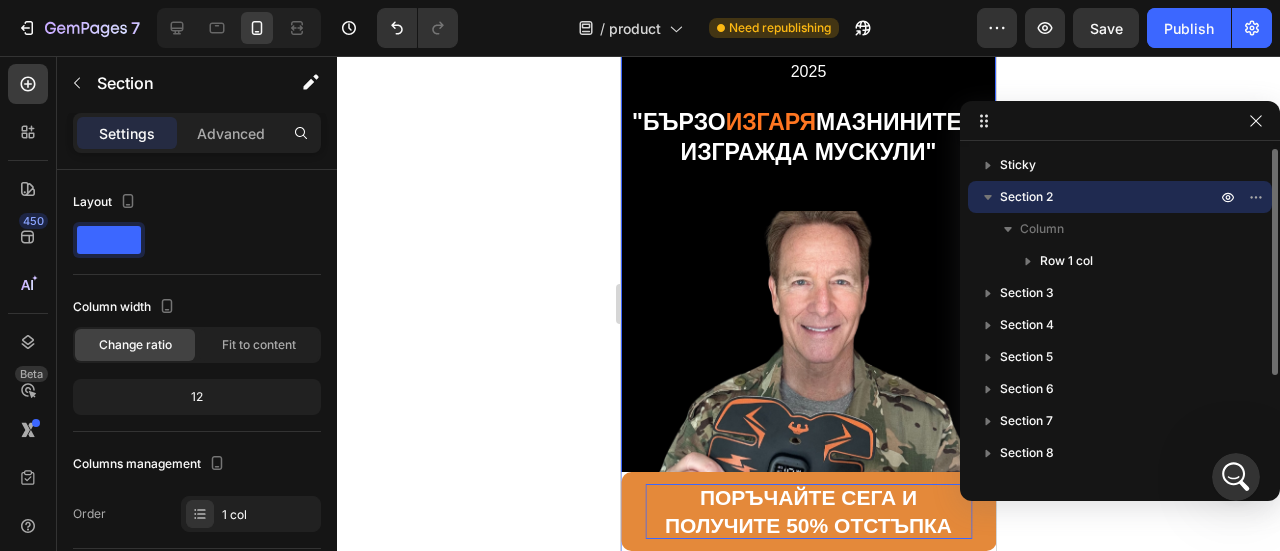 scroll, scrollTop: 0, scrollLeft: 0, axis: both 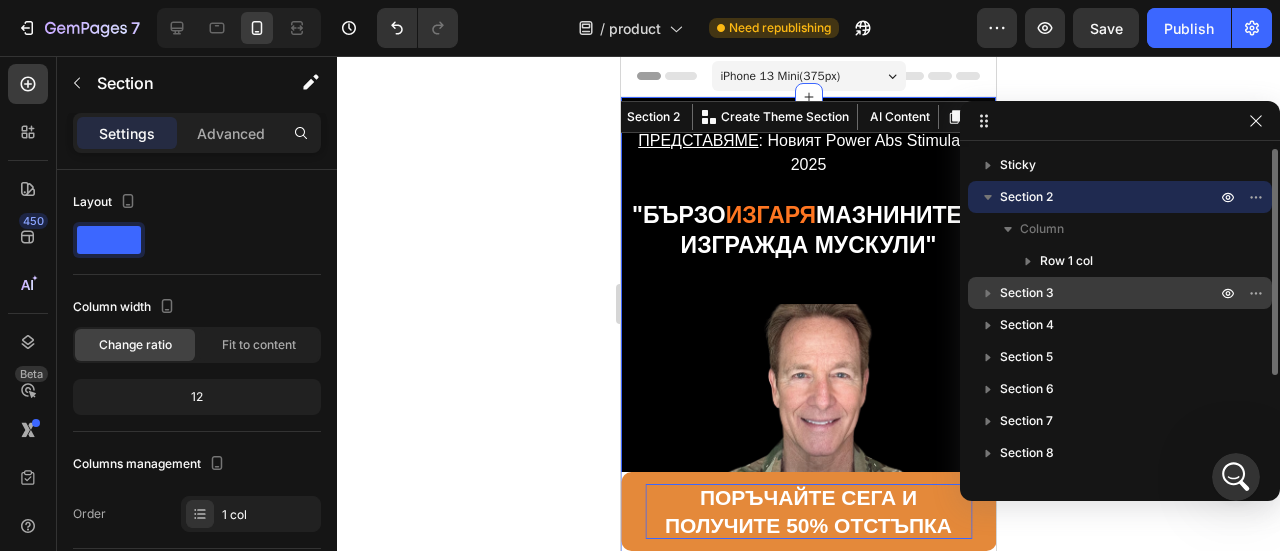click on "Section 3" at bounding box center (1027, 293) 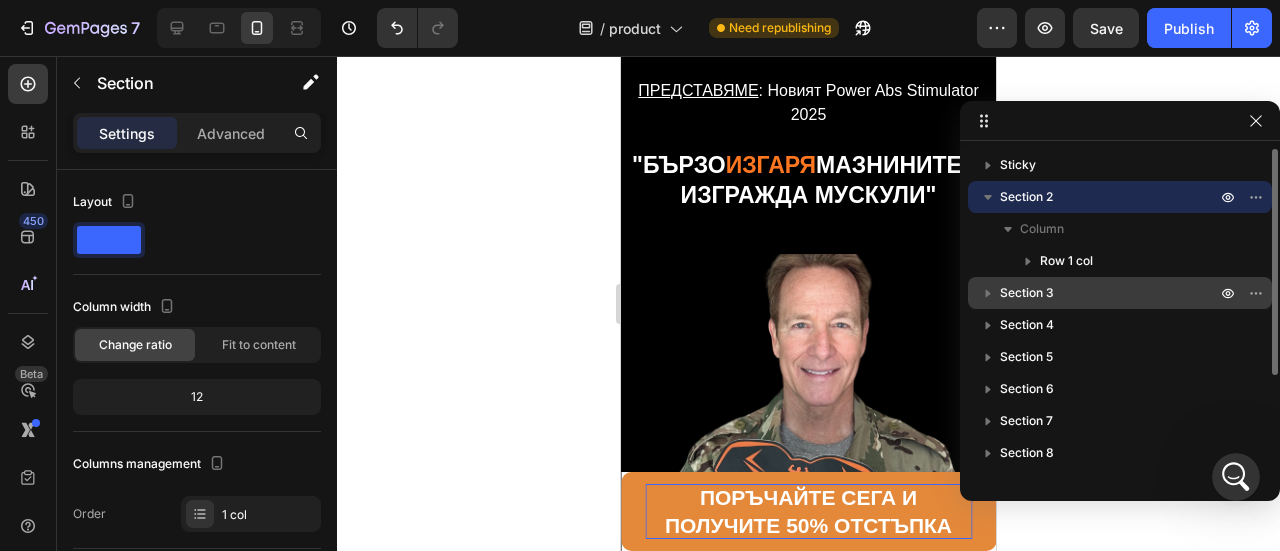 scroll, scrollTop: 500, scrollLeft: 0, axis: vertical 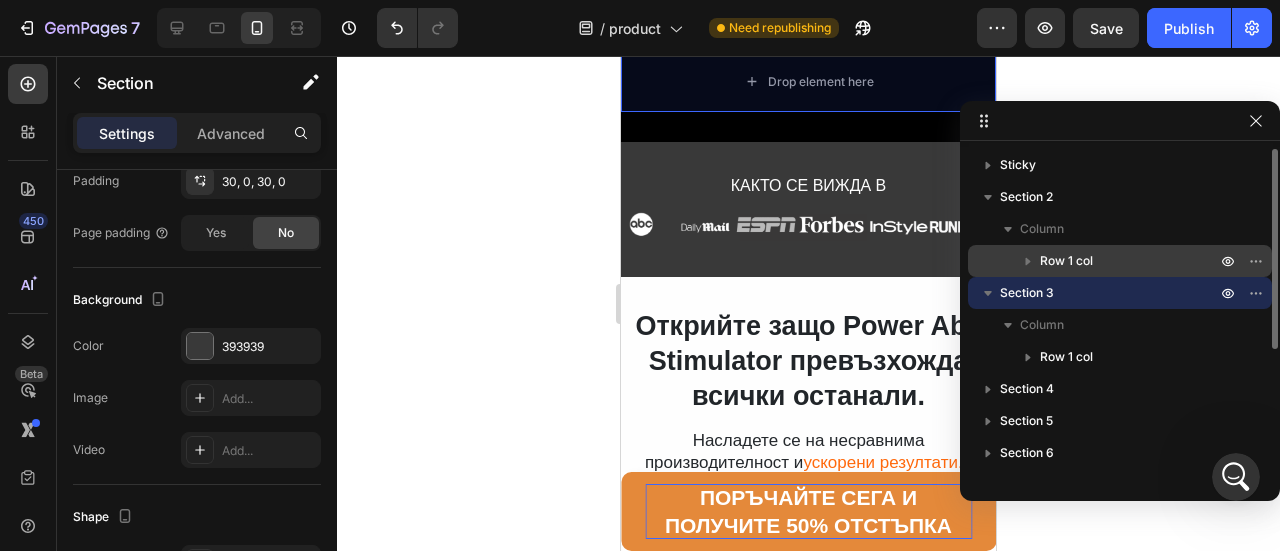 click on "Row 1 col" at bounding box center [1066, 261] 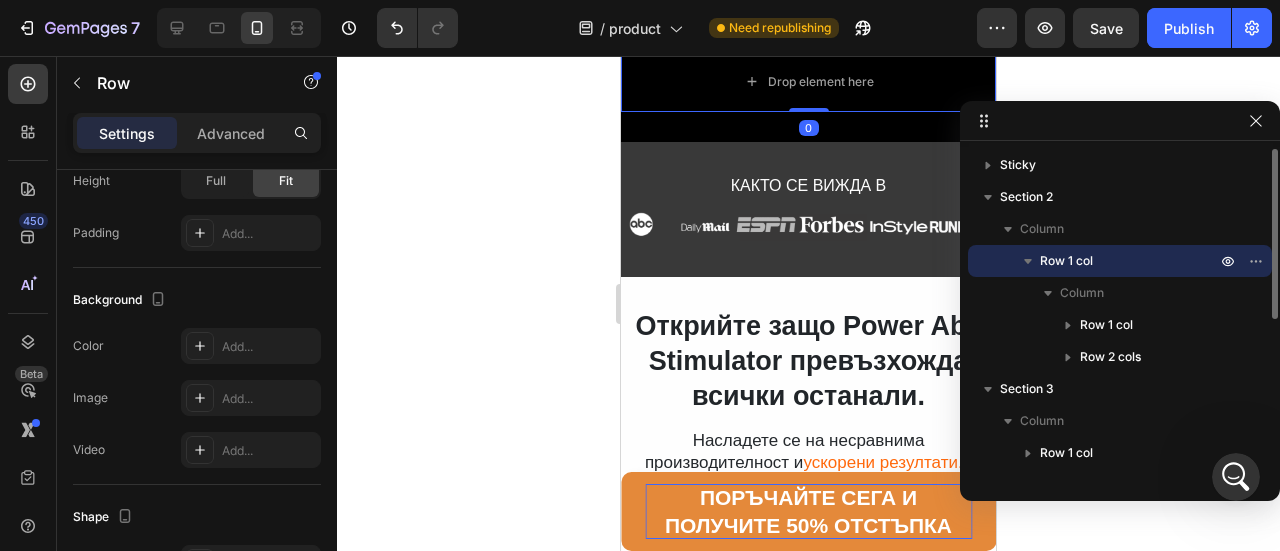 scroll, scrollTop: 0, scrollLeft: 0, axis: both 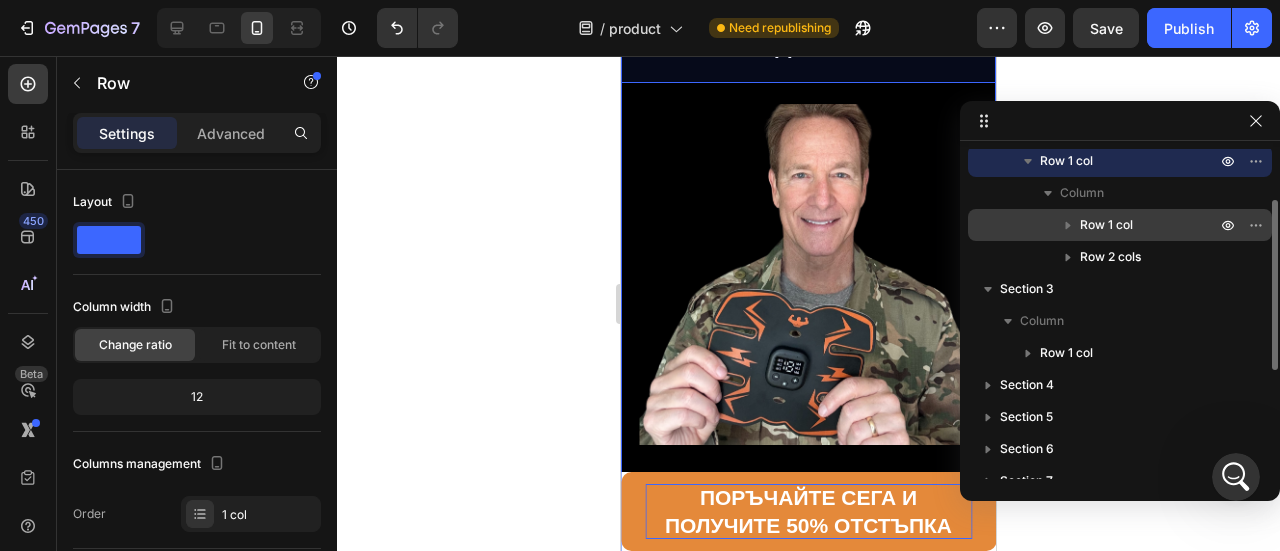 click on "Row 1 col" at bounding box center [1150, 225] 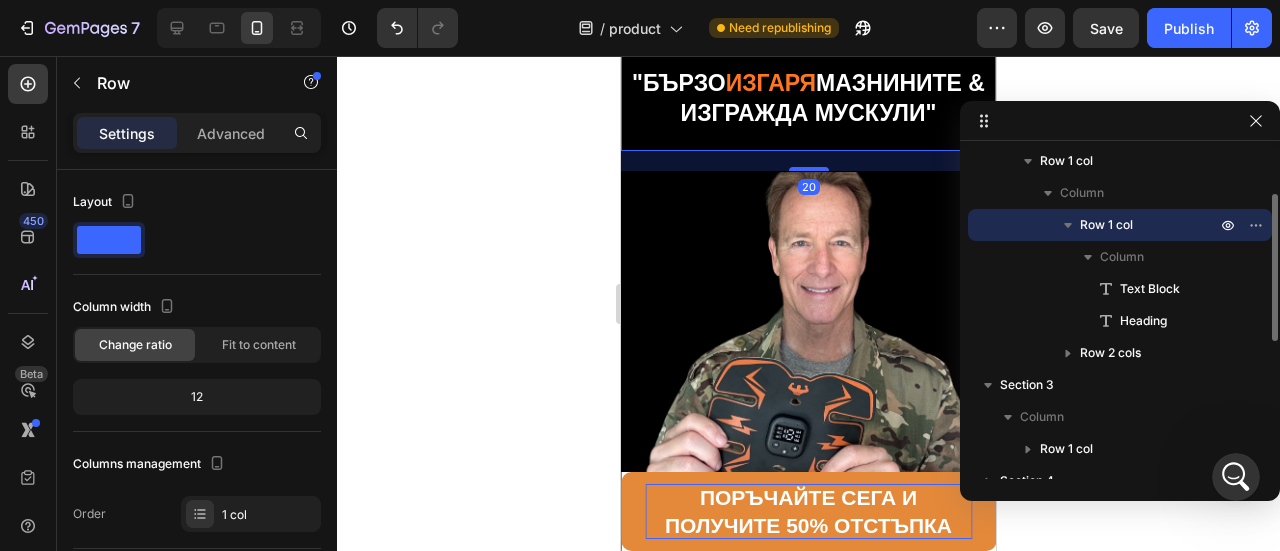 scroll, scrollTop: 0, scrollLeft: 0, axis: both 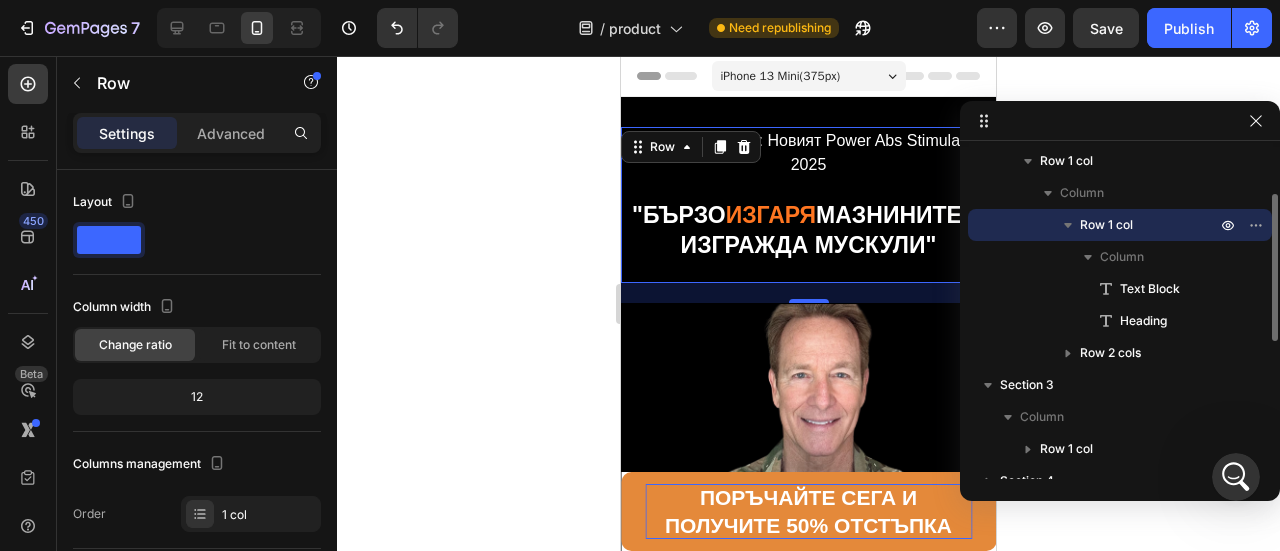 click 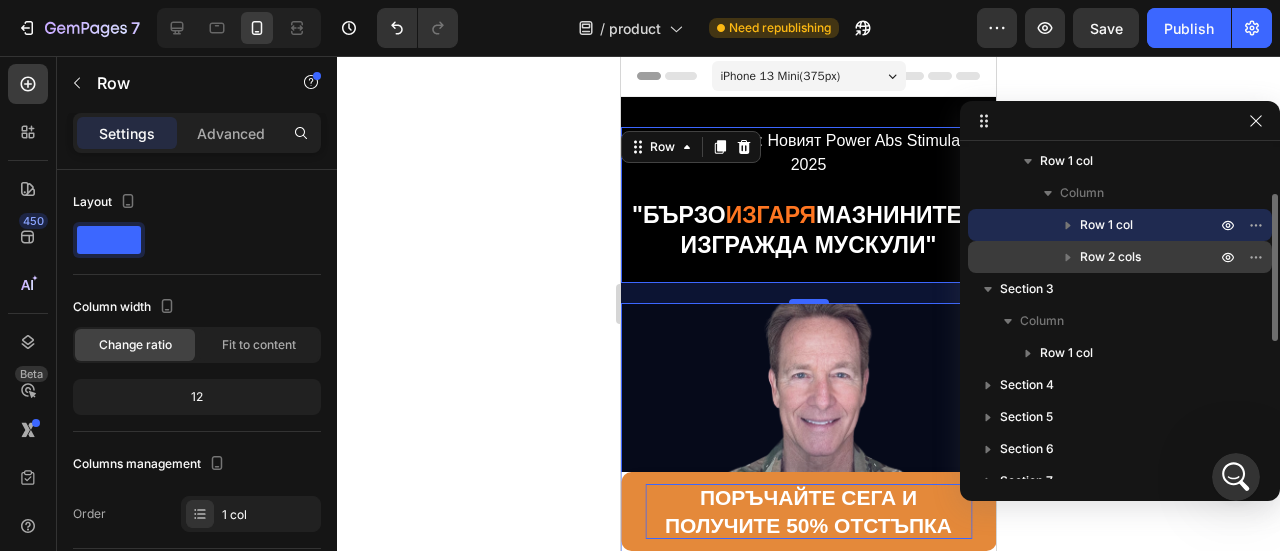 click on "Row 2 cols" at bounding box center (1110, 257) 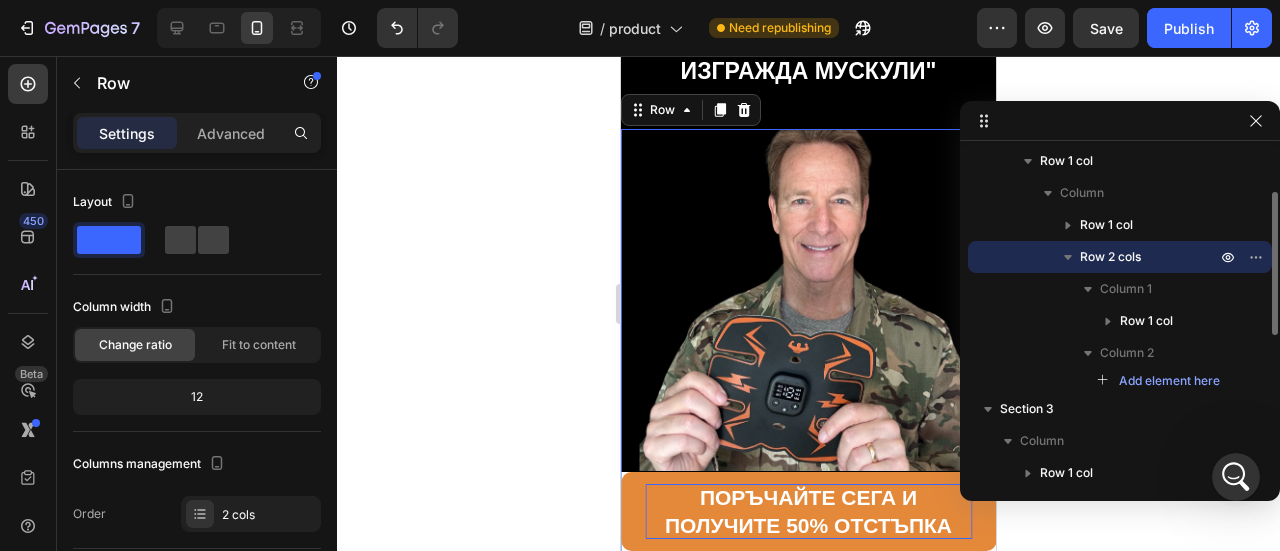 scroll, scrollTop: 176, scrollLeft: 0, axis: vertical 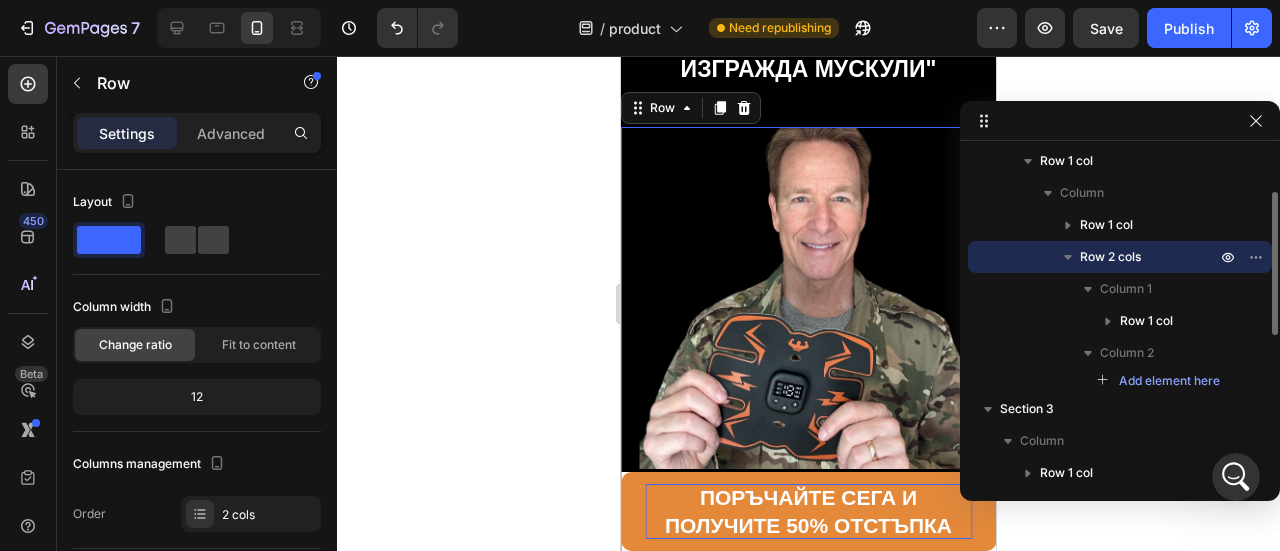 click 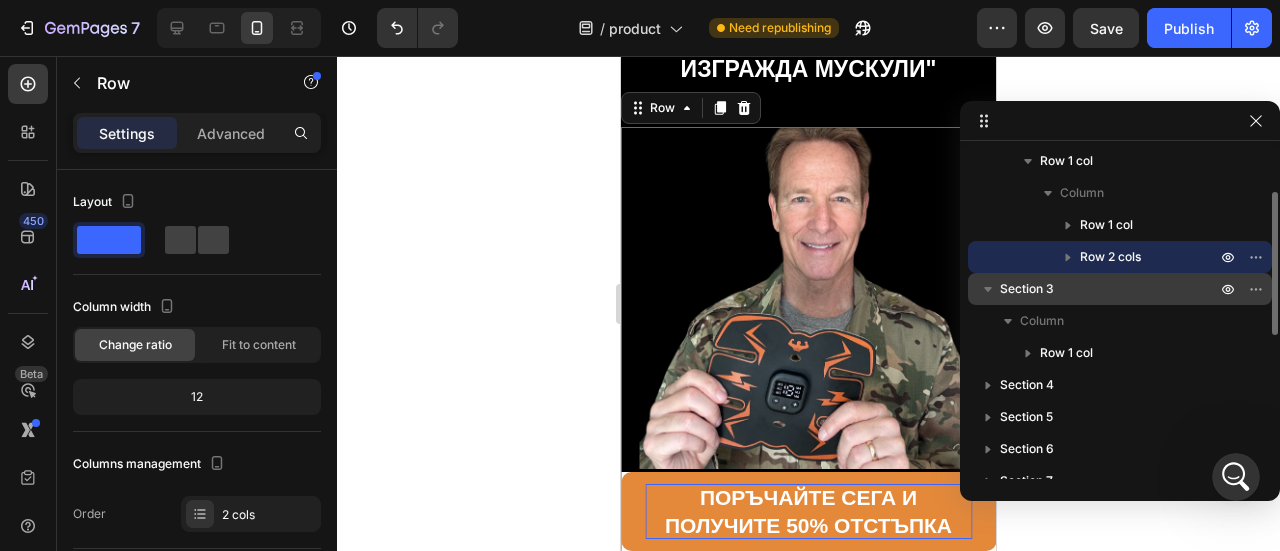 click on "Section 3" at bounding box center [1110, 289] 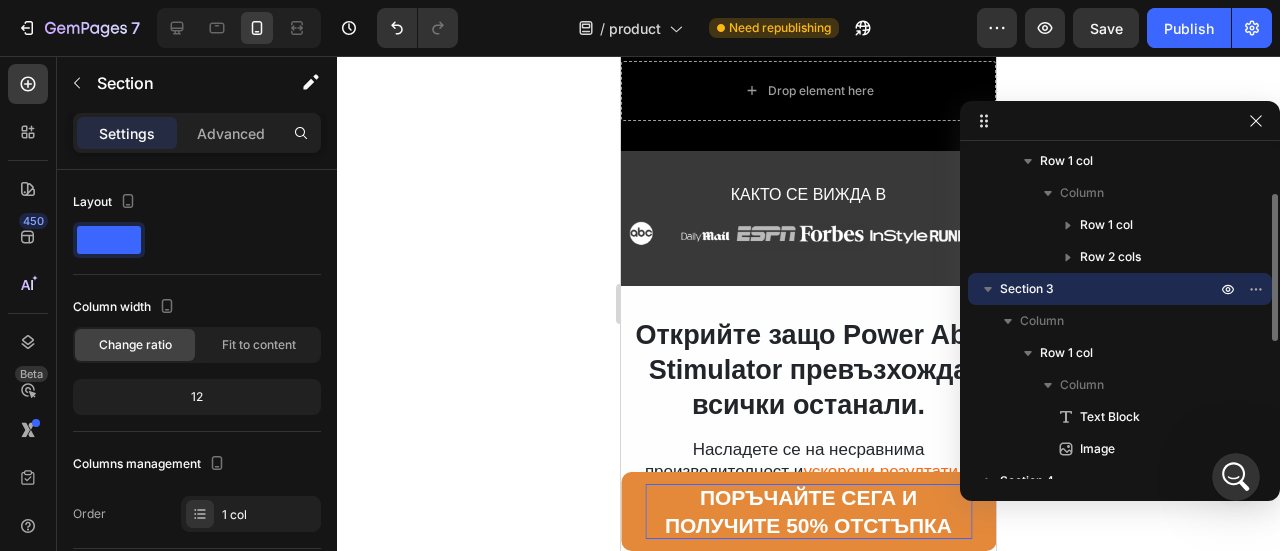scroll, scrollTop: 802, scrollLeft: 0, axis: vertical 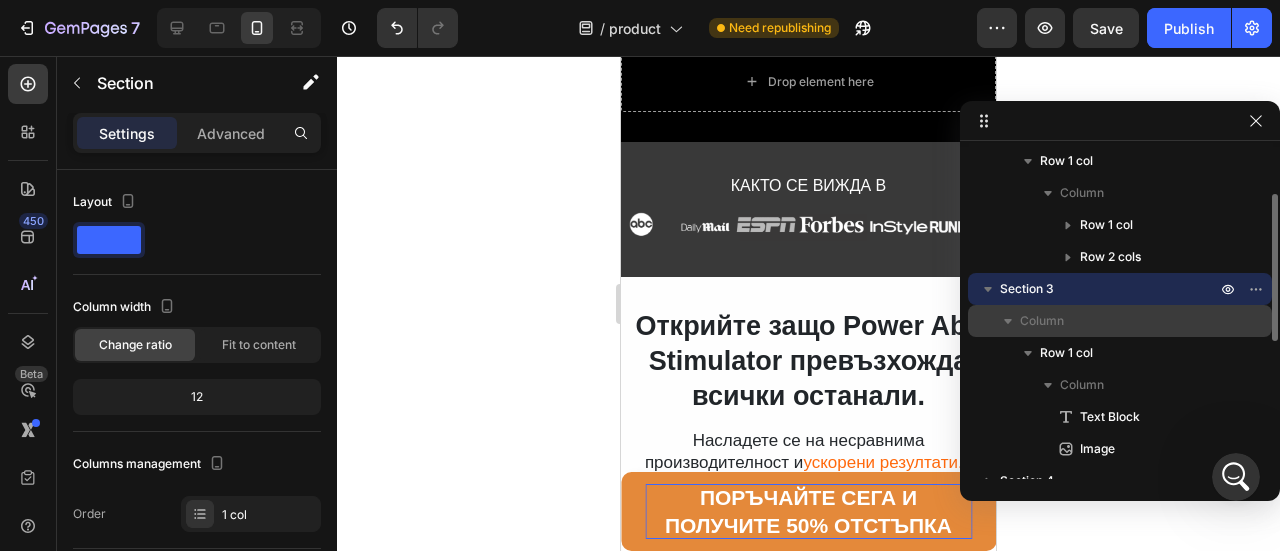 click on "Column" at bounding box center (1042, 321) 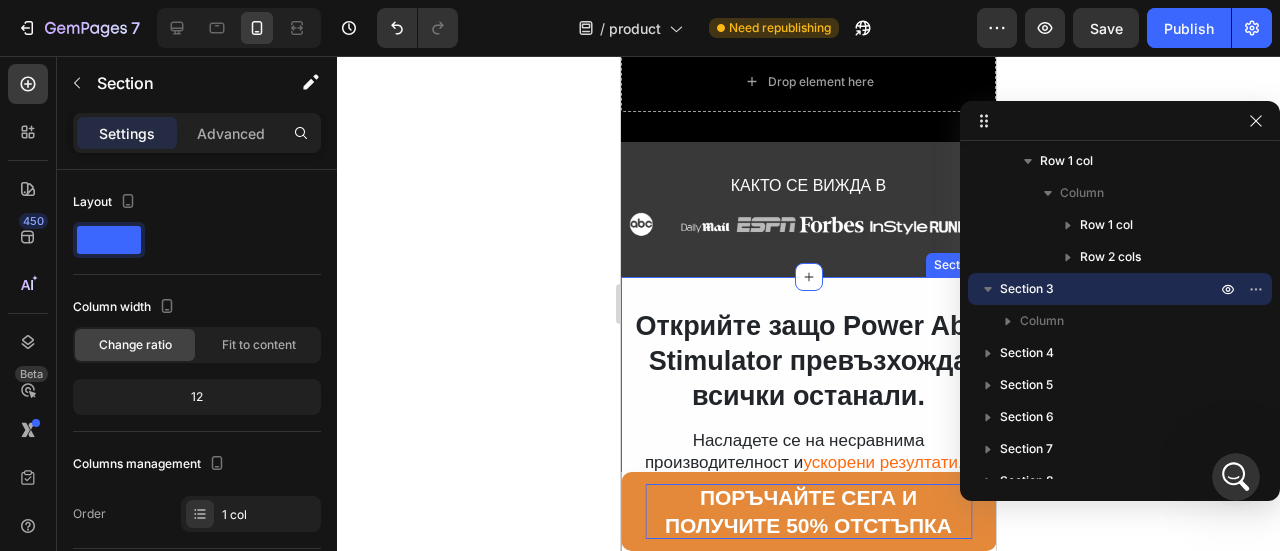 click 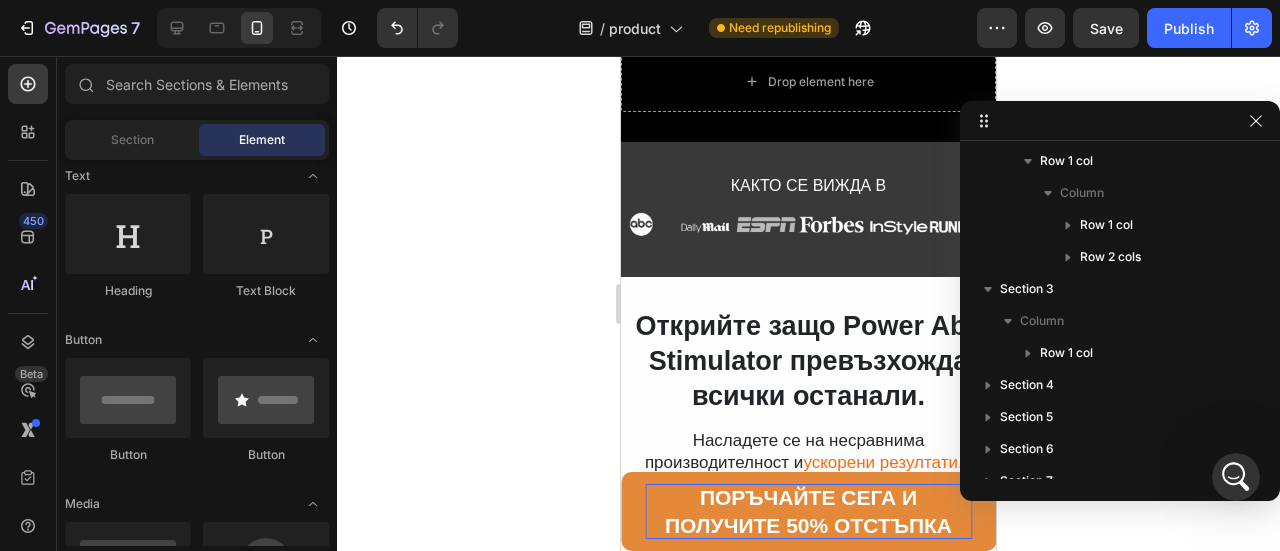 click 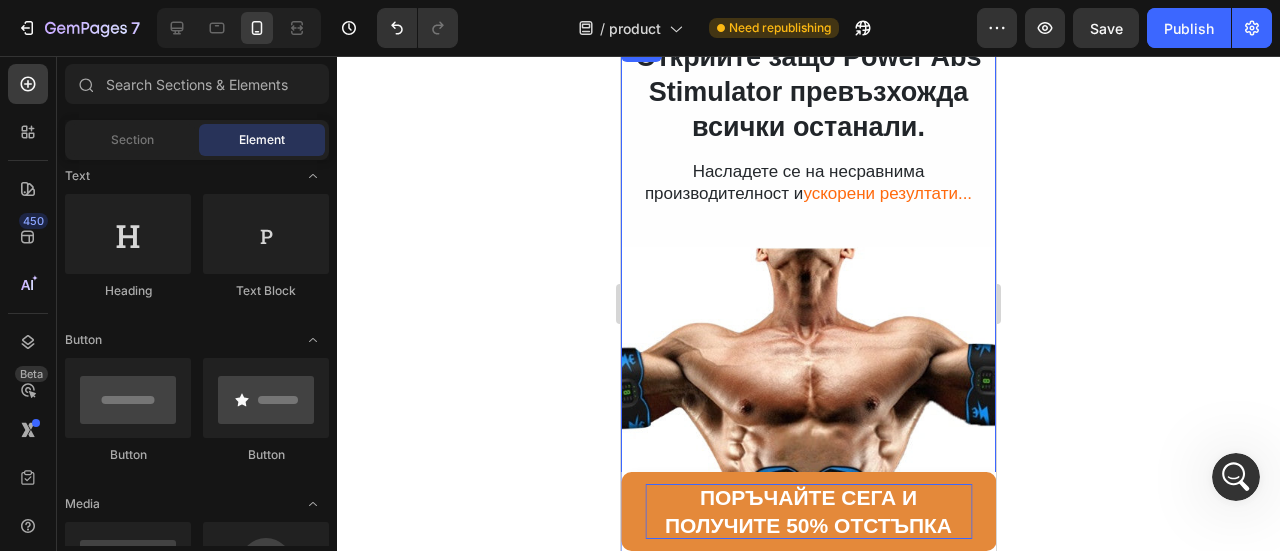 scroll, scrollTop: 1102, scrollLeft: 0, axis: vertical 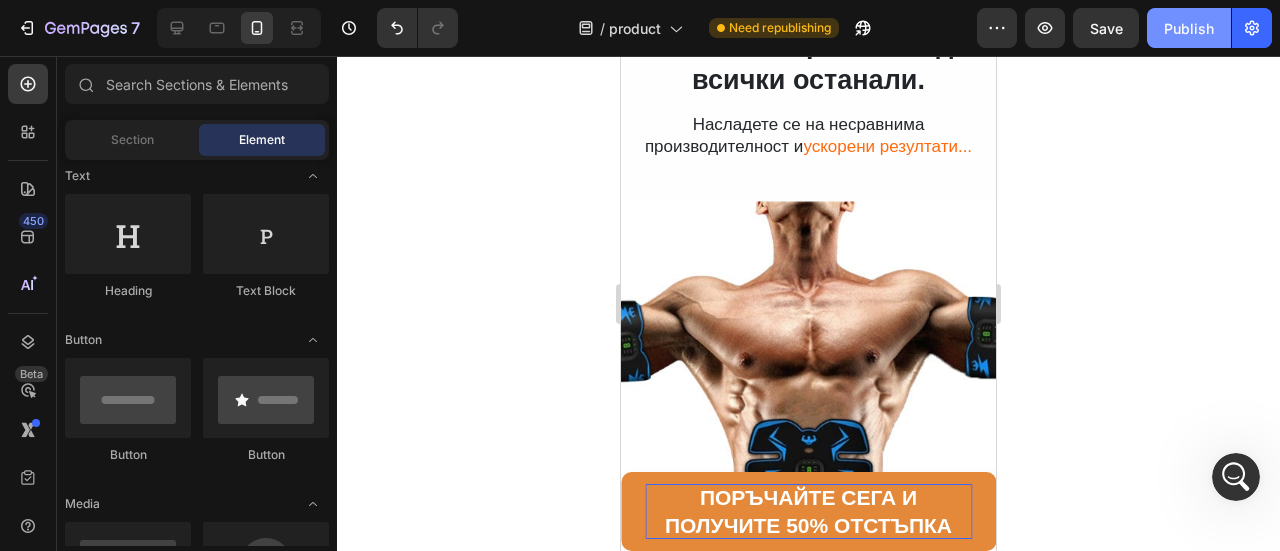 click on "Publish" at bounding box center (1189, 28) 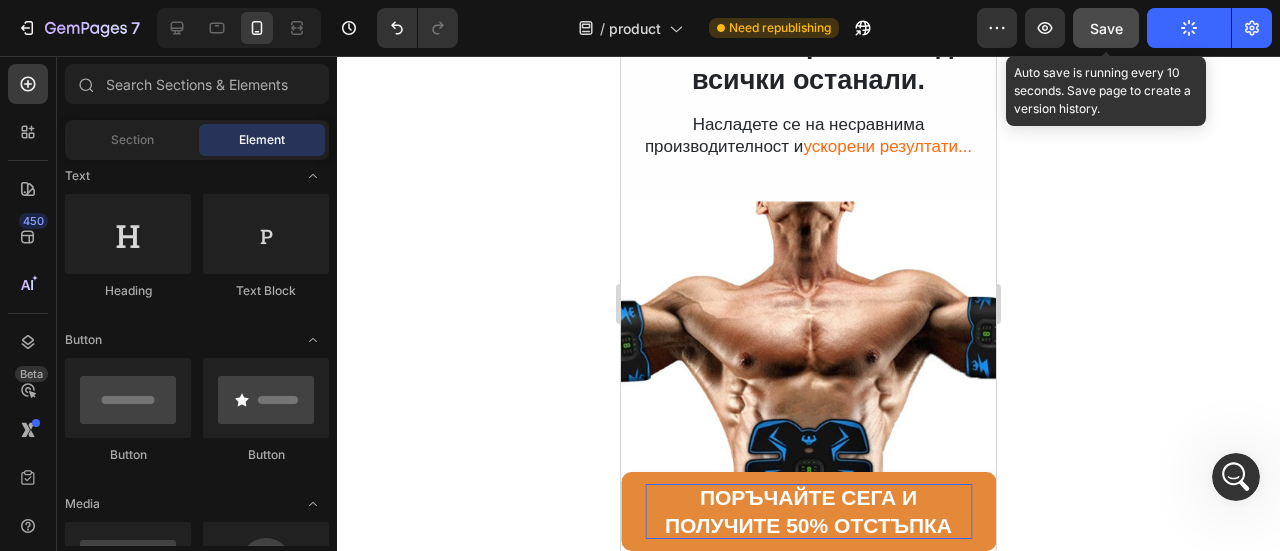 click on "Save" 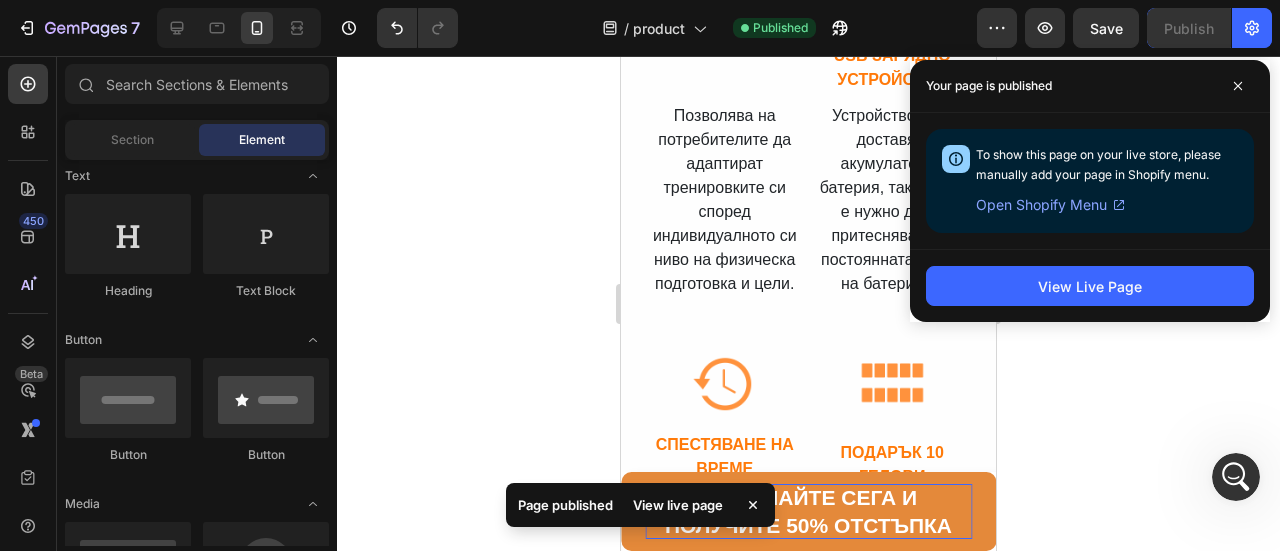 scroll, scrollTop: 5002, scrollLeft: 0, axis: vertical 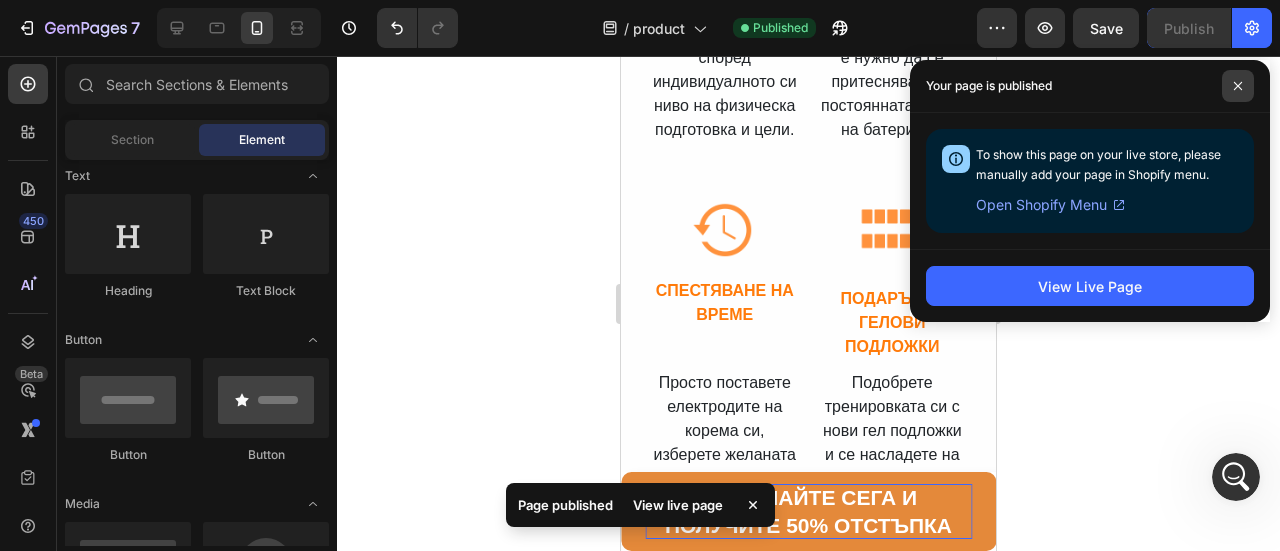 click 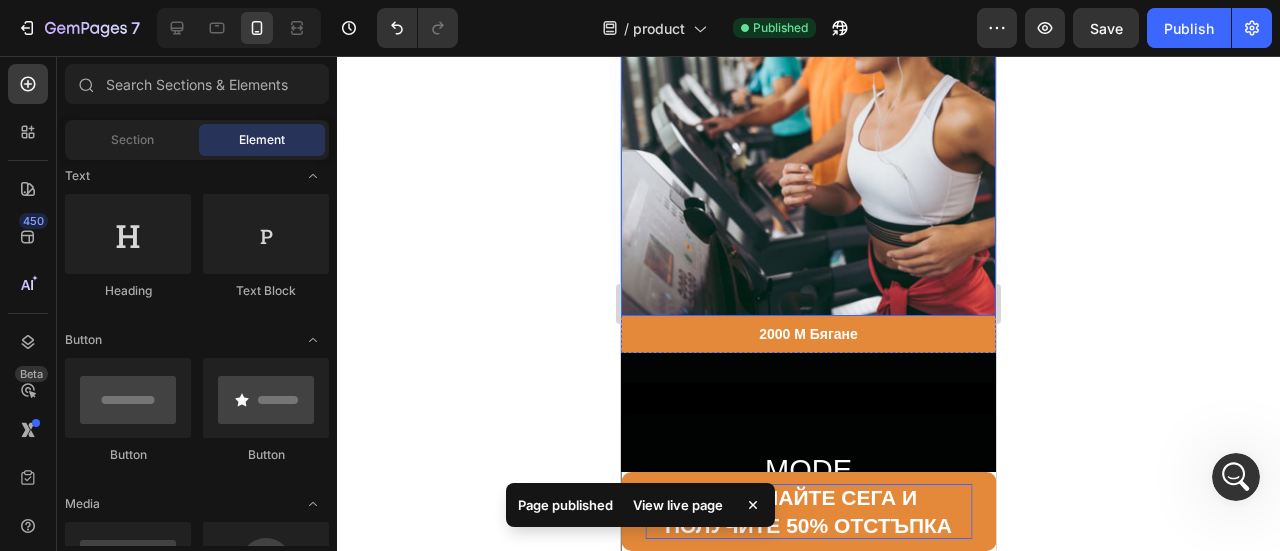 scroll, scrollTop: 7202, scrollLeft: 0, axis: vertical 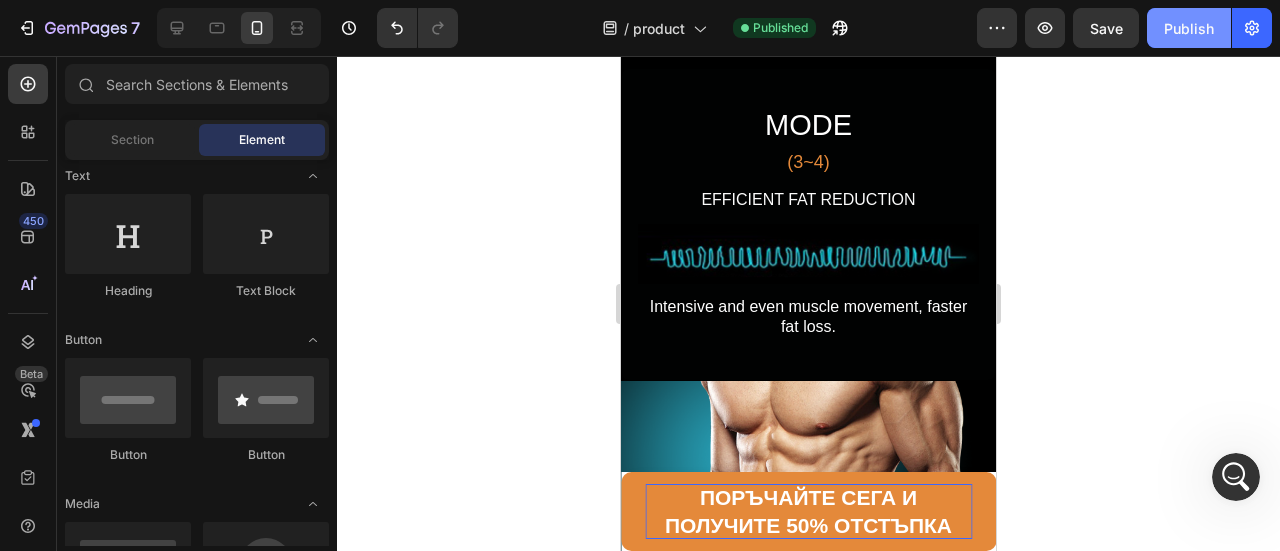 click on "Publish" at bounding box center (1189, 28) 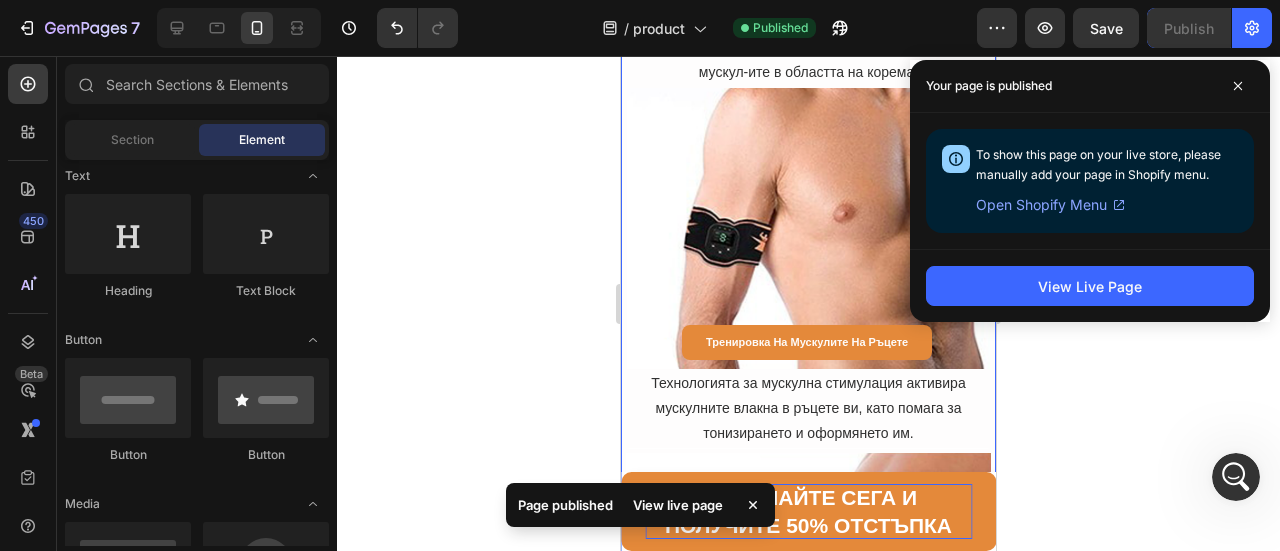 scroll, scrollTop: 9102, scrollLeft: 0, axis: vertical 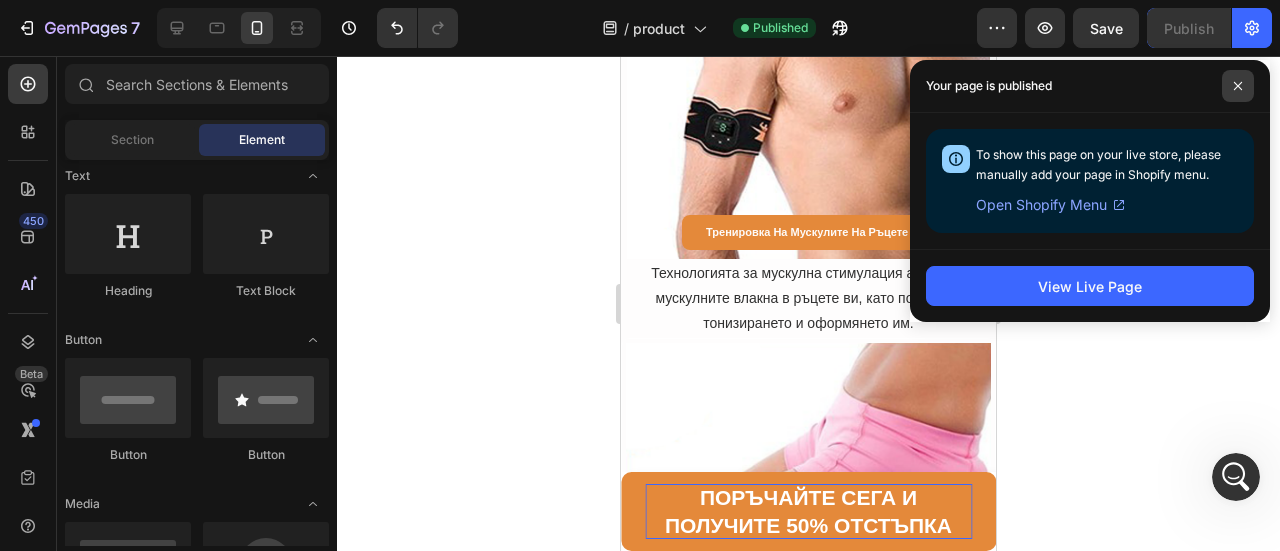 click at bounding box center (1238, 86) 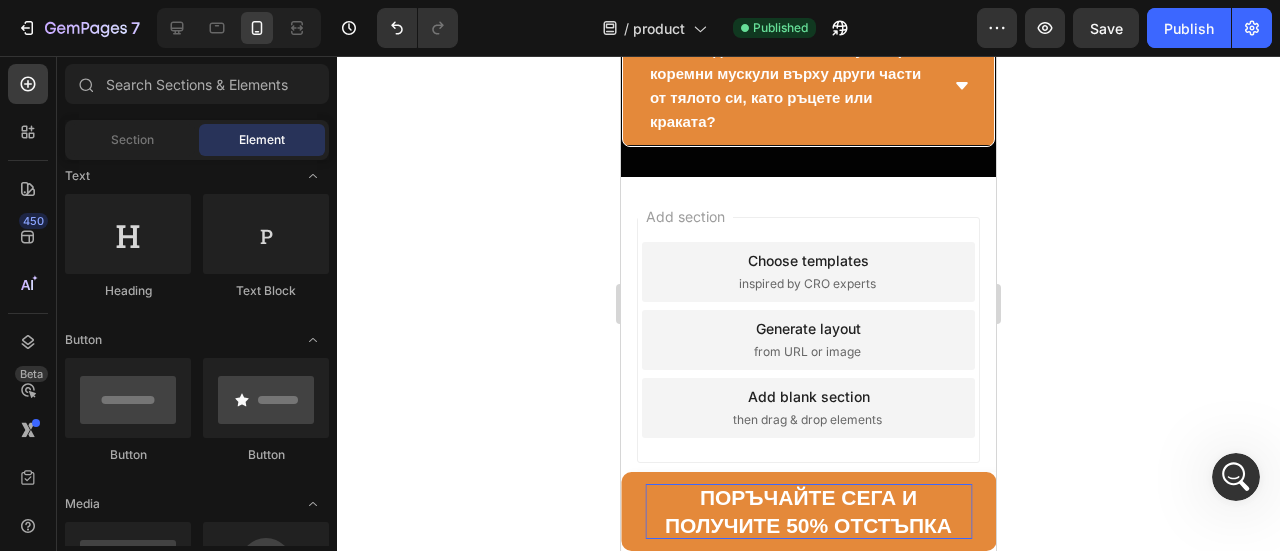 scroll, scrollTop: 15336, scrollLeft: 0, axis: vertical 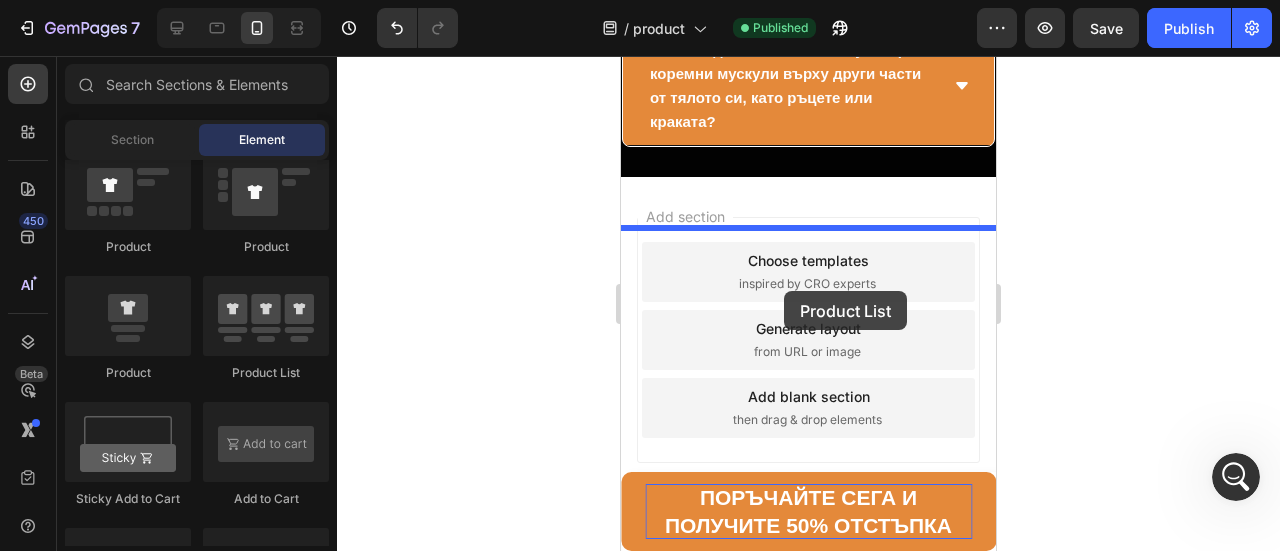 drag, startPoint x: 879, startPoint y: 393, endPoint x: 784, endPoint y: 291, distance: 139.38795 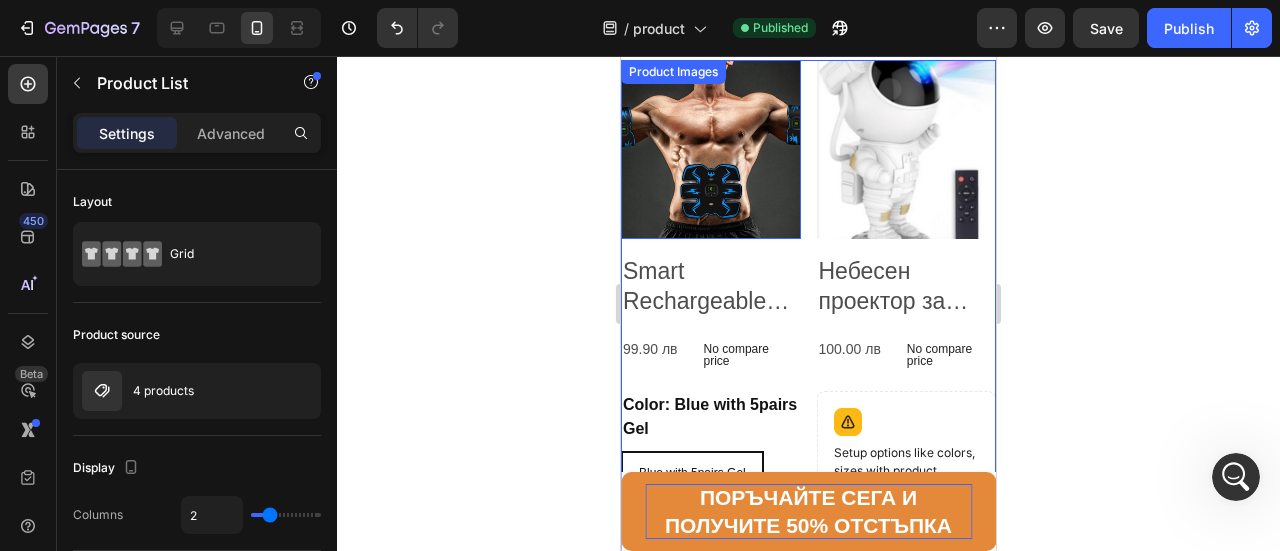 scroll, scrollTop: 15436, scrollLeft: 0, axis: vertical 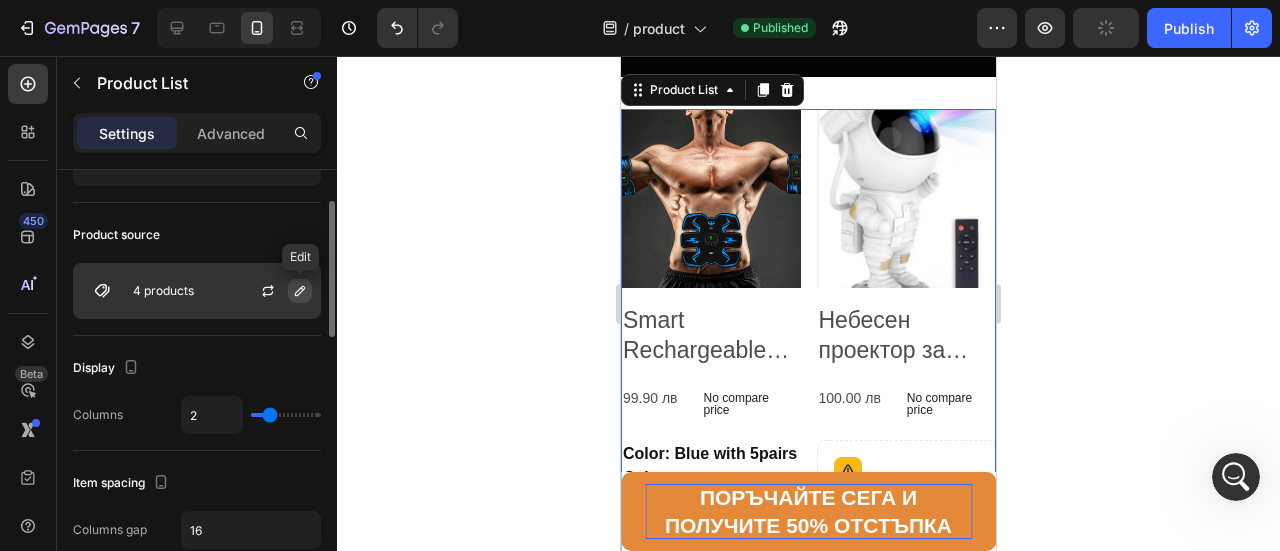 click 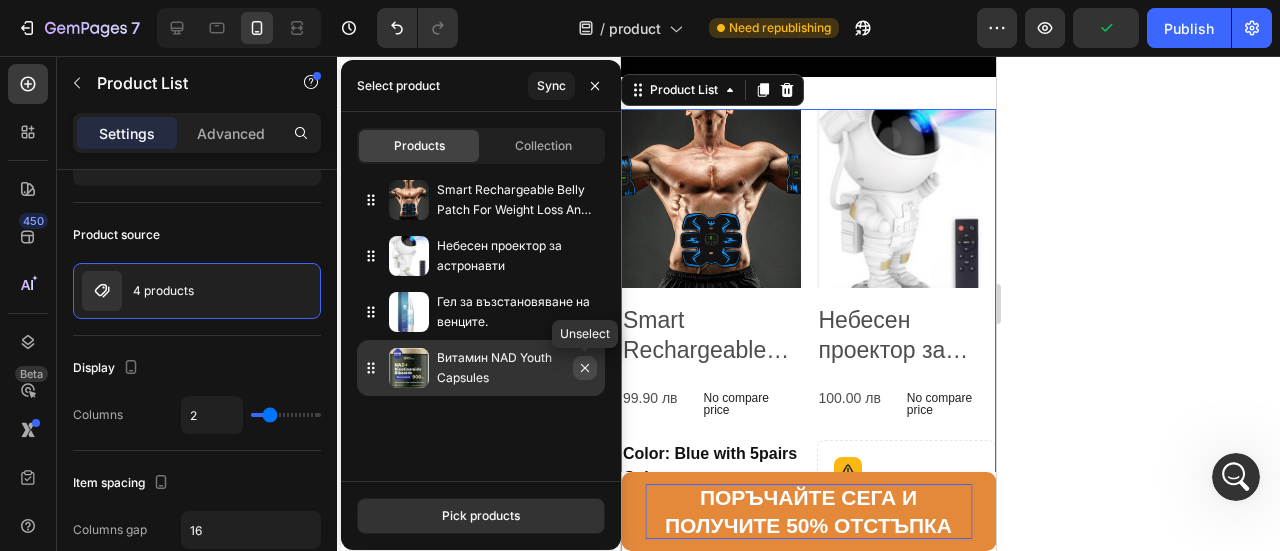 click 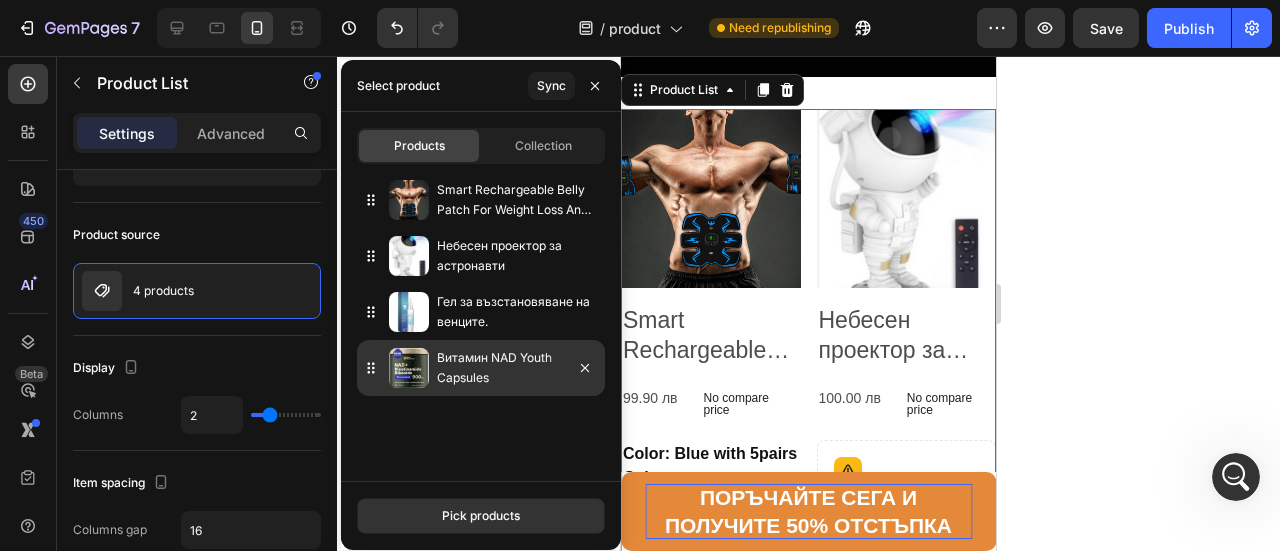 click at bounding box center [577, 368] 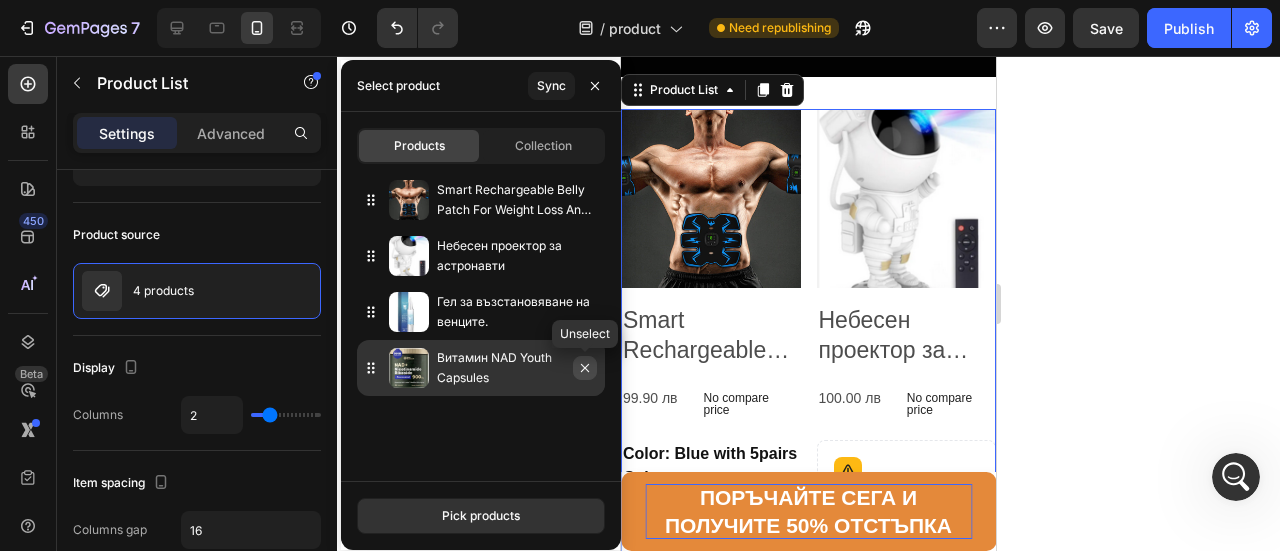 click 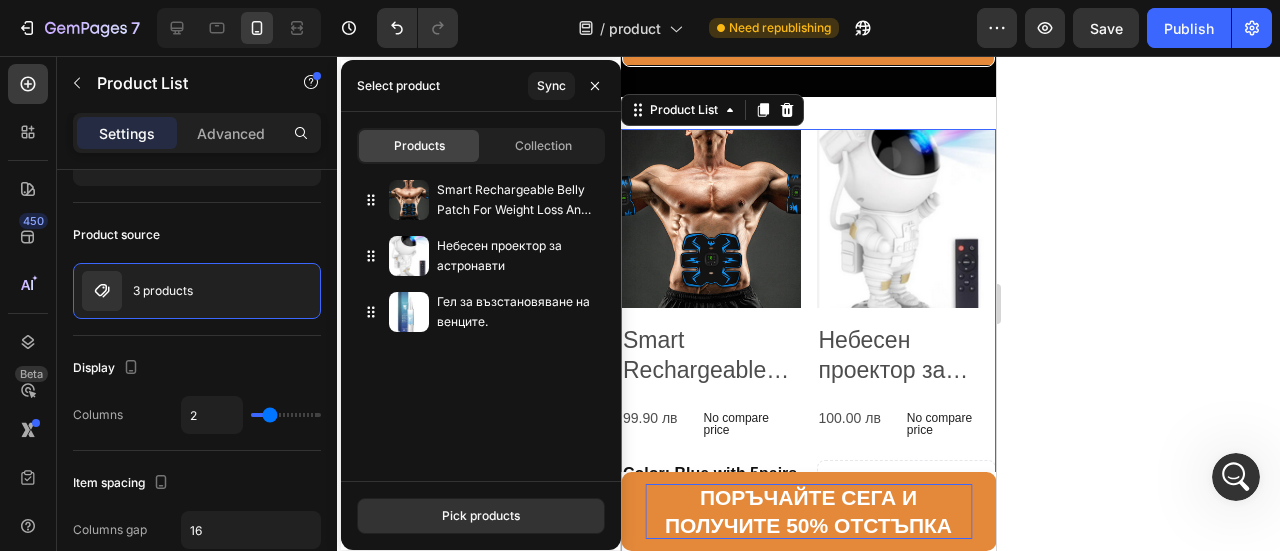 scroll, scrollTop: 15436, scrollLeft: 0, axis: vertical 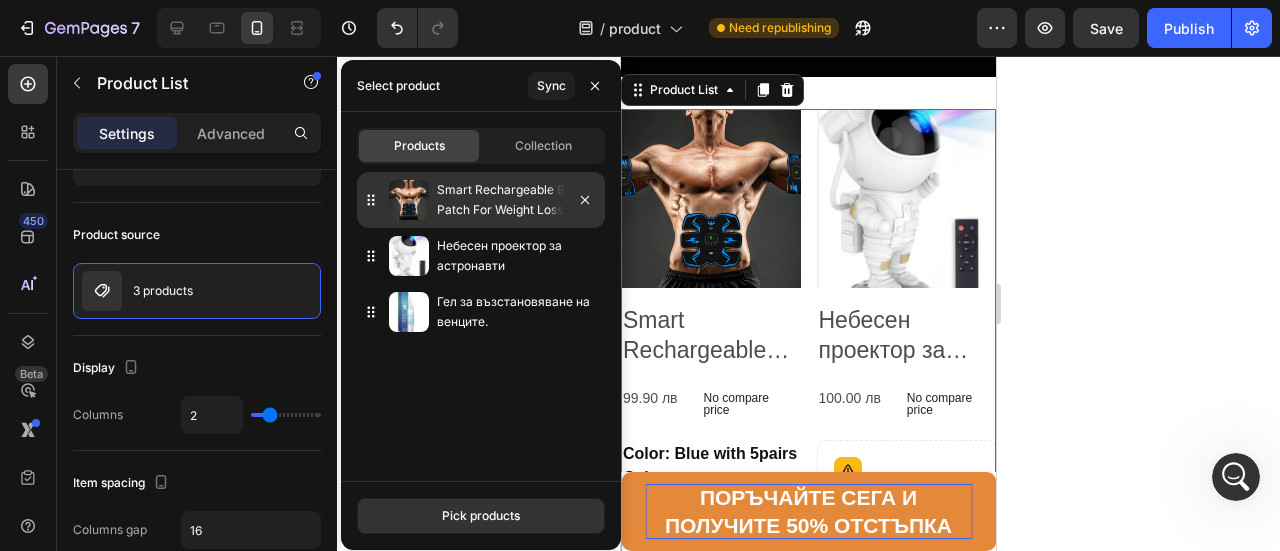 click at bounding box center [409, 200] 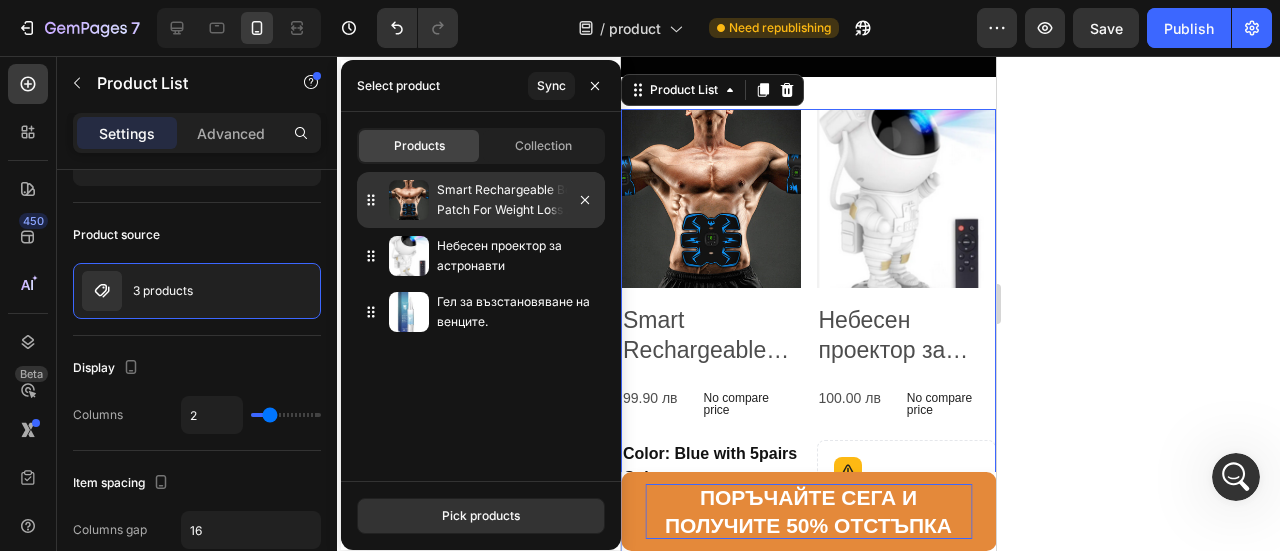 click on "Smart Rechargeable Belly Patch For Weight Loss And Shaping" at bounding box center (517, 200) 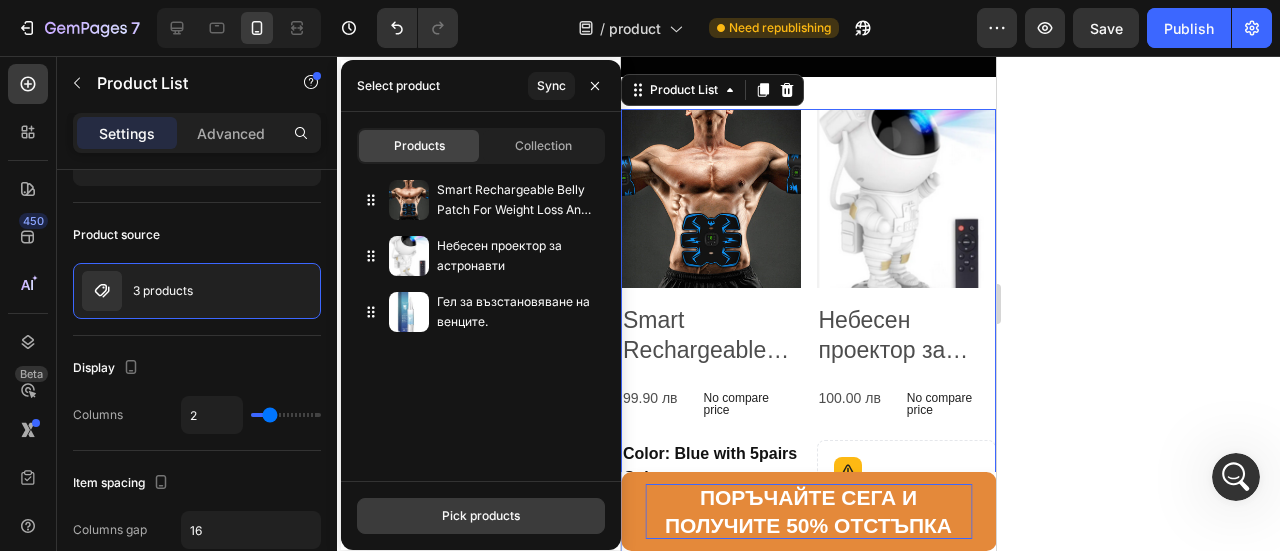 click on "Pick products" at bounding box center (481, 516) 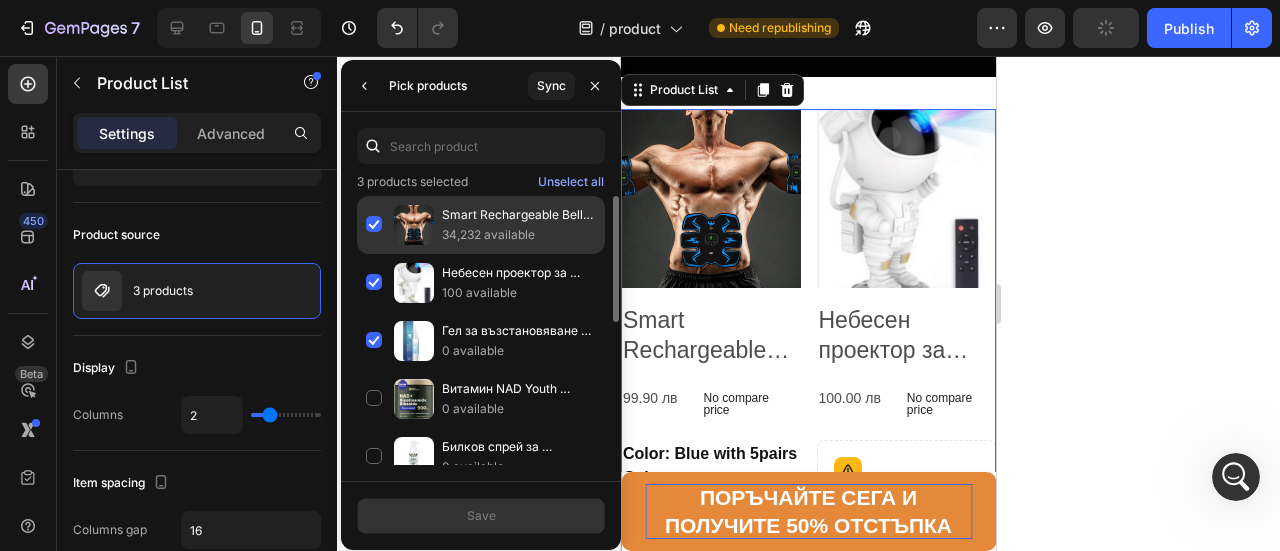 click on "34,232 available" at bounding box center [519, 235] 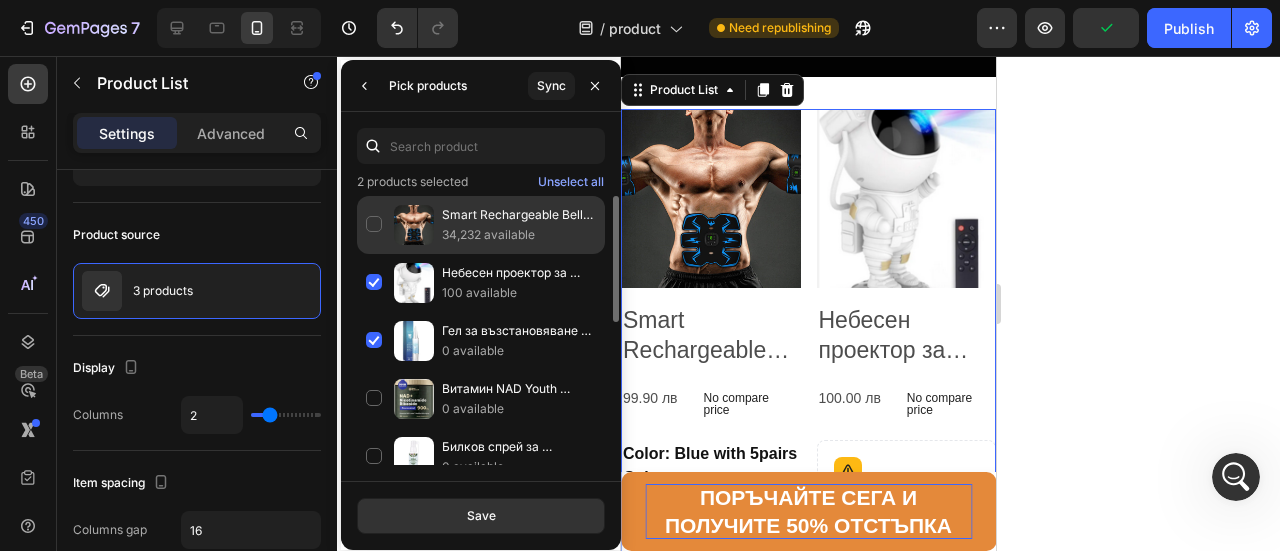 click on "34,232 available" at bounding box center [519, 235] 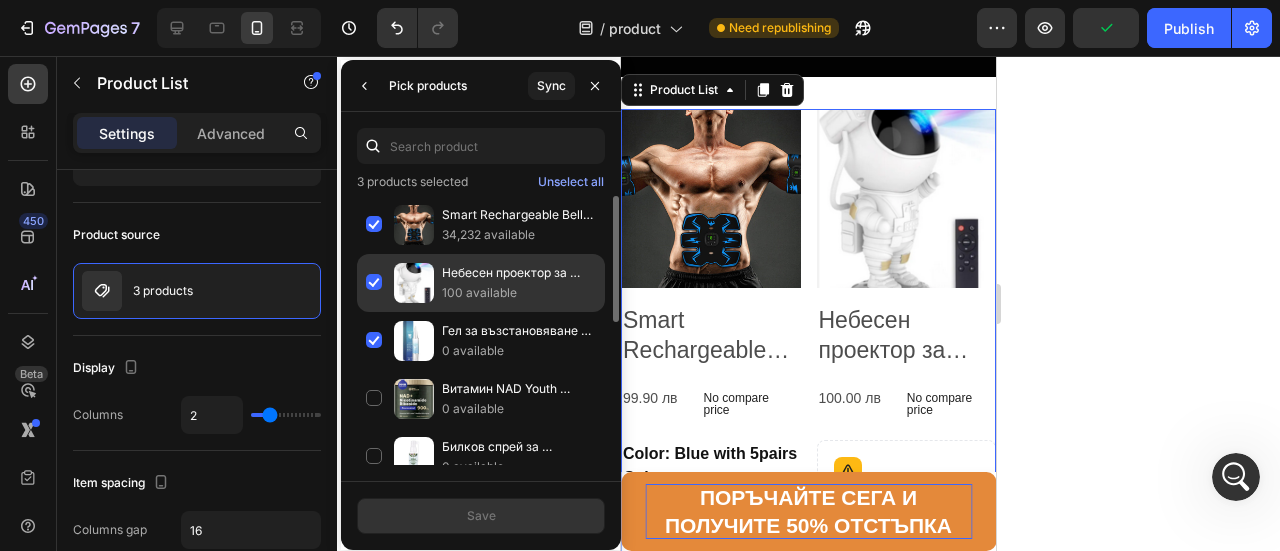 click at bounding box center [414, 283] 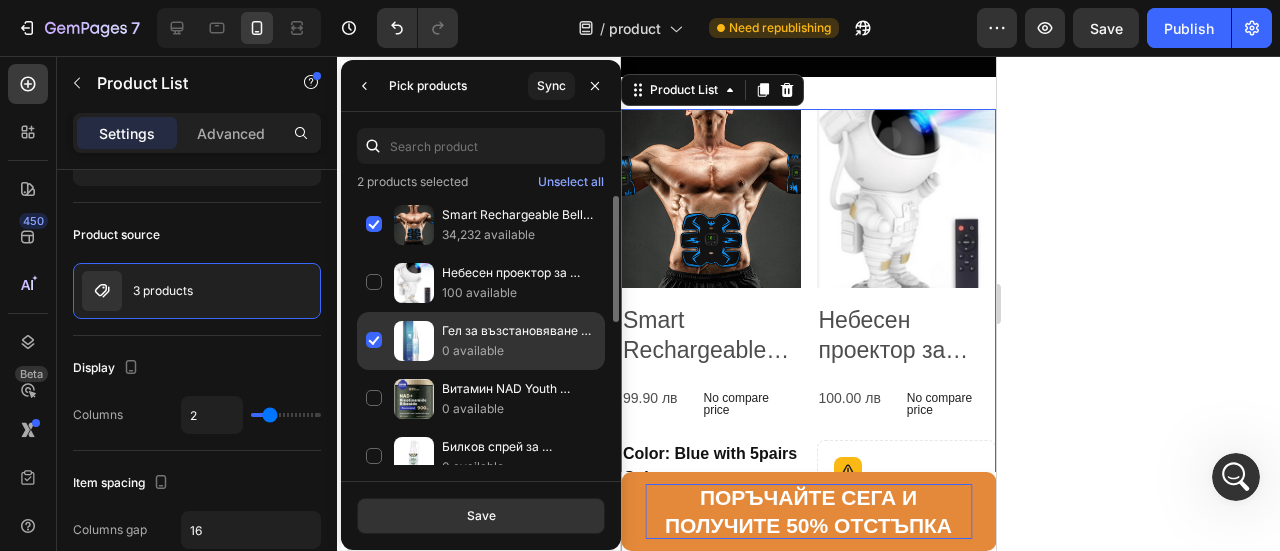 click on "Гел за възстановяване на венците. 0 available" 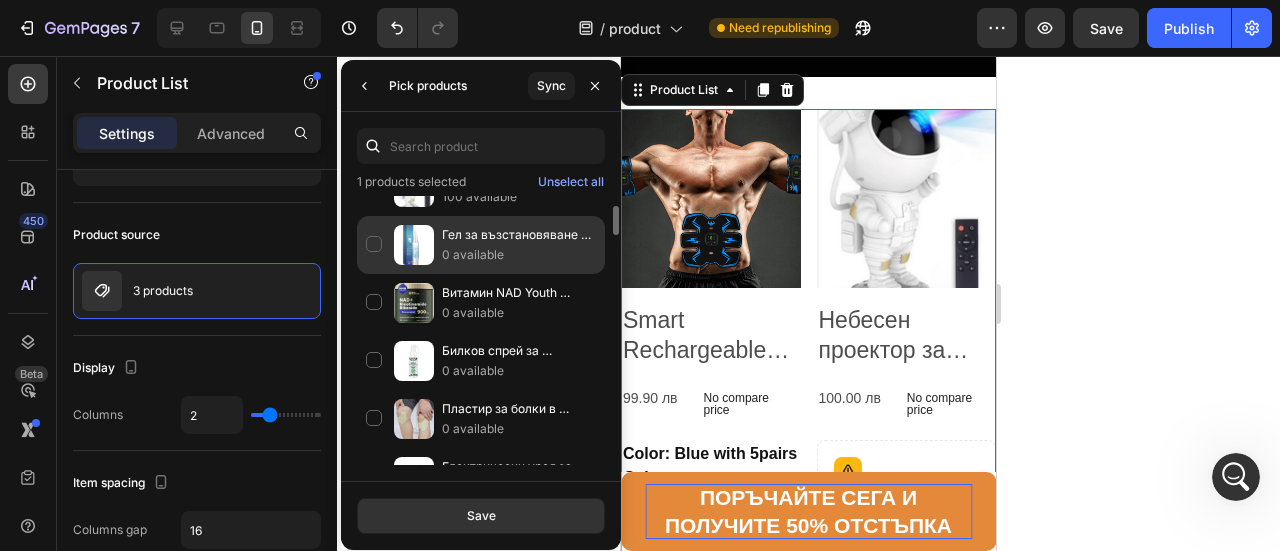 scroll, scrollTop: 0, scrollLeft: 0, axis: both 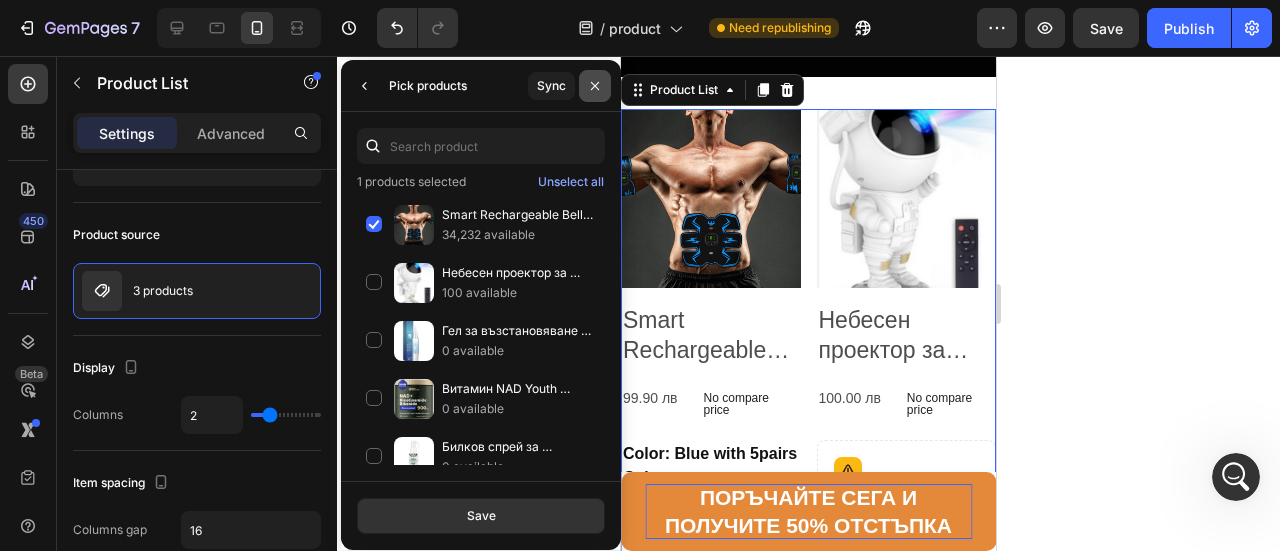 click 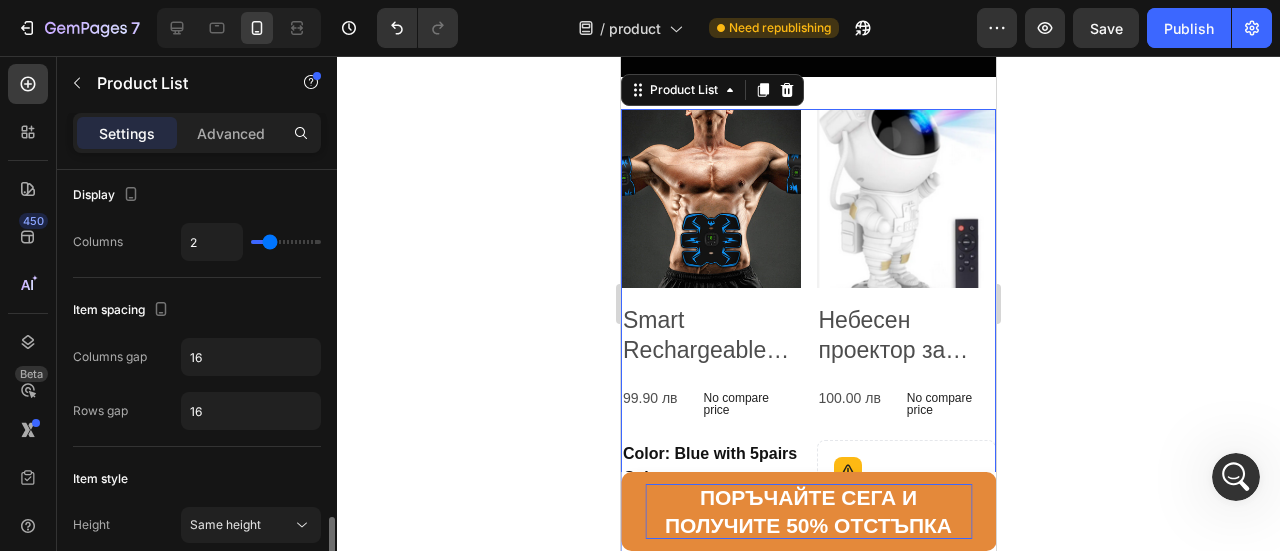 scroll, scrollTop: 173, scrollLeft: 0, axis: vertical 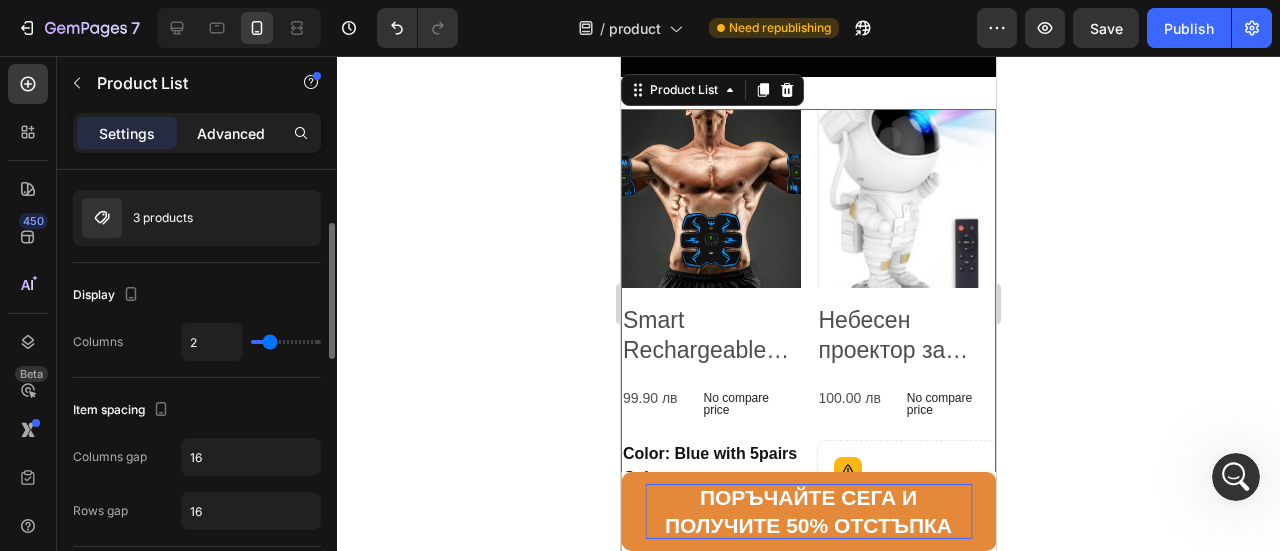 click on "Advanced" at bounding box center [231, 133] 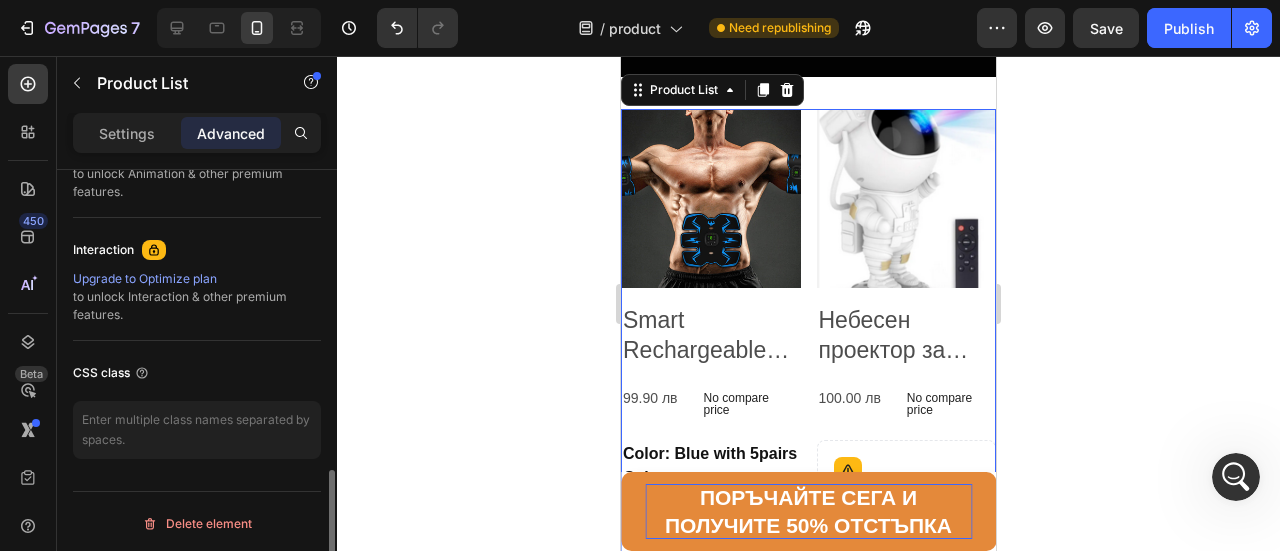 scroll, scrollTop: 646, scrollLeft: 0, axis: vertical 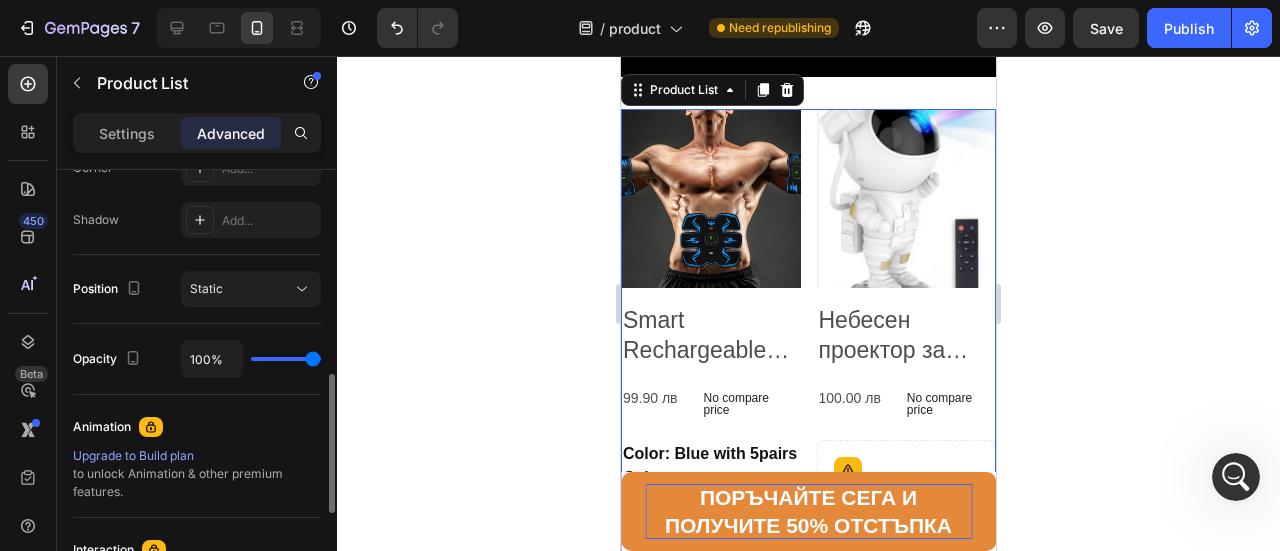 click on "Settings" at bounding box center (127, 133) 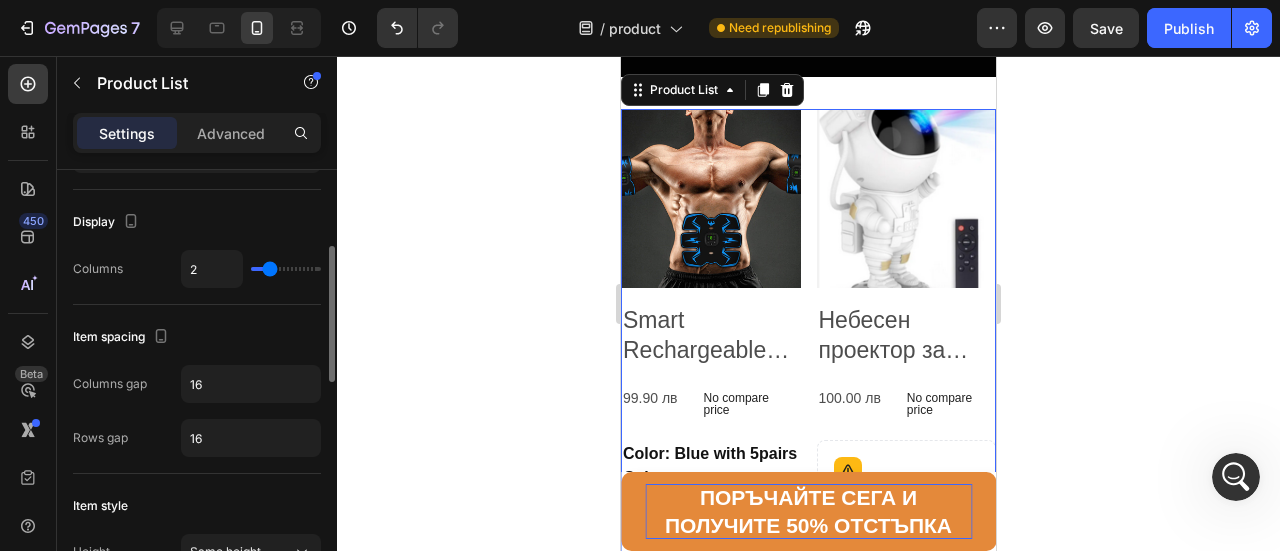 scroll, scrollTop: 0, scrollLeft: 0, axis: both 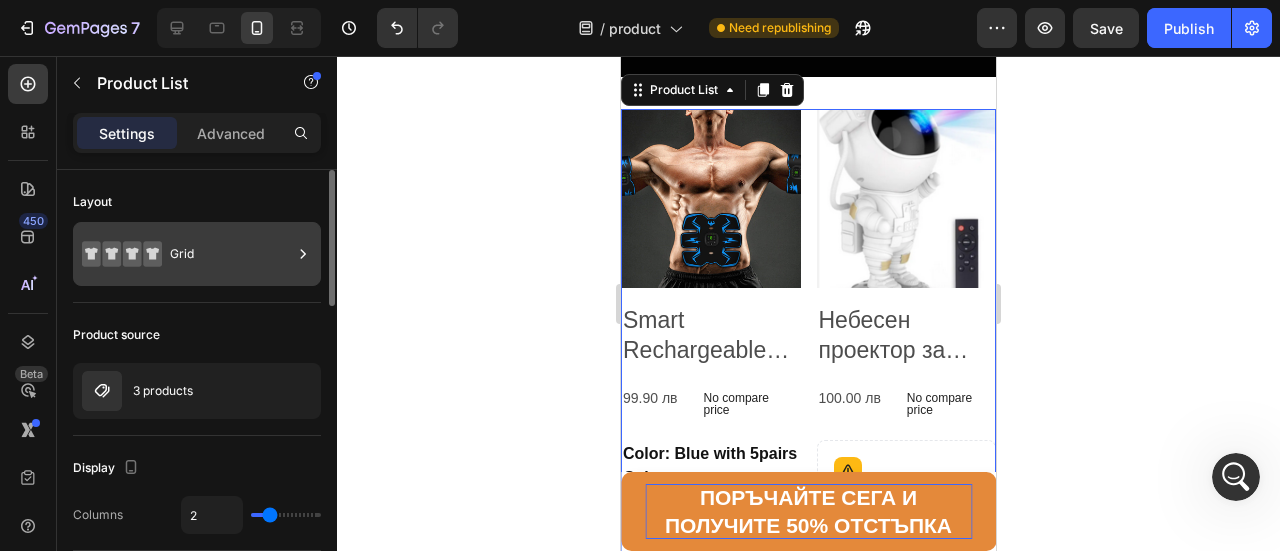 click on "Grid" at bounding box center (231, 254) 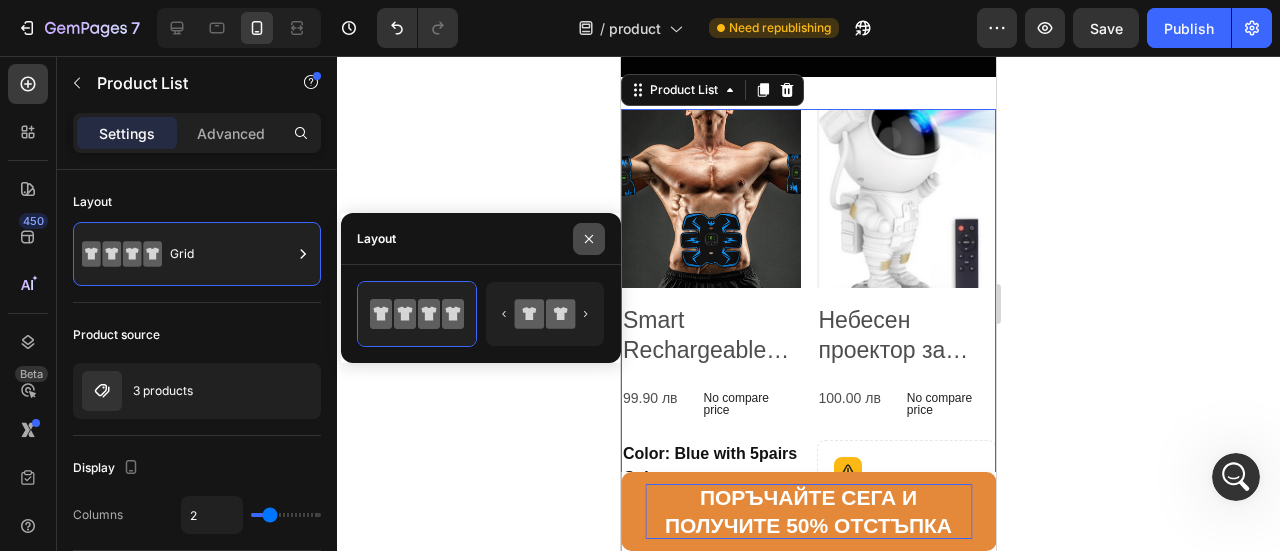 click 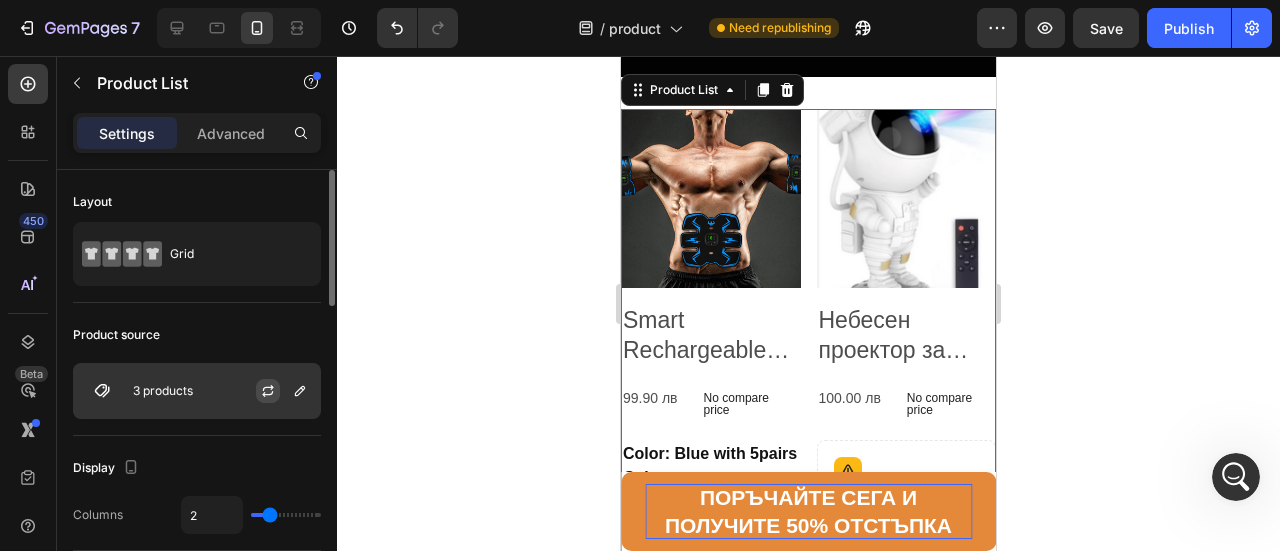 scroll, scrollTop: 100, scrollLeft: 0, axis: vertical 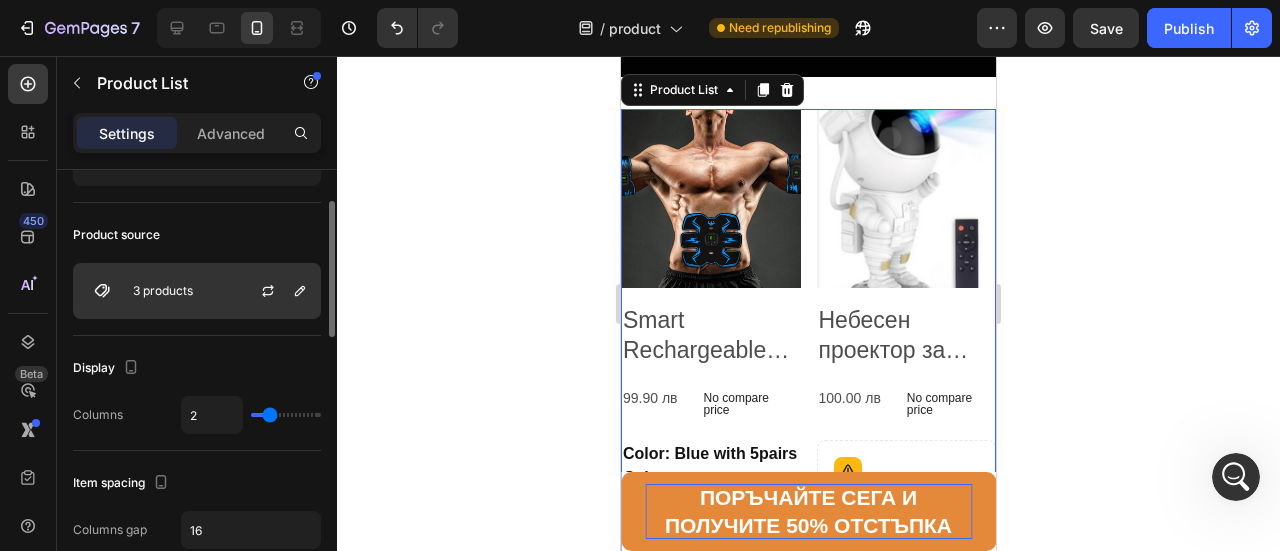 click at bounding box center [102, 291] 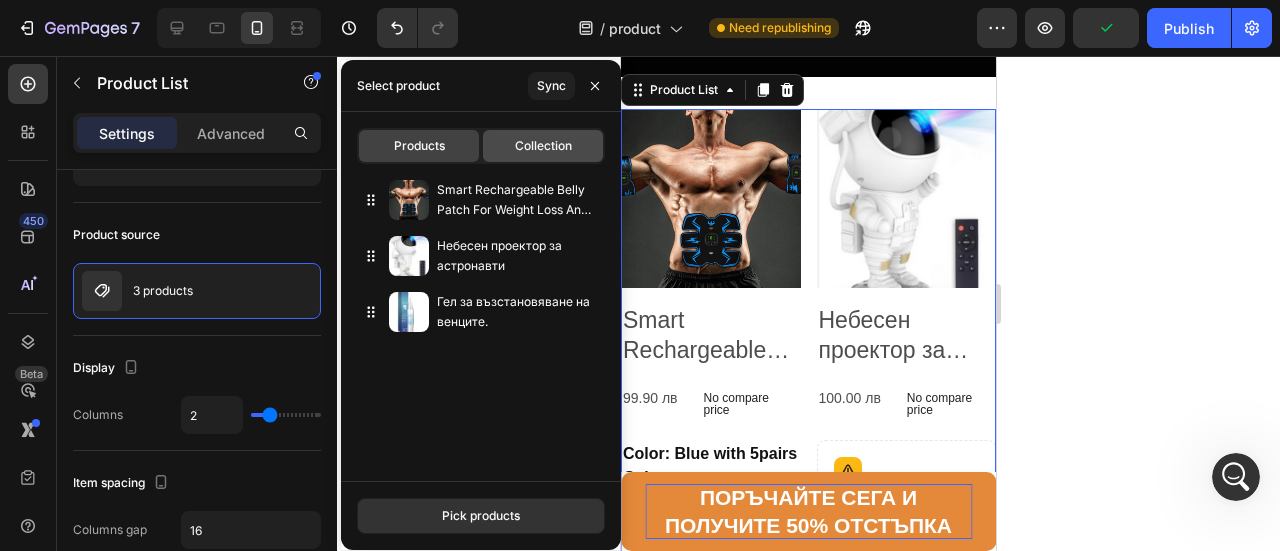 click on "Collection" 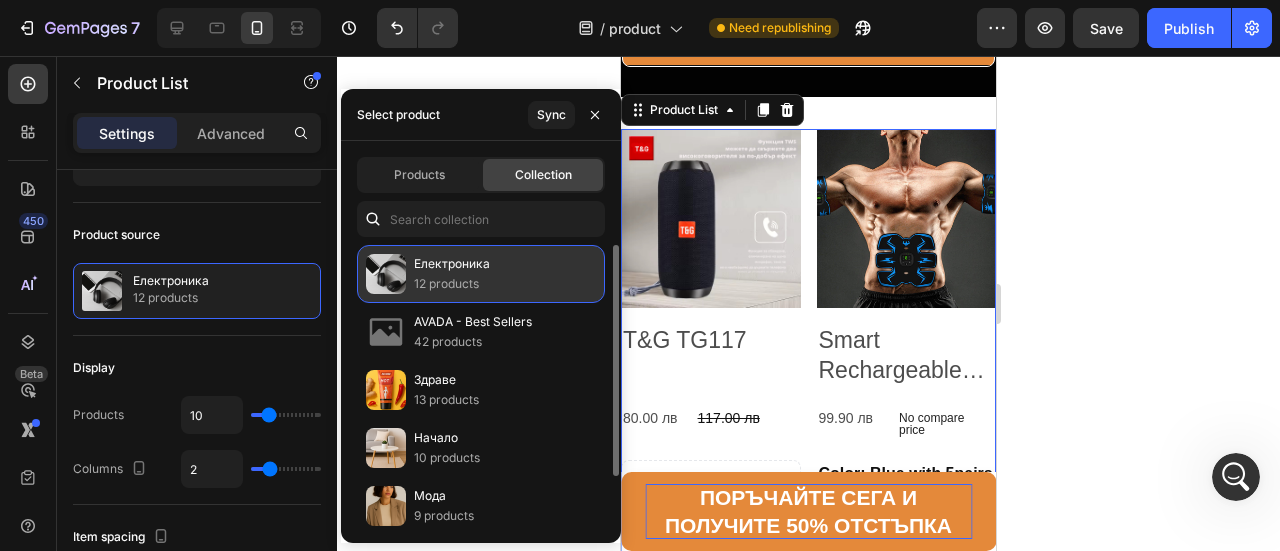 scroll, scrollTop: 15436, scrollLeft: 0, axis: vertical 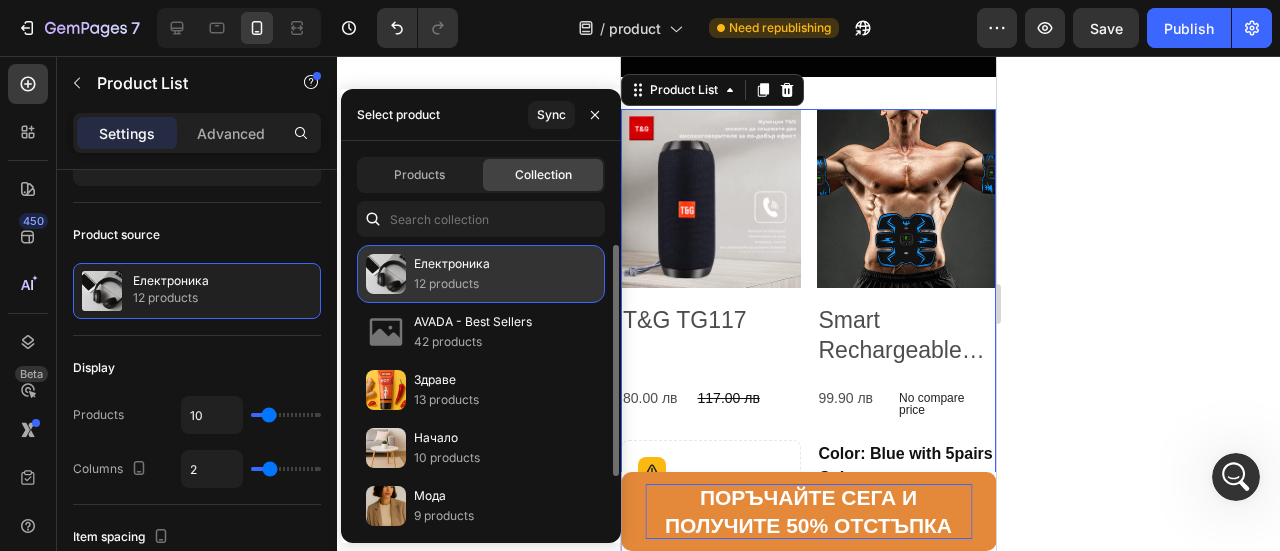 click on "12 products" at bounding box center (452, 284) 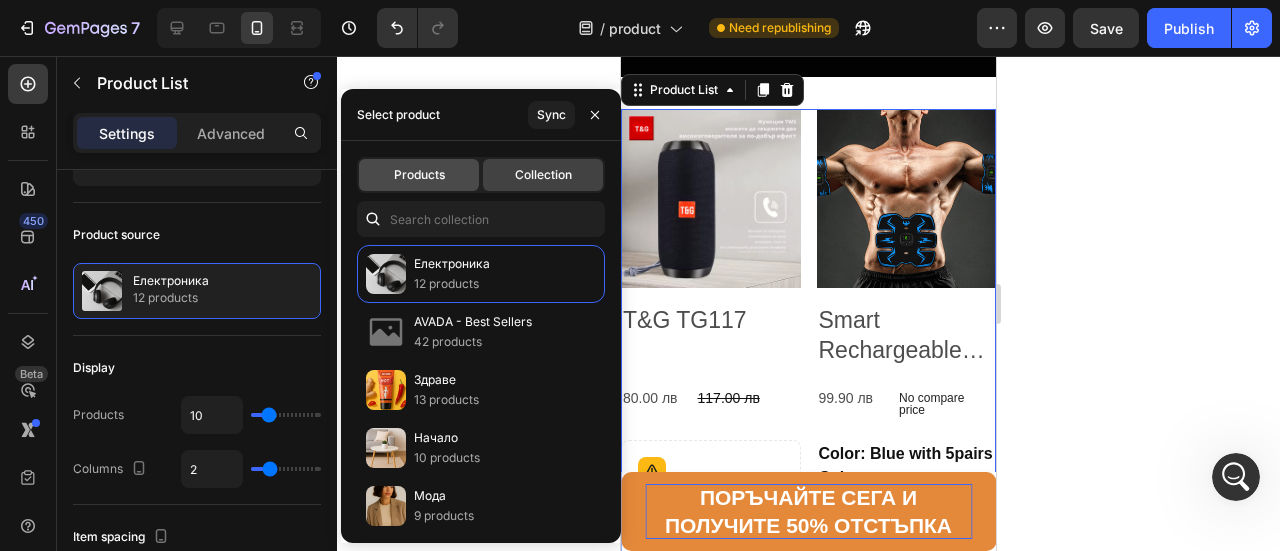 click on "Products" 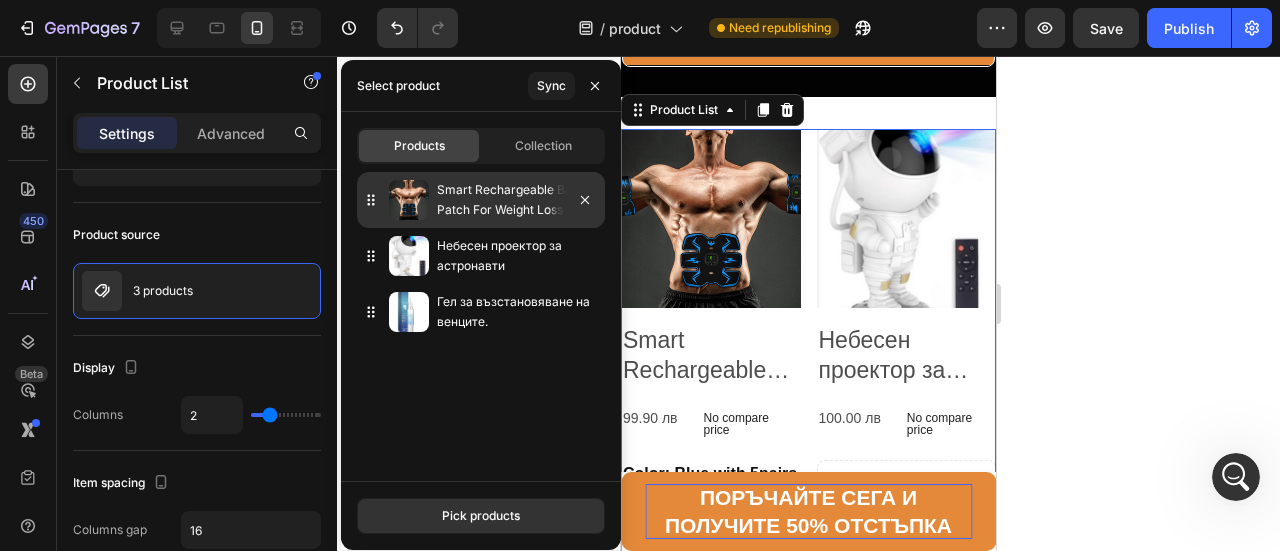 scroll, scrollTop: 15436, scrollLeft: 0, axis: vertical 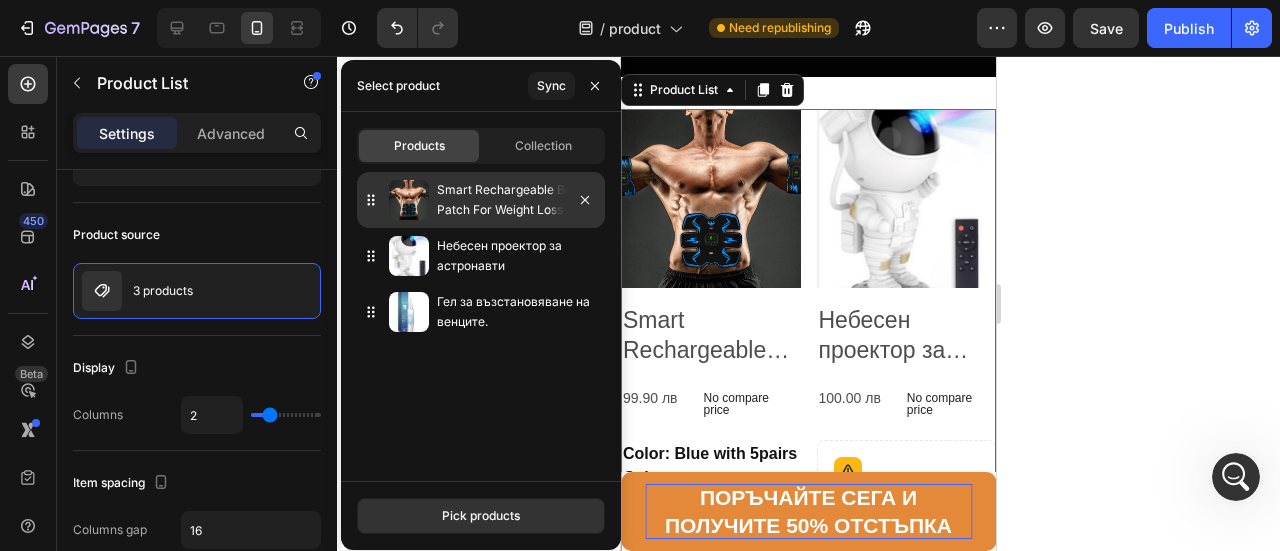 click at bounding box center [409, 200] 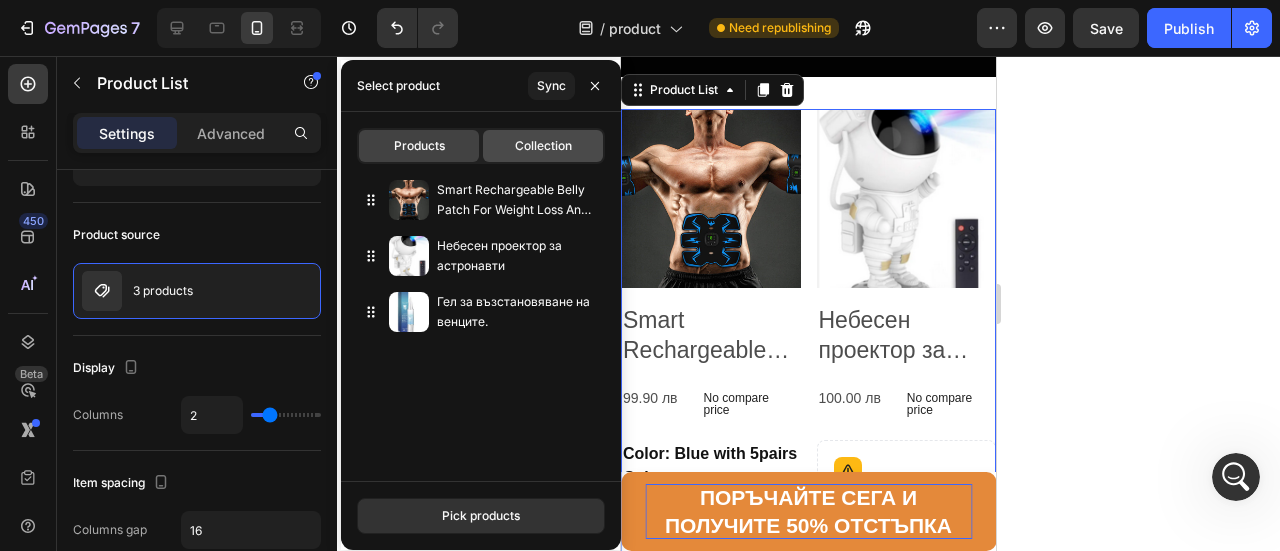 click on "Collection" 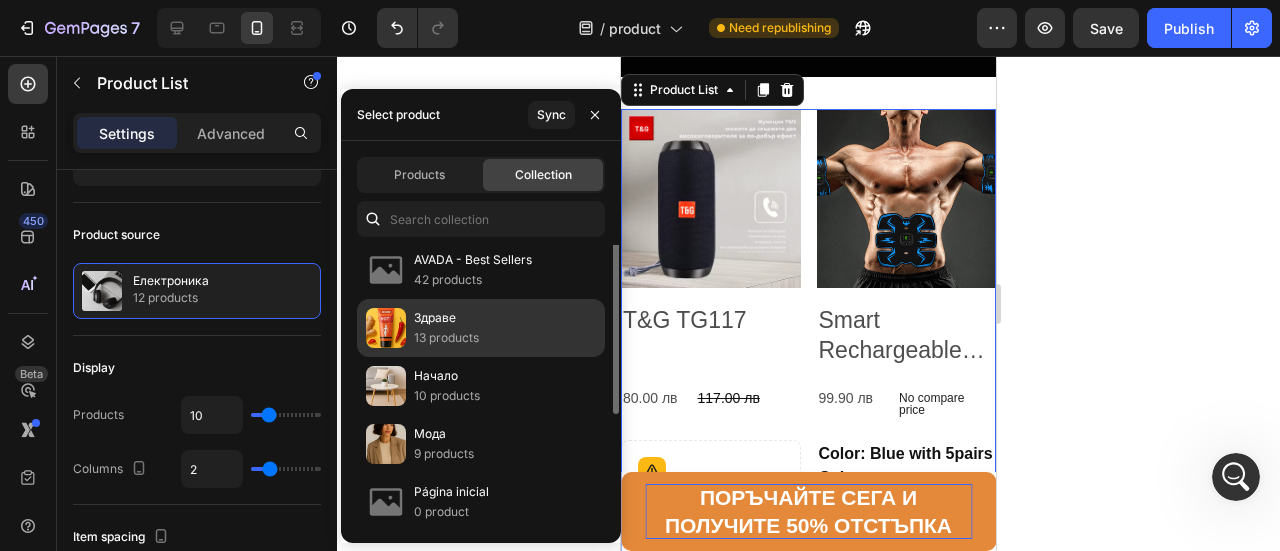 scroll, scrollTop: 0, scrollLeft: 0, axis: both 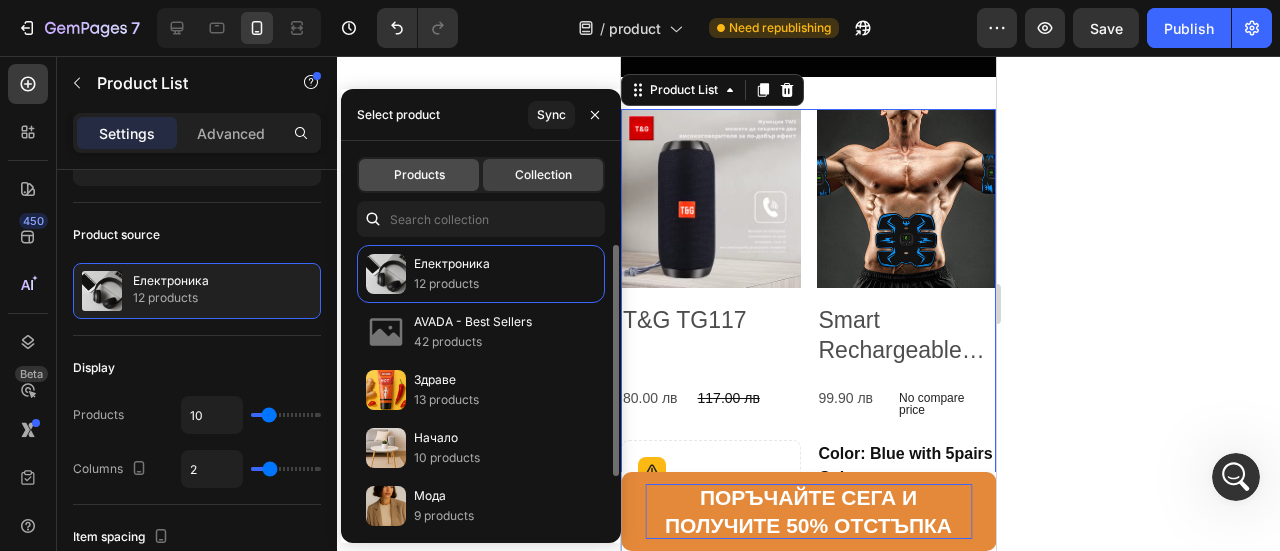 click on "Products" 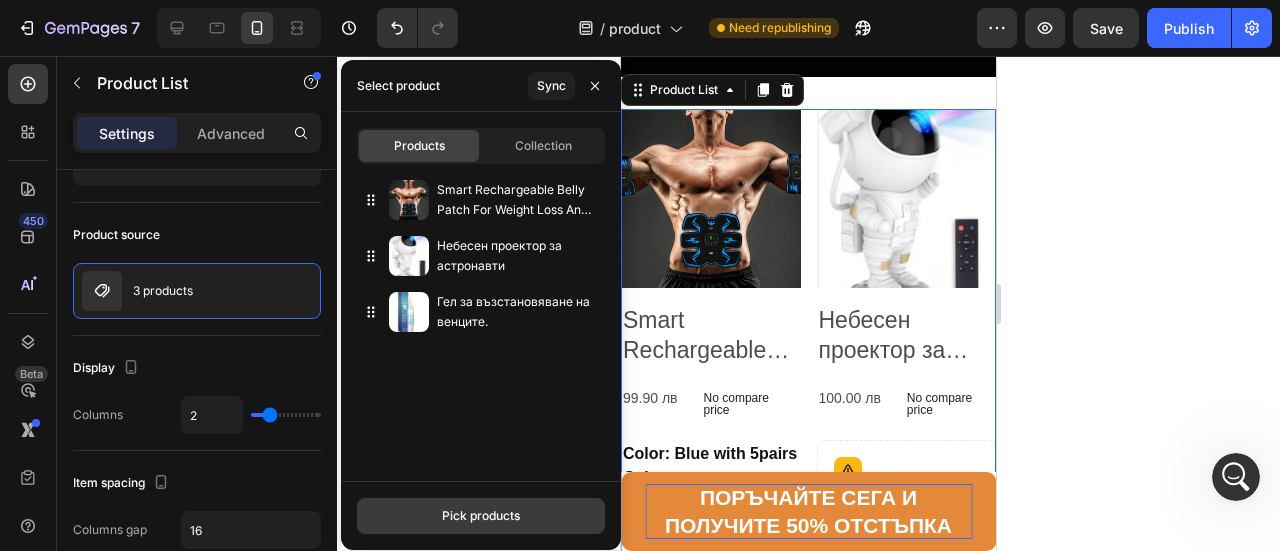 click on "Pick products" at bounding box center [481, 516] 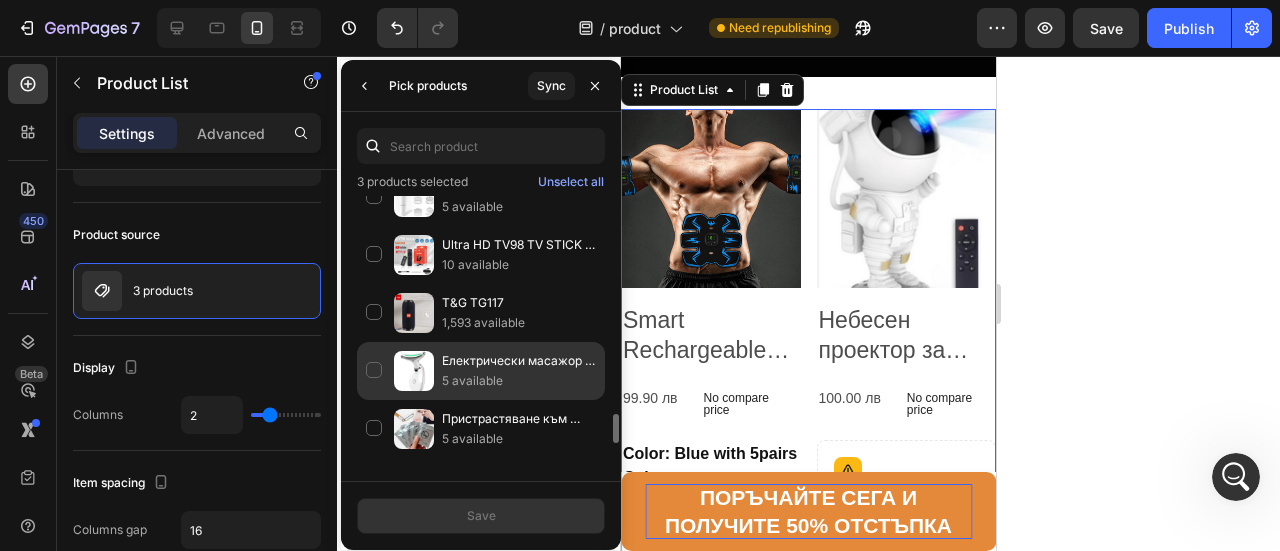 scroll, scrollTop: 2196, scrollLeft: 0, axis: vertical 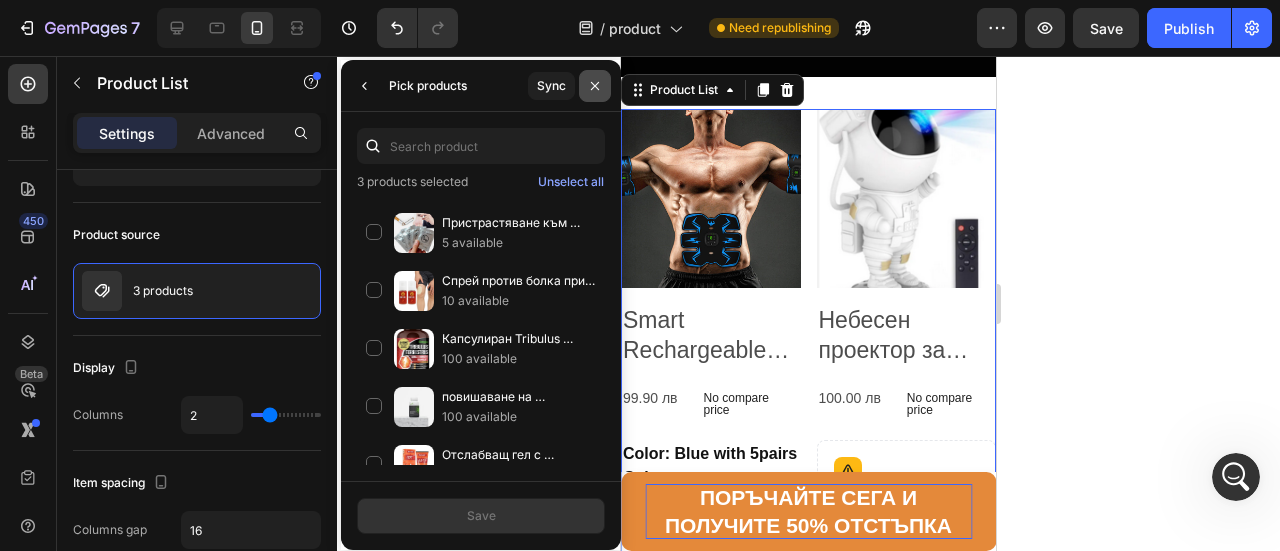 click 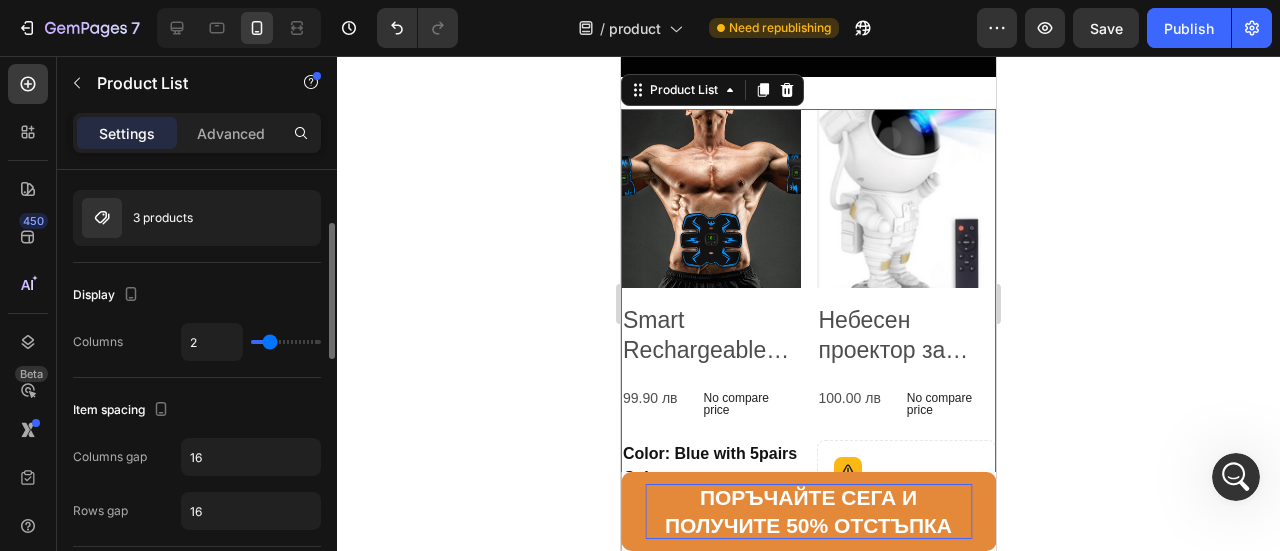 scroll, scrollTop: 0, scrollLeft: 0, axis: both 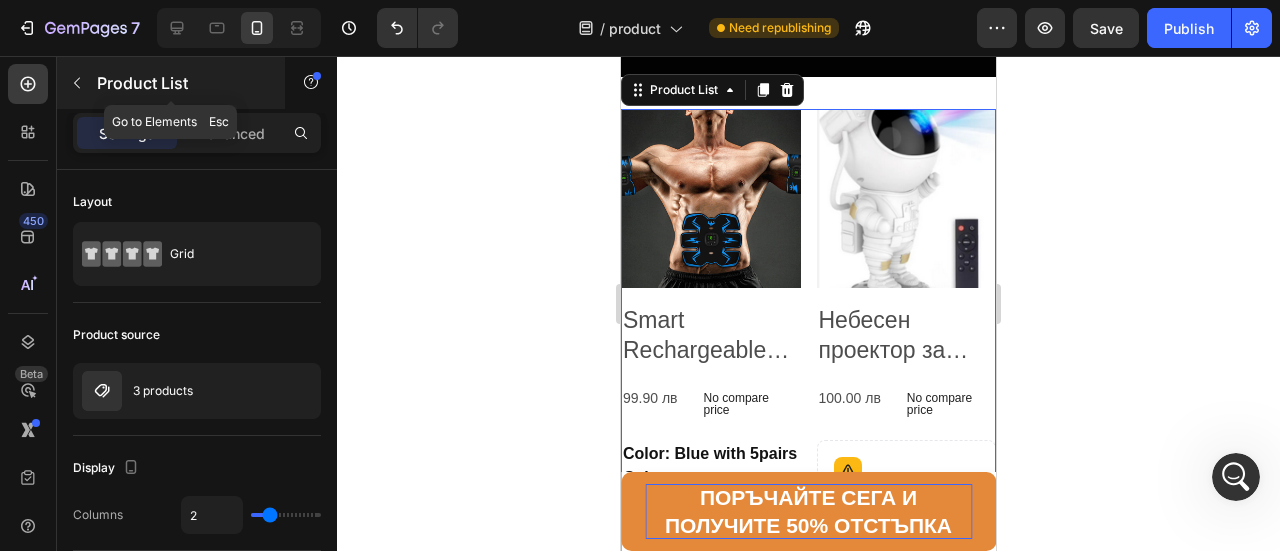 click 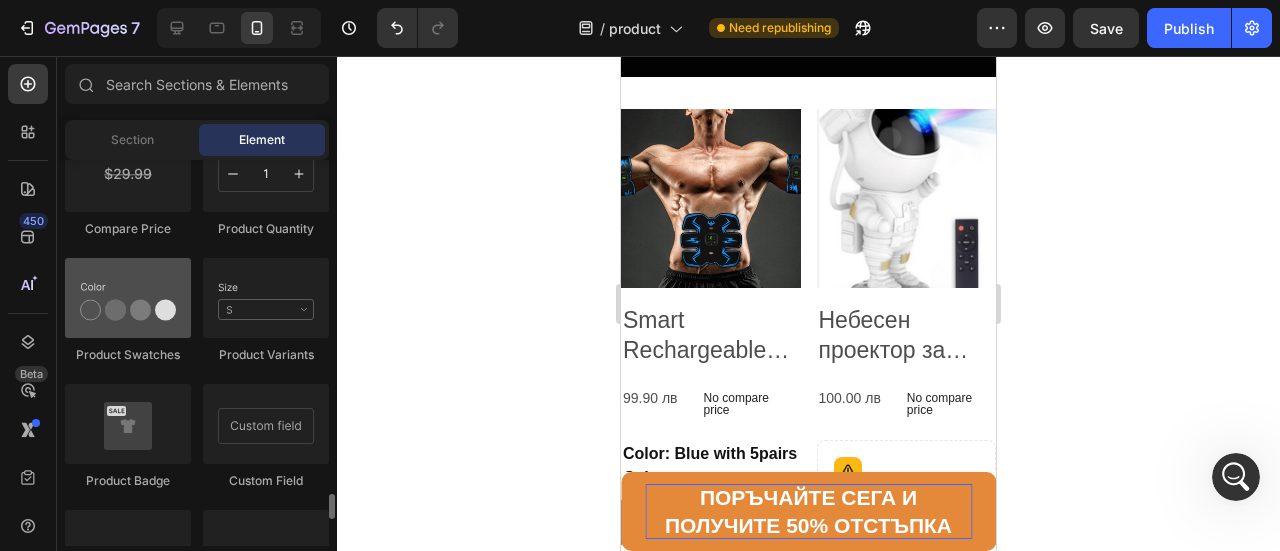 scroll, scrollTop: 3600, scrollLeft: 0, axis: vertical 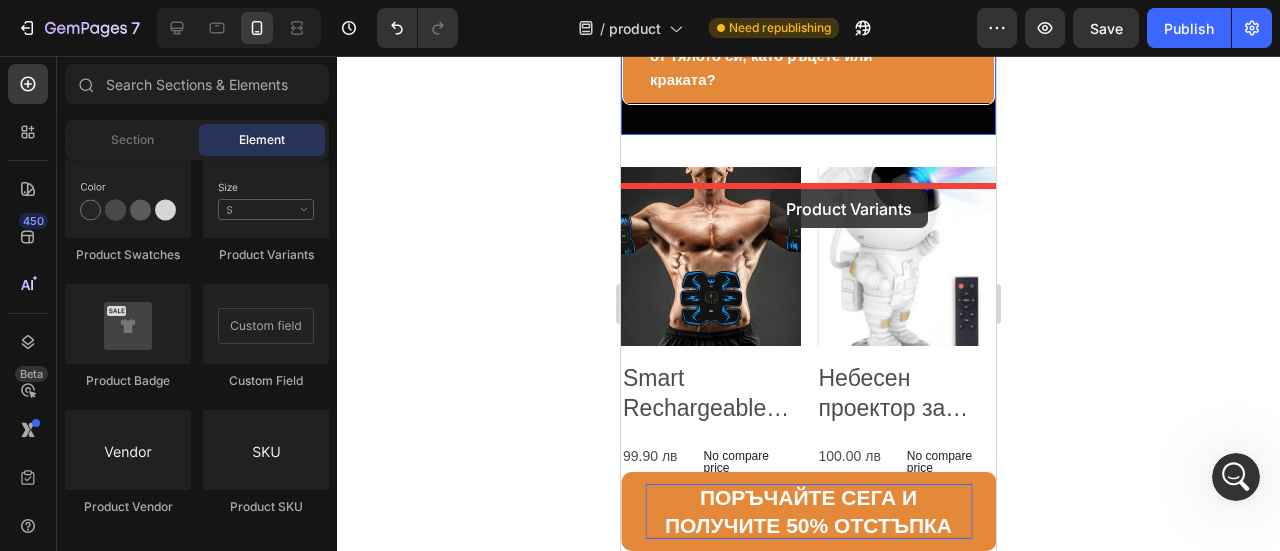 drag, startPoint x: 905, startPoint y: 293, endPoint x: 770, endPoint y: 189, distance: 170.4142 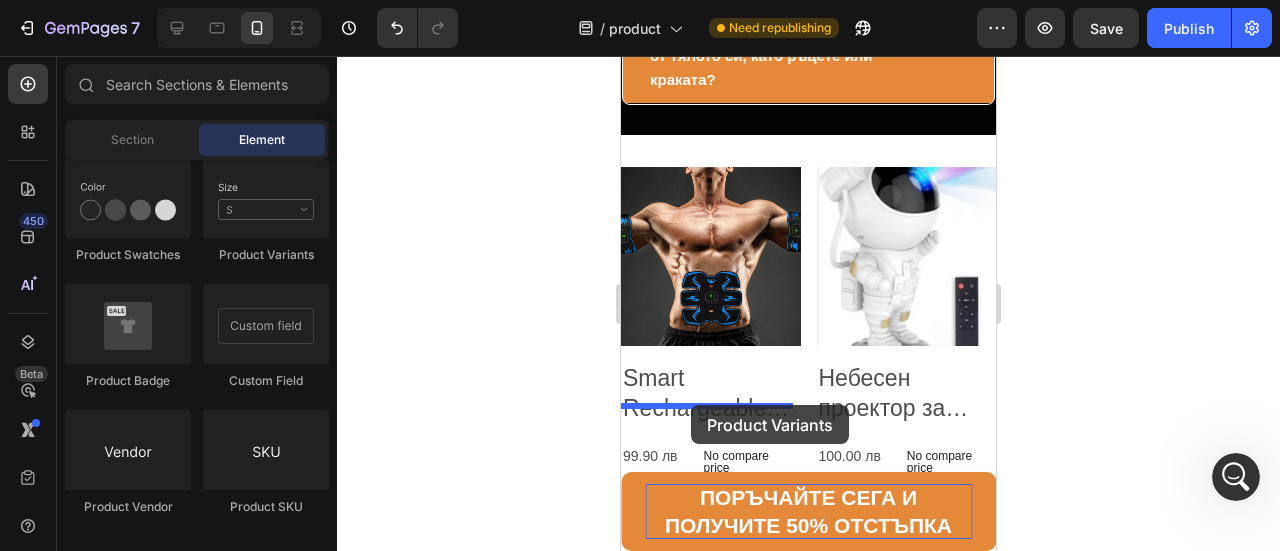 drag, startPoint x: 876, startPoint y: 269, endPoint x: 692, endPoint y: 405, distance: 228.80559 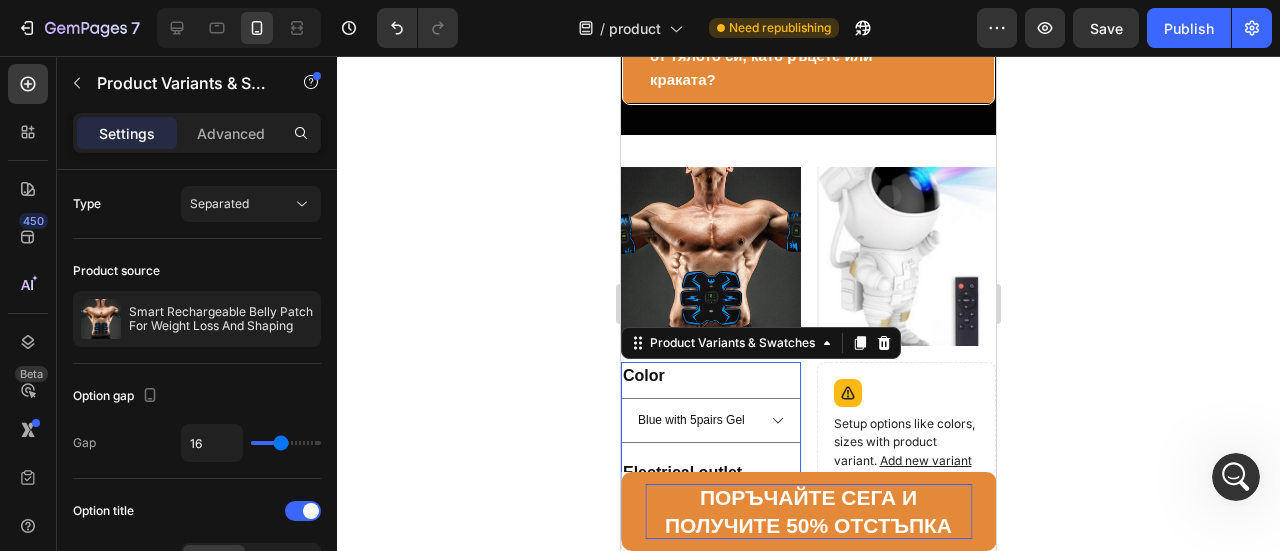 click on "Color   Blue with 5pairs Gel Orange set Orange set1" at bounding box center (711, 402) 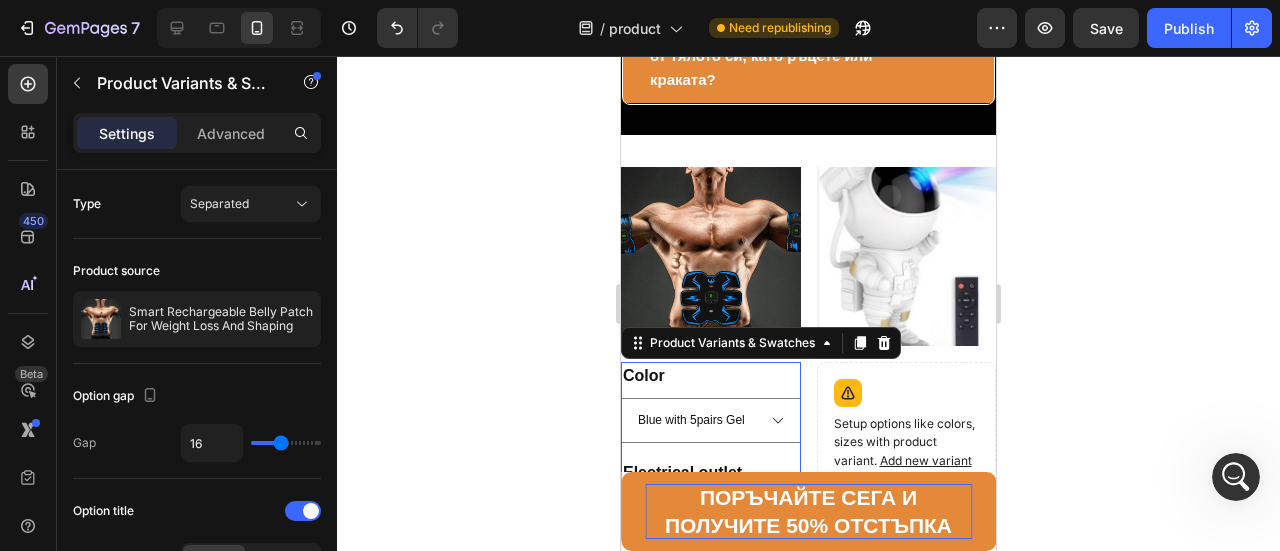 click on "Color   Blue with 5pairs Gel Orange set Orange set1" at bounding box center [711, 402] 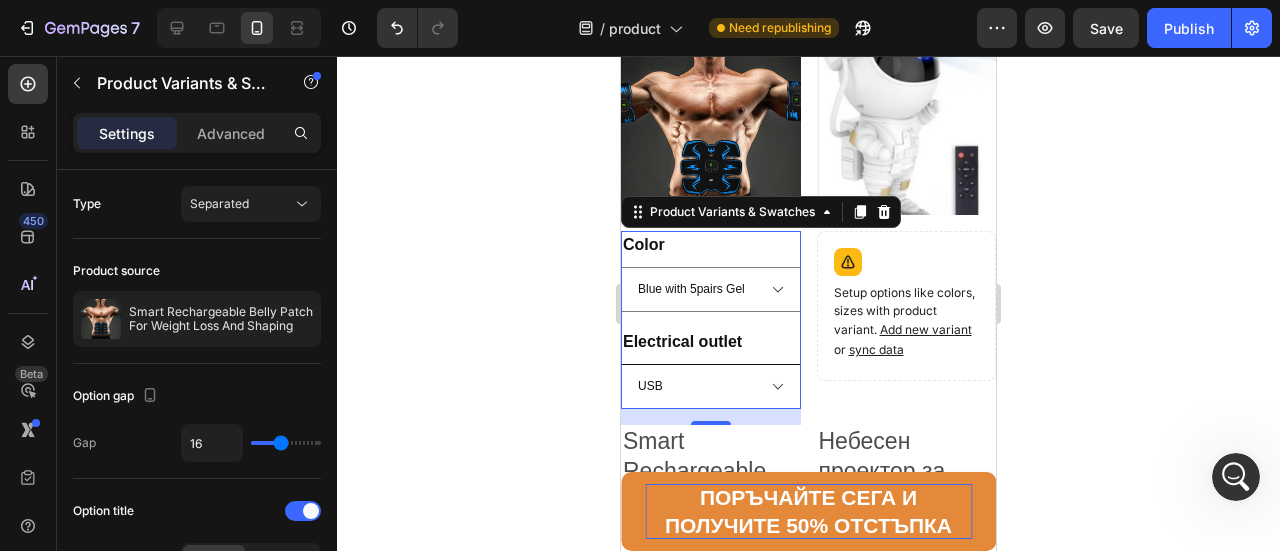 scroll, scrollTop: 15578, scrollLeft: 0, axis: vertical 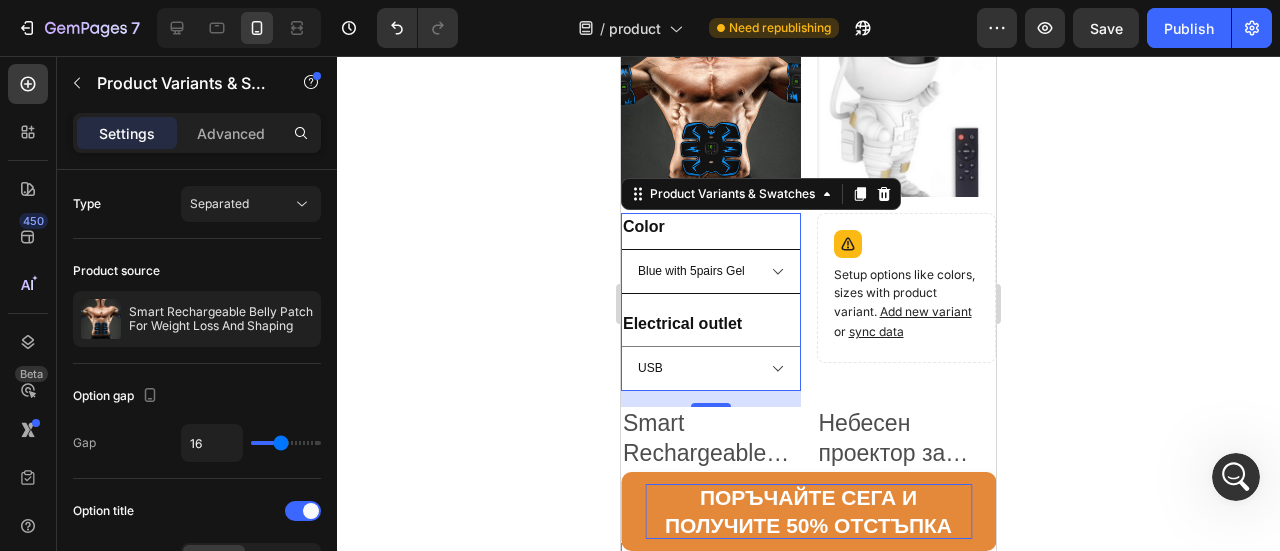 click on "Blue with 5pairs Gel Orange set Orange set1" at bounding box center [711, 271] 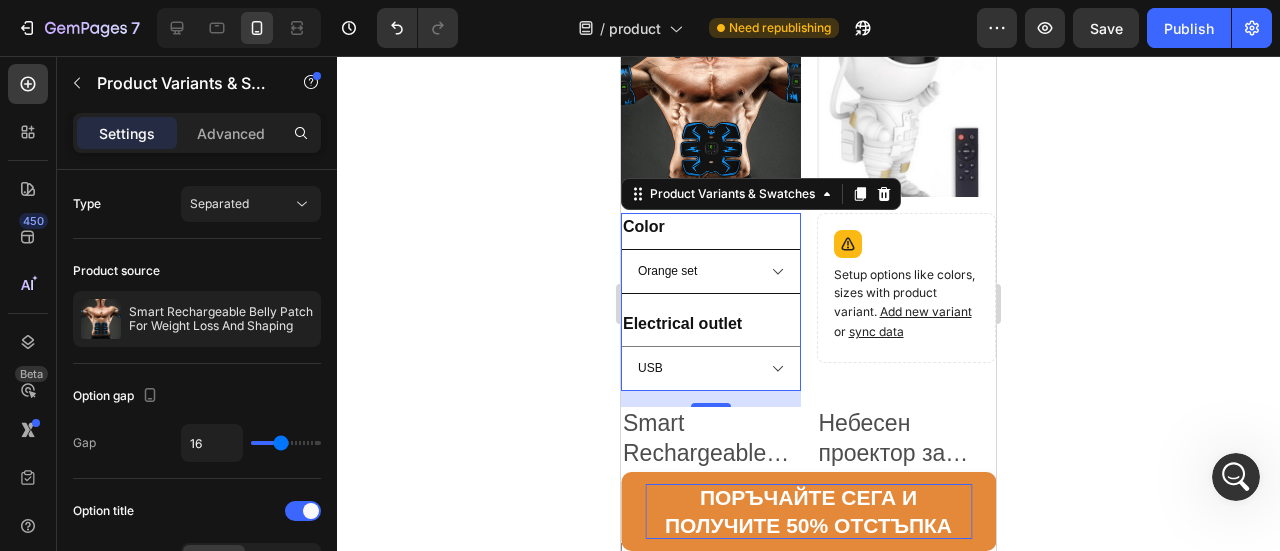 click on "Blue with 5pairs Gel Orange set Orange set1" at bounding box center [711, 271] 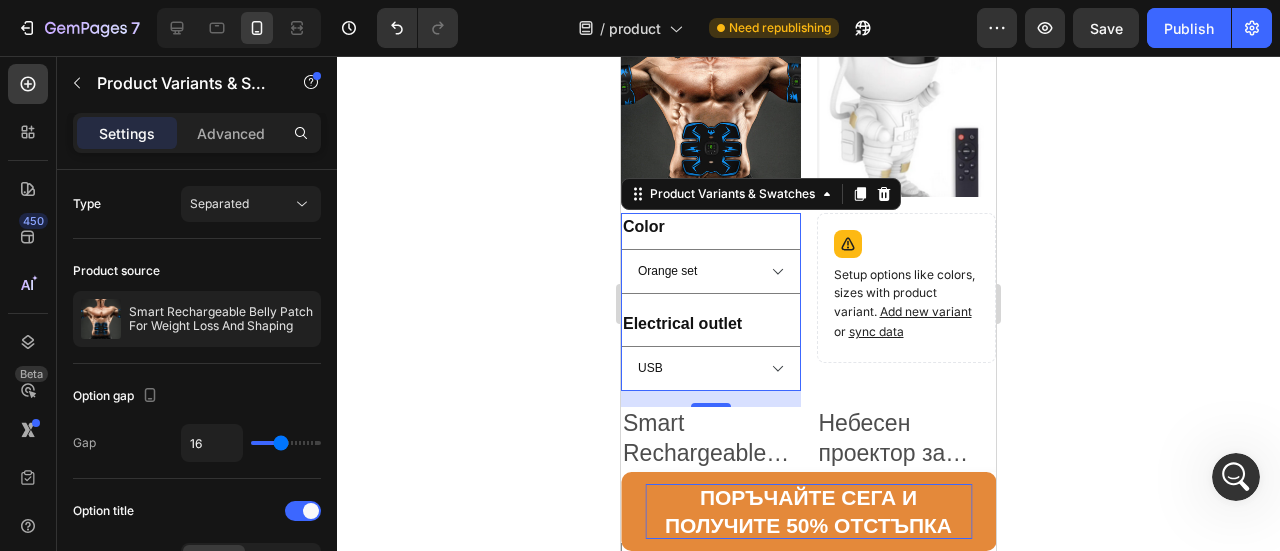 radio on "false" 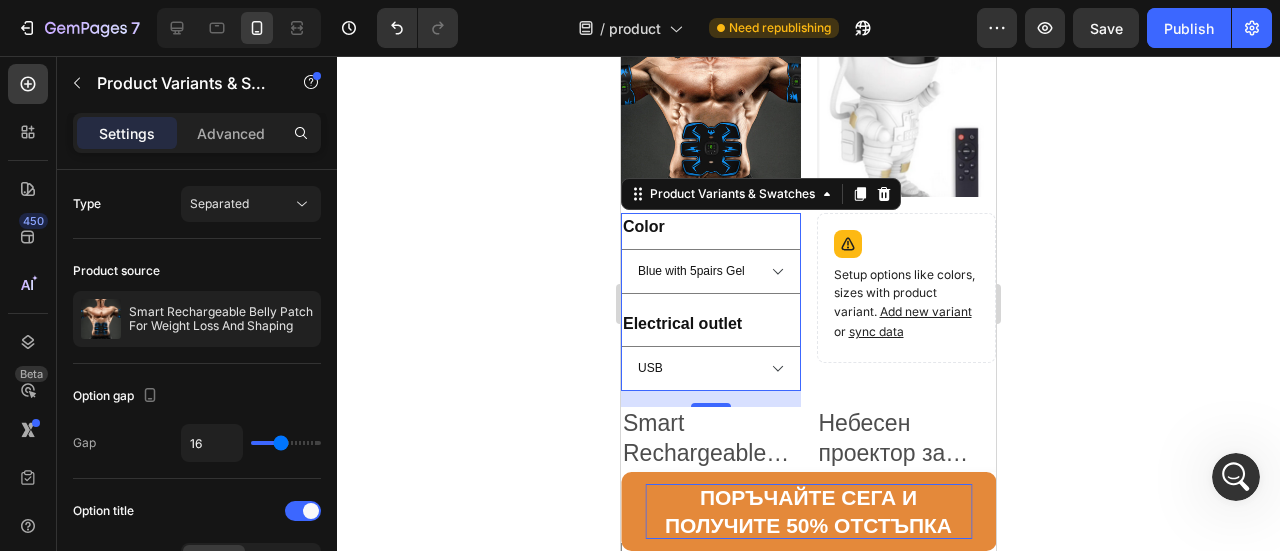 select on "Orange set" 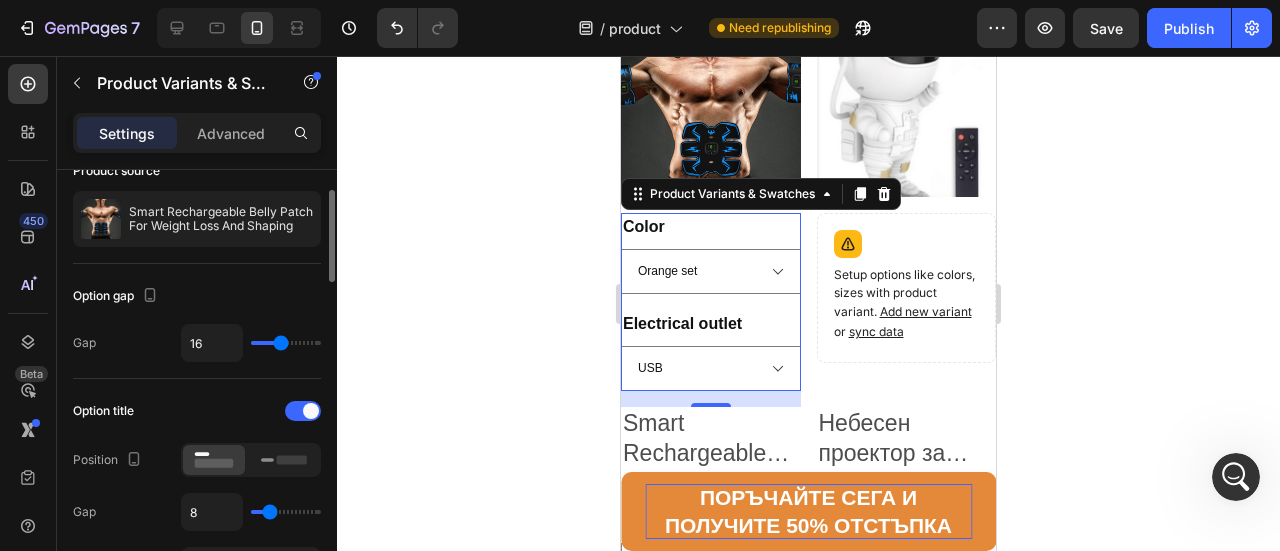 scroll, scrollTop: 0, scrollLeft: 0, axis: both 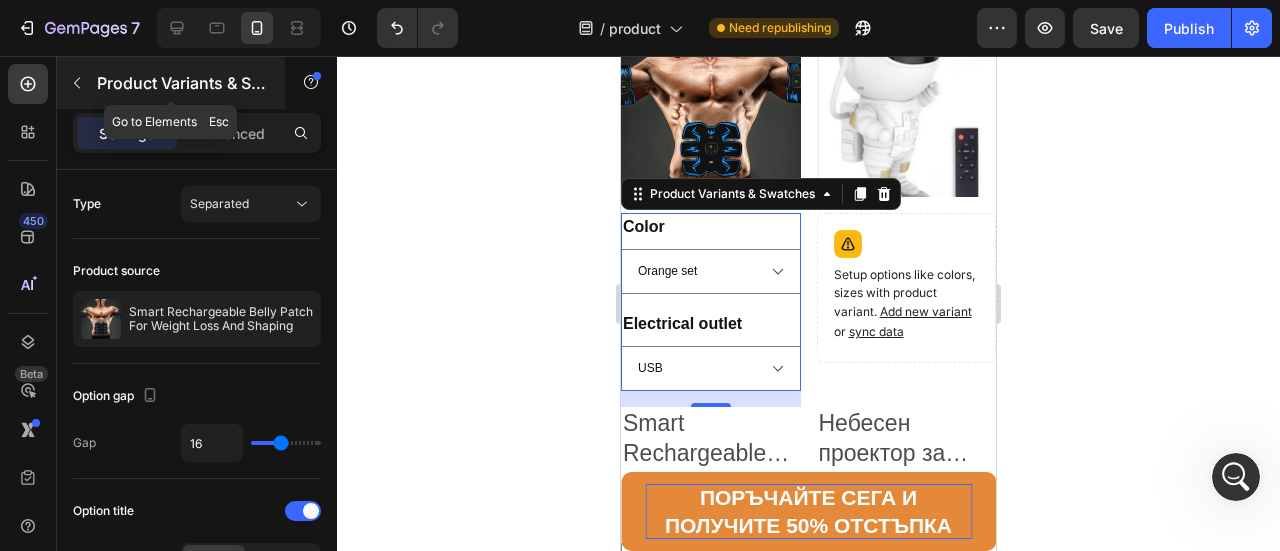 click 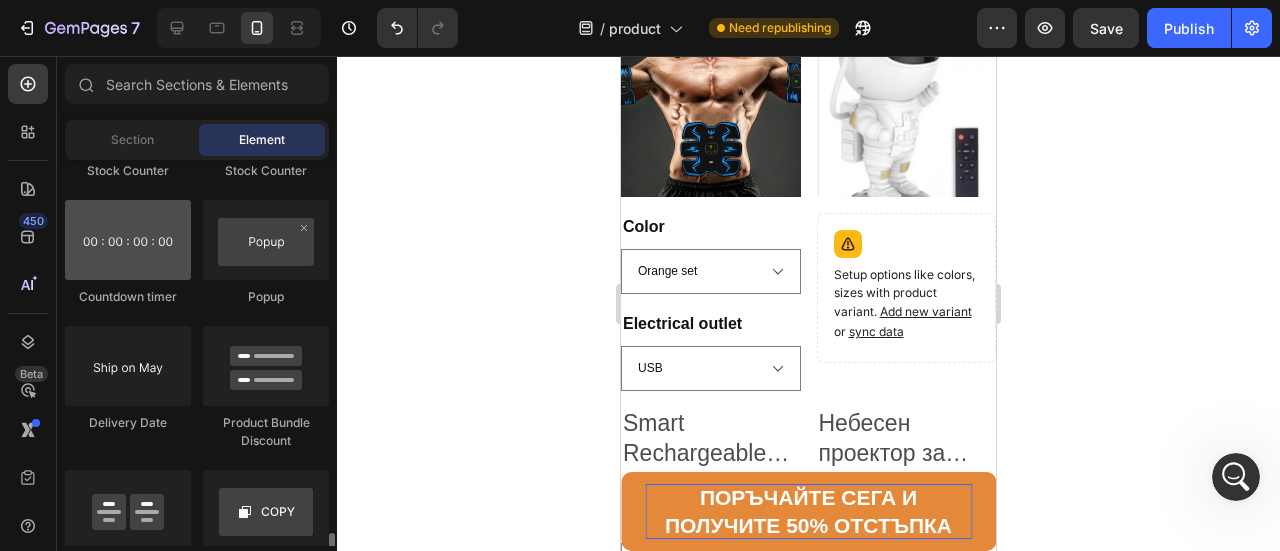 scroll, scrollTop: 4200, scrollLeft: 0, axis: vertical 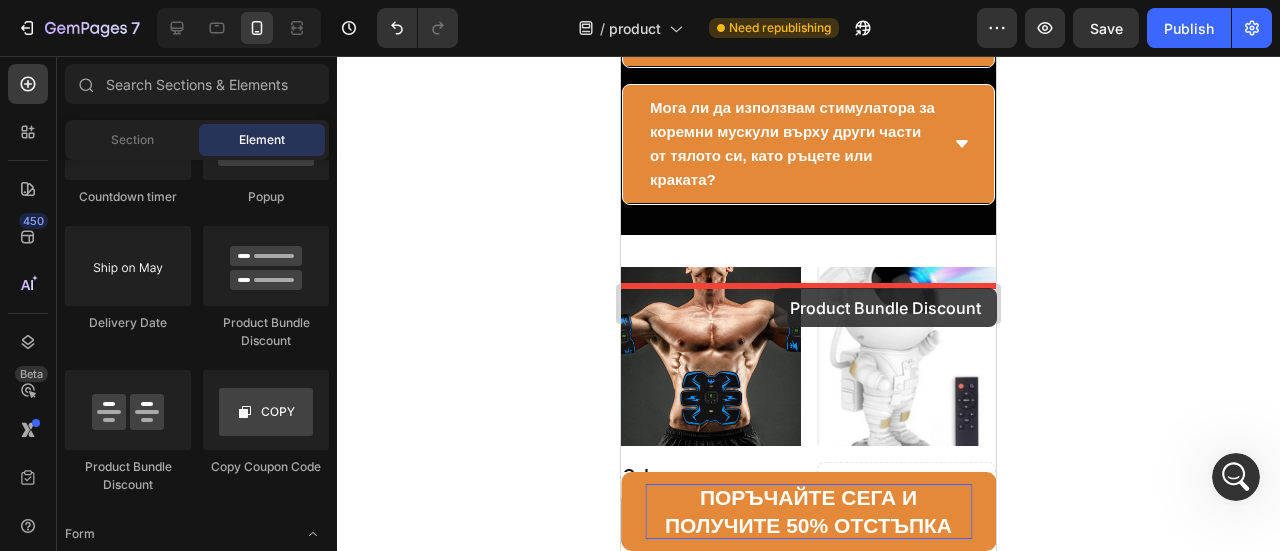 drag, startPoint x: 1000, startPoint y: 352, endPoint x: 774, endPoint y: 288, distance: 234.8872 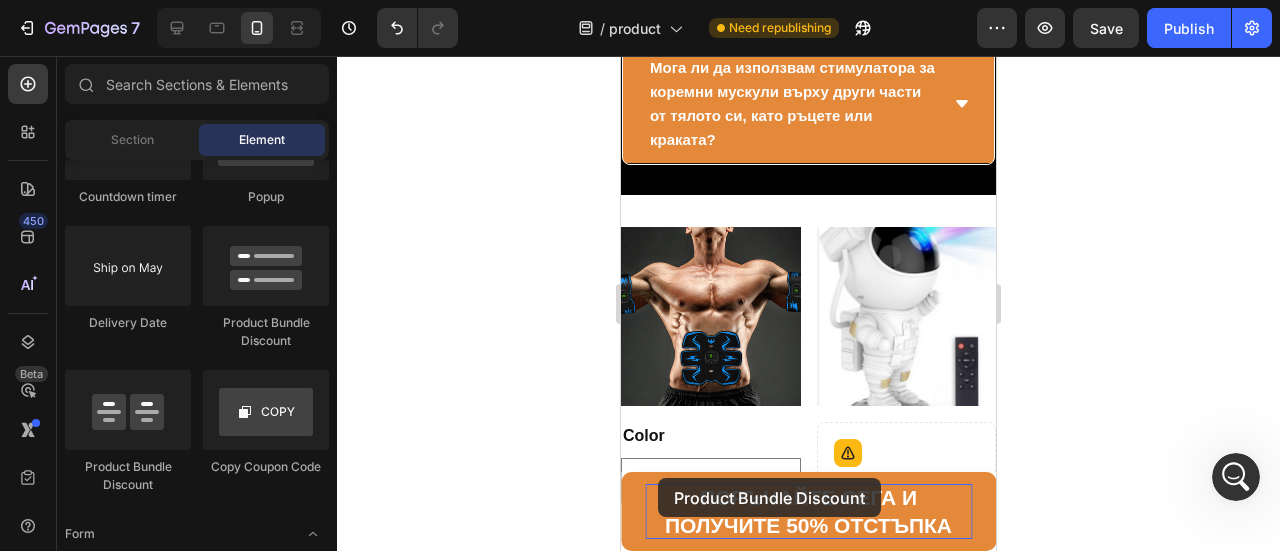 scroll, scrollTop: 15382, scrollLeft: 0, axis: vertical 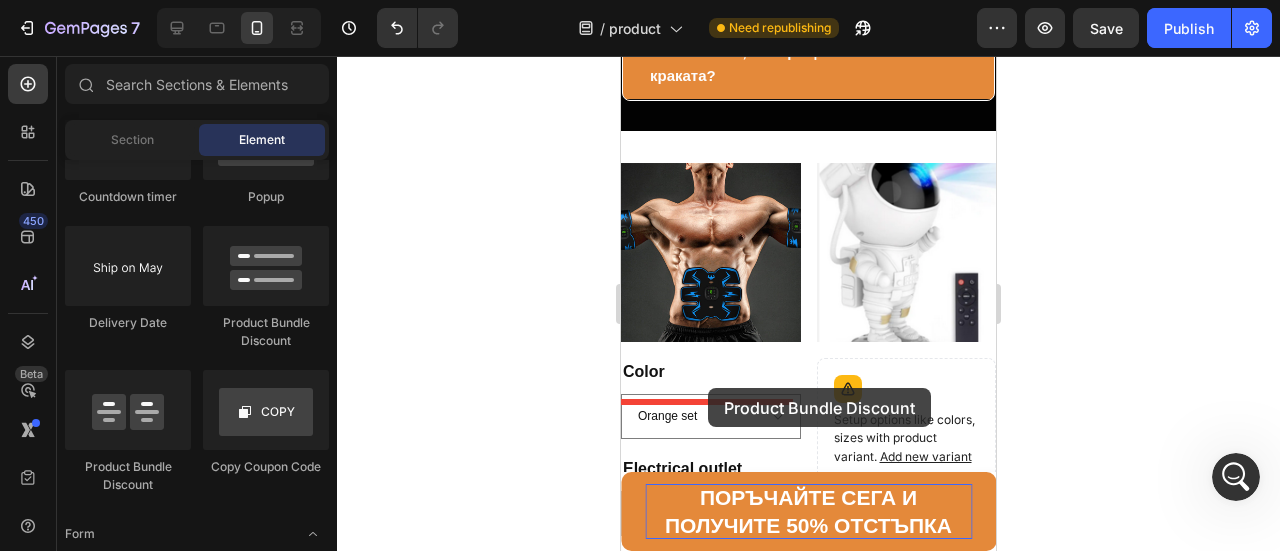 drag, startPoint x: 887, startPoint y: 313, endPoint x: 708, endPoint y: 388, distance: 194.0773 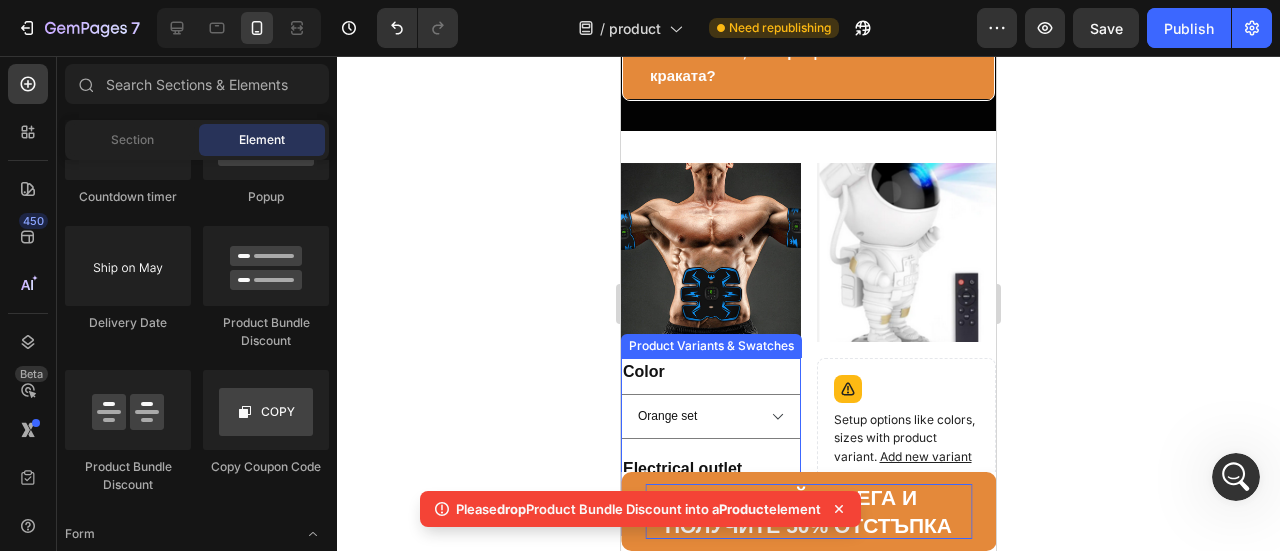 click on "Color   Blue with 5pairs Gel Orange set Orange set1" at bounding box center [711, 398] 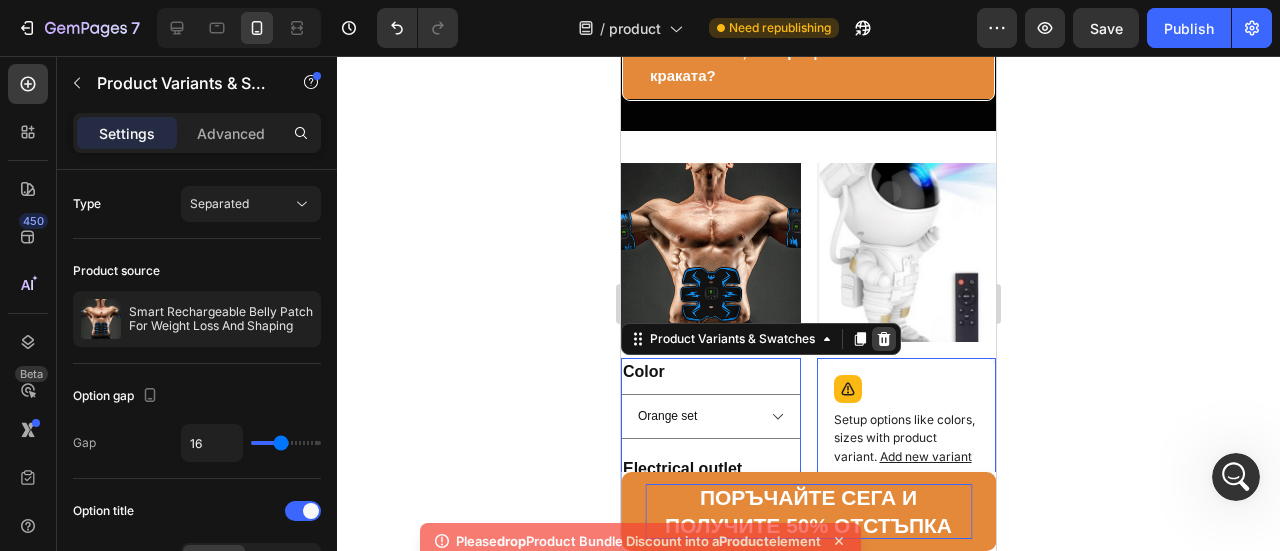 click at bounding box center [884, 339] 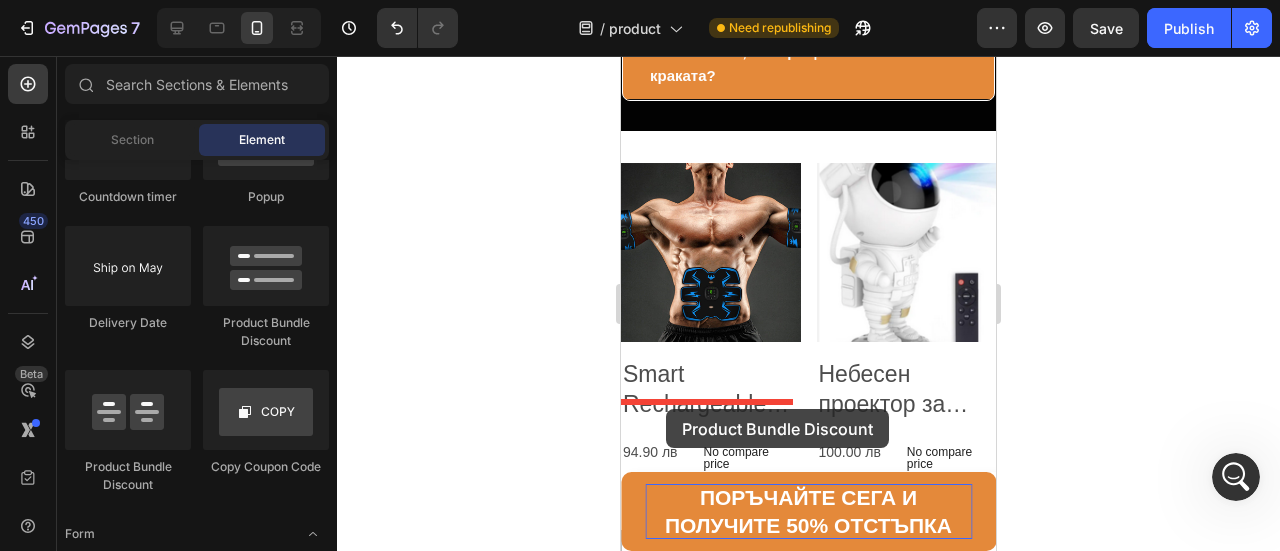 drag, startPoint x: 887, startPoint y: 327, endPoint x: 666, endPoint y: 409, distance: 235.72229 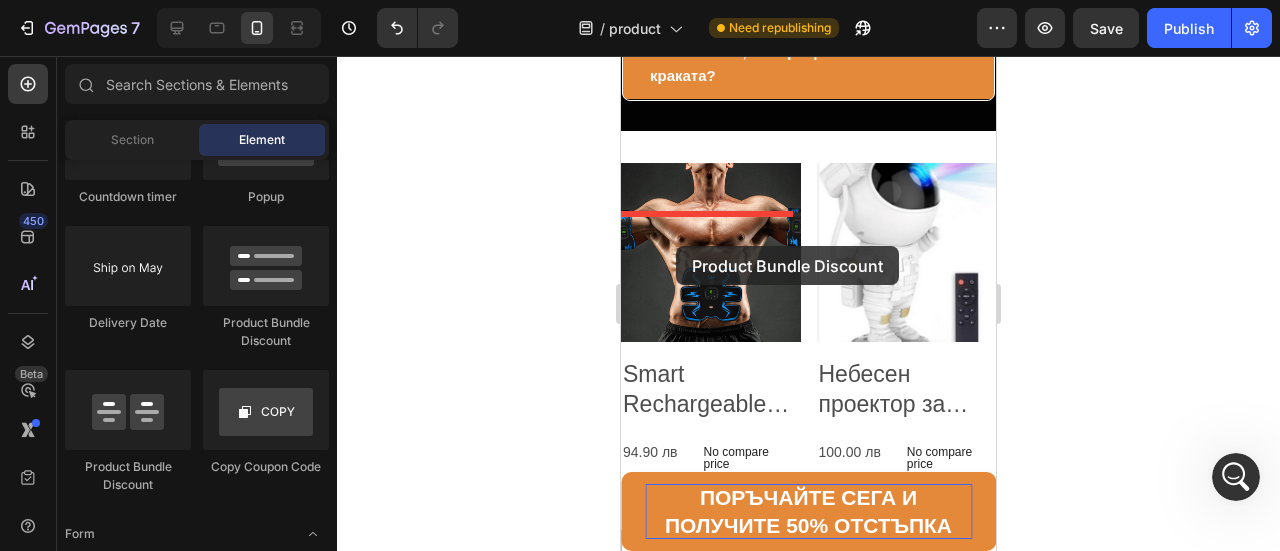 drag, startPoint x: 893, startPoint y: 318, endPoint x: 660, endPoint y: 278, distance: 236.40854 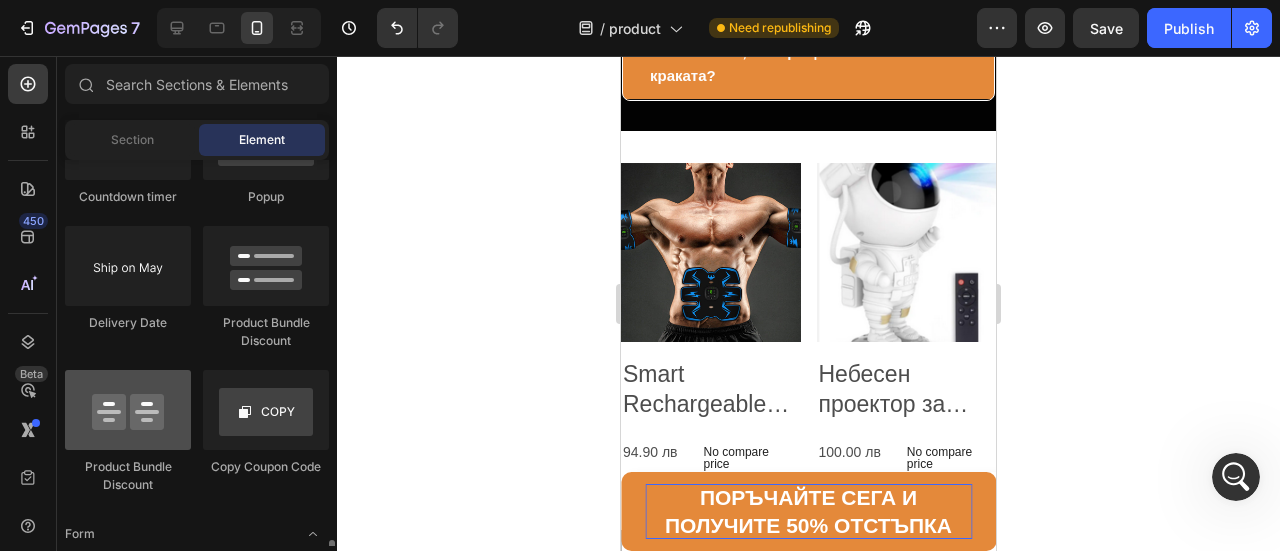 scroll, scrollTop: 4300, scrollLeft: 0, axis: vertical 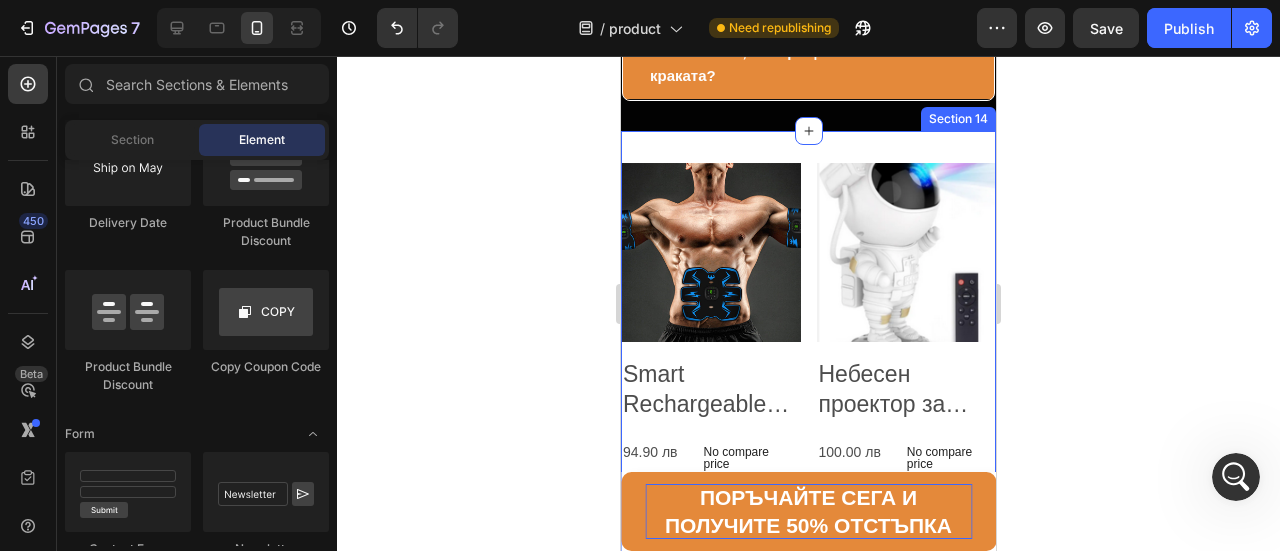 click on "Product Images Smart Rechargeable Belly Patch For Weight Loss And Shaping Product Title 94.90 лв Product Price Product Price No compare price Product Price Row Color: Orange set Blue with 5pairs Gel Blue with 5pairs Gel Blue with 5pairs Gel Orange set Orange set Orange set Orange set1 Orange set1 Orange set1 Electrical outlet: USB USB USB USB Product Variants & Swatches Add to cart Add to Cart Row Product List Product Images Небесен проектор за астронавти Product Title 100.00 лв Product Price Product Price No compare price Product Price Row Setup options like colors, sizes with product variant.       Add new variant   or   sync data Product Variants & Swatches Add to cart Add to Cart Row Product List Product Images Гел за възстановяване на венците. Product Title 80.00 лв Product Price Product Price No compare price Product Price Row Setup options like colors, sizes with product variant.       Add new variant   or   sync data Out Of Stock Add to Cart" at bounding box center (808, 804) 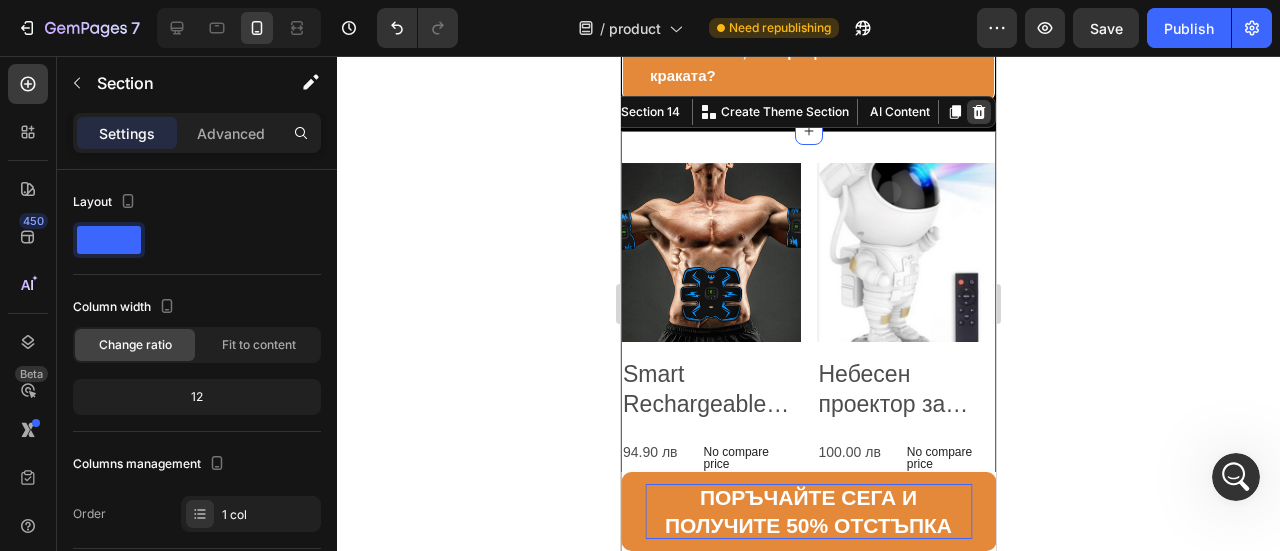 click 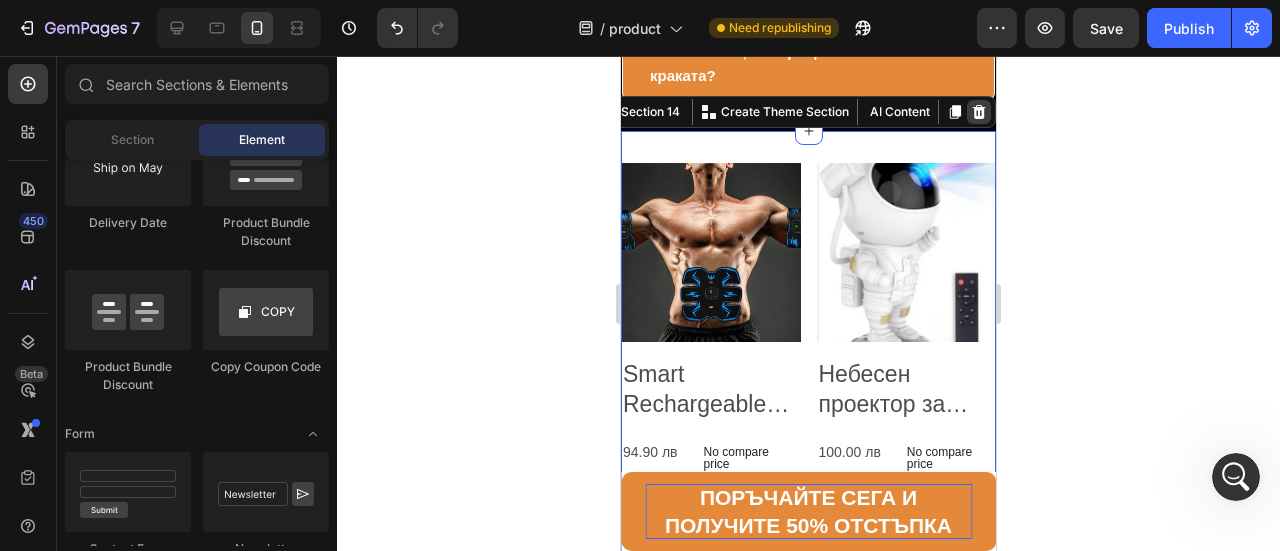 scroll, scrollTop: 15336, scrollLeft: 0, axis: vertical 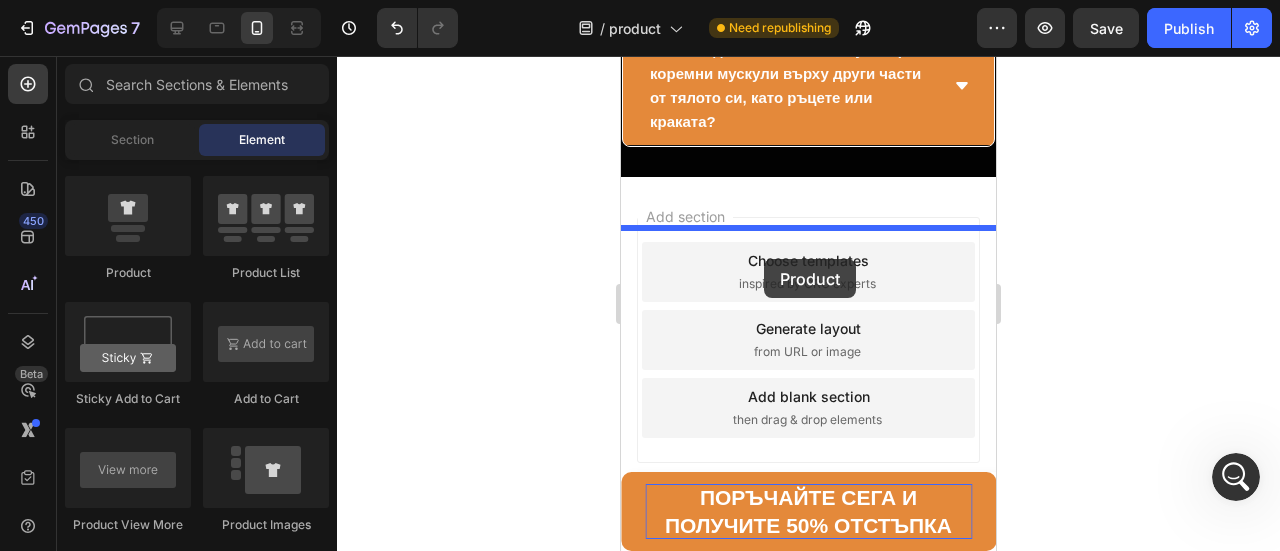 drag, startPoint x: 784, startPoint y: 295, endPoint x: 770, endPoint y: 254, distance: 43.32436 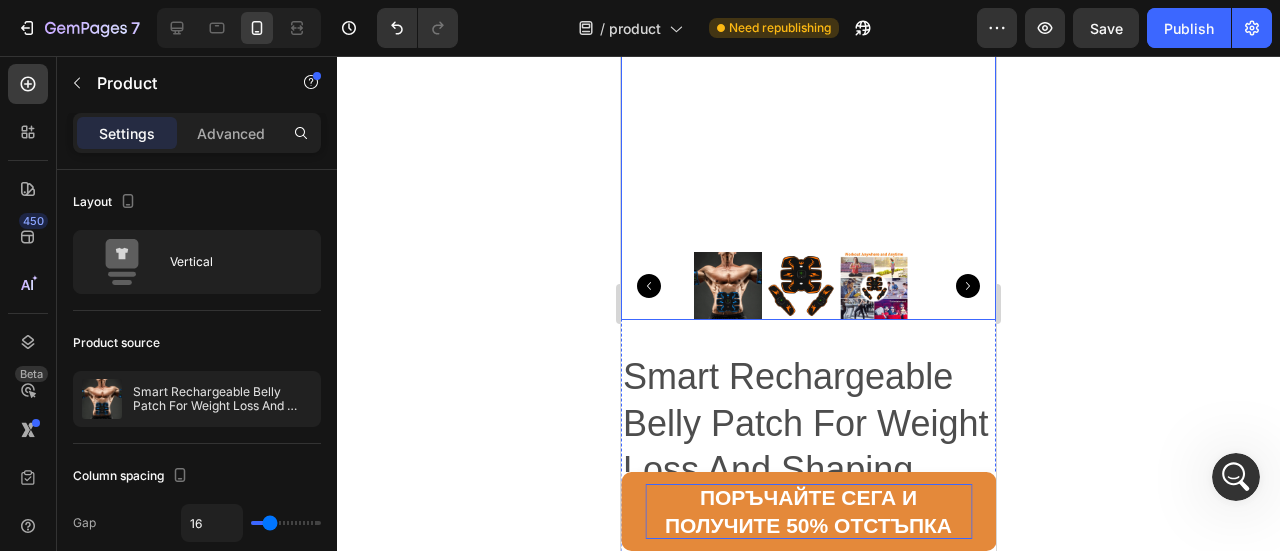 scroll, scrollTop: 15682, scrollLeft: 0, axis: vertical 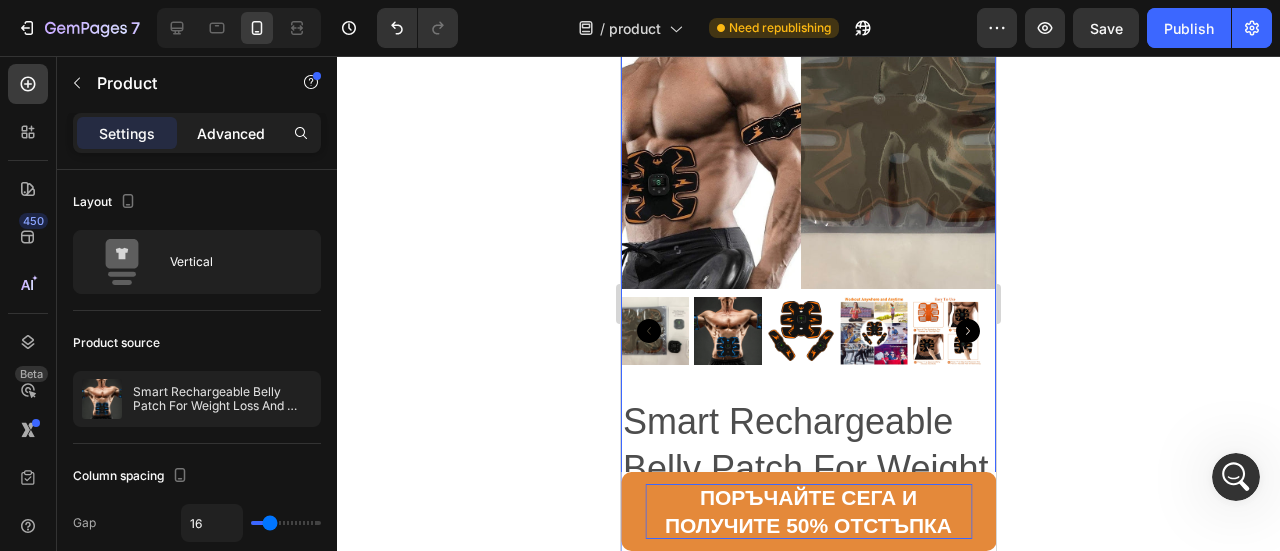 click on "Advanced" at bounding box center [231, 133] 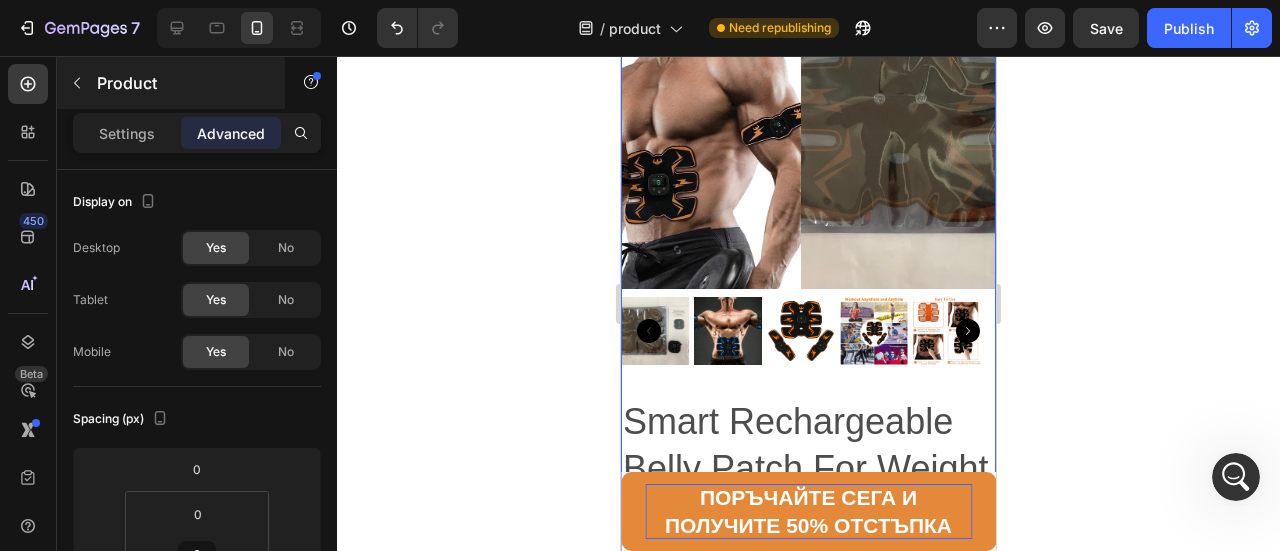 click on "Settings" at bounding box center (127, 133) 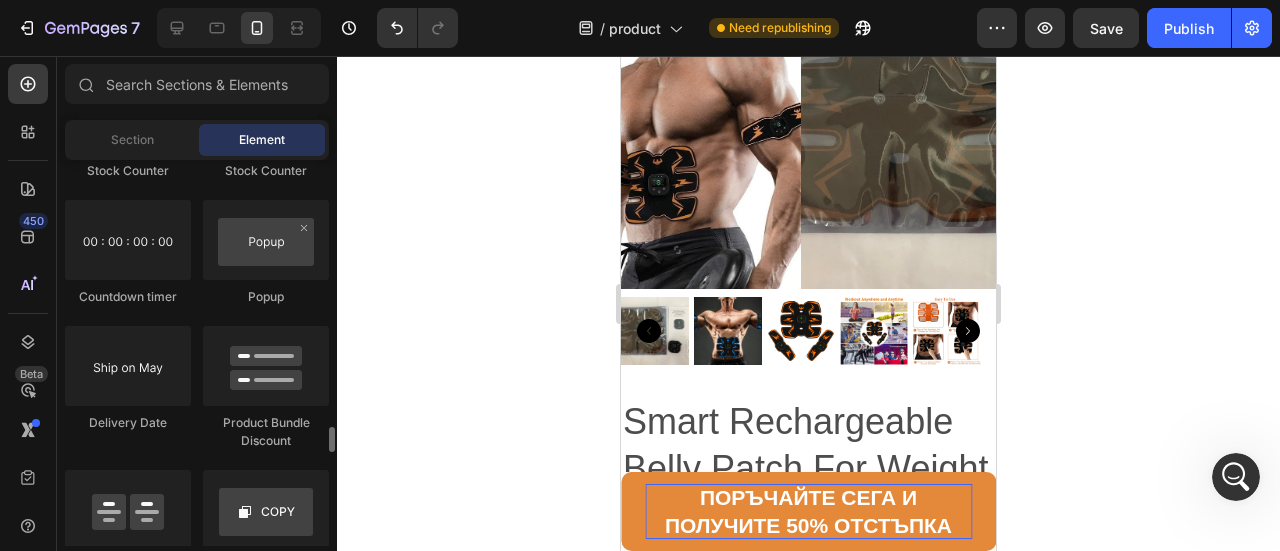 scroll, scrollTop: 4200, scrollLeft: 0, axis: vertical 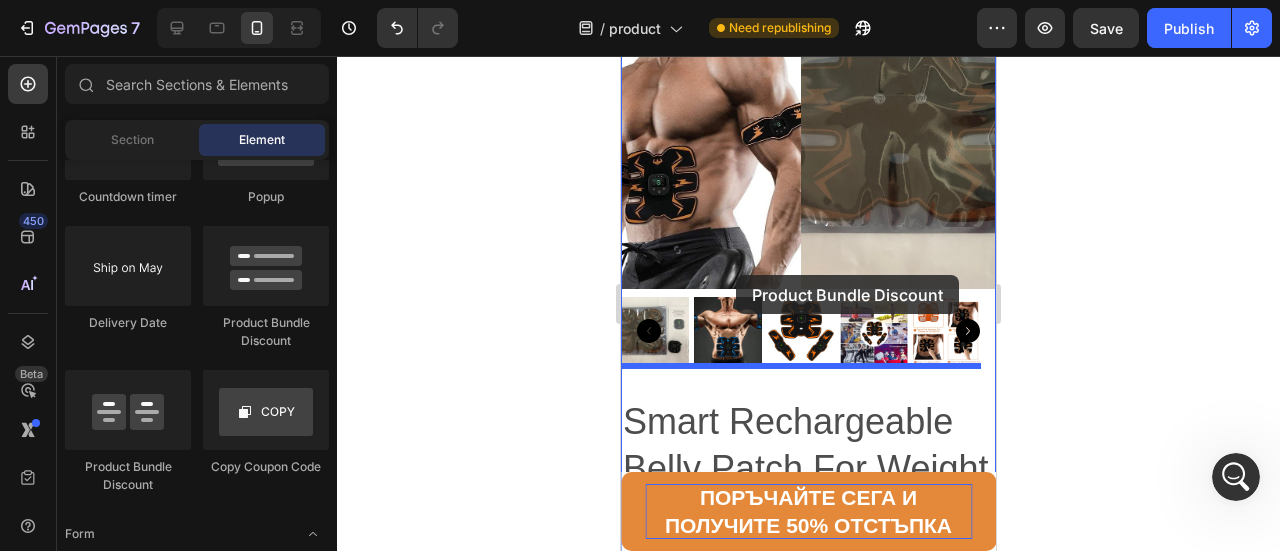 drag, startPoint x: 853, startPoint y: 447, endPoint x: 736, endPoint y: 275, distance: 208.02164 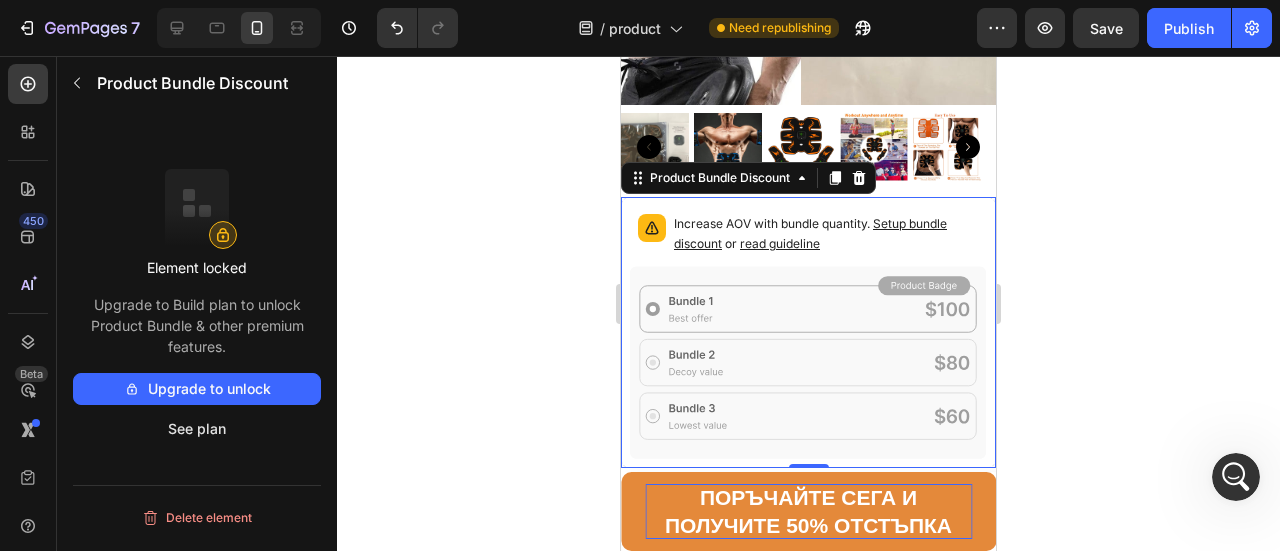 scroll, scrollTop: 15882, scrollLeft: 0, axis: vertical 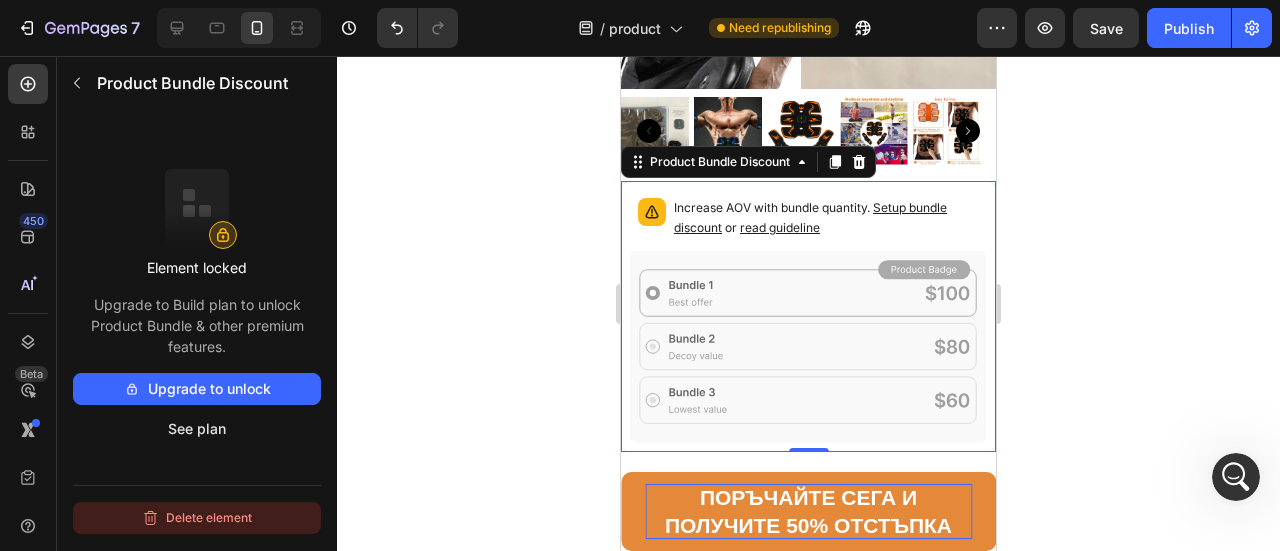 click on "Delete element" at bounding box center (197, 518) 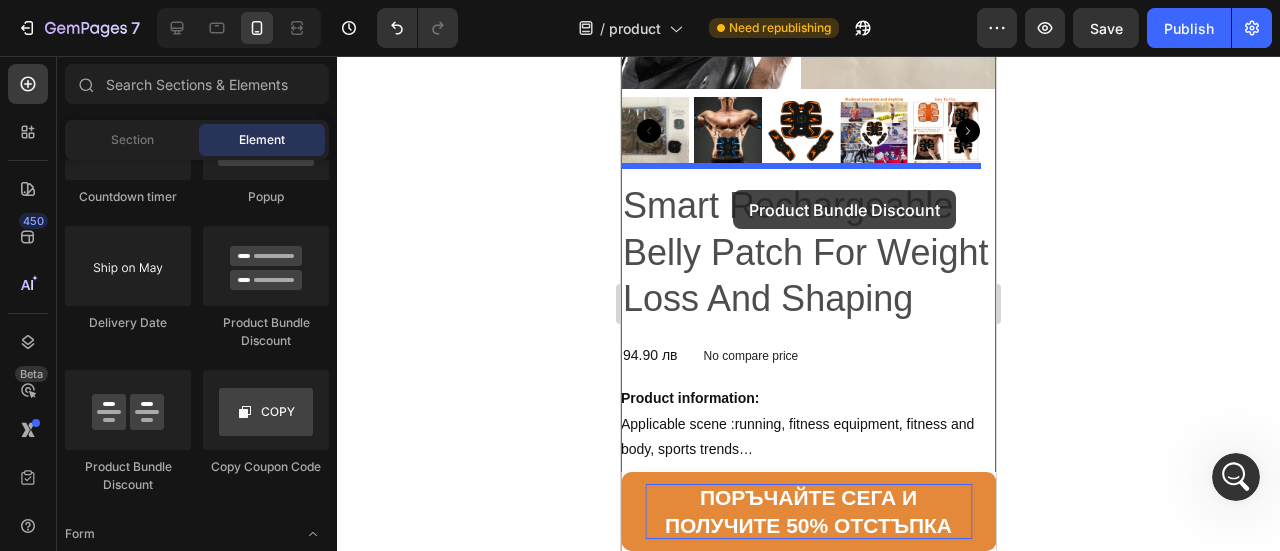 drag, startPoint x: 1053, startPoint y: 313, endPoint x: 733, endPoint y: 190, distance: 342.82504 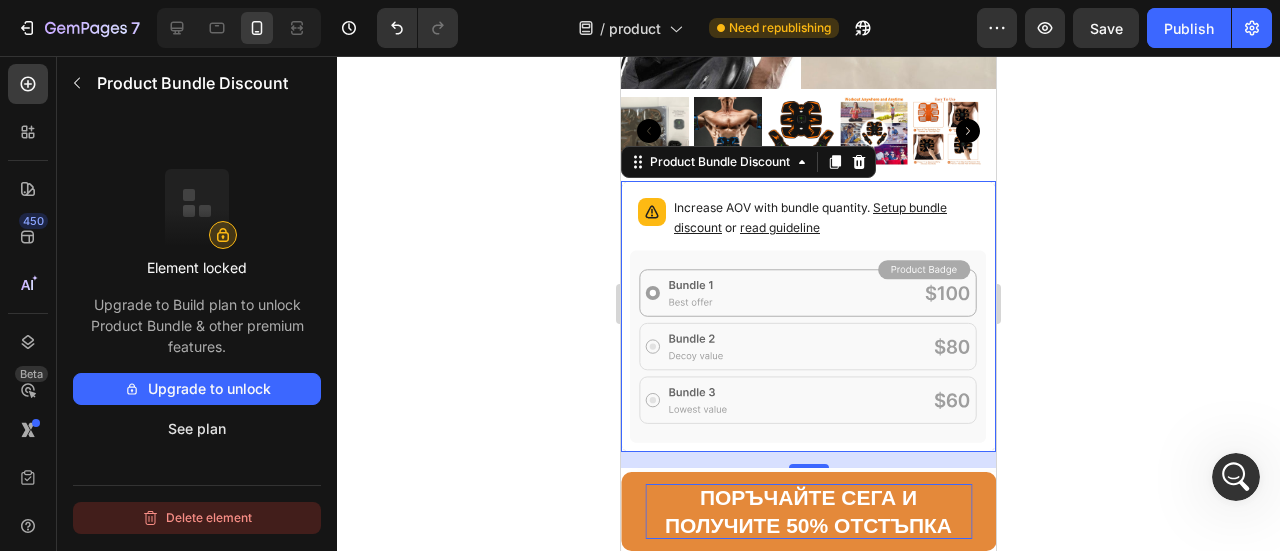 click on "Delete element" at bounding box center [197, 518] 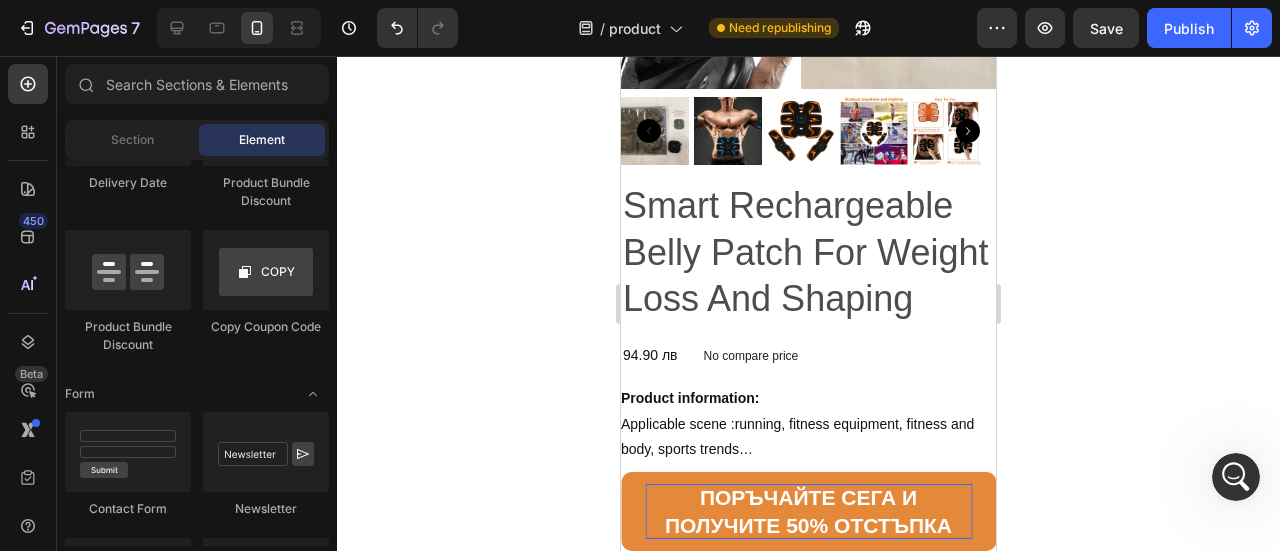 scroll, scrollTop: 4240, scrollLeft: 0, axis: vertical 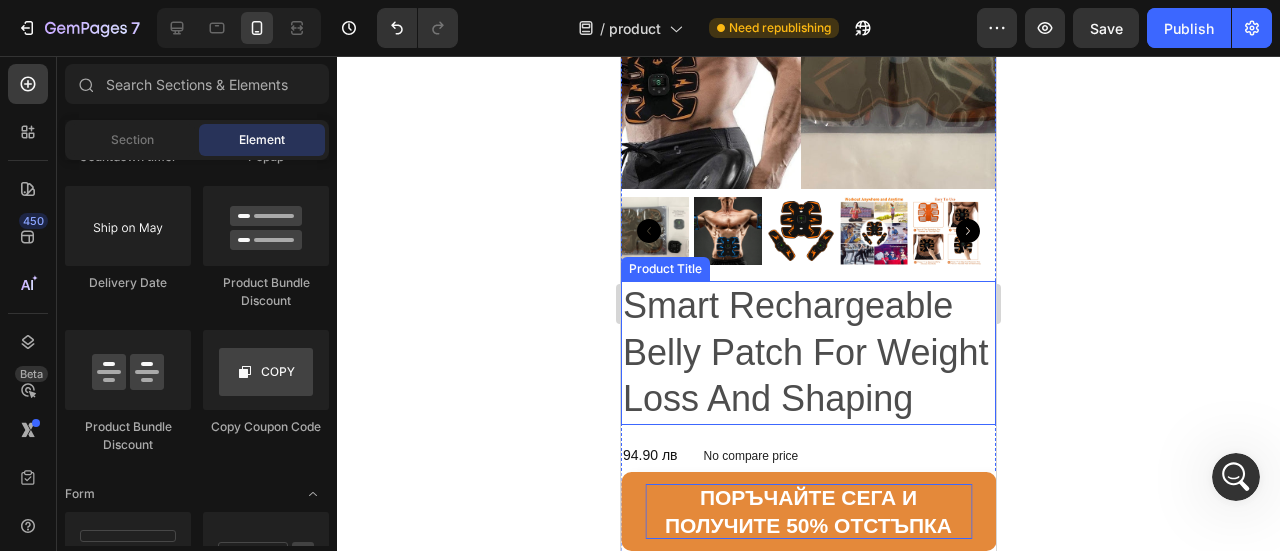 click on "Smart Rechargeable Belly Patch For Weight Loss And Shaping" at bounding box center (808, 353) 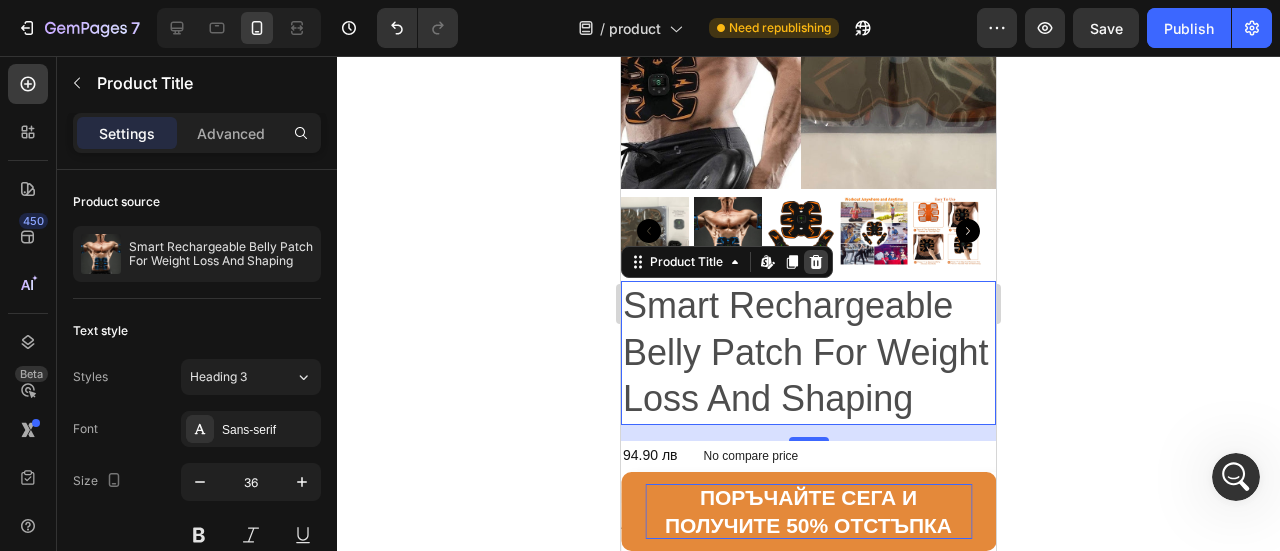 click at bounding box center (816, 262) 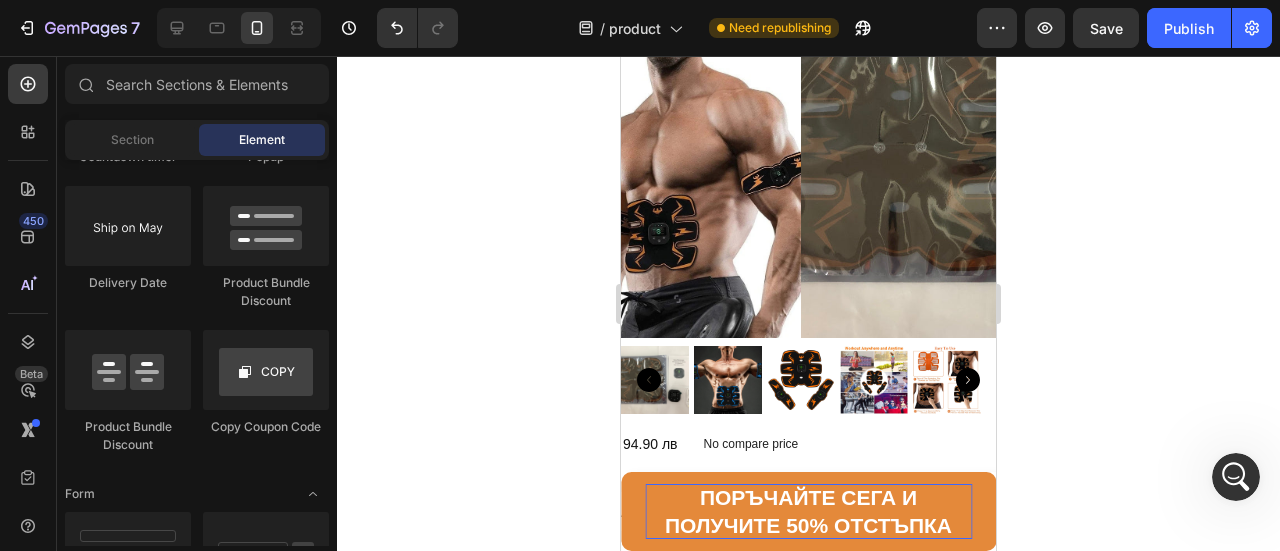 scroll, scrollTop: 15282, scrollLeft: 0, axis: vertical 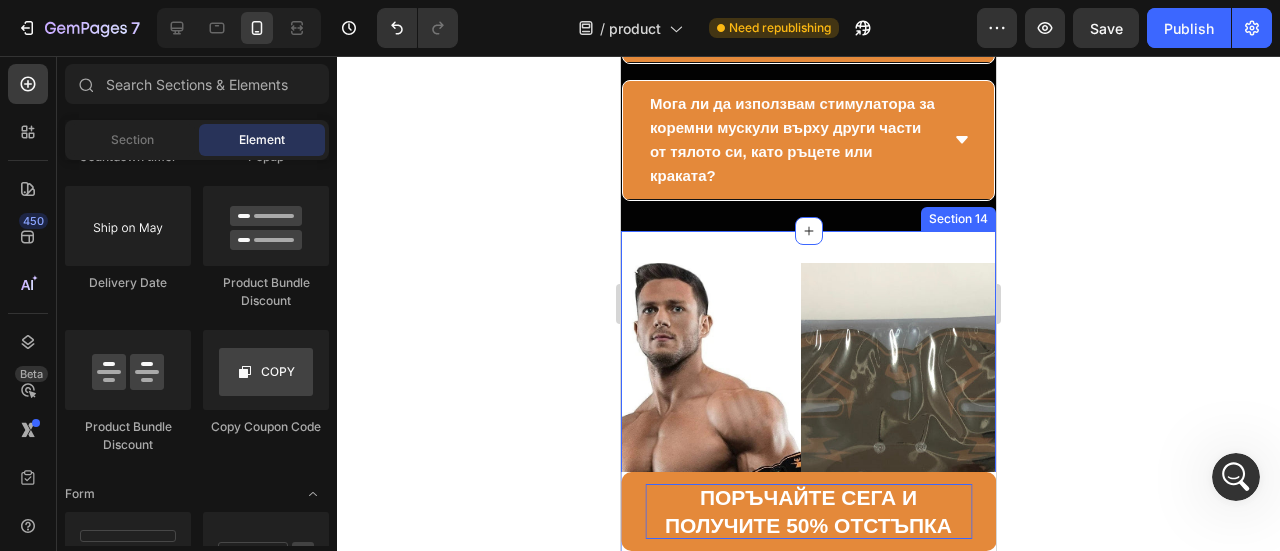 click on "Product Images 94.90 лв Product Price Product Price No compare price Product Price Row
Product information:
Applicable scene :running, fitness equipment, fitness and body, sports trends
Color: blue, orange, blue single abs, orange single abs
1. What? - USB rechargeable fitness equipment for physical exercise. This ultimate abs stimulator can help tone, tighten and strengthen your body, and after about 2 months of using this product, you'll be in better shape.
2. How to use? - To get started, simply apply the gel pad to your abs and work up to the desired intensity level. This ultimate abs stimulator defaults to 20 minutes and automatically powers off after inactivity. Designed with power self-test function. Only when the gel pad is attached to the body, the controller can start to work, please read the instructions before use, it is suitable for your abdominal contour to stimulate the body
Packing list:
Host*3
Main patch*1
Sub-patch*2" at bounding box center [808, 801] 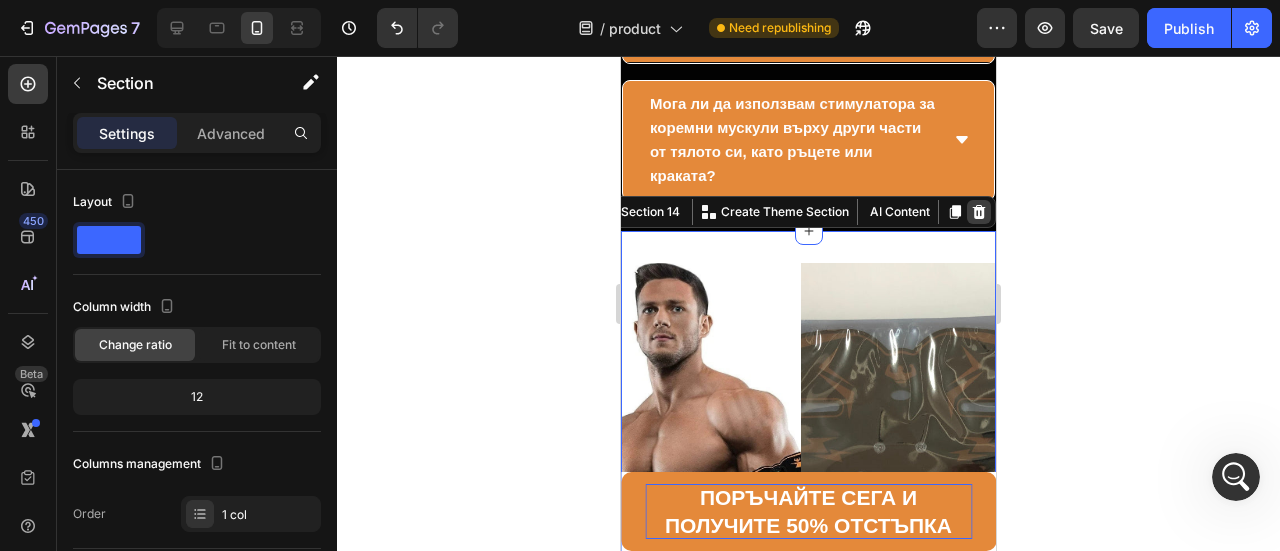 click at bounding box center [979, 212] 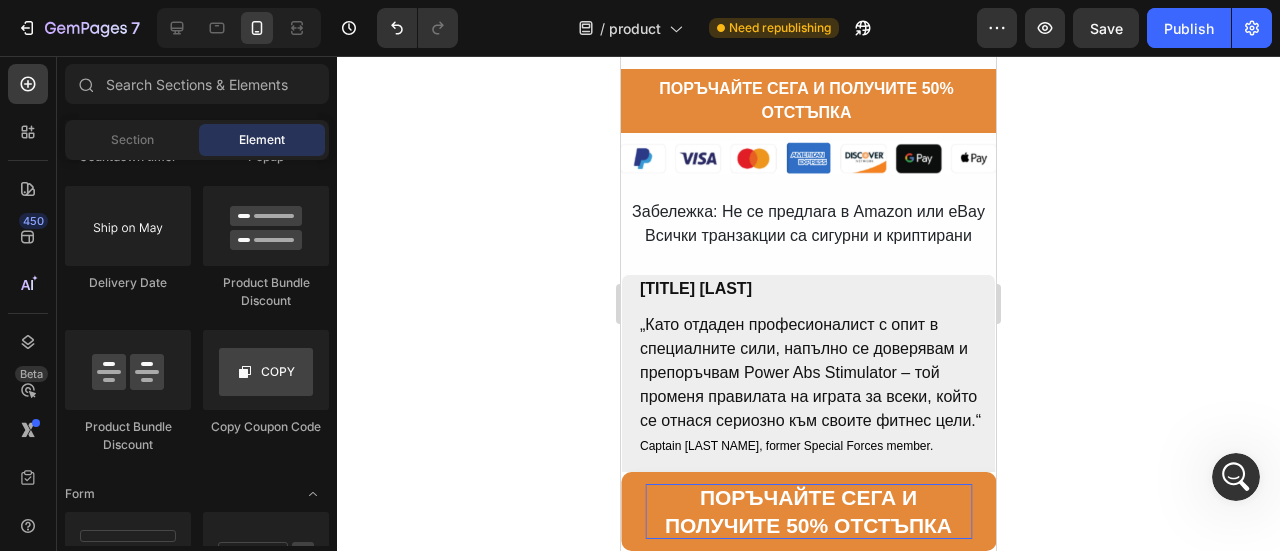scroll, scrollTop: 11623, scrollLeft: 0, axis: vertical 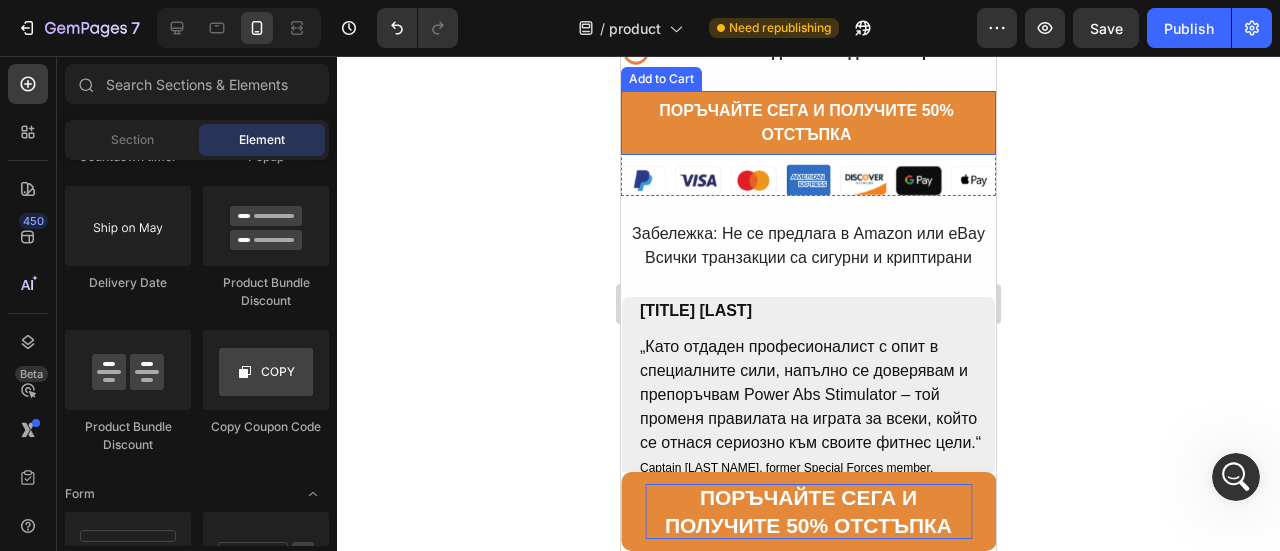 click on "Поръчайте сега и получите [PERCENTAGE] отстъпка" at bounding box center [808, 123] 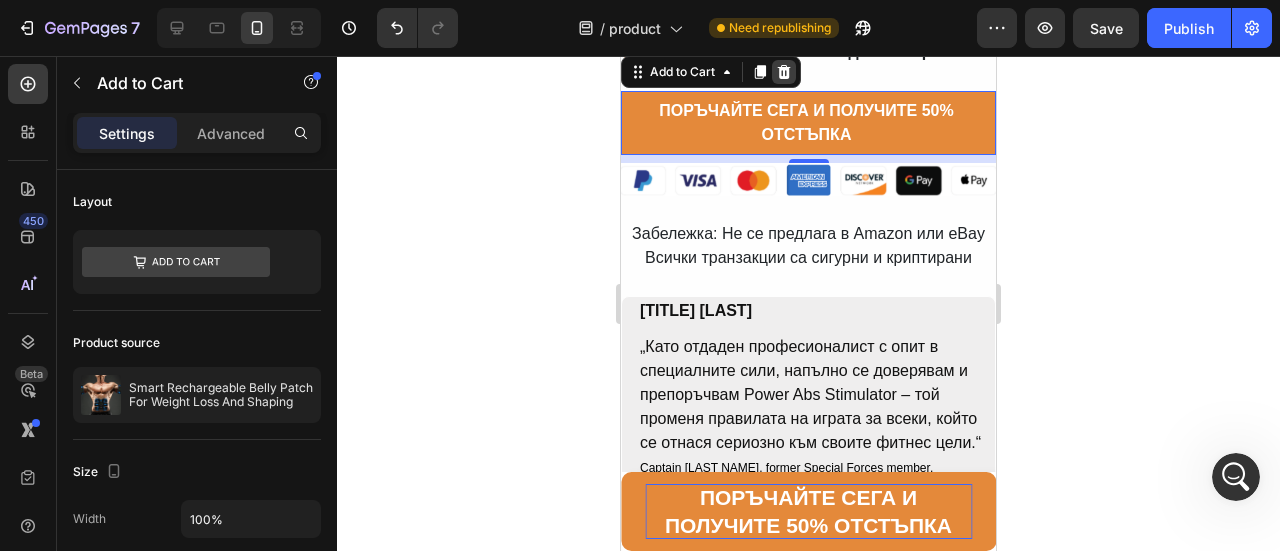 click 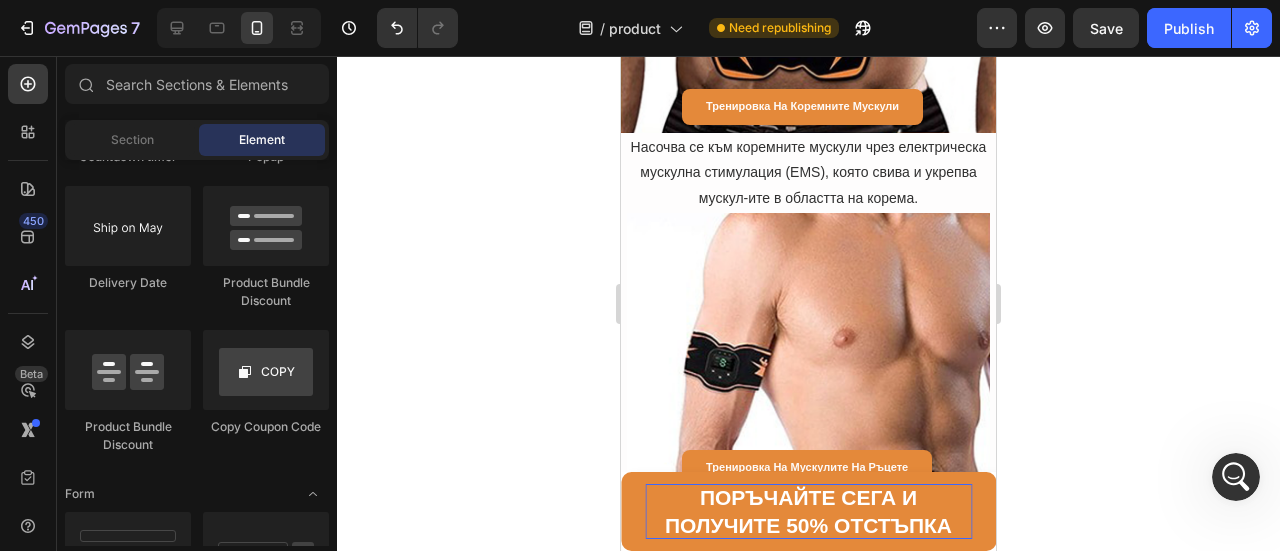 scroll, scrollTop: 9146, scrollLeft: 0, axis: vertical 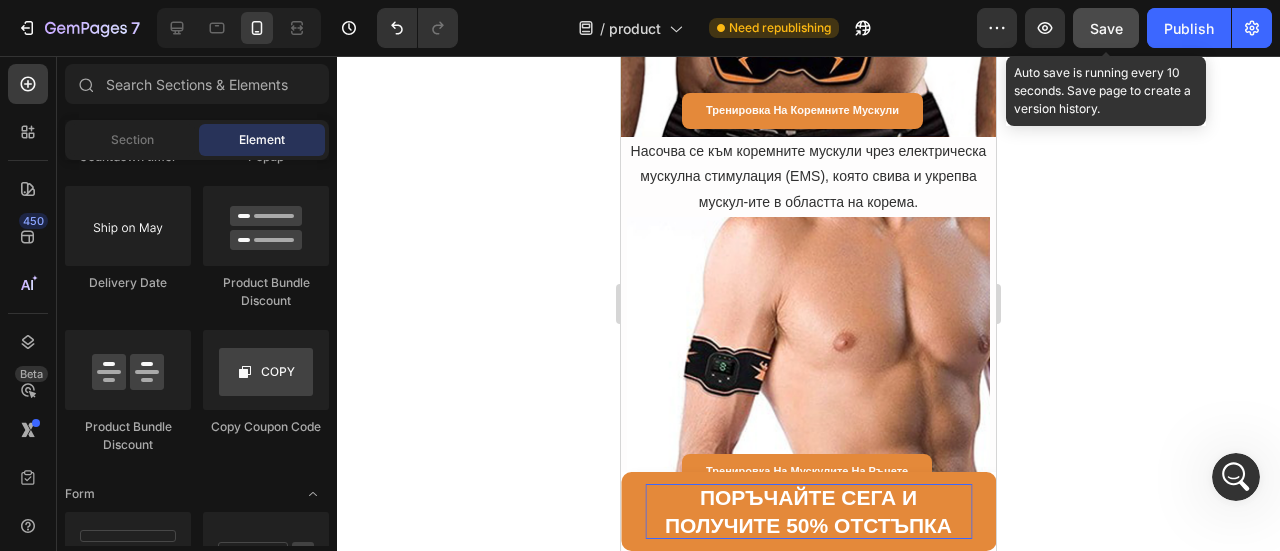 click on "Save" at bounding box center (1106, 28) 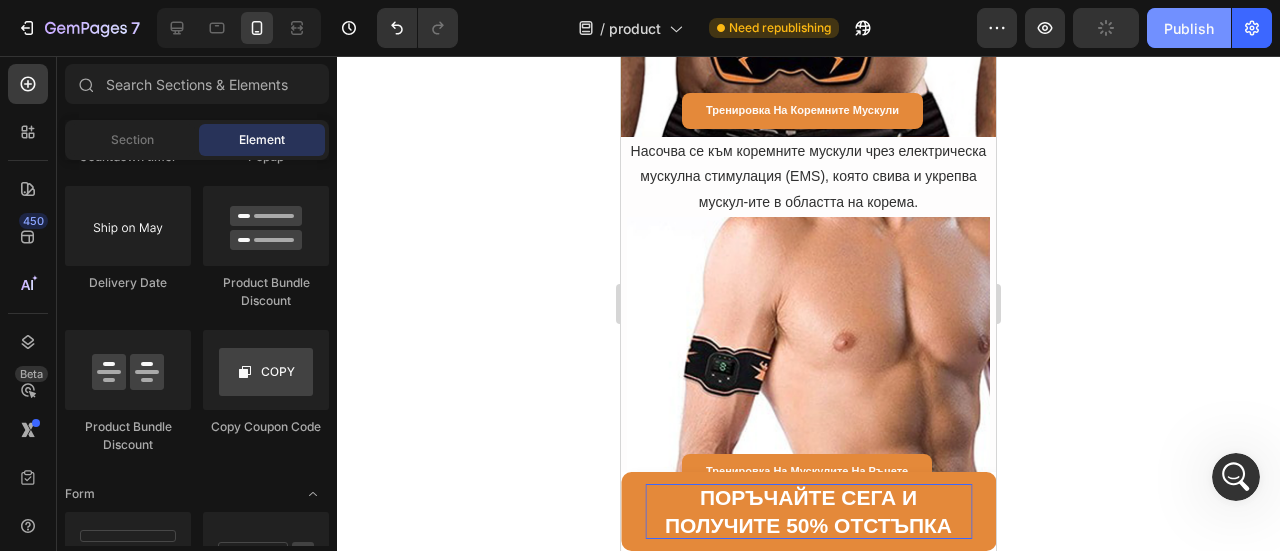click on "Publish" at bounding box center [1189, 28] 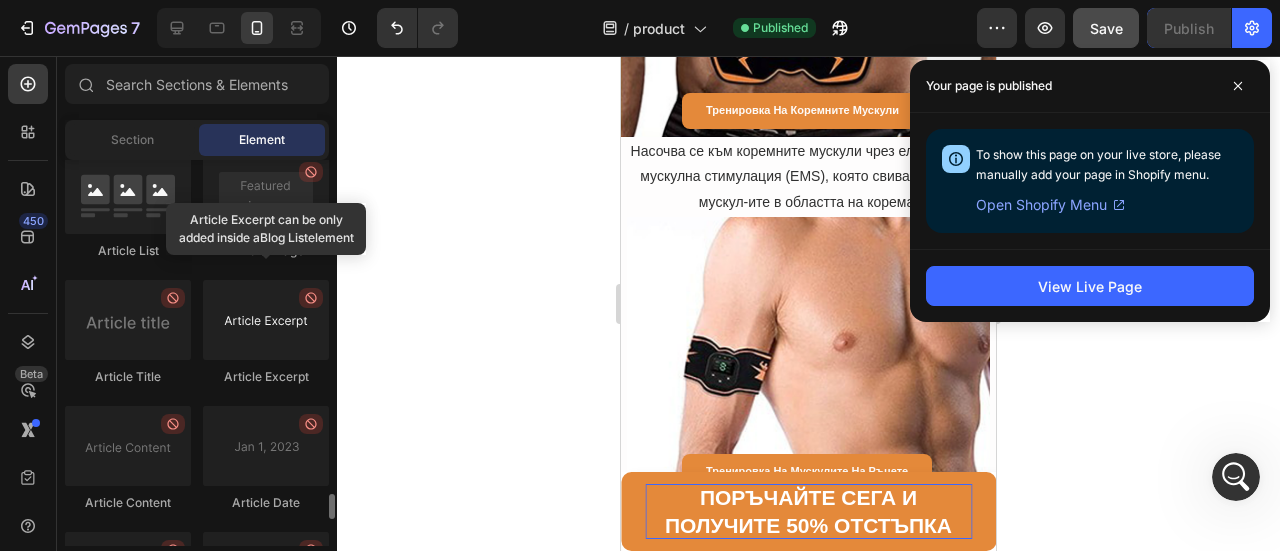 scroll, scrollTop: 5040, scrollLeft: 0, axis: vertical 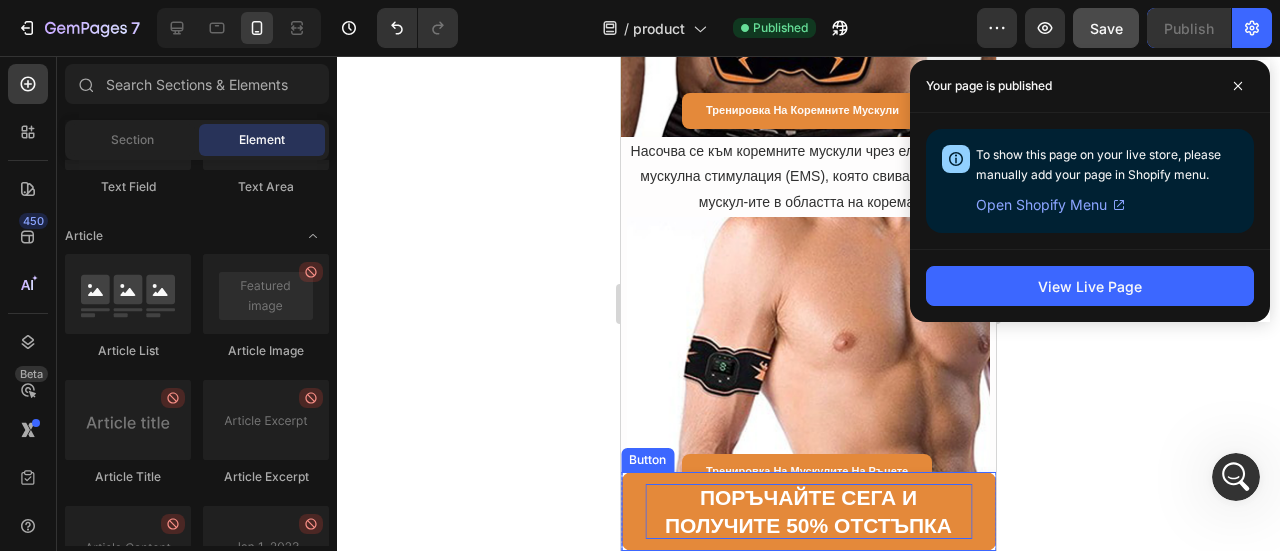 click on "Поръчайте сега и получите [PERCENTAGE] отстъпка" at bounding box center (808, 511) 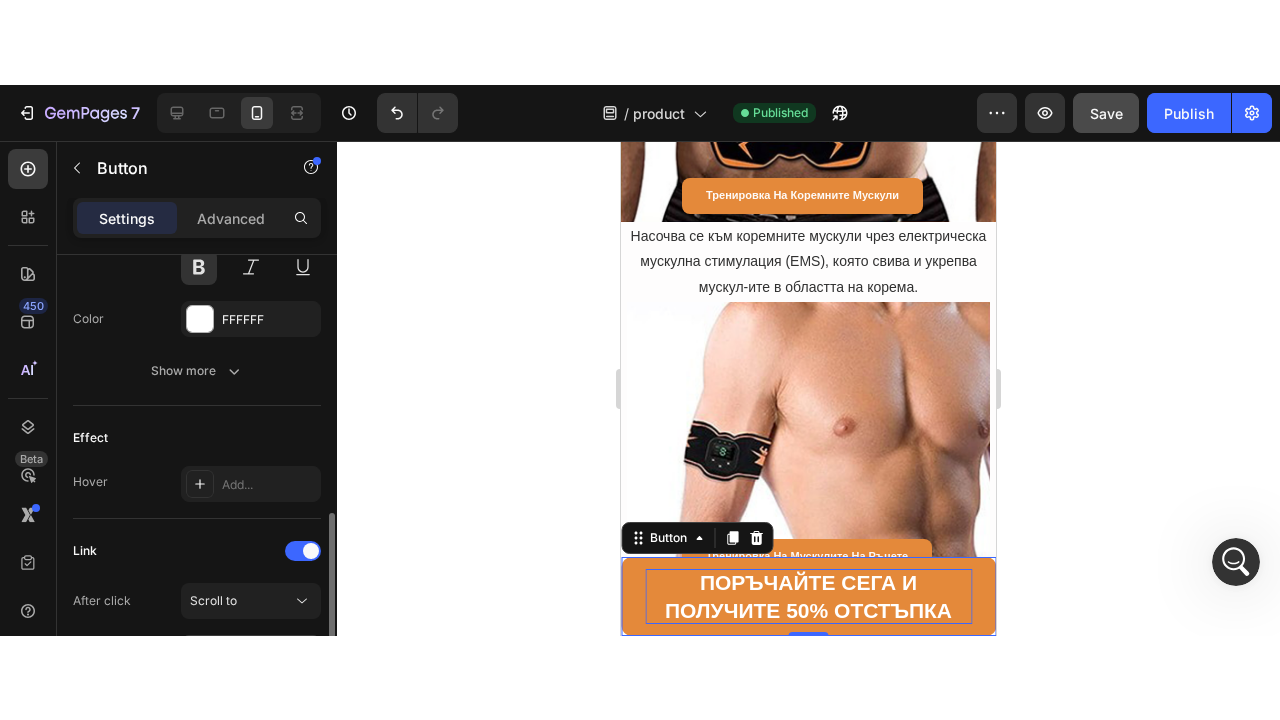 scroll, scrollTop: 1095, scrollLeft: 0, axis: vertical 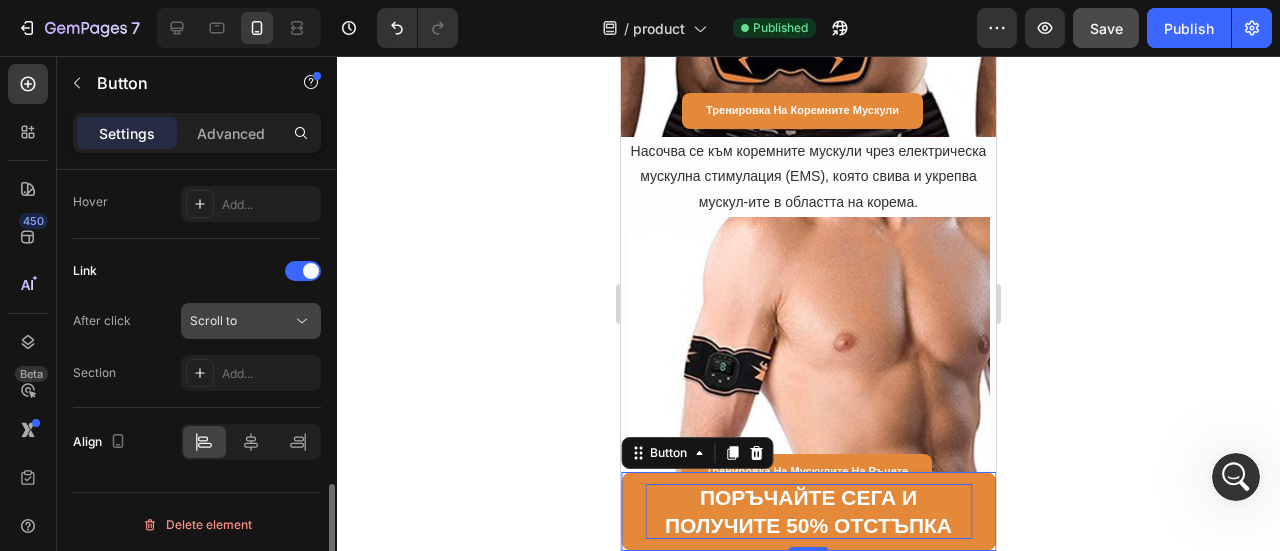 click on "Scroll to" at bounding box center [241, 321] 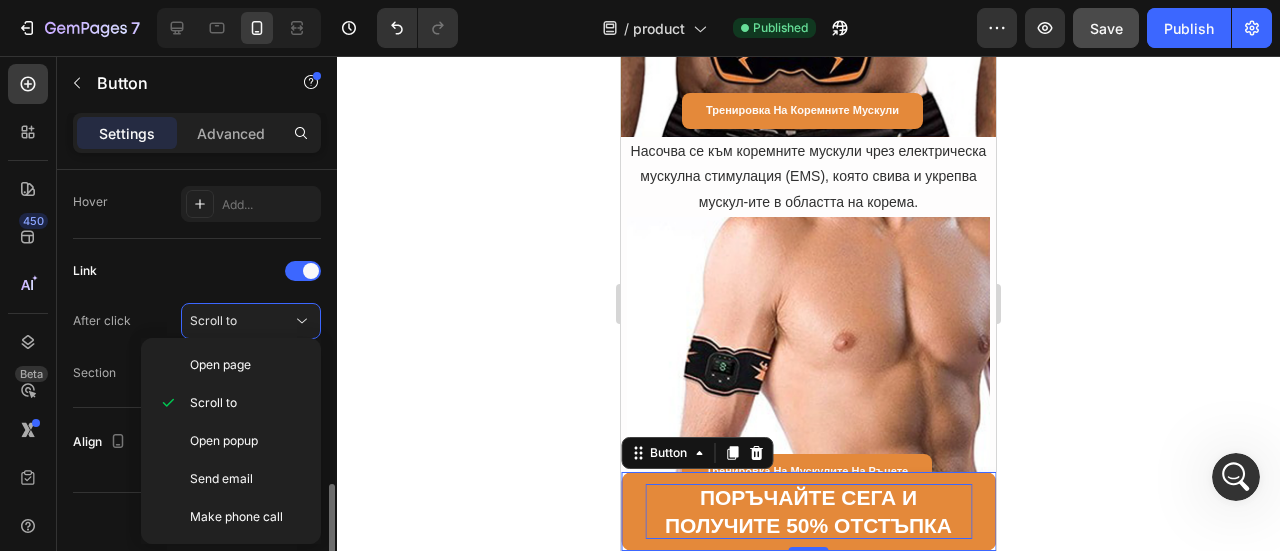 click on "Link" at bounding box center (197, 271) 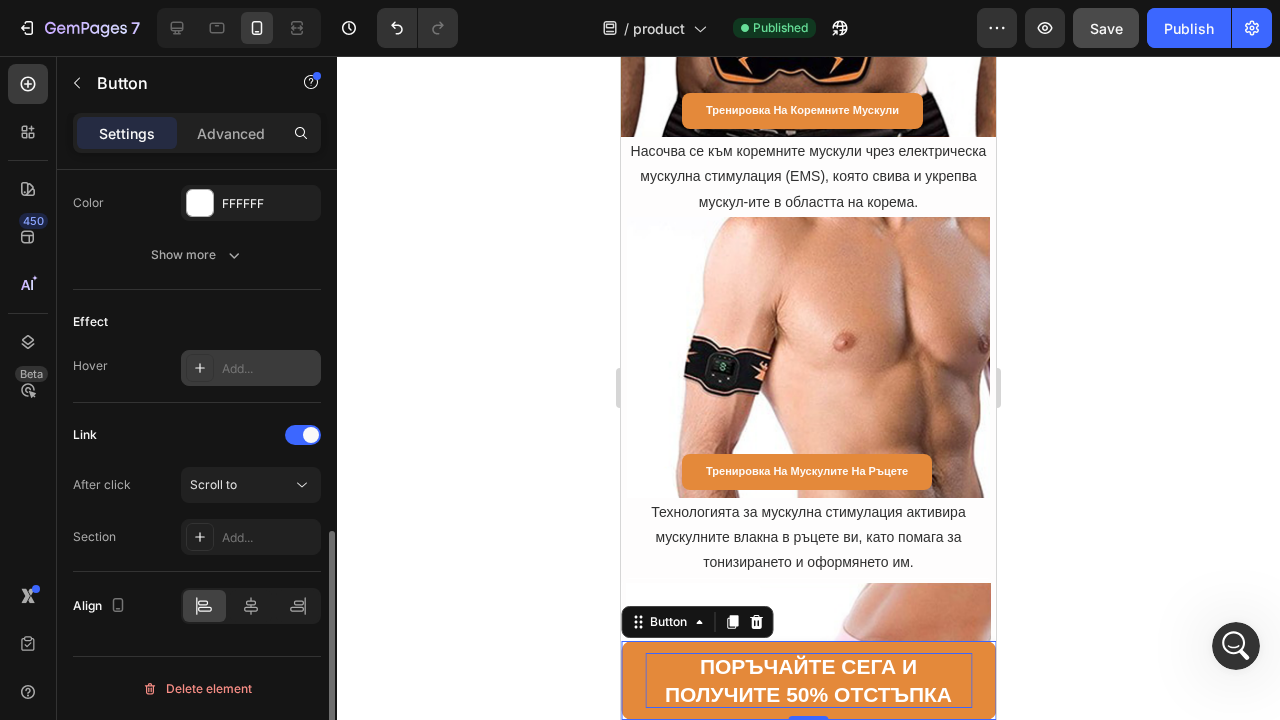 scroll, scrollTop: 926, scrollLeft: 0, axis: vertical 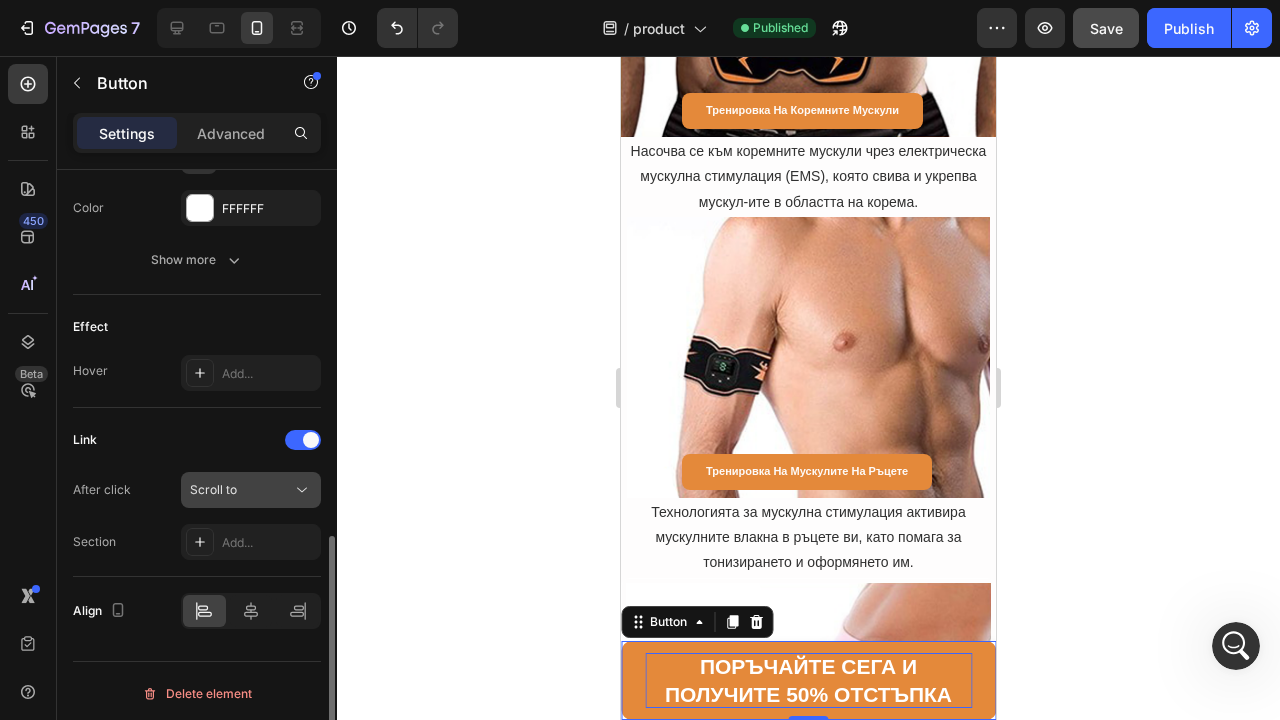 click 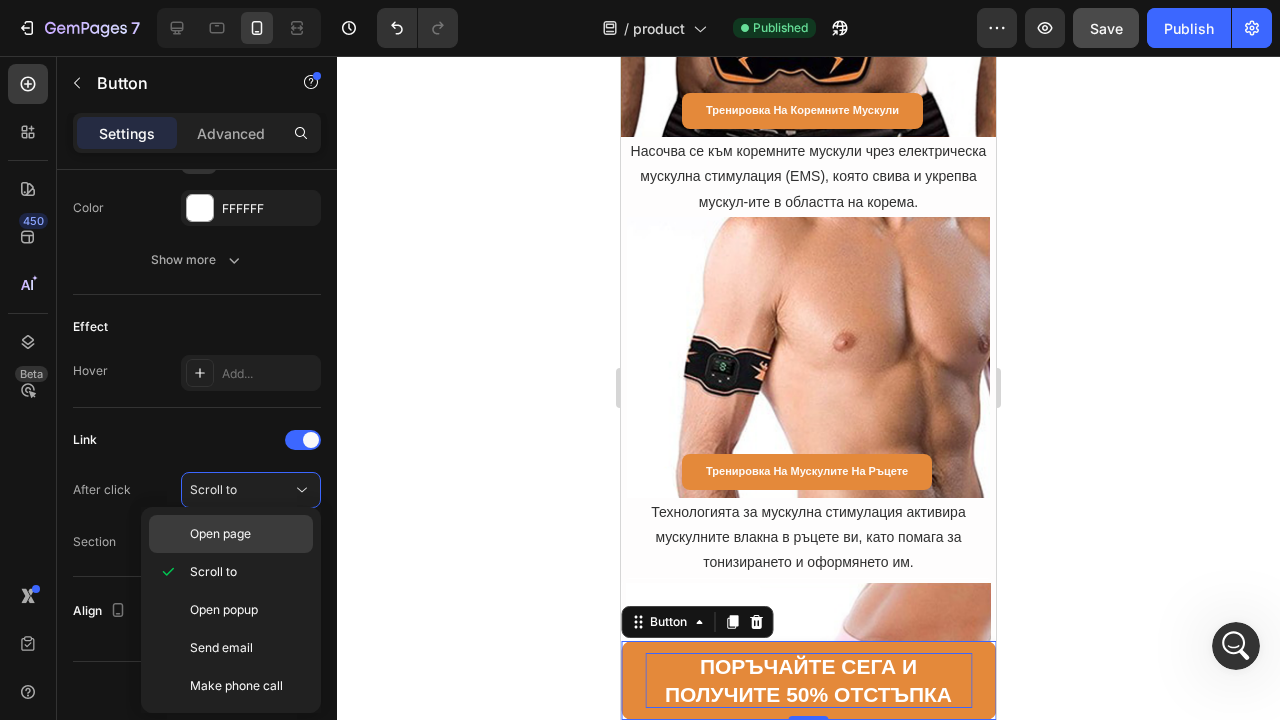 click on "Open page" at bounding box center [247, 534] 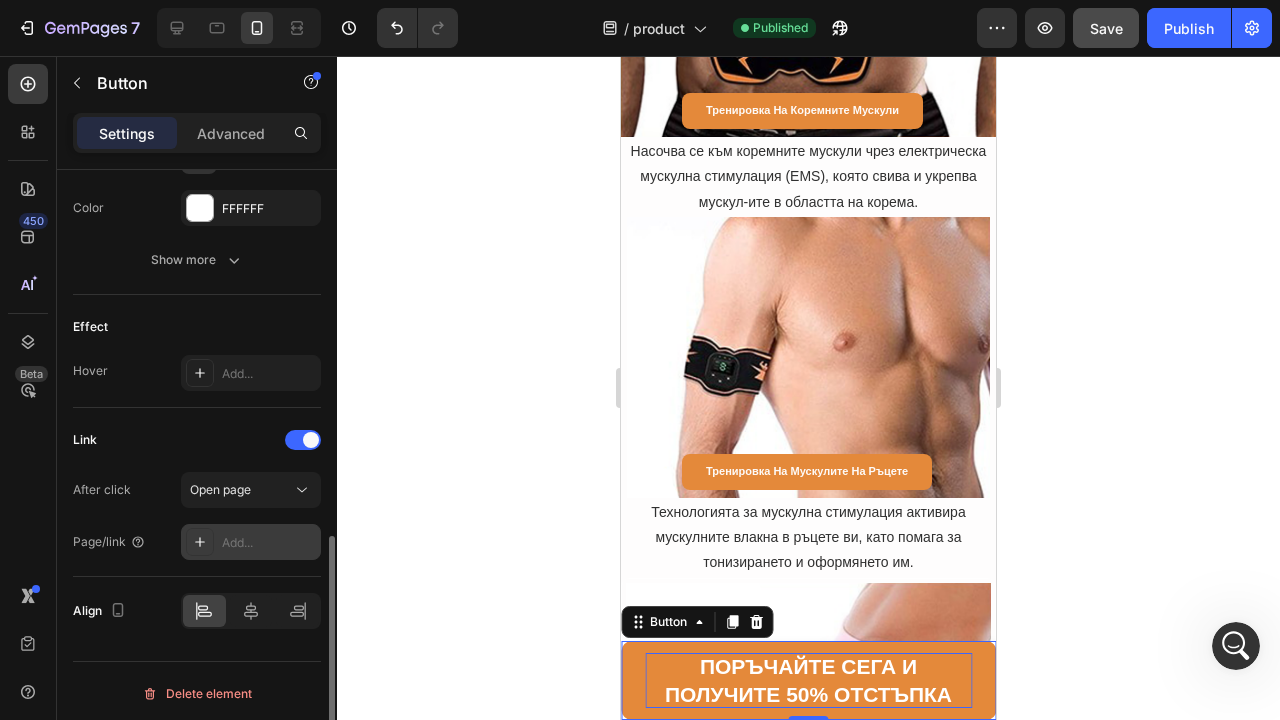 click on "Add..." at bounding box center [269, 543] 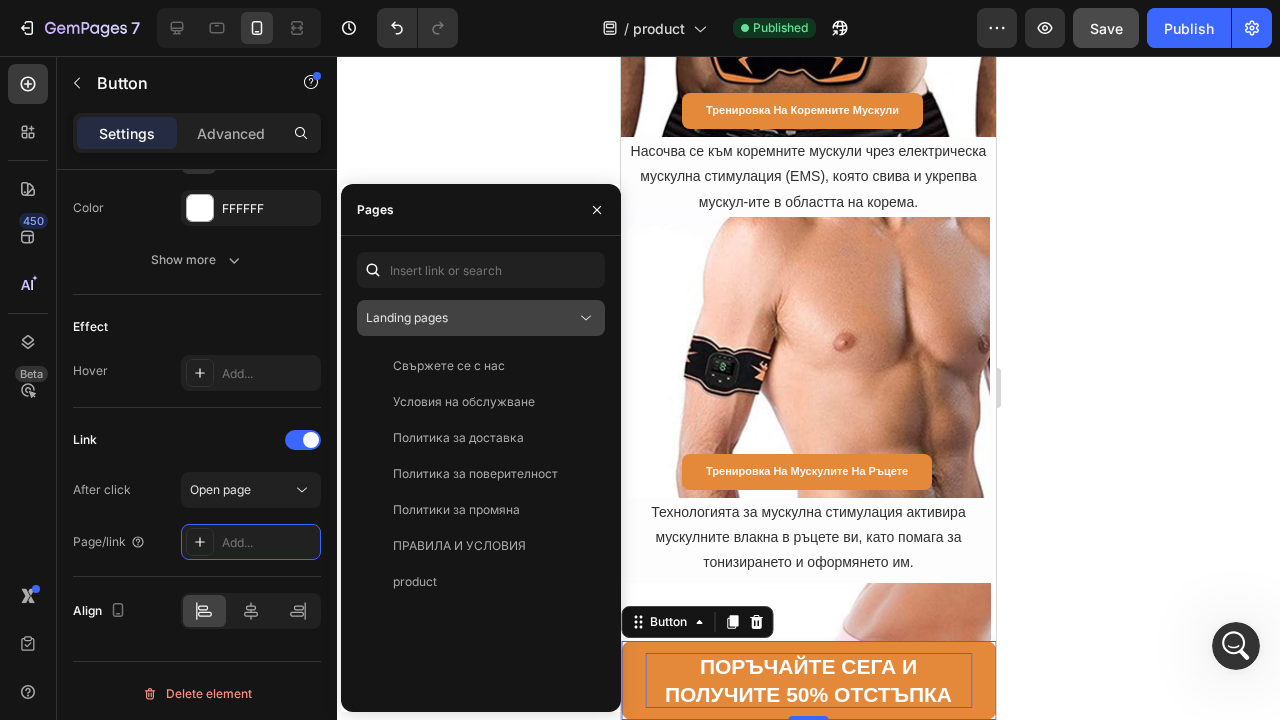 click on "Landing pages" at bounding box center [407, 317] 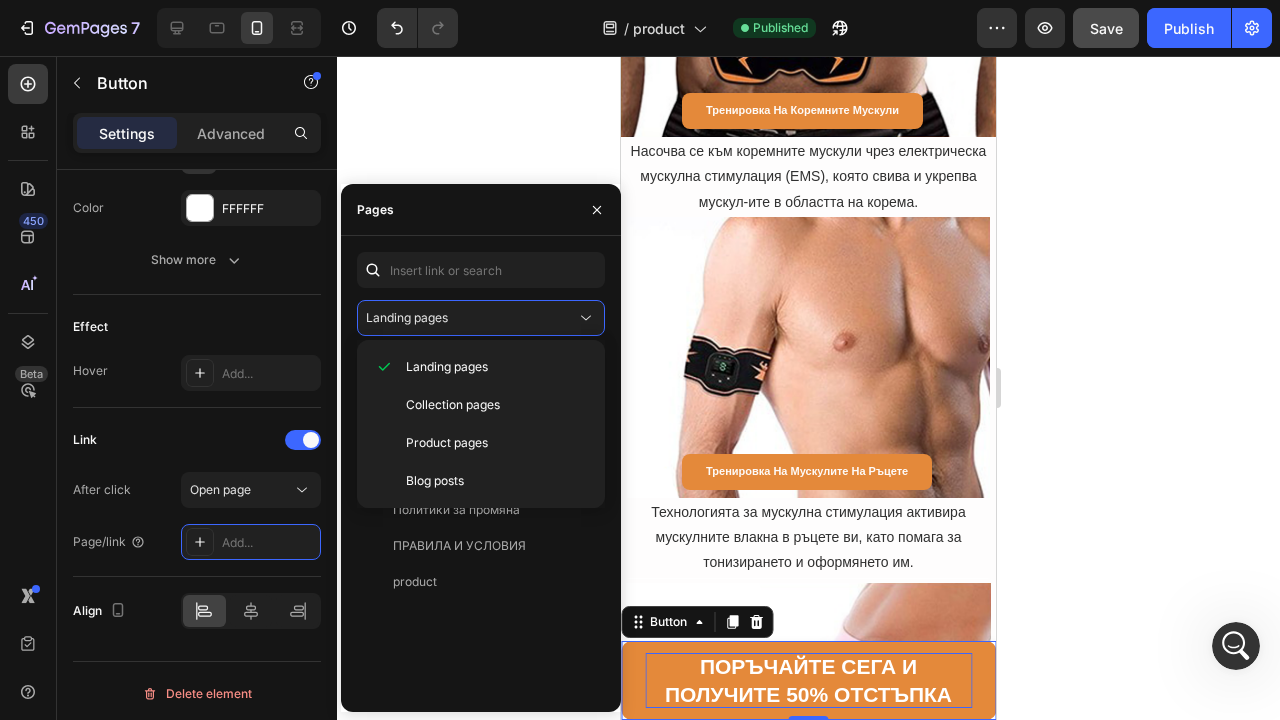 click on "Pages" at bounding box center [481, 210] 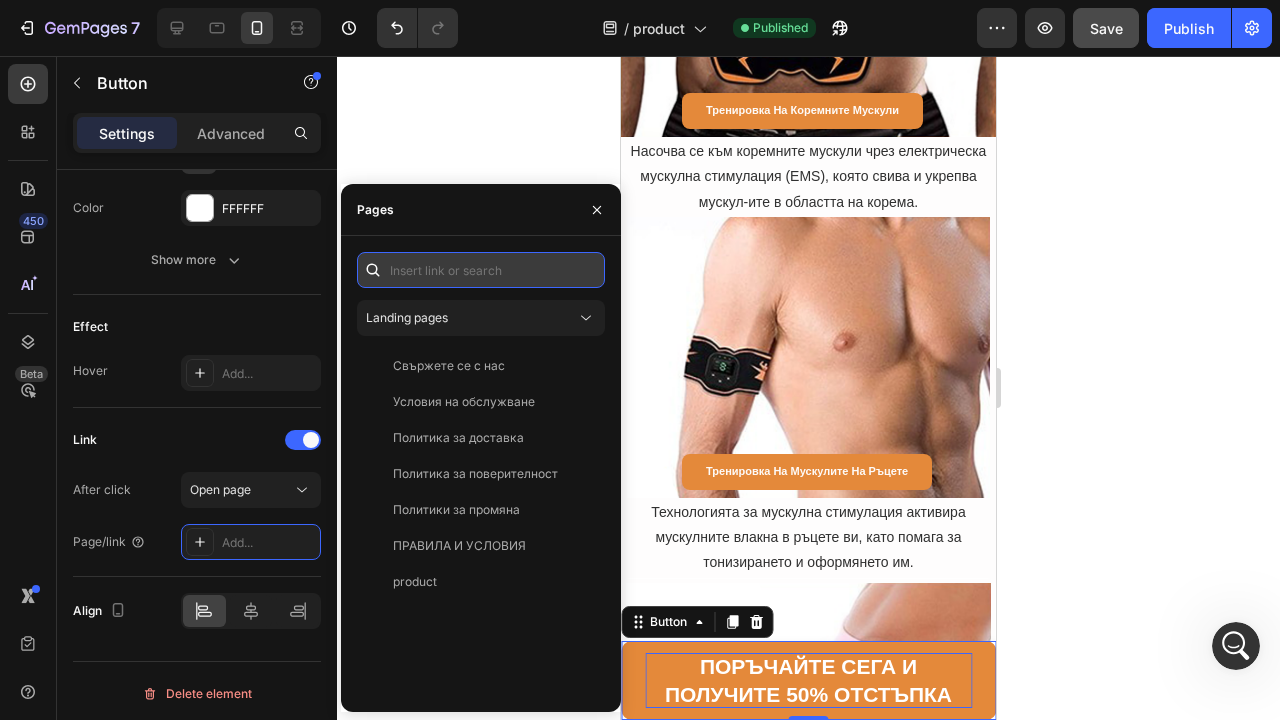 click at bounding box center (481, 270) 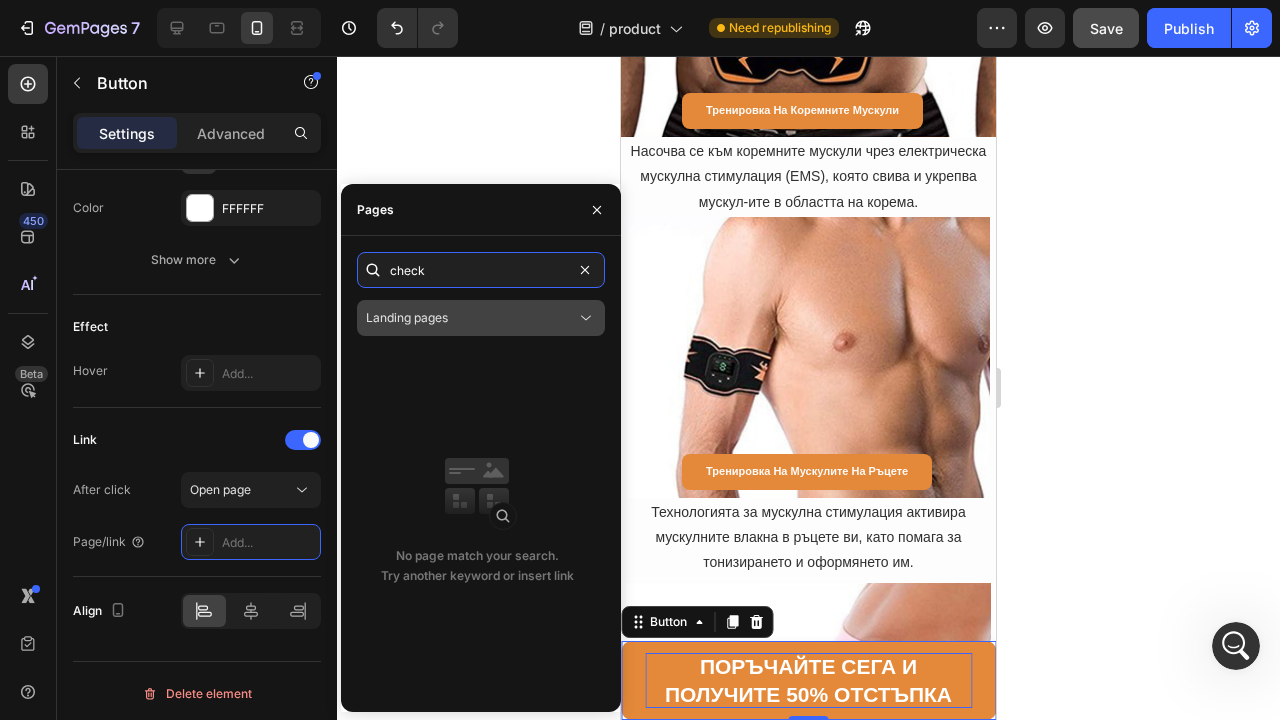 type on "check" 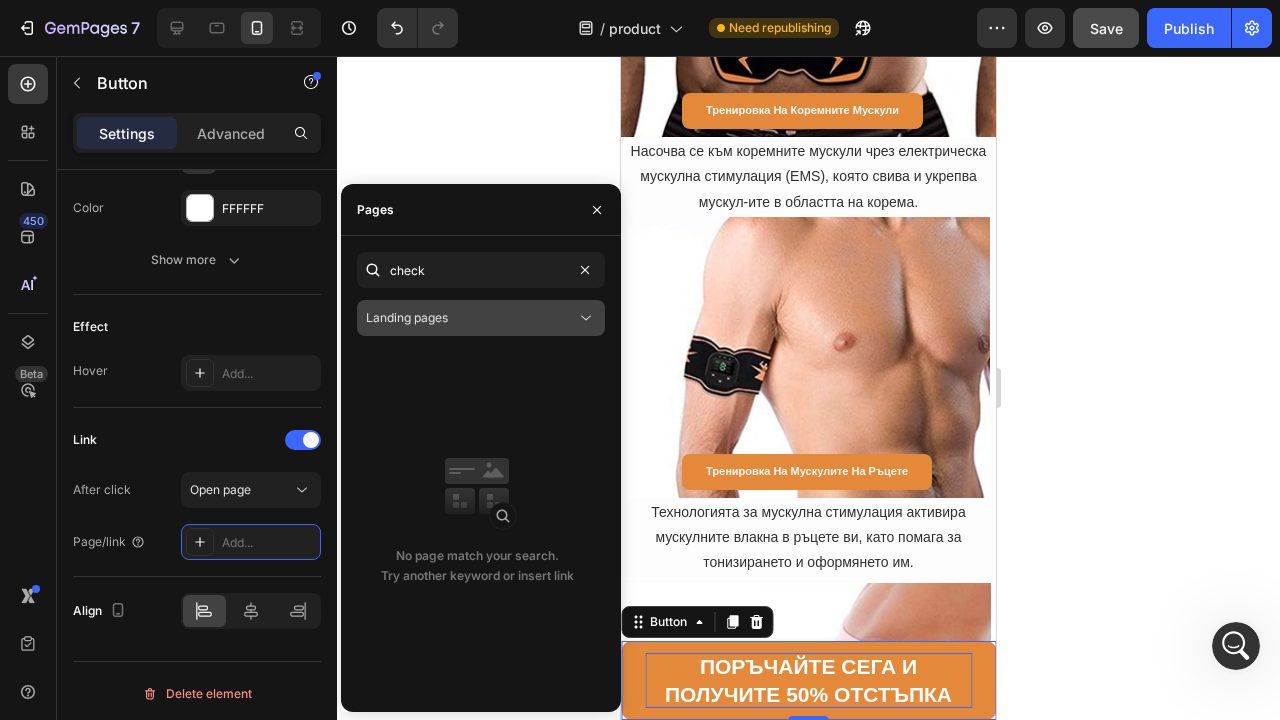 click on "Landing pages" at bounding box center (471, 318) 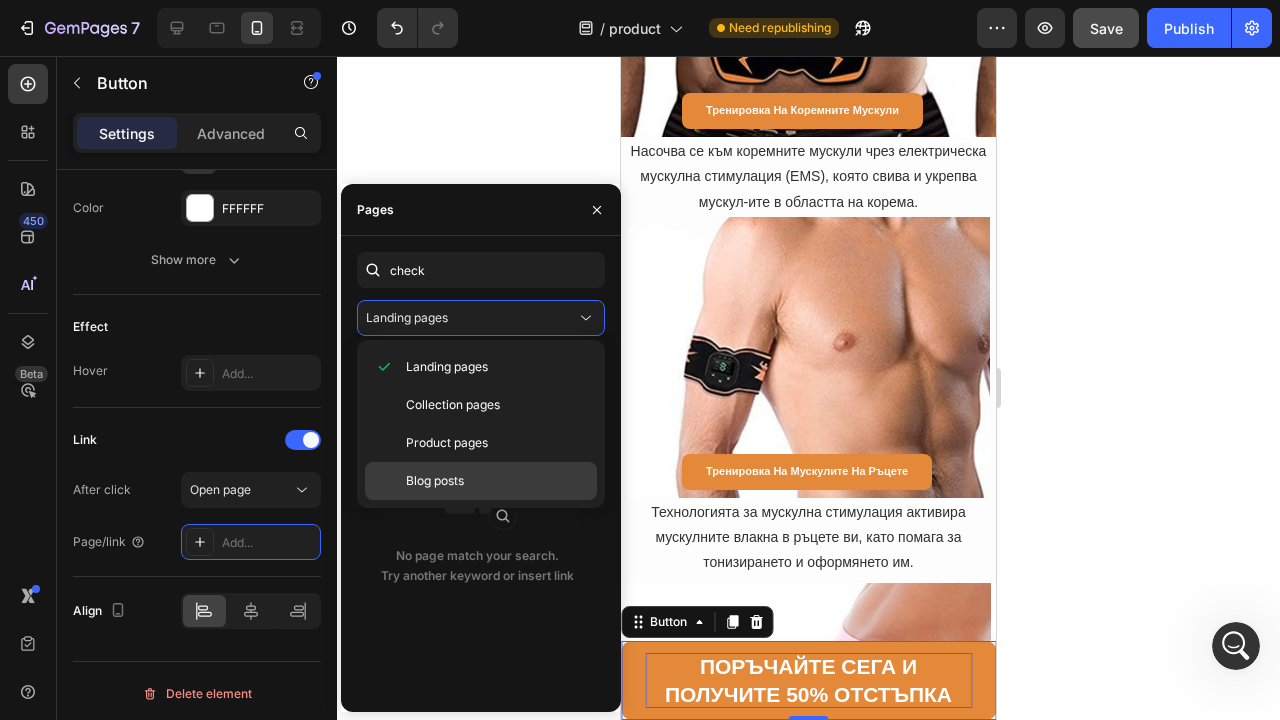 click on "Blog posts" at bounding box center [497, 481] 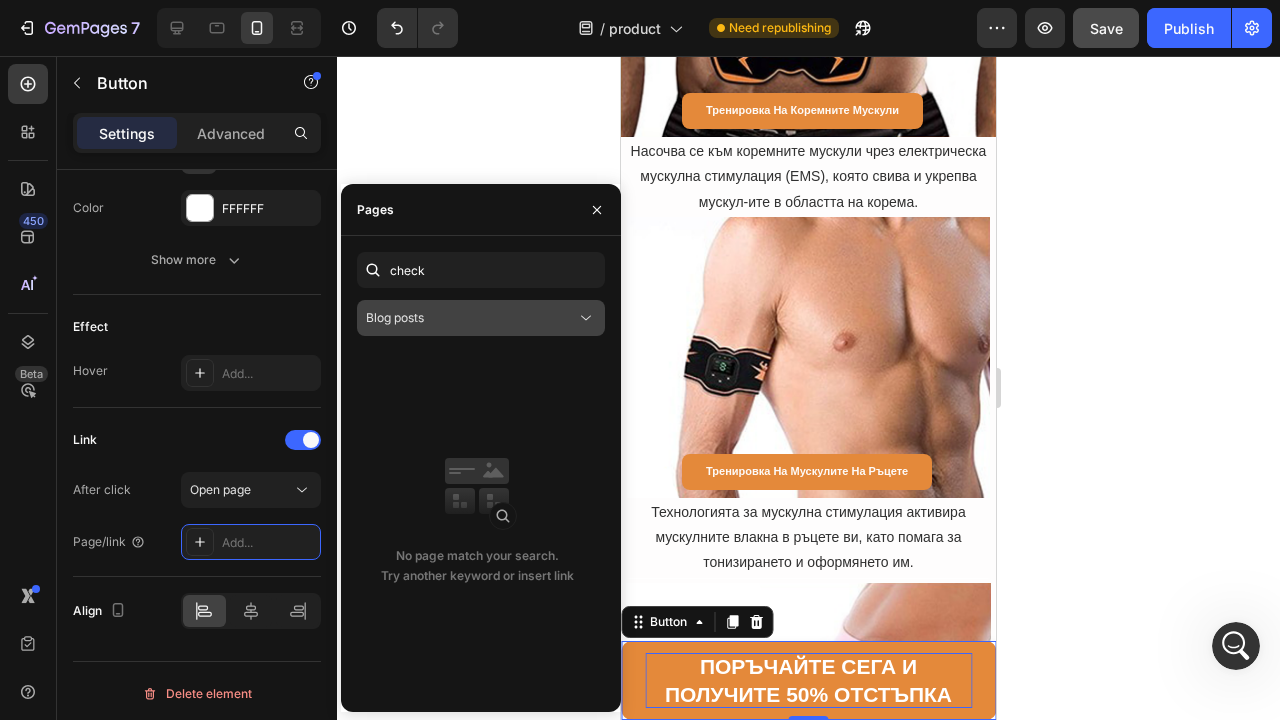 click on "Blog posts" 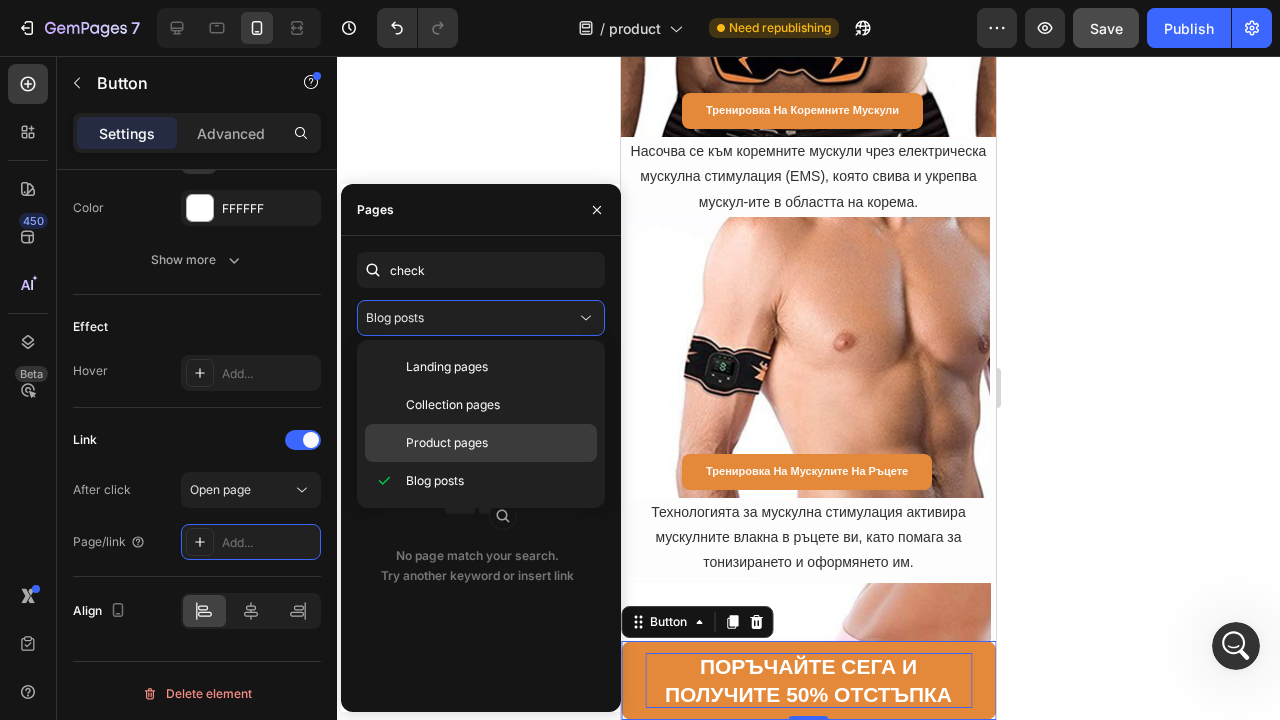 click on "Product pages" at bounding box center [447, 443] 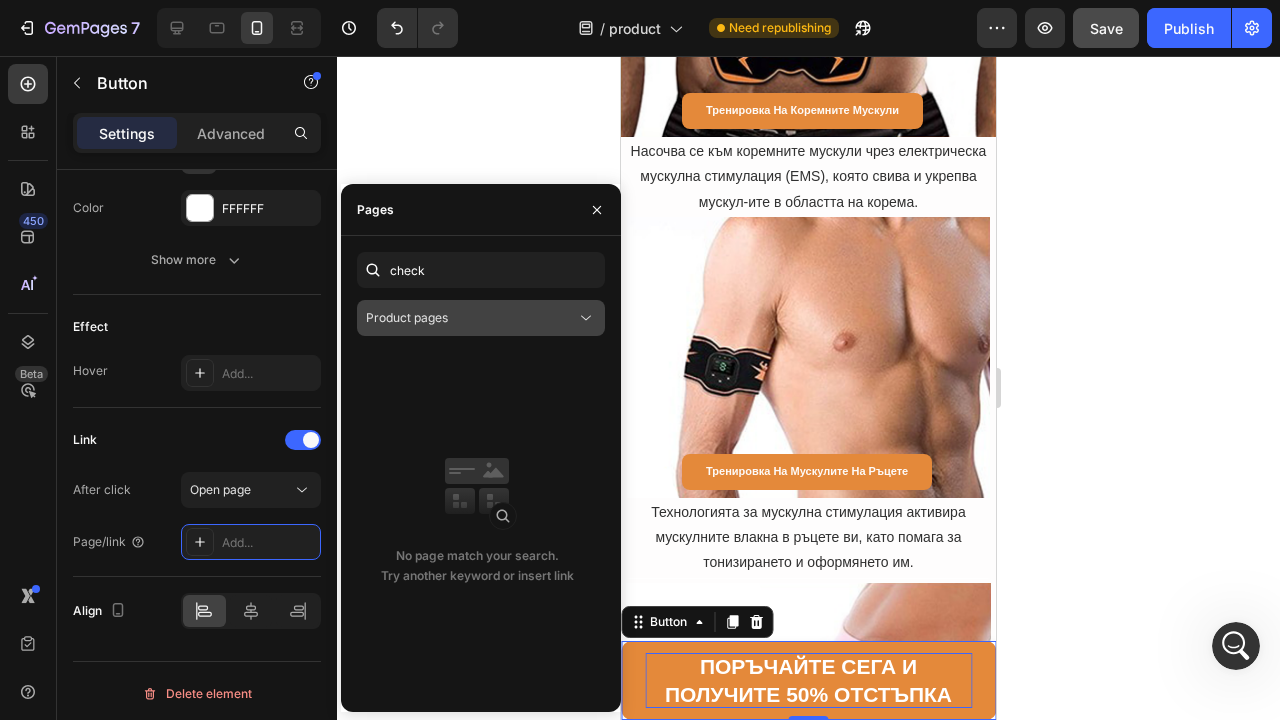 click on "Product pages" at bounding box center [471, 318] 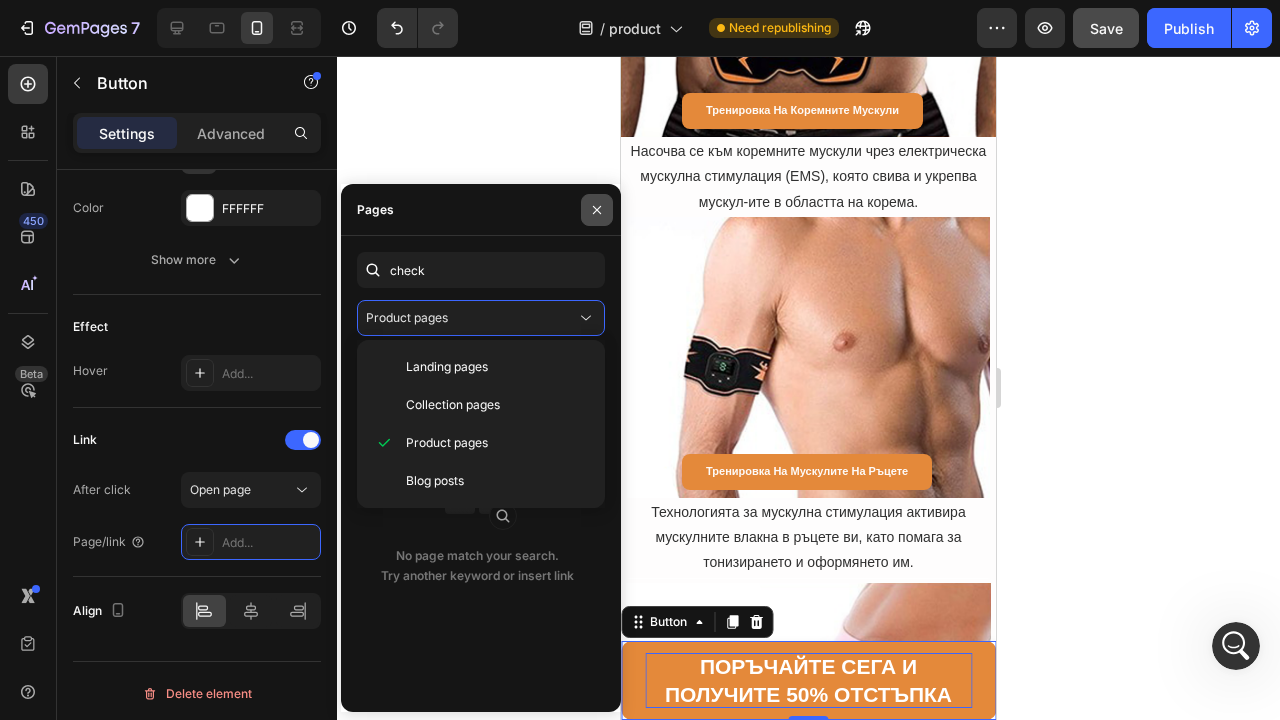 click 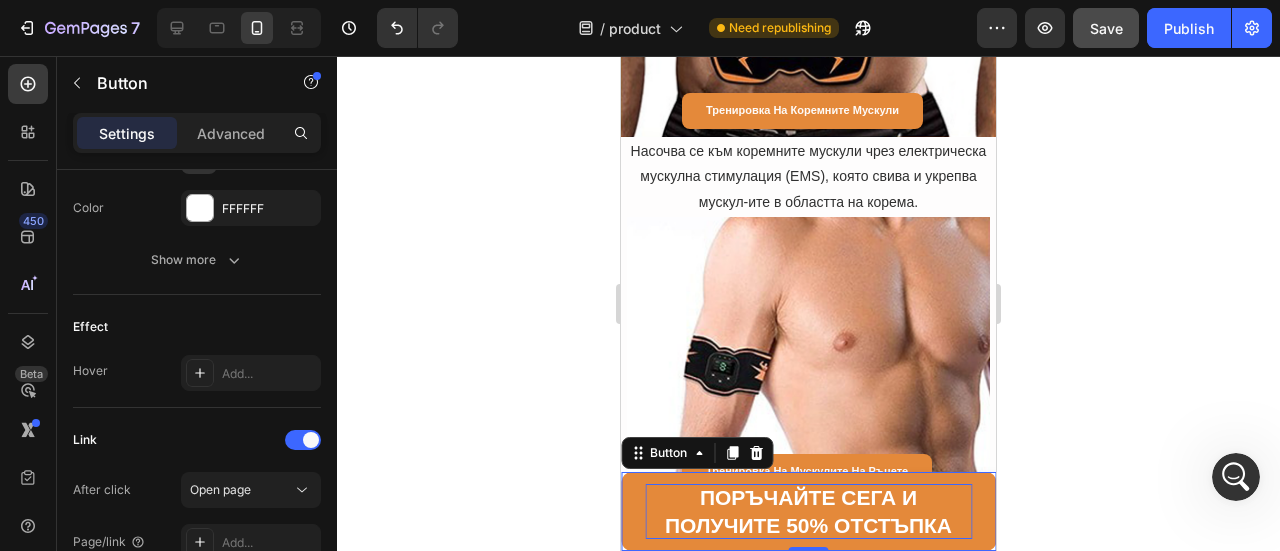 scroll, scrollTop: 2087, scrollLeft: 0, axis: vertical 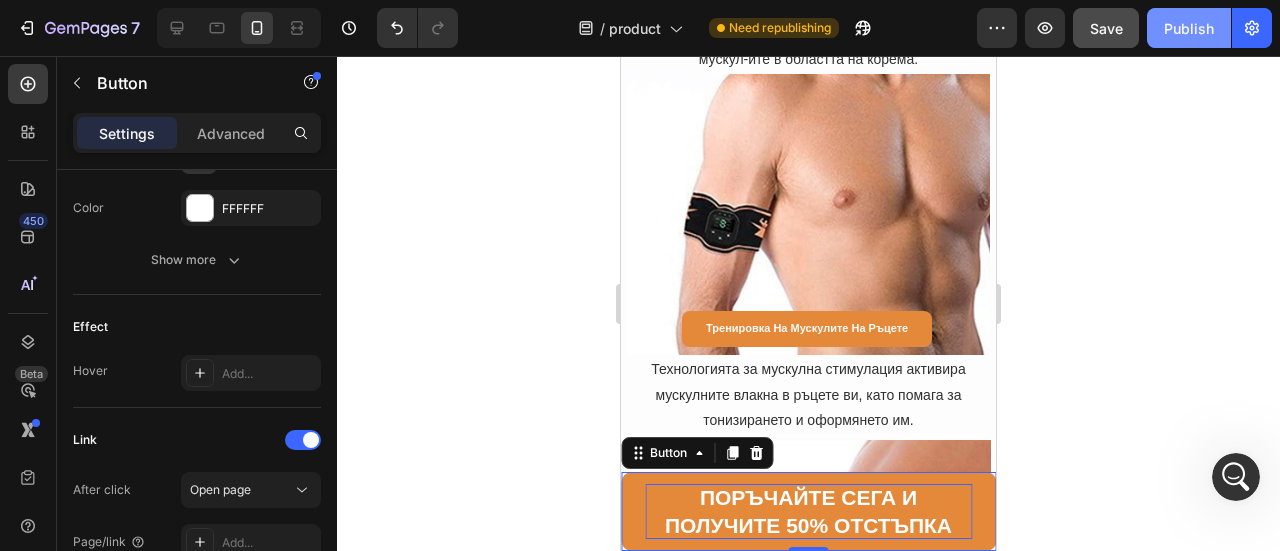 click on "Publish" at bounding box center [1189, 28] 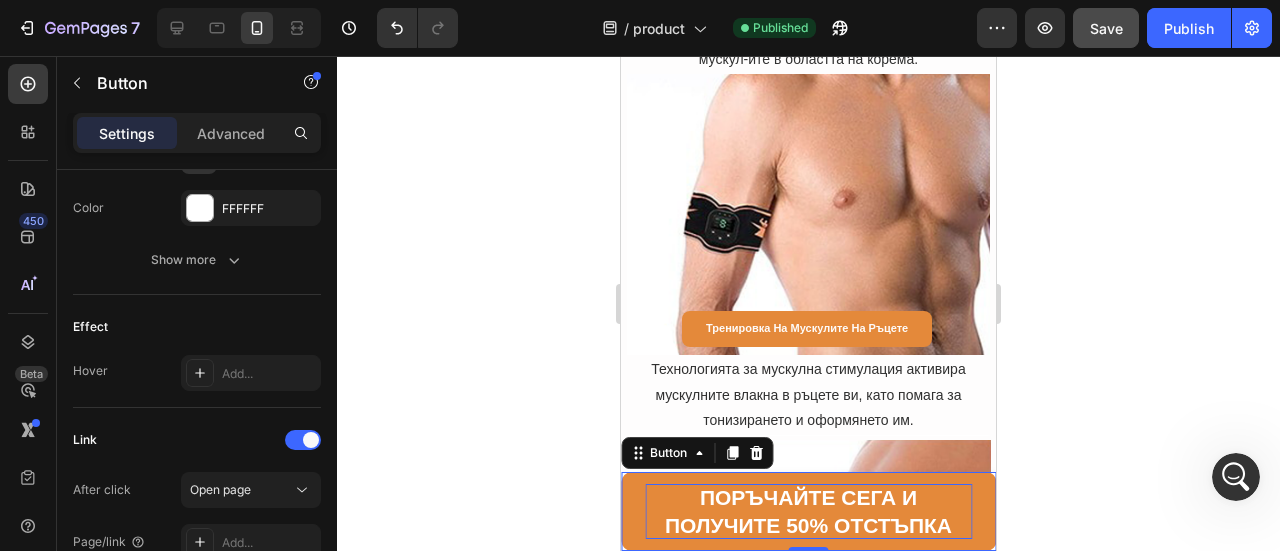 scroll, scrollTop: 8646, scrollLeft: 0, axis: vertical 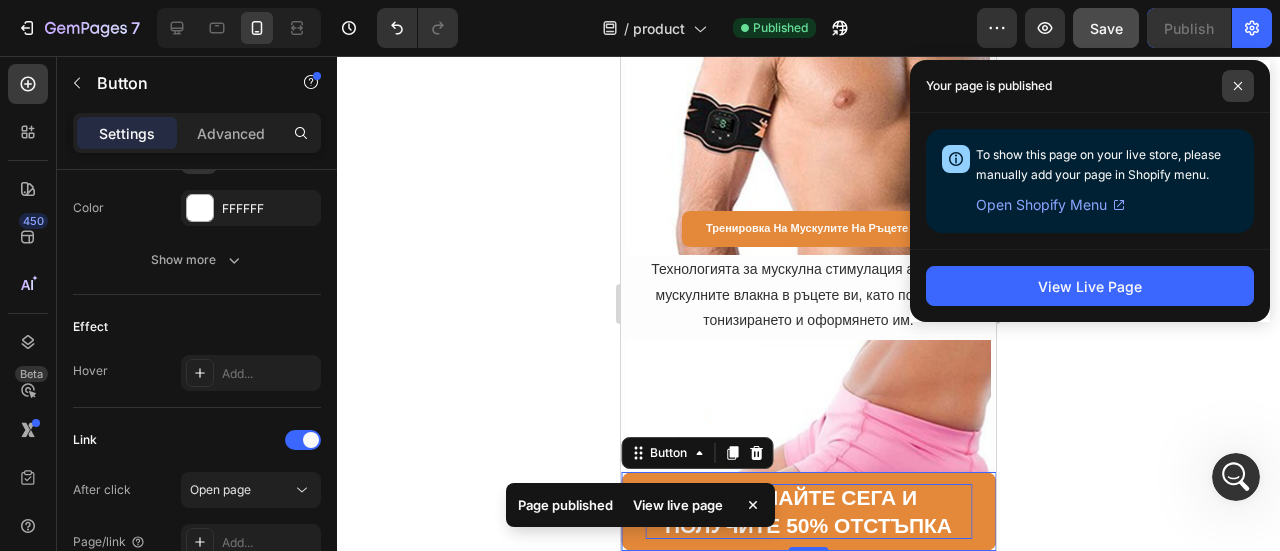 click 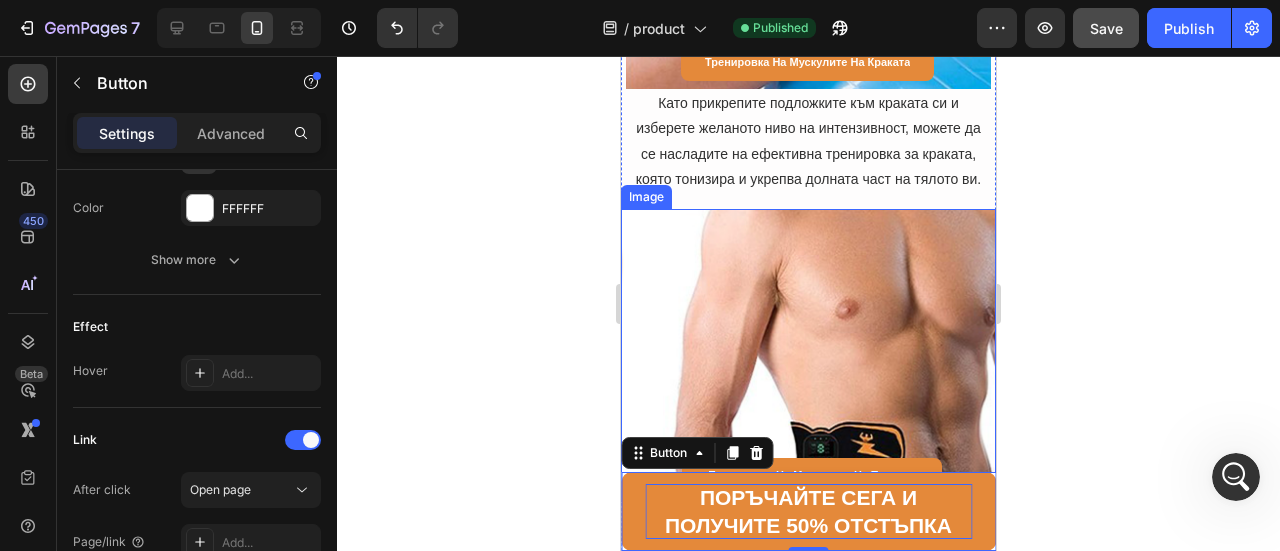 scroll, scrollTop: 9346, scrollLeft: 0, axis: vertical 